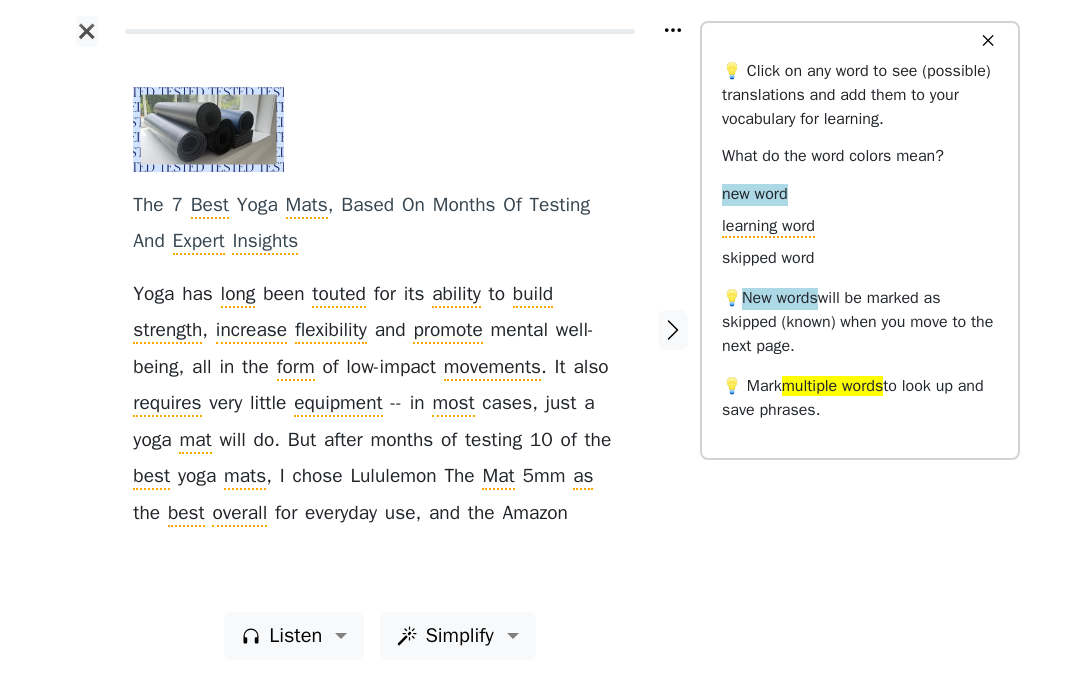 scroll, scrollTop: 8, scrollLeft: 0, axis: vertical 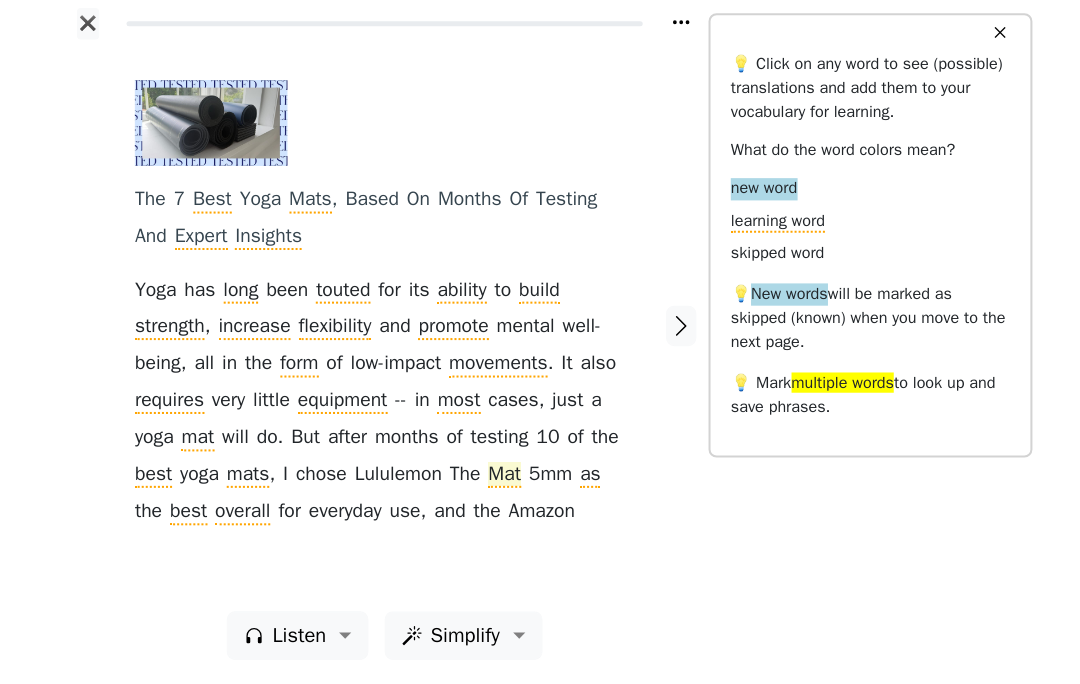click on "Mat" at bounding box center [498, 477] 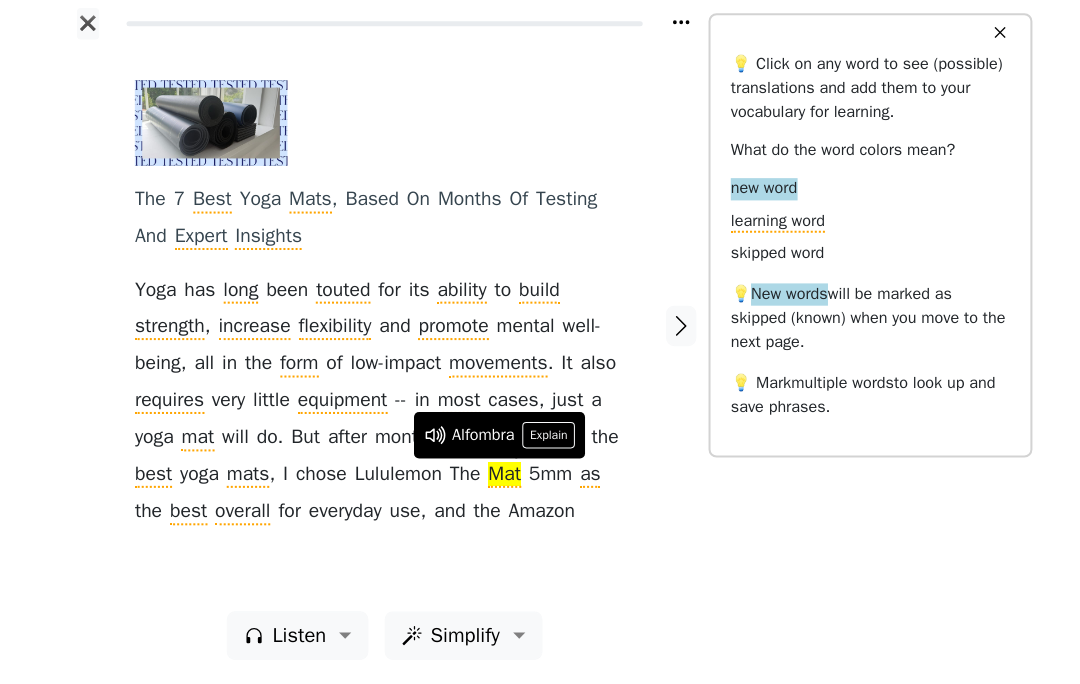 click on "The   7   Best   Yoga   Mats ,   Based   On   Months   Of   Testing   And   Expert   Insights Yoga   has   long   been   touted   for   its   ability   to   build   strength ,   increase   flexibility   and   promote   mental   well-being ,   all   in   the   form   of   low-impact   movements .   It   also   requires   very   little   equipment   --   in   most   cases ,   just   a   yoga   mat   will   do .   But   after   months   of   testing   10   of   the   best   yoga   mats ,   I   chose   Lululemon   The   Mat   5 mm   as   the   best   overall   for   everyday   use ,   and   the   Amazon" at bounding box center (379, 329) 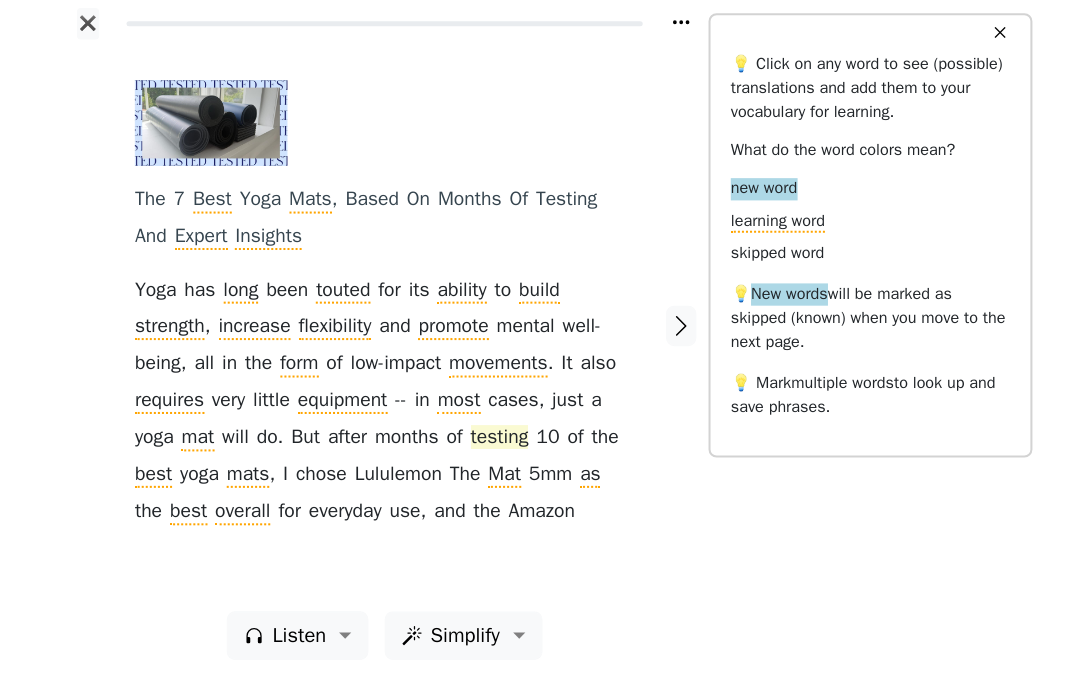 click on "testing" at bounding box center (493, 441) 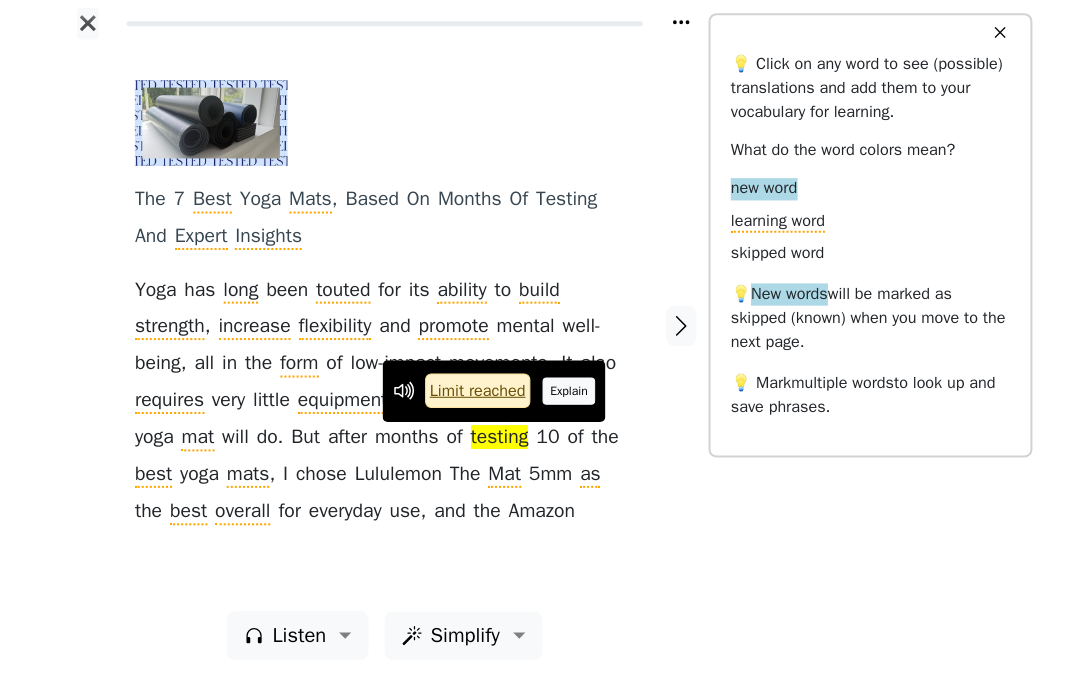 click on "Explain" at bounding box center [562, 394] 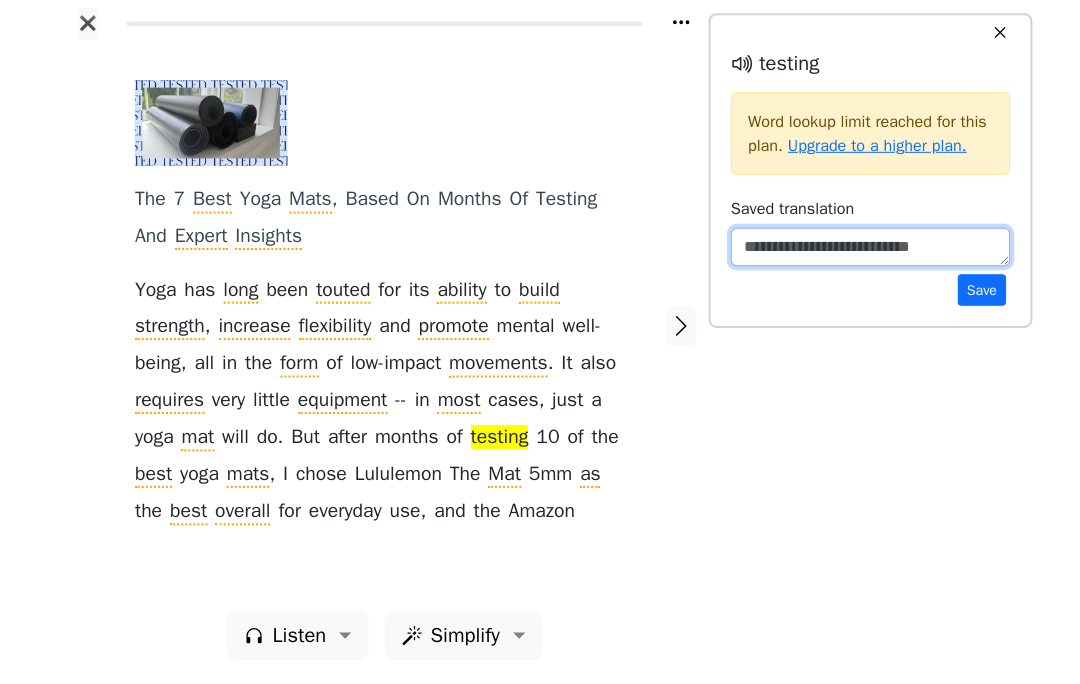 click at bounding box center (860, 252) 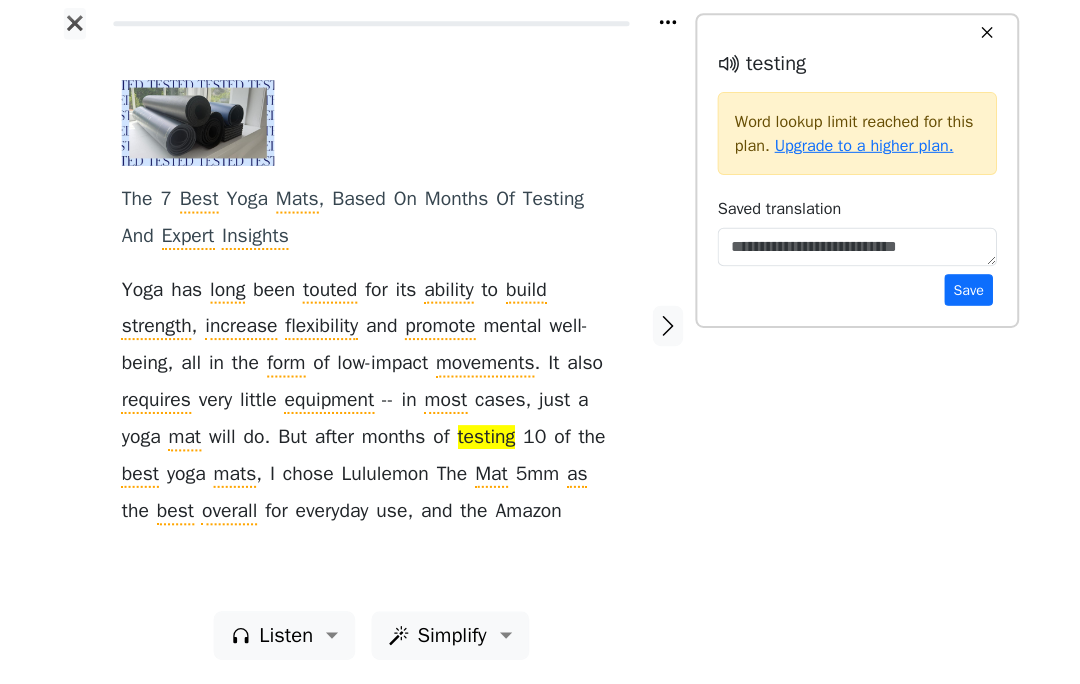 click on "testing" at bounding box center (493, 441) 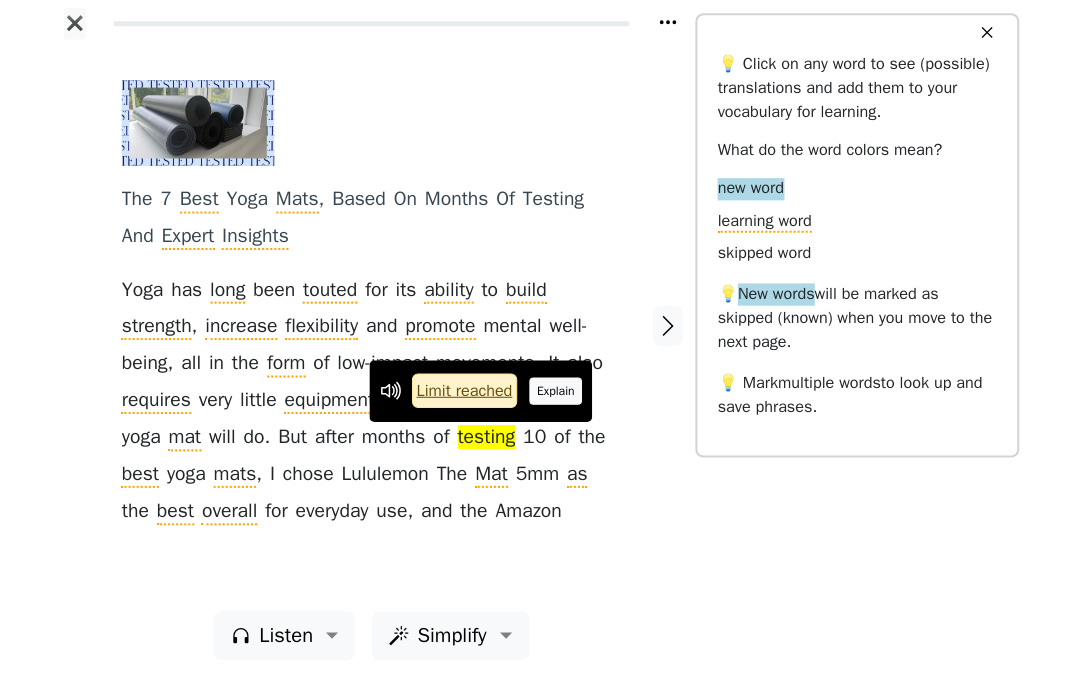 click on "Explain" at bounding box center [562, 394] 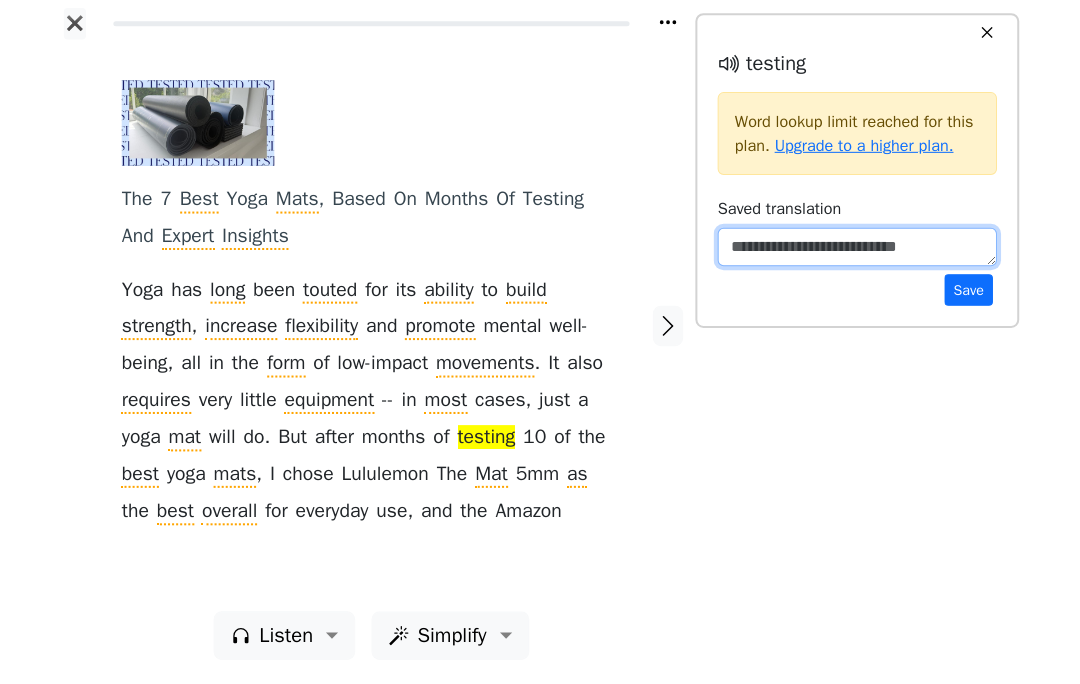 click at bounding box center (860, 252) 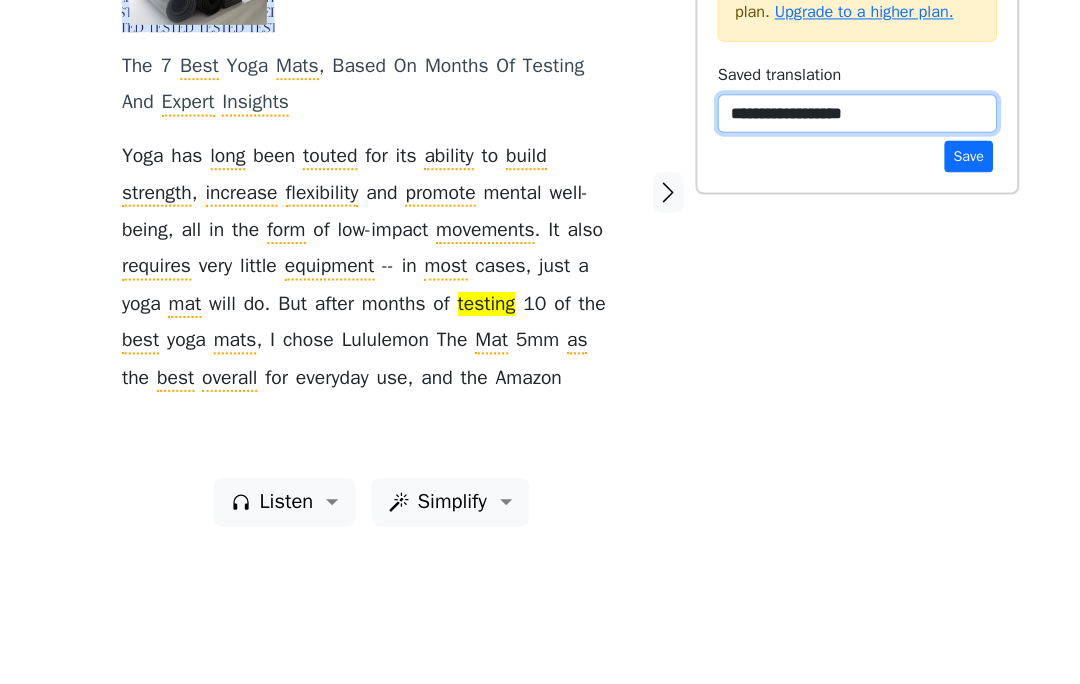 type on "**********" 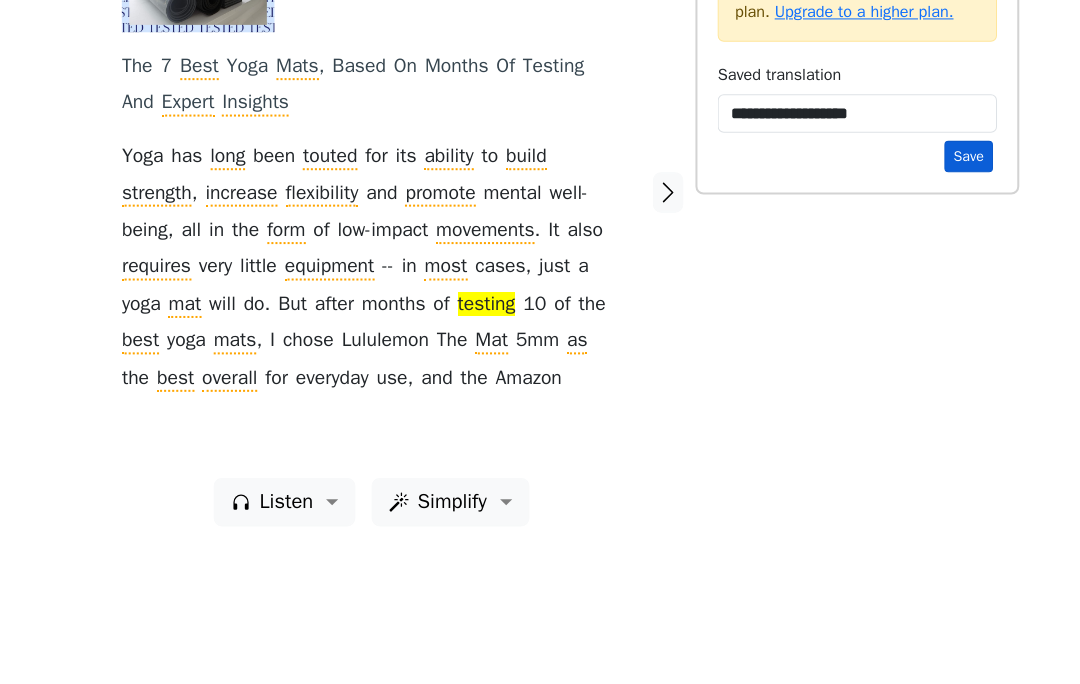 click on "Save" at bounding box center [970, 294] 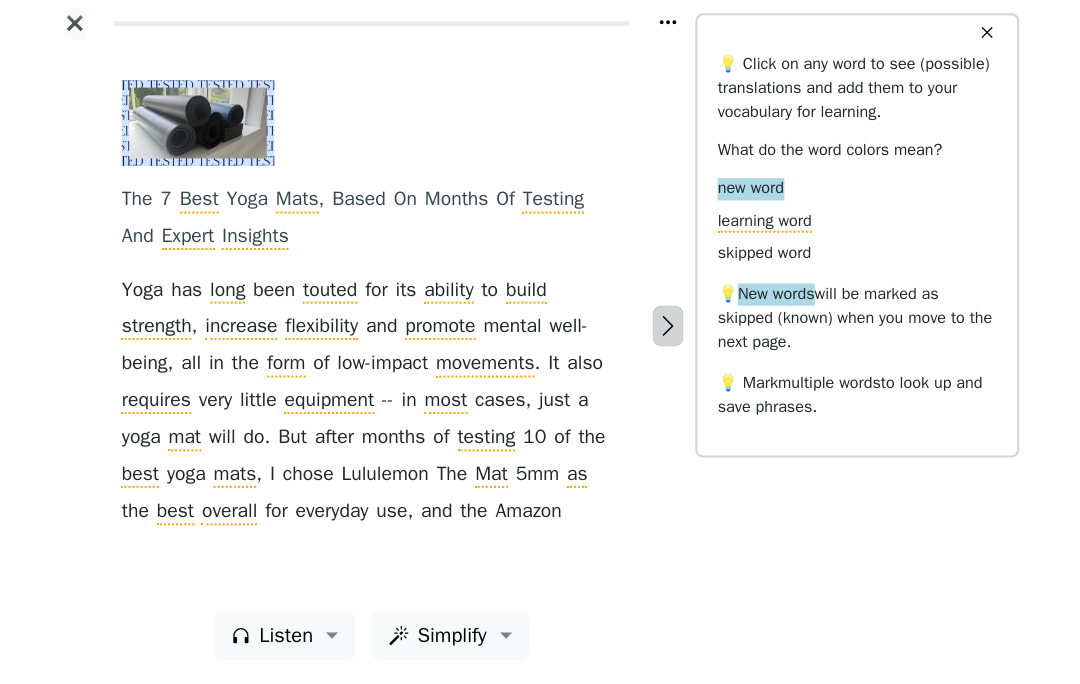 click at bounding box center [673, 330] 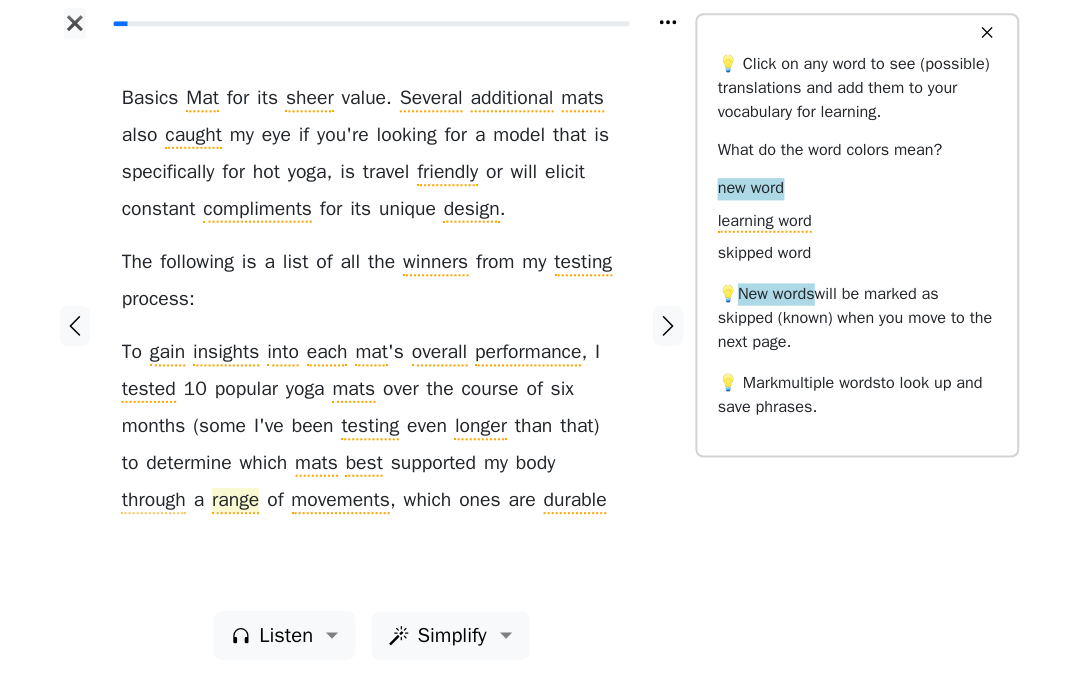 click on "range" at bounding box center [245, 503] 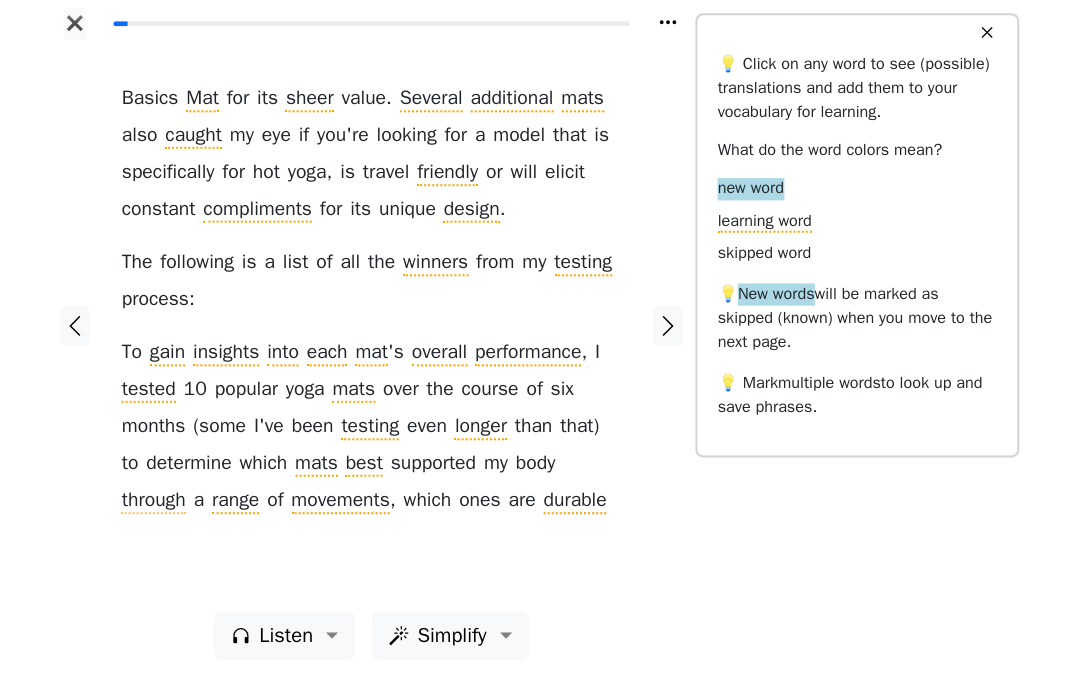 click on "Basics   Mat   for   its   sheer   value .   Several   additional   mats   also   caught   my   eye   if   you ' re   looking   for   a   model   that   is   specifically   for   hot   yoga ,   is   travel   friendly   or   will   elicit   constant   compliments   for   its   unique   design . The   following   is   a   list   of   all   the   winners   from   my   testing   process : To   gain   insights   into   each   mat ' s   overall   performance ,   I   tested   10   popular   yoga   mats   over   the   course   of   six   months   ( some   I ' ve   been   testing   even   longer   than   that )   to   determine   which   mats   best   supported   my   body   through   a   range   of   movements ,   which   ones   are   durable" at bounding box center (379, 329) 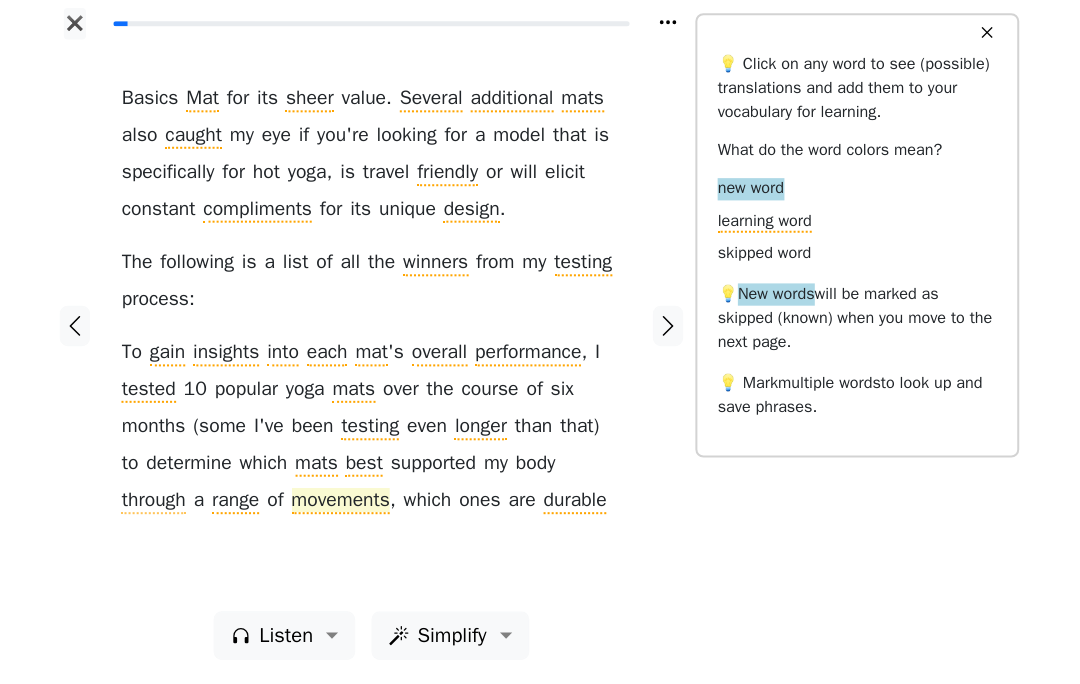 click on "movements" at bounding box center (349, 503) 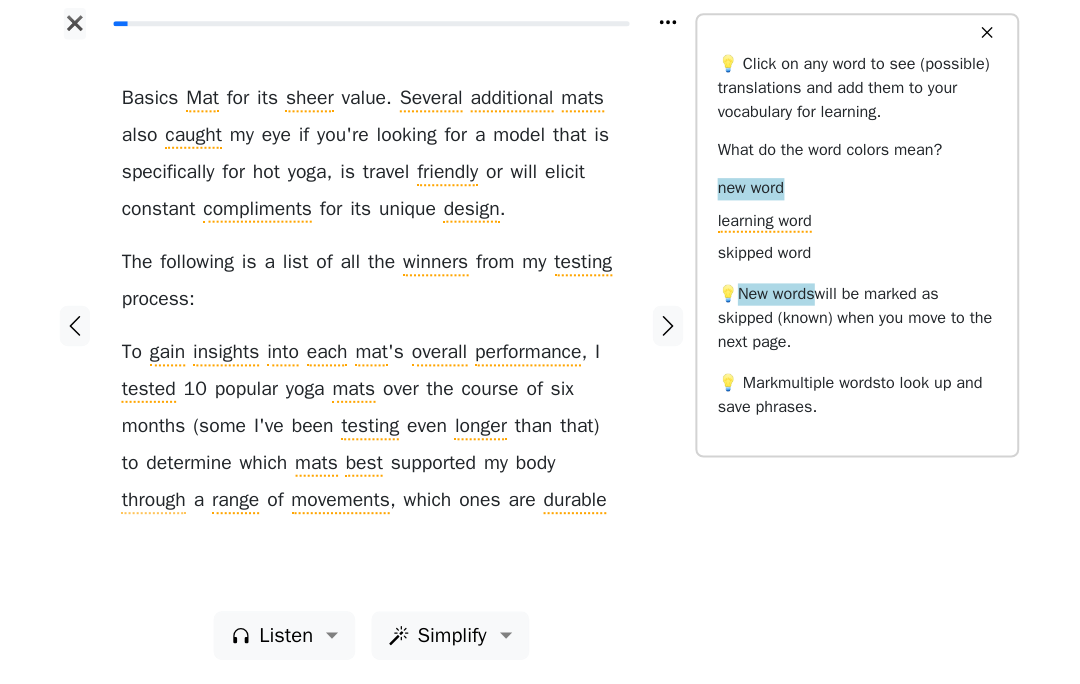 click on "Basics   Mat   for   its   sheer   value .   Several   additional   mats   also   caught   my   eye   if   you ' re   looking   for   a   model   that   is   specifically   for   hot   yoga ,   is   travel   friendly   or   will   elicit   constant   compliments   for   its   unique   design . The   following   is   a   list   of   all   the   winners   from   my   testing   process : To   gain   insights   into   each   mat ' s   overall   performance ,   I   tested   10   popular   yoga   mats   over   the   course   of   six   months   ( some   I ' ve   been   testing   even   longer   than   that )   to   determine   which   mats   best   supported   my   body   through   a   range   of   movements ,   which   ones   are   durable" at bounding box center (379, 329) 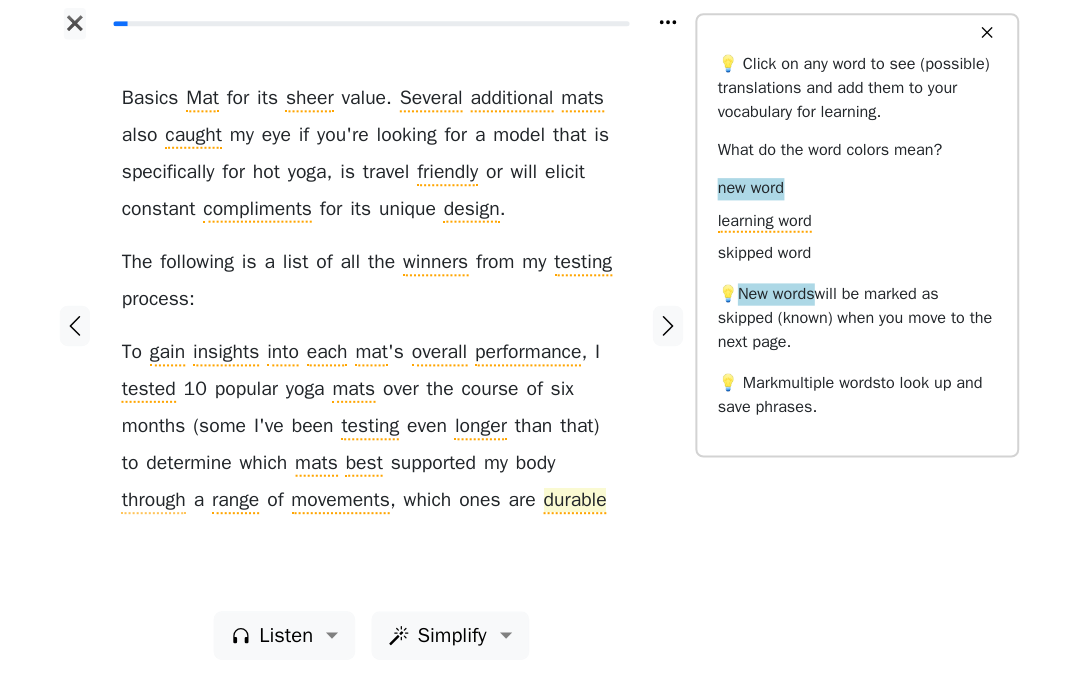click on "durable" at bounding box center [581, 503] 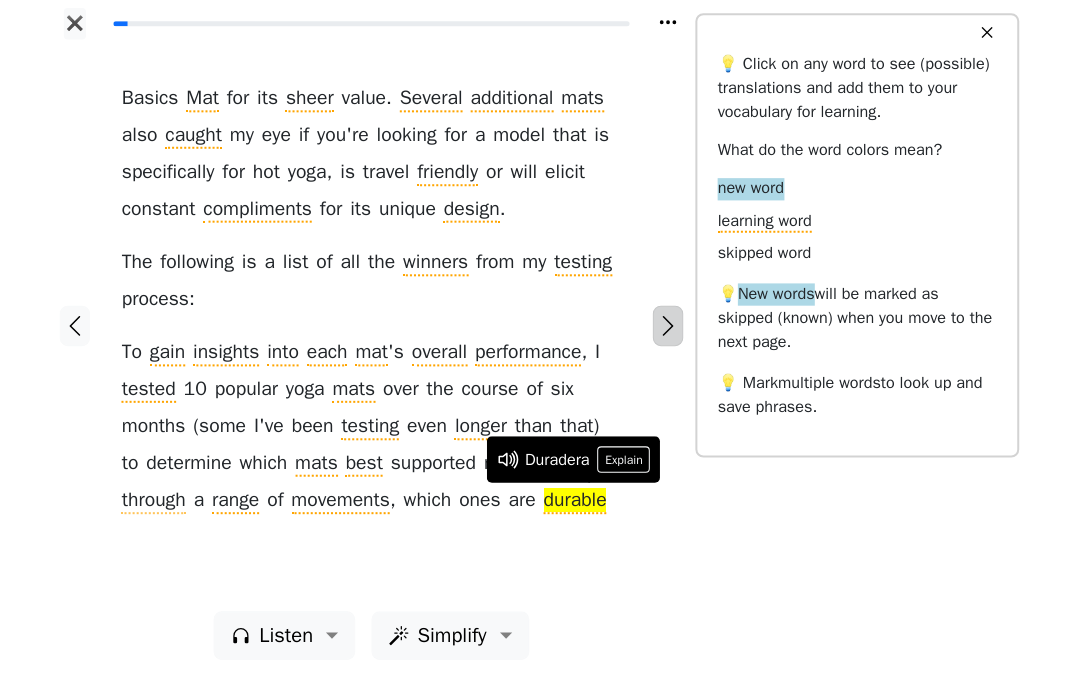 click 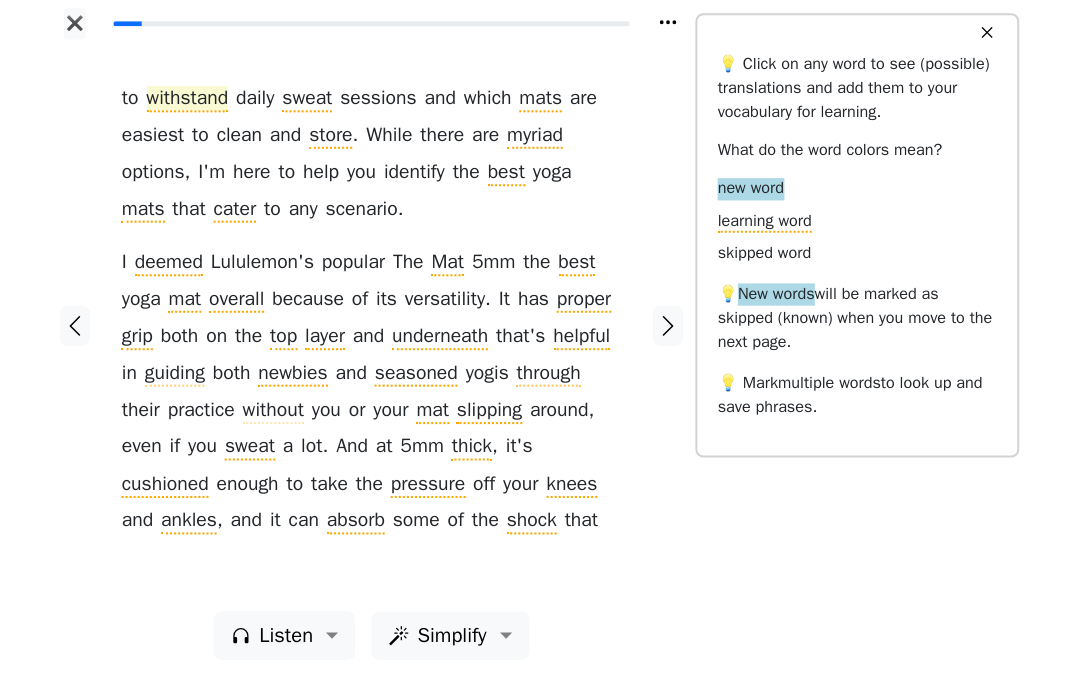 click on "withstand" at bounding box center [198, 106] 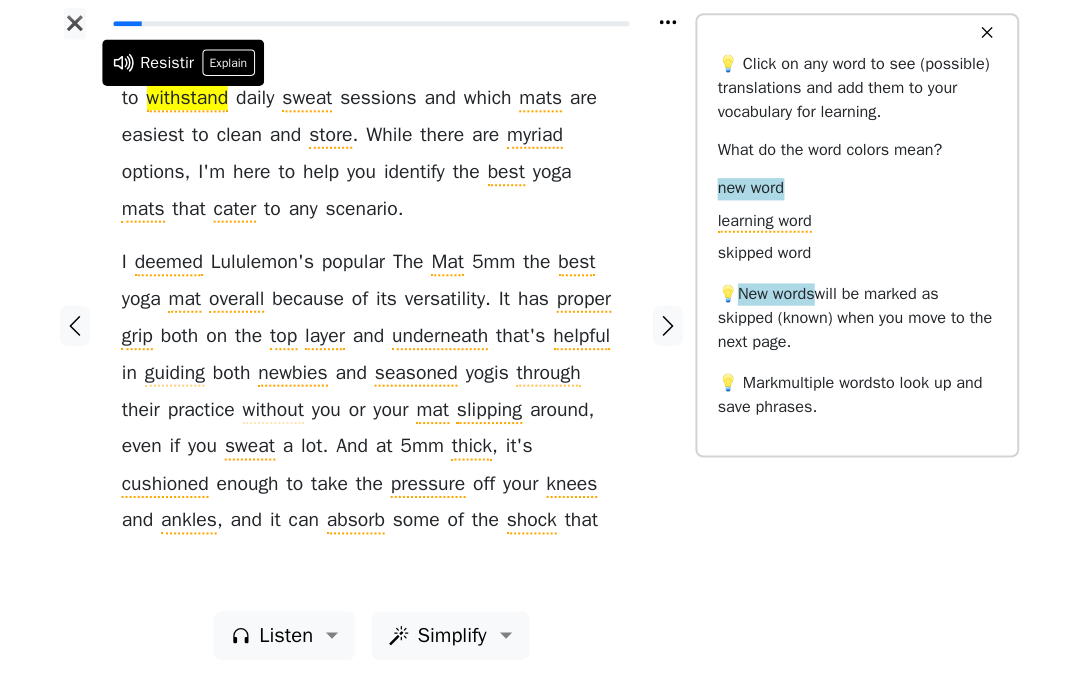 click at bounding box center [673, 329] 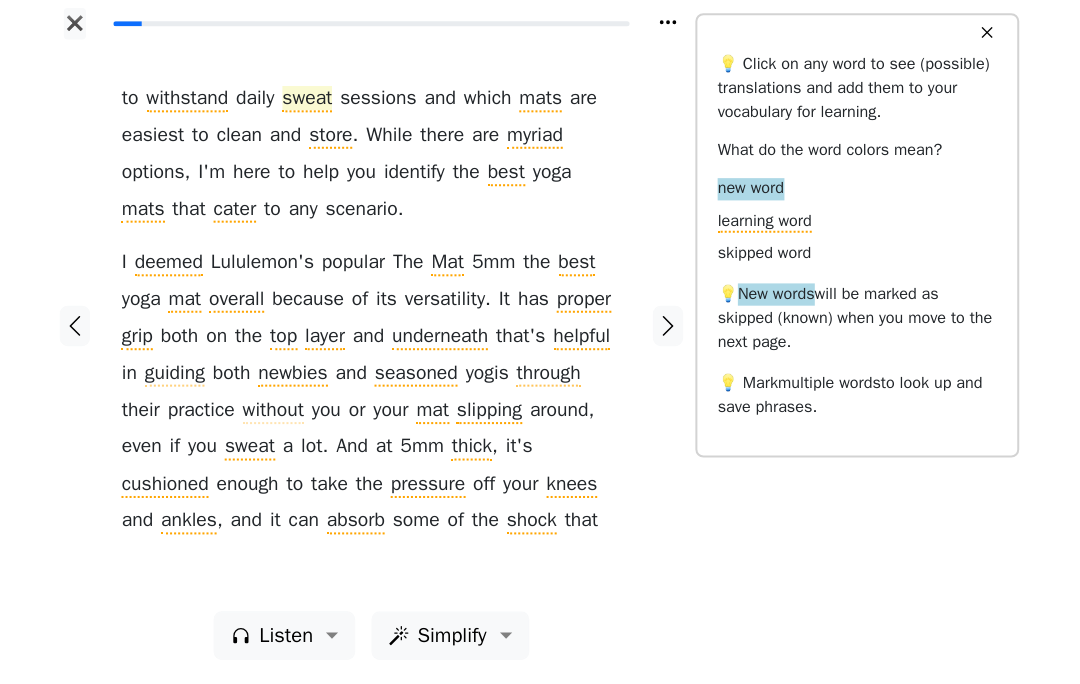 click on "sweat" at bounding box center [316, 106] 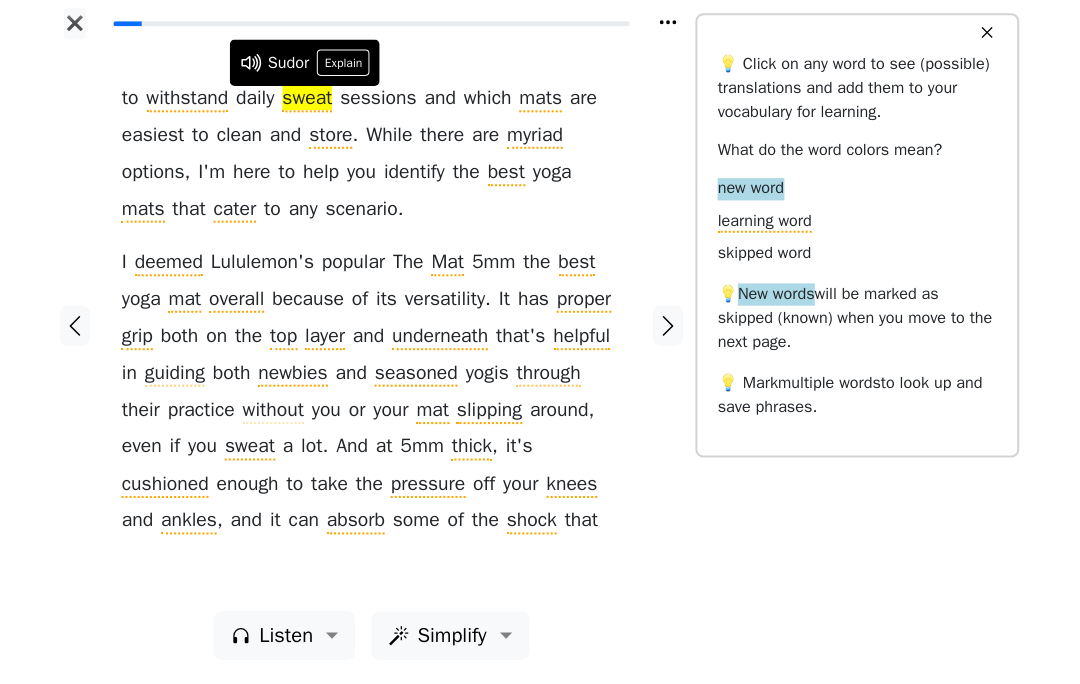 click at bounding box center (673, 329) 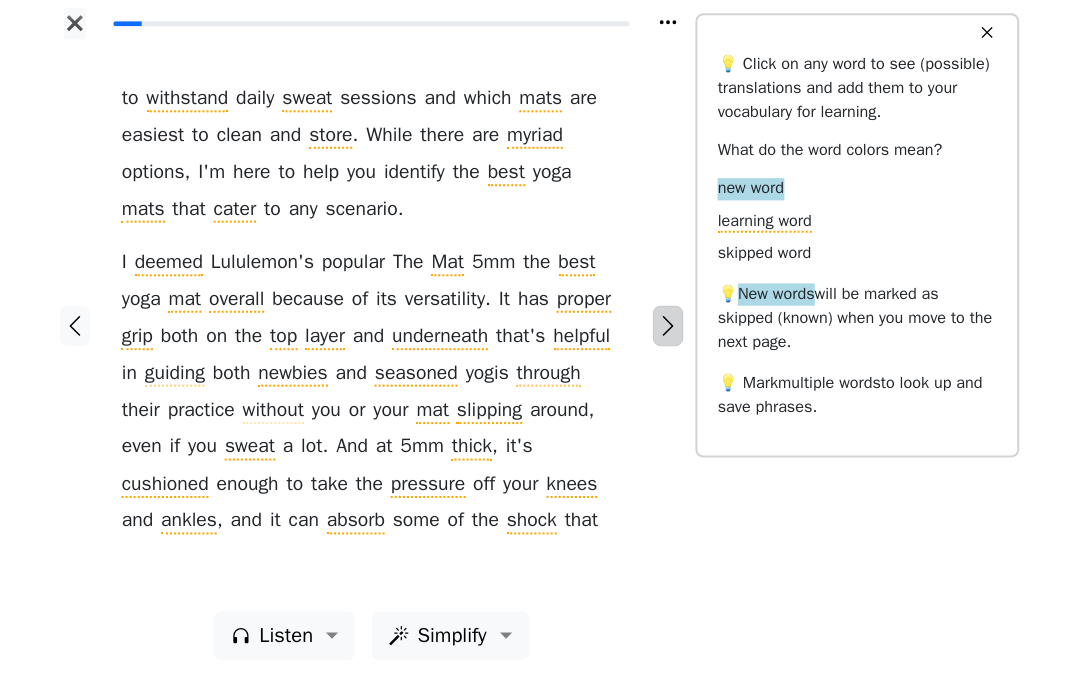 click at bounding box center (673, 330) 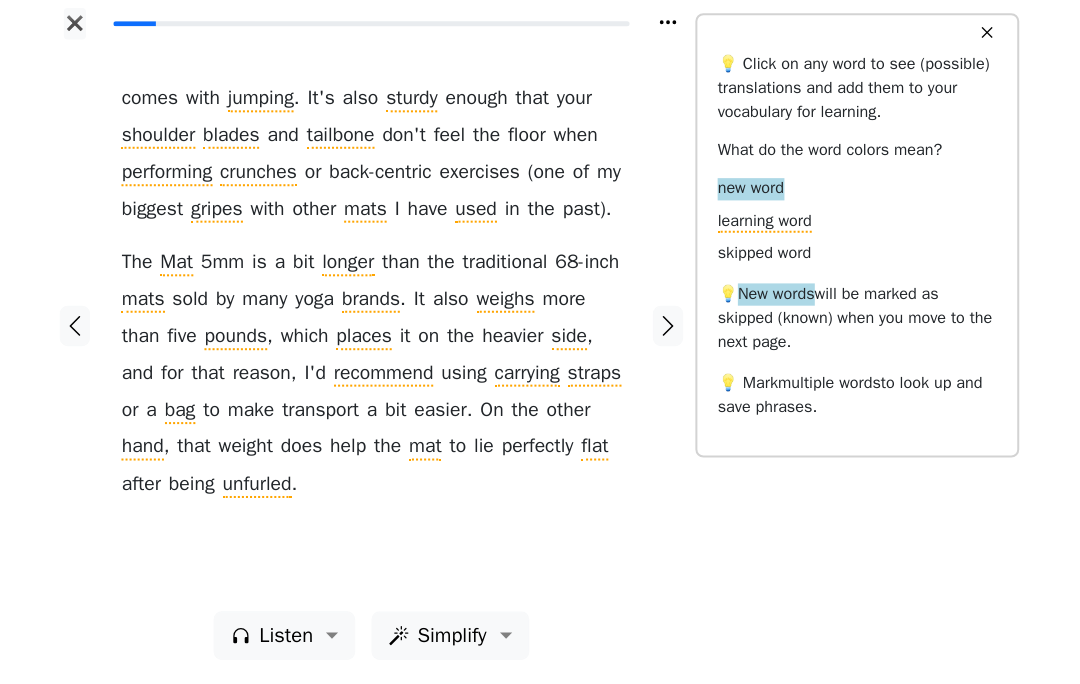 click at bounding box center (673, 329) 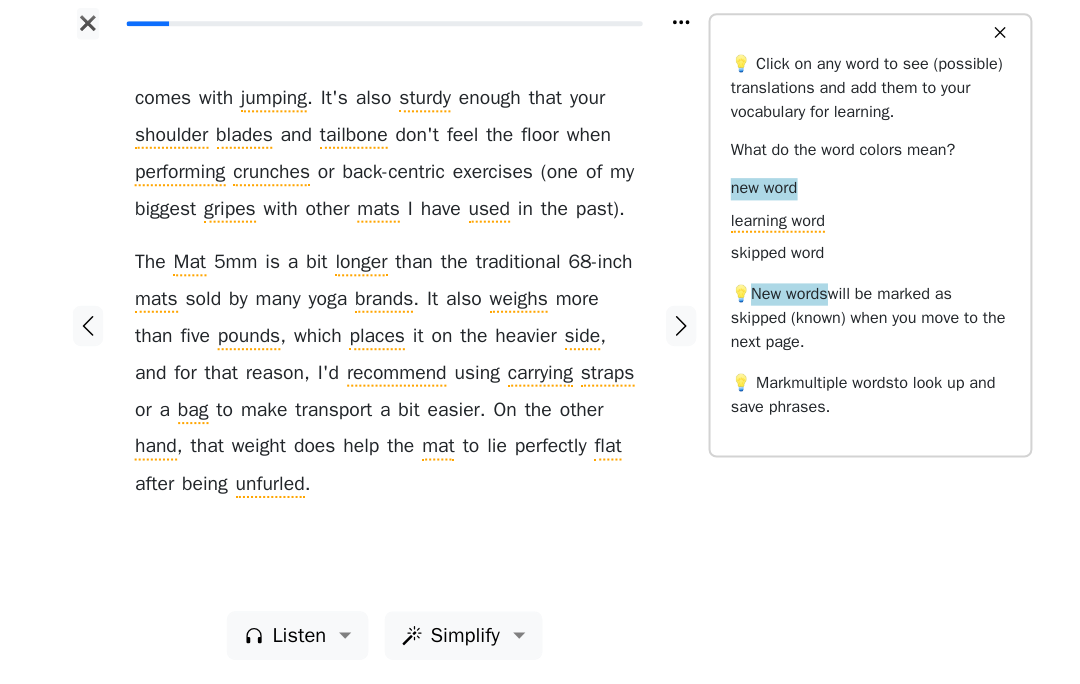 click at bounding box center (86, 329) 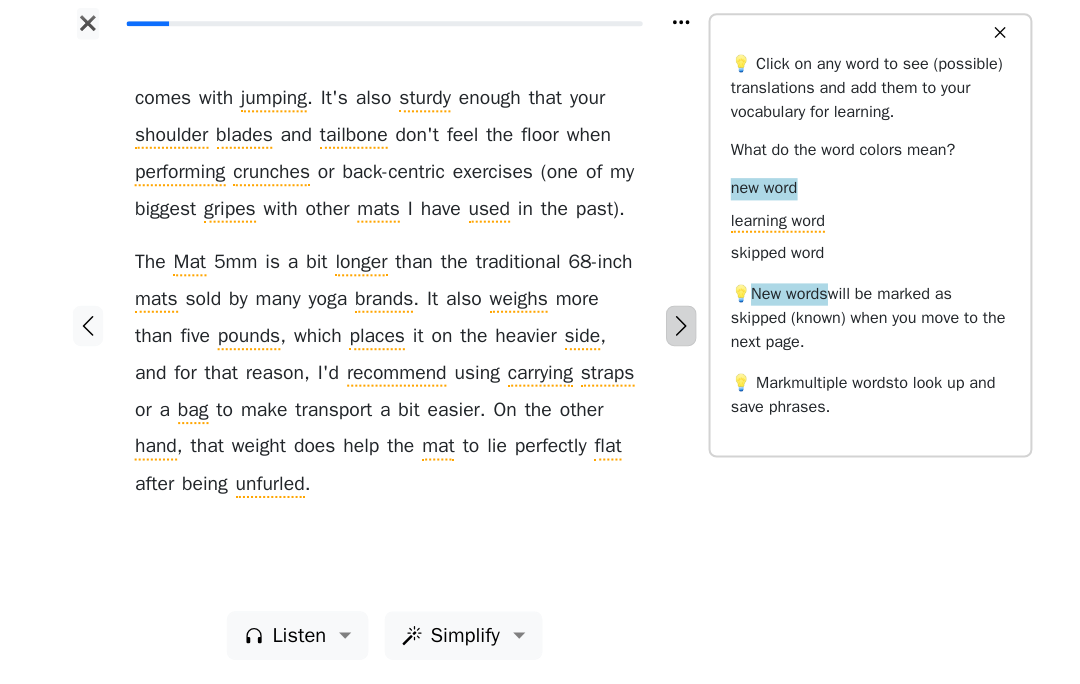 click 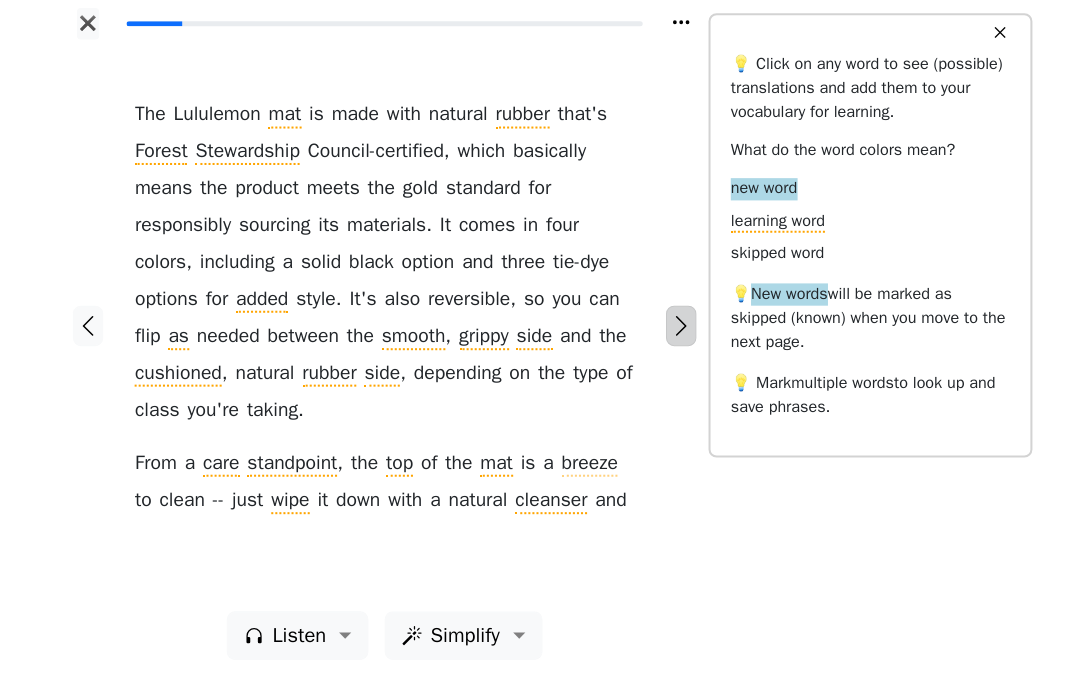 click 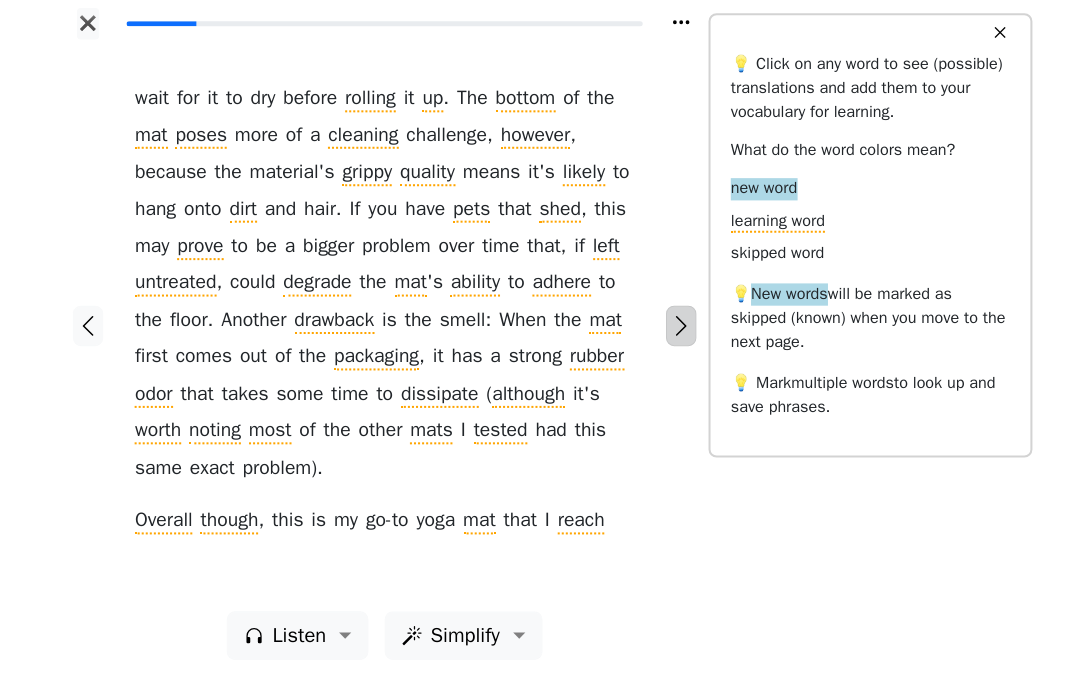 click 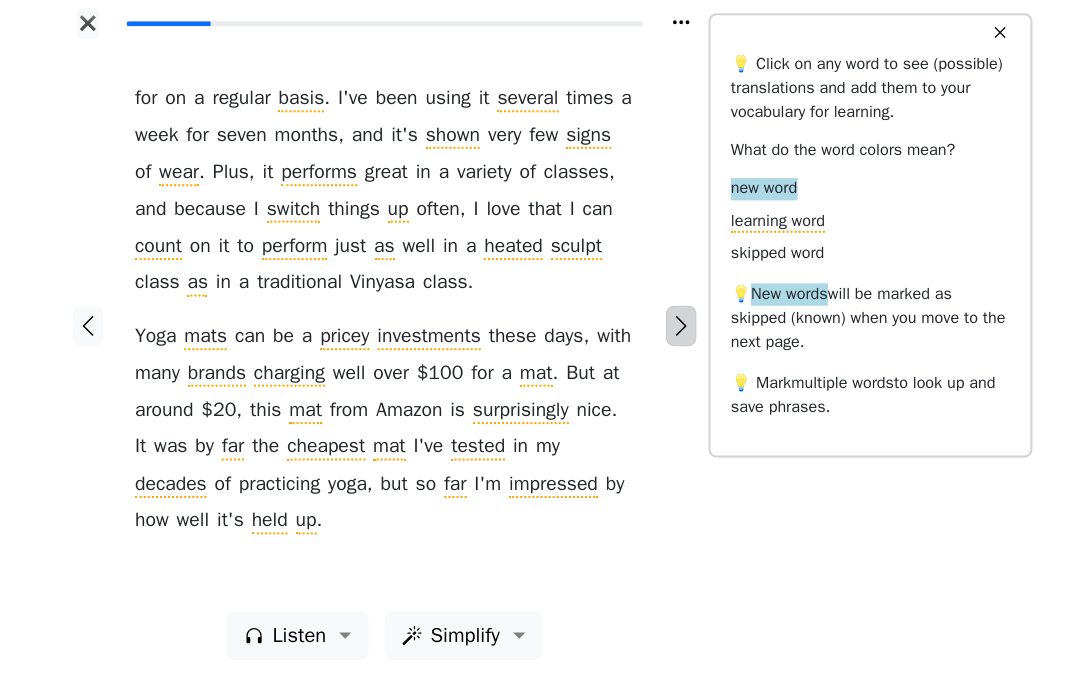 click 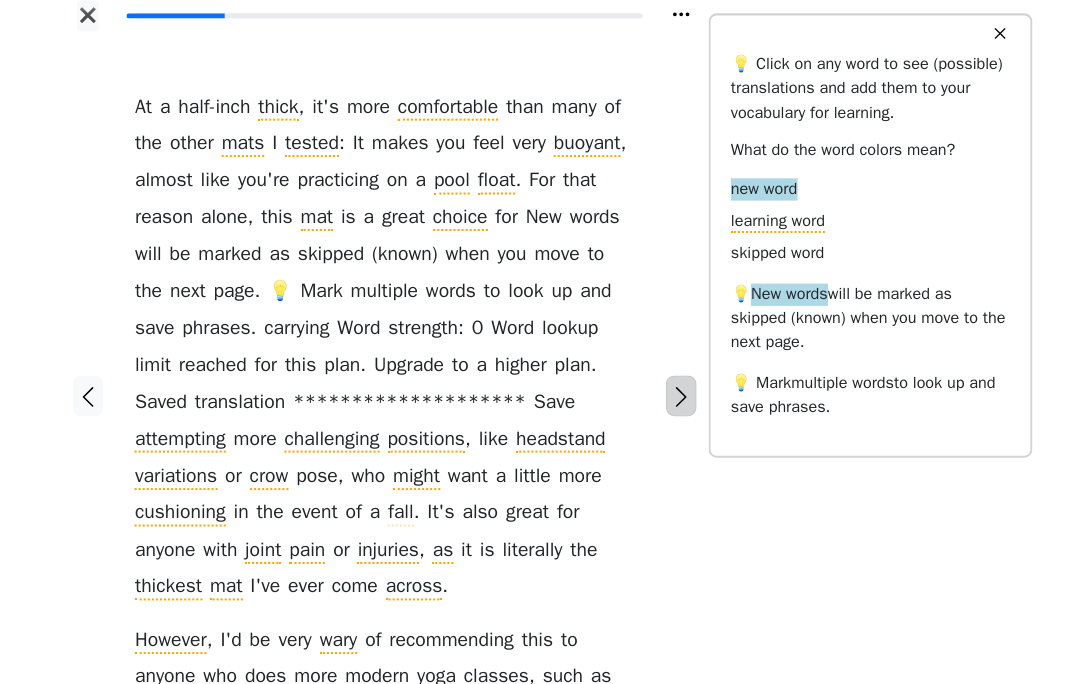 click at bounding box center [673, 399] 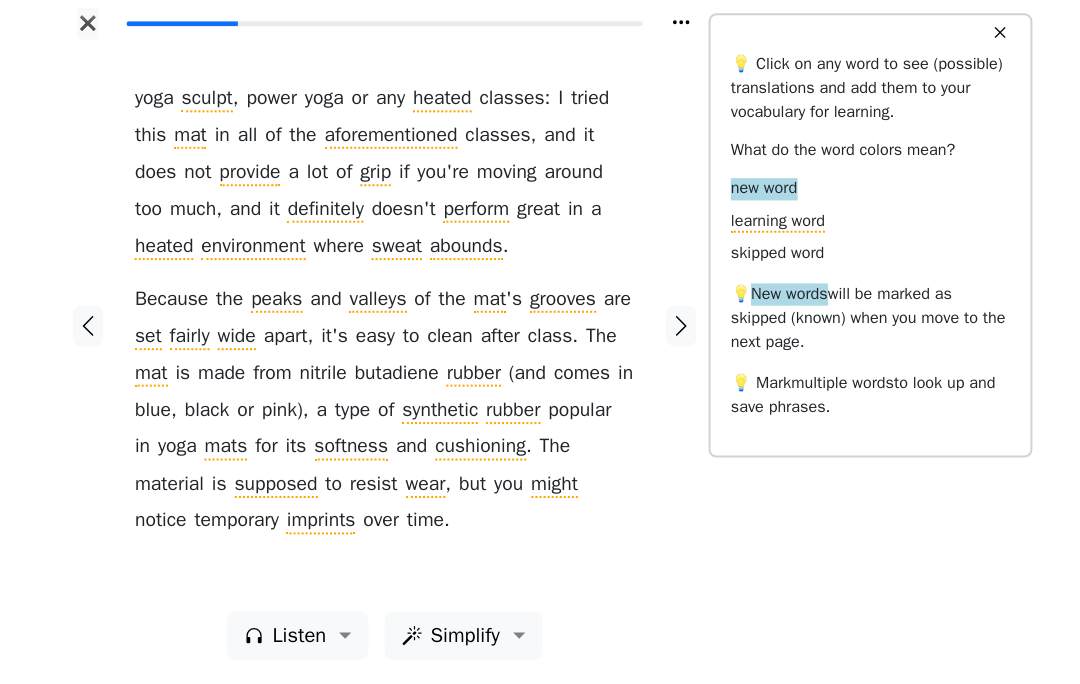 click at bounding box center (673, 329) 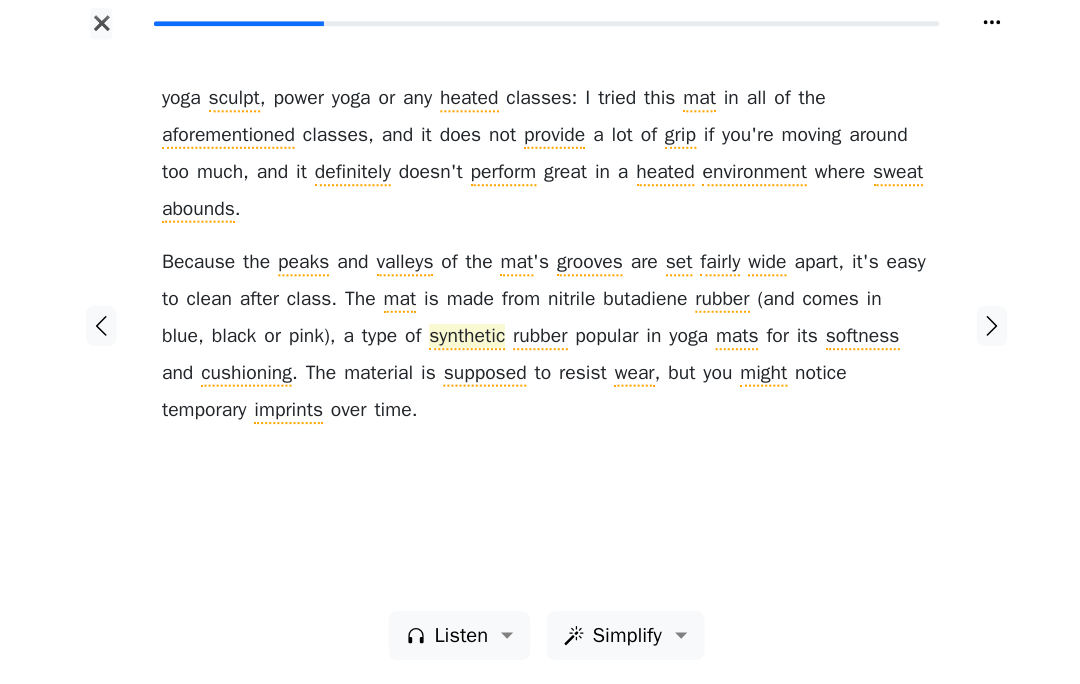 click on "synthetic" at bounding box center [461, 341] 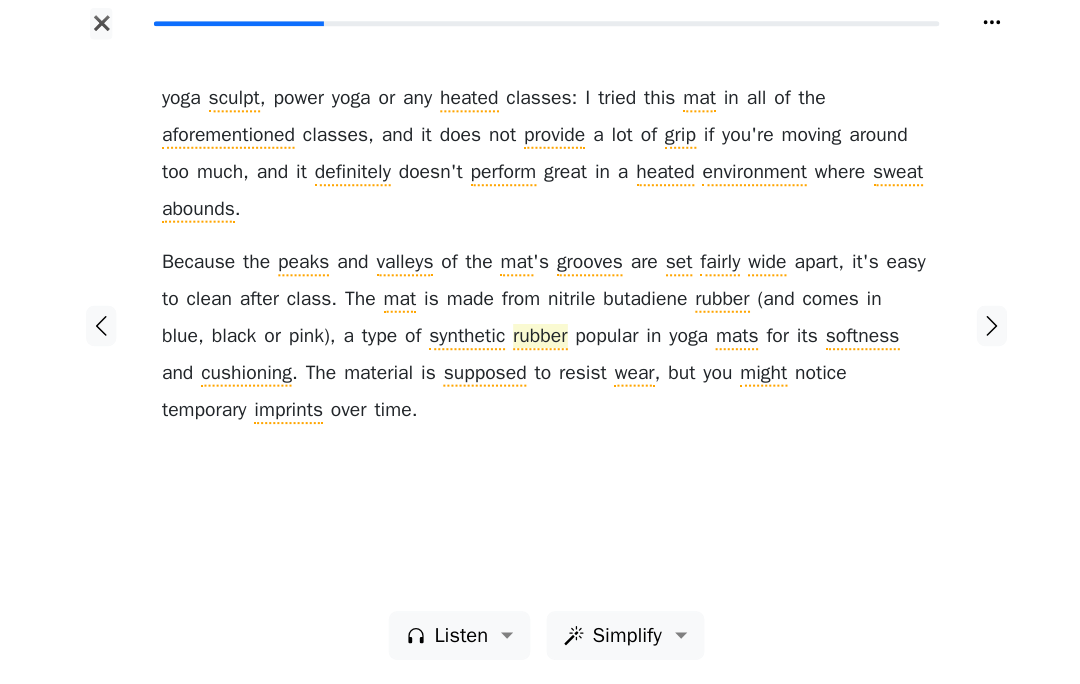 click on "rubber" at bounding box center (534, 341) 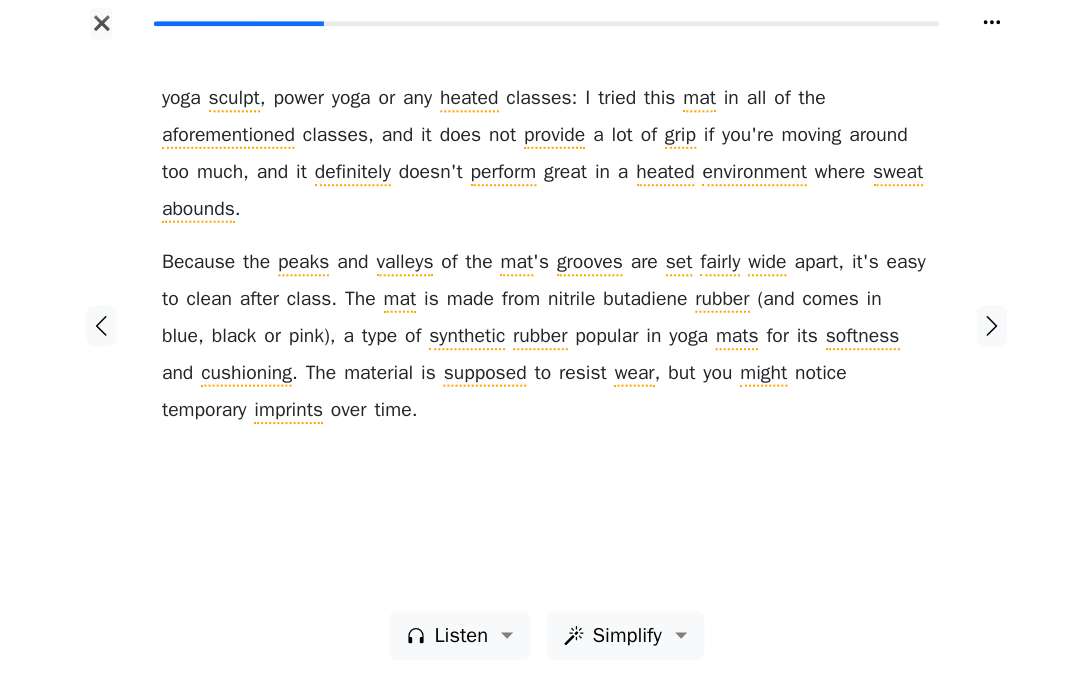 click on "yoga   sculpt ,   power   yoga   or   any   heated   classes :   I   tried   this   mat   in   all   of   the   aforementioned   classes ,   and   it   does   not   provide   a   lot   of   grip   if   you ' re   moving   around   too   much ,   and   it   definitely   doesn ' t   perform   great   in   a   heated   environment   where   sweat   abounds . Because   the   peaks   and   valleys   of   the   mat ' s   grooves   are   set   fairly   wide   apart ,   it ' s   easy   to   clean   after   class .   The   mat   is   made   from   nitrile   butadiene   rubber   ( and   comes   in   blue ,   black   or   pink ),   a   type   of   synthetic   rubber   popular   in   yoga   mats   for   its   softness   and   cushioning .   The   material   is   supposed   to   resist   wear ,   but   you   might   notice   temporary   imprints   over   time ." at bounding box center [540, 329] 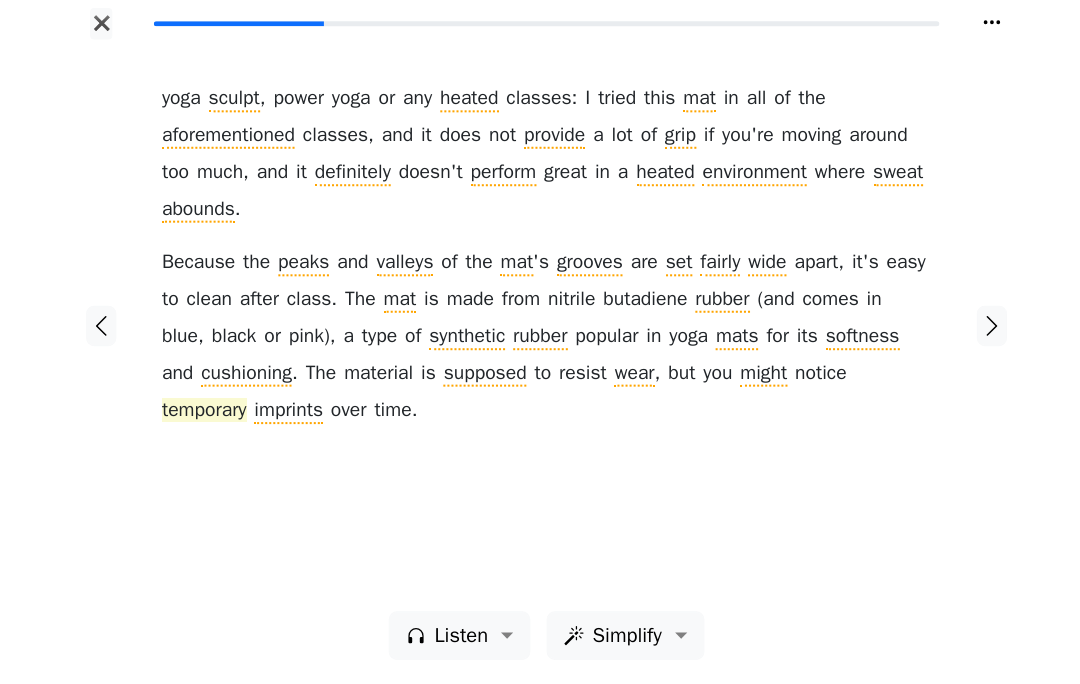 click on "temporary" at bounding box center (202, 414) 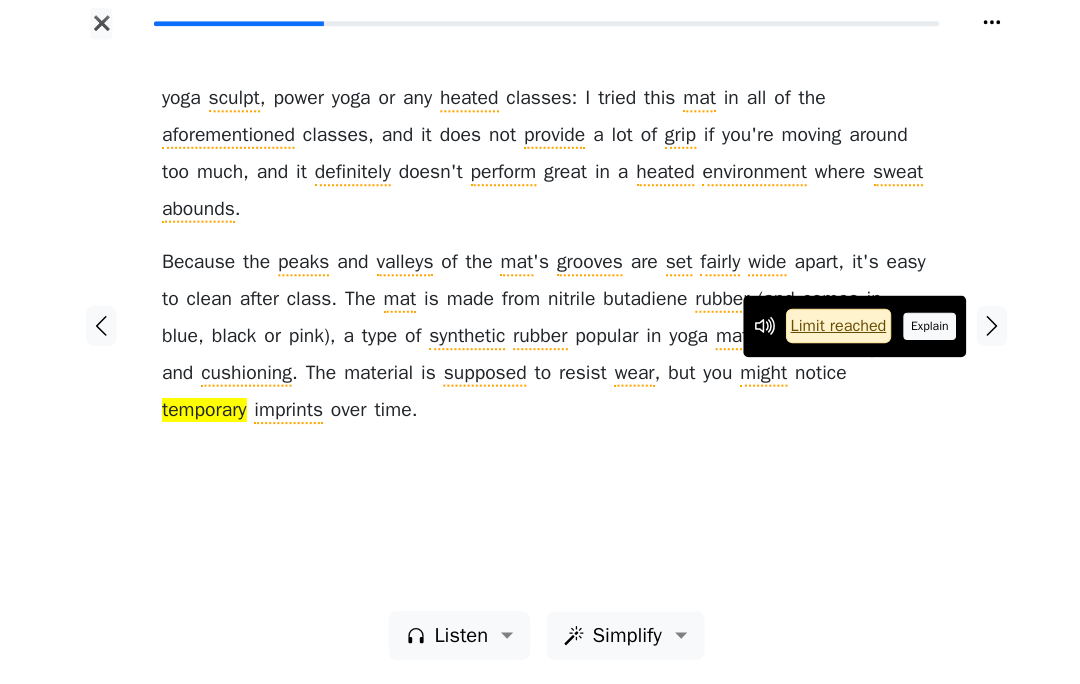 click on "Explain" at bounding box center (919, 330) 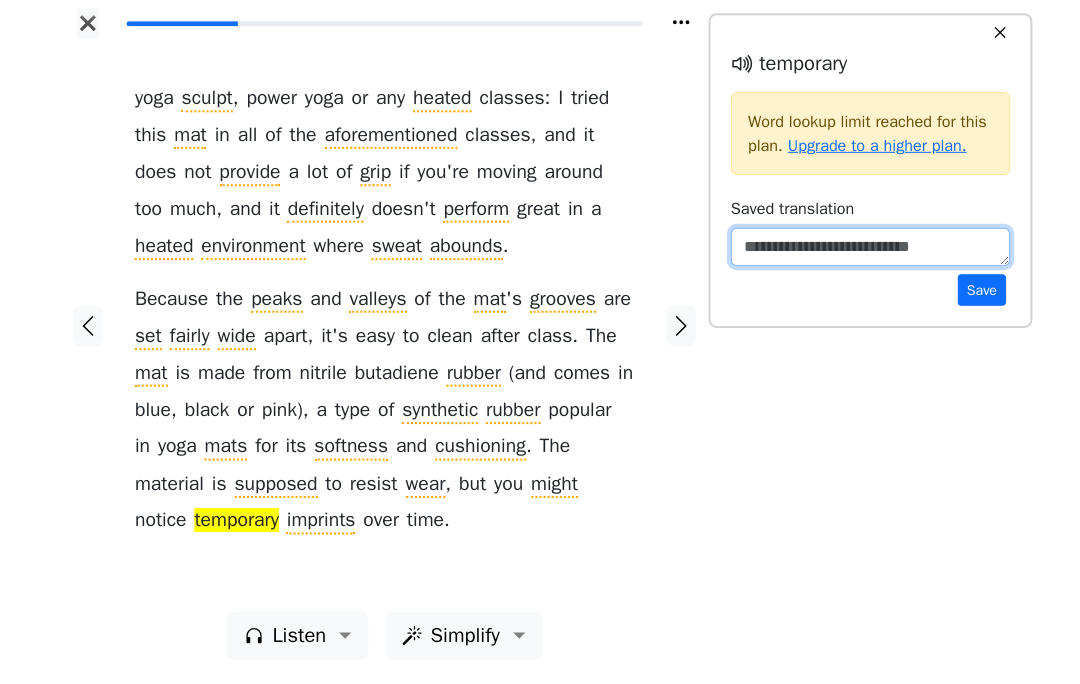 click at bounding box center (860, 252) 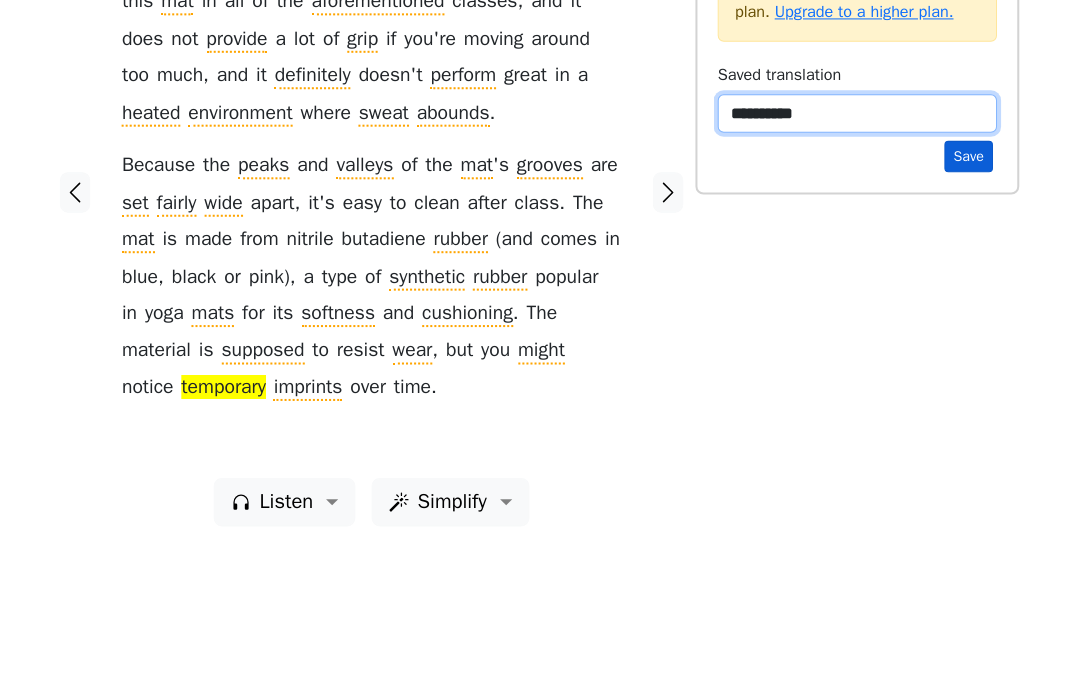 type on "**********" 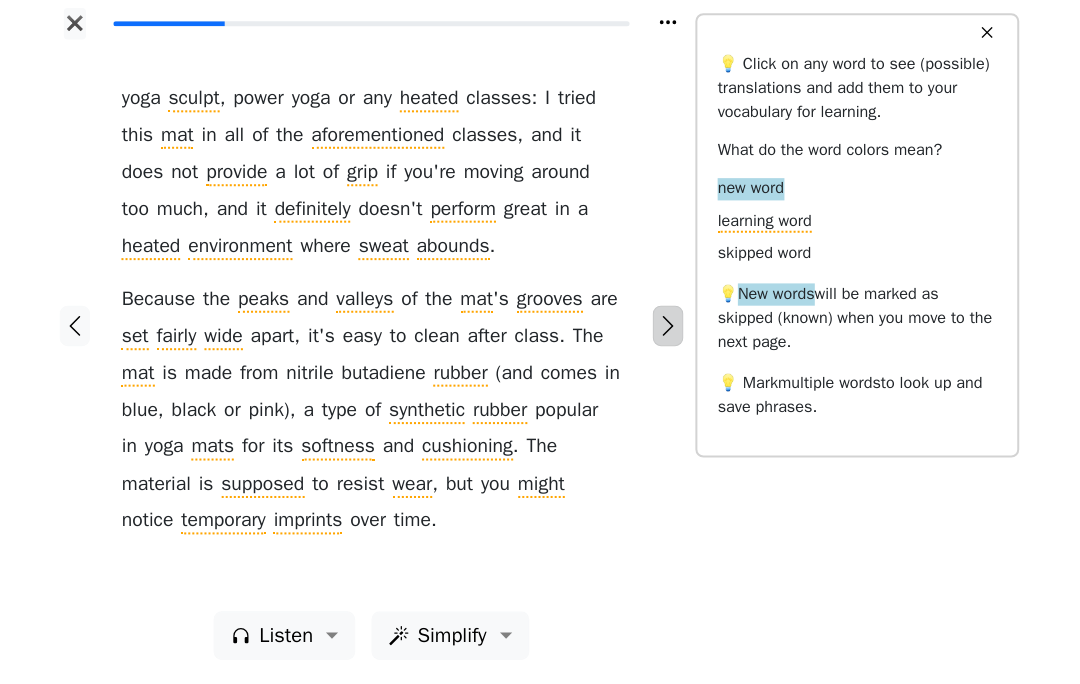 click at bounding box center (673, 330) 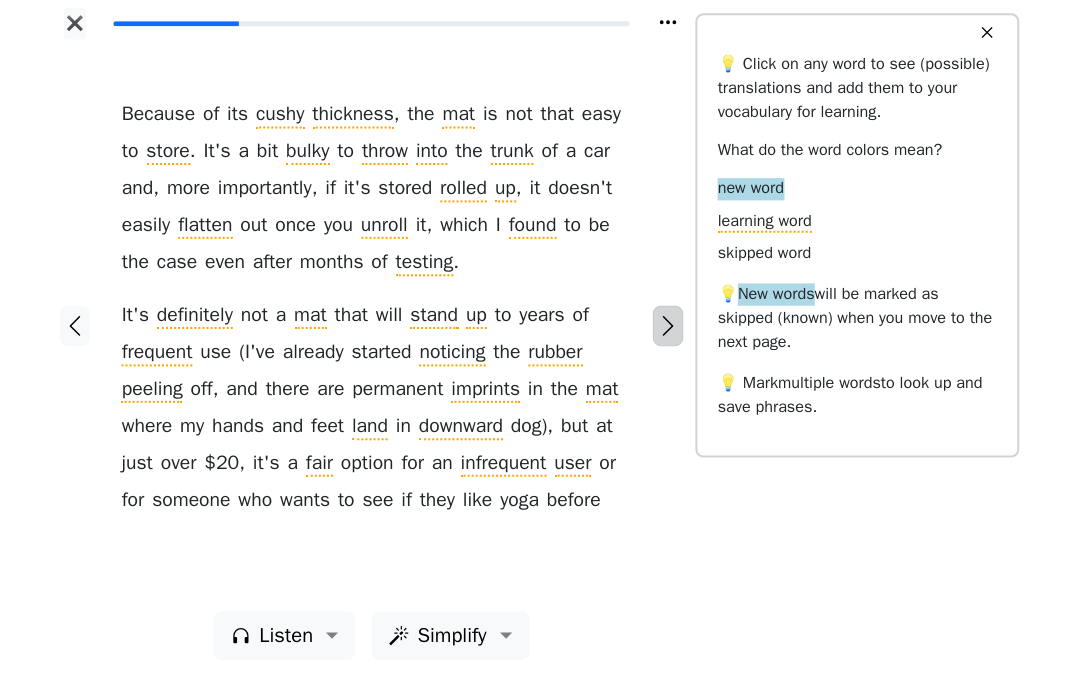 click at bounding box center [673, 330] 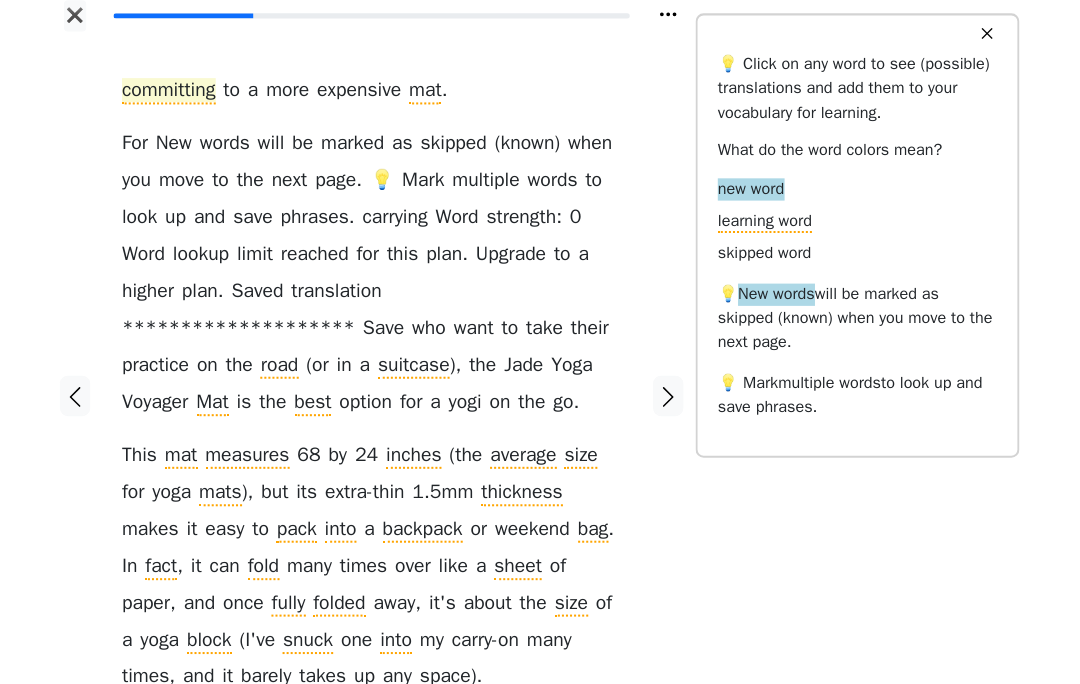 click on "committing" at bounding box center [179, 98] 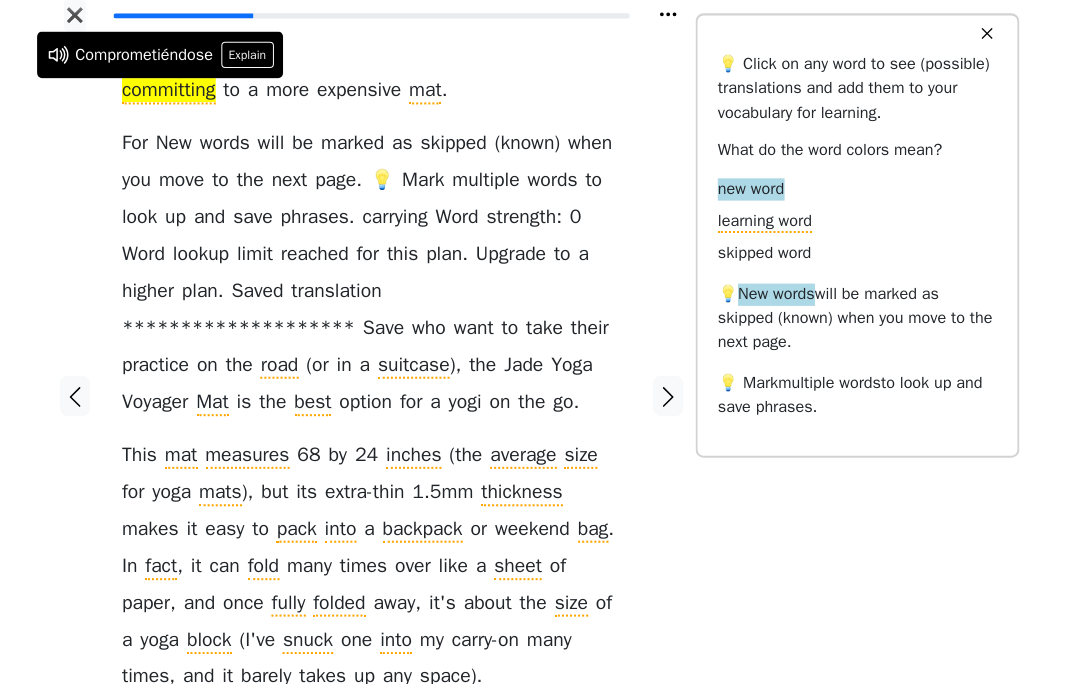 click on "✖ committing   to   a   more   expensive   mat . For   those   who   want   to   take   their   practice   on   the   road   ( or   in   a   suitcase ),   the   Jade   Yoga   Voyager   Mat   is   the   best   option   for   a   yogi   on   the   go . This   mat   measures   68   by   24   inches   ( the   average   size   for   yoga   mats ),   but   its   extra-thin   1 . 5 mm   thickness   makes   it   easy   to   pack   into   a   backpack   or   weekend   bag .   In   fact ,   it   can   fold   many   times   over   like   a   sheet   of   paper ,   and   once   fully   folded   away ,   it ' s   about   the   size   of   a   yoga   block   ( I ' ve   snuck   one   into   my   carry-on   many   times ,   and   it   barely   takes   up   any   space ). Listen Simplify ✕ 💡   Click on any word to see (possible) translations and add them to your vocabulary for learning. What do the word colors mean? new word learning word skipped word 💡 New words 💡   Mark  multiple words" at bounding box center [540, 411] 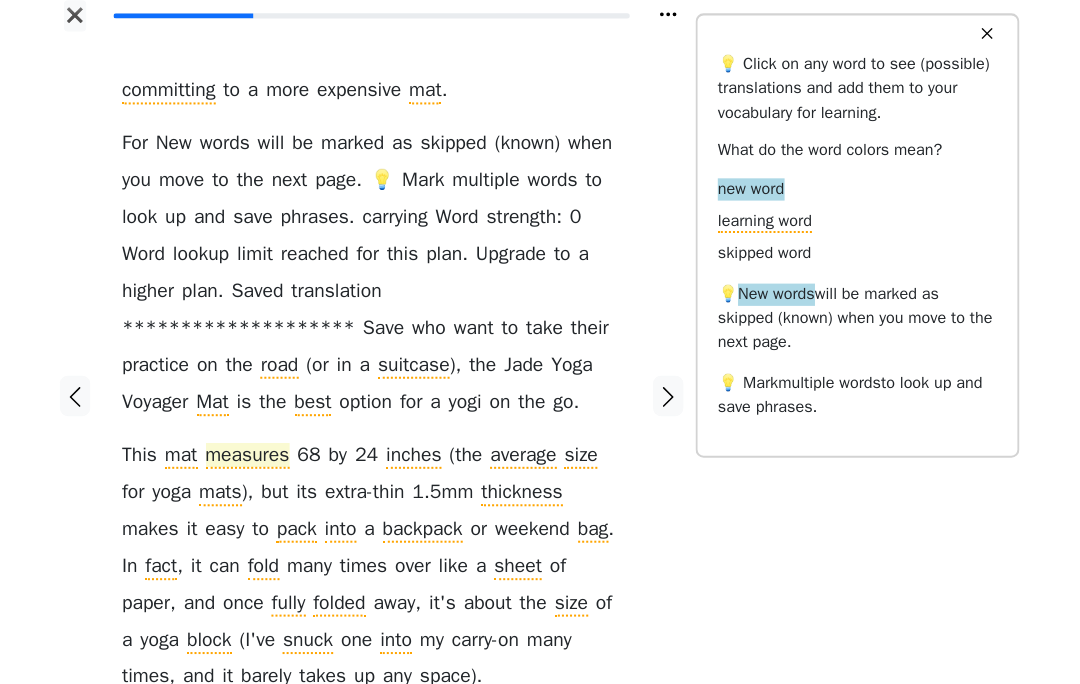 click on "measures" at bounding box center [257, 458] 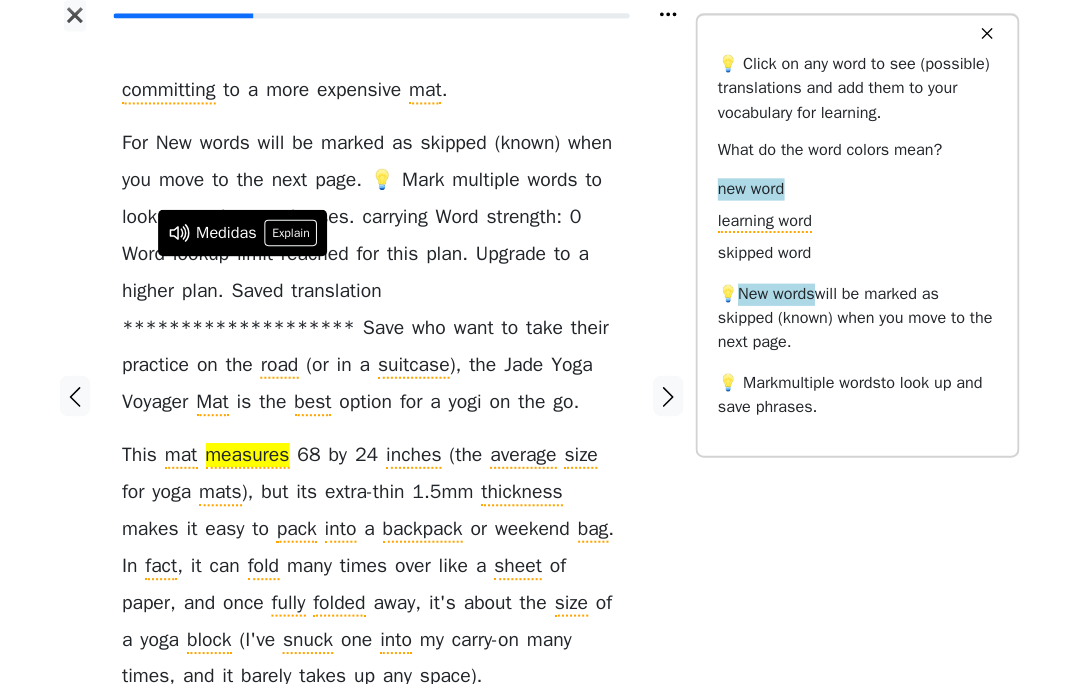 click on "✖ committing   to   a   more   expensive   mat . For   those   who   want   to   take   their   practice   on   the   road   ( or   in   a   suitcase ),   the   Jade   Yoga   Voyager   Mat   is   the   best   option   for   a   yogi   on   the   go . This   mat   measures   68   by   24   inches   ( the   average   size   for   yoga   mats ),   but   its   extra-thin   1 . 5 mm   thickness   makes   it   easy   to   pack   into   a   backpack   or   weekend   bag .   In   fact ,   it   can   fold   many   times   over   like   a   sheet   of   paper ,   and   once   fully   folded   away ,   it ' s   about   the   size   of   a   yoga   block   ( I ' ve   snuck   one   into   my   carry-on   many   times ,   and   it   barely   takes   up   any   space ). Listen Simplify ✕ 💡   Click on any word to see (possible) translations and add them to your vocabulary for learning. What do the word colors mean? new word learning word skipped word 💡 New words 💡   Mark  multiple words Medidas  Explain" at bounding box center [540, 411] 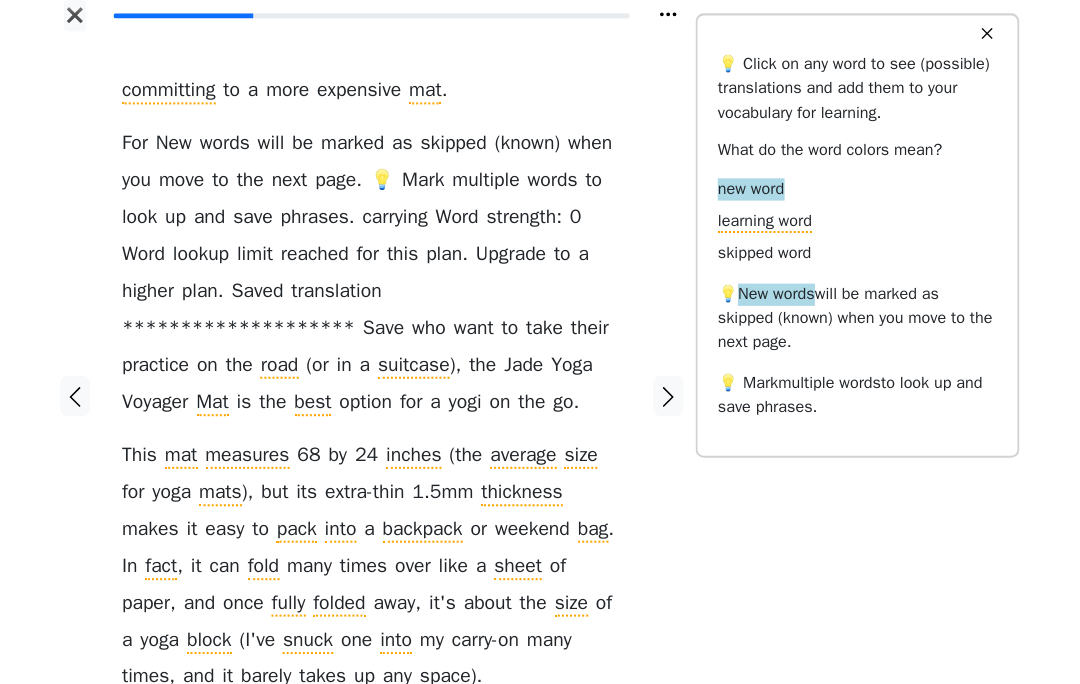 click at bounding box center [86, 399] 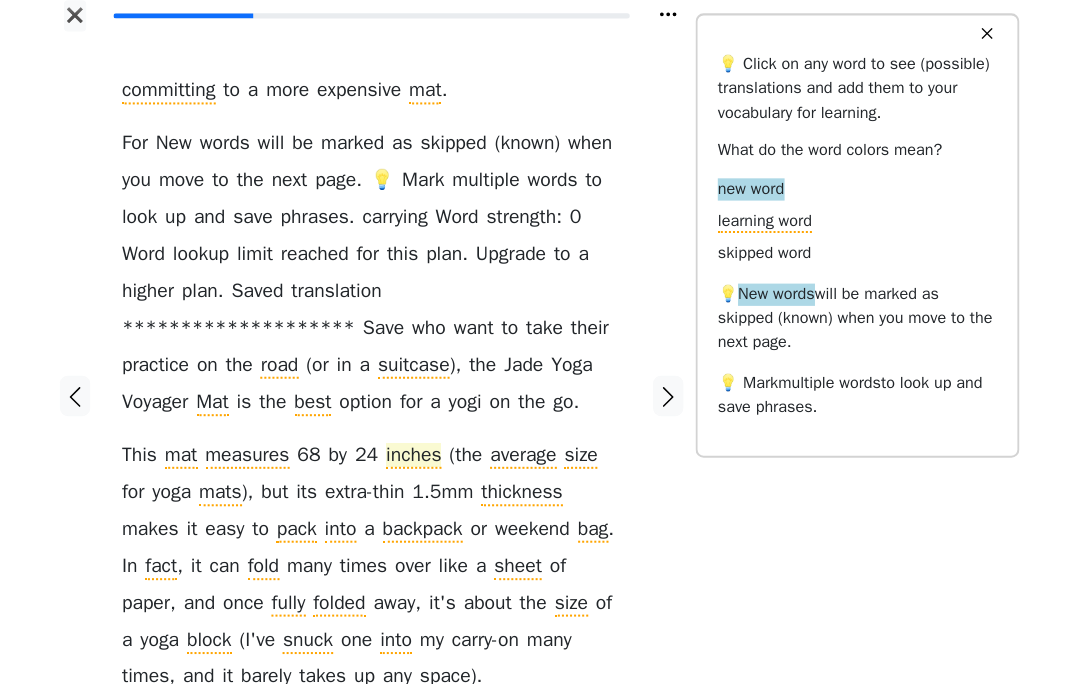 click on "inches" at bounding box center (421, 458) 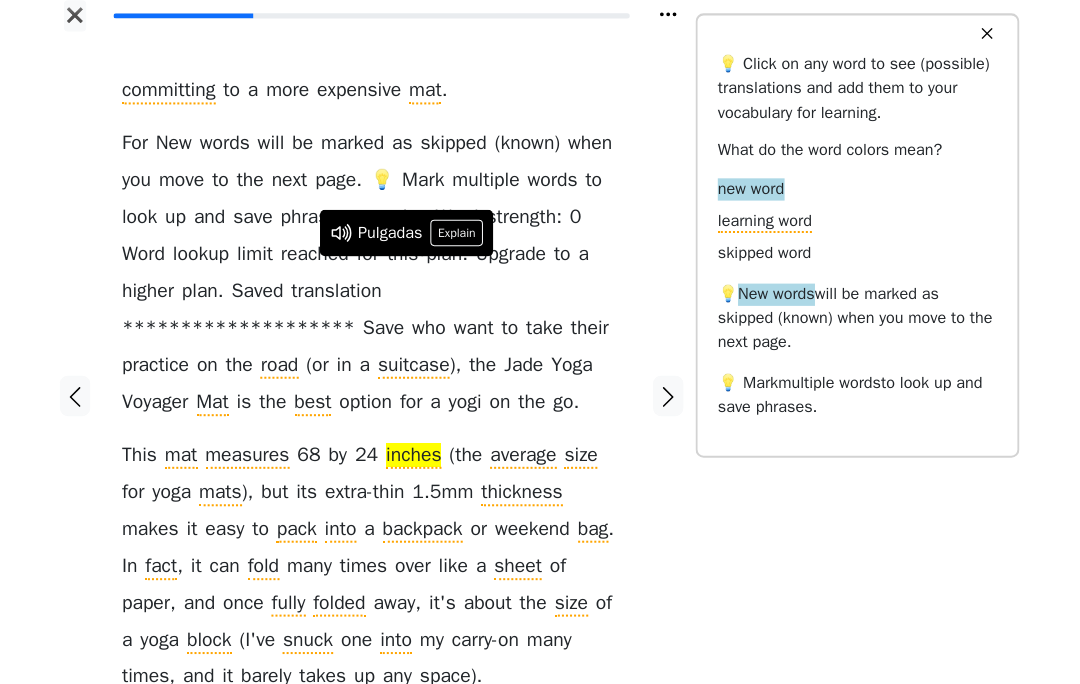 click on "✖ committing   to   a   more   expensive   mat . For   those   who   want   to   take   their   practice   on   the   road   ( or   in   a   suitcase ),   the   Jade   Yoga   Voyager   Mat   is   the   best   option   for   a   yogi   on   the   go . This   mat   measures   68   by   24   inches   ( the   average   size   for   yoga   mats ),   but   its   extra-thin   1 . 5 mm   thickness   makes   it   easy   to   pack   into   a   backpack   or   weekend   bag .   In   fact ,   it   can   fold   many   times   over   like   a   sheet   of   paper ,   and   once   fully   folded   away ,   it ' s   about   the   size   of   a   yoga   block   ( I ' ve   snuck   one   into   my   carry-on   many   times ,   and   it   barely   takes   up   any   space ). Listen Simplify ✕ 💡   Click on any word to see (possible) translations and add them to your vocabulary for learning. What do the word colors mean? new word learning word skipped word 💡 New words 💡   Mark  multiple words Pulgadas  Explain" at bounding box center [540, 411] 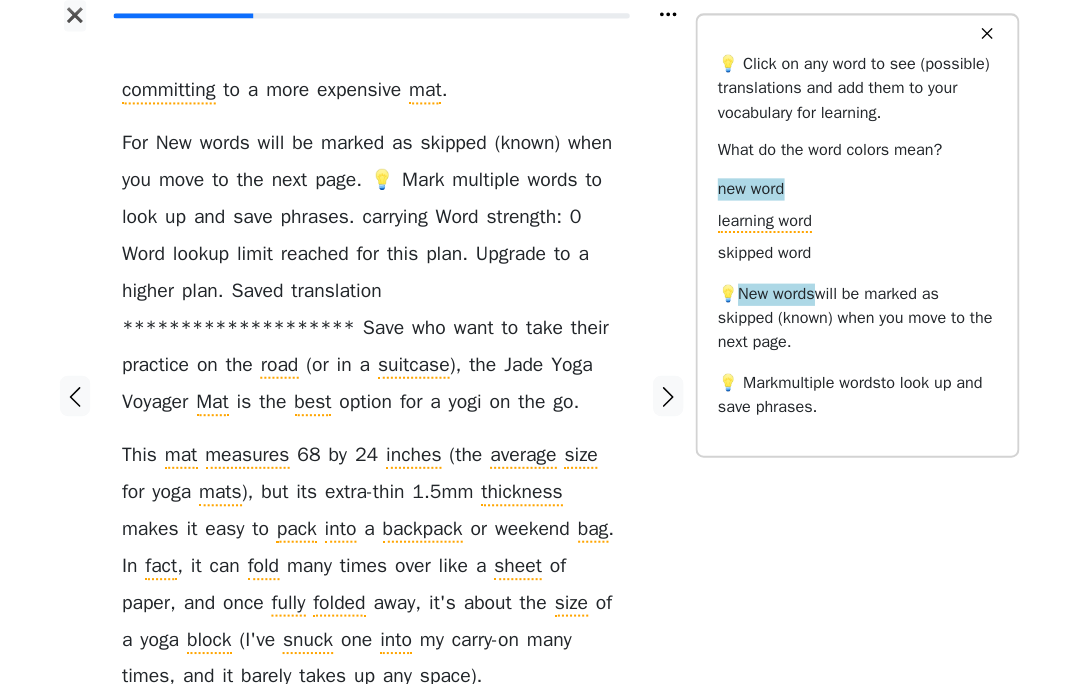 click on "committing   to   a   more   expensive   mat . For   those   who   want   to   take   their   practice   on   the   road   ( or   in   a   suitcase ),   the   Jade   Yoga   Voyager   Mat   is   the   best   option   for   a   yogi   on   the   go . This   mat   measures   68   by   24   inches   ( the   average   size   for   yoga   mats ),   but   its   extra-thin   1 . 5 mm   thickness   makes   it   easy   to   pack   into   a   backpack   or   weekend   bag .   In   fact ,   it   can   fold   many   times   over   like   a   sheet   of   paper ,   and   once   fully   folded   away ,   it ' s   about   the   size   of   a   yoga   block   ( I ' ve   snuck   one   into   my   carry-on   many   times ,   and   it   barely   takes   up   any   space )." at bounding box center [379, 387] 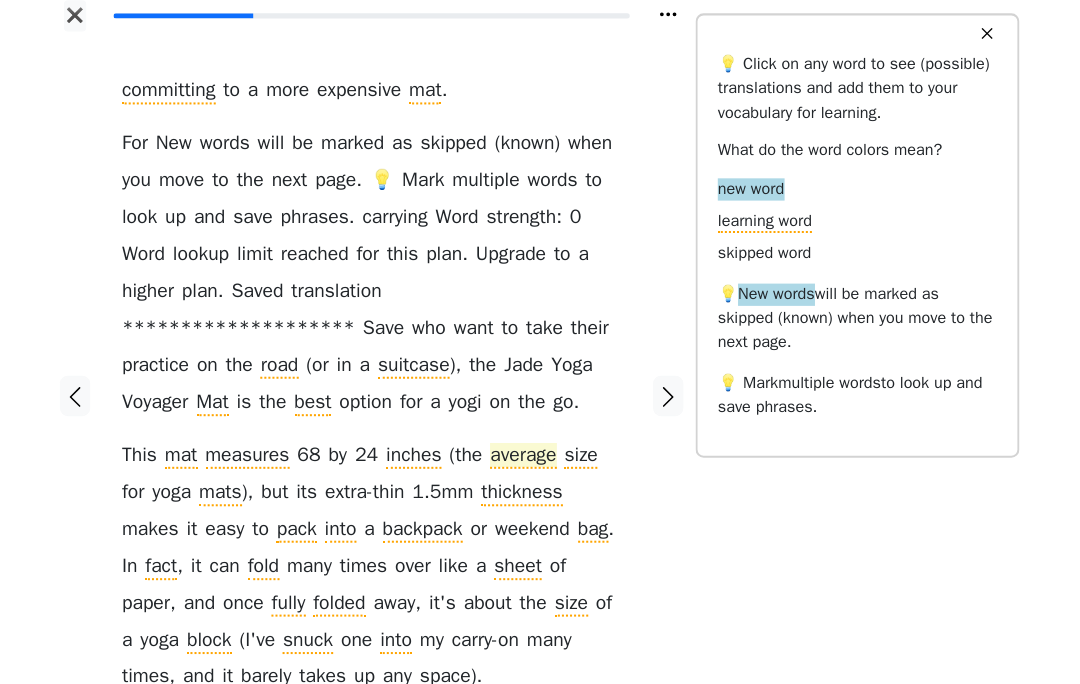 click on "average" at bounding box center (530, 458) 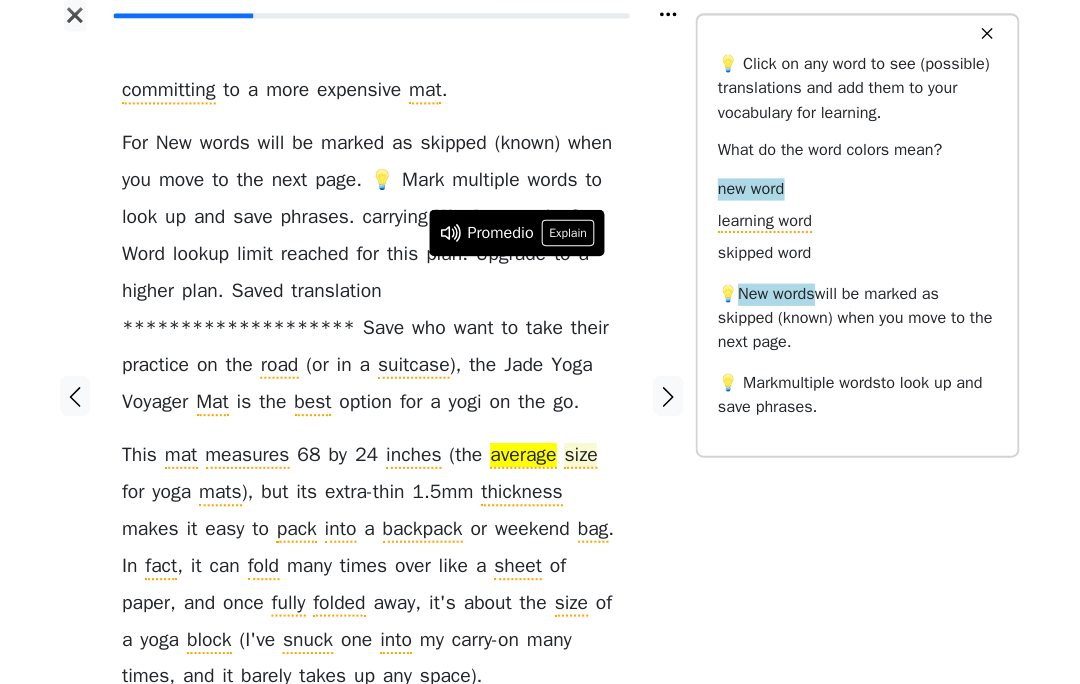click on "size" at bounding box center (586, 458) 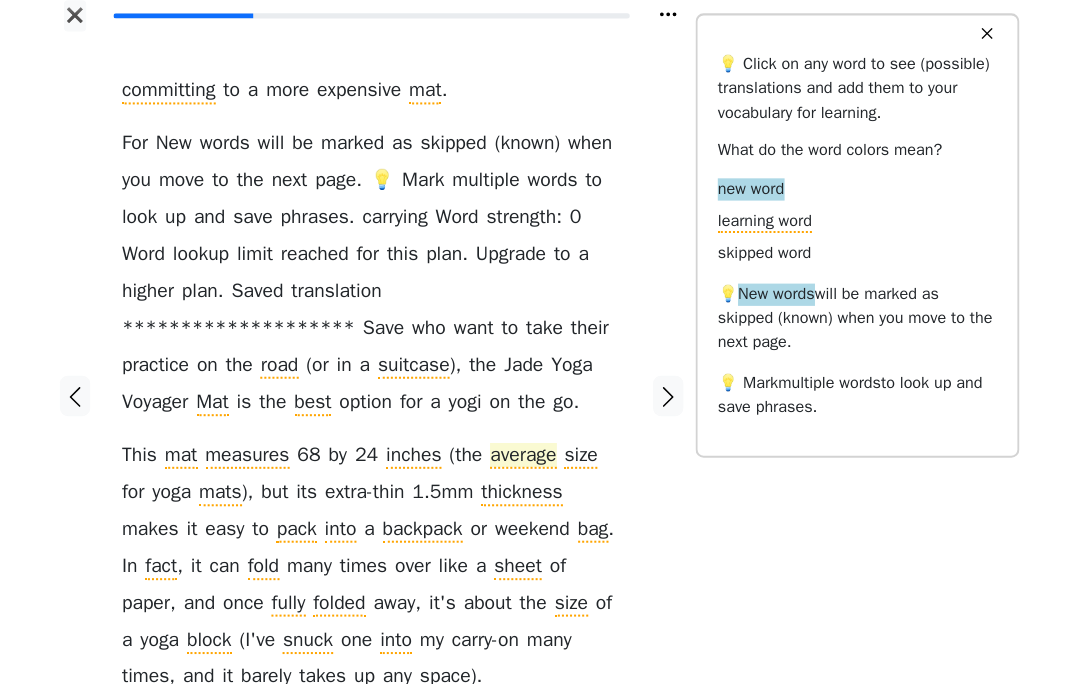 click on "average" at bounding box center [530, 458] 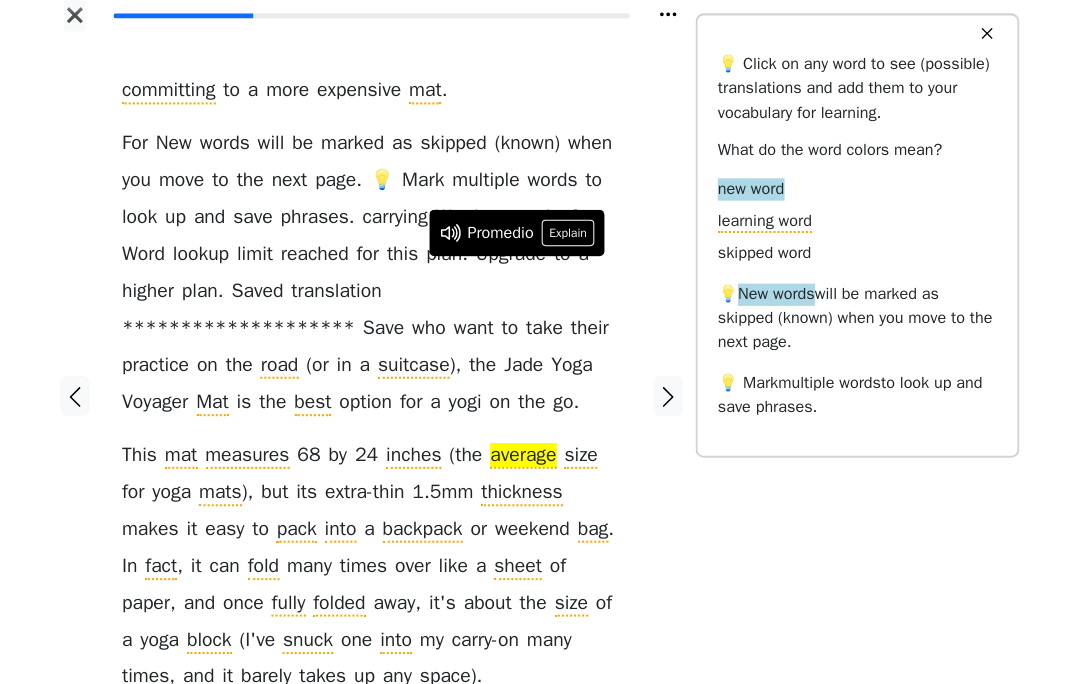 click on "committing   to   a   more   expensive   mat . For   those   who   want   to   take   their   practice   on   the   road   ( or   in   a   suitcase ),   the   Jade   Yoga   Voyager   Mat   is   the   best   option   for   a   yogi   on   the   go . This   mat   measures   68   by   24   inches   ( the   average   size   for   yoga   mats ),   but   its   extra-thin   1 . 5 mm   thickness   makes   it   easy   to   pack   into   a   backpack   or   weekend   bag .   In   fact ,   it   can   fold   many   times   over   like   a   sheet   of   paper ,   and   once   fully   folded   away ,   it ' s   about   the   size   of   a   yoga   block   ( I ' ve   snuck   one   into   my   carry-on   many   times ,   and   it   barely   takes   up   any   space )." at bounding box center [379, 399] 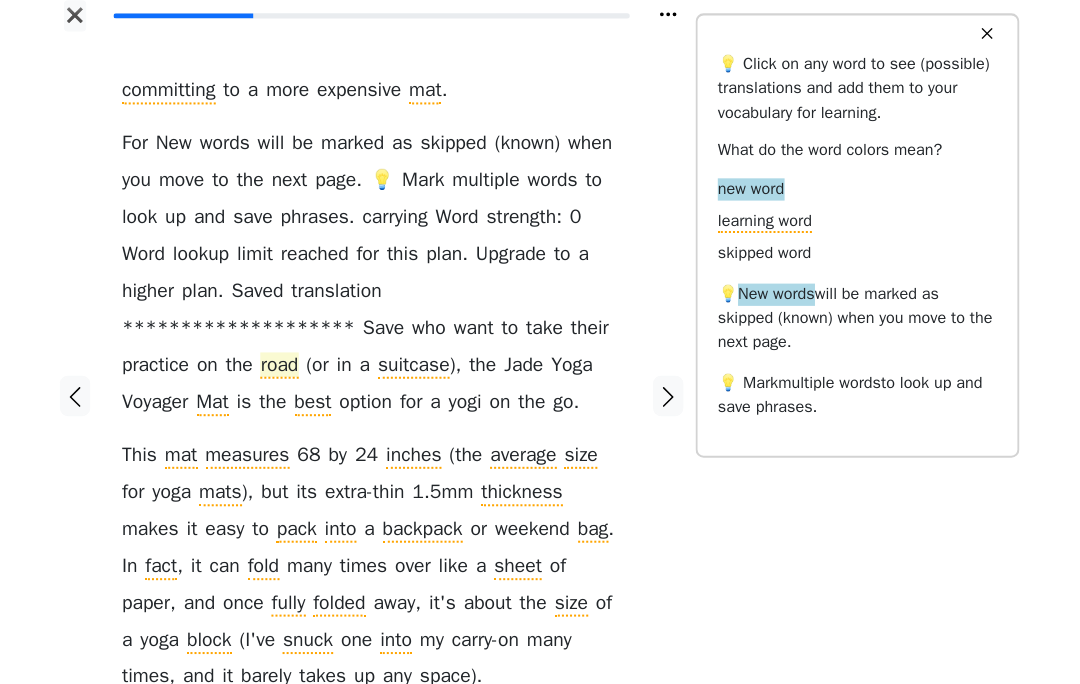 click on "road" at bounding box center [288, 369] 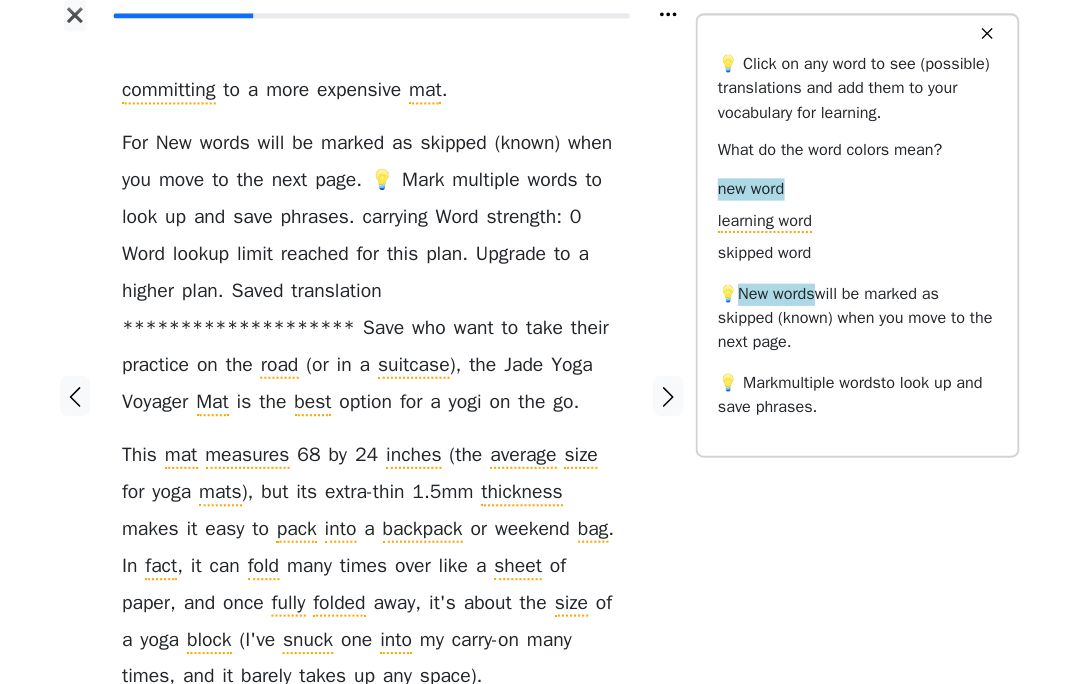 click at bounding box center [673, 399] 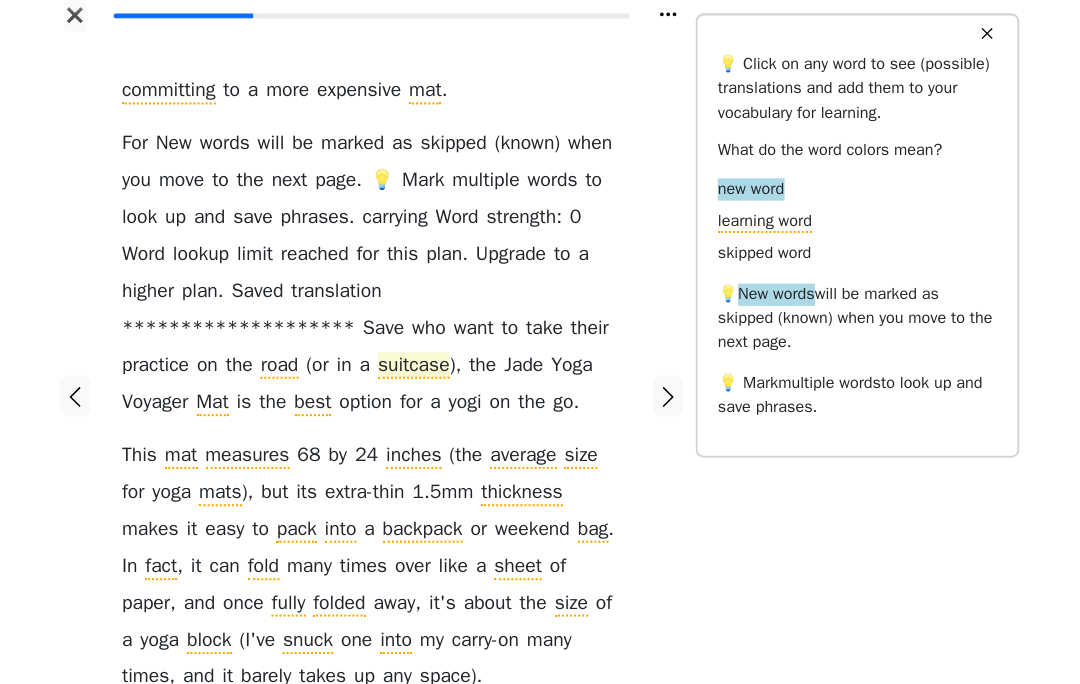 click on "suitcase" at bounding box center [421, 369] 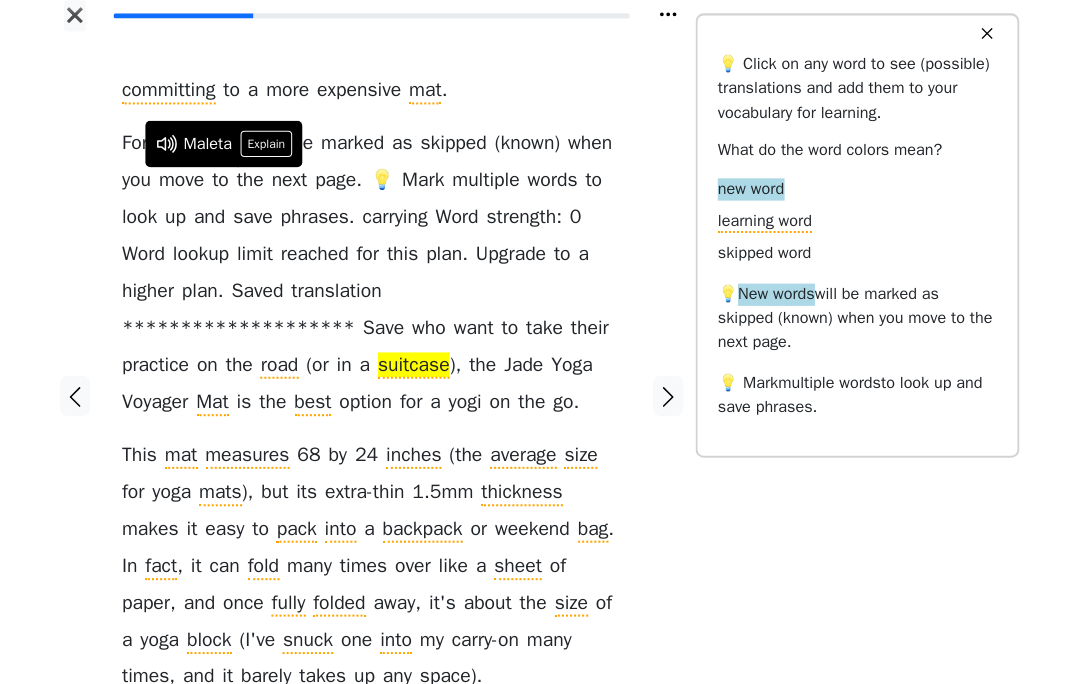 click on "committing   to   a   more   expensive   mat . For   those   who   want   to   take   their   practice   on   the   road   ( or   in   a   suitcase ),   the   Jade   Yoga   Voyager   Mat   is   the   best   option   for   a   yogi   on   the   go . This   mat   measures   68   by   24   inches   ( the   average   size   for   yoga   mats ),   but   its   extra-thin   1 . 5 mm   thickness   makes   it   easy   to   pack   into   a   backpack   or   weekend   bag .   In   fact ,   it   can   fold   many   times   over   like   a   sheet   of   paper ,   and   once   fully   folded   away ,   it ' s   about   the   size   of   a   yoga   block   ( I ' ve   snuck   one   into   my   carry-on   many   times ,   and   it   barely   takes   up   any   space )." at bounding box center (379, 399) 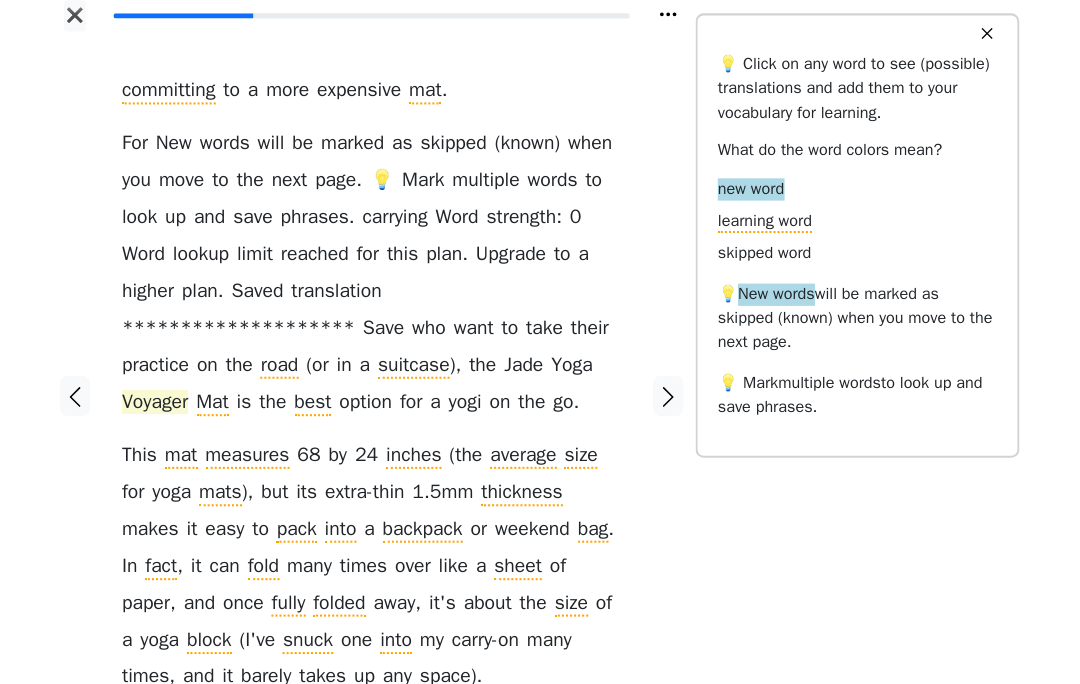 click on "Voyager" at bounding box center (166, 406) 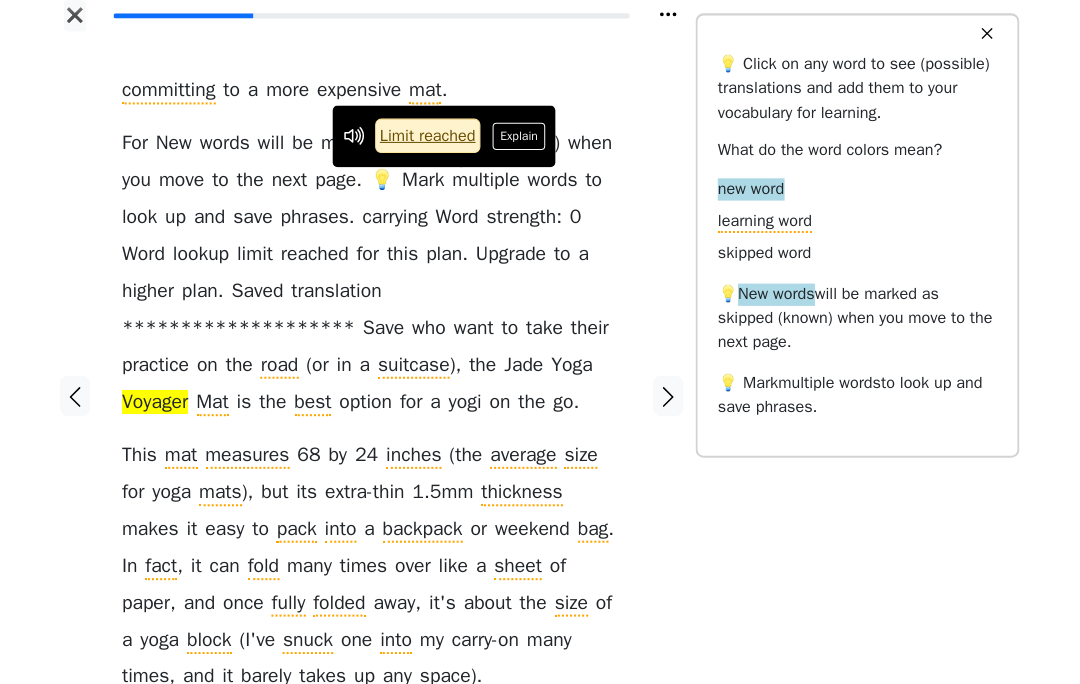 click on "committing   to   a   more   expensive   mat . For   those   who   want   to   take   their   practice   on   the   road   ( or   in   a   suitcase ),   the   Jade   Yoga   Voyager   Mat   is   the   best   option   for   a   yogi   on   the   go . This   mat   measures   68   by   24   inches   ( the   average   size   for   yoga   mats ),   but   its   extra-thin   1 . 5 mm   thickness   makes   it   easy   to   pack   into   a   backpack   or   weekend   bag .   In   fact ,   it   can   fold   many   times   over   like   a   sheet   of   paper ,   and   once   fully   folded   away ,   it ' s   about   the   size   of   a   yoga   block   ( I ' ve   snuck   one   into   my   carry-on   many   times ,   and   it   barely   takes   up   any   space )." at bounding box center (379, 399) 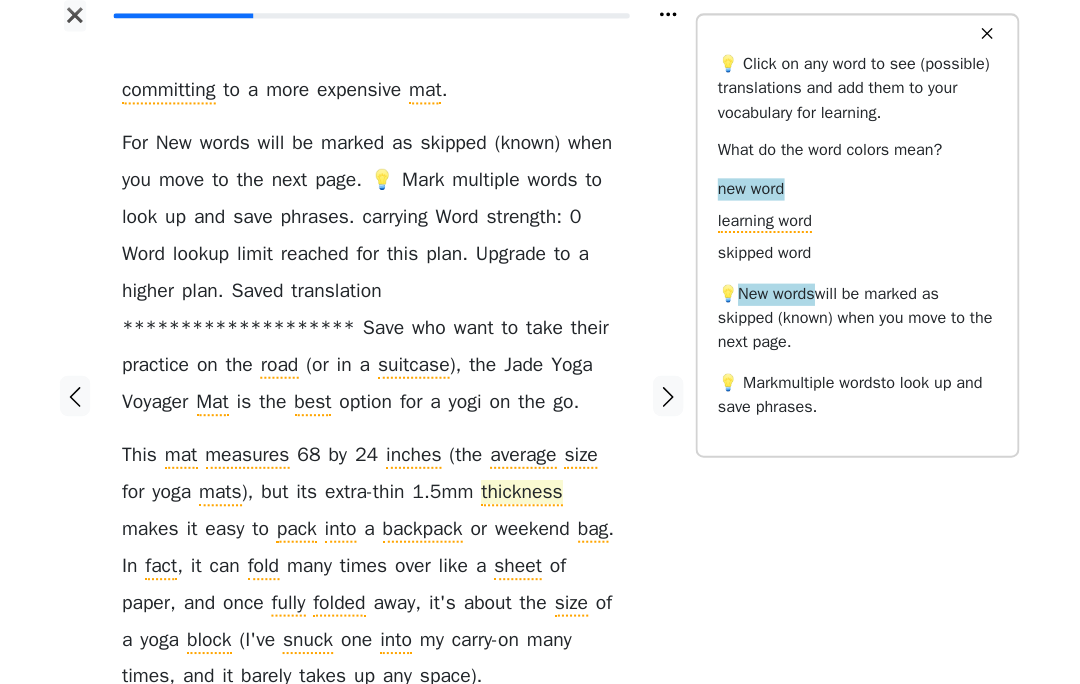 click on "thickness" at bounding box center [528, 495] 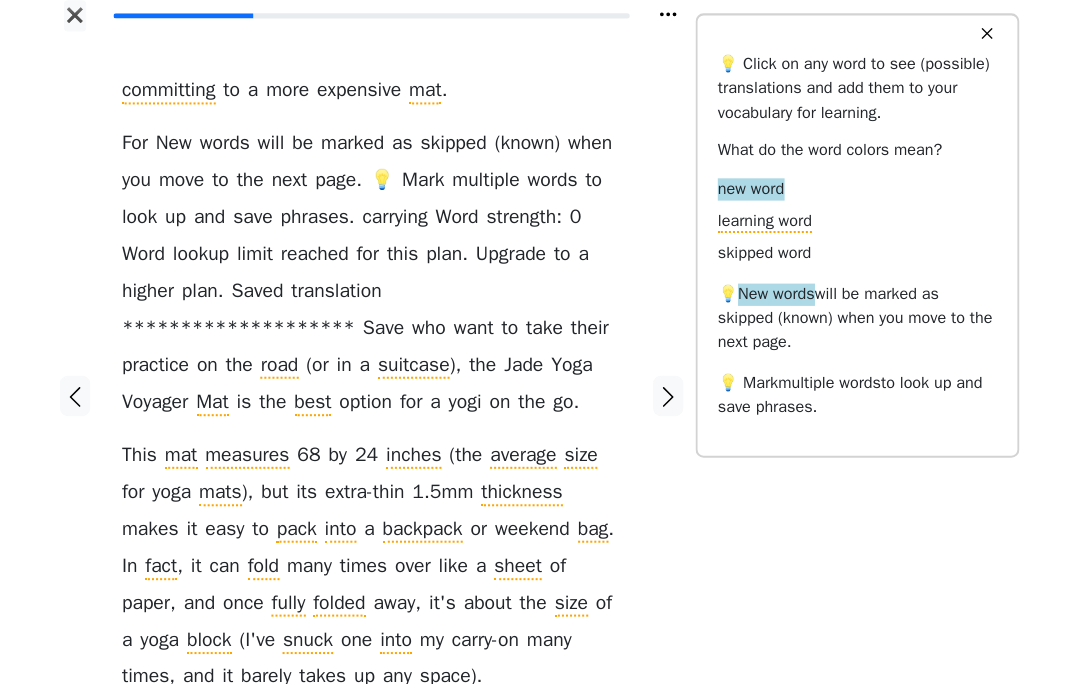 click at bounding box center [673, 399] 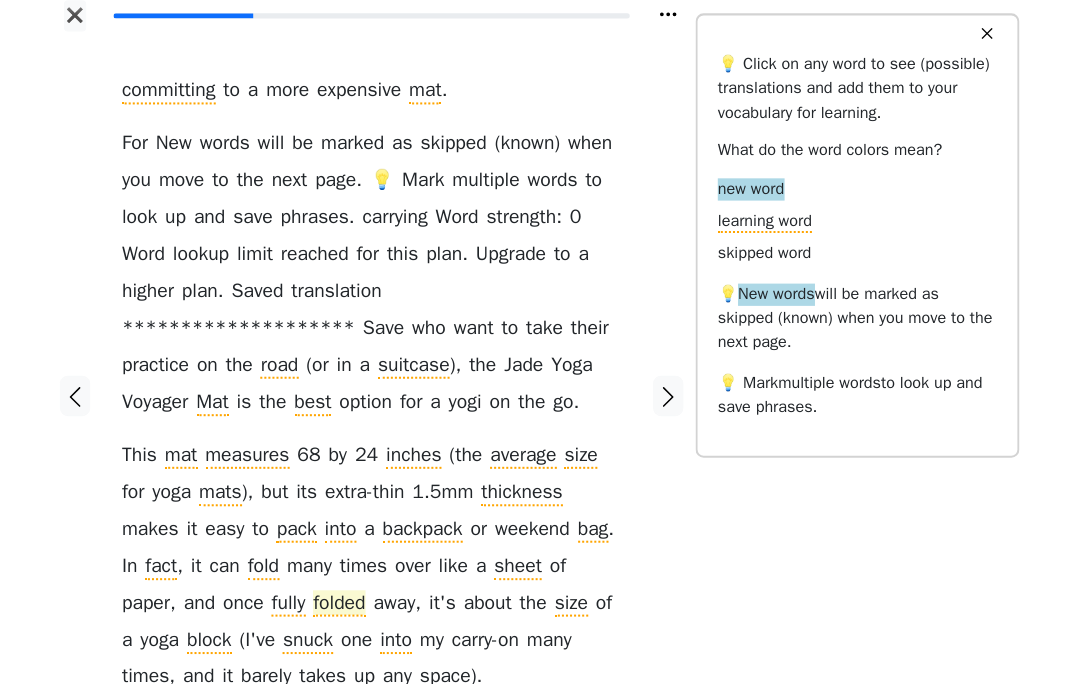 click on "folded" at bounding box center (348, 604) 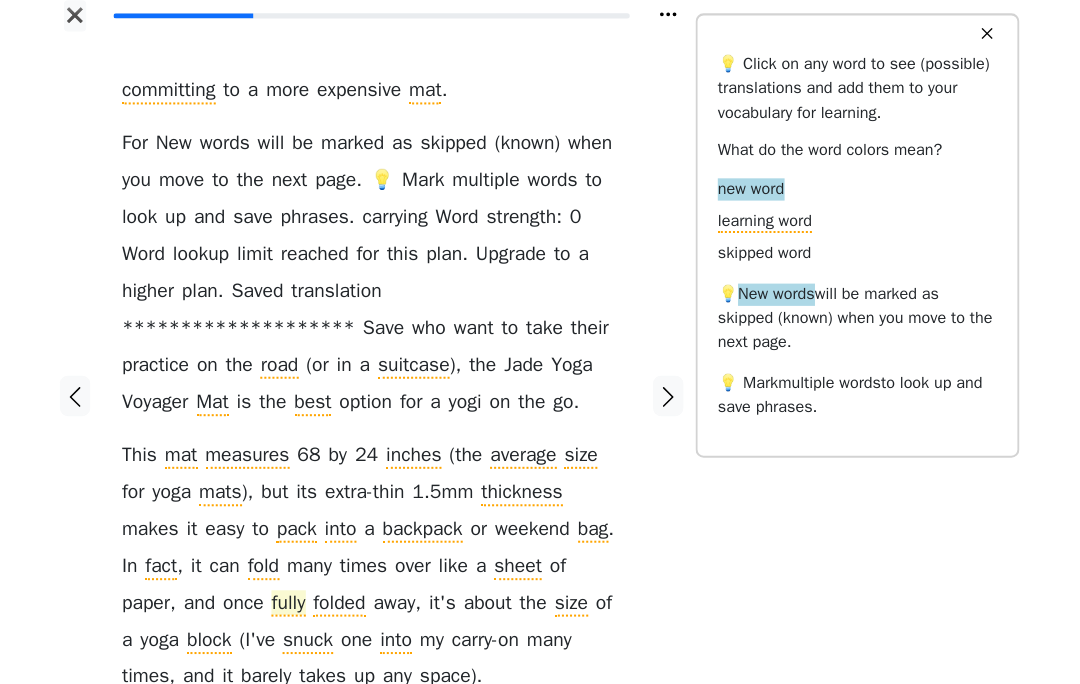 click on "fully" at bounding box center (297, 604) 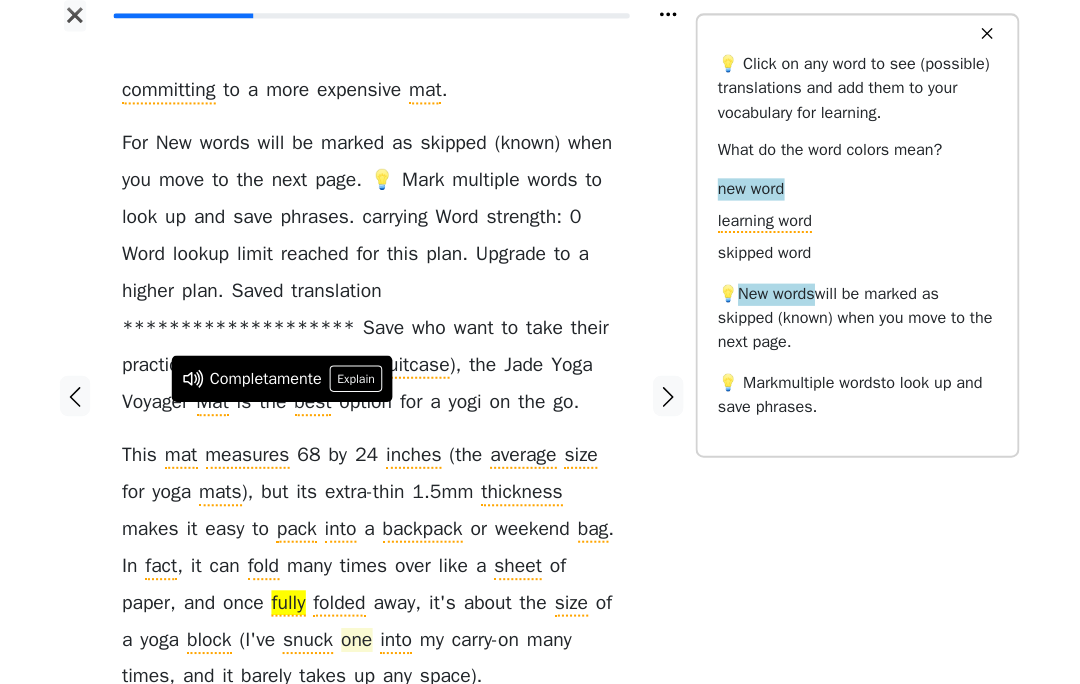 click on "committing   to   a   more   expensive   mat . For   those   who   want   to   take   their   practice   on   the   road   ( or   in   a   suitcase ),   the   Jade   Yoga   Voyager   Mat   is   the   best   option   for   a   yogi   on   the   go . This   mat   measures   68   by   24   inches   ( the   average   size   for   yoga   mats ),   but   its   extra-thin   1 . 5 mm   thickness   makes   it   easy   to   pack   into   a   backpack   or   weekend   bag .   In   fact ,   it   can   fold   many   times   over   like   a   sheet   of   paper ,   and   once   fully   folded   away ,   it ' s   about   the   size   of   a   yoga   block   ( I ' ve   snuck   one   into   my   carry-on   many   times ,   and   it   barely   takes   up   any   space )." at bounding box center (379, 387) 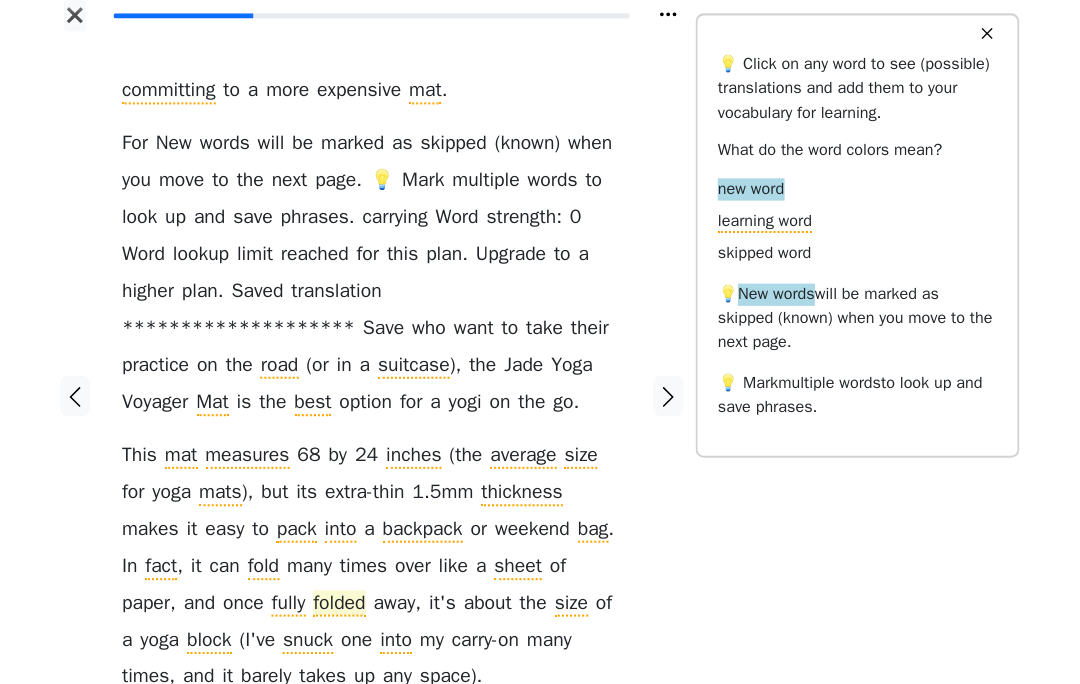 click on "folded" at bounding box center [348, 604] 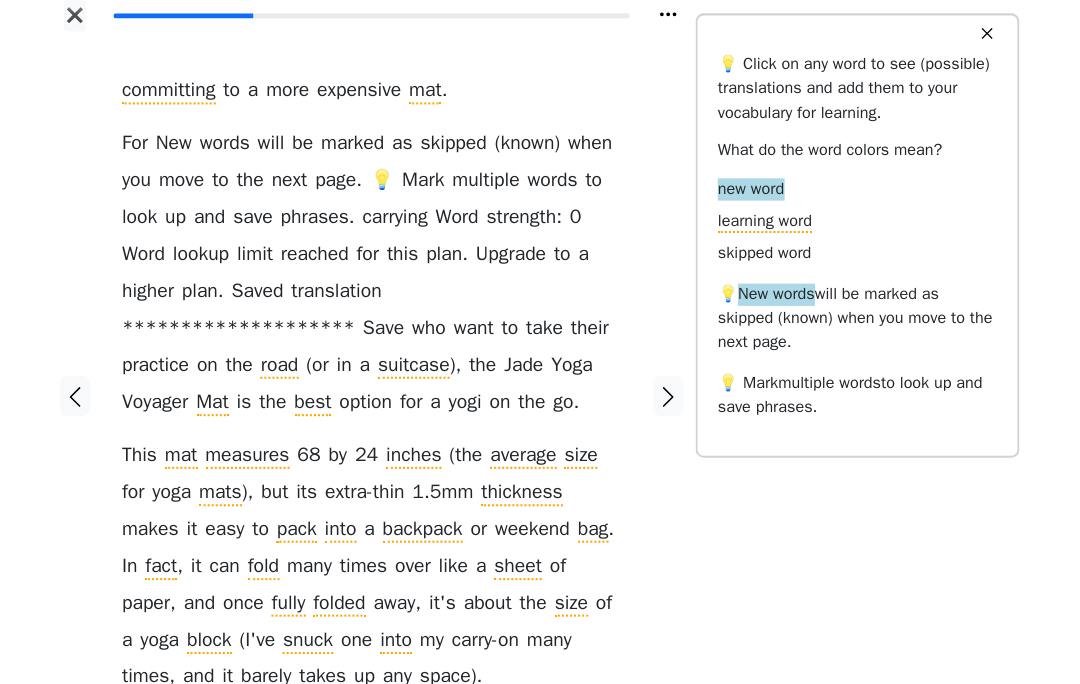 click on "committing   to   a   more   expensive   mat . For   those   who   want   to   take   their   practice   on   the   road   ( or   in   a   suitcase ),   the   Jade   Yoga   Voyager   Mat   is   the   best   option   for   a   yogi   on   the   go . This   mat   measures   68   by   24   inches   ( the   average   size   for   yoga   mats ),   but   its   extra-thin   1 . 5 mm   thickness   makes   it   easy   to   pack   into   a   backpack   or   weekend   bag .   In   fact ,   it   can   fold   many   times   over   like   a   sheet   of   paper ,   and   once   fully   folded   away ,   it ' s   about   the   size   of   a   yoga   block   ( I ' ve   snuck   one   into   my   carry-on   many   times ,   and   it   barely   takes   up   any   space )." at bounding box center (379, 399) 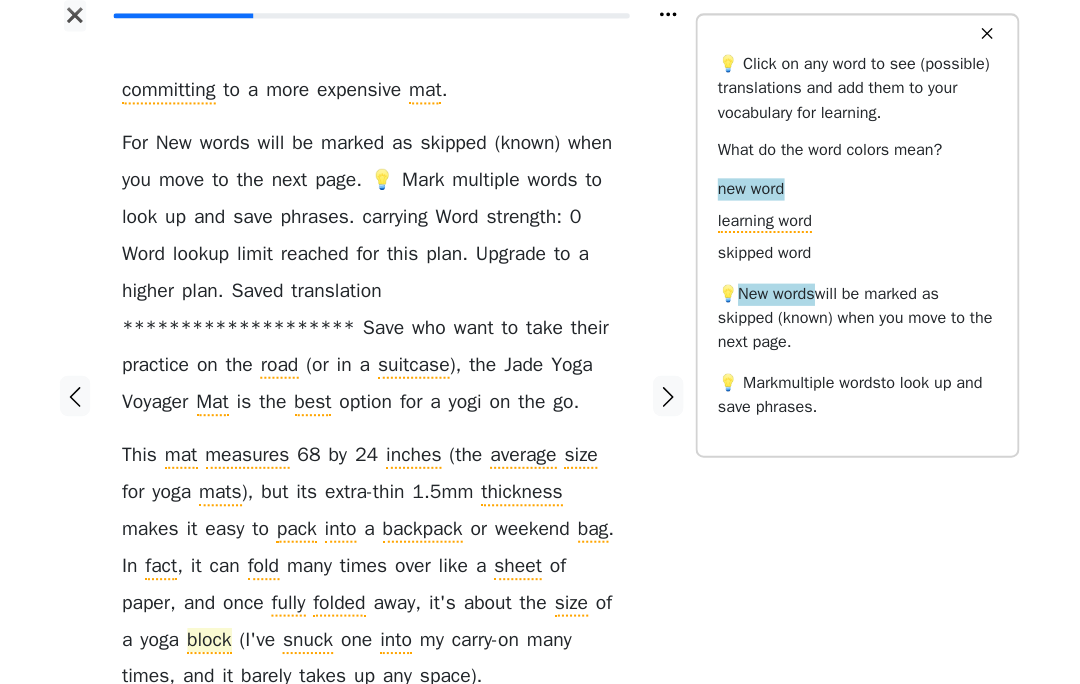 click on "block" at bounding box center [220, 641] 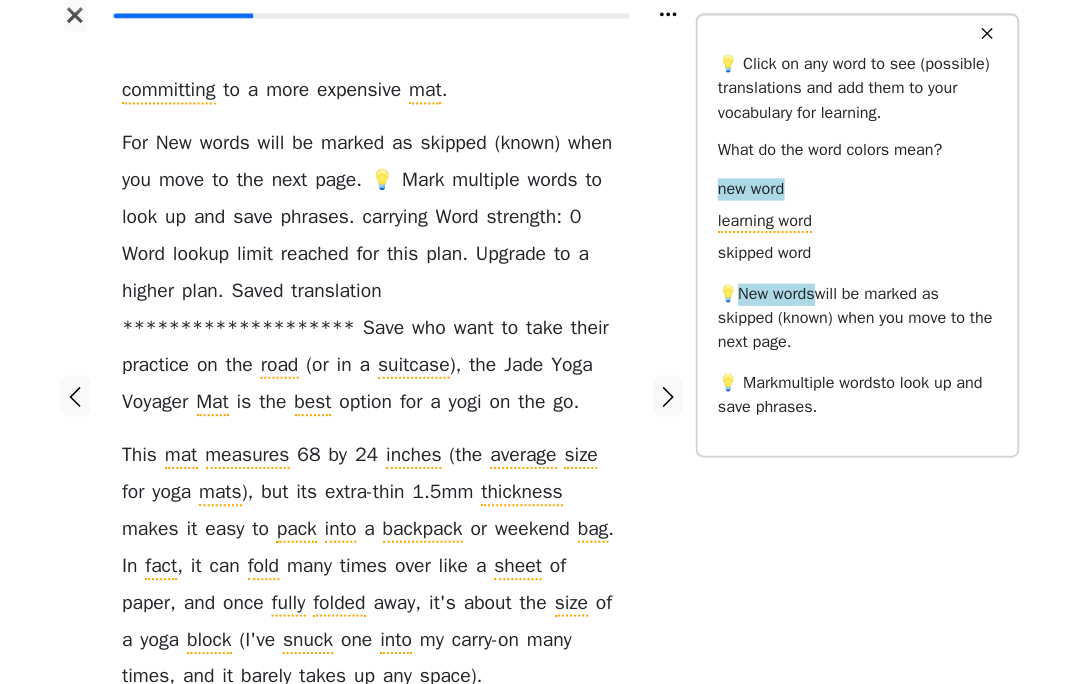 click on "committing   to   a   more   expensive   mat . For   those   who   want   to   take   their   practice   on   the   road   ( or   in   a   suitcase ),   the   Jade   Yoga   Voyager   Mat   is   the   best   option   for   a   yogi   on   the   go . This   mat   measures   68   by   24   inches   ( the   average   size   for   yoga   mats ),   but   its   extra-thin   1 . 5 mm   thickness   makes   it   easy   to   pack   into   a   backpack   or   weekend   bag .   In   fact ,   it   can   fold   many   times   over   like   a   sheet   of   paper ,   and   once   fully   folded   away ,   it ' s   about   the   size   of   a   yoga   block   ( I ' ve   snuck   one   into   my   carry-on   many   times ,   and   it   barely   takes   up   any   space )." at bounding box center (379, 399) 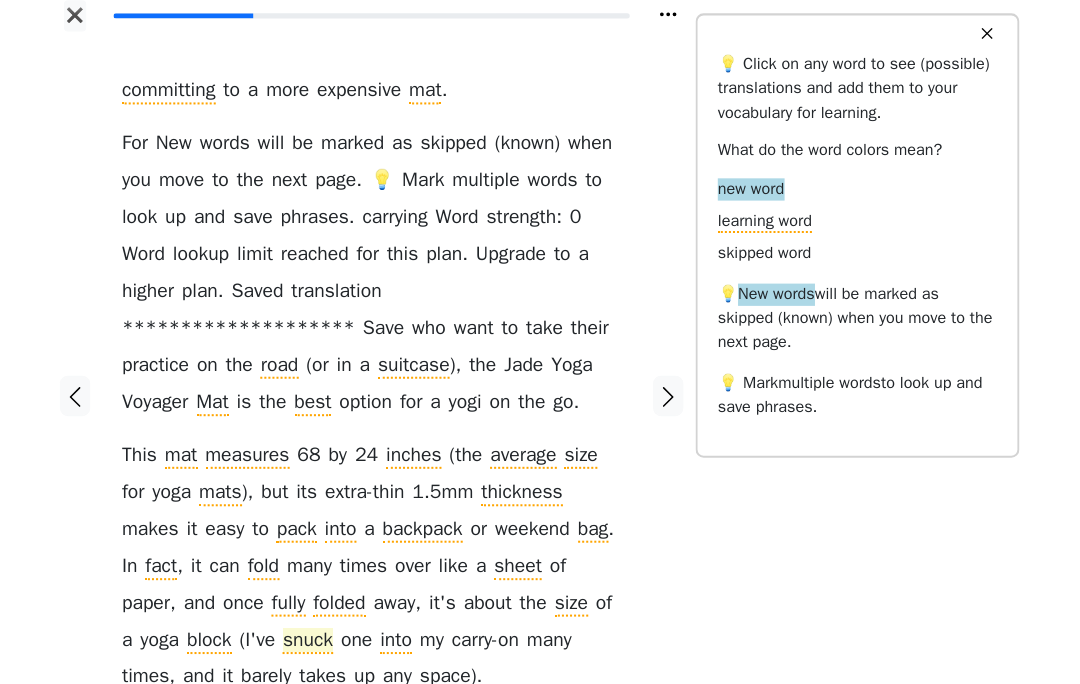 click on "snuck" at bounding box center [316, 641] 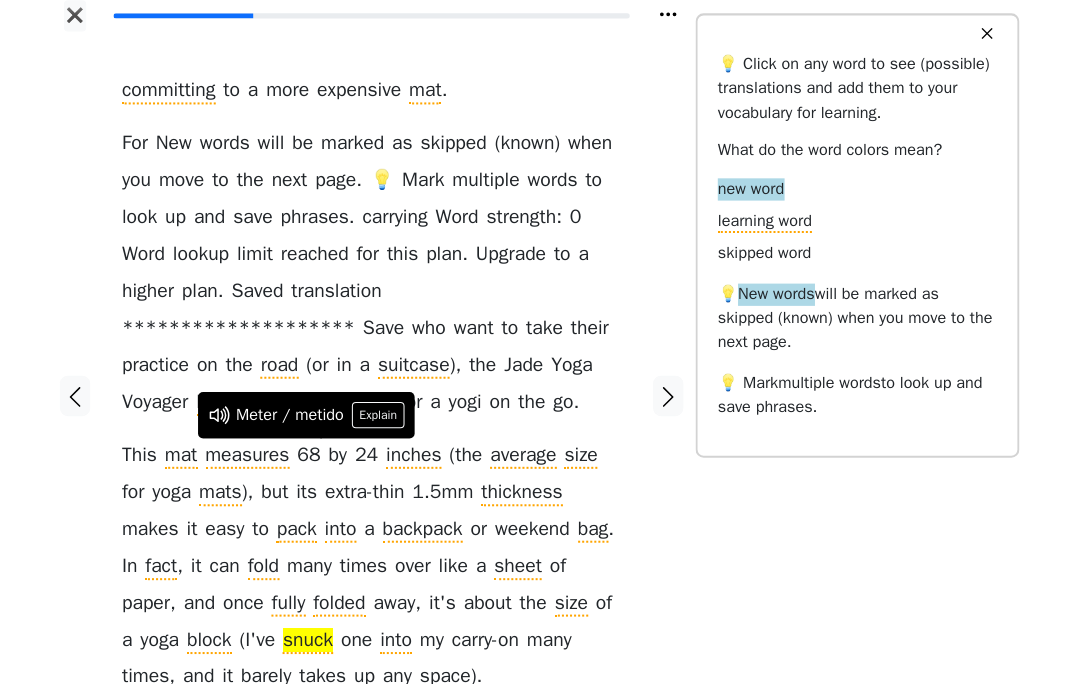 click on "committing   to   a   more   expensive   mat . For   those   who   want   to   take   their   practice   on   the   road   ( or   in   a   suitcase ),   the   Jade   Yoga   Voyager   Mat   is   the   best   option   for   a   yogi   on   the   go . This   mat   measures   68   by   24   inches   ( the   average   size   for   yoga   mats ),   but   its   extra-thin   1 . 5 mm   thickness   makes   it   easy   to   pack   into   a   backpack   or   weekend   bag .   In   fact ,   it   can   fold   many   times   over   like   a   sheet   of   paper ,   and   once   fully   folded   away ,   it ' s   about   the   size   of   a   yoga   block   ( I ' ve   snuck   one   into   my   carry-on   many   times ,   and   it   barely   takes   up   any   space )." at bounding box center [379, 399] 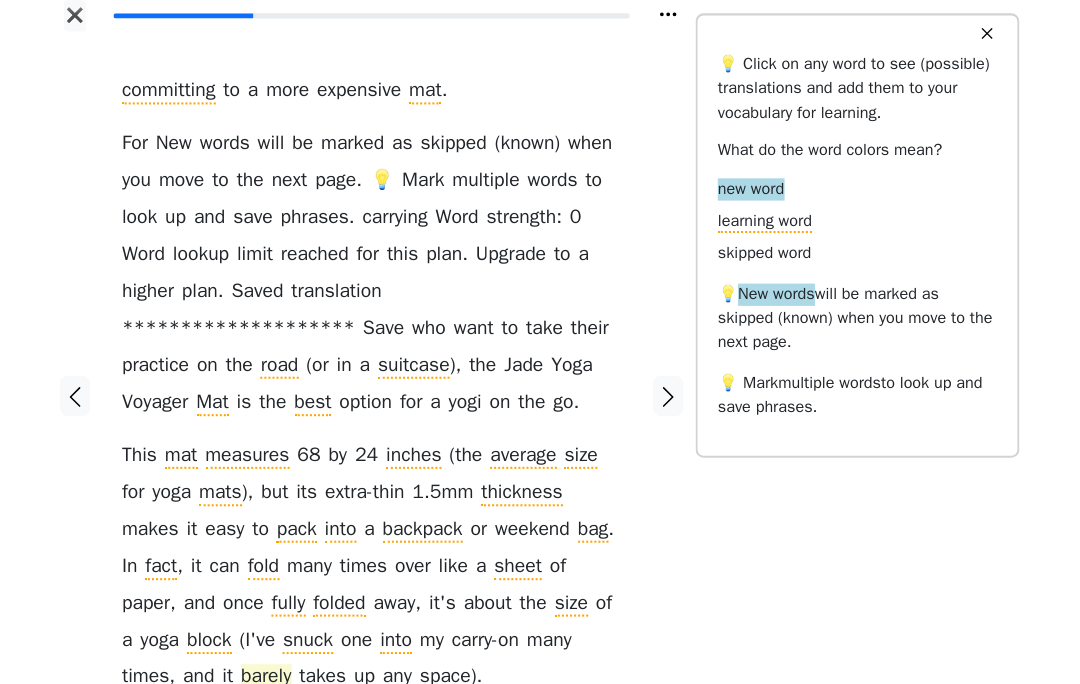 click on "barely" at bounding box center [276, 677] 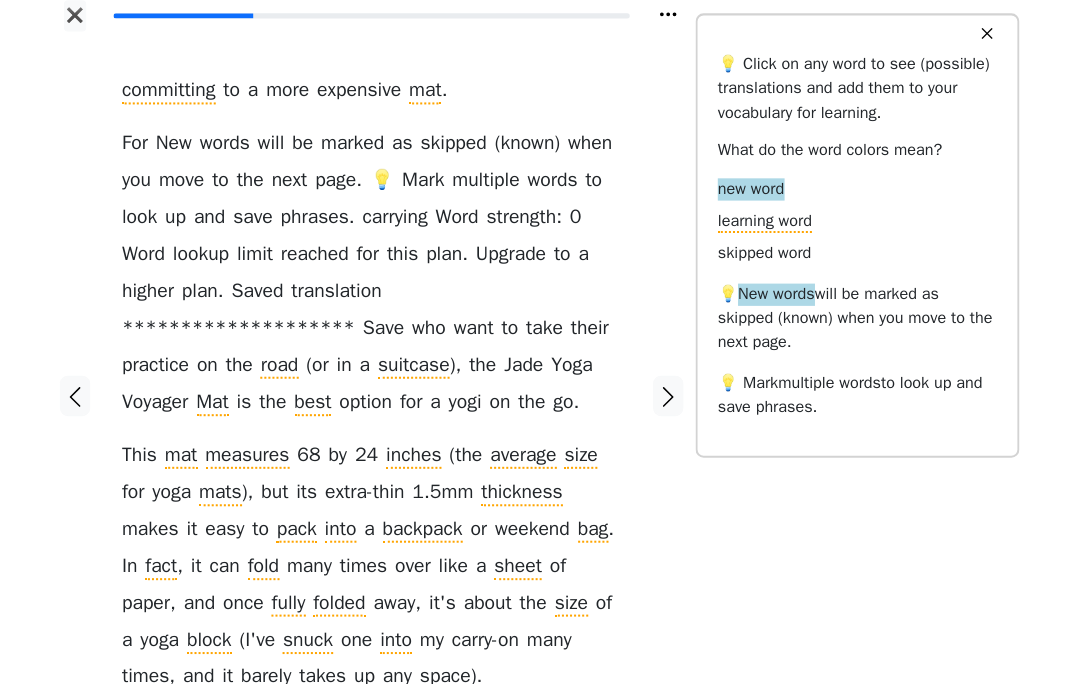 click on "committing   to   a   more   expensive   mat . For   those   who   want   to   take   their   practice   on   the   road   ( or   in   a   suitcase ),   the   Jade   Yoga   Voyager   Mat   is   the   best   option   for   a   yogi   on   the   go . This   mat   measures   68   by   24   inches   ( the   average   size   for   yoga   mats ),   but   its   extra-thin   1 . 5 mm   thickness   makes   it   easy   to   pack   into   a   backpack   or   weekend   bag .   In   fact ,   it   can   fold   many   times   over   like   a   sheet   of   paper ,   and   once   fully   folded   away ,   it ' s   about   the   size   of   a   yoga   block   ( I ' ve   snuck   one   into   my   carry-on   many   times ,   and   it   barely   takes   up   any   space )." at bounding box center [379, 399] 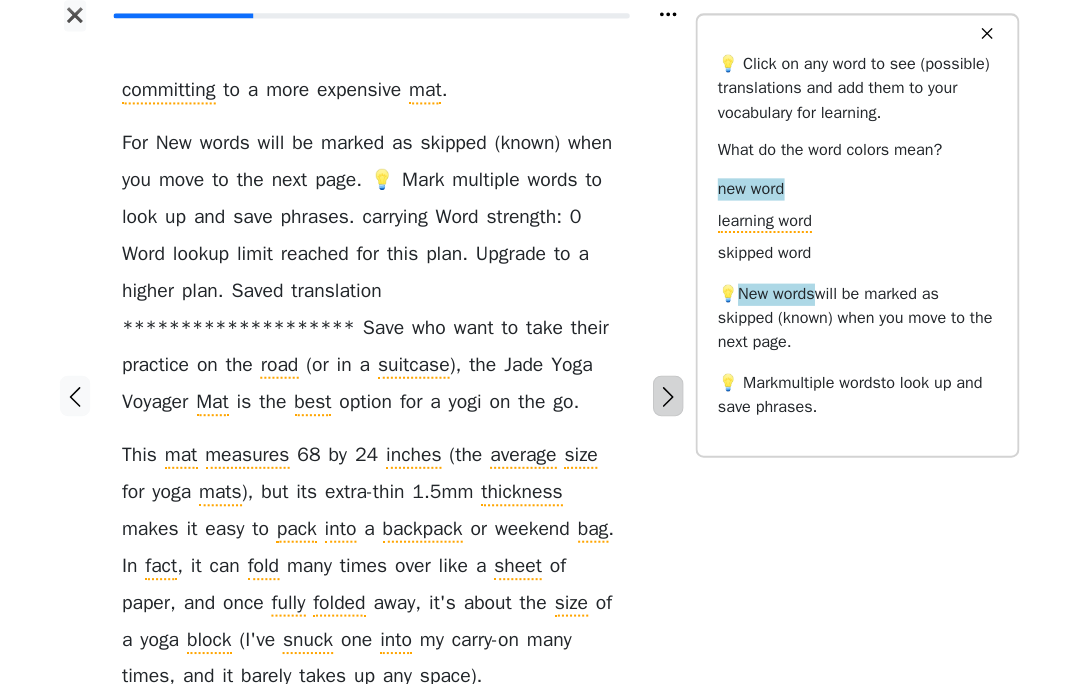 click 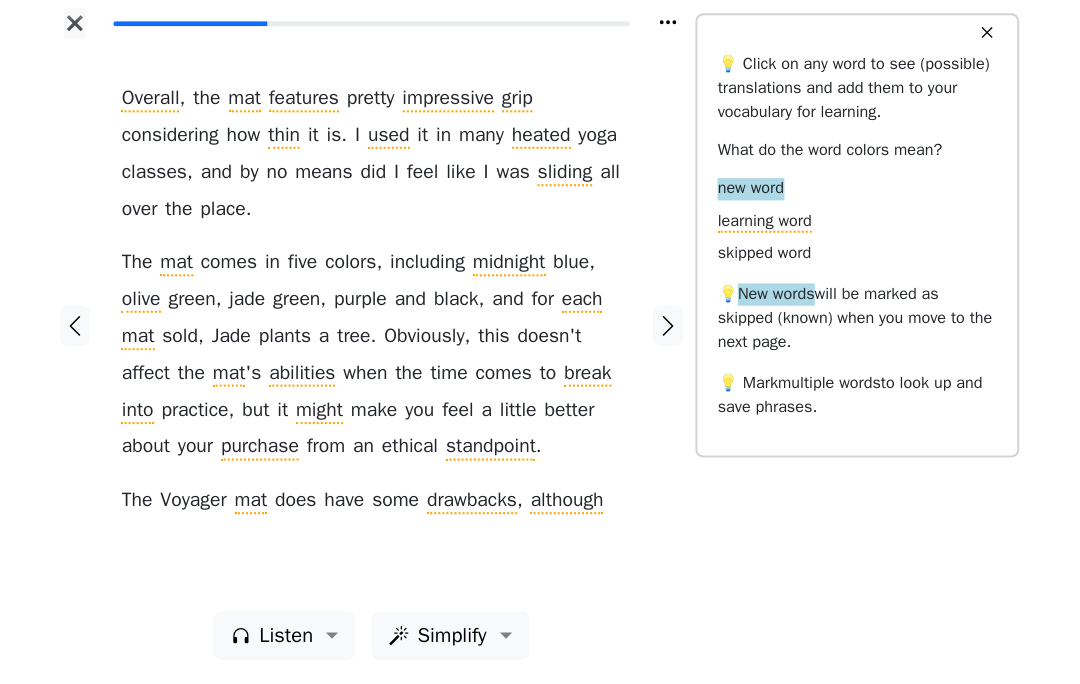click on "Overall ,   the   mat   features   pretty   impressive   grip   considering   how   thin   it   is .   I   used   it   in   many   heated   yoga   classes ,   and   by   no   means   did   I   feel   like   I   was   sliding   all   over   the   place . The   mat   comes   in   five   colors ,   including   midnight   blue ,   olive   green ,   jade   green ,   purple   and   black ,   and   for   each   mat   sold ,   Jade   plants   a   tree .   Obviously ,   this   doesn ' t   affect   the   mat ' s   abilities   when   the   time   comes   to   break   into   practice ,   but   it   might   make   you   feel   a   little   better   about   your   purchase   from   an   ethical   standpoint . The   Voyager   mat   does   have   some   drawbacks ,   although" at bounding box center [379, 329] 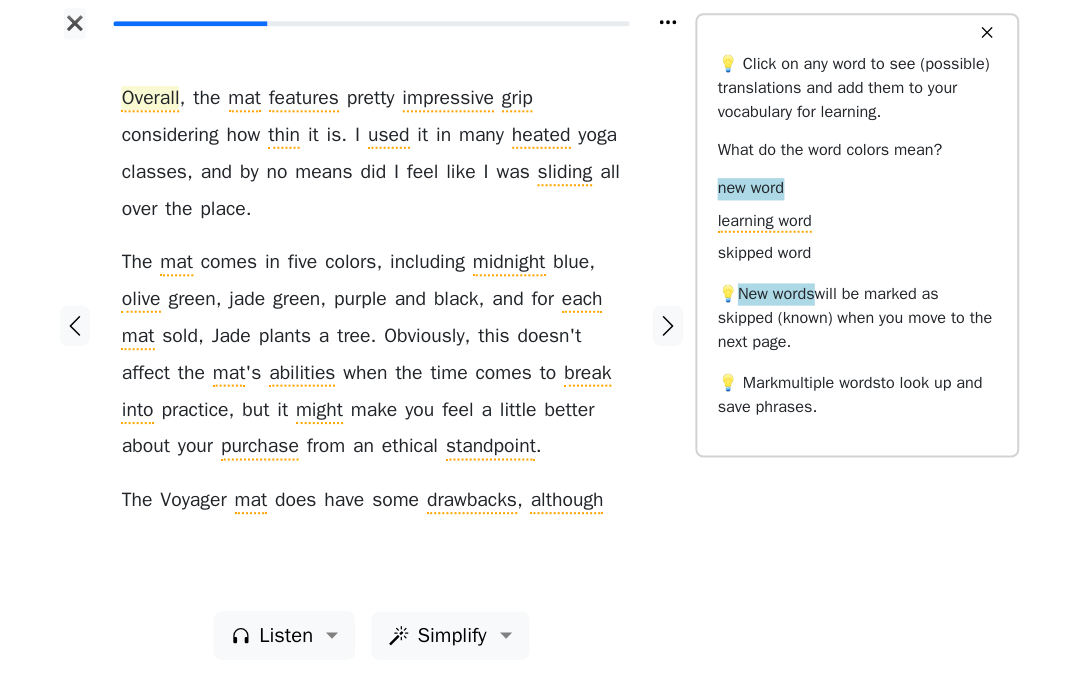 click on "Overall" at bounding box center (161, 106) 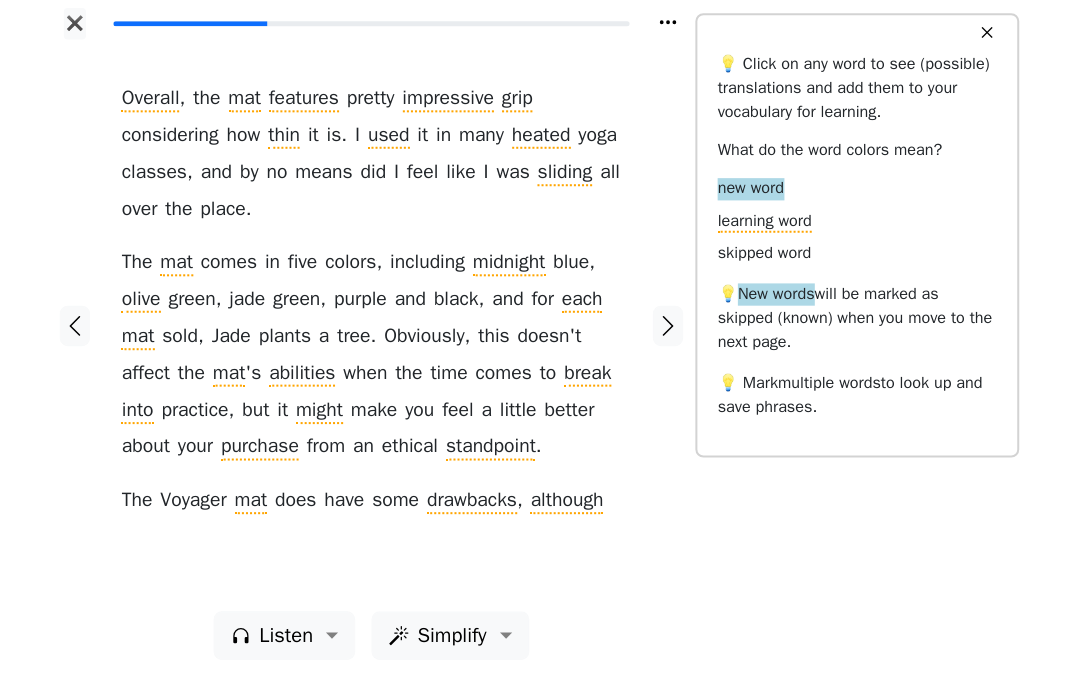 click on "Overall ,   the   mat   features   pretty   impressive   grip   considering   how   thin   it   is .   I   used   it   in   many   heated   yoga   classes ,   and   by   no   means   did   I   feel   like   I   was   sliding   all   over   the   place . The   mat   comes   in   five   colors ,   including   midnight   blue ,   olive   green ,   jade   green ,   purple   and   black ,   and   for   each   mat   sold ,   Jade   plants   a   tree .   Obviously ,   this   doesn ' t   affect   the   mat ' s   abilities   when   the   time   comes   to   break   into   practice ,   but   it   might   make   you   feel   a   little   better   about   your   purchase   from   an   ethical   standpoint . The   Voyager   mat   does   have   some   drawbacks ,   although" at bounding box center [379, 329] 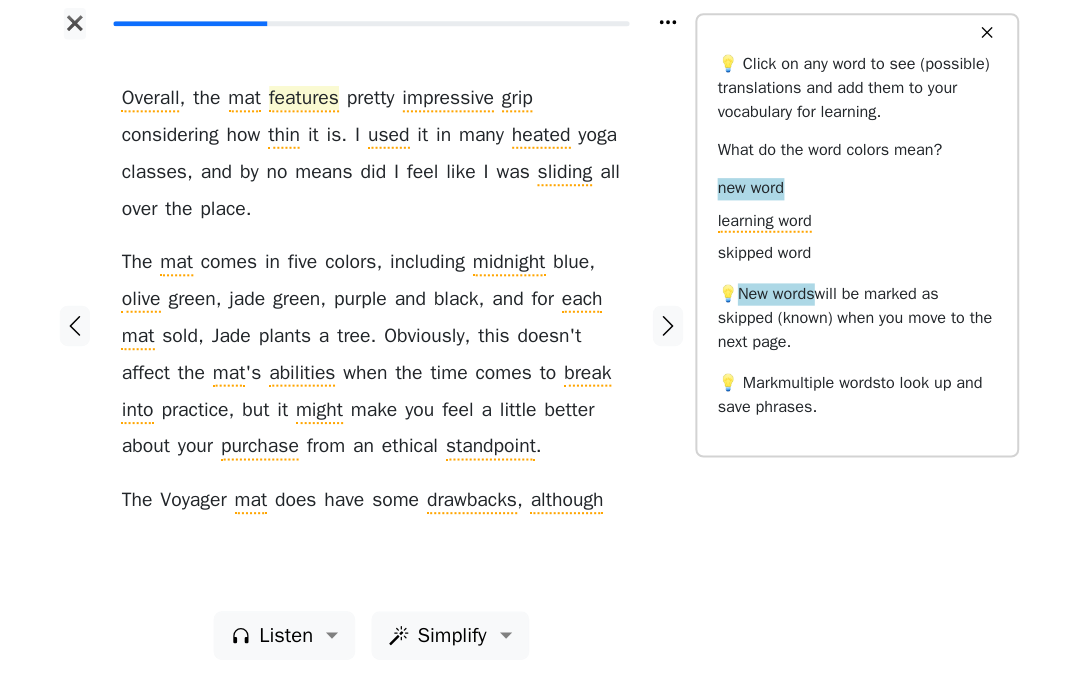 click on "features" at bounding box center (313, 106) 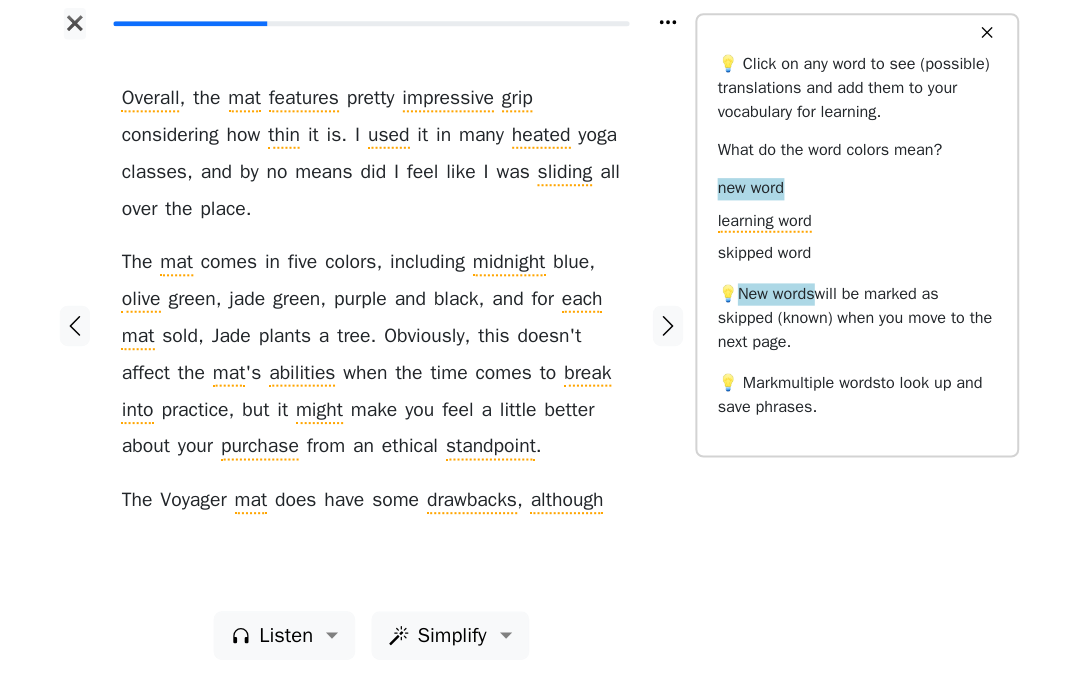 click on "Overall ,   the   mat   features   pretty   impressive   grip   considering   how   thin   it   is .   I   used   it   in   many   heated   yoga   classes ,   and   by   no   means   did   I   feel   like   I   was   sliding   all   over   the   place . The   mat   comes   in   five   colors ,   including   midnight   blue ,   olive   green ,   jade   green ,   purple   and   black ,   and   for   each   mat   sold ,   Jade   plants   a   tree .   Obviously ,   this   doesn ' t   affect   the   mat ' s   abilities   when   the   time   comes   to   break   into   practice ,   but   it   might   make   you   feel   a   little   better   about   your   purchase   from   an   ethical   standpoint . The   Voyager   mat   does   have   some   drawbacks ,   although" at bounding box center (379, 329) 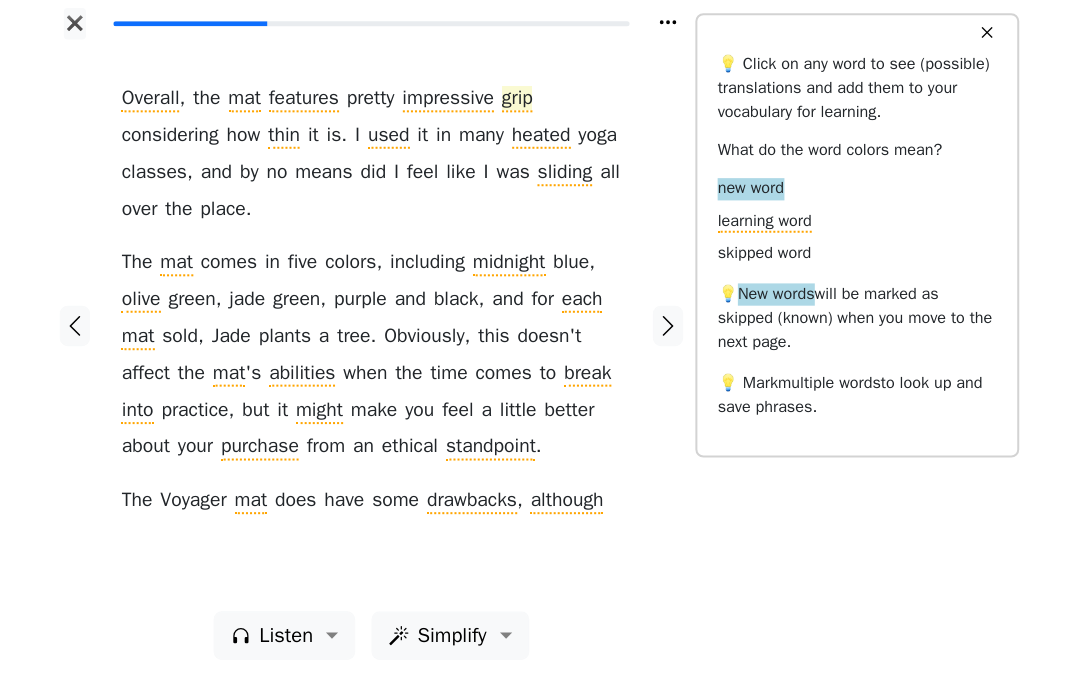 click on "grip" at bounding box center [524, 106] 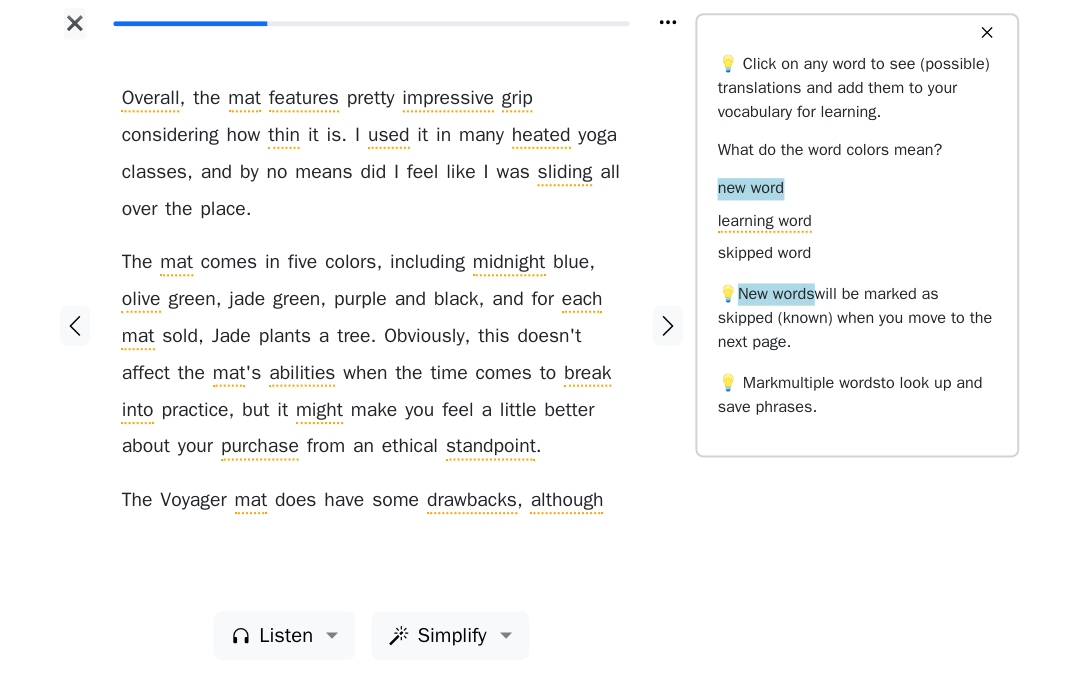 click on "Overall ,   the   mat   features   pretty   impressive   grip   considering   how   thin   it   is .   I   used   it   in   many   heated   yoga   classes ,   and   by   no   means   did   I   feel   like   I   was   sliding   all   over   the   place . The   mat   comes   in   five   colors ,   including   midnight   blue ,   olive   green ,   jade   green ,   purple   and   black ,   and   for   each   mat   sold ,   Jade   plants   a   tree .   Obviously ,   this   doesn ' t   affect   the   mat ' s   abilities   when   the   time   comes   to   break   into   practice ,   but   it   might   make   you   feel   a   little   better   about   your   purchase   from   an   ethical   standpoint . The   Voyager   mat   does   have   some   drawbacks ,   although" at bounding box center (379, 329) 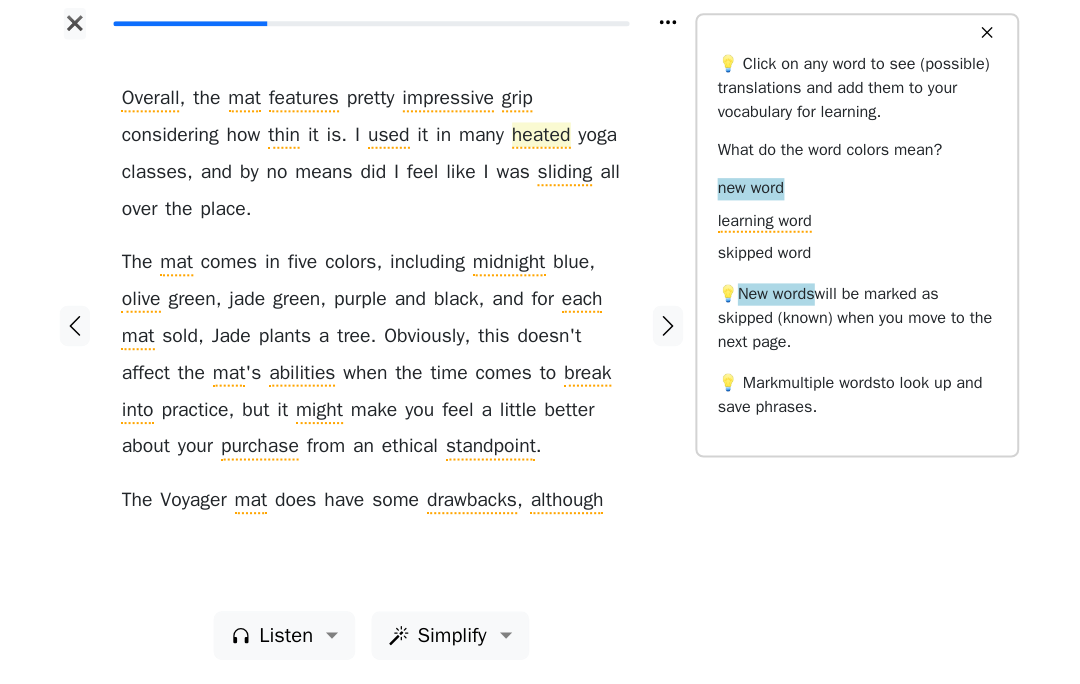 click on "heated" at bounding box center (548, 142) 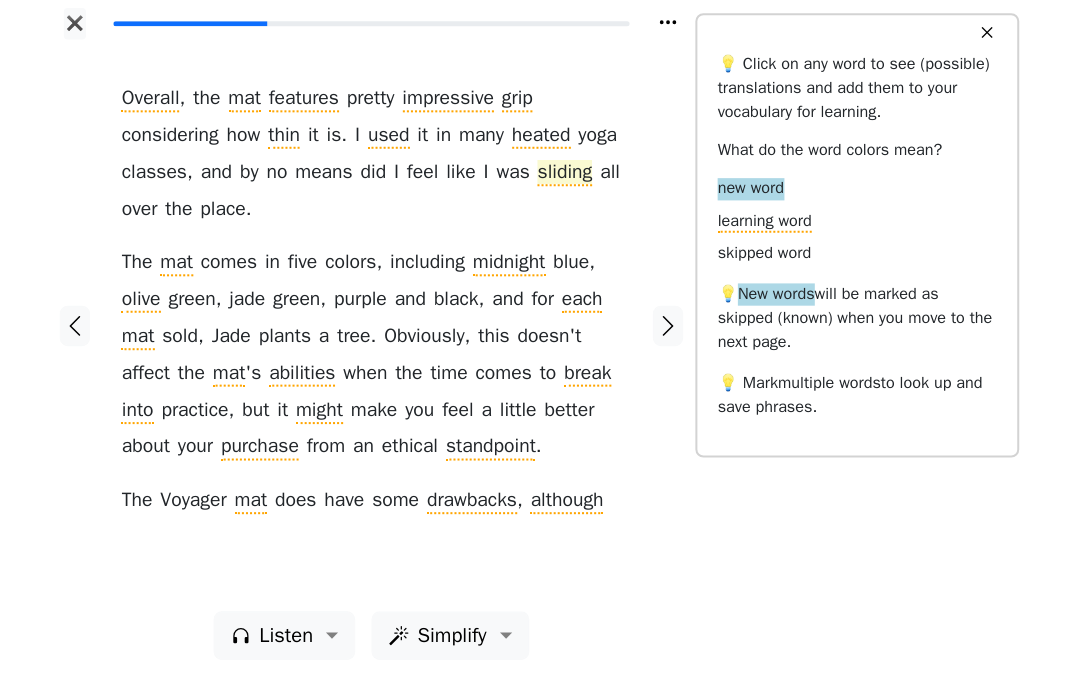click on "sliding" at bounding box center (571, 179) 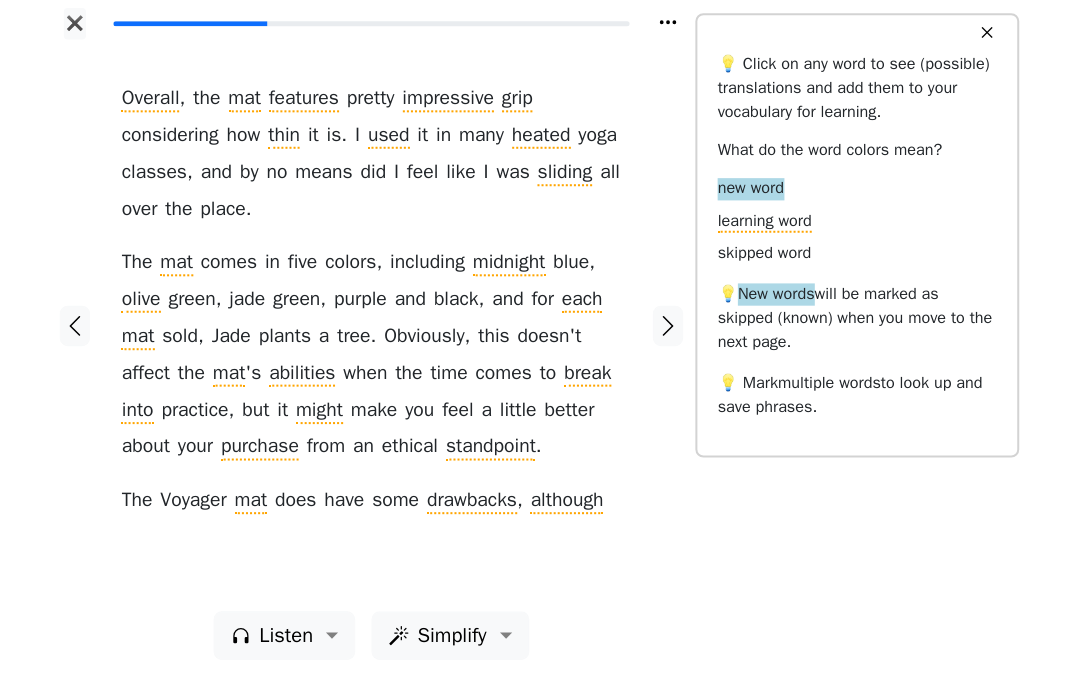 click on "Overall ,   the   mat   features   pretty   impressive   grip   considering   how   thin   it   is .   I   used   it   in   many   heated   yoga   classes ,   and   by   no   means   did   I   feel   like   I   was   sliding   all   over   the   place . The   mat   comes   in   five   colors ,   including   midnight   blue ,   olive   green ,   jade   green ,   purple   and   black ,   and   for   each   mat   sold ,   Jade   plants   a   tree .   Obviously ,   this   doesn ' t   affect   the   mat ' s   abilities   when   the   time   comes   to   break   into   practice ,   but   it   might   make   you   feel   a   little   better   about   your   purchase   from   an   ethical   standpoint . The   Voyager   mat   does   have   some   drawbacks ,   although" at bounding box center (379, 329) 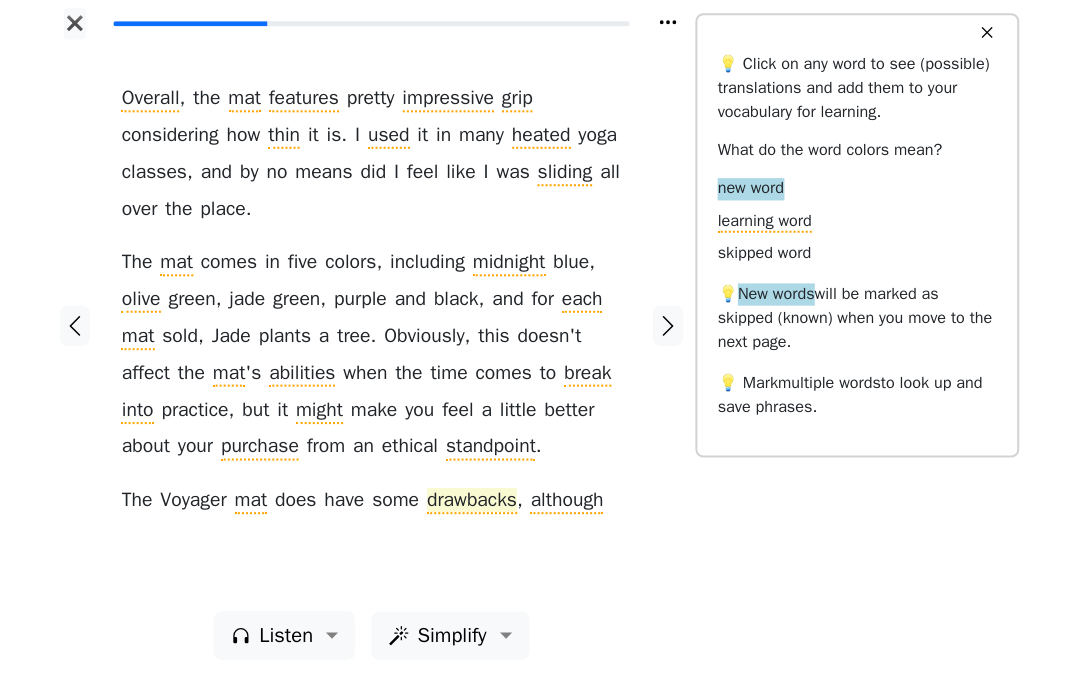 click on "drawbacks" at bounding box center [479, 503] 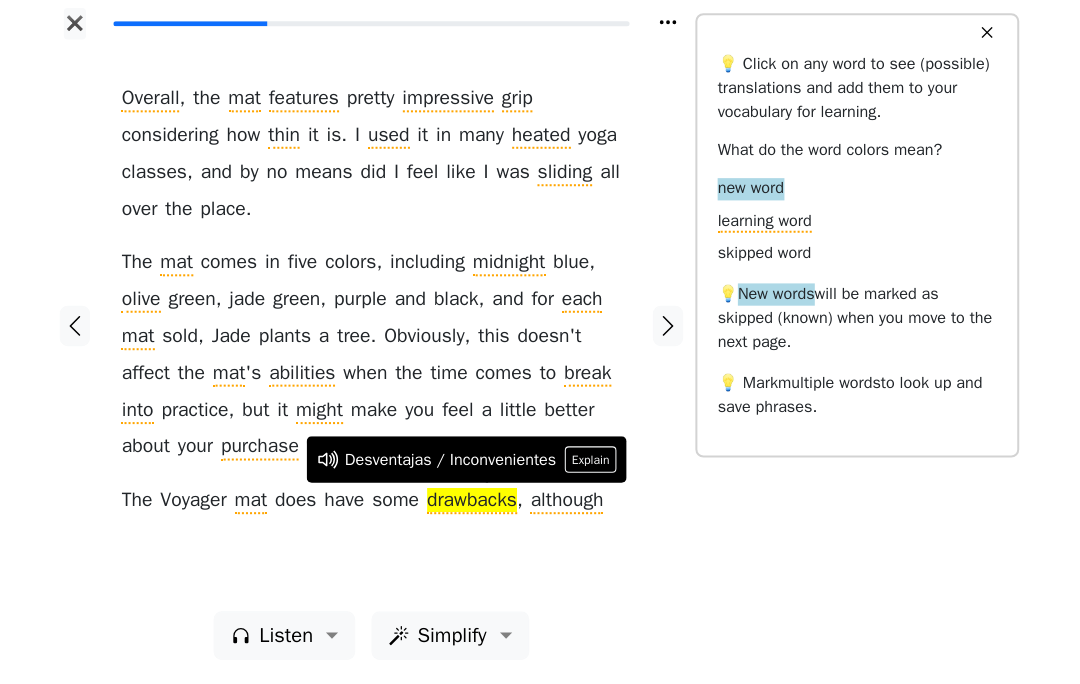 click on "Overall ,   the   mat   features   pretty   impressive   grip   considering   how   thin   it   is .   I   used   it   in   many   heated   yoga   classes ,   and   by   no   means   did   I   feel   like   I   was   sliding   all   over   the   place . The   mat   comes   in   five   colors ,   including   midnight   blue ,   olive   green ,   jade   green ,   purple   and   black ,   and   for   each   mat   sold ,   Jade   plants   a   tree .   Obviously ,   this   doesn ' t   affect   the   mat ' s   abilities   when   the   time   comes   to   break   into   practice ,   but   it   might   make   you   feel   a   little   better   about   your   purchase   from   an   ethical   standpoint . The   Voyager   mat   does   have   some   drawbacks ,   although" at bounding box center (379, 329) 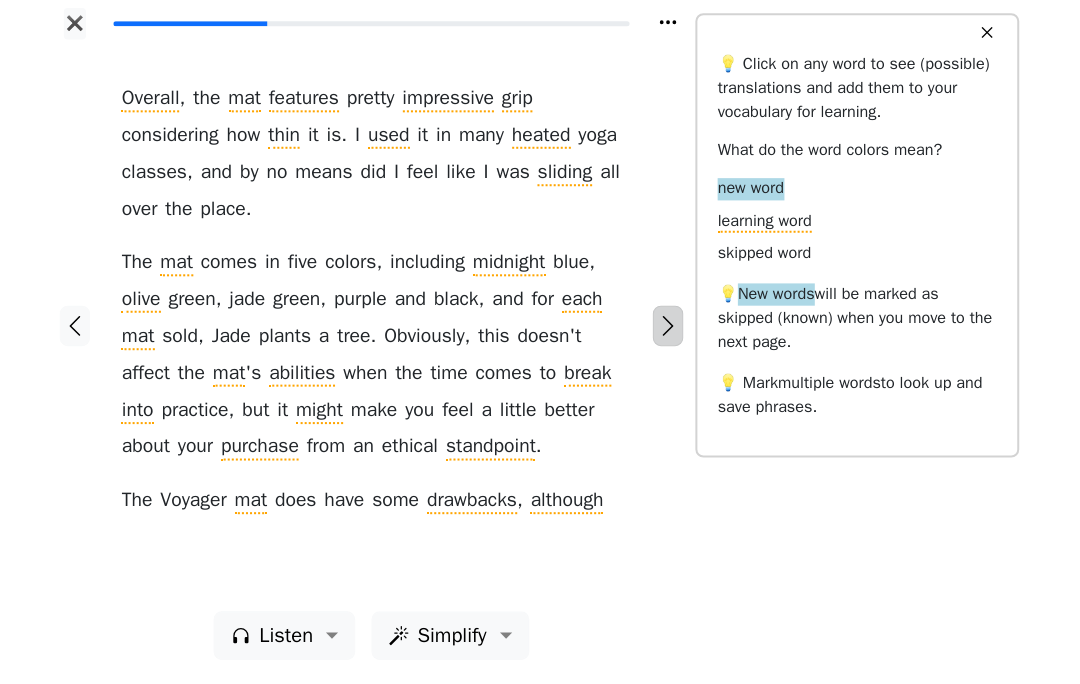 click at bounding box center [673, 330] 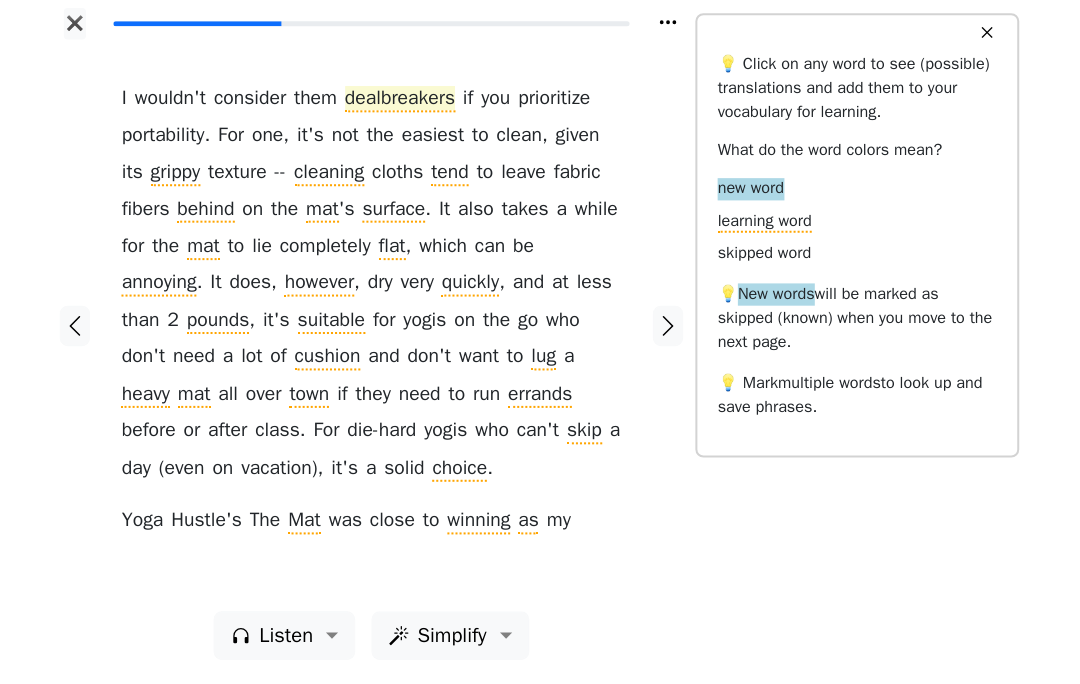click on "dealbreakers" at bounding box center (408, 106) 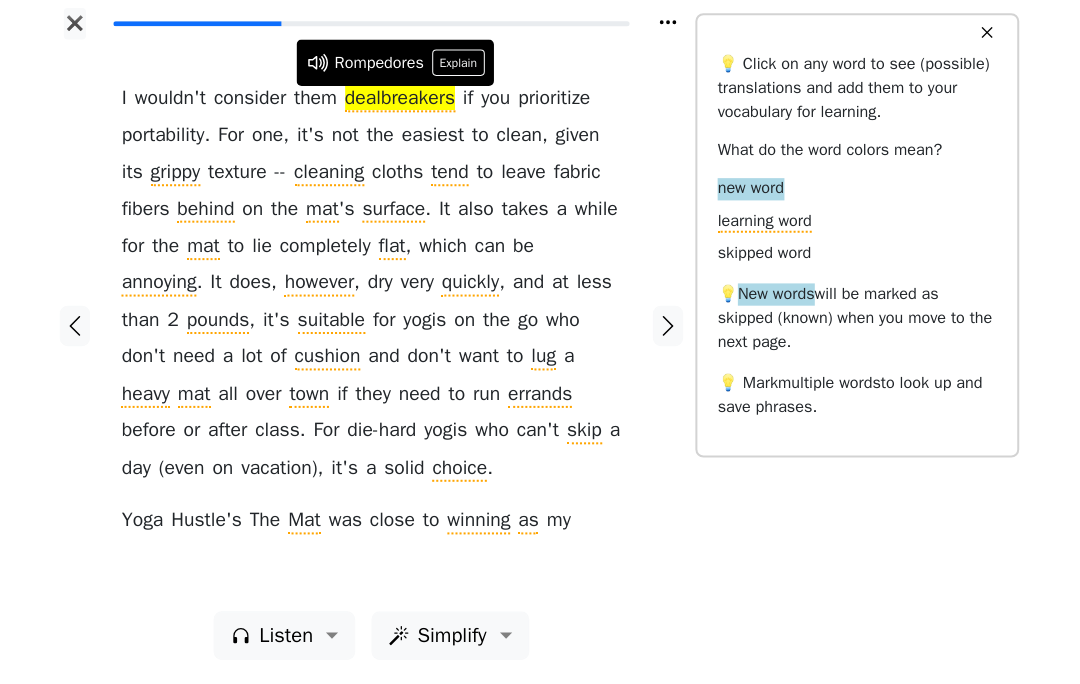 click at bounding box center (673, 329) 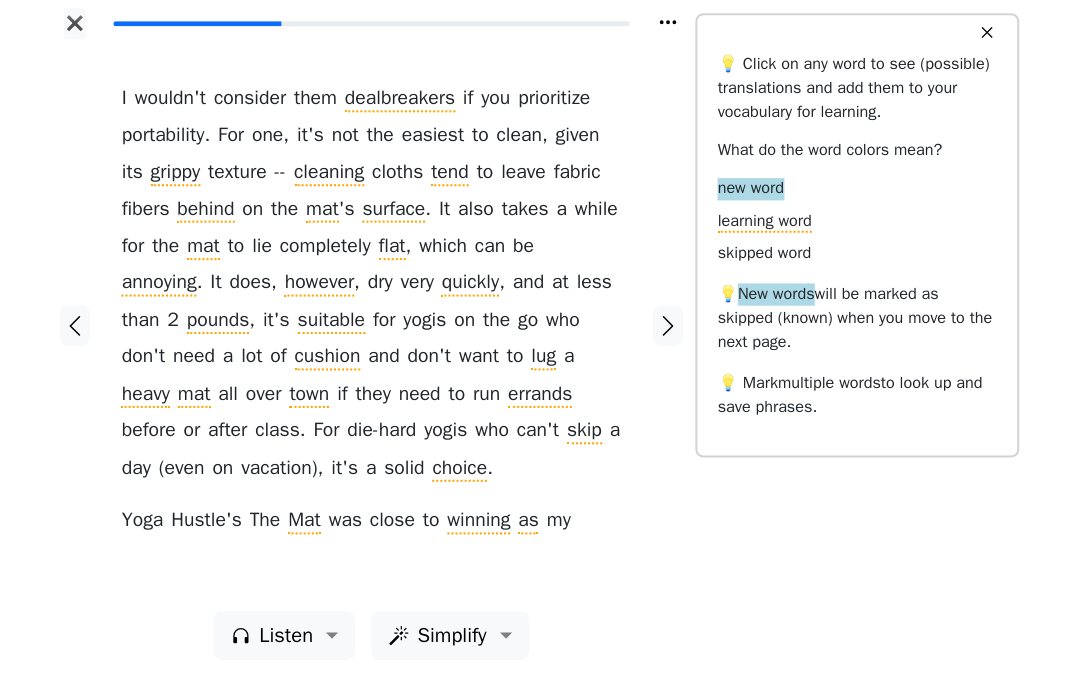 click at bounding box center [673, 329] 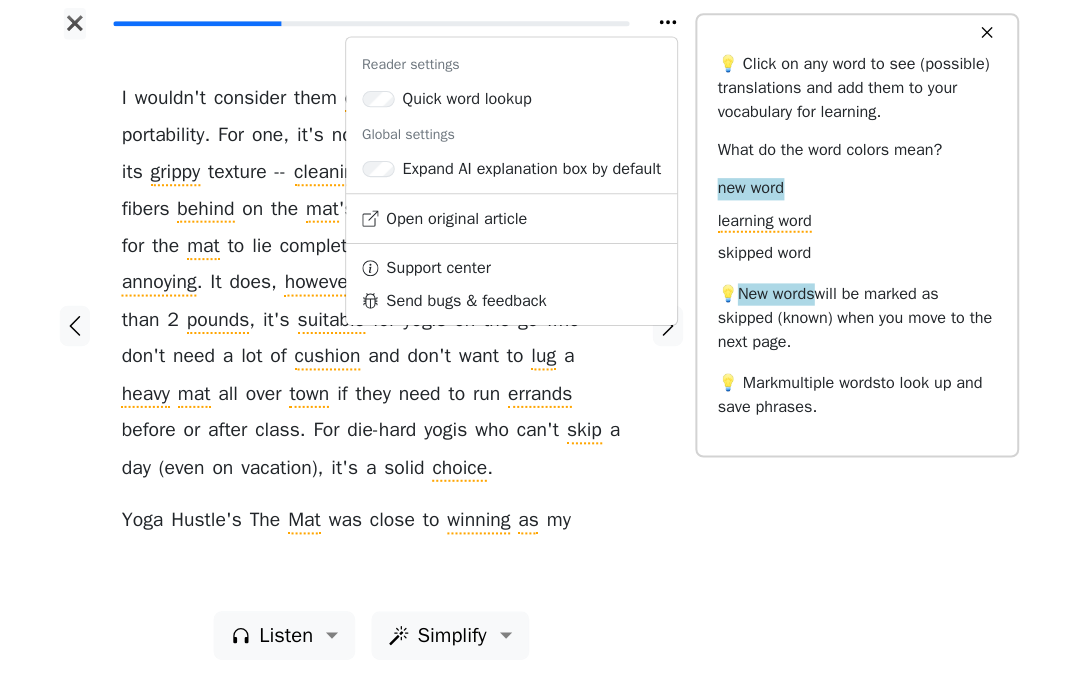 click 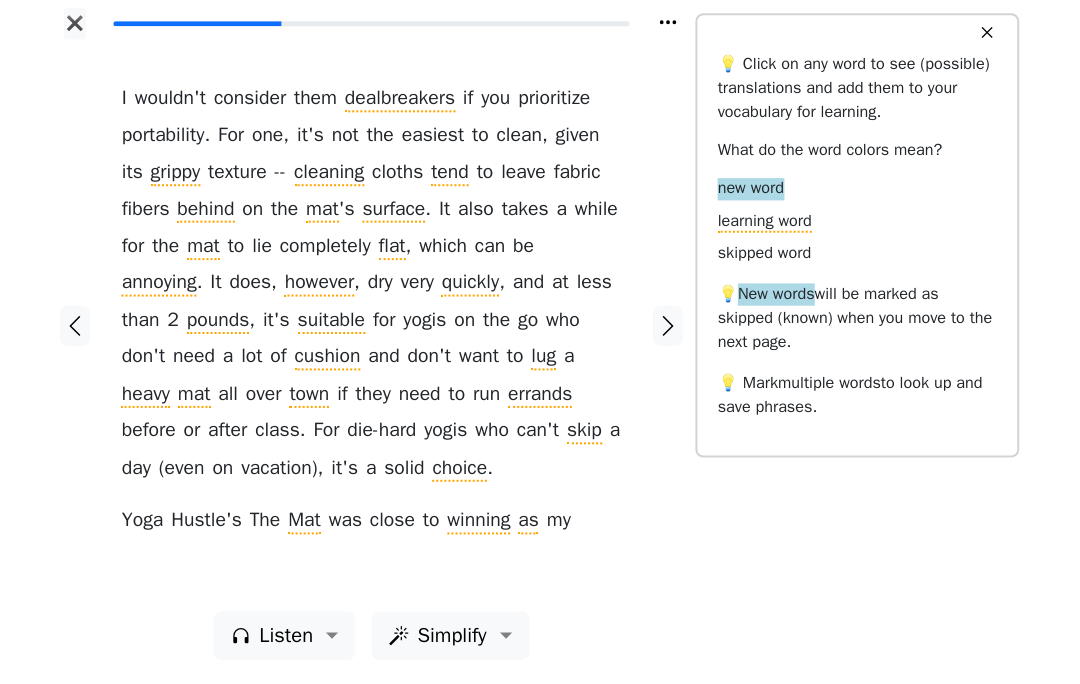 click 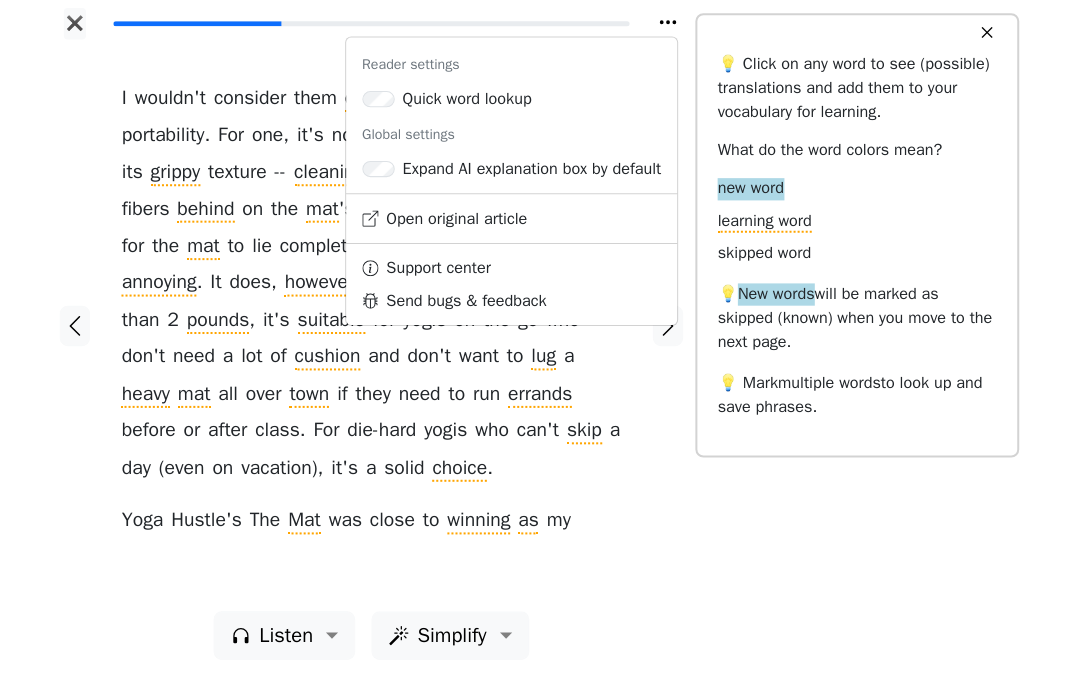 click 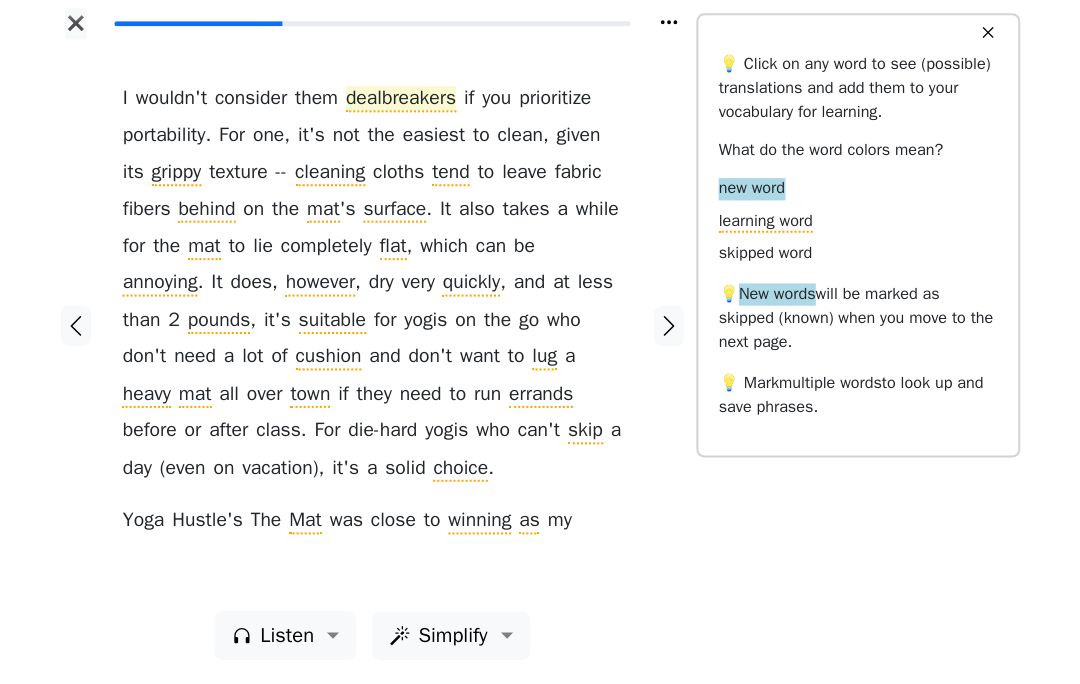 click on "dealbreakers" at bounding box center [408, 106] 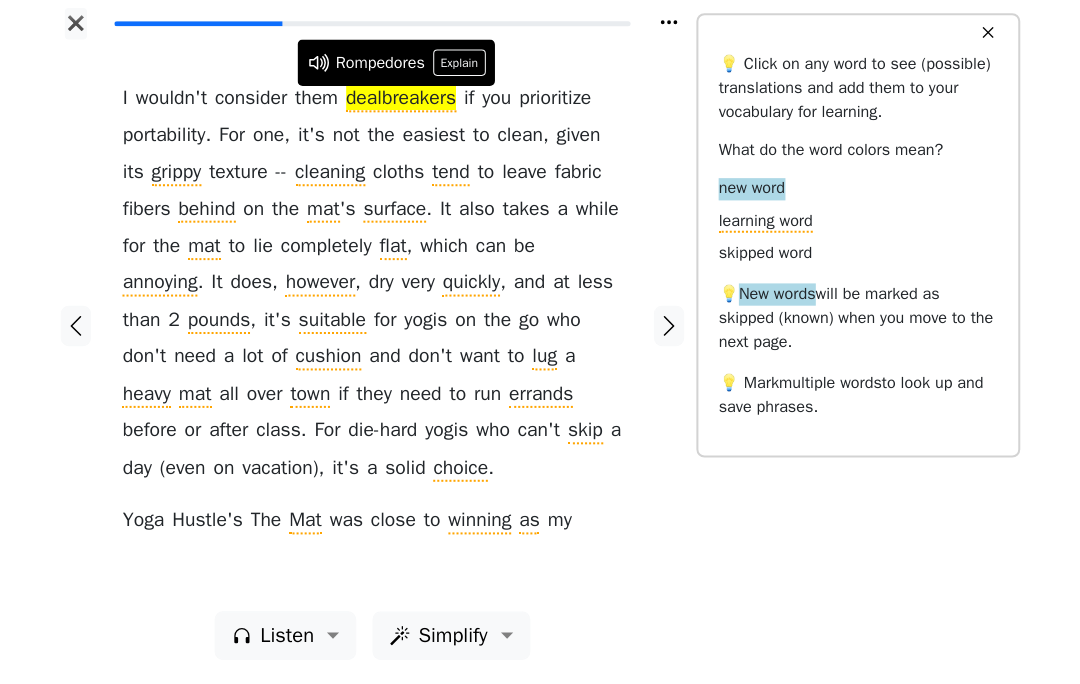 click on "I   wouldn ' t   consider   them   dealbreakers   if   you   prioritize   portability .   For   one ,   it ' s   not   the   easiest   to   clean ,   given   its   grippy   texture   --   cleaning   cloths   tend   to   leave   fabric   fibers   behind   on   the   mat ' s   surface .   It   also   takes   a   while   for   the   mat   to   lie   completely   flat ,   which   can   be   annoying .   It   does ,   however ,   dry   very   quickly ,   and   at   less   than   2   pounds ,   it ' s   suitable   for   yogis   on   the   go   who   don ' t   need   a   lot   of   cushion   and   don ' t   want   to   lug   a   heavy   mat   all   over   town   if   they   need   to   run   errands   before   or   after   class .   For   die-hard   yogis   who   can ' t   skip   a   day   ( even   on   vacation ),   it ' s   a   solid   choice . Yoga   Hustle ' s   The   Mat   was   close   to   winning   as   my" at bounding box center [379, 329] 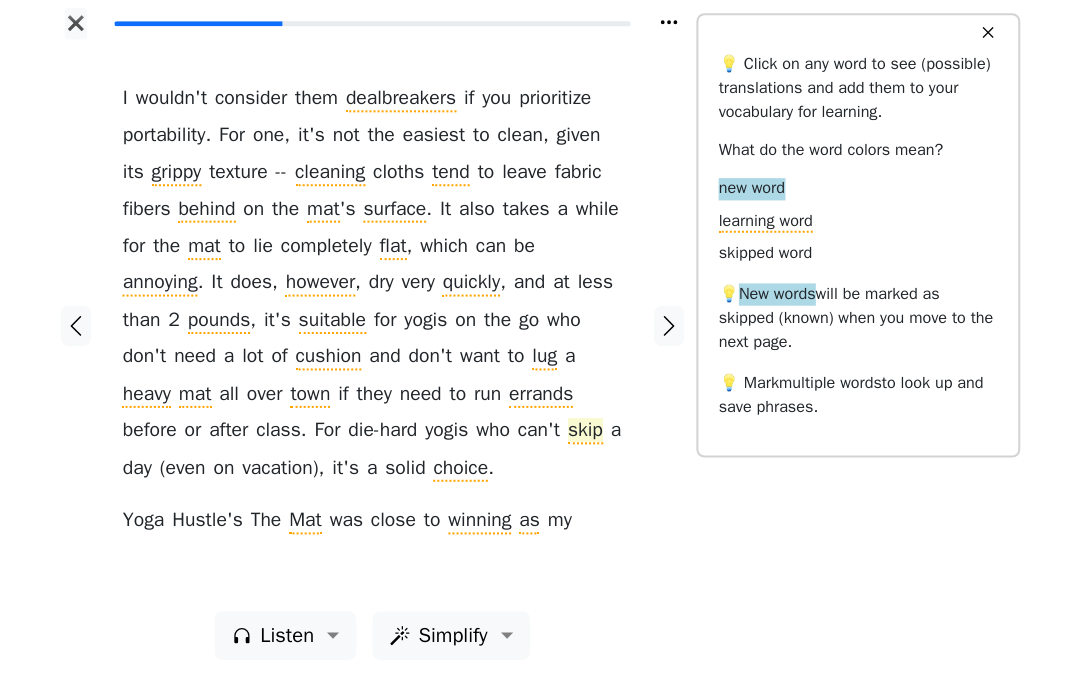 click on "skip" at bounding box center (590, 434) 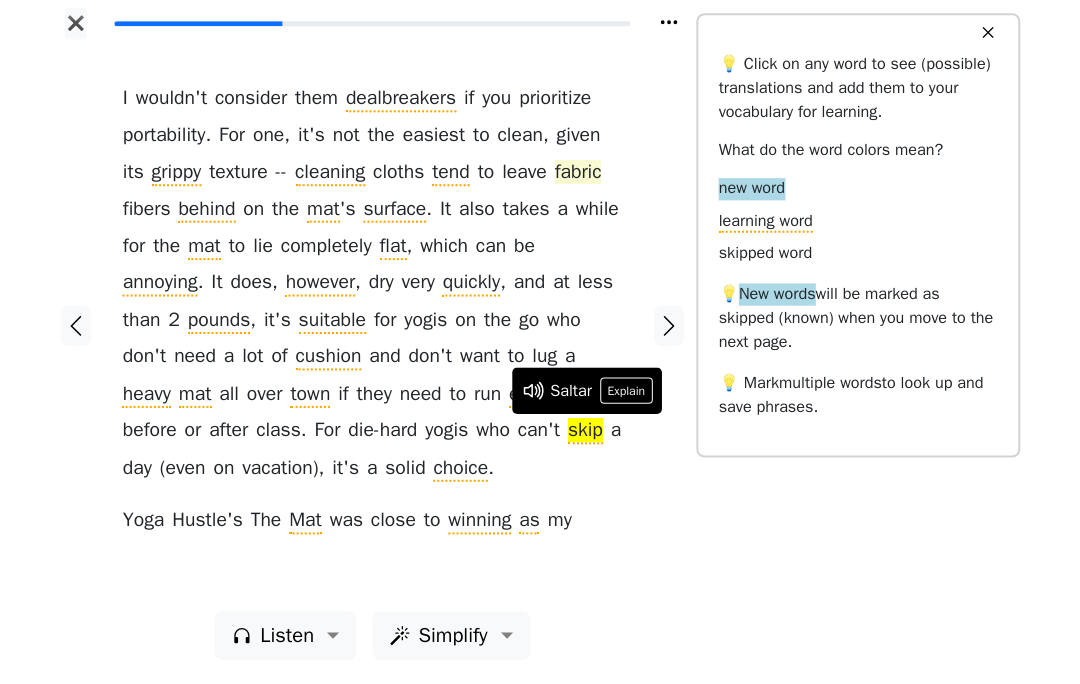 click on "fabric" at bounding box center [583, 179] 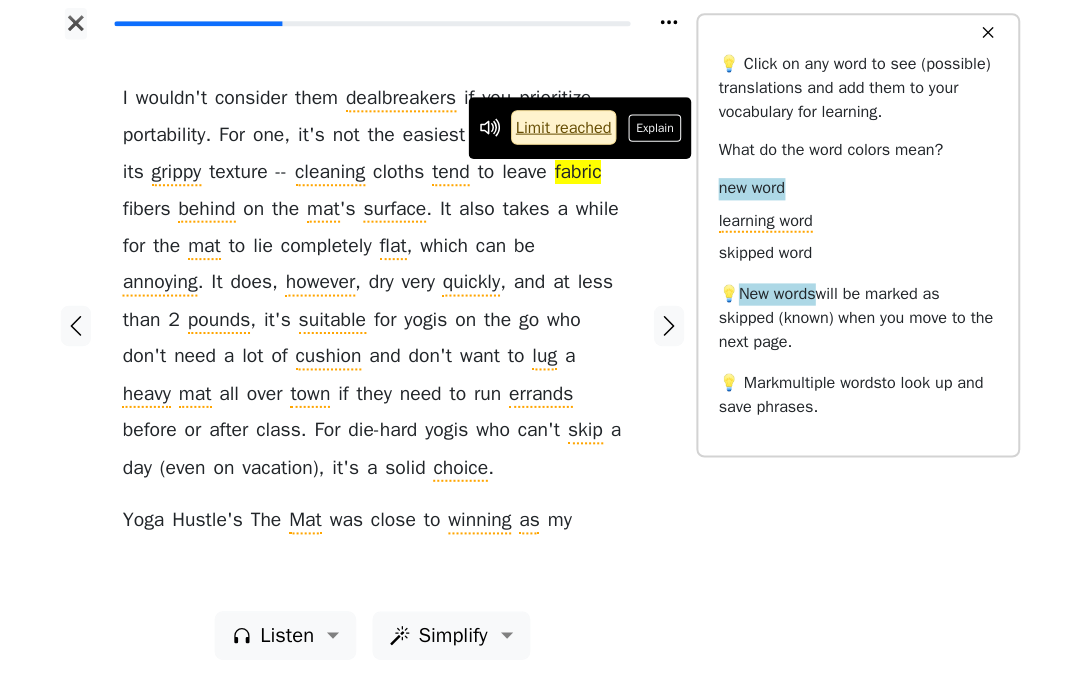 click on "I   wouldn ' t   consider   them   dealbreakers   if   you   prioritize   portability .   For   one ,   it ' s   not   the   easiest   to   clean ,   given   its   grippy   texture   --   cleaning   cloths   tend   to   leave   fabric   fibers   behind   on   the   mat ' s   surface .   It   also   takes   a   while   for   the   mat   to   lie   completely   flat ,   which   can   be   annoying .   It   does ,   however ,   dry   very   quickly ,   and   at   less   than   2   pounds ,   it ' s   suitable   for   yogis   on   the   go   who   don ' t   need   a   lot   of   cushion   and   don ' t   want   to   lug   a   heavy   mat   all   over   town   if   they   need   to   run   errands   before   or   after   class .   For   die-hard   yogis   who   can ' t   skip   a   day   ( even   on   vacation ),   it ' s   a   solid   choice . Yoga   Hustle ' s   The   Mat   was   close   to   winning   as   my" at bounding box center (379, 329) 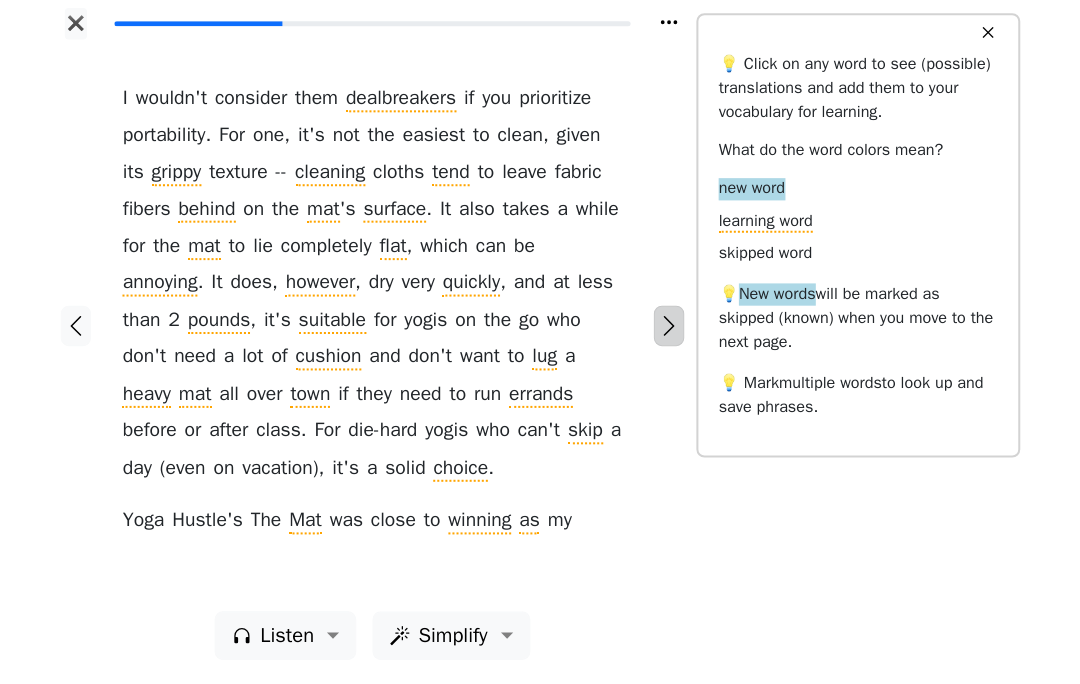 click 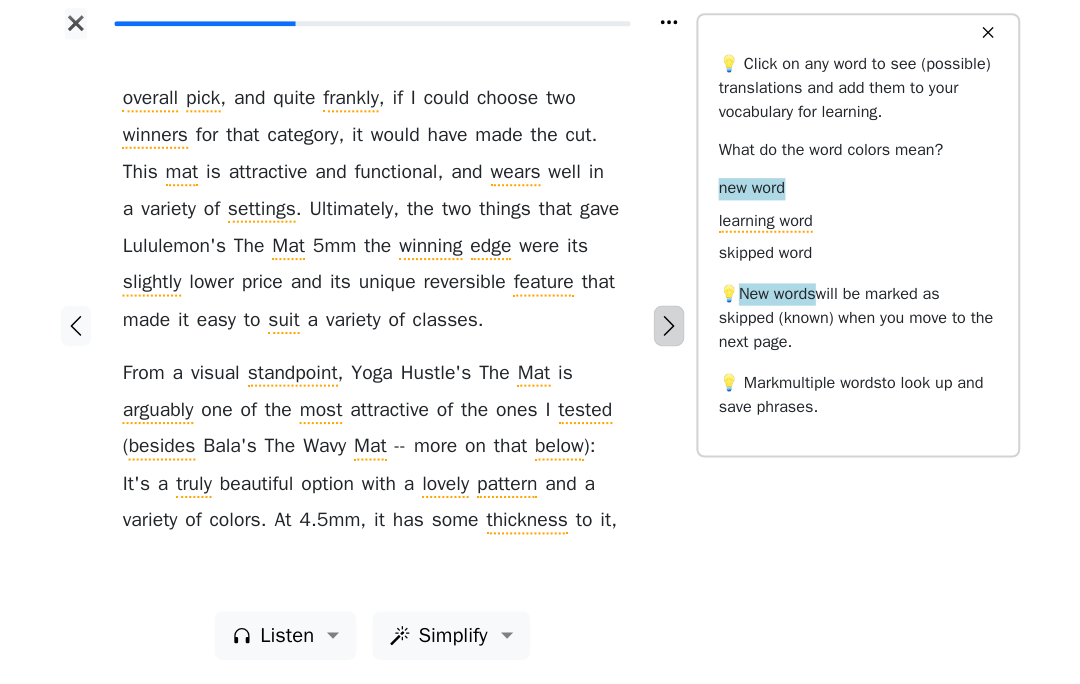 click at bounding box center [673, 330] 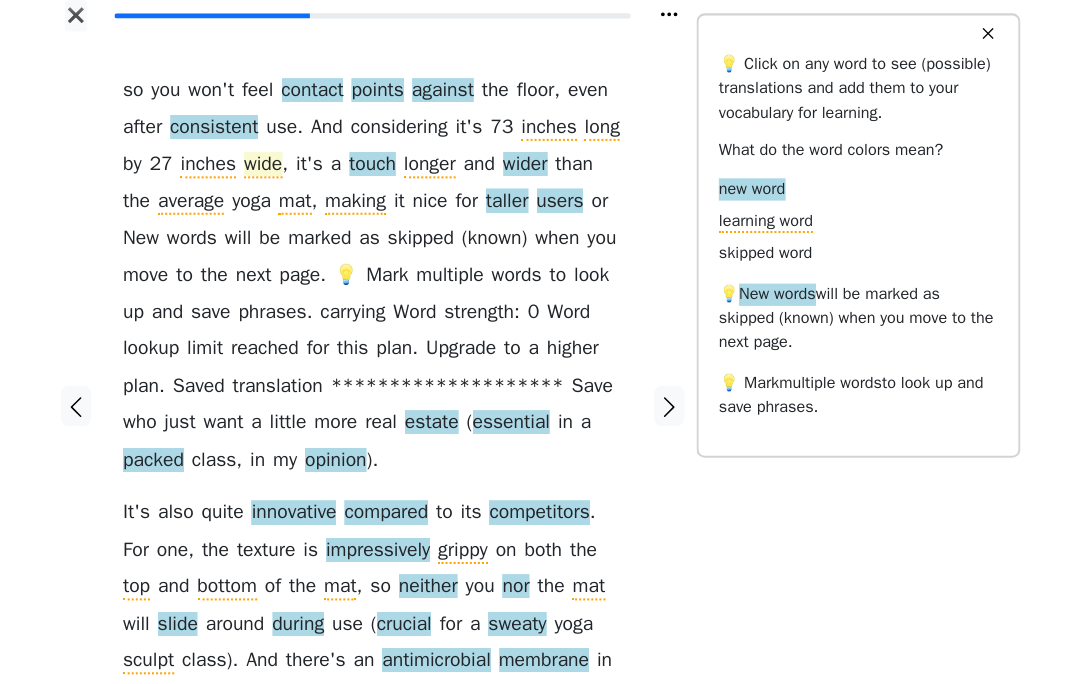 click on "wide" at bounding box center (272, 171) 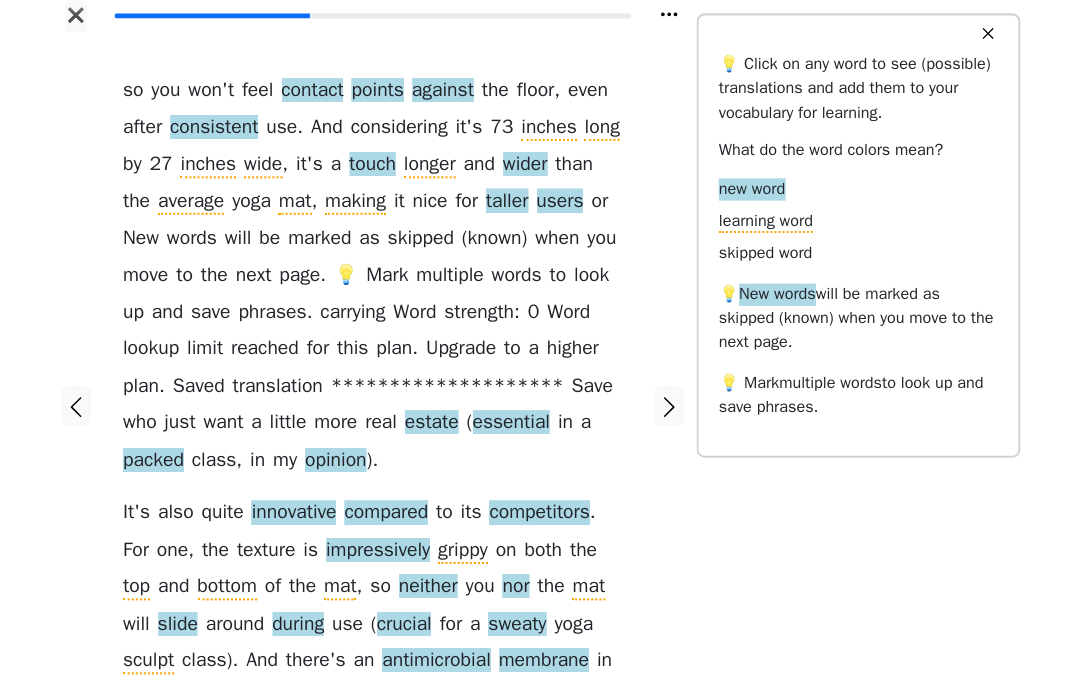 click on "so   you   won ' t   feel   contact   points   against   the   floor ,   even   after   consistent   use .   And   considering   it ' s   73   inches   long   by   27   inches   wide ,   it ' s   a   touch   longer   and   wider   than   the   average   yoga   mat ,   making   it   nice   for   taller   users   or   those   who   just   want   a   little   more   real   estate   ( essential   in   a   packed   class ,   in   my   opinion ). It ' s   also   quite   innovative   compared   to   its   competitors .   For   one ,   the   texture   is   impressively   grippy   on   both   the   top   and   bottom   of   the   mat ,   so   neither   you   nor   the   mat   will   slide   around   during   use   ( crucial   for   a   sweaty   yoga   sculpt   class ).   And   there ' s   an   antimicrobial   membrane   in   the   core   of   the   mat ,   which   helps   prevent   any   buildup   of" at bounding box center [379, 409] 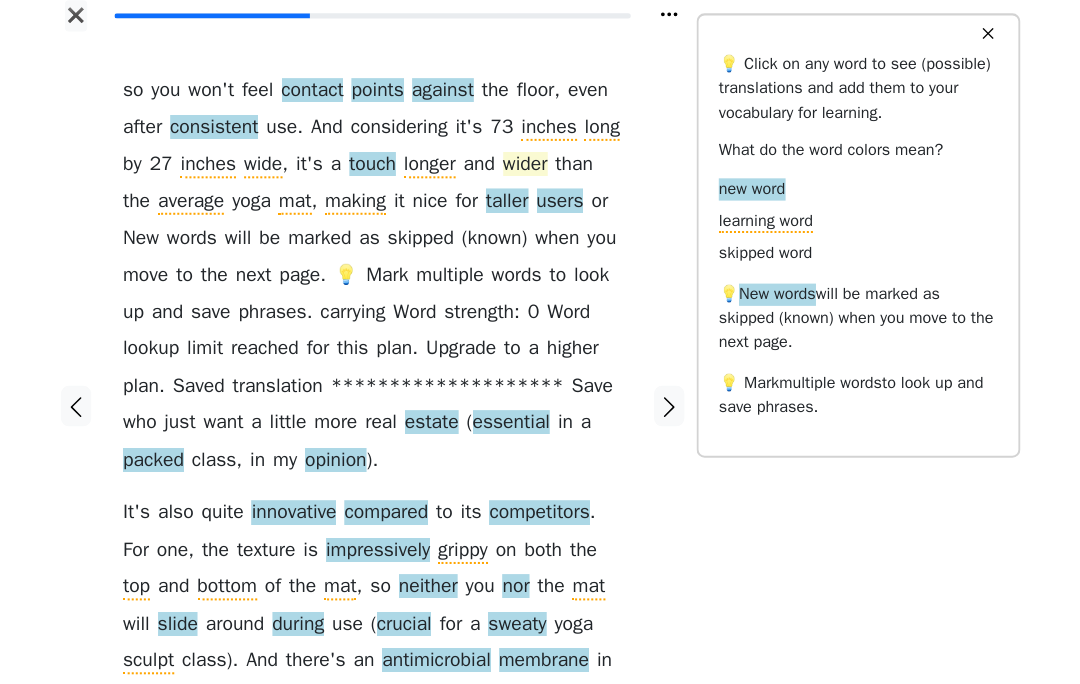 click on "wider" at bounding box center (531, 171) 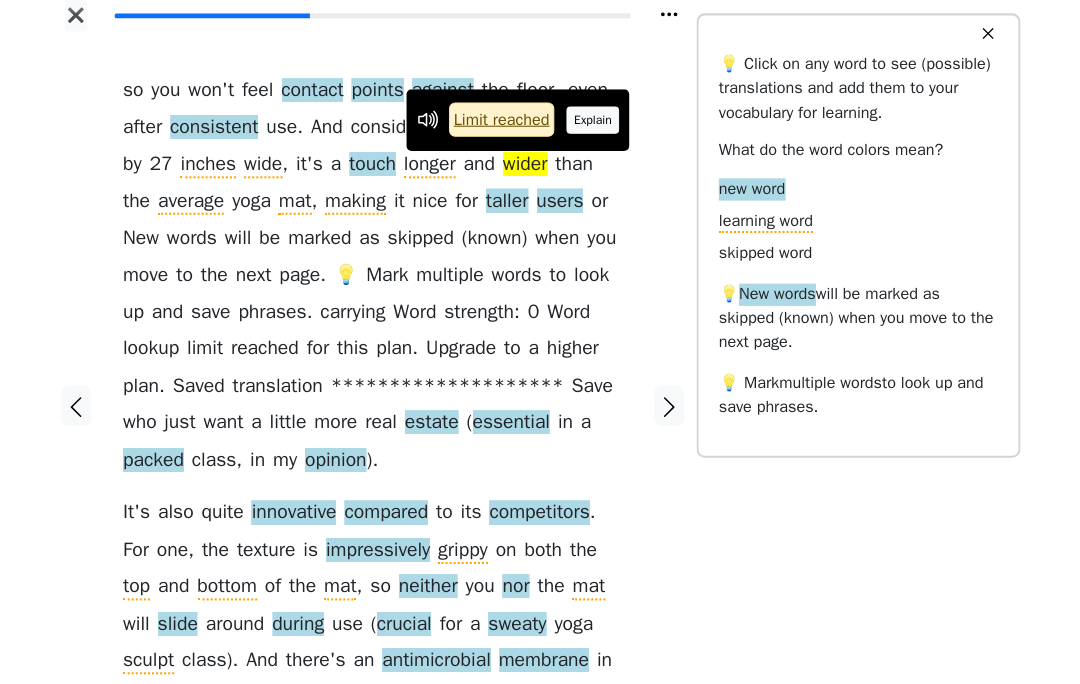 click on "Explain" at bounding box center [598, 126] 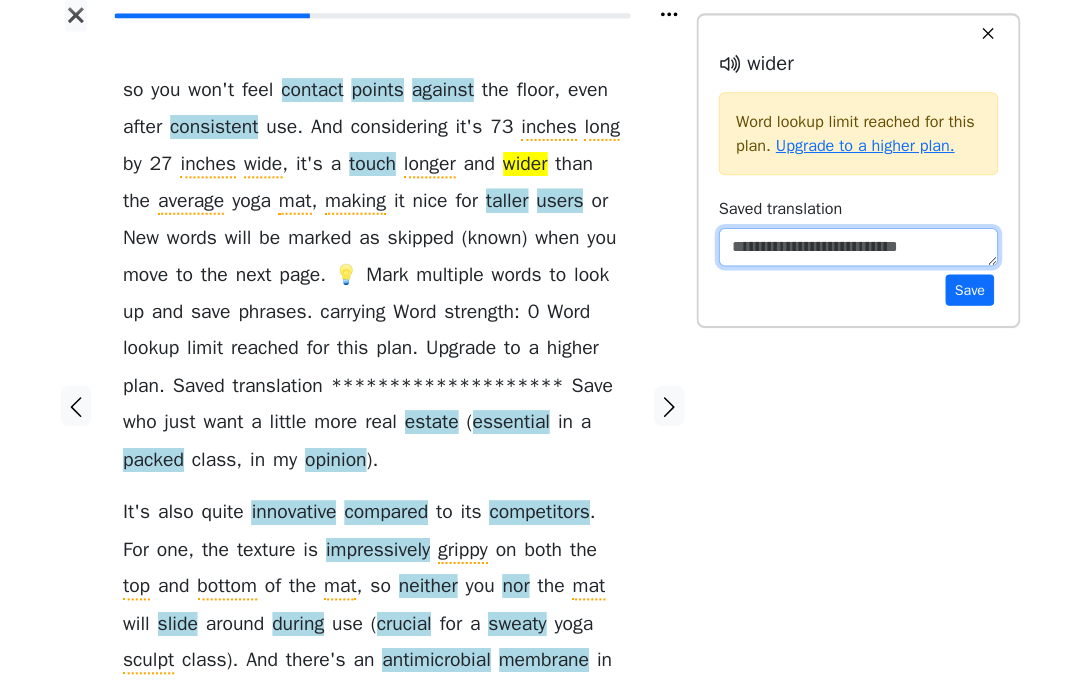 click at bounding box center [860, 252] 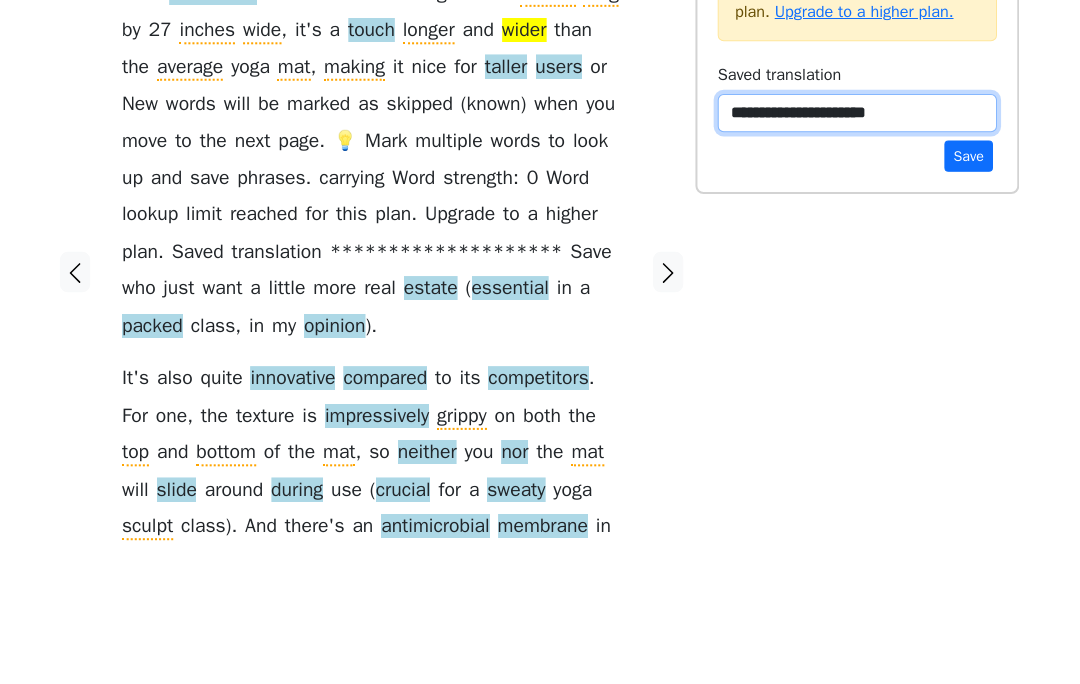 type on "**********" 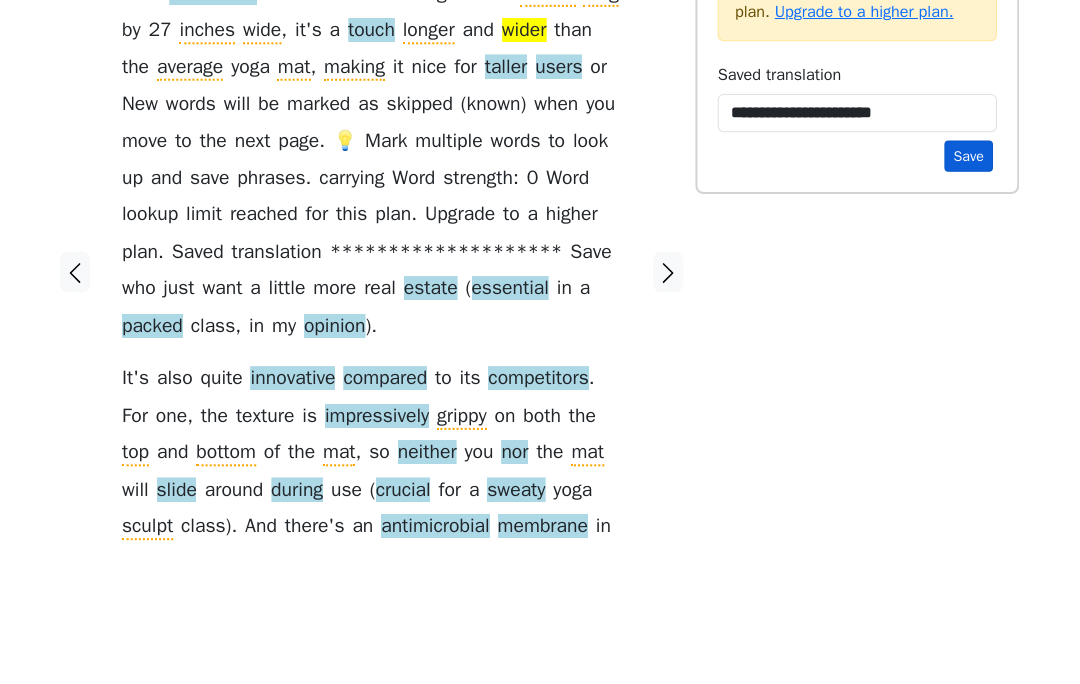click on "Save" at bounding box center (970, 294) 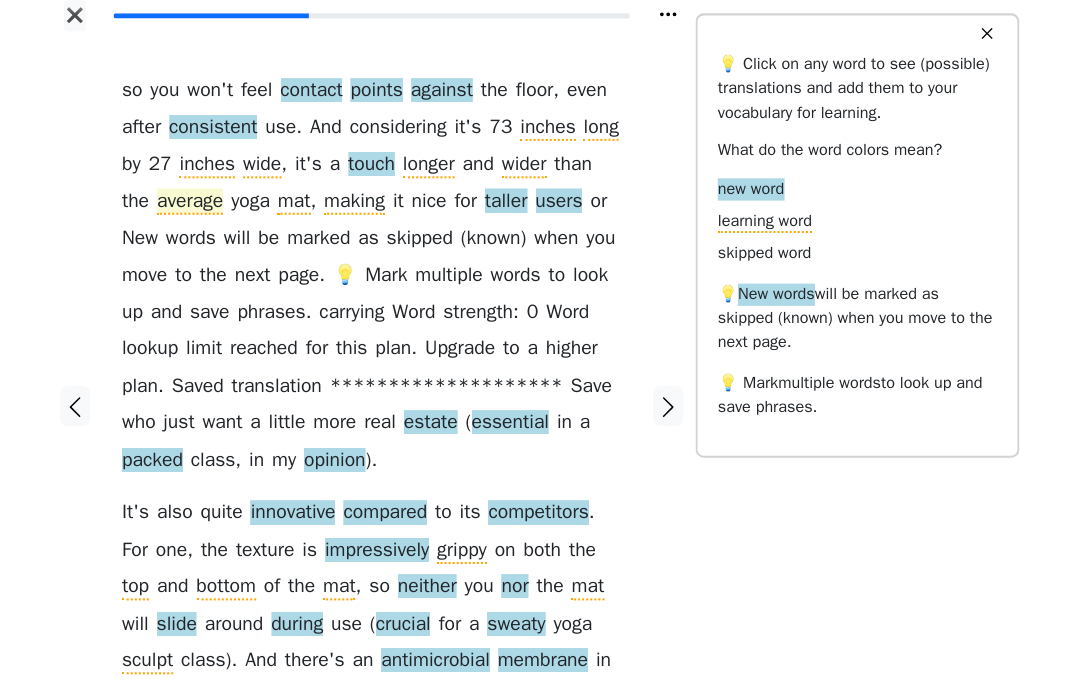 click on "average" at bounding box center [201, 207] 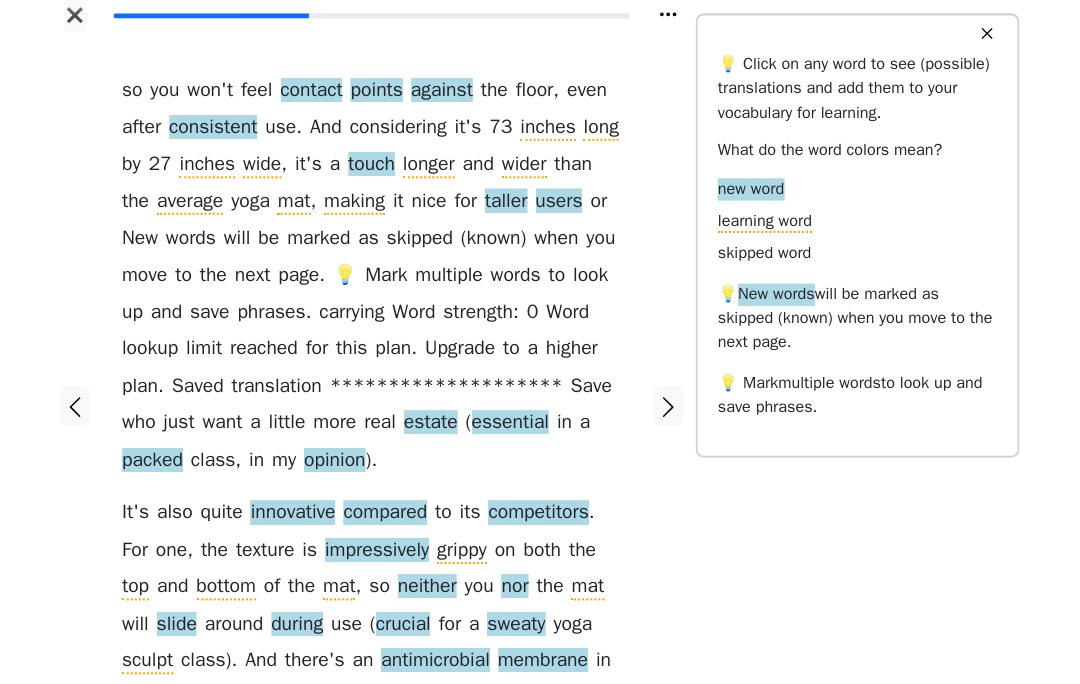 click on "so   you   won ' t   feel   contact   points   against   the   floor ,   even   after   consistent   use .   And   considering   it ' s   73   inches   long   by   27   inches   wide ,   it ' s   a   touch   longer   and   wider   than   the   average   yoga   mat ,   making   it   nice   for   taller   users   or   those   who   just   want   a   little   more   real   estate   ( essential   in   a   packed   class ,   in   my   opinion ). It ' s   also   quite   innovative   compared   to   its   competitors .   For   one ,   the   texture   is   impressively   grippy   on   both   the   top   and   bottom   of   the   mat ,   so   neither   you   nor   the   mat   will   slide   around   during   use   ( crucial   for   a   sweaty   yoga   sculpt   class ).   And   there ' s   an   antimicrobial   membrane   in   the   core   of   the   mat ,   which   helps   prevent   any   buildup   of" at bounding box center [379, 397] 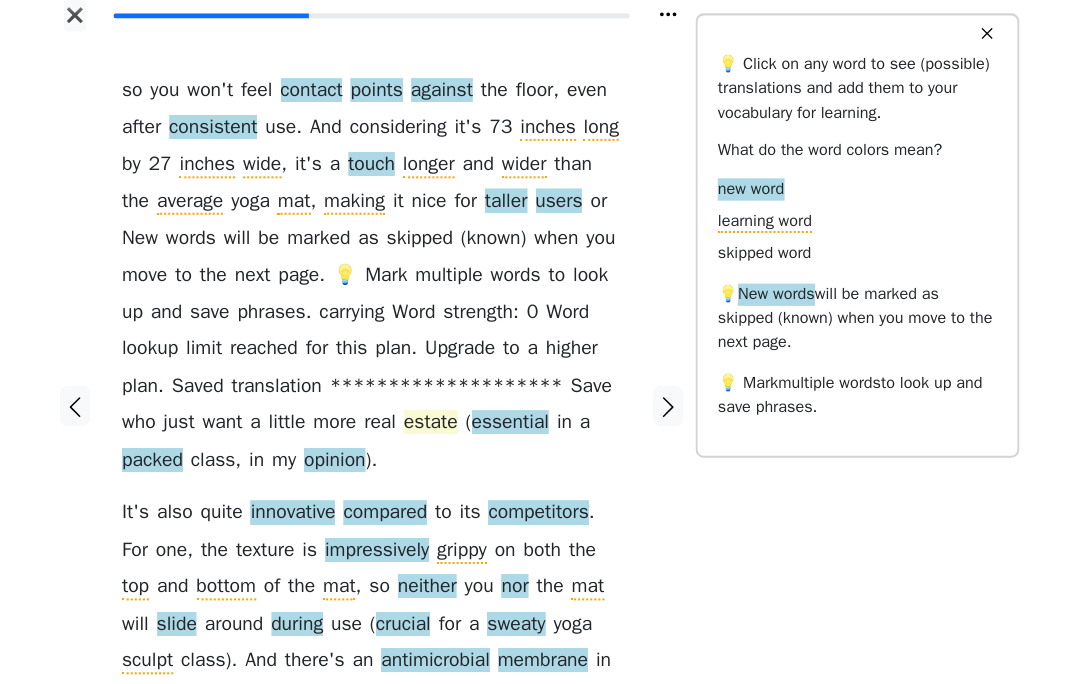 click on "estate" at bounding box center [438, 426] 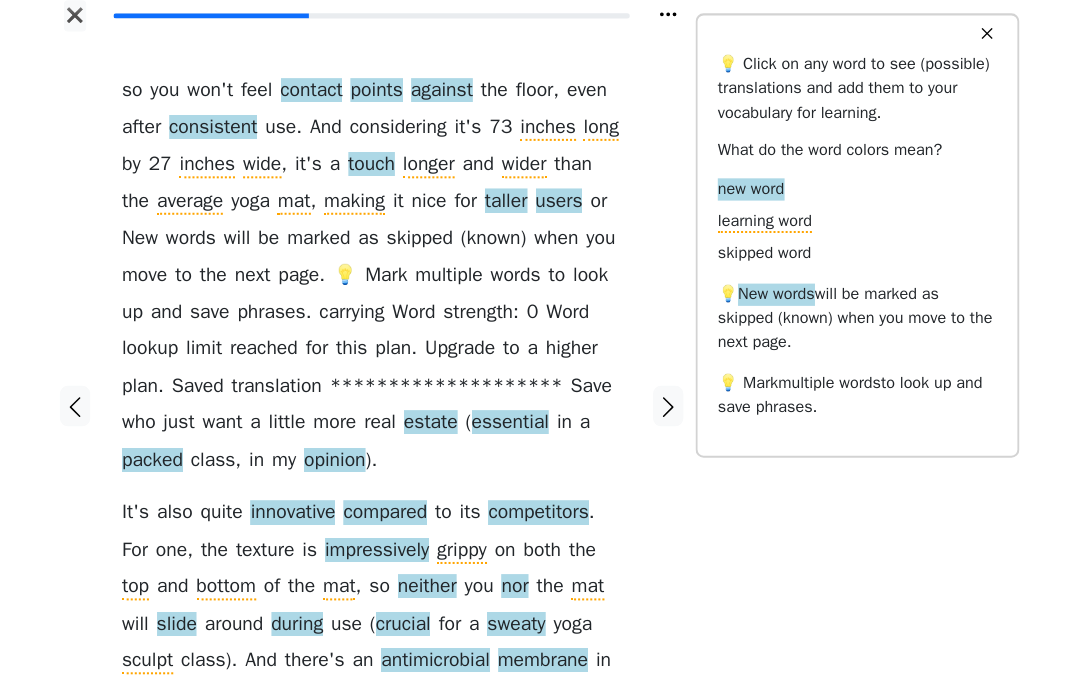 click on "so   you   won ' t   feel   contact   points   against   the   floor ,   even   after   consistent   use .   And   considering   it ' s   73   inches   long   by   27   inches   wide ,   it ' s   a   touch   longer   and   wider   than   the   average   yoga   mat ,   making   it   nice   for   taller   users   or   those   who   just   want   a   little   more   real   estate   ( essential   in   a   packed   class ,   in   my   opinion ). It ' s   also   quite   innovative   compared   to   its   competitors .   For   one ,   the   texture   is   impressively   grippy   on   both   the   top   and   bottom   of   the   mat ,   so   neither   you   nor   the   mat   will   slide   around   during   use   ( crucial   for   a   sweaty   yoga   sculpt   class ).   And   there ' s   an   antimicrobial   membrane   in   the   core   of   the   mat ,   which   helps   prevent   any   buildup   of" at bounding box center (379, 397) 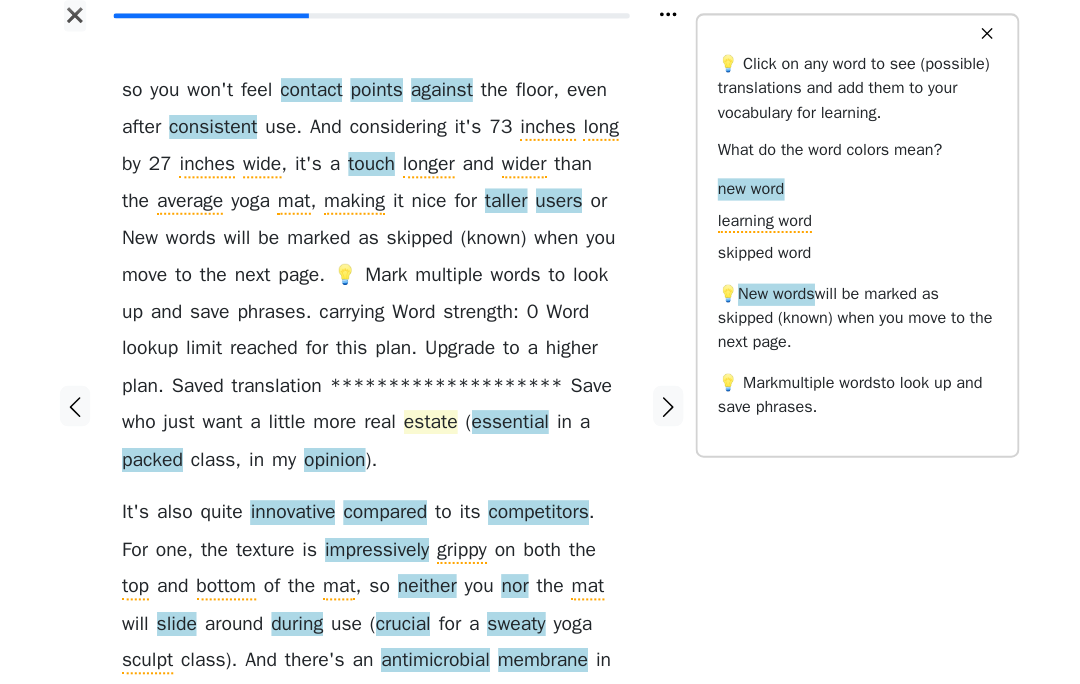 click on "estate" at bounding box center (438, 426) 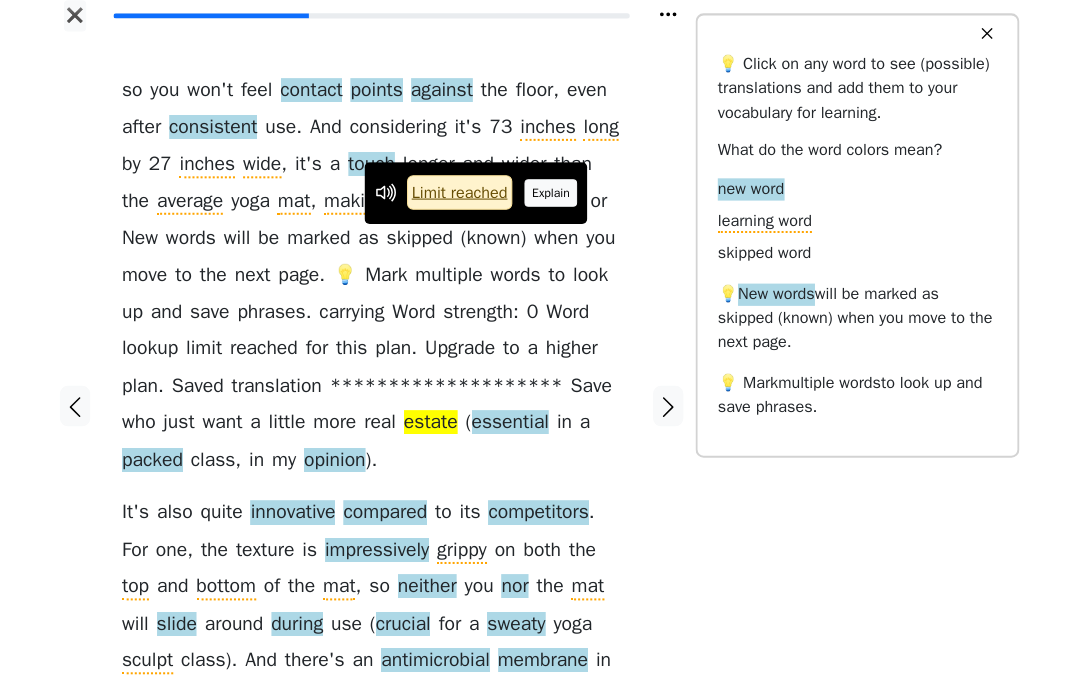 click on "Explain" at bounding box center [557, 198] 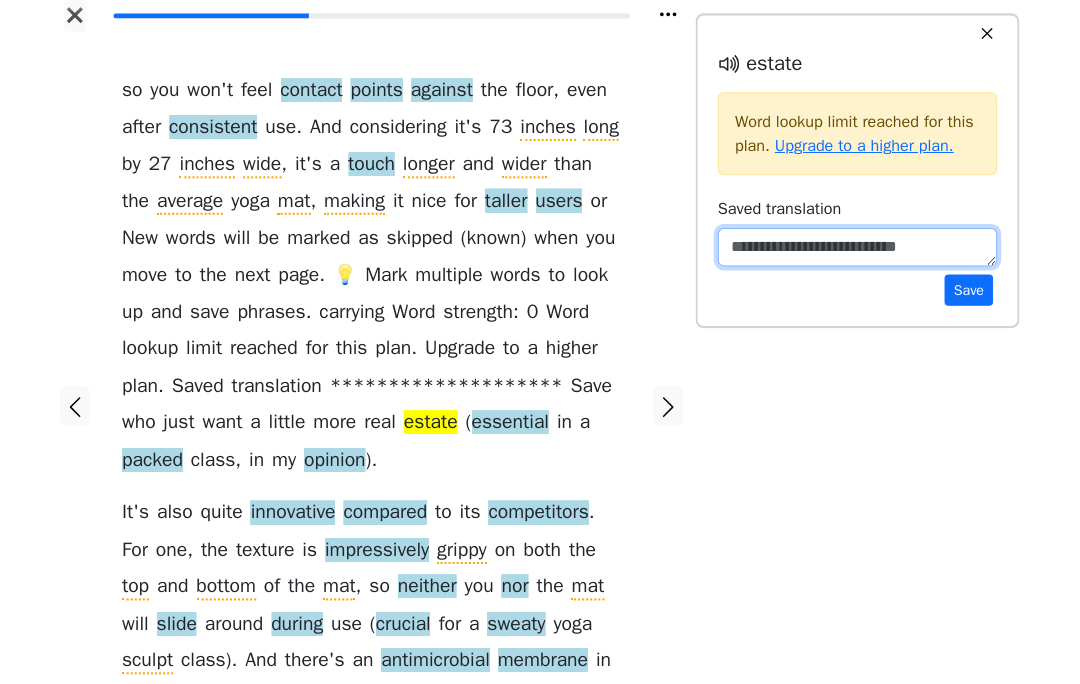 click at bounding box center [860, 252] 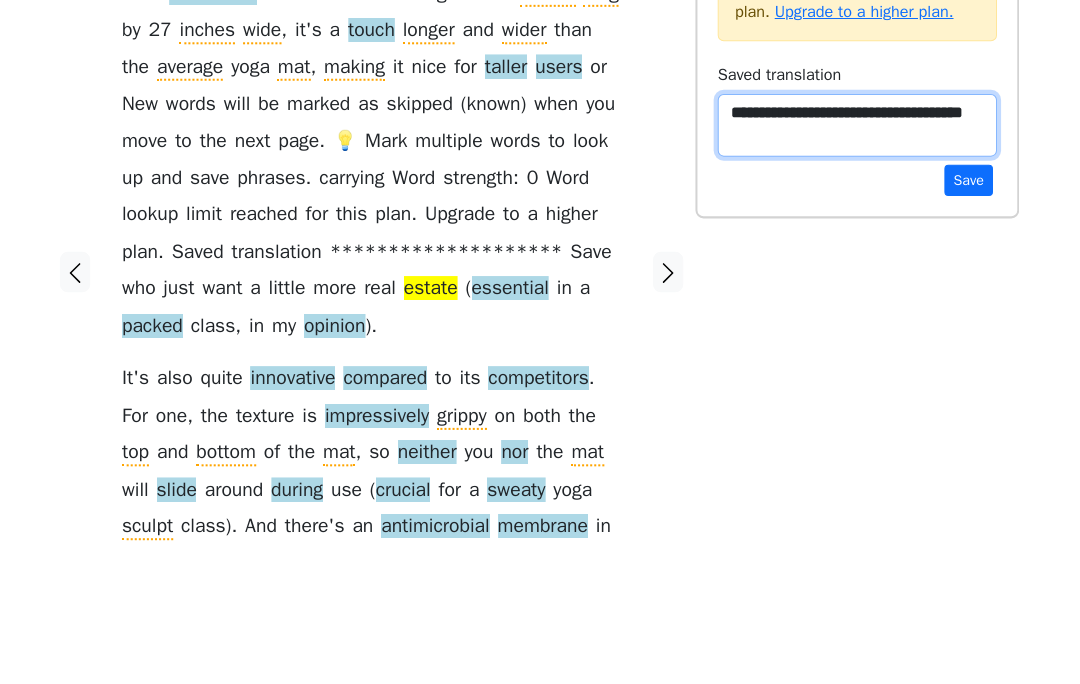 type on "**********" 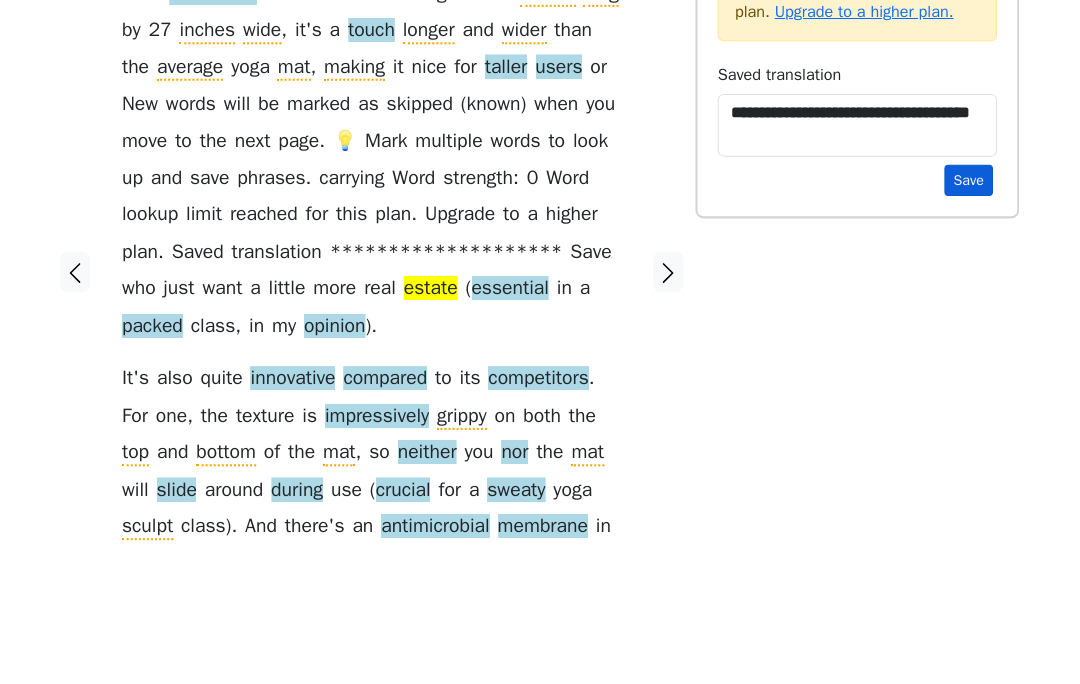 click on "Save" at bounding box center (970, 318) 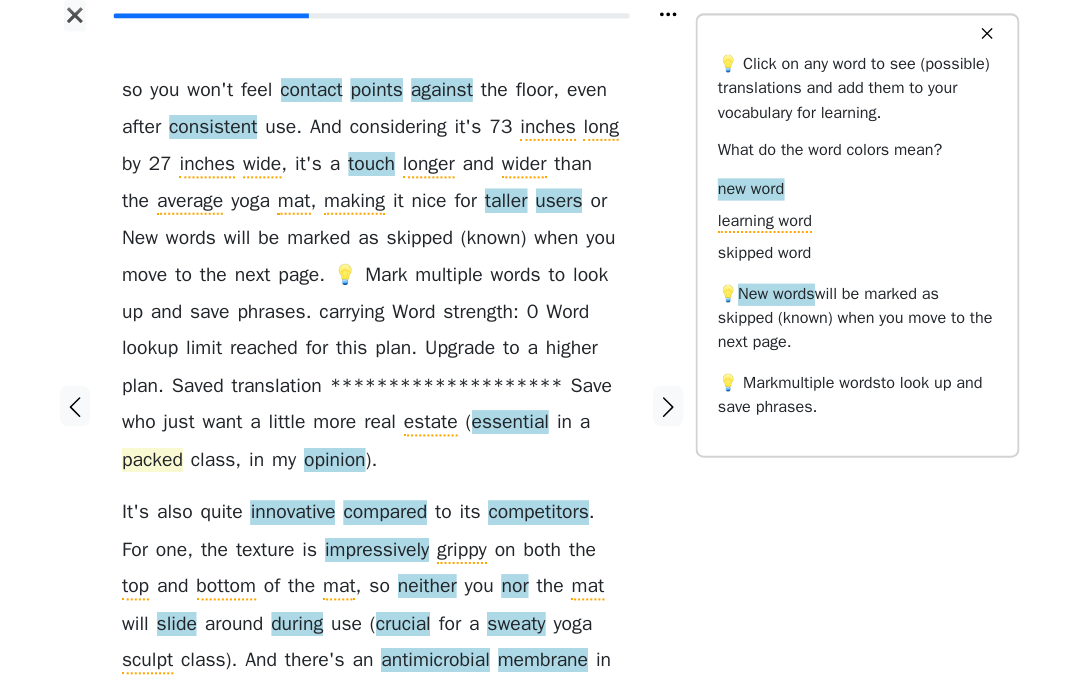 click on "packed" at bounding box center [163, 463] 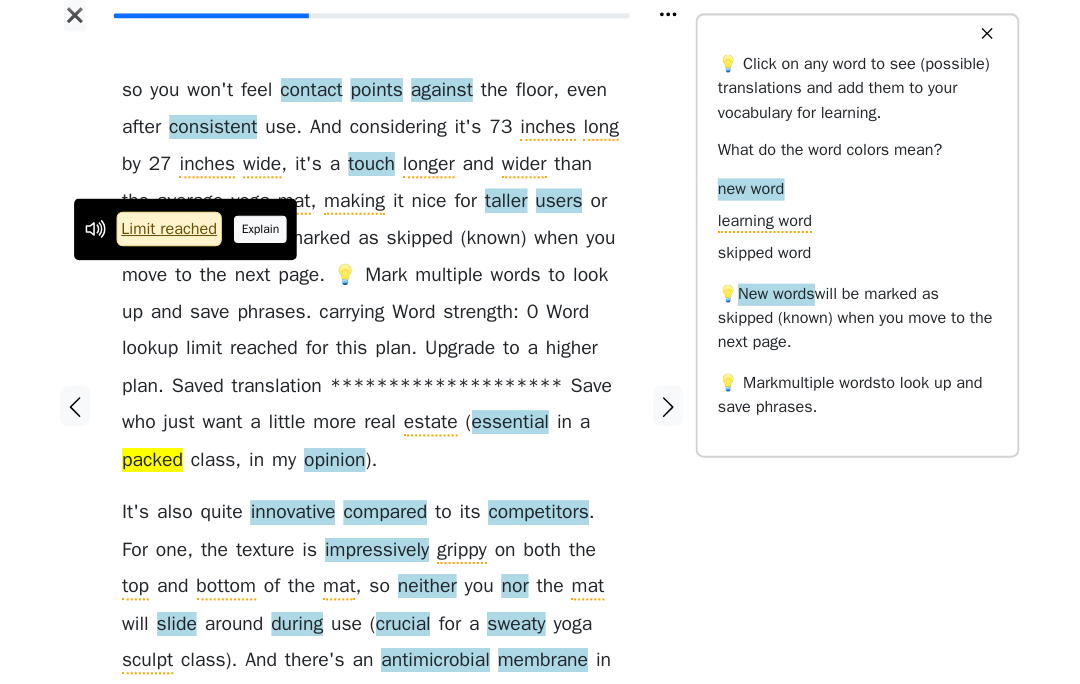 click on "Explain" at bounding box center [270, 234] 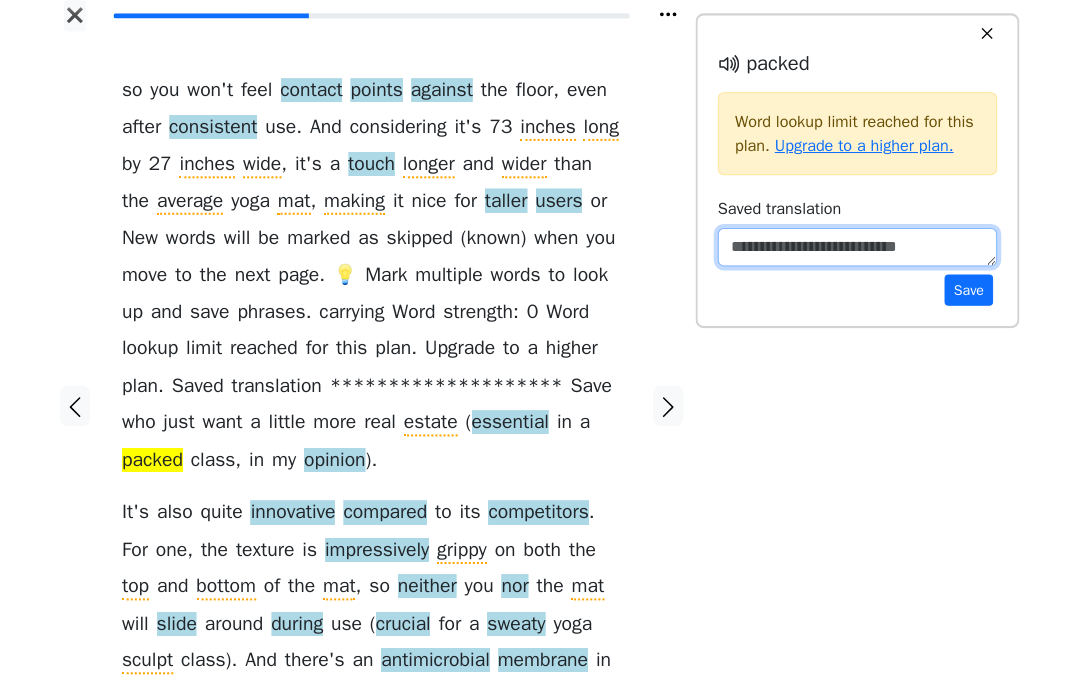 click at bounding box center (860, 252) 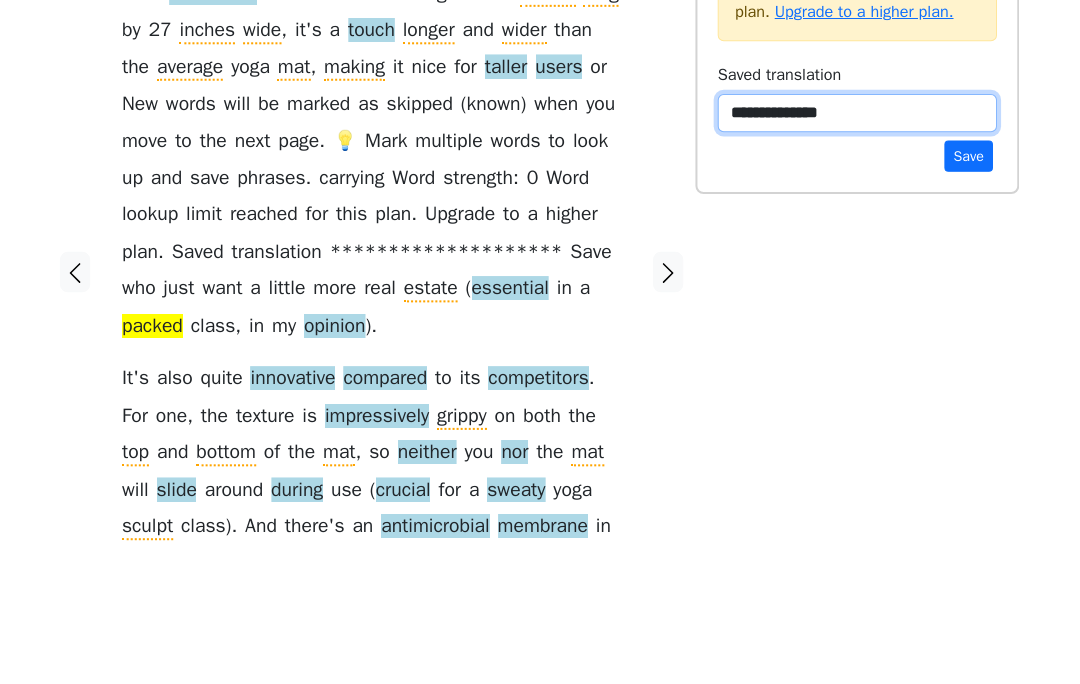 type on "**********" 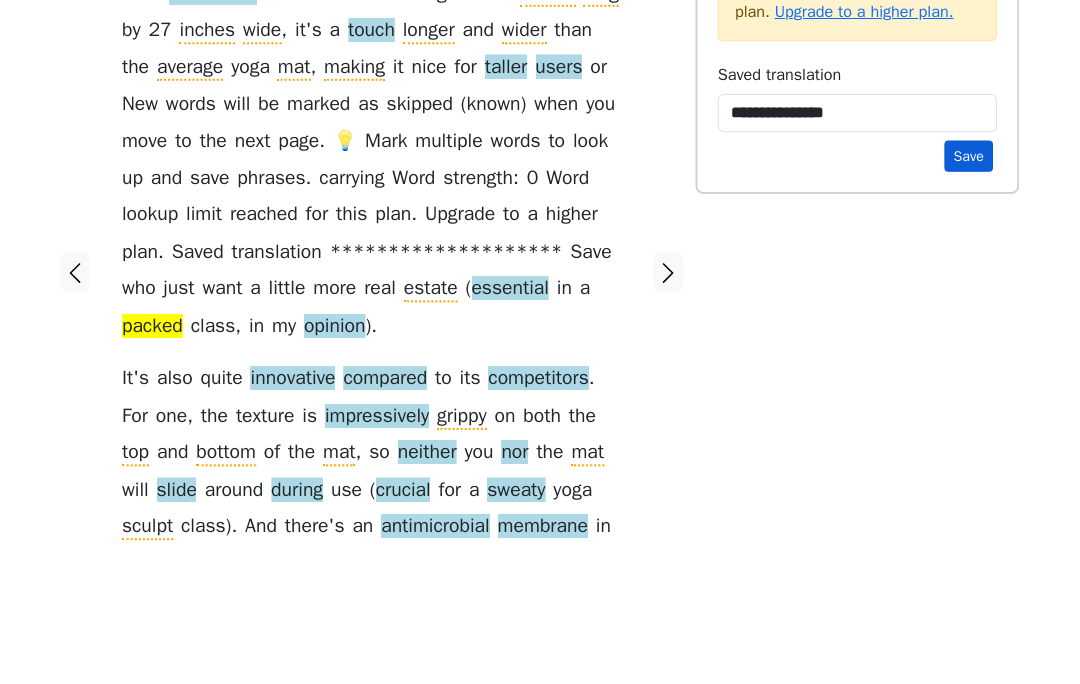 click on "Save" at bounding box center [970, 294] 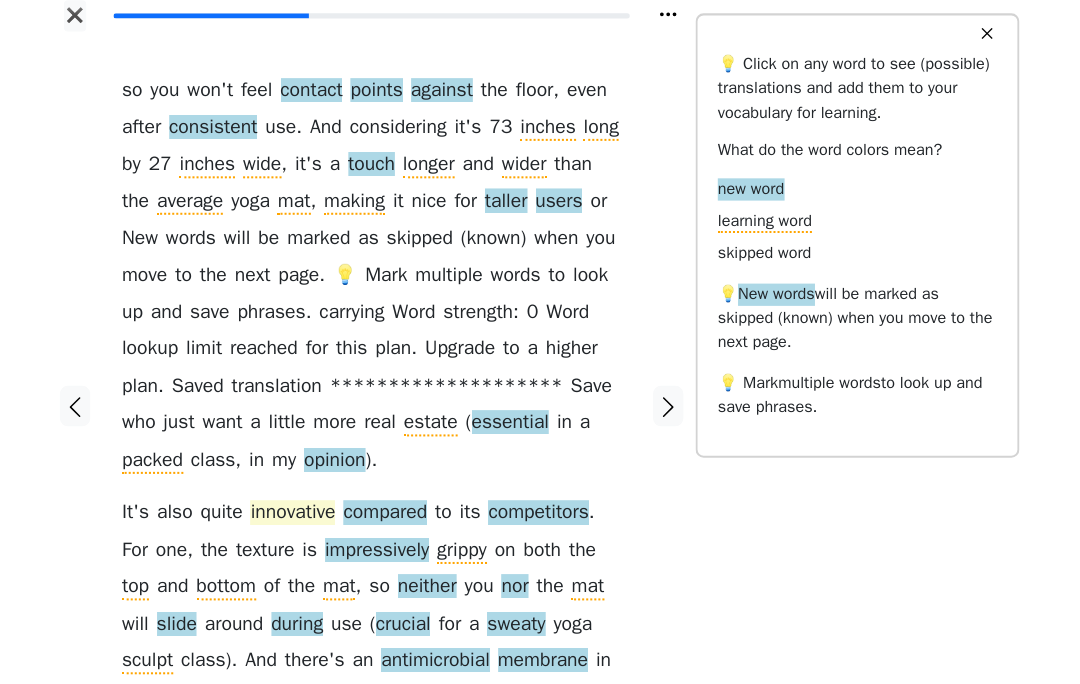 click on "innovative" at bounding box center (302, 515) 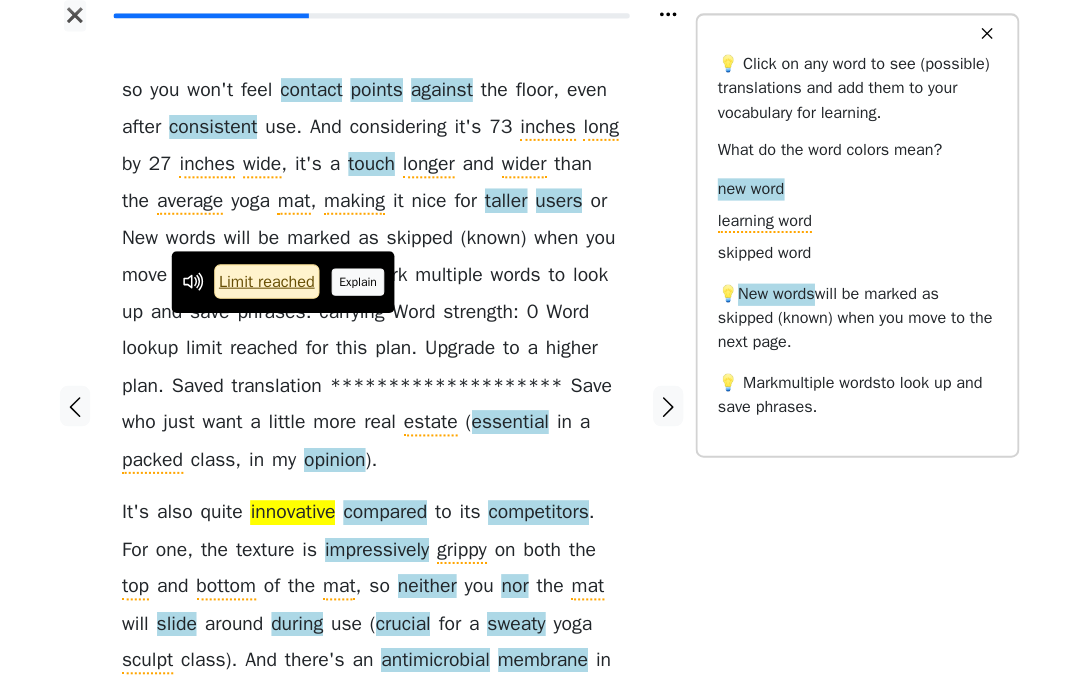 click on "Explain" at bounding box center [367, 286] 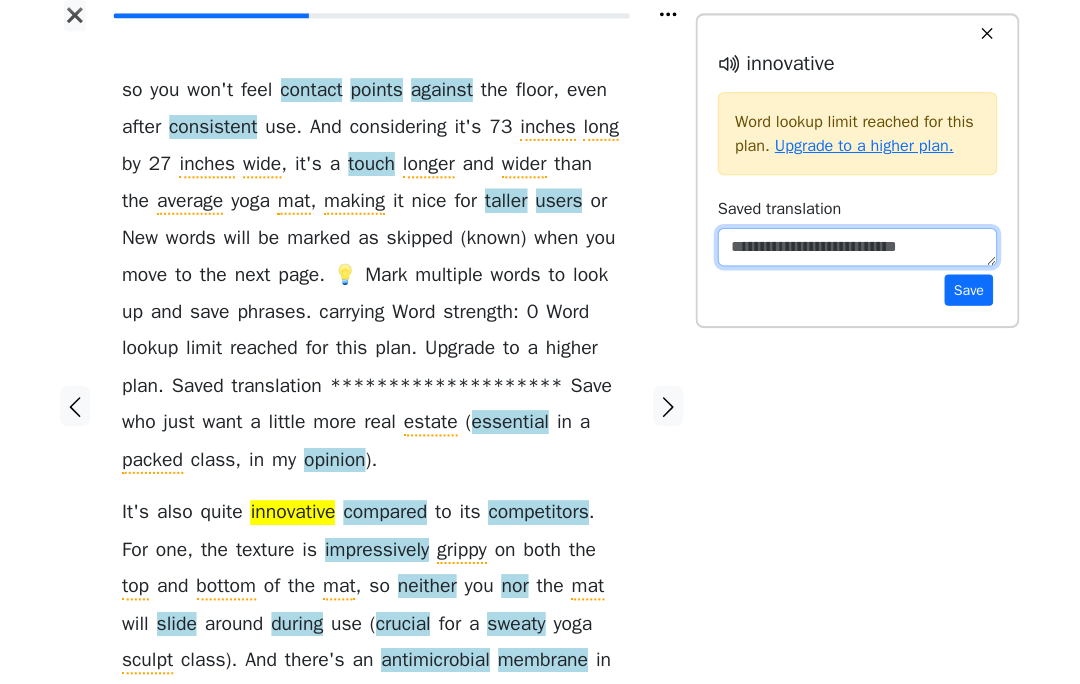 click at bounding box center [860, 252] 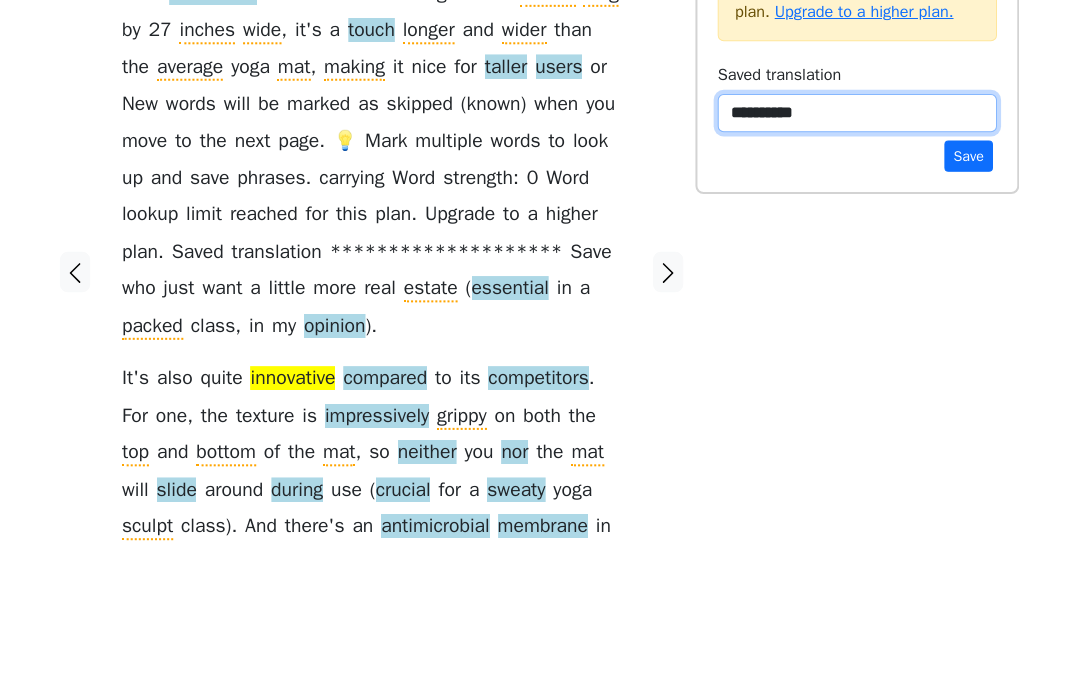 type on "**********" 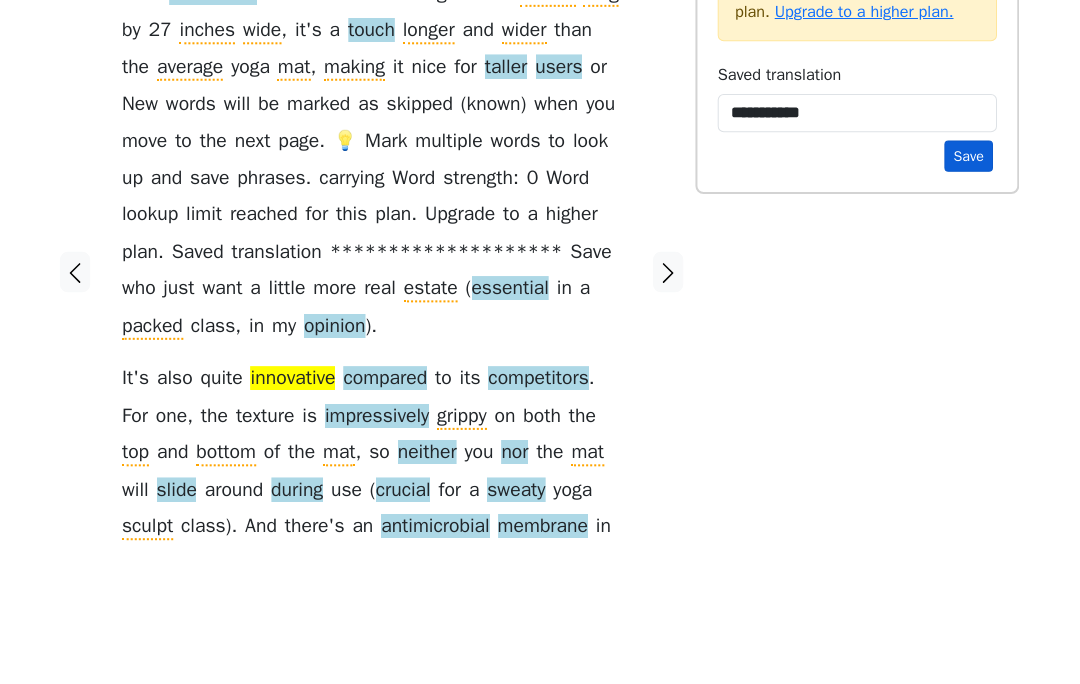 click on "Save" at bounding box center (970, 294) 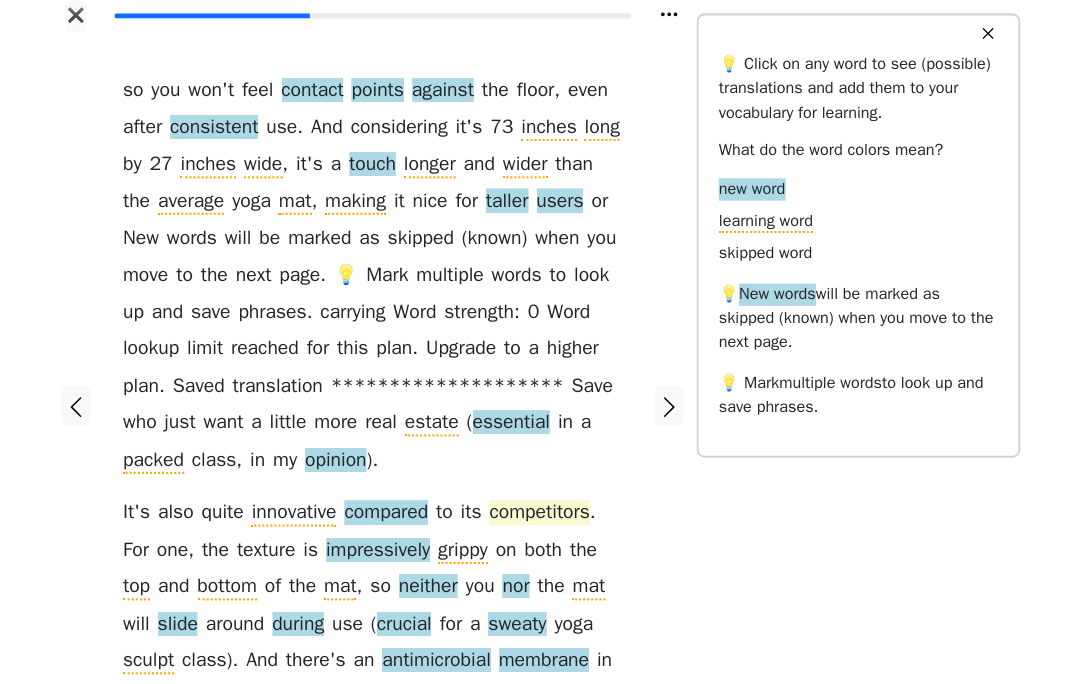 click on "competitors" at bounding box center (544, 515) 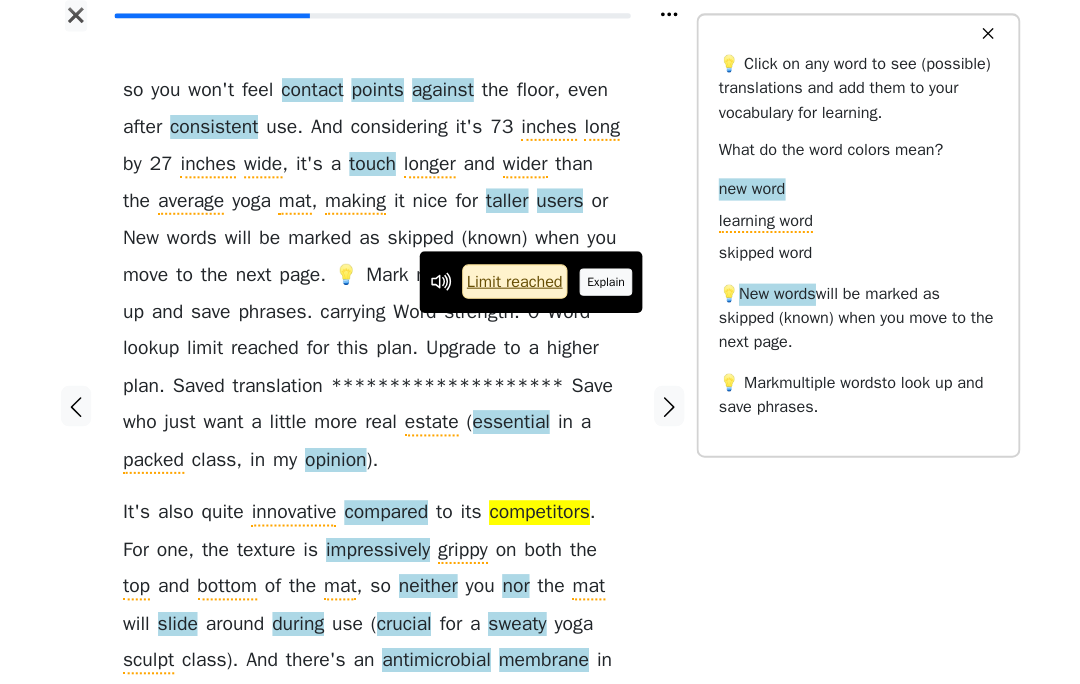 click on "Explain" at bounding box center (611, 286) 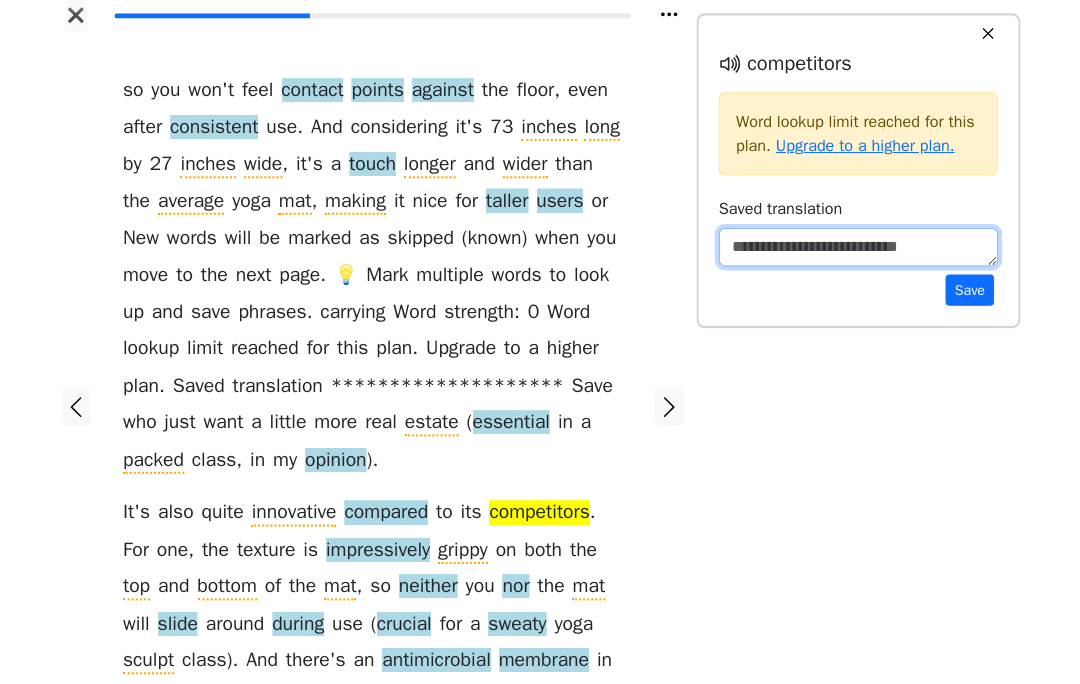 click at bounding box center [860, 252] 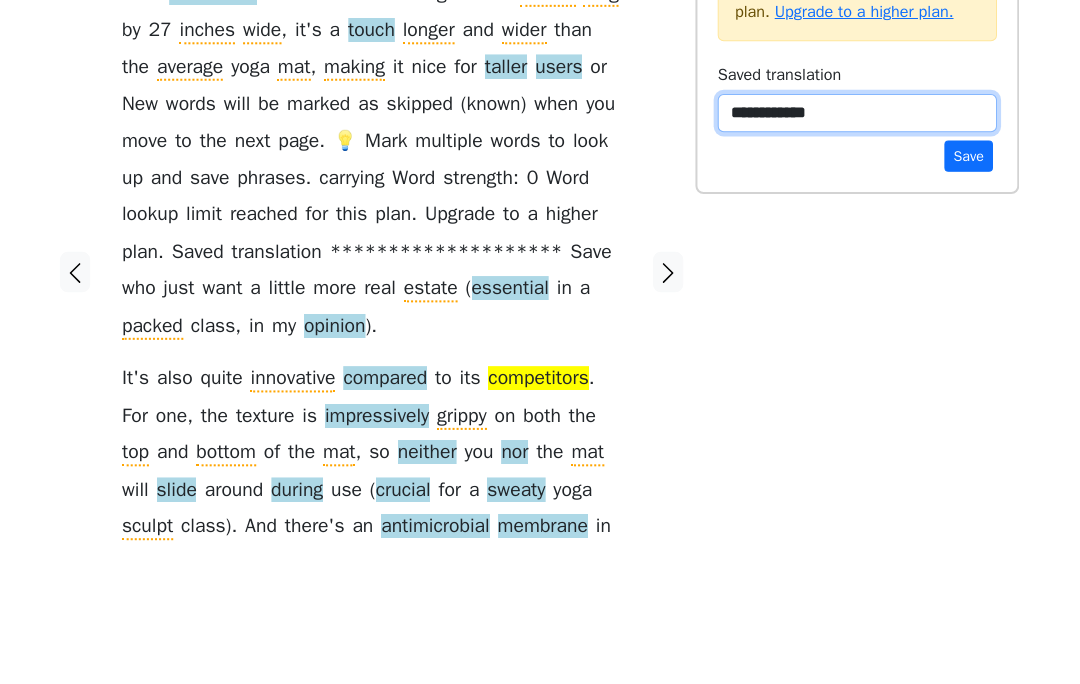 type on "**********" 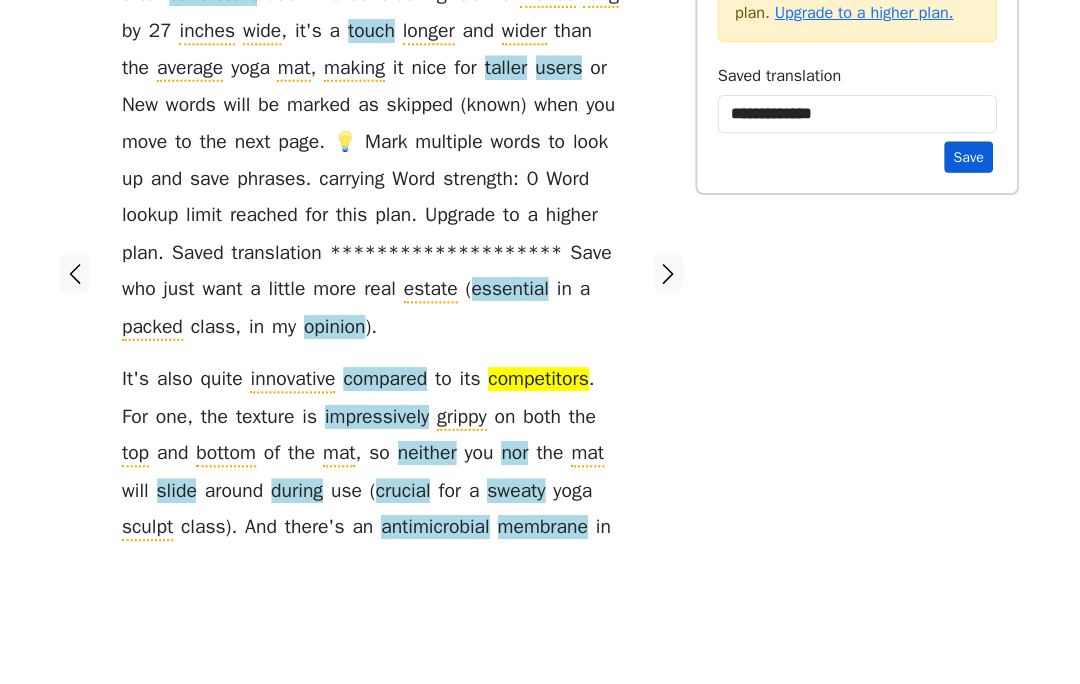 click on "Save" at bounding box center (970, 294) 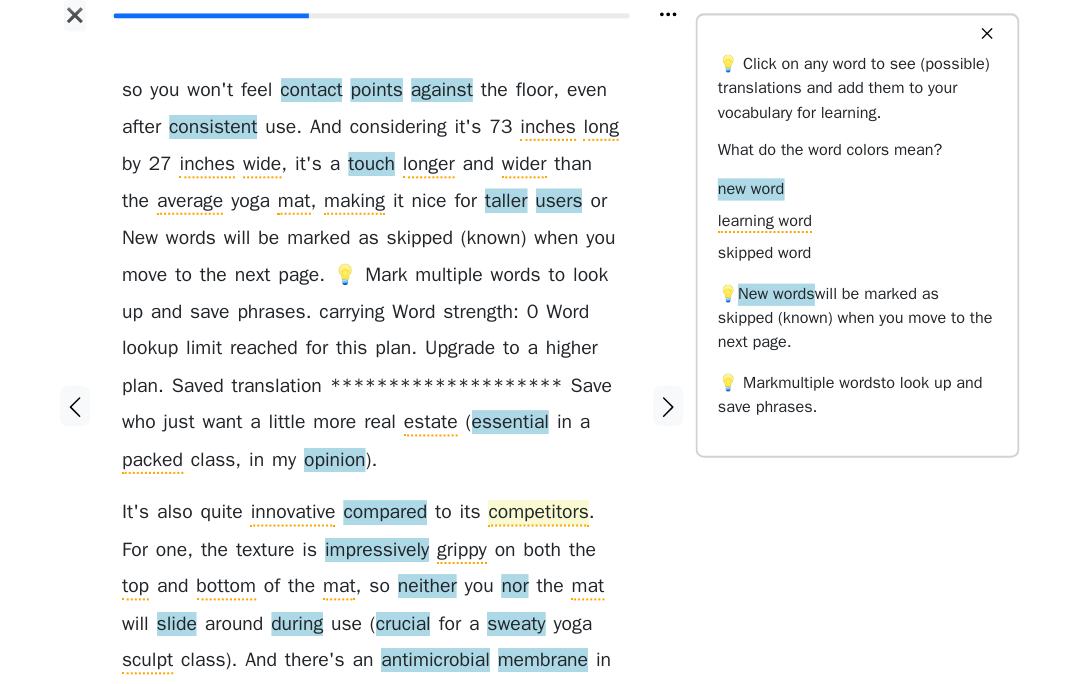 click on "competitors" at bounding box center [544, 515] 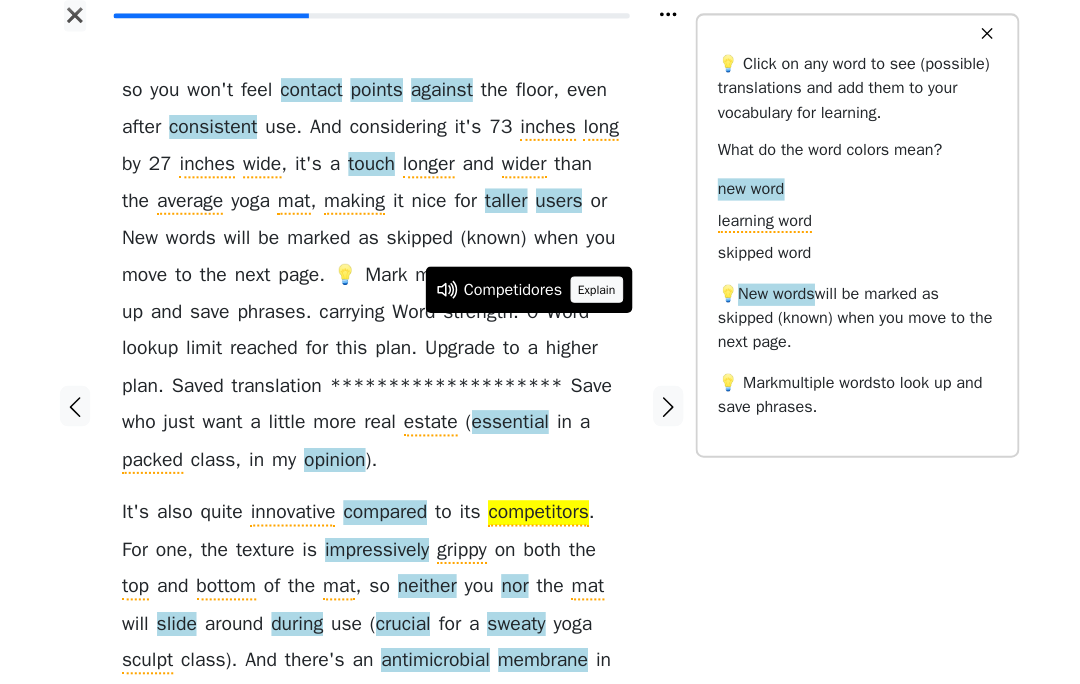 click on "Explain" at bounding box center [602, 294] 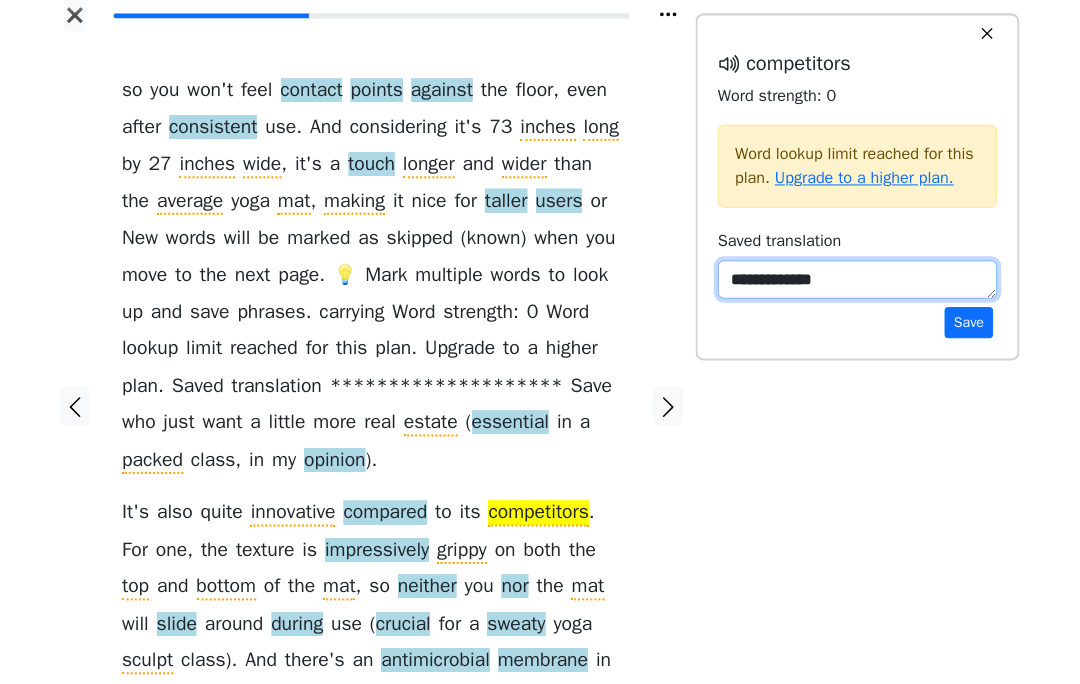 click on "**********" at bounding box center [860, 284] 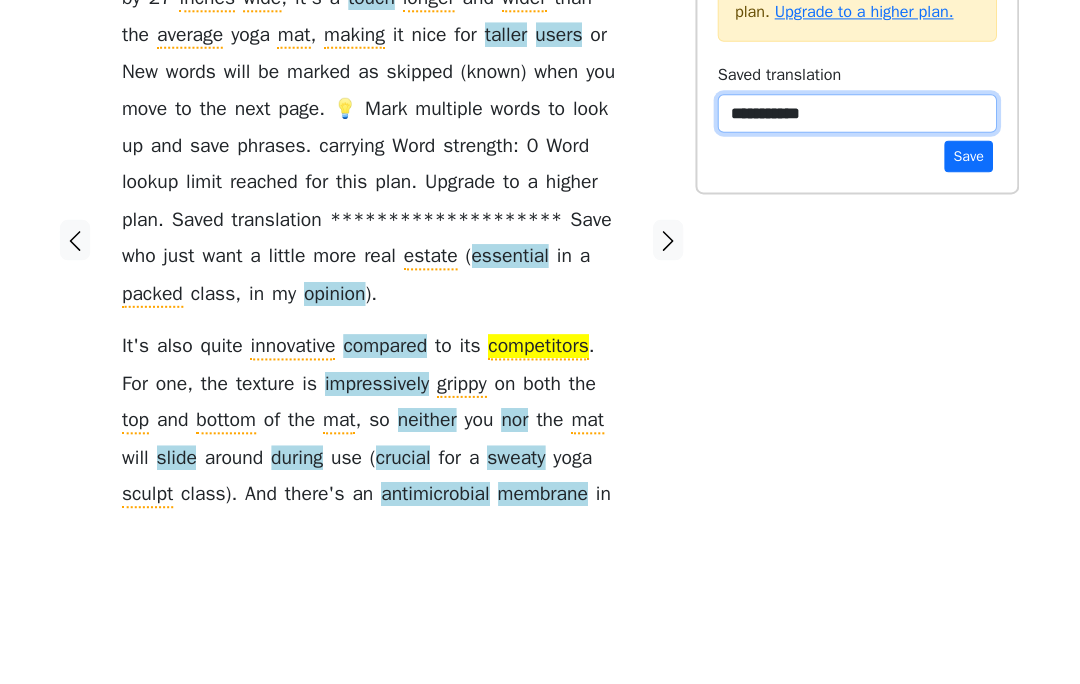 type on "**********" 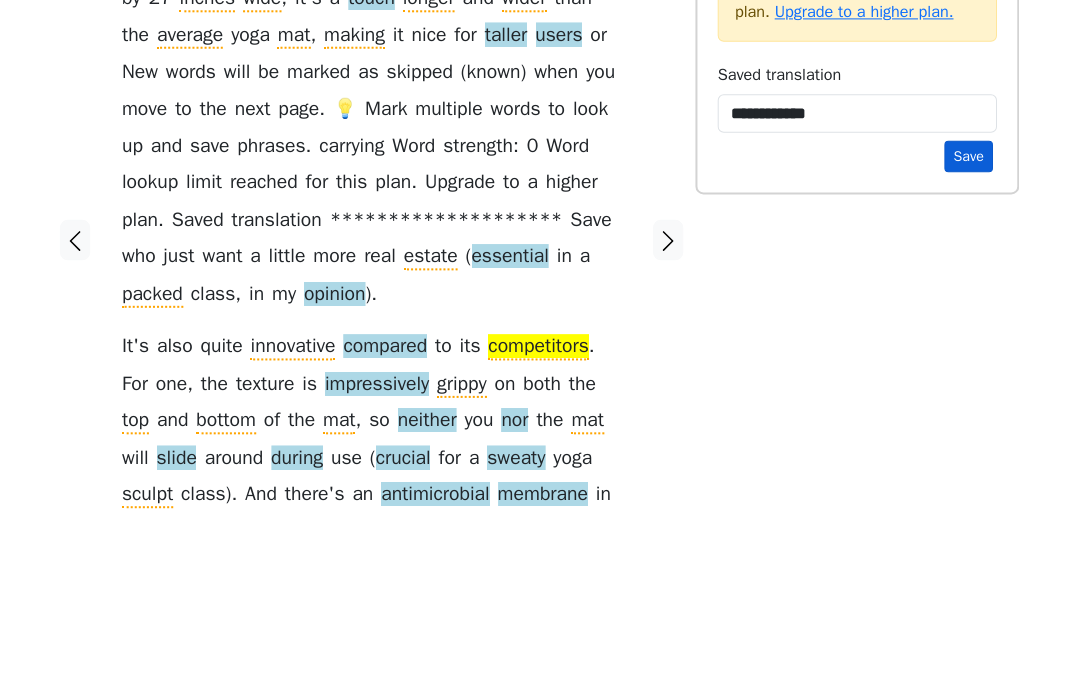 click on "Save" at bounding box center (970, 326) 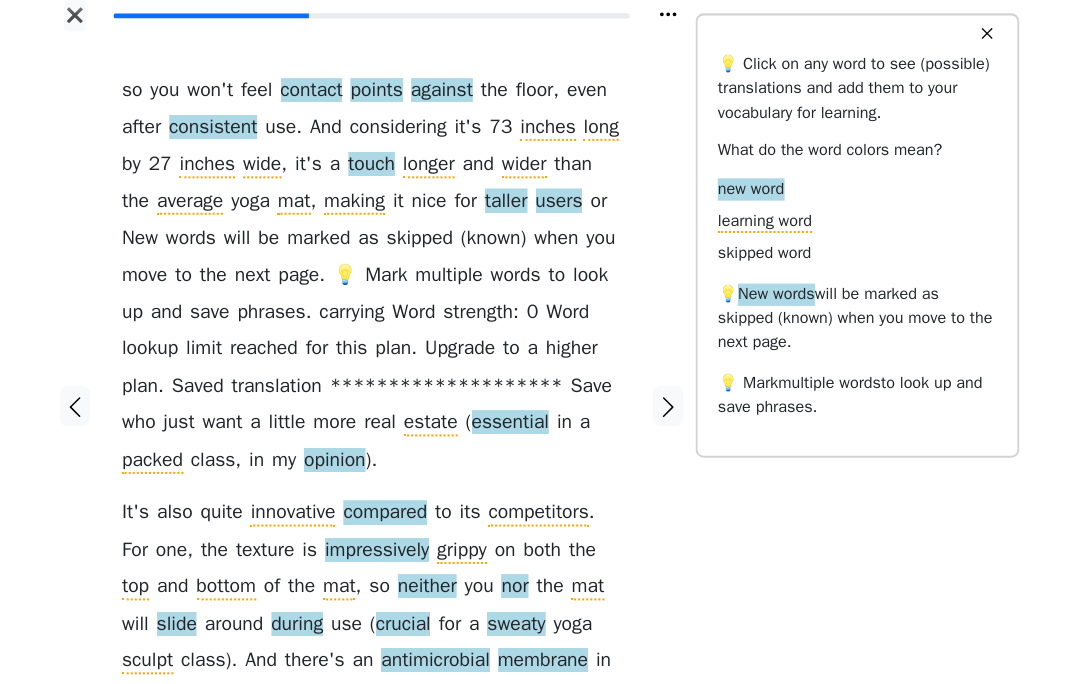 click on "73" at bounding box center [507, 134] 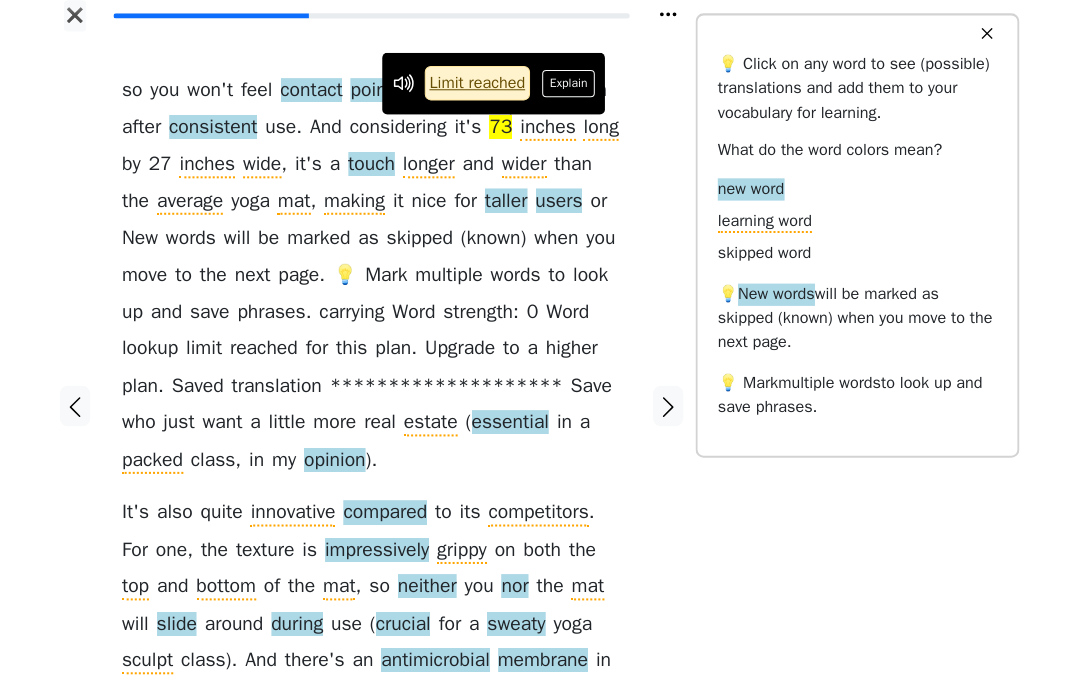 click on "so   you   won ' t   feel   contact   points   against   the   floor ,   even   after   consistent   use .   And   considering   it ' s   73   inches   long   by   27   inches   wide ,   it ' s   a   touch   longer   and   wider   than   the   average   yoga   mat ,   making   it   nice   for   taller   users   or   those   who   just   want   a   little   more   real   estate   ( essential   in   a   packed   class ,   in   my   opinion ). It ' s   also   quite   innovative   compared   to   its   competitors .   For   one ,   the   texture   is   impressively   grippy   on   both   the   top   and   bottom   of   the   mat ,   so   neither   you   nor   the   mat   will   slide   around   during   use   ( crucial   for   a   sweaty   yoga   sculpt   class ).   And   there ' s   an   antimicrobial   membrane   in   the   core   of   the   mat ,   which   helps   prevent   any   buildup   of" at bounding box center (379, 397) 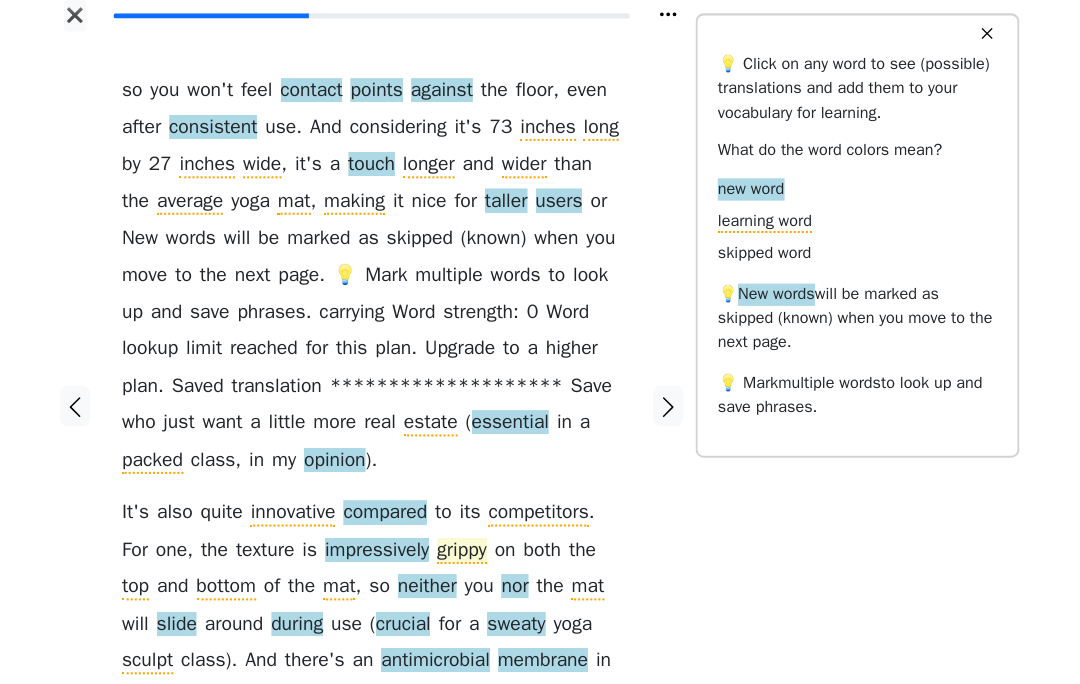 click on "grippy" at bounding box center [469, 552] 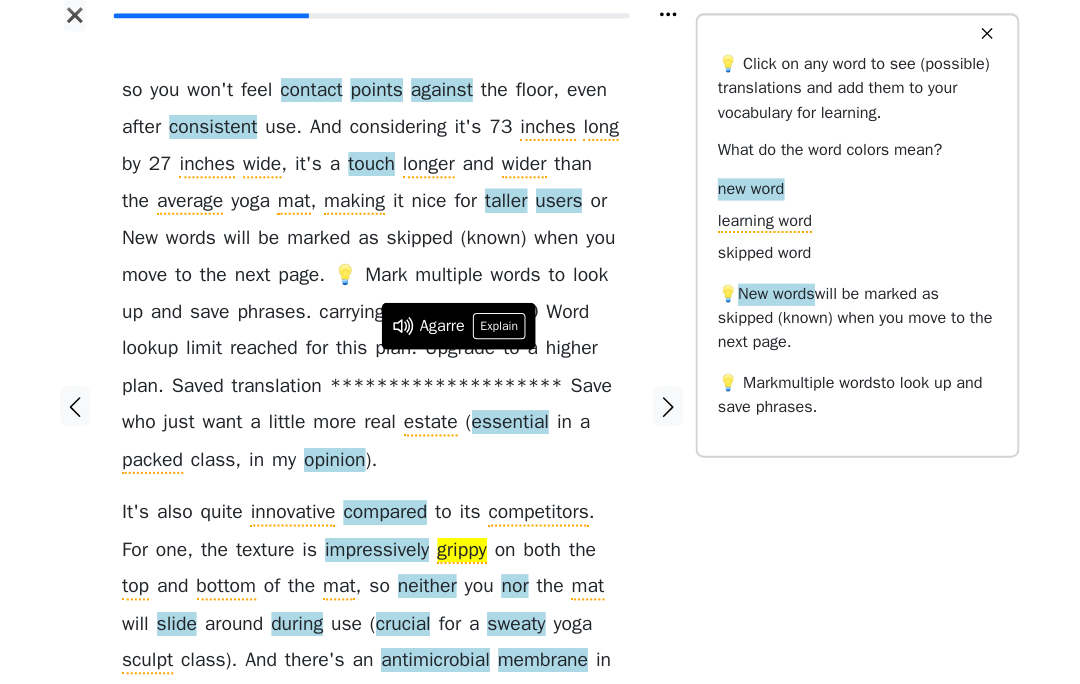 click at bounding box center [673, 409] 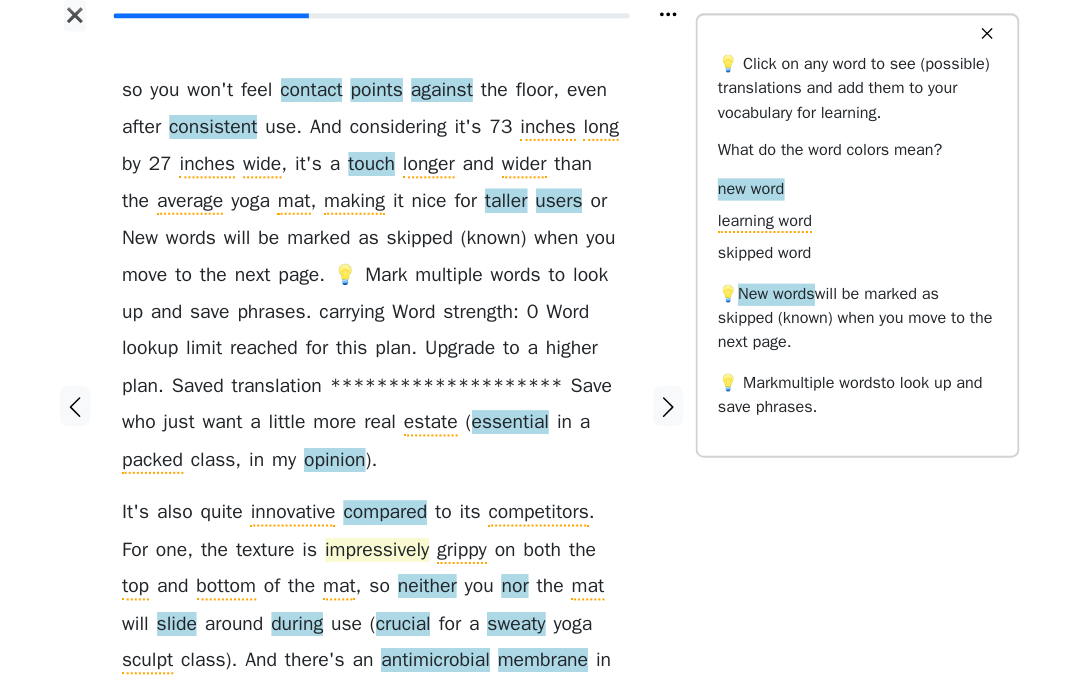 click on "impressively" at bounding box center [385, 552] 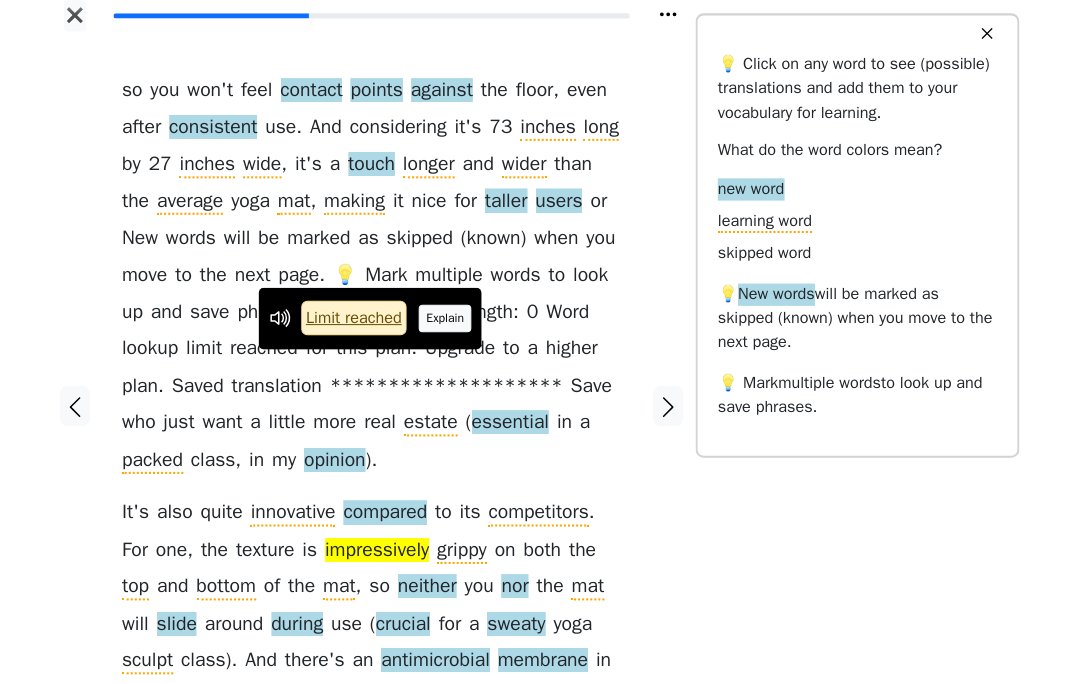 click on "Explain" at bounding box center [453, 322] 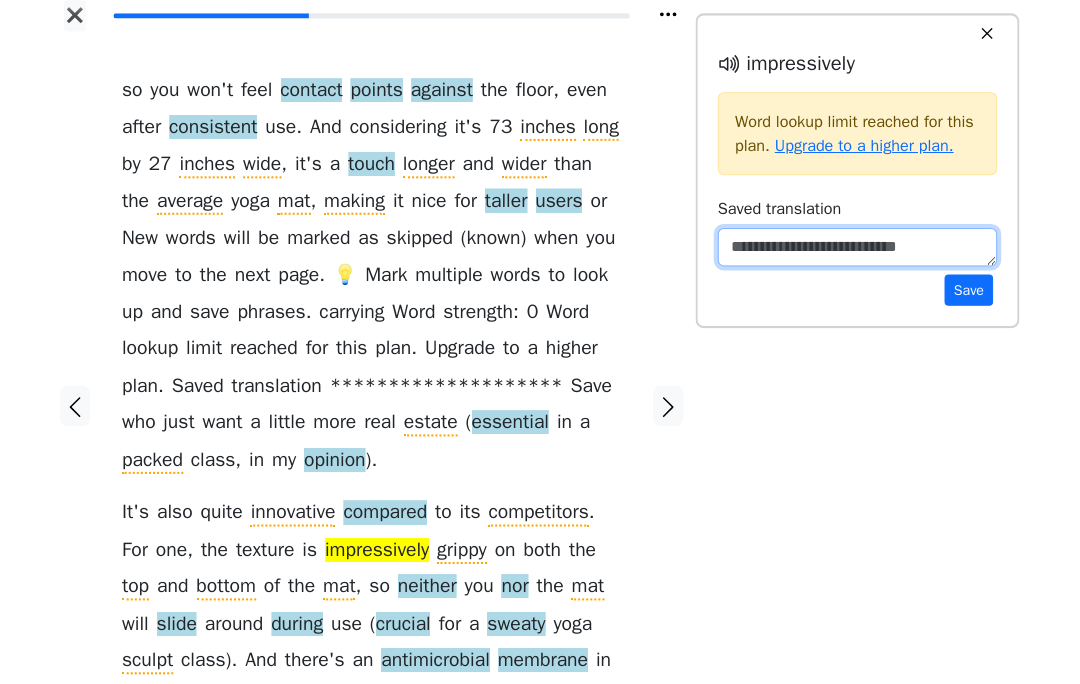 click at bounding box center (860, 252) 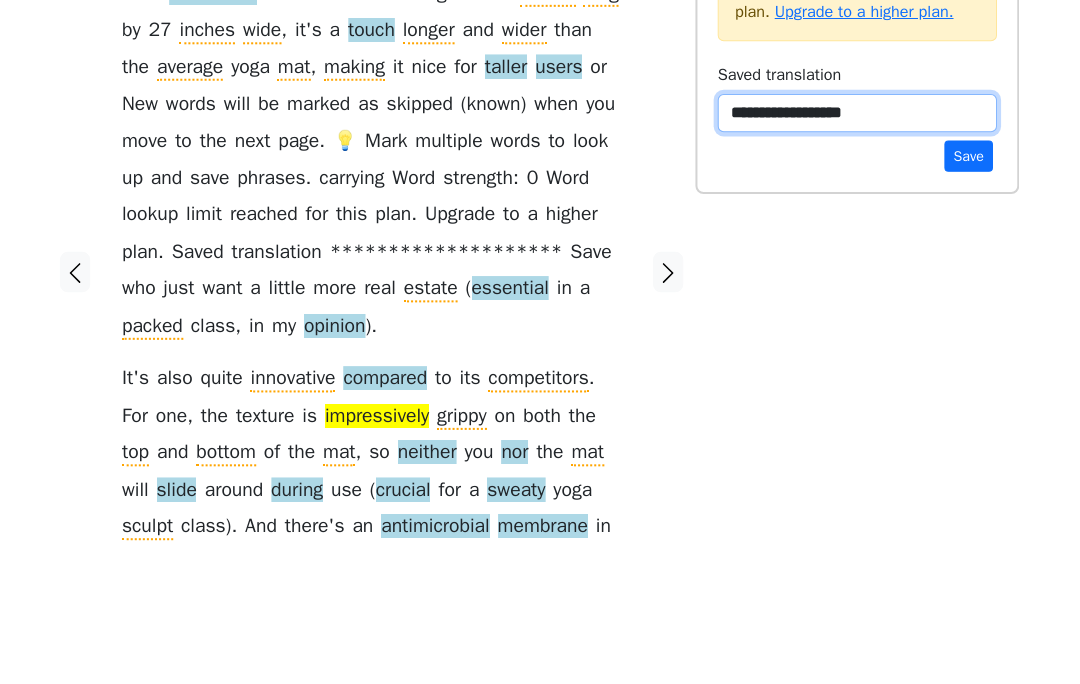 type on "**********" 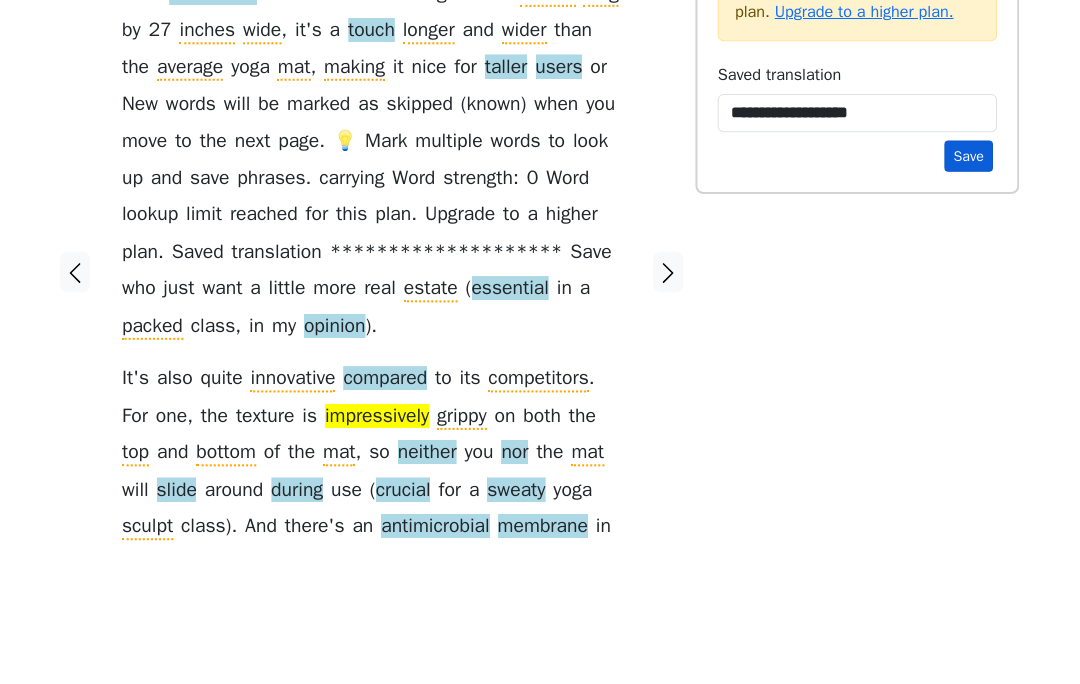 click on "Save" at bounding box center [970, 294] 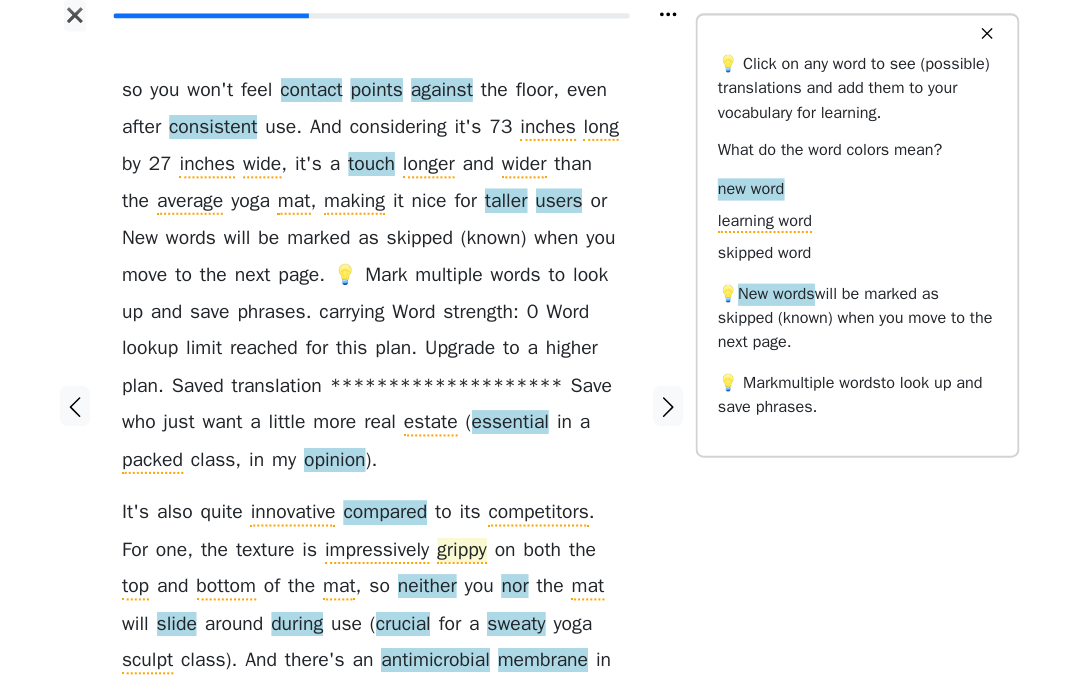 click on "grippy" at bounding box center [469, 552] 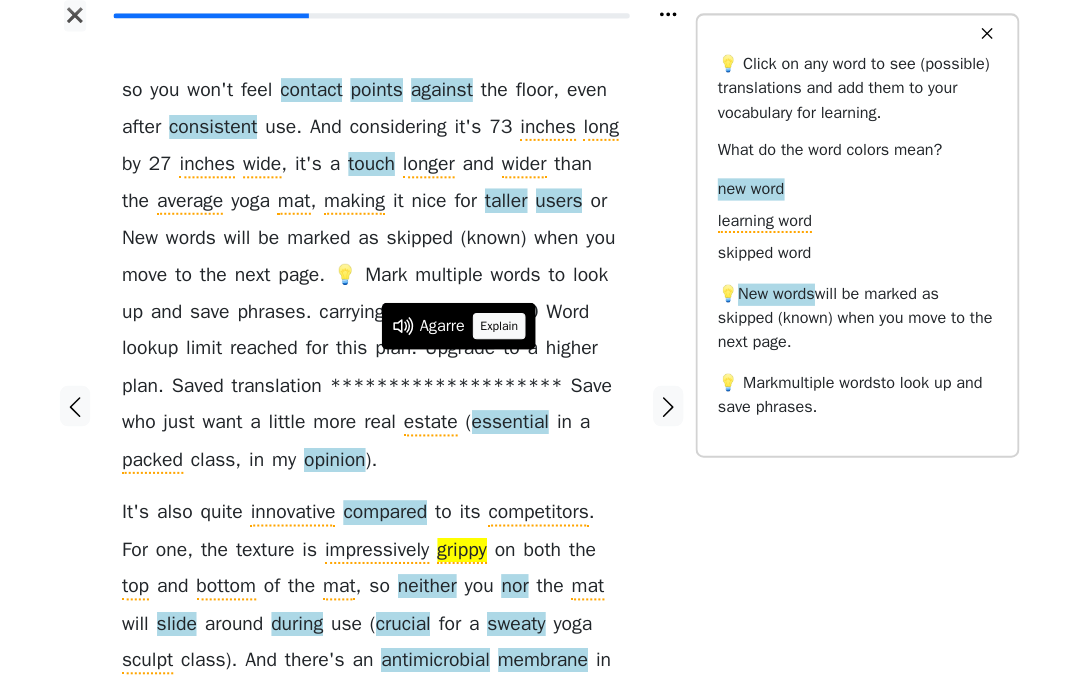 click on "Explain" at bounding box center (506, 330) 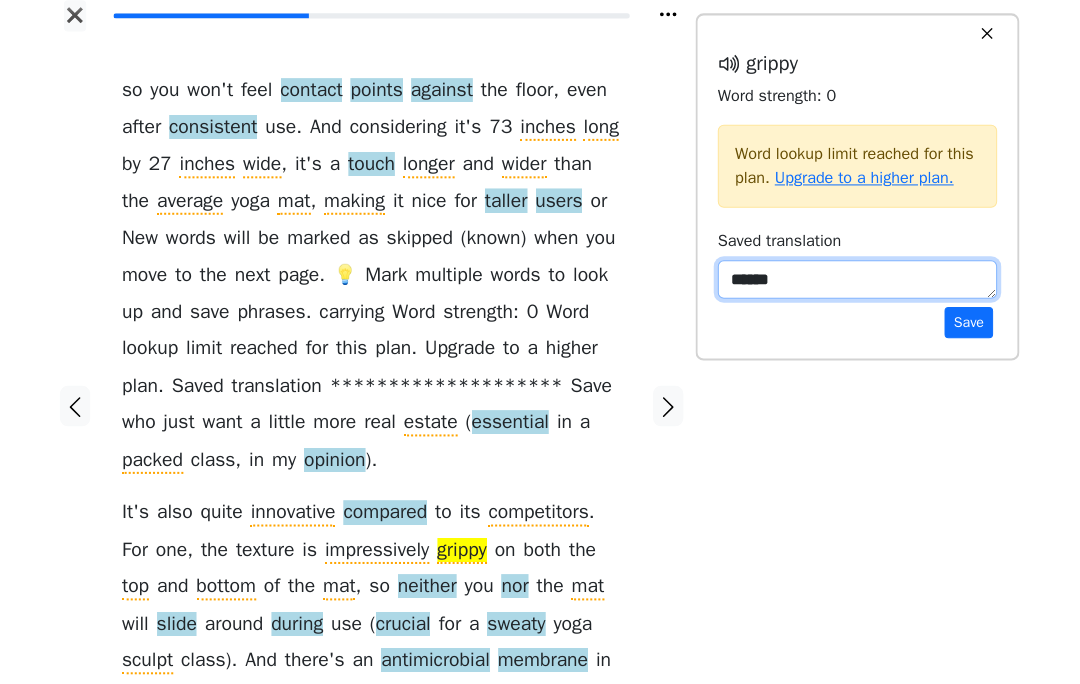 click on "******" at bounding box center [860, 284] 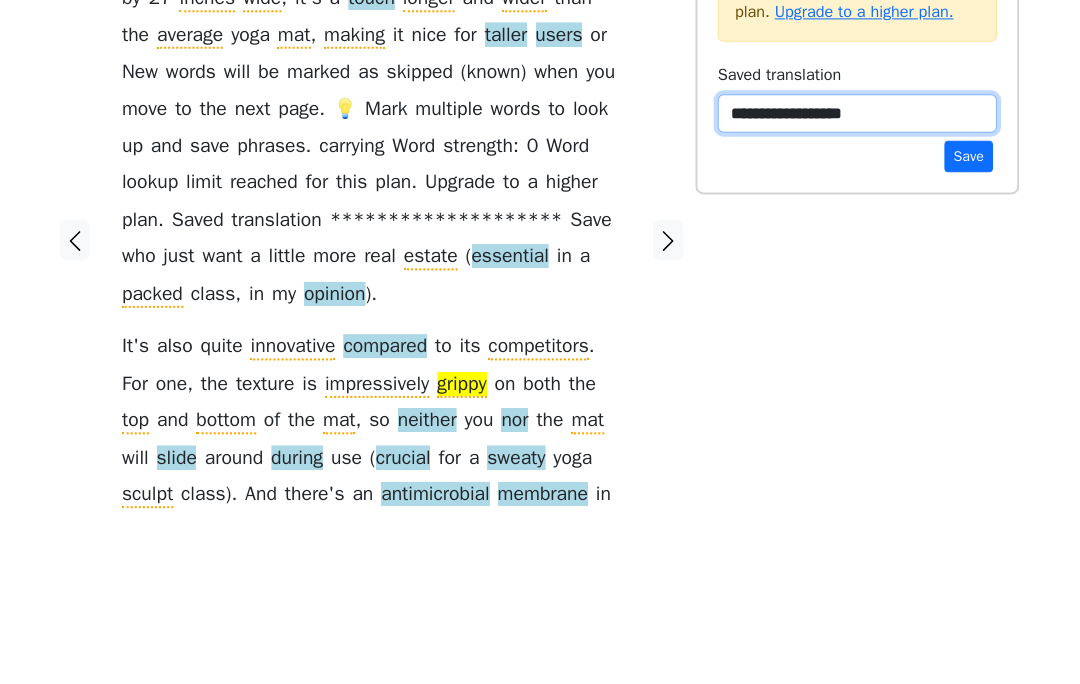 type on "**********" 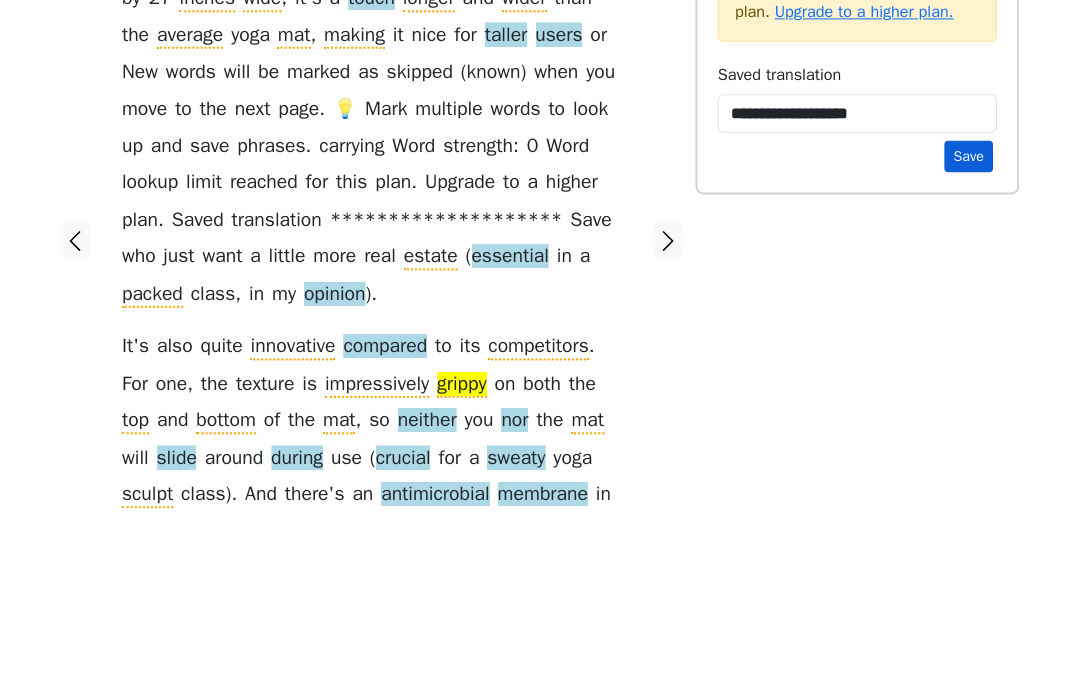 click on "Save" at bounding box center (970, 326) 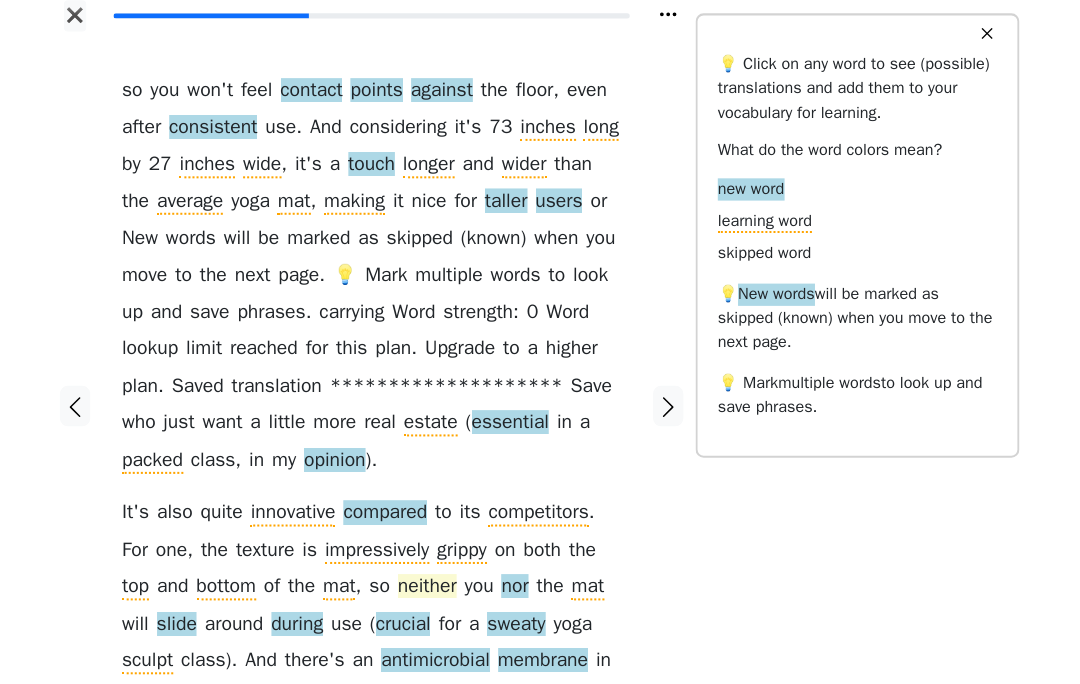 click on "neither" at bounding box center [435, 588] 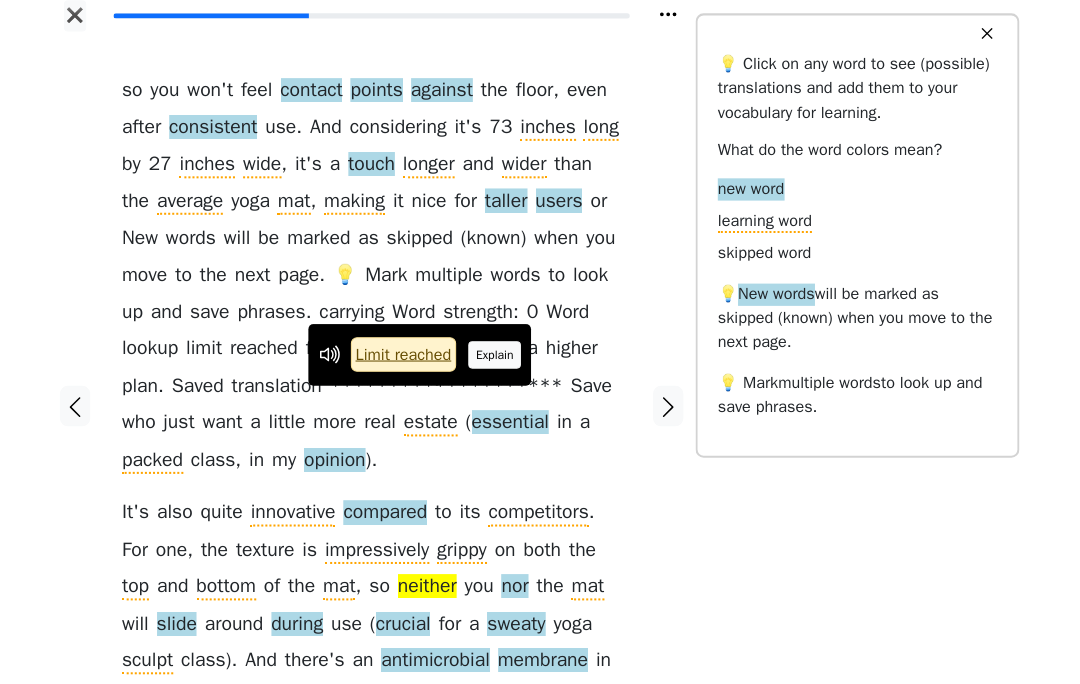 click on "Explain" at bounding box center [502, 358] 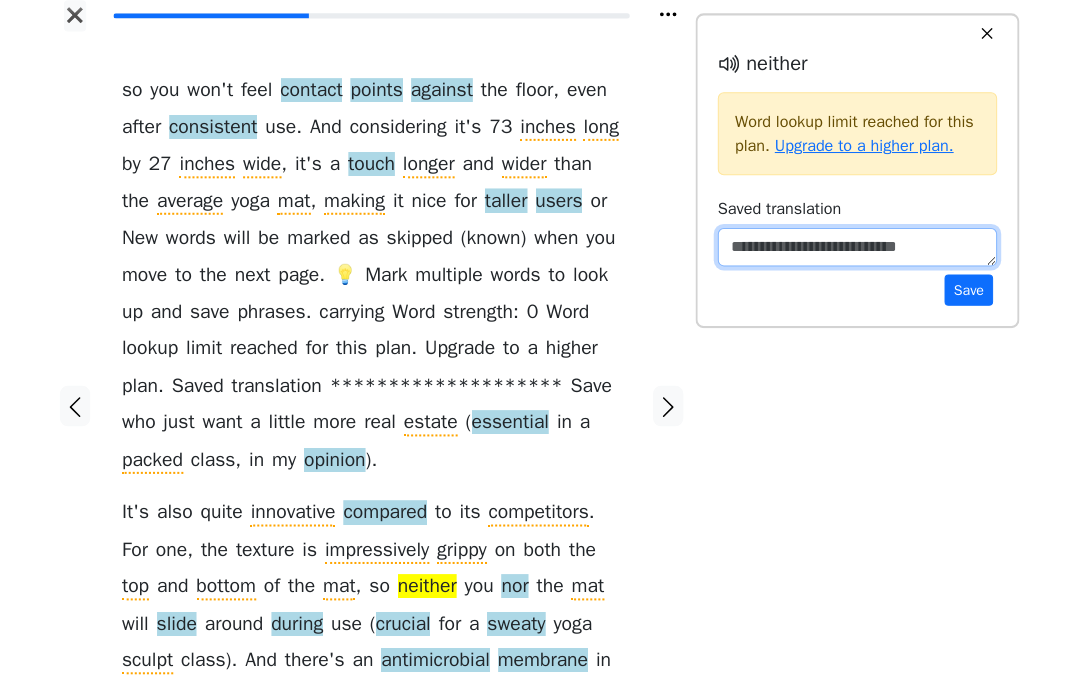 click at bounding box center (860, 252) 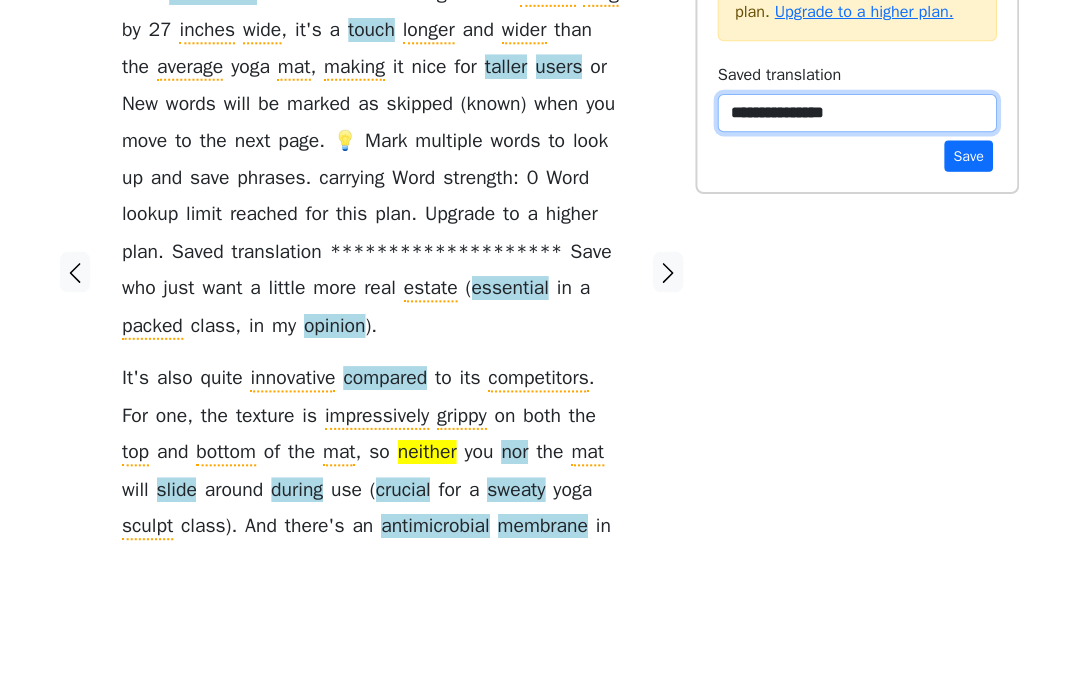 type on "**********" 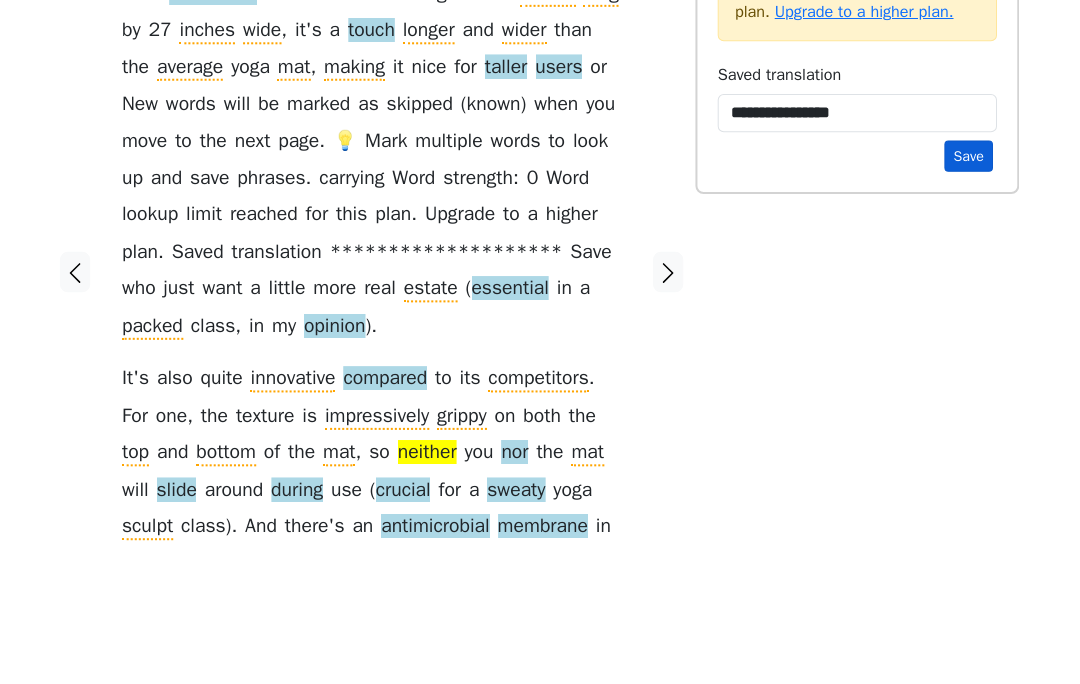 click on "Save" at bounding box center (970, 294) 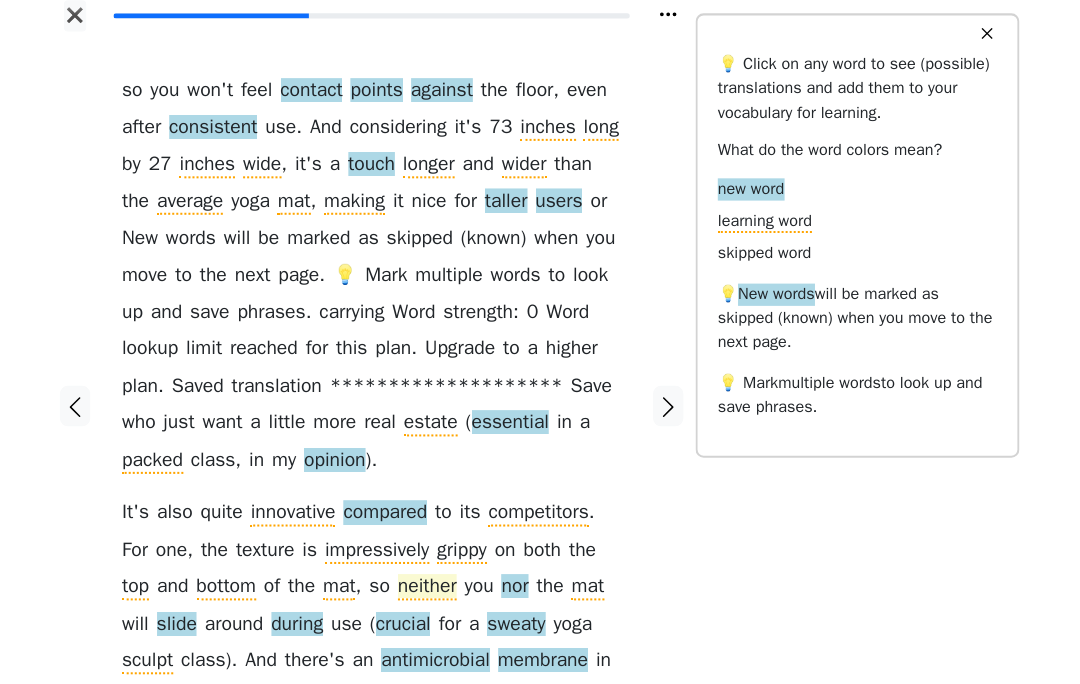 click on "neither" at bounding box center [435, 588] 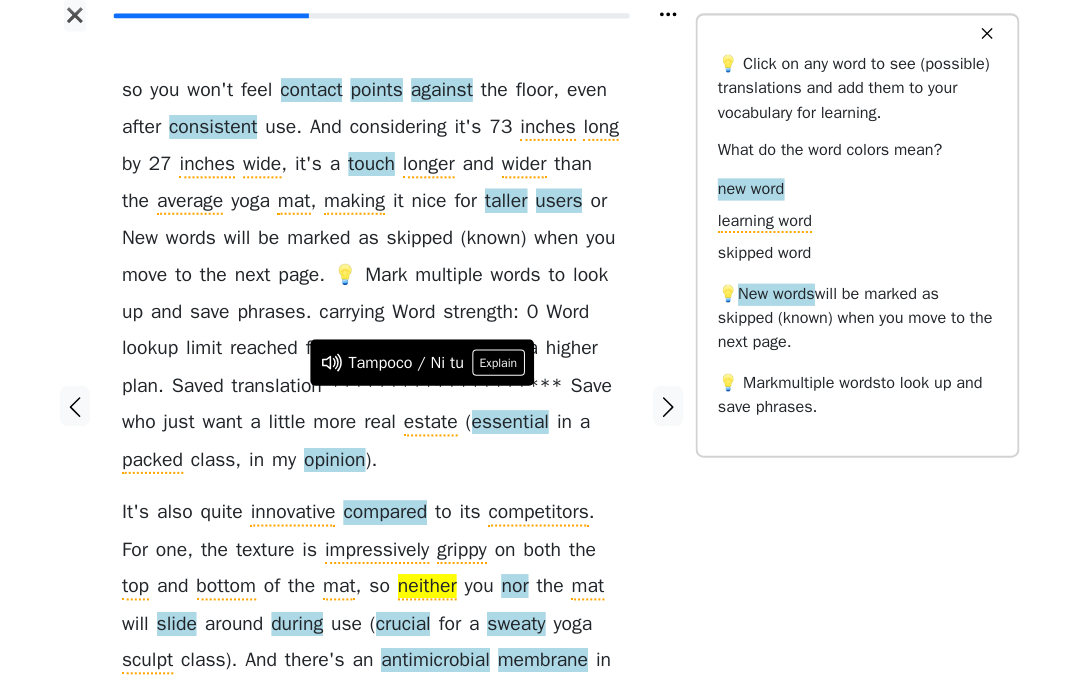 click on "so   you   won ' t   feel   contact   points   against   the   floor ,   even   after   consistent   use .   And   considering   it ' s   73   inches   long   by   27   inches   wide ,   it ' s   a   touch   longer   and   wider   than   the   average   yoga   mat ,   making   it   nice   for   taller   users   or   those   who   just   want   a   little   more   real   estate   ( essential   in   a   packed   class ,   in   my   opinion ). It ' s   also   quite   innovative   compared   to   its   competitors .   For   one ,   the   texture   is   impressively   grippy   on   both   the   top   and   bottom   of   the   mat ,   so   neither   you   nor   the   mat   will   slide   around   during   use   ( crucial   for   a   sweaty   yoga   sculpt   class ).   And   there ' s   an   antimicrobial   membrane   in   the   core   of   the   mat ,   which   helps   prevent   any   buildup   of" at bounding box center [379, 409] 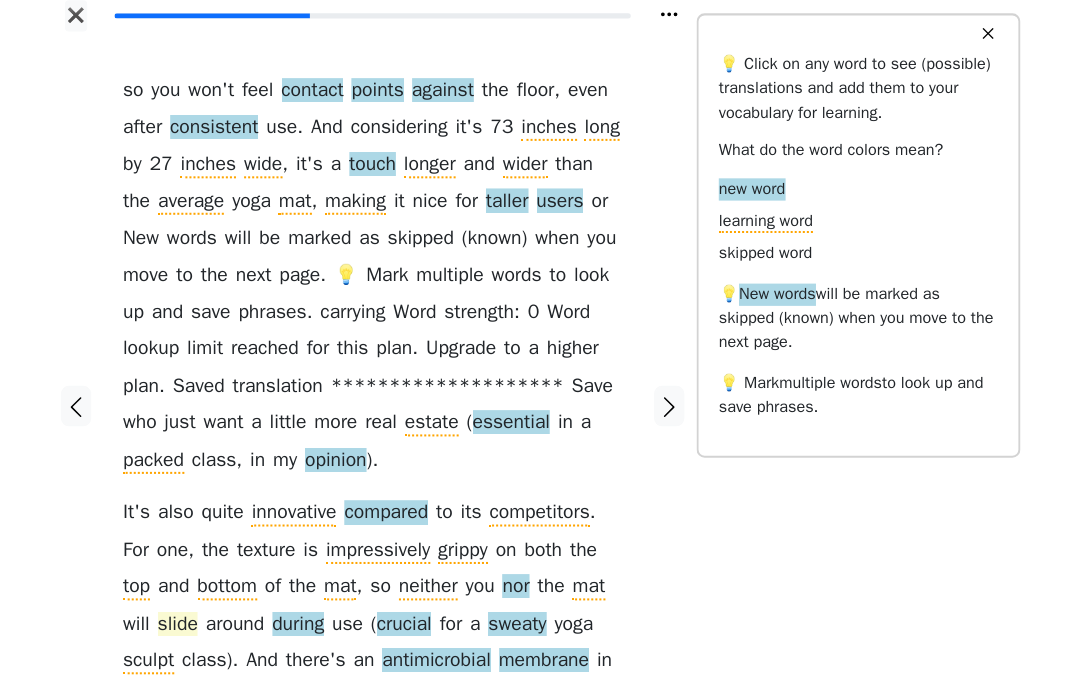 click on "slide" at bounding box center [188, 625] 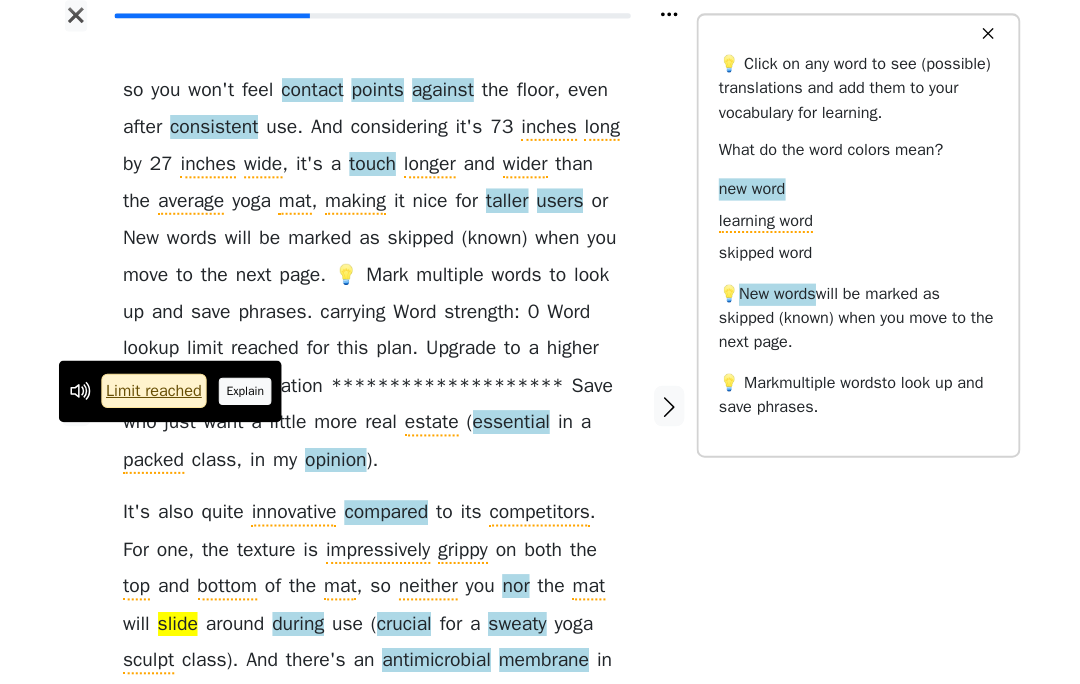 click on "Explain" at bounding box center (254, 394) 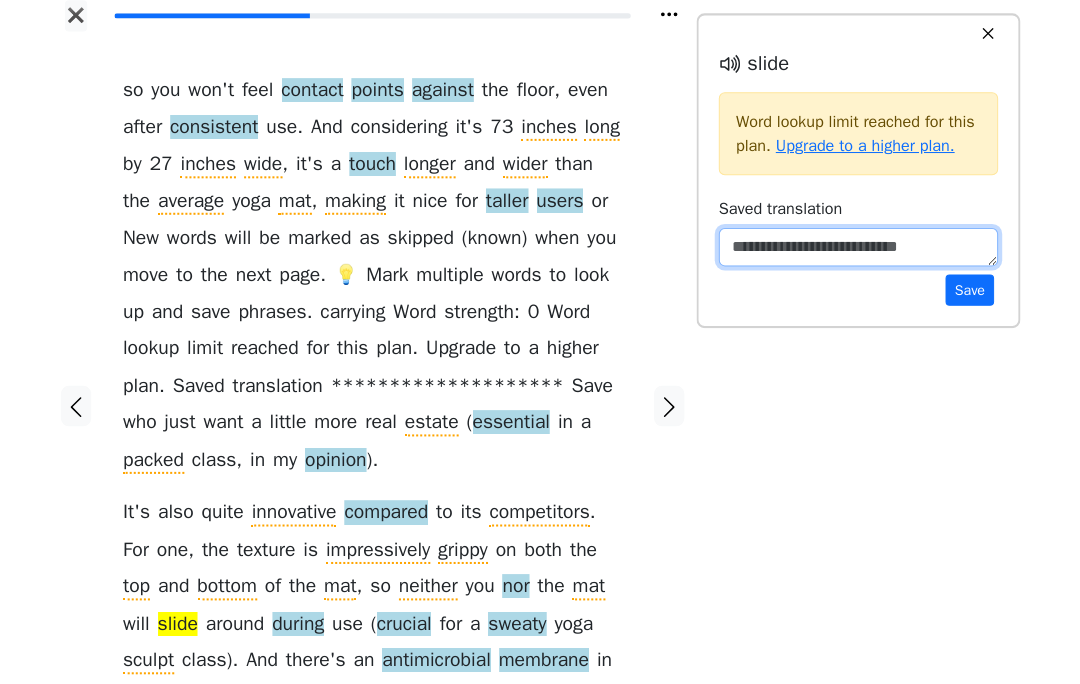 click at bounding box center [860, 252] 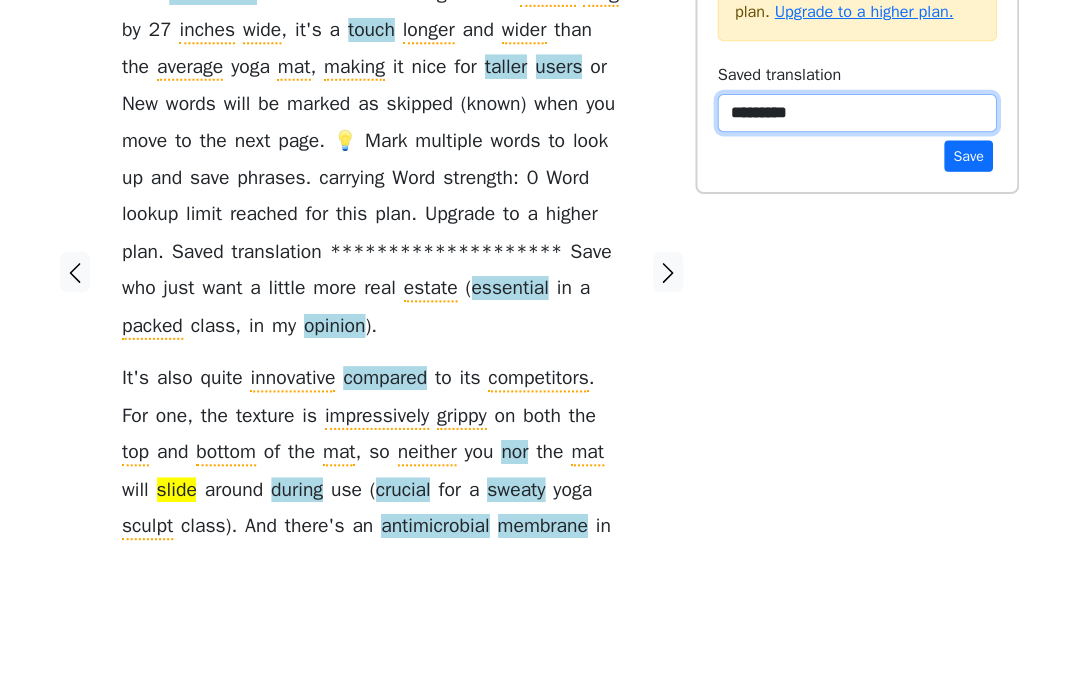 type on "*********" 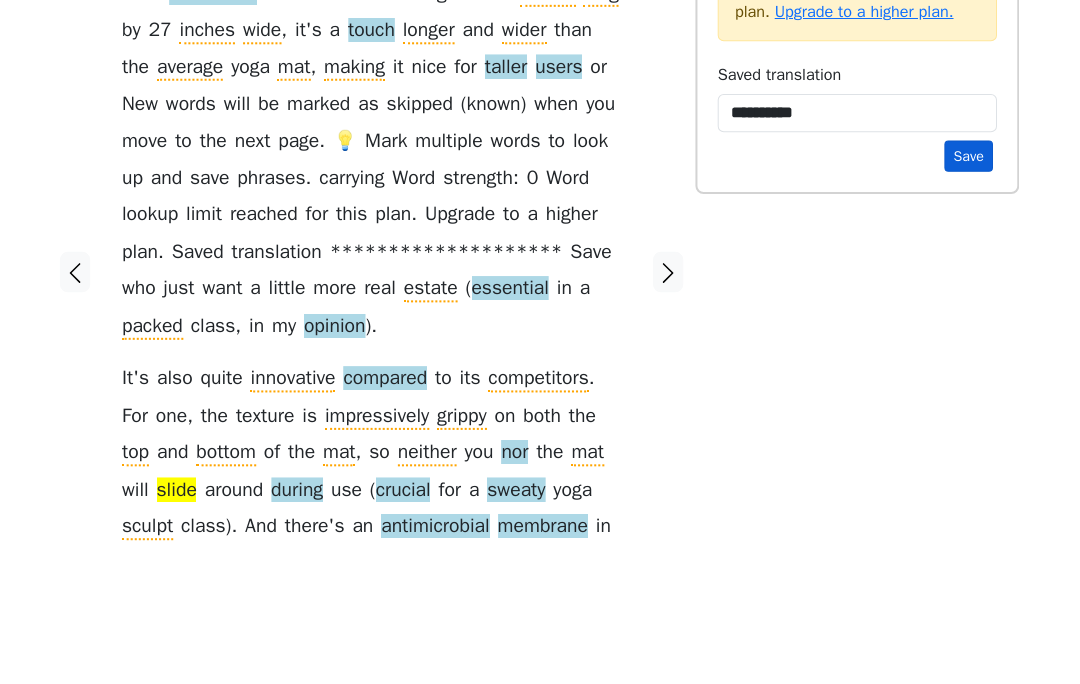 click on "Save" at bounding box center [970, 294] 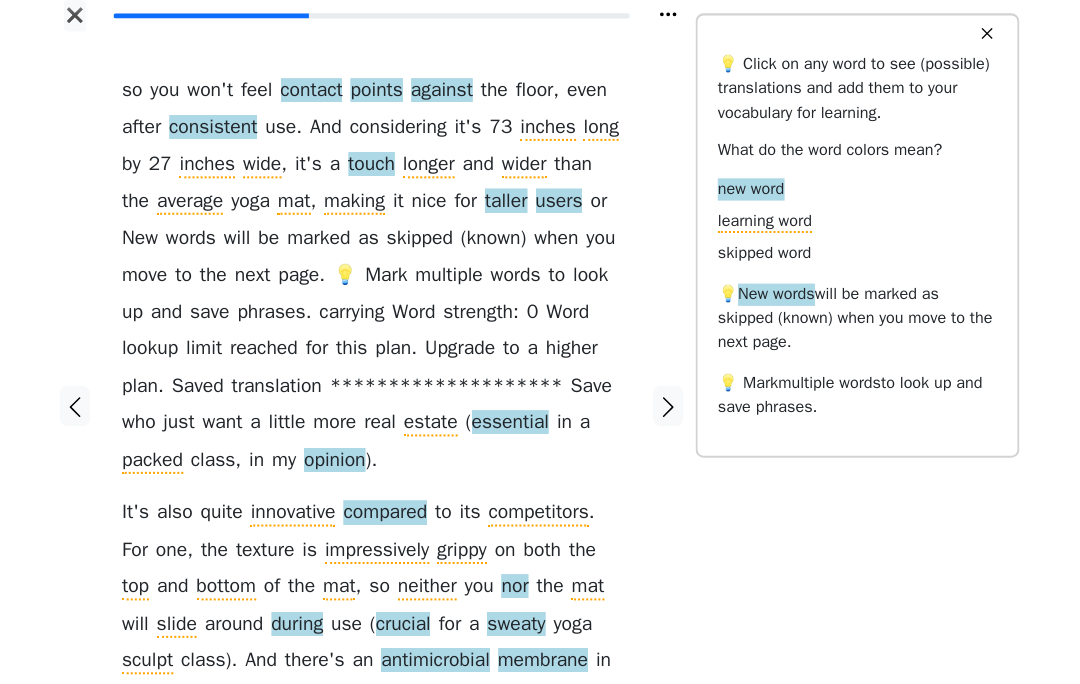 click on "core" at bounding box center [186, 698] 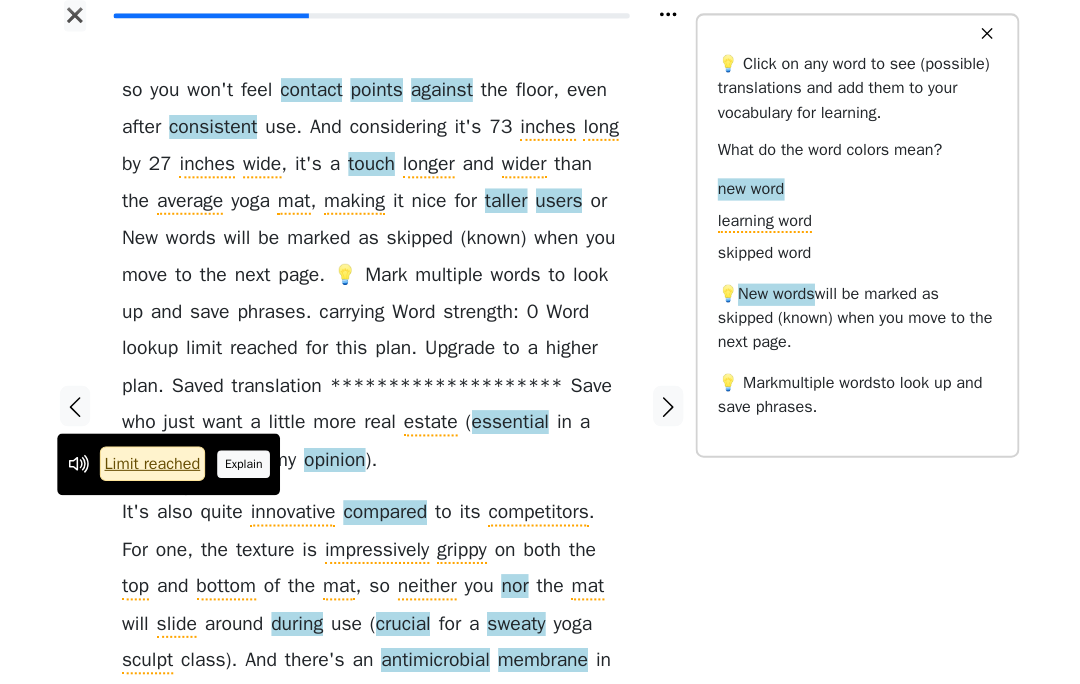 click on "Explain" at bounding box center [254, 466] 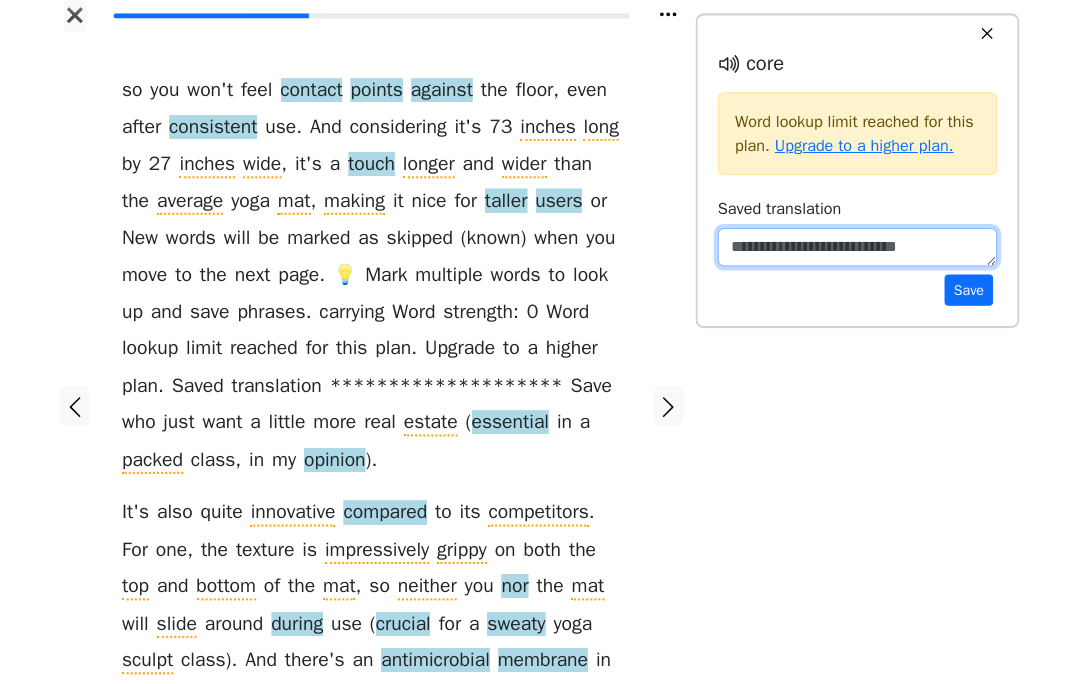click at bounding box center [860, 252] 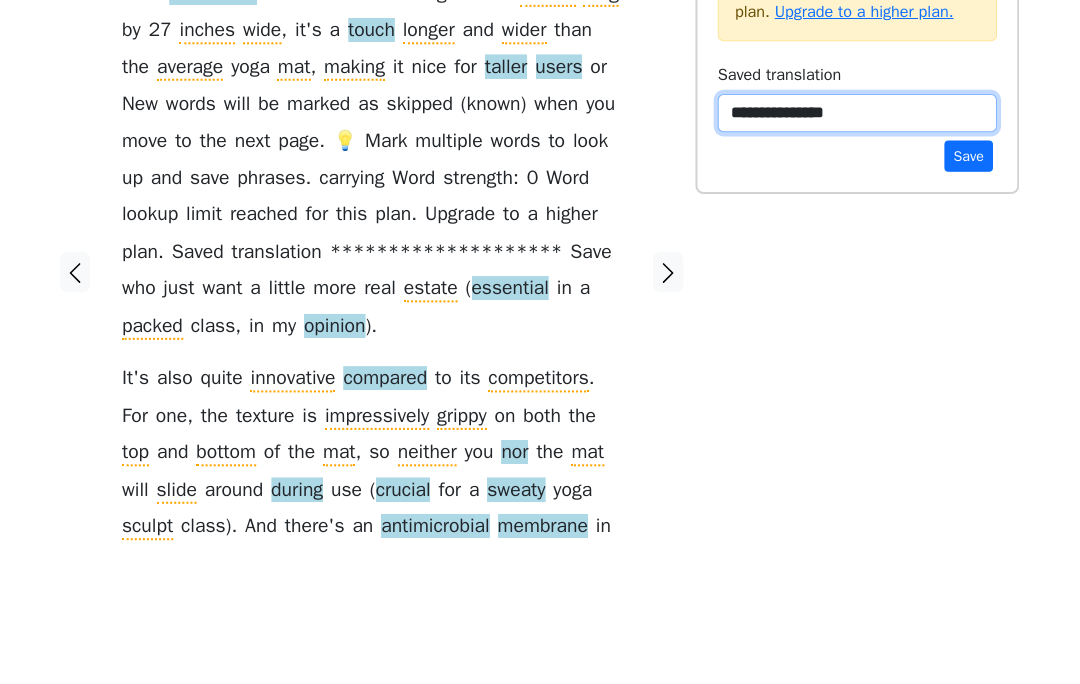 type on "**********" 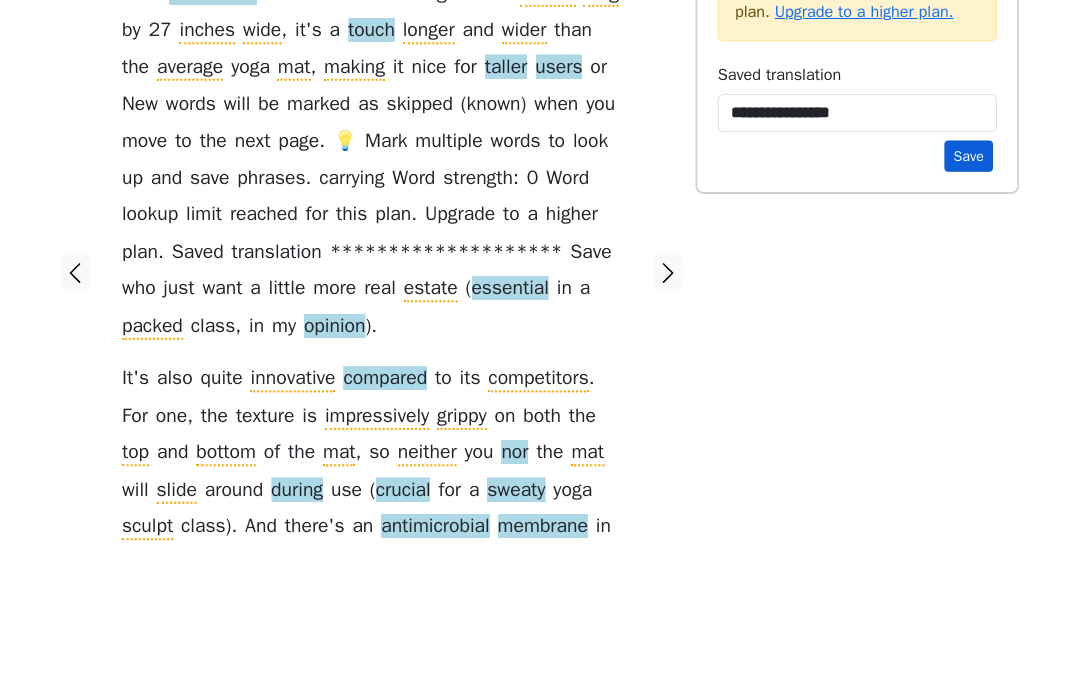 click on "Save" at bounding box center (970, 294) 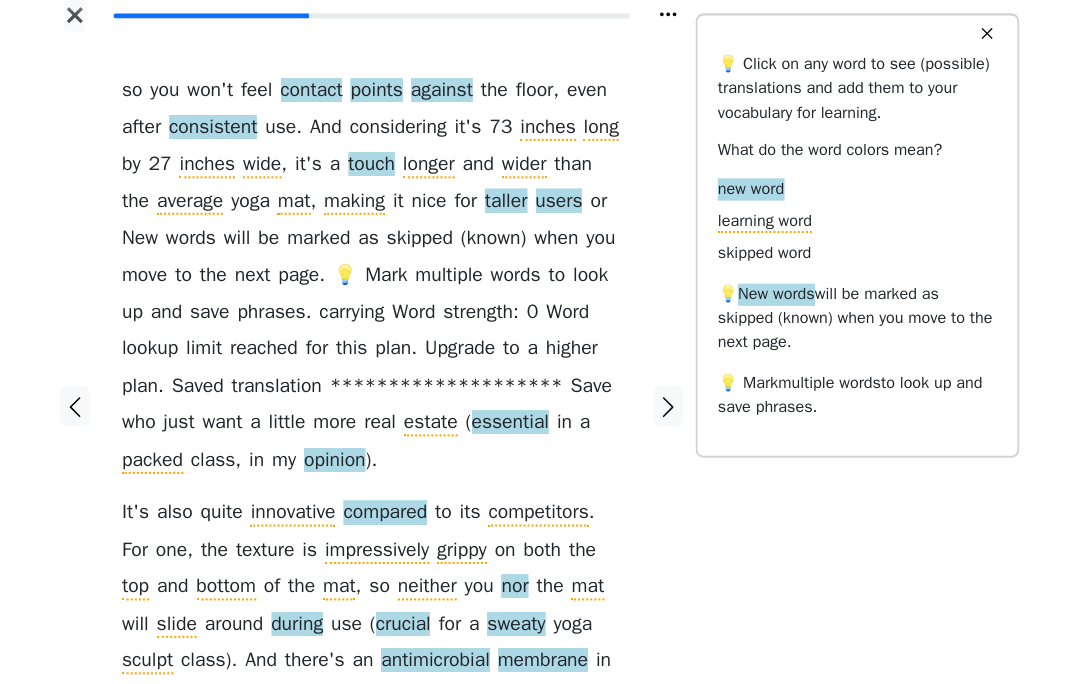 click on "prevent" at bounding box center (455, 698) 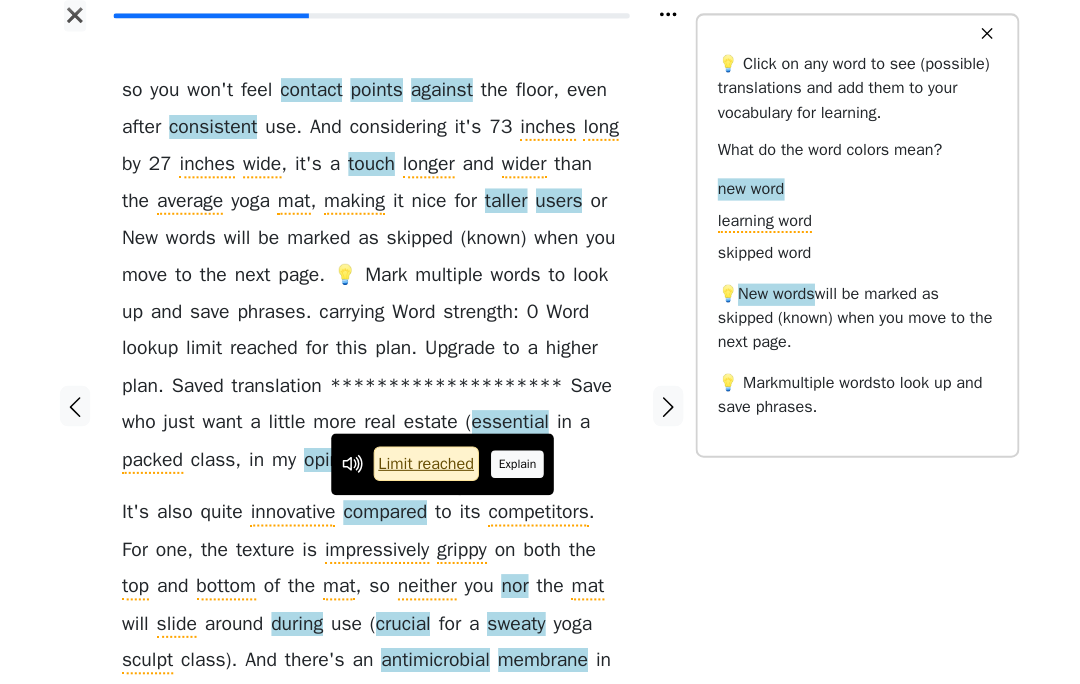 click on "Explain" at bounding box center (524, 466) 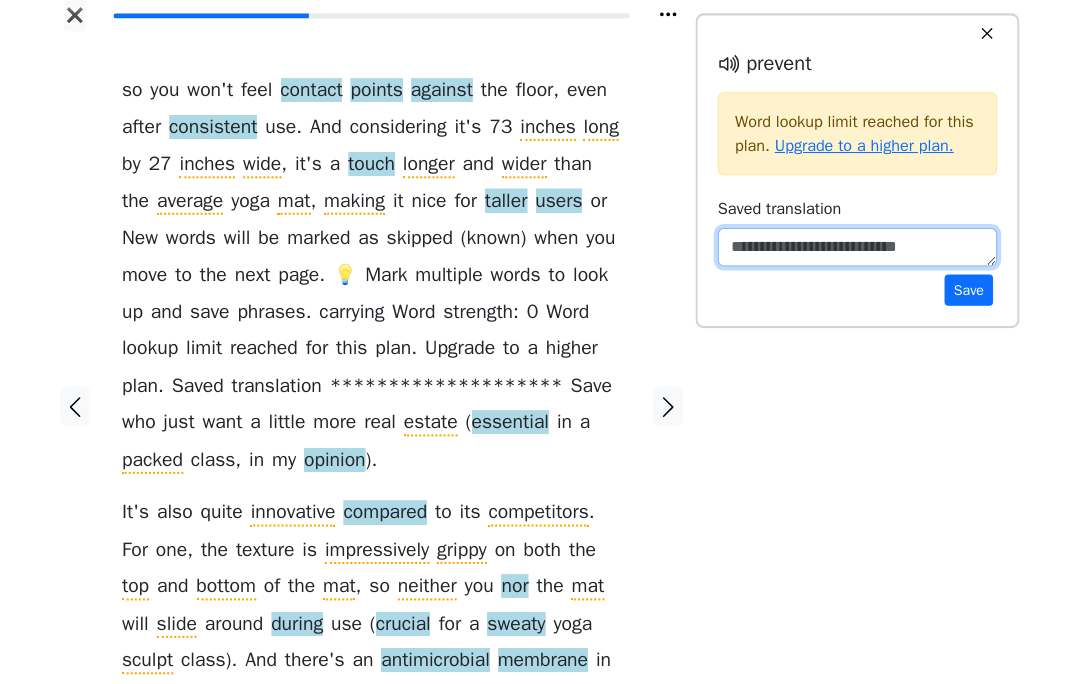 click at bounding box center [860, 252] 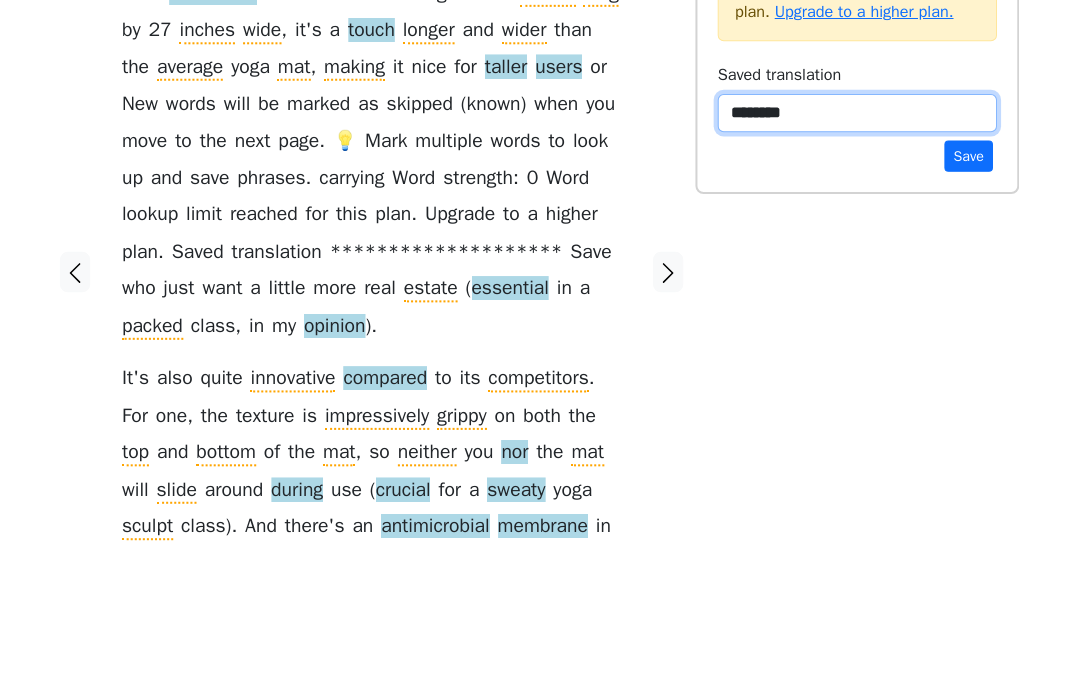 type on "********" 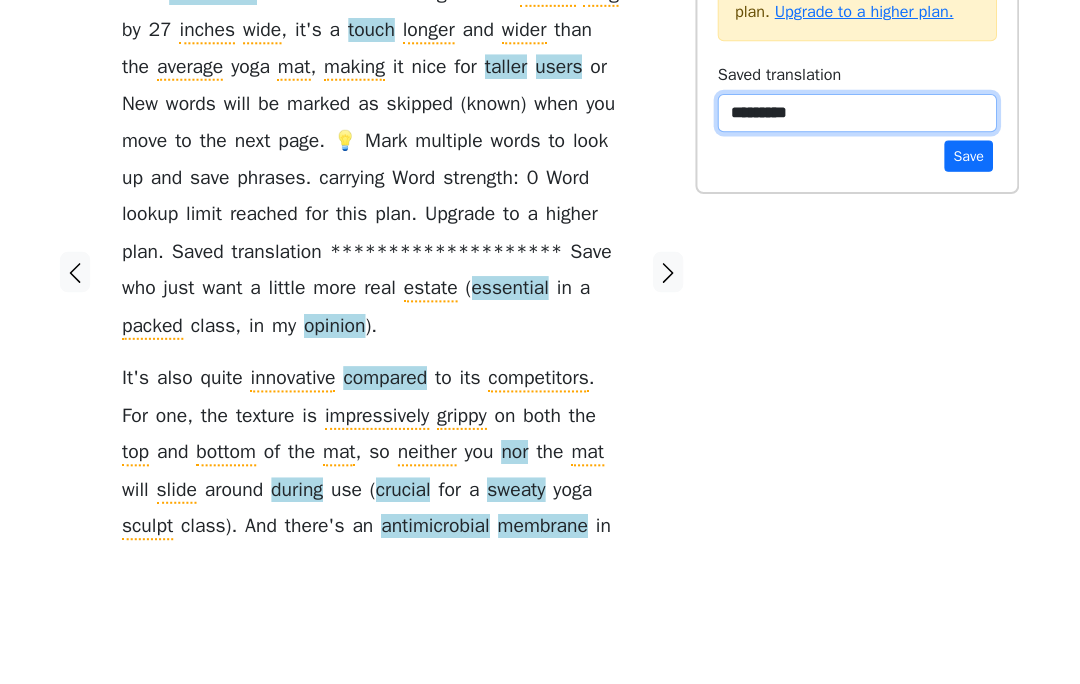 click on "********" at bounding box center [860, 252] 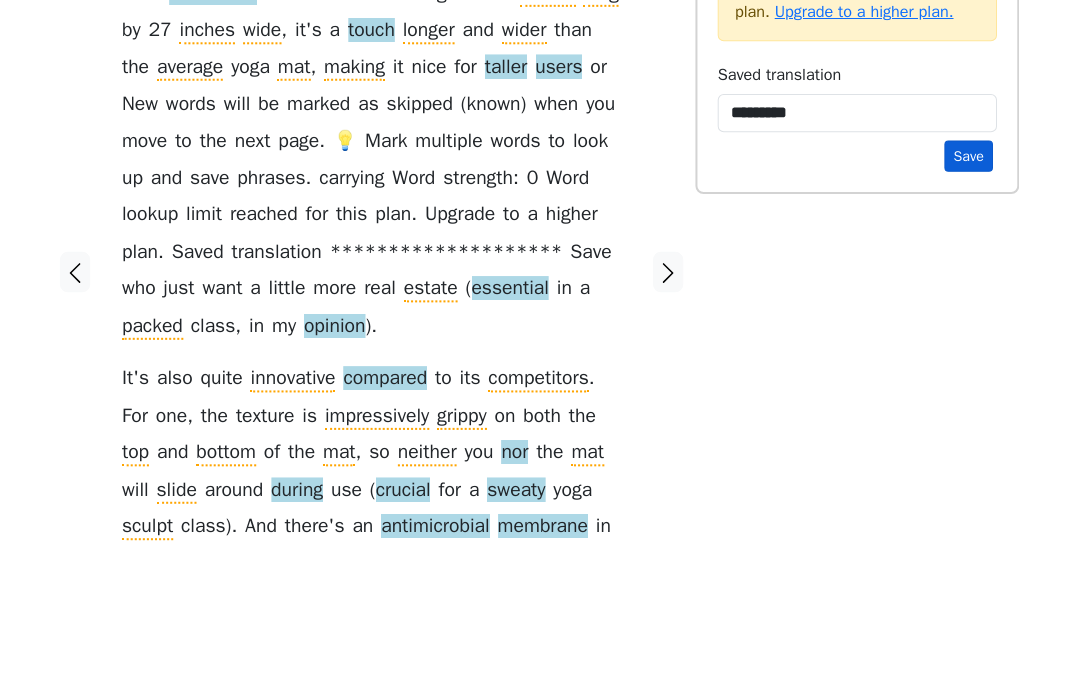 click on "Save" at bounding box center [970, 294] 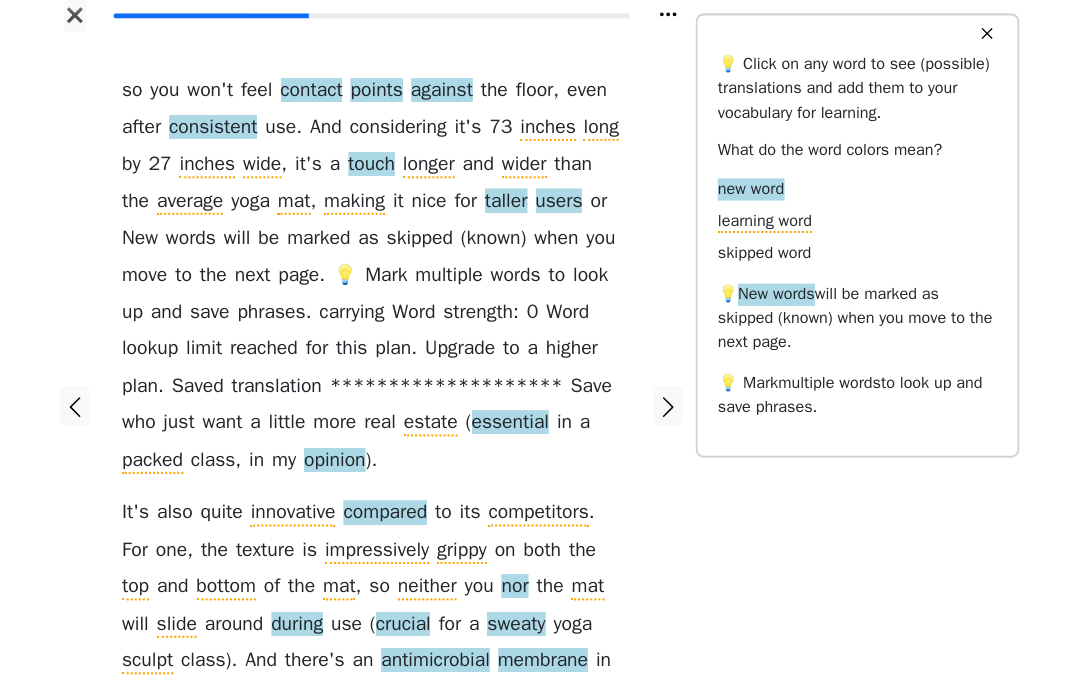 click on "buildup" at bounding box center [561, 698] 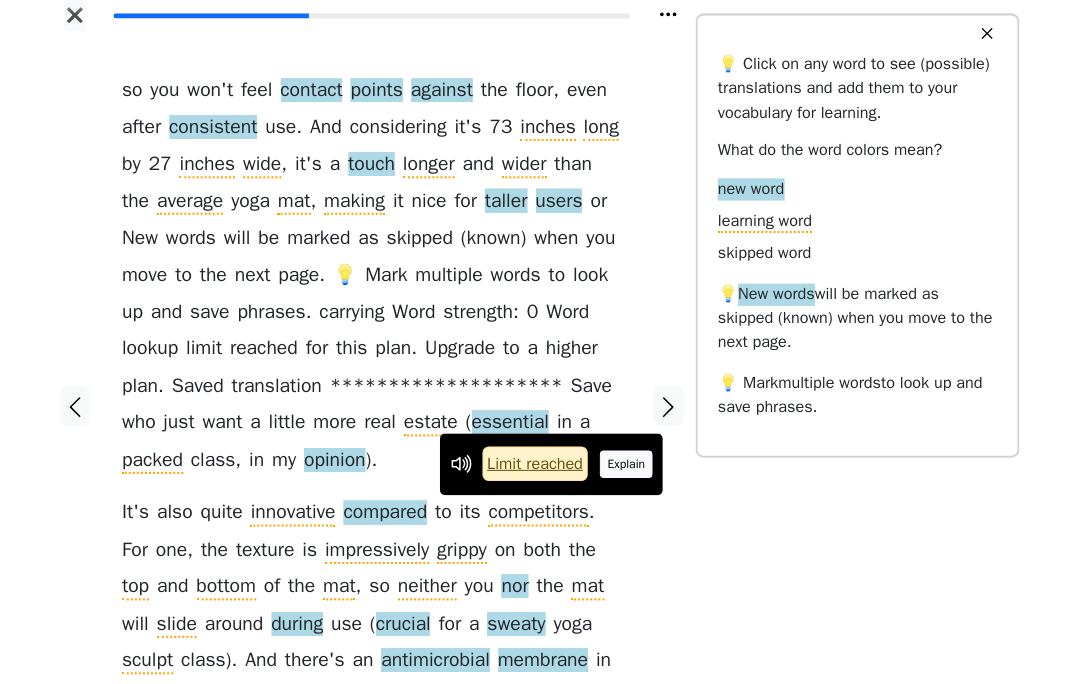click on "Explain" at bounding box center [632, 466] 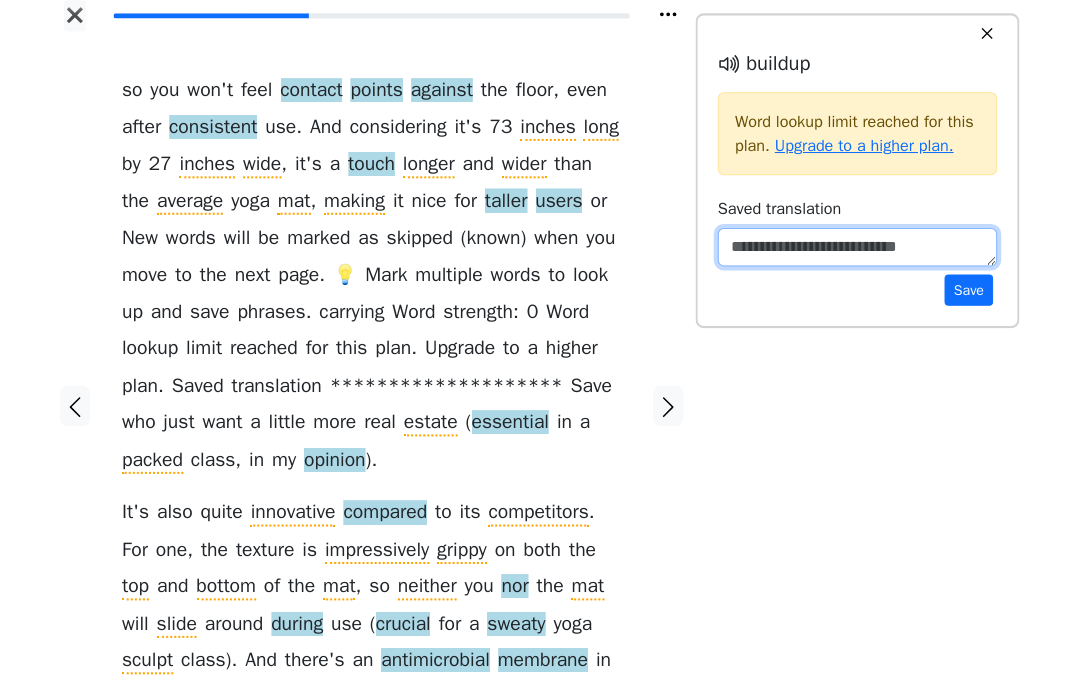 click at bounding box center (860, 252) 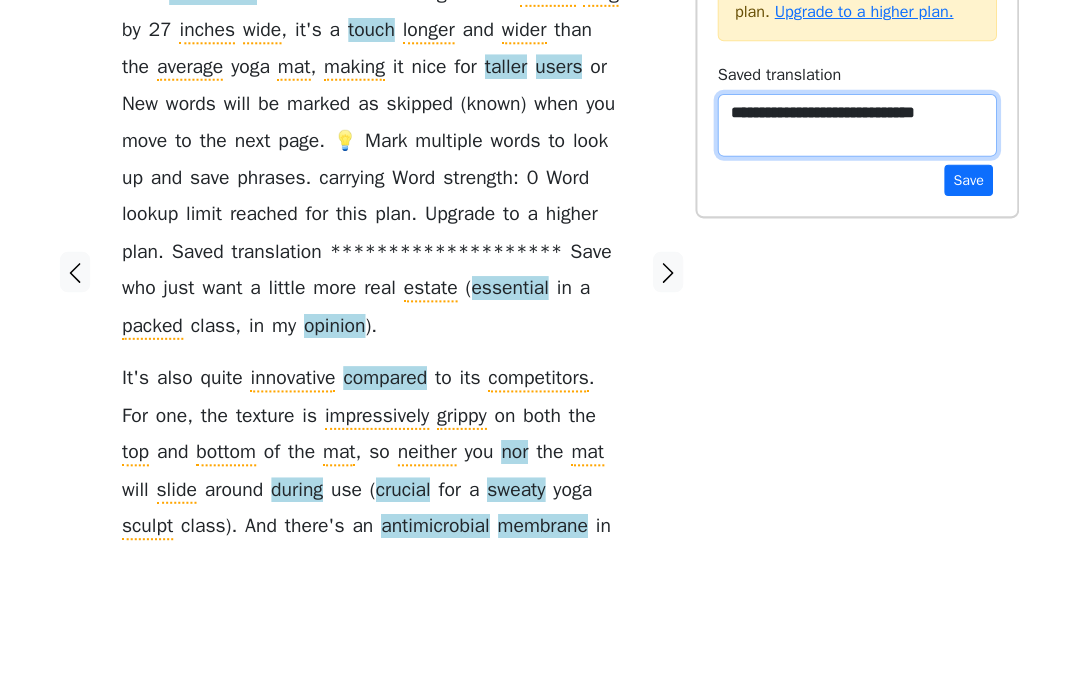 type on "**********" 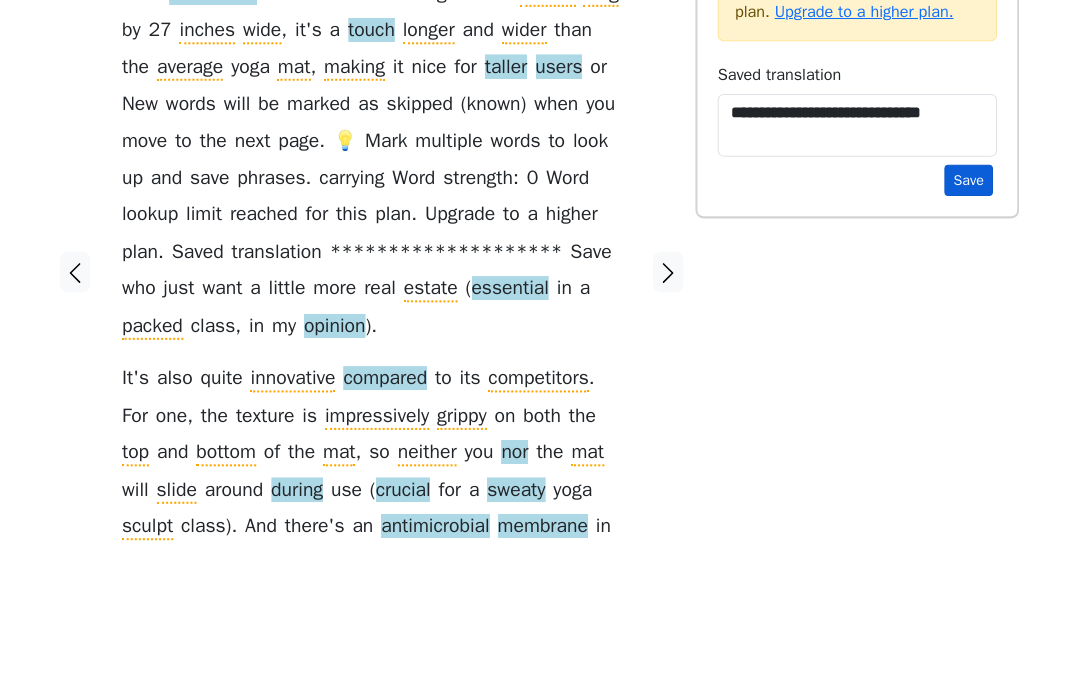 click on "Save" at bounding box center [970, 318] 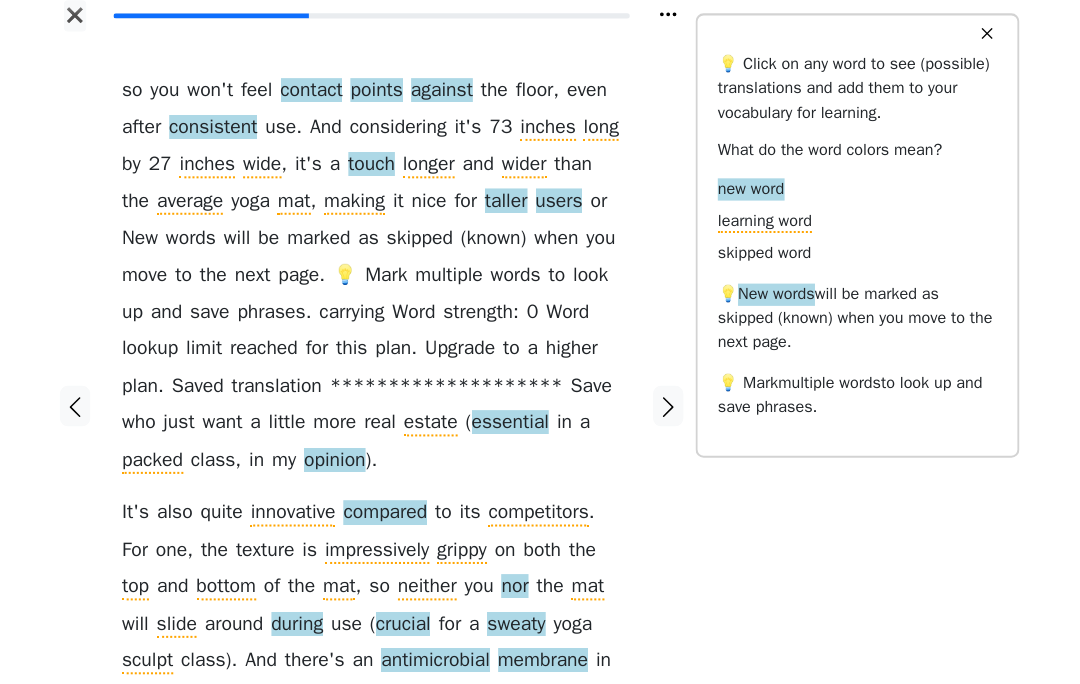 click on "buildup" at bounding box center [561, 698] 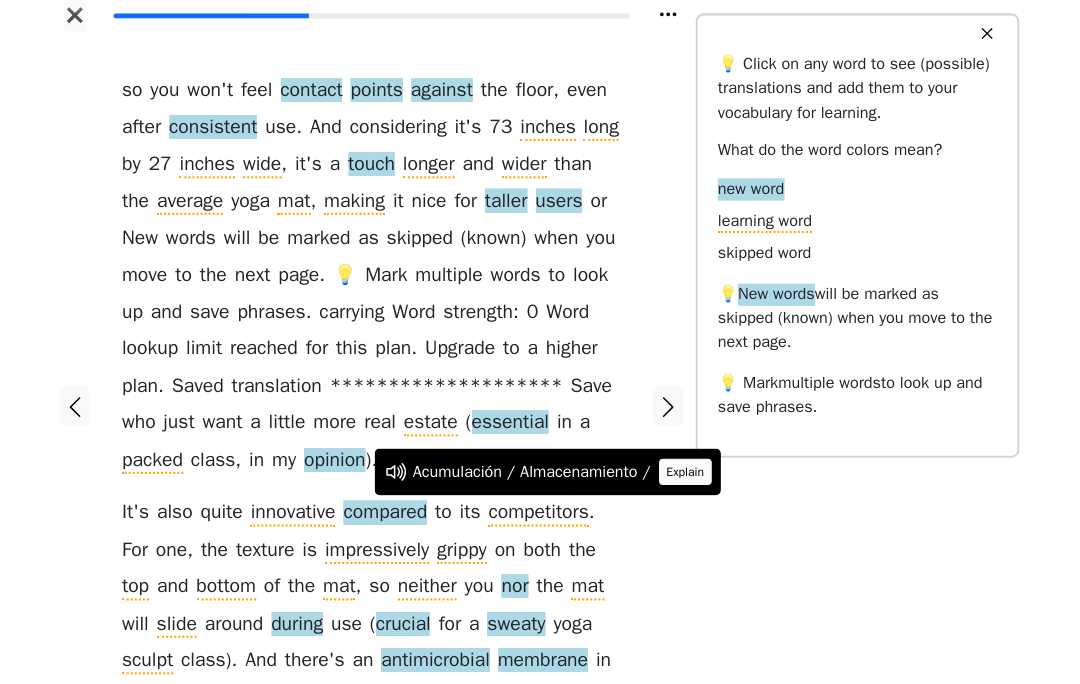 click on "Explain" at bounding box center (690, 474) 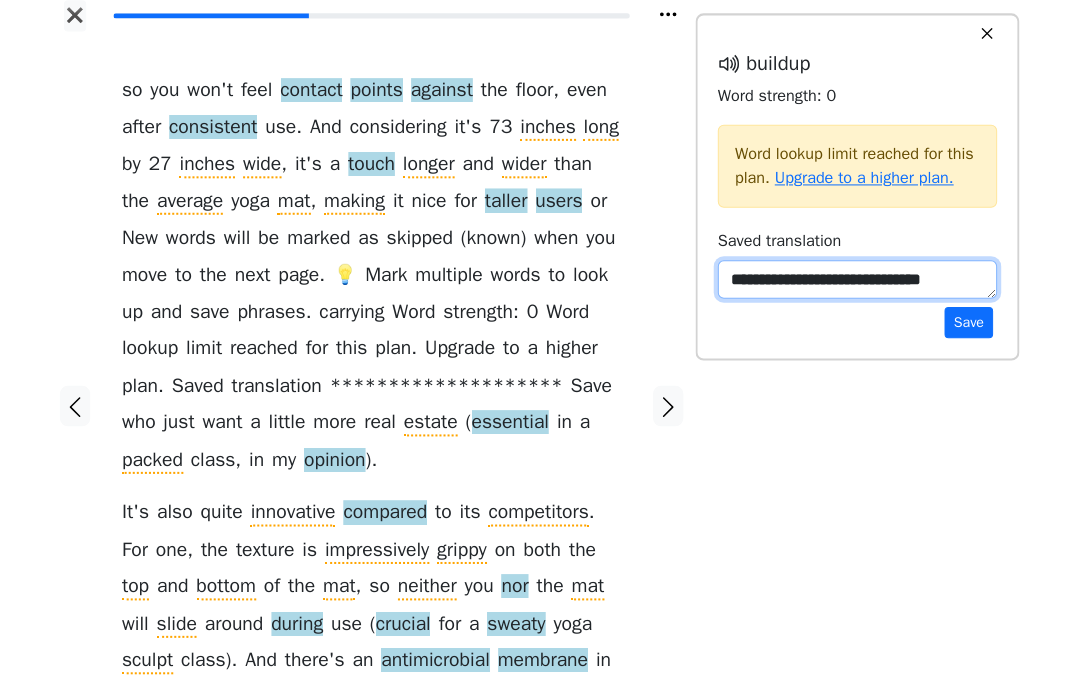 click on "**********" at bounding box center [860, 284] 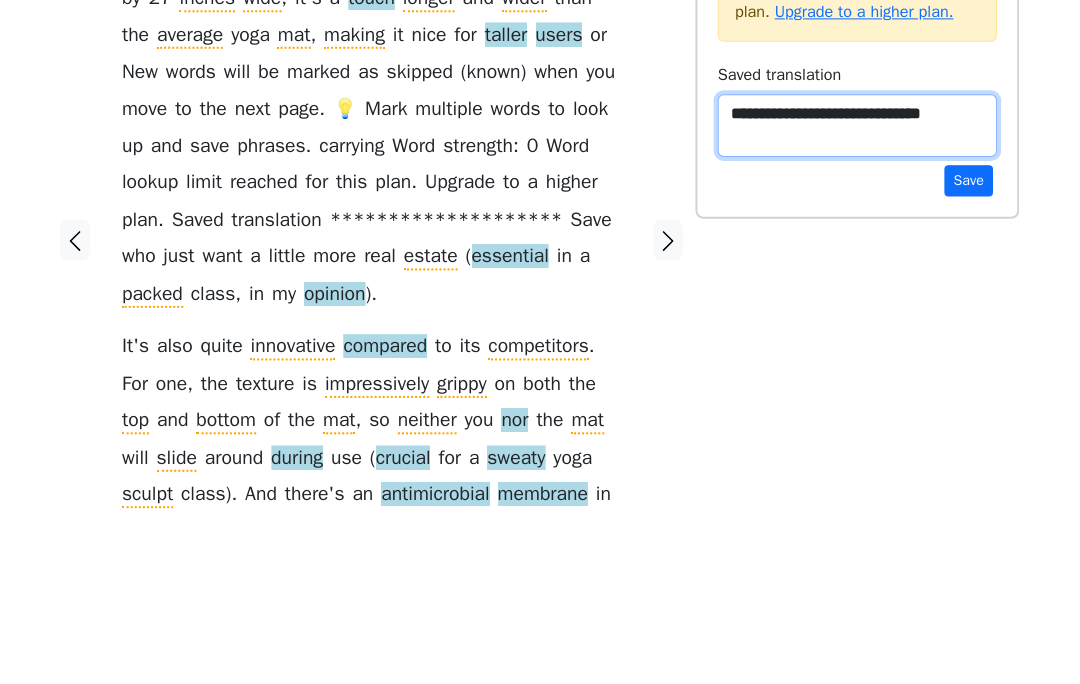 click on "**********" at bounding box center [860, 296] 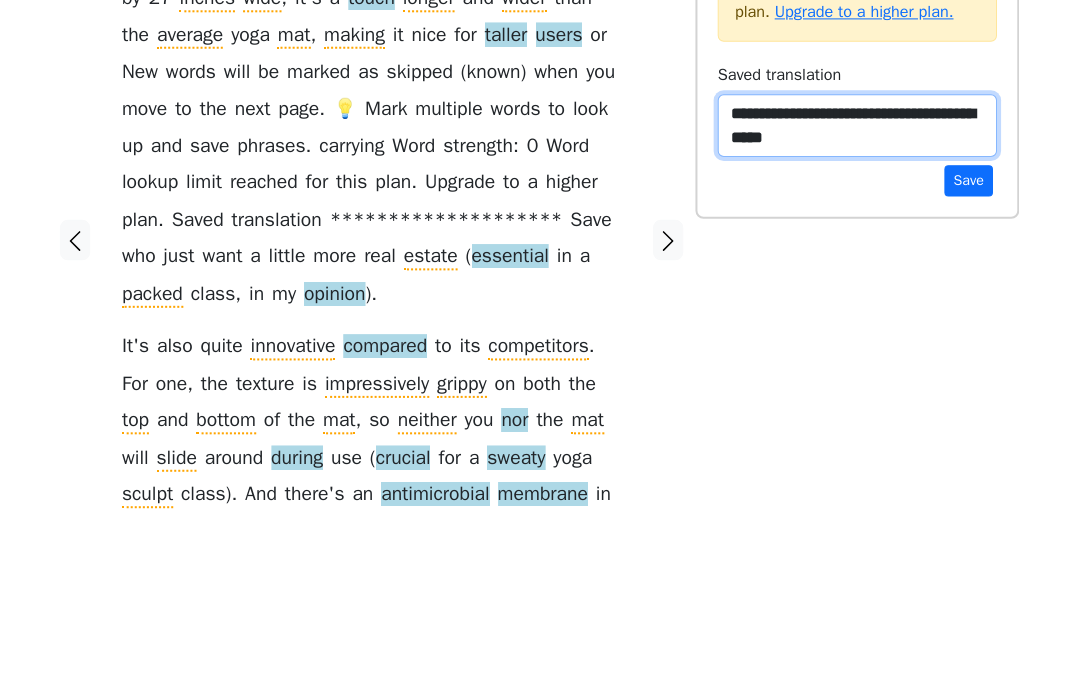 type on "**********" 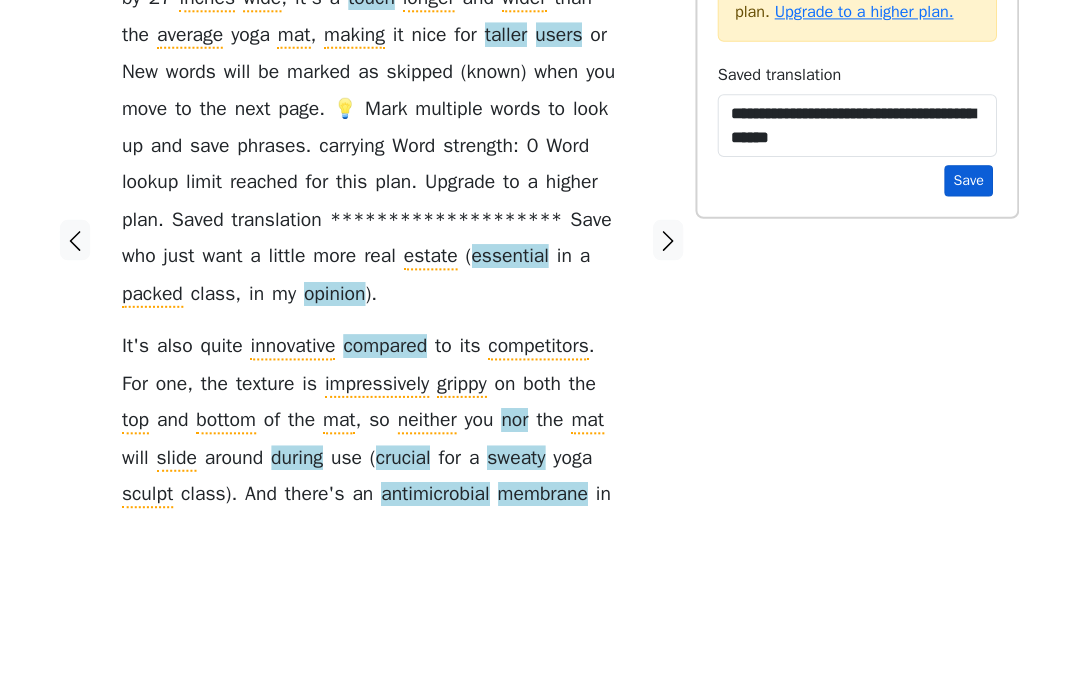 click on "Save" at bounding box center (970, 350) 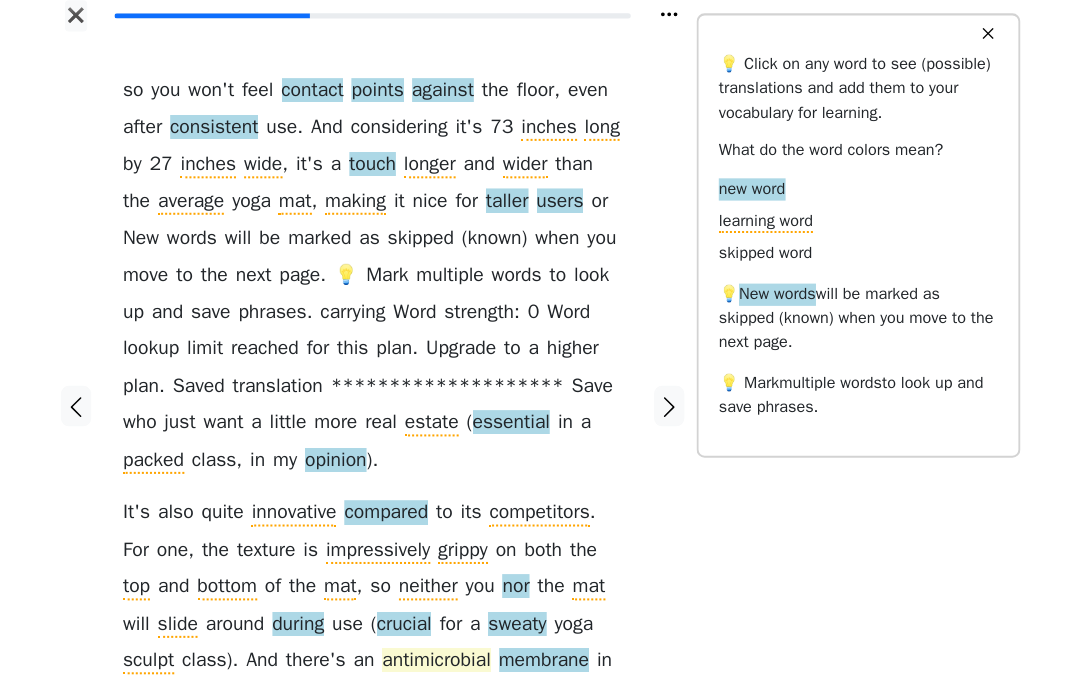 click on "antimicrobial" at bounding box center (442, 661) 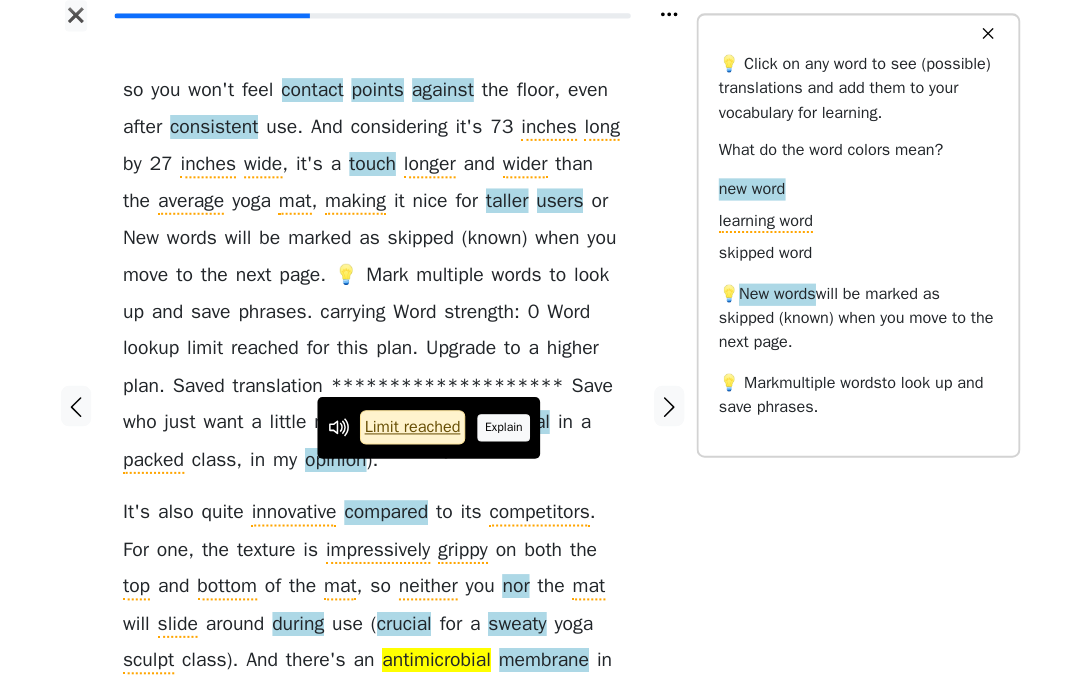 click on "Explain" at bounding box center [510, 430] 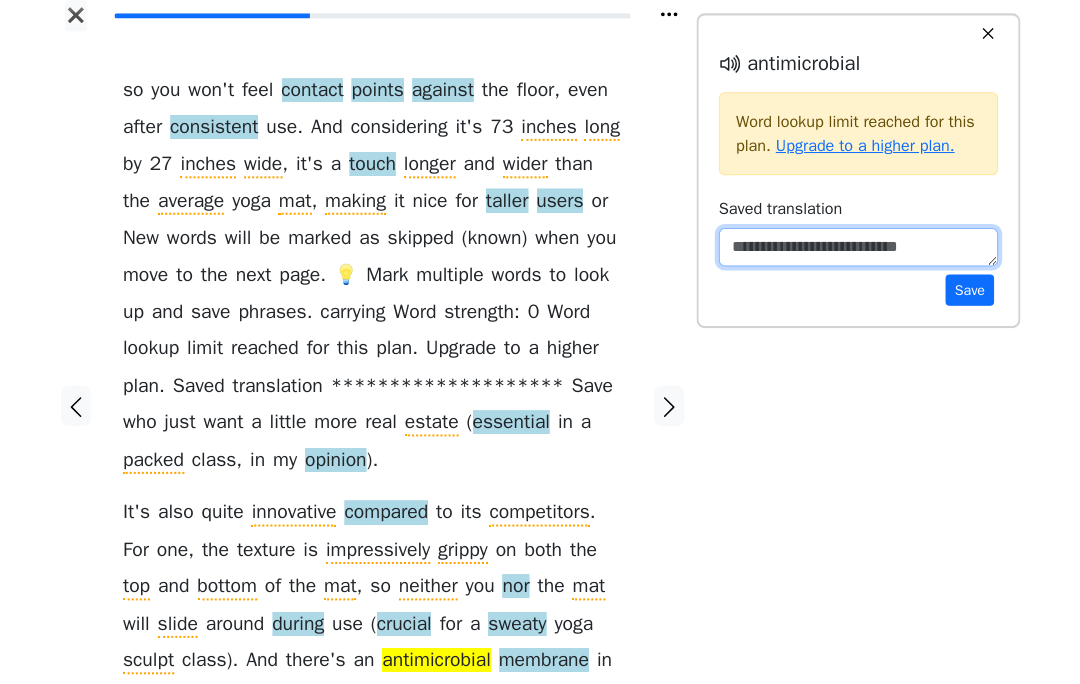 click at bounding box center (860, 252) 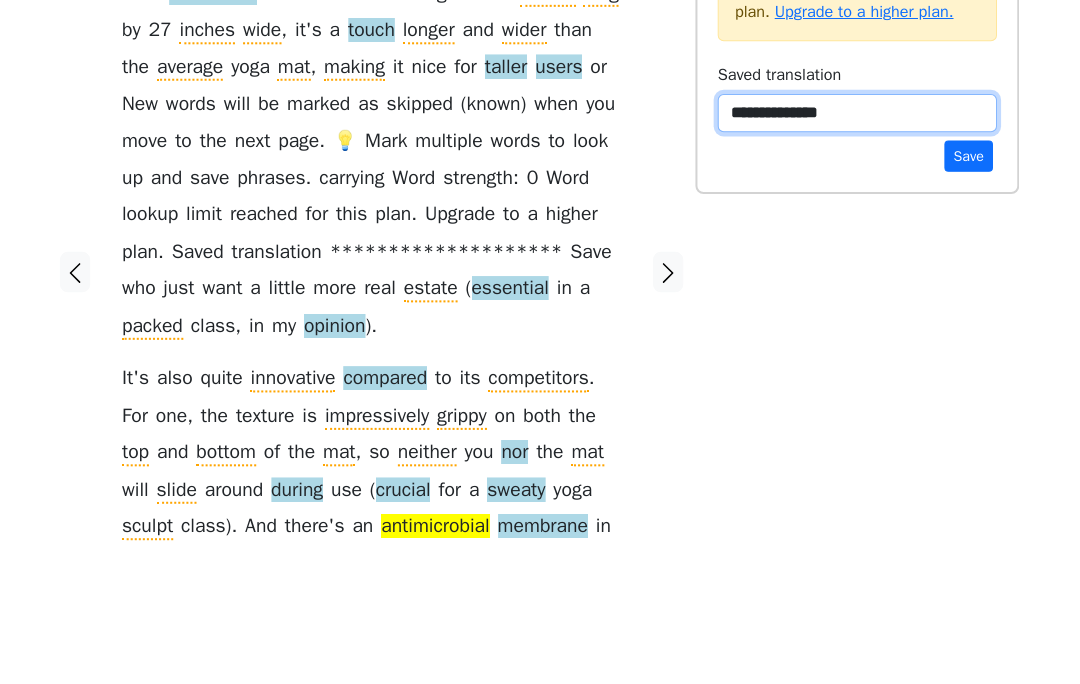 type on "**********" 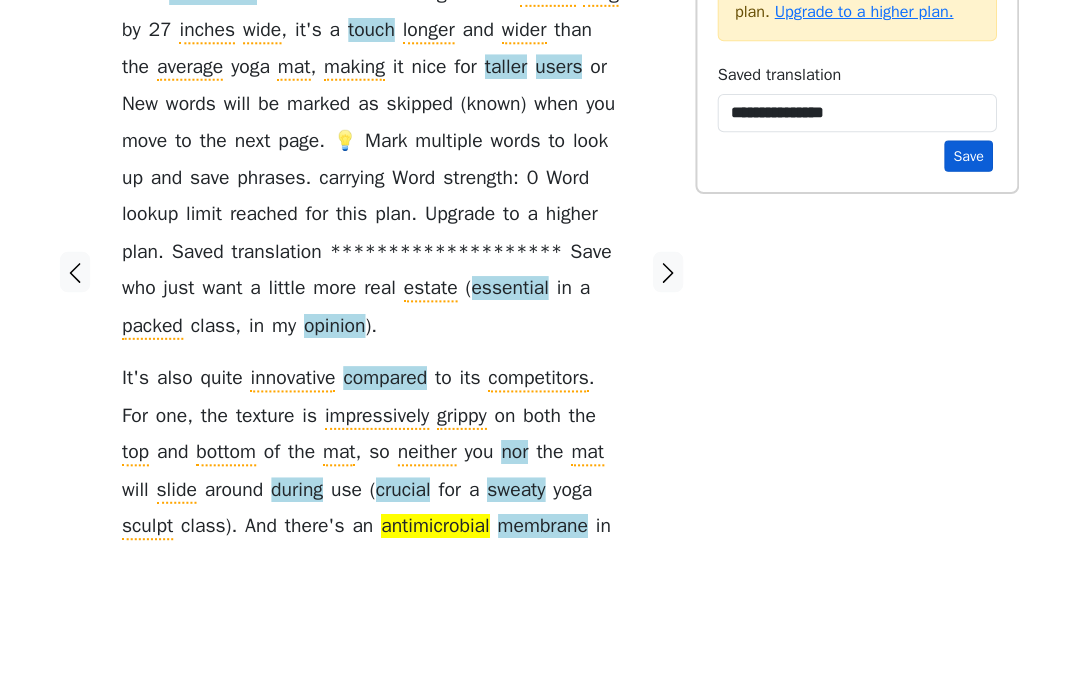 click on "Save" at bounding box center (970, 294) 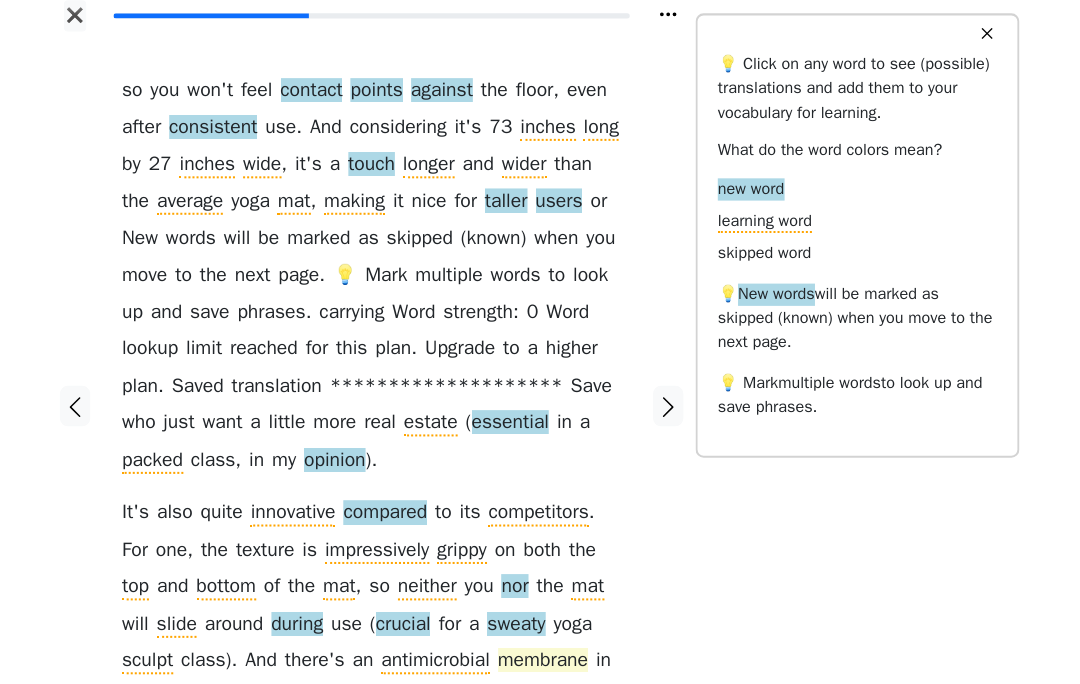 click on "membrane" at bounding box center (549, 661) 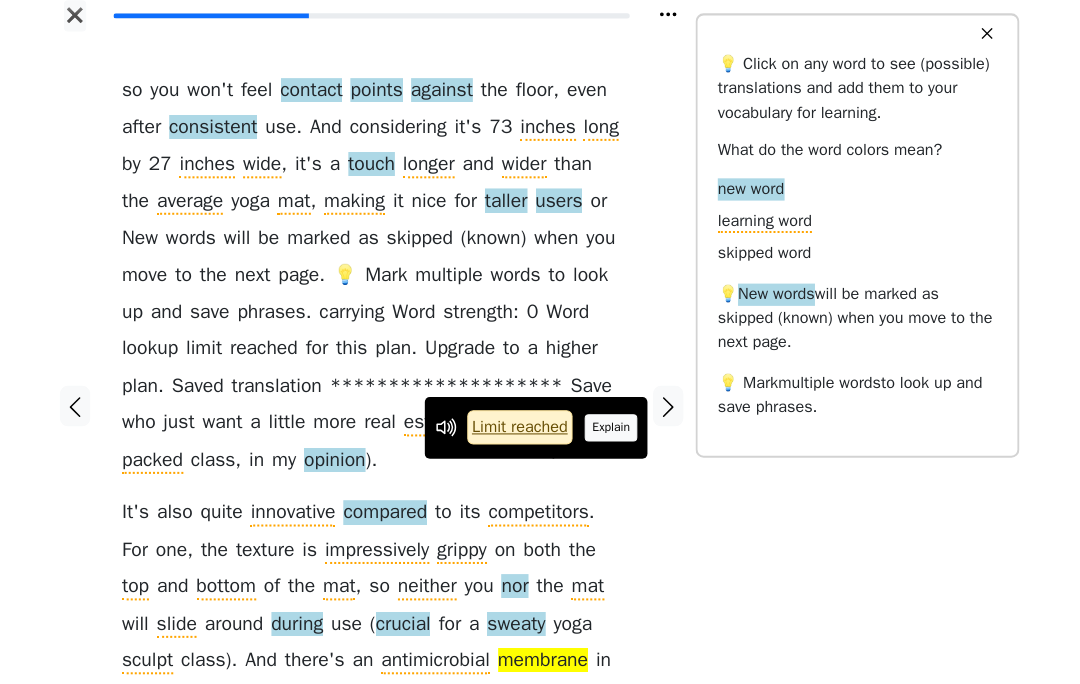 click on "Explain" at bounding box center [617, 430] 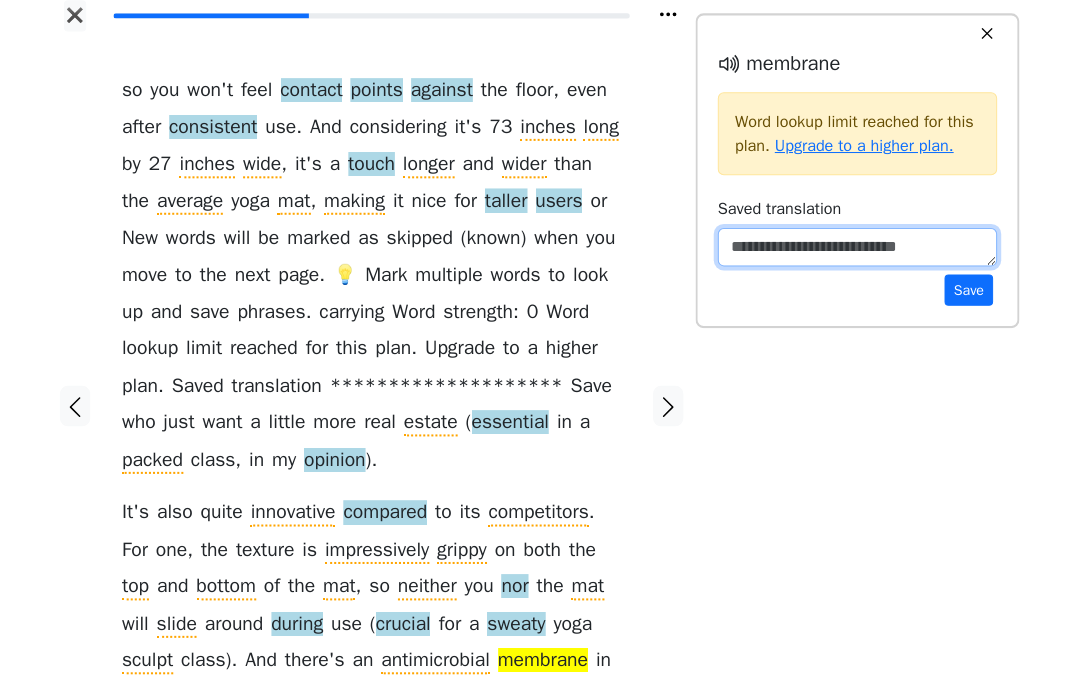 click at bounding box center [860, 252] 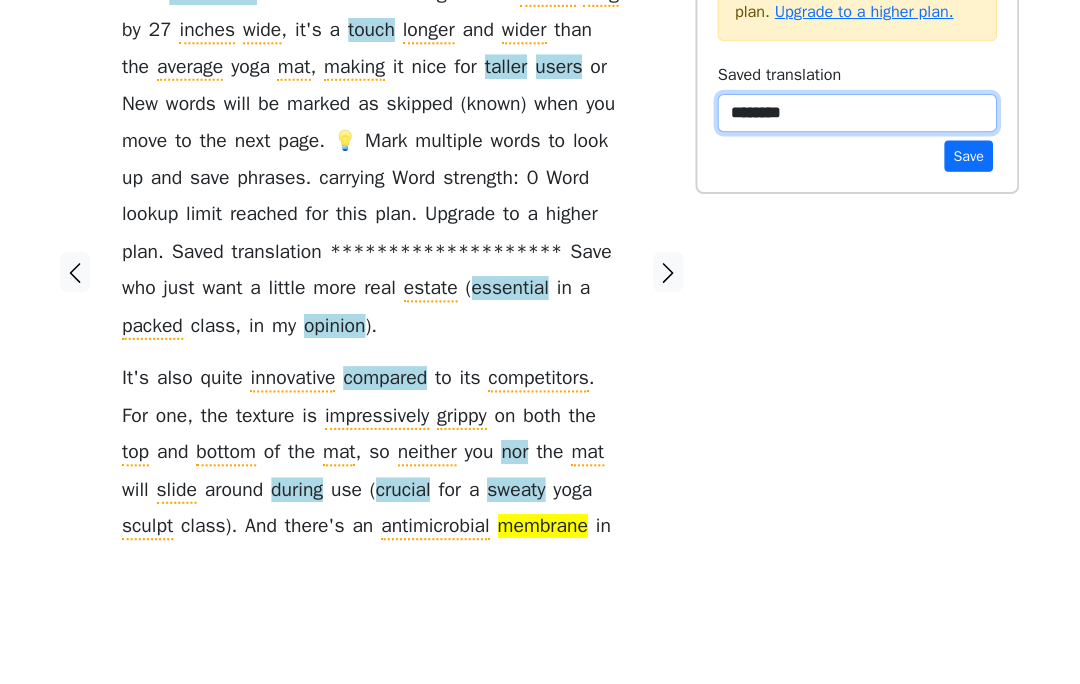 type on "********" 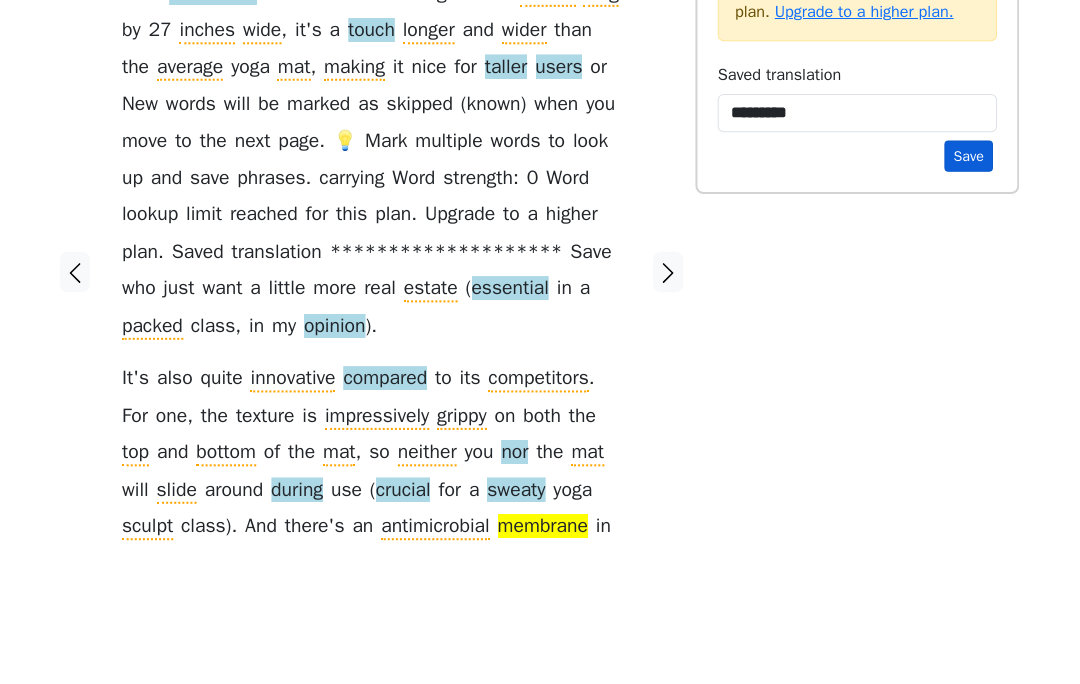 click on "Save" at bounding box center (970, 294) 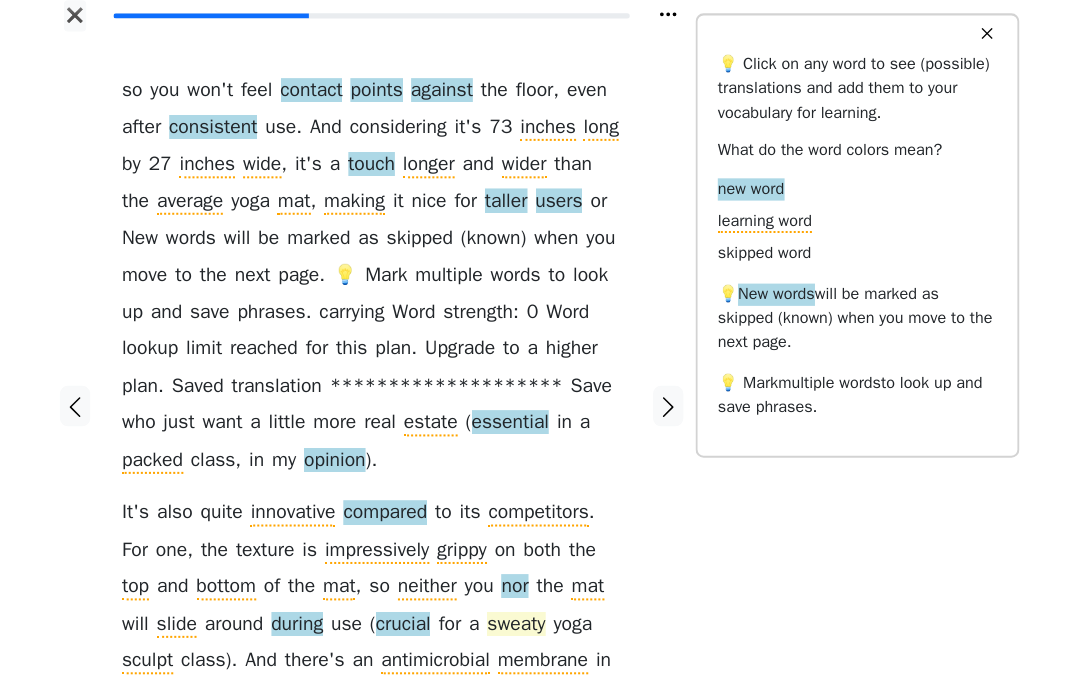 click on "sweaty" at bounding box center (523, 625) 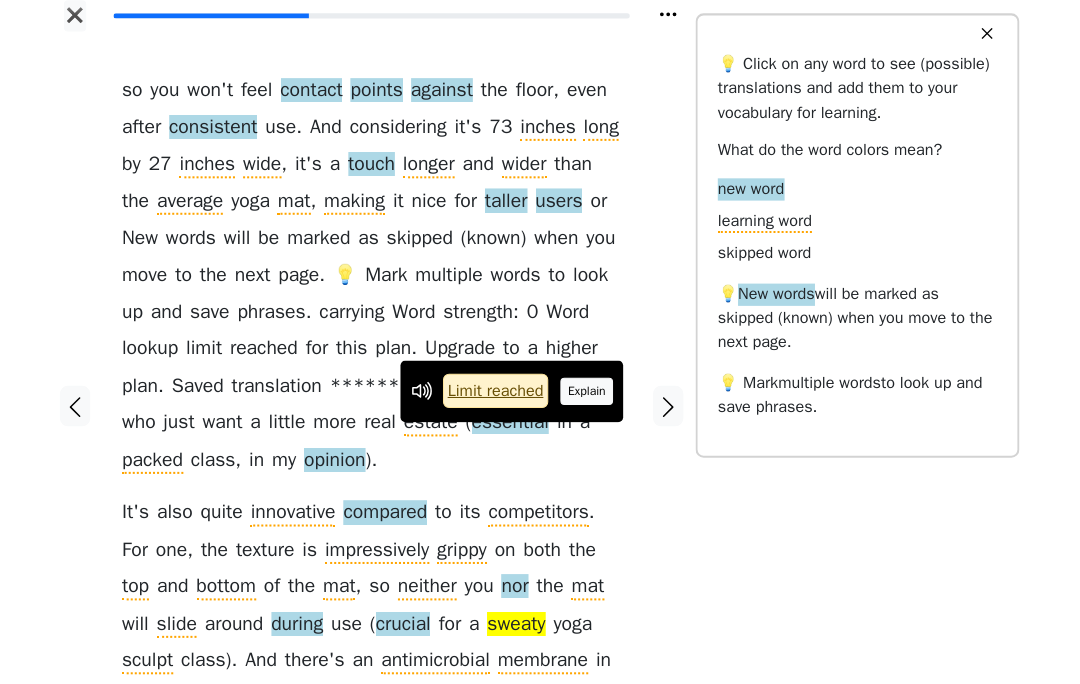 click on "Explain" at bounding box center [593, 394] 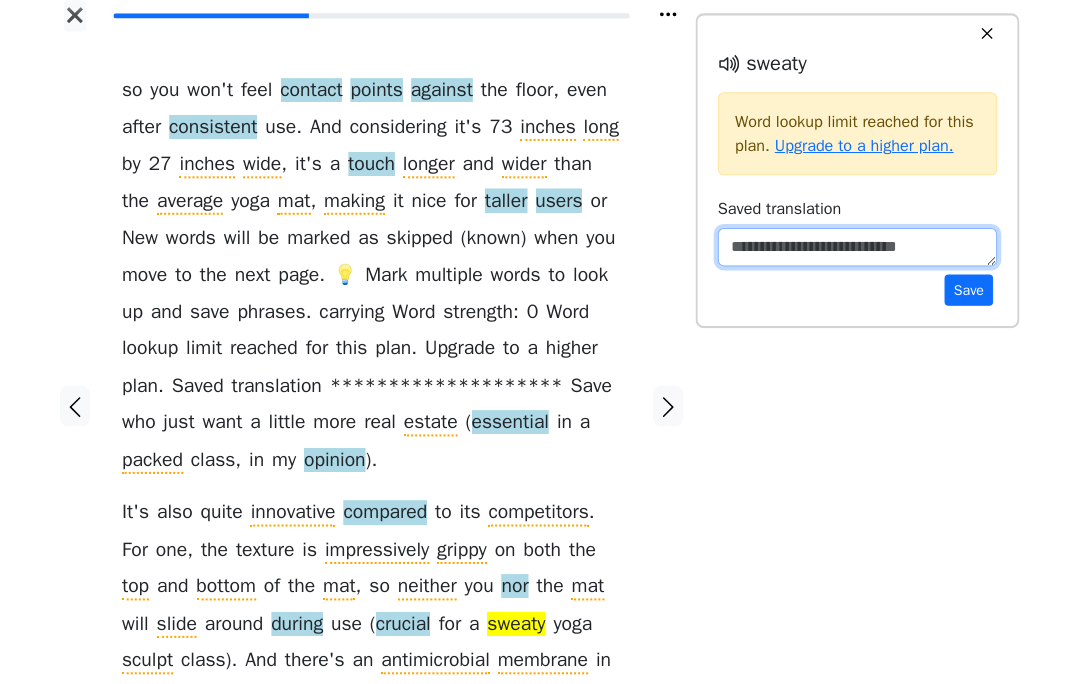click at bounding box center (860, 252) 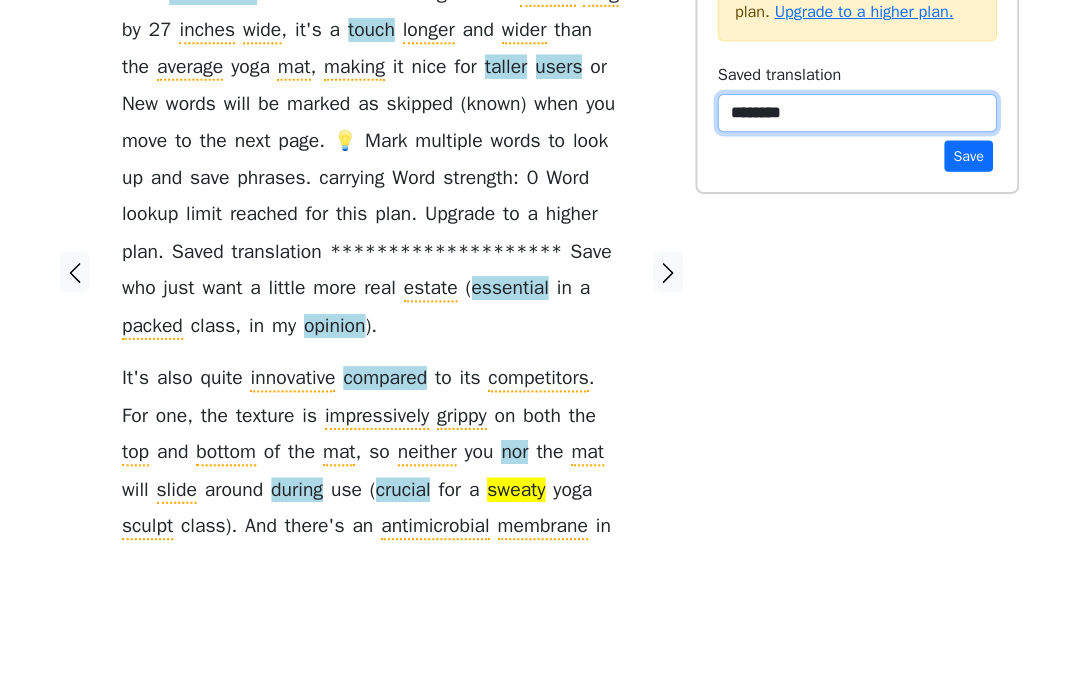 type on "********" 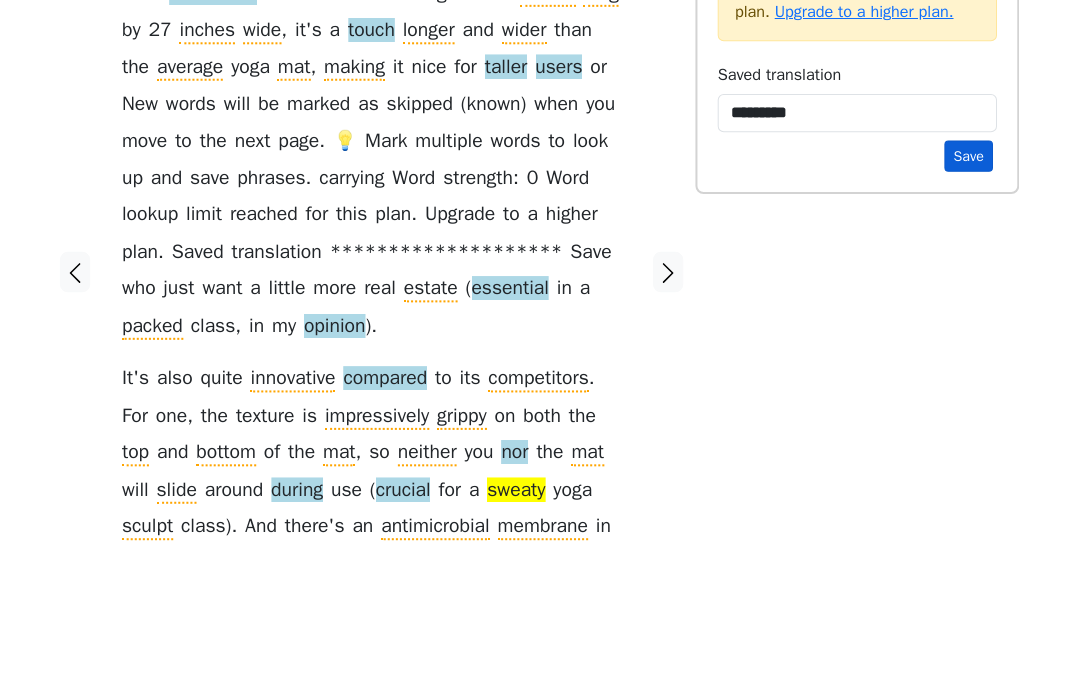 click on "Save" at bounding box center (970, 294) 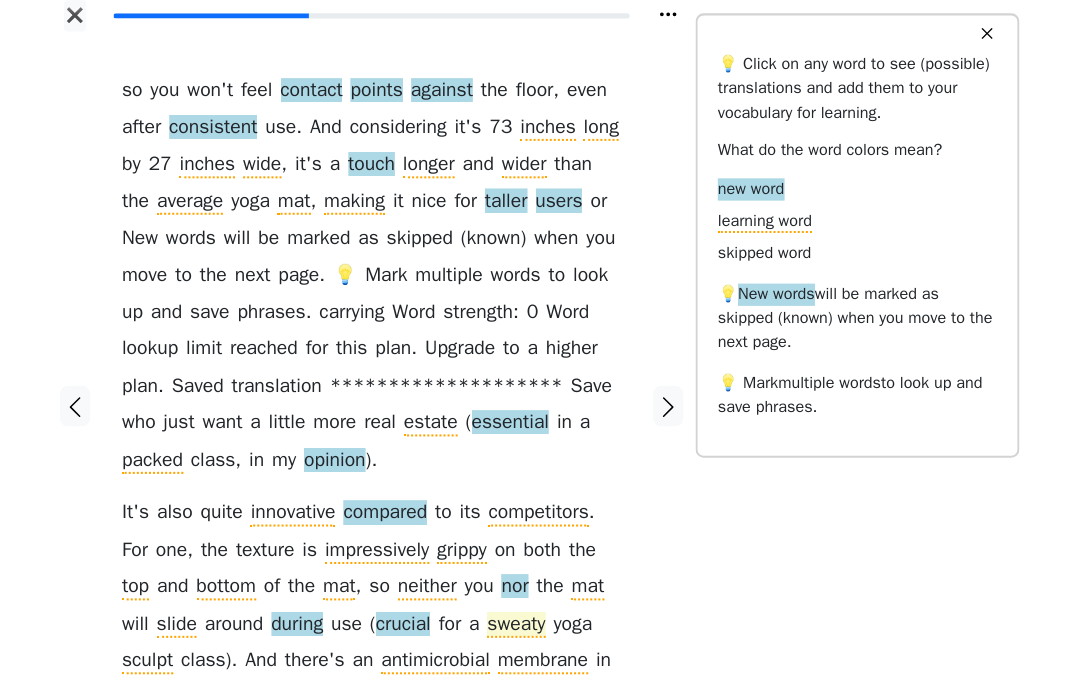 click on "sweaty" at bounding box center (523, 625) 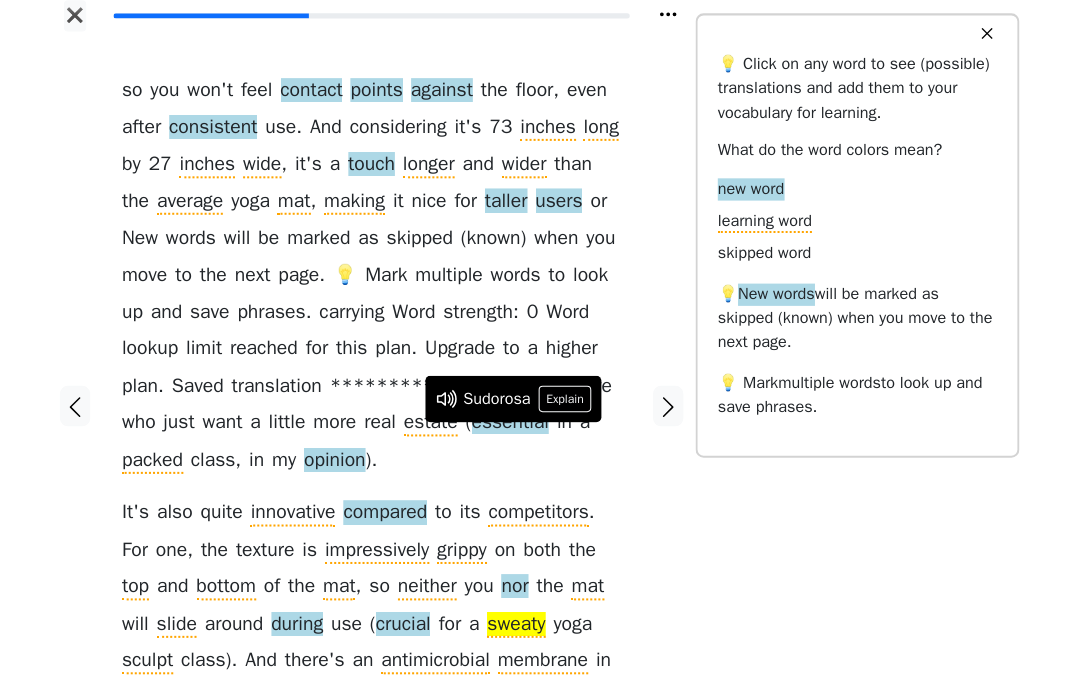 click on "so   you   won ' t   feel   contact   points   against   the   floor ,   even   after   consistent   use .   And   considering   it ' s   73   inches   long   by   27   inches   wide ,   it ' s   a   touch   longer   and   wider   than   the   average   yoga   mat ,   making   it   nice   for   taller   users   or   those   who   just   want   a   little   more   real   estate   ( essential   in   a   packed   class ,   in   my   opinion ). It ' s   also   quite   innovative   compared   to   its   competitors .   For   one ,   the   texture   is   impressively   grippy   on   both   the   top   and   bottom   of   the   mat ,   so   neither   you   nor   the   mat   will   slide   around   during   use   ( crucial   for   a   sweaty   yoga   sculpt   class ).   And   there ' s   an   antimicrobial   membrane   in   the   core   of   the   mat ,   which   helps   prevent   any   buildup   of" at bounding box center (379, 409) 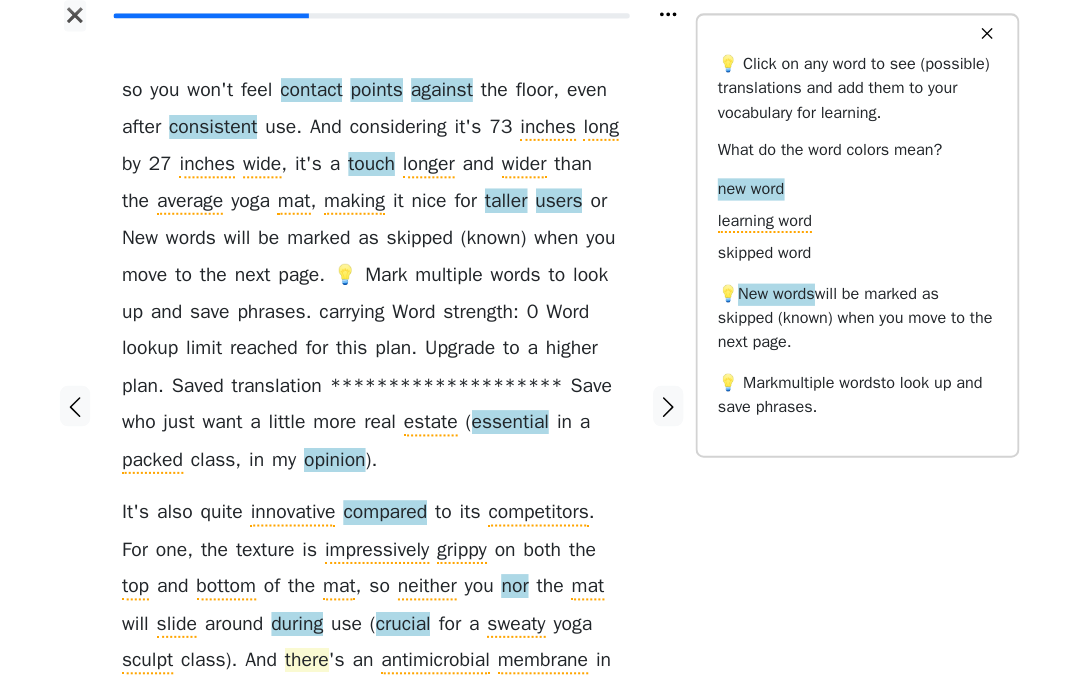 click on "there" at bounding box center [315, 661] 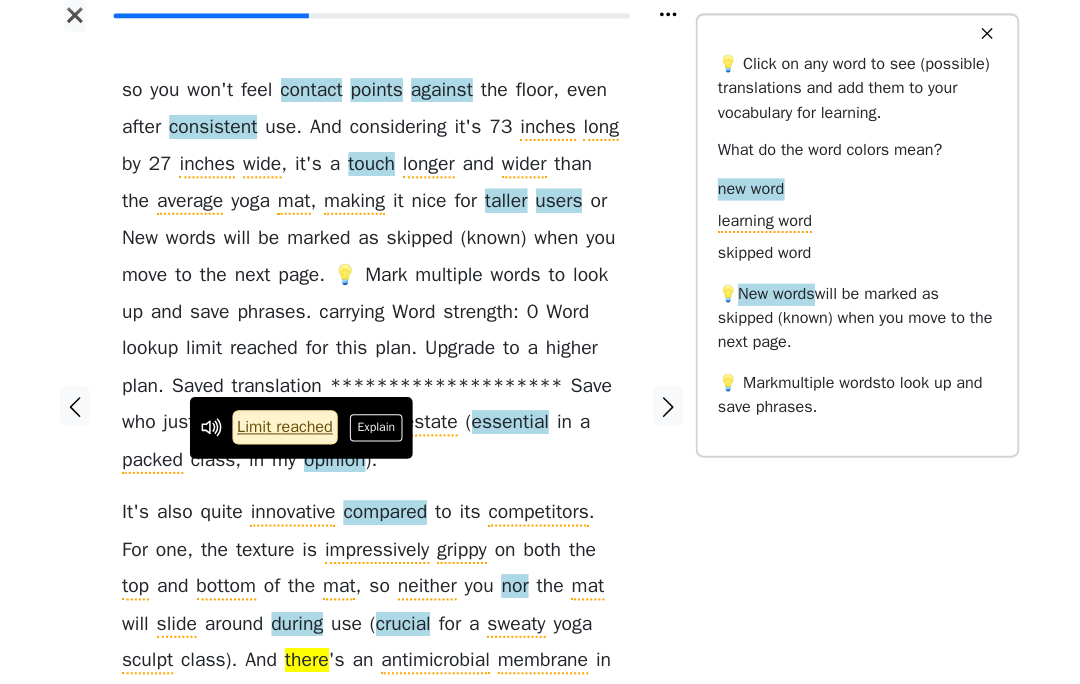 click on "there" at bounding box center (315, 661) 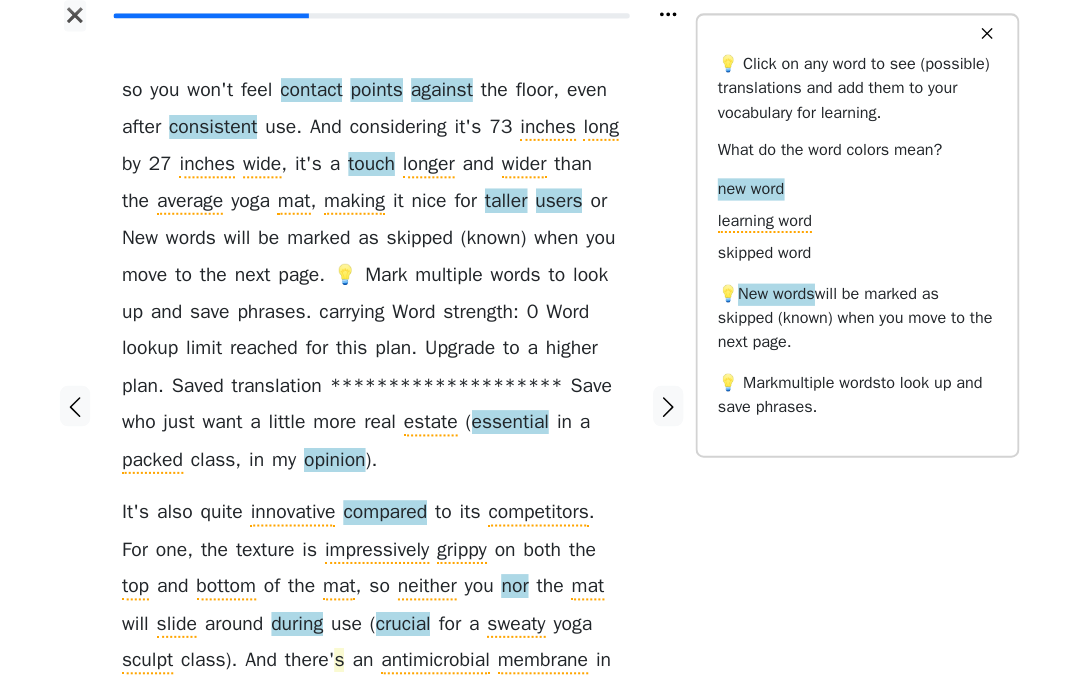 click on "s" at bounding box center (348, 661) 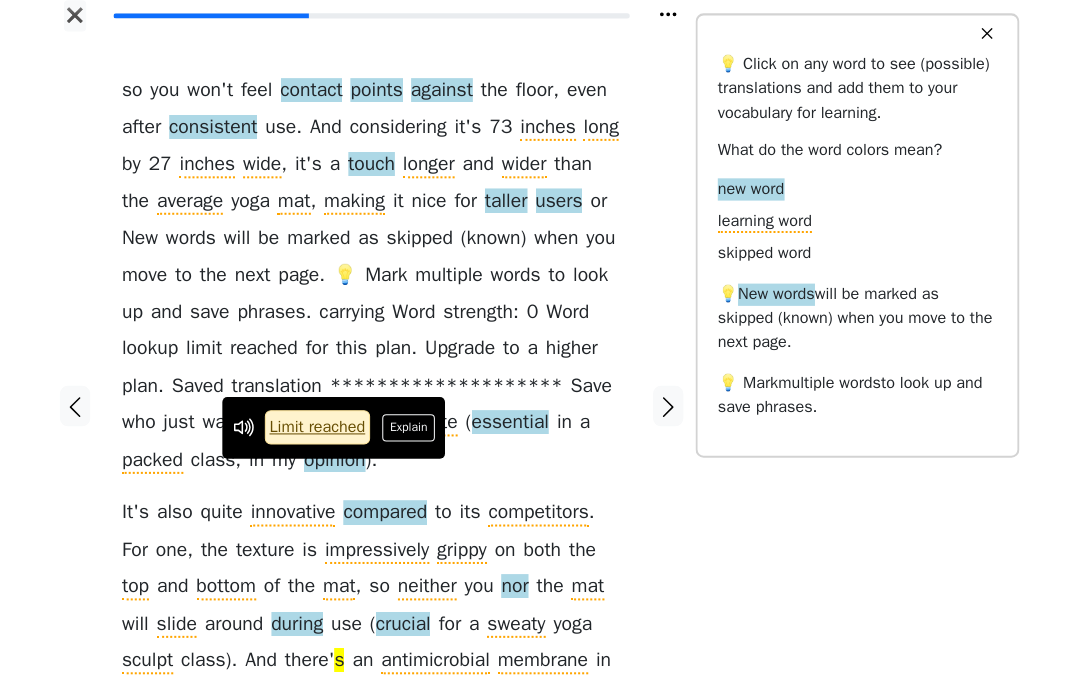 click on "so   you   won ' t   feel   contact   points   against   the   floor ,   even   after   consistent   use .   And   considering   it ' s   73   inches   long   by   27   inches   wide ,   it ' s   a   touch   longer   and   wider   than   the   average   yoga   mat ,   making   it   nice   for   taller   users   or   those   who   just   want   a   little   more   real   estate   ( essential   in   a   packed   class ,   in   my   opinion ). It ' s   also   quite   innovative   compared   to   its   competitors .   For   one ,   the   texture   is   impressively   grippy   on   both   the   top   and   bottom   of   the   mat ,   so   neither   you   nor   the   mat   will   slide   around   during   use   ( crucial   for   a   sweaty   yoga   sculpt   class ).   And   there ' s   an   antimicrobial   membrane   in   the   core   of   the   mat ,   which   helps   prevent   any   buildup   of" at bounding box center [379, 409] 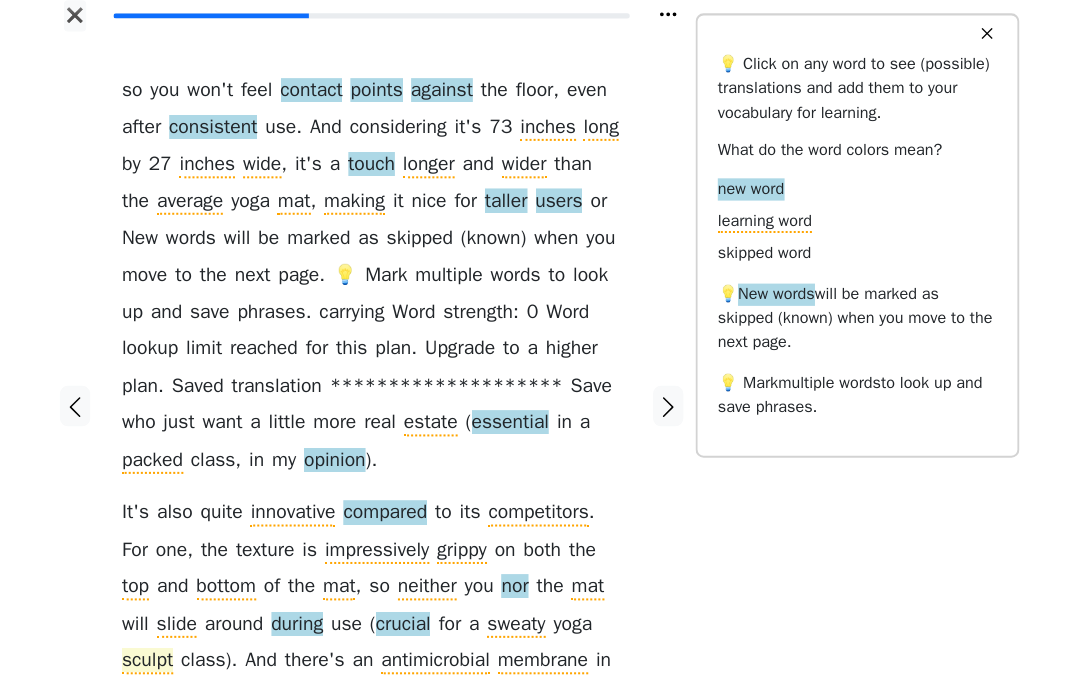 click on "sculpt" at bounding box center (158, 661) 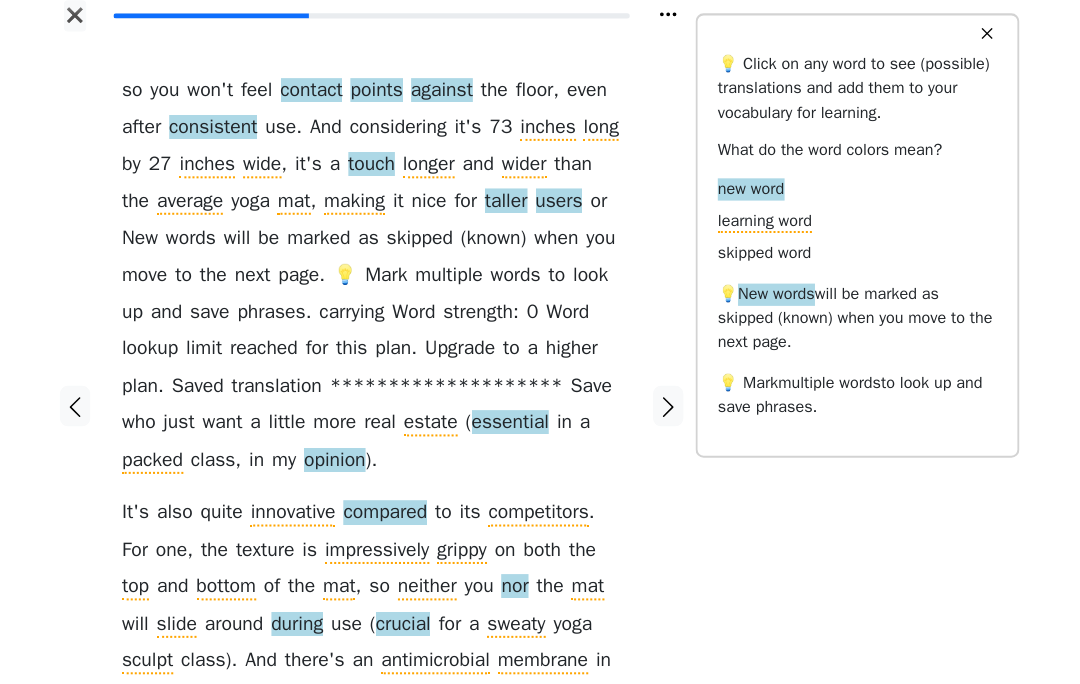 click on "so   you   won ' t   feel   contact   points   against   the   floor ,   even   after   consistent   use .   And   considering   it ' s   73   inches   long   by   27   inches   wide ,   it ' s   a   touch   longer   and   wider   than   the   average   yoga   mat ,   making   it   nice   for   taller   users   or   those   who   just   want   a   little   more   real   estate   ( essential   in   a   packed   class ,   in   my   opinion ). It ' s   also   quite   innovative   compared   to   its   competitors .   For   one ,   the   texture   is   impressively   grippy   on   both   the   top   and   bottom   of   the   mat ,   so   neither   you   nor   the   mat   will   slide   around   during   use   ( crucial   for   a   sweaty   yoga   sculpt   class ).   And   there ' s   an   antimicrobial   membrane   in   the   core   of   the   mat ,   which   helps   prevent   any   buildup   of" at bounding box center [379, 409] 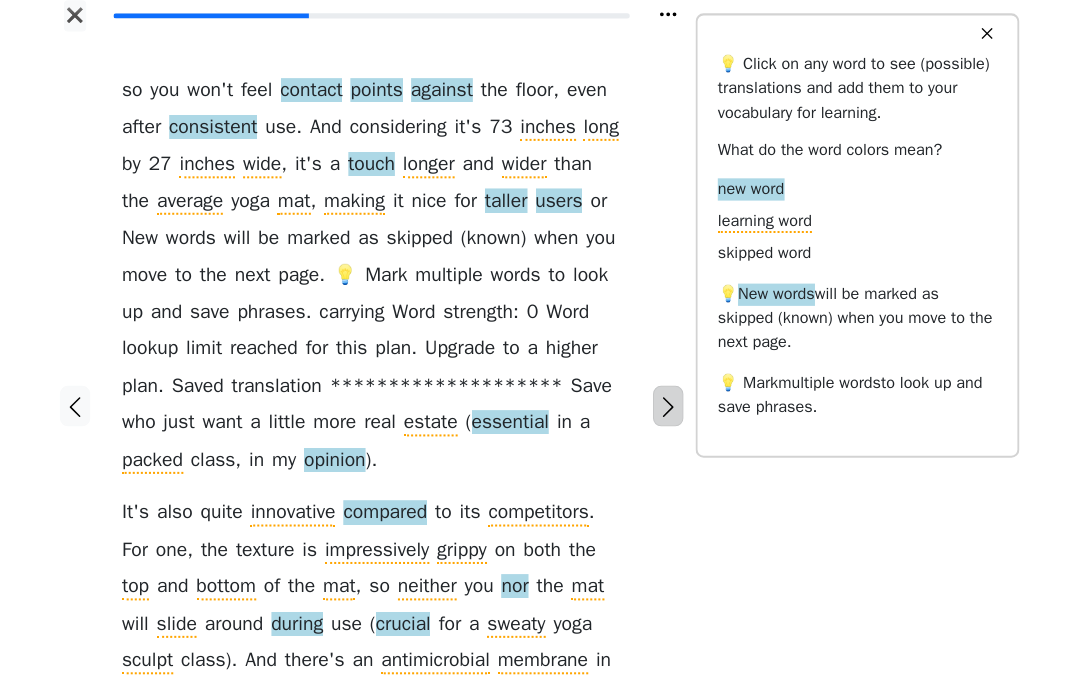 click at bounding box center (673, 409) 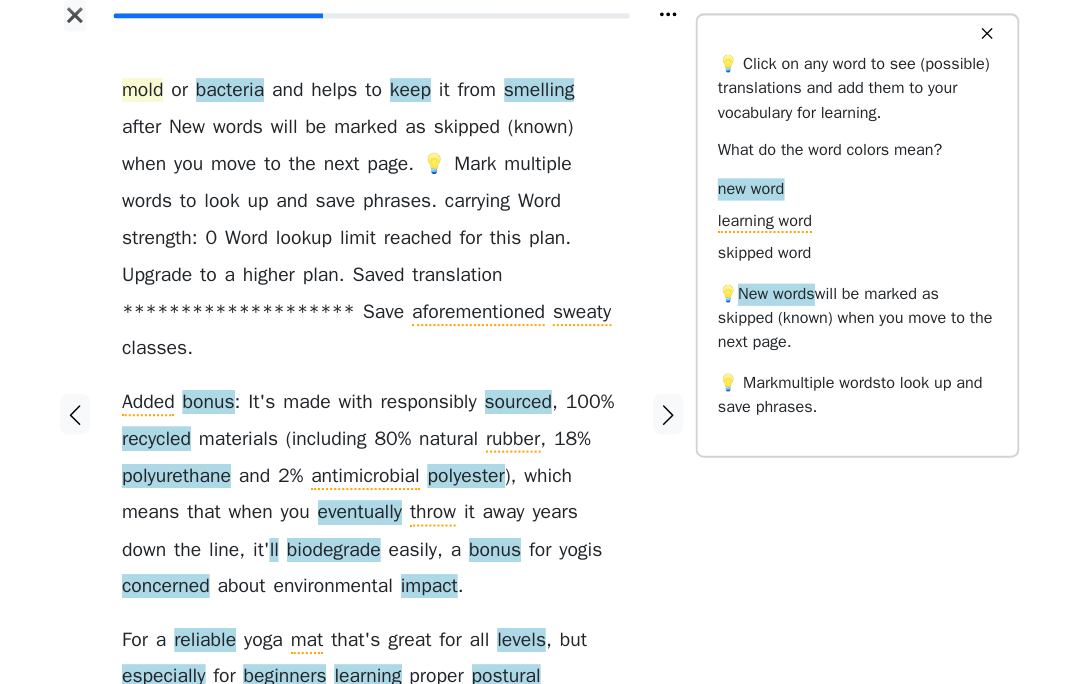 click on "mold" at bounding box center (153, 98) 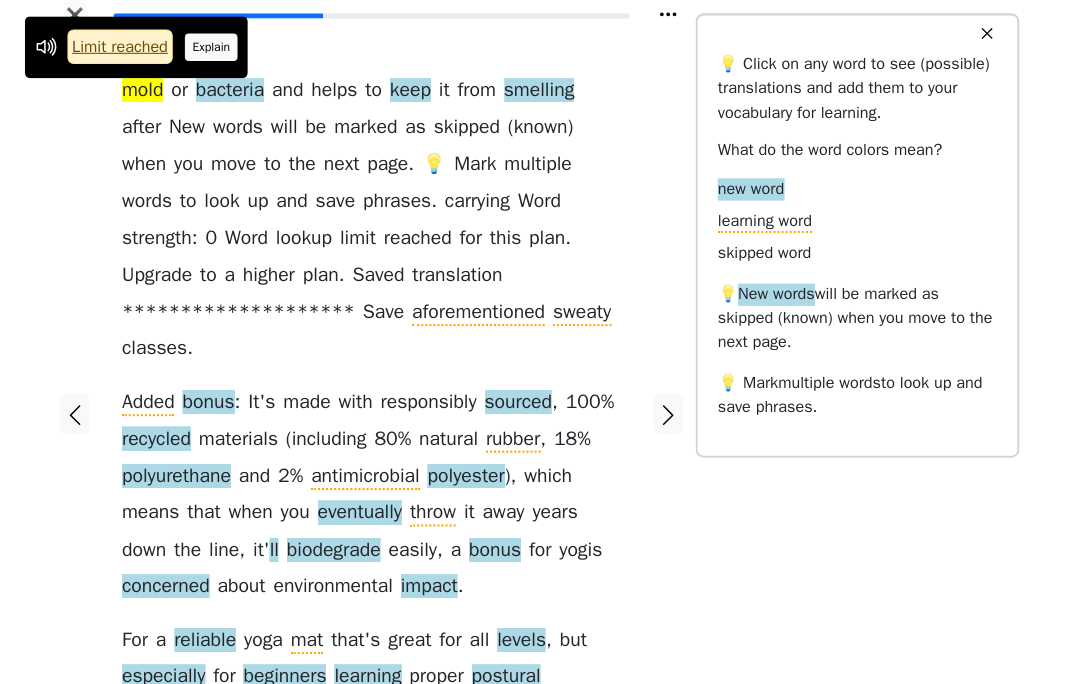 click on "Explain" at bounding box center (222, 54) 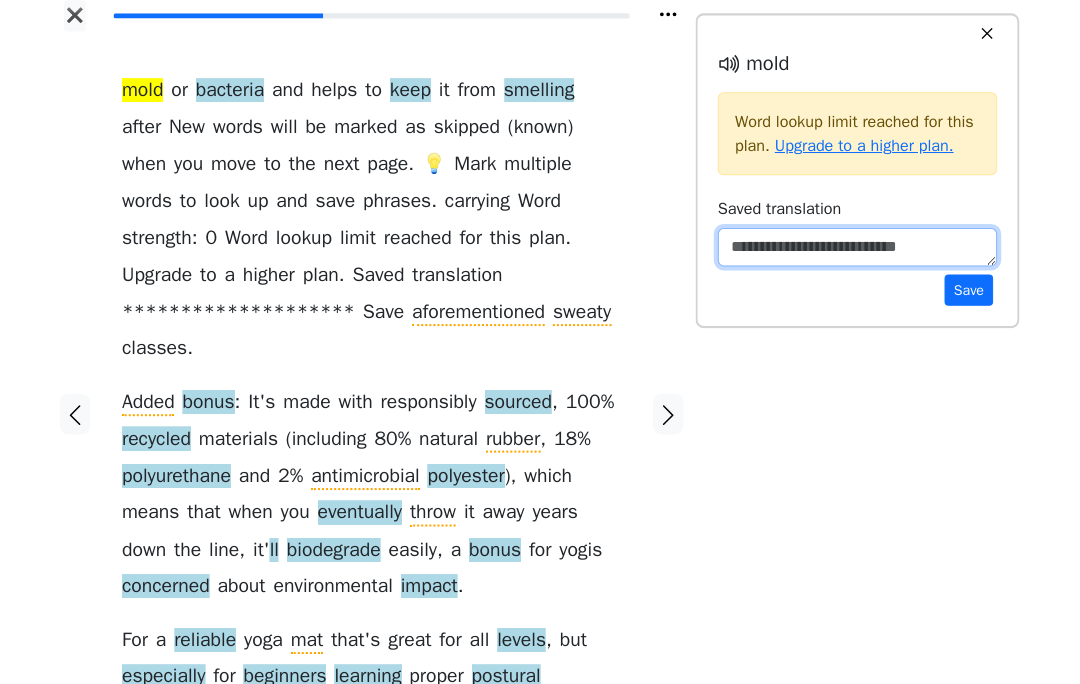 click at bounding box center (860, 252) 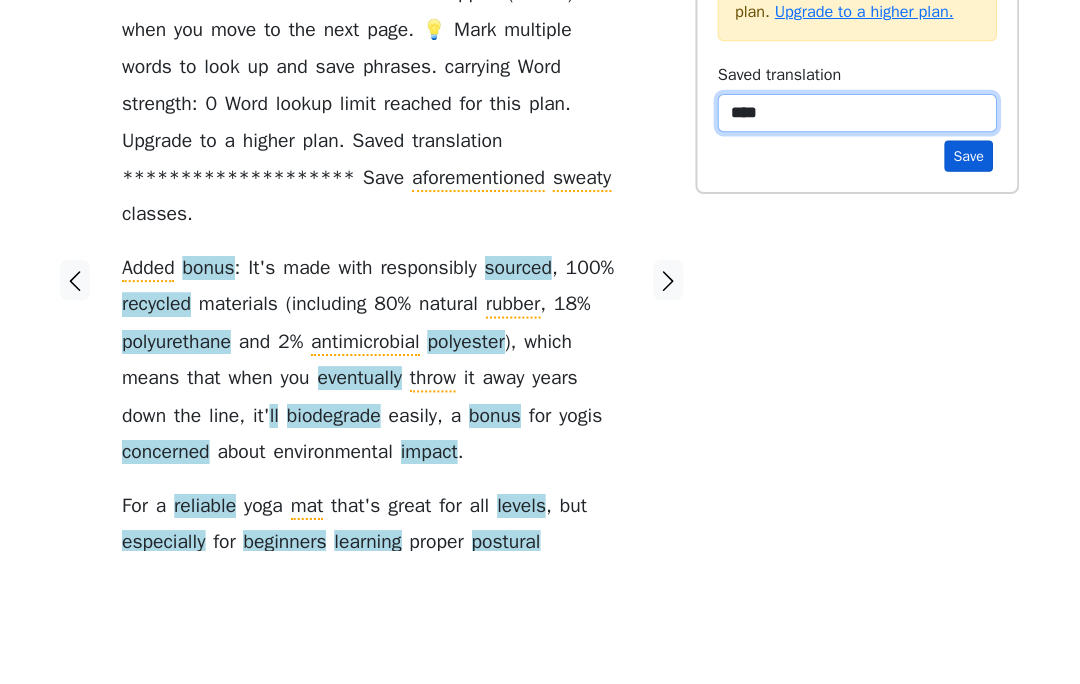 type on "****" 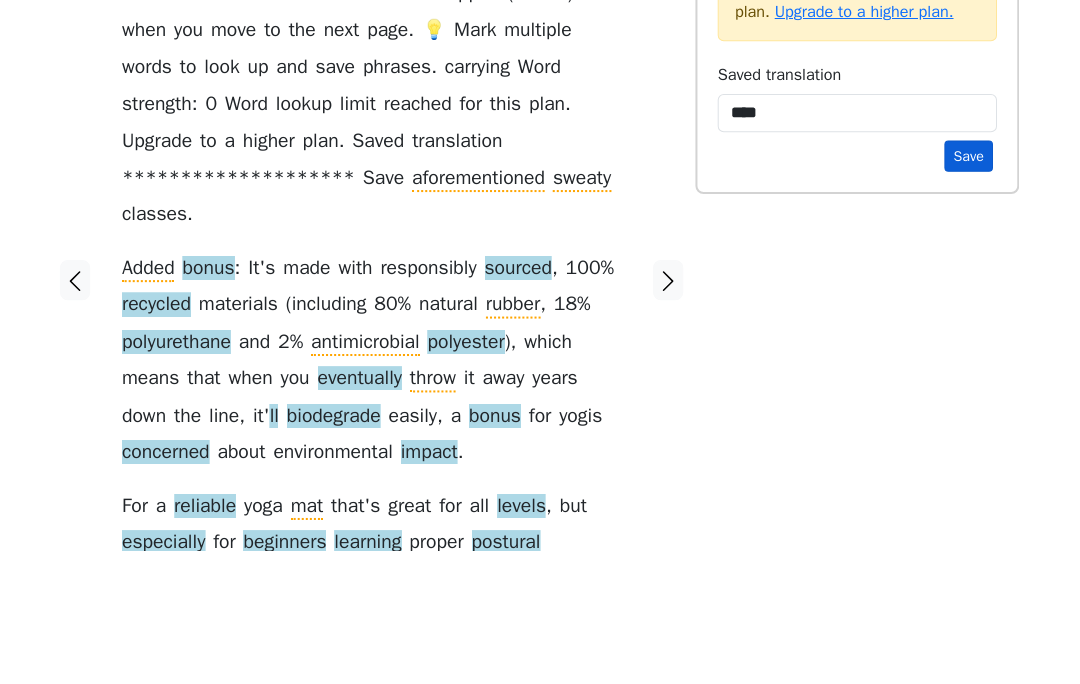 click on "Save" at bounding box center [970, 294] 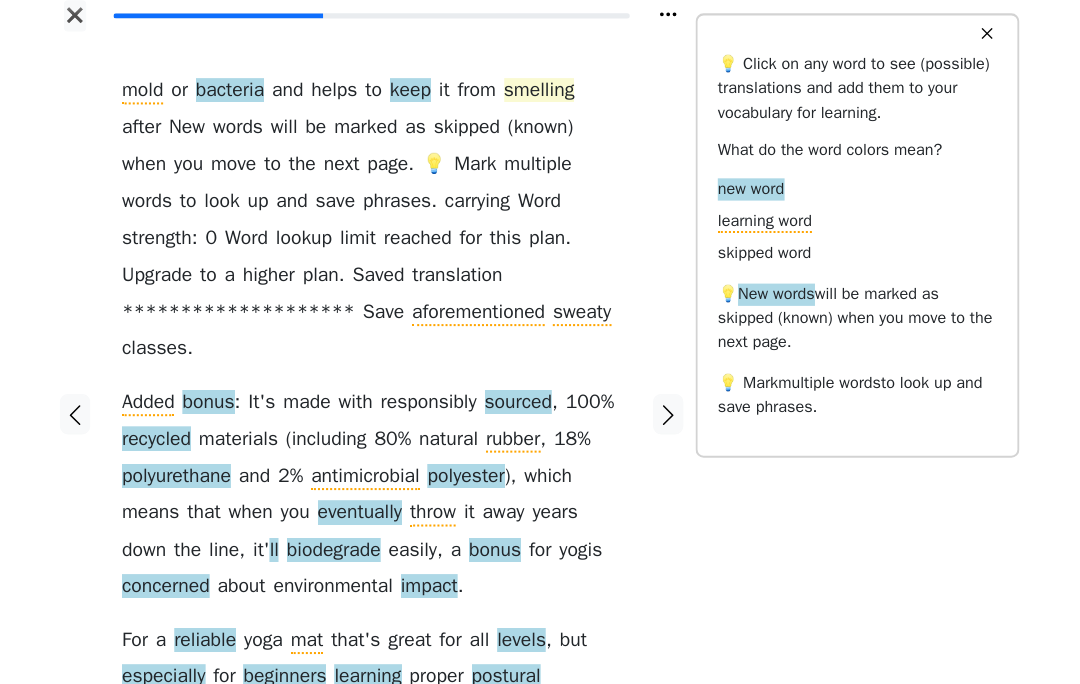 click on "smelling" at bounding box center (546, 98) 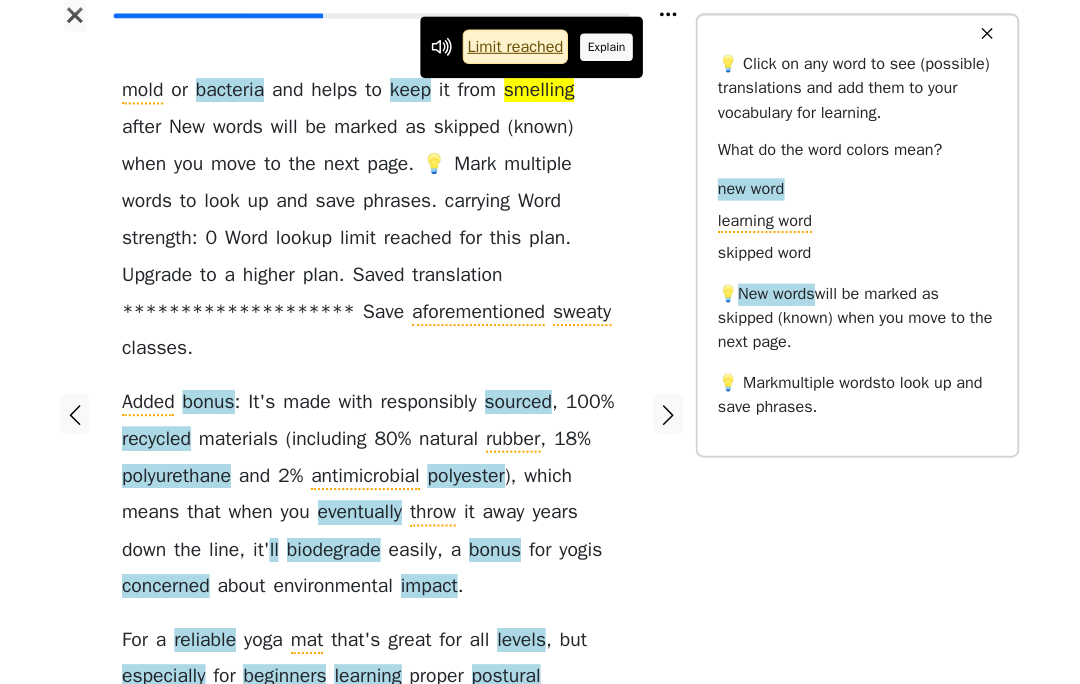 click on "Explain" at bounding box center [612, 54] 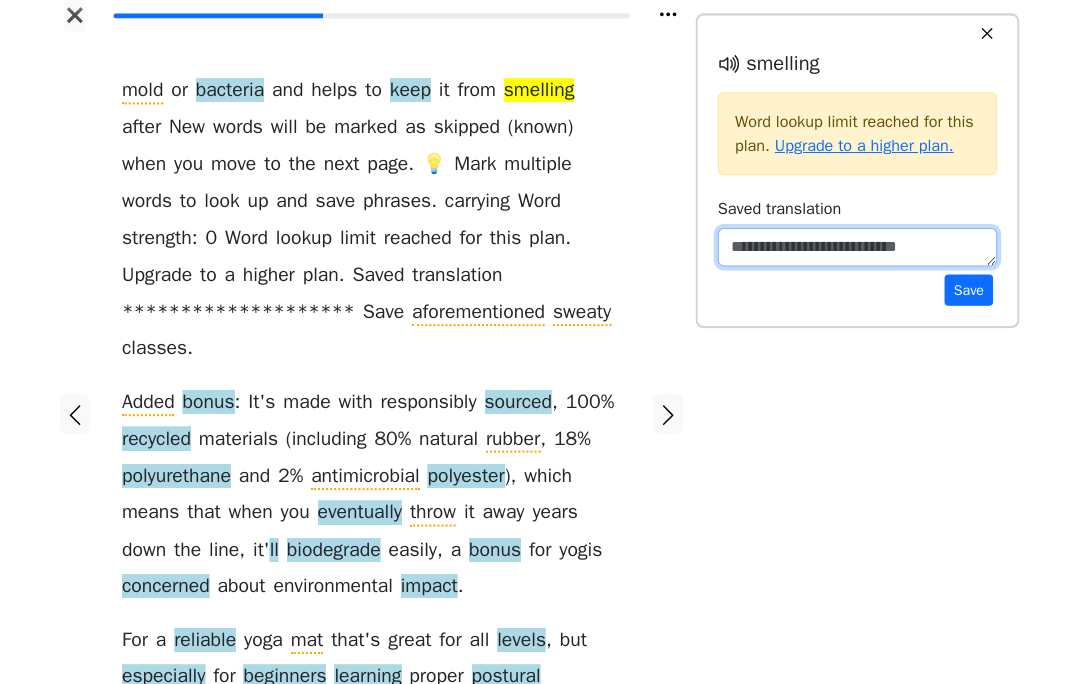 click at bounding box center (860, 252) 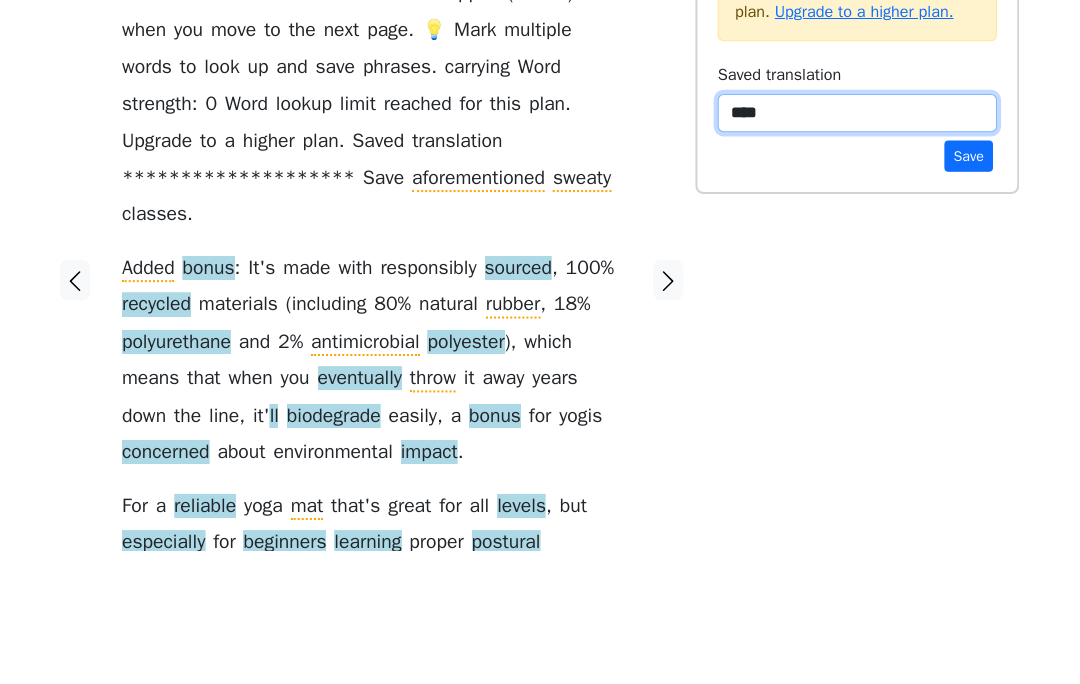 type on "****" 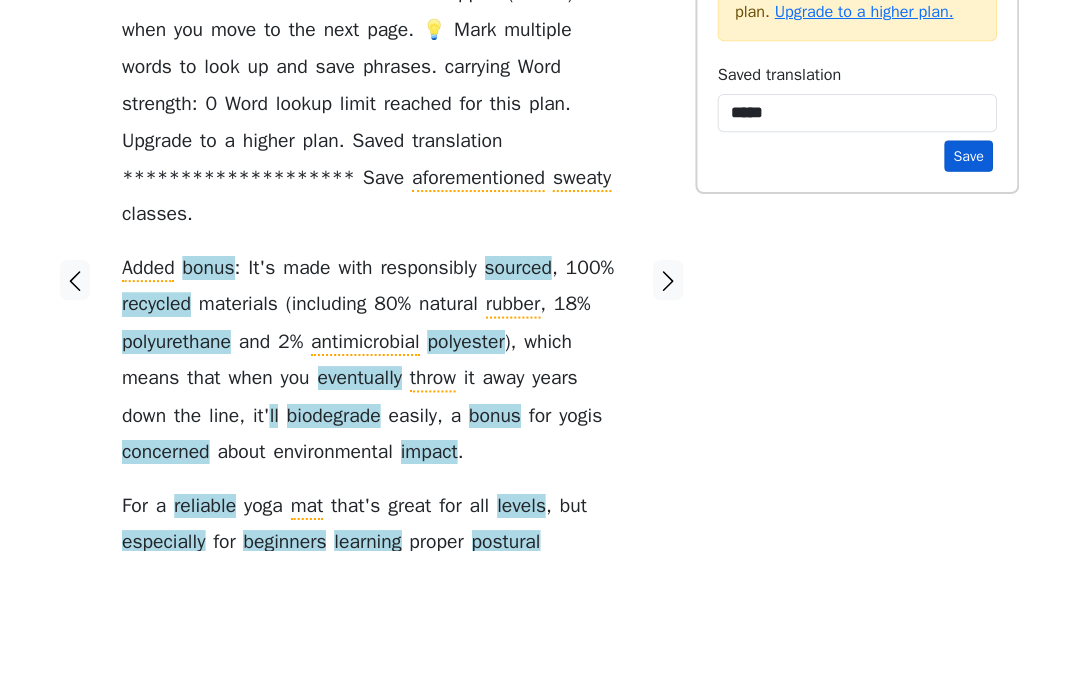 click on "Save" at bounding box center [970, 294] 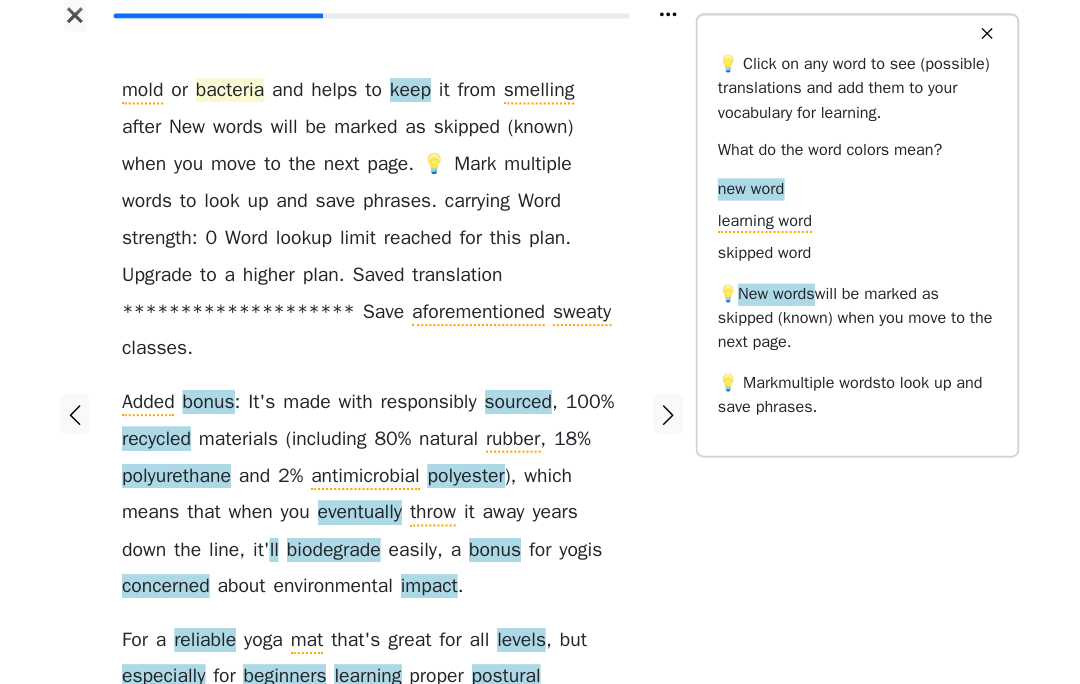 click on "bacteria" at bounding box center [239, 98] 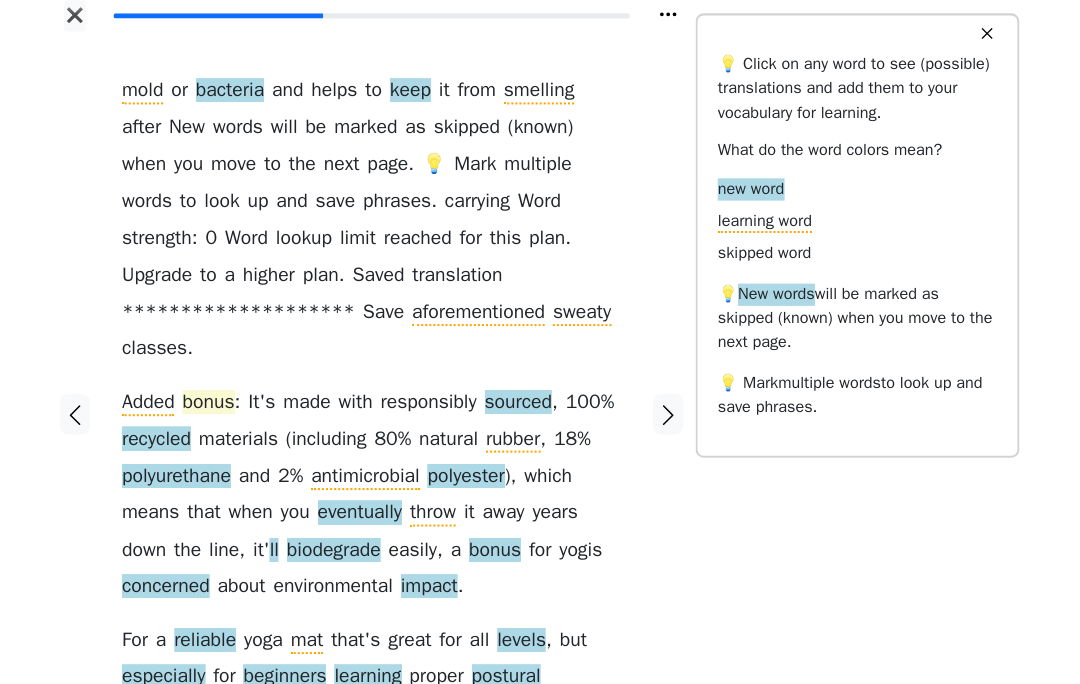 click on "bonus" at bounding box center (218, 406) 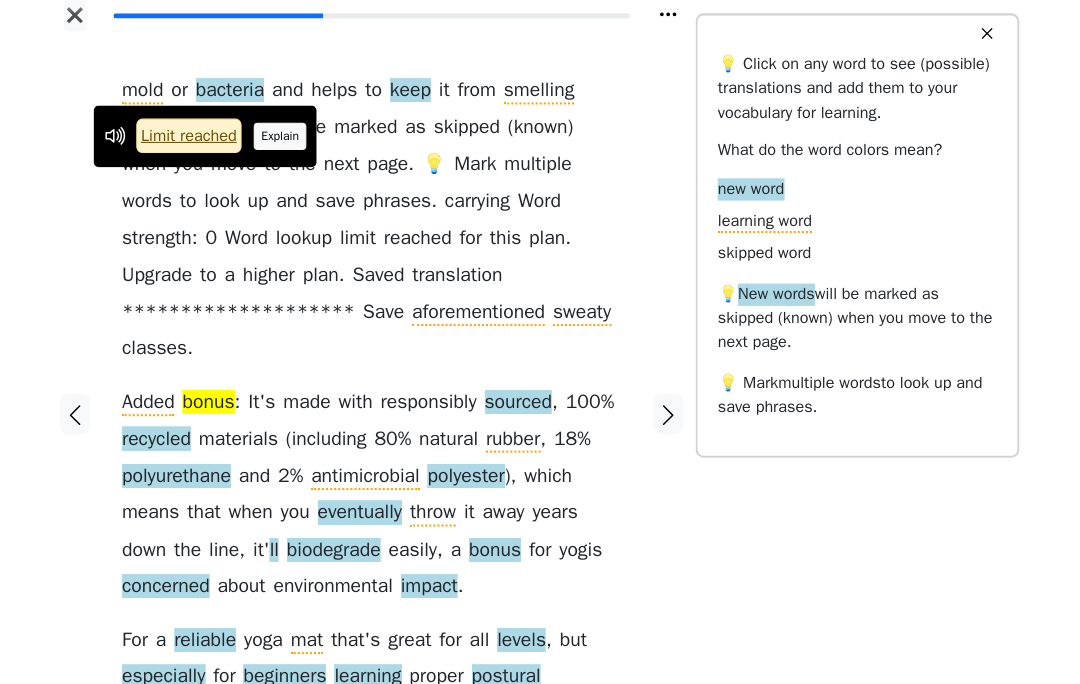 click on "Explain" at bounding box center [290, 142] 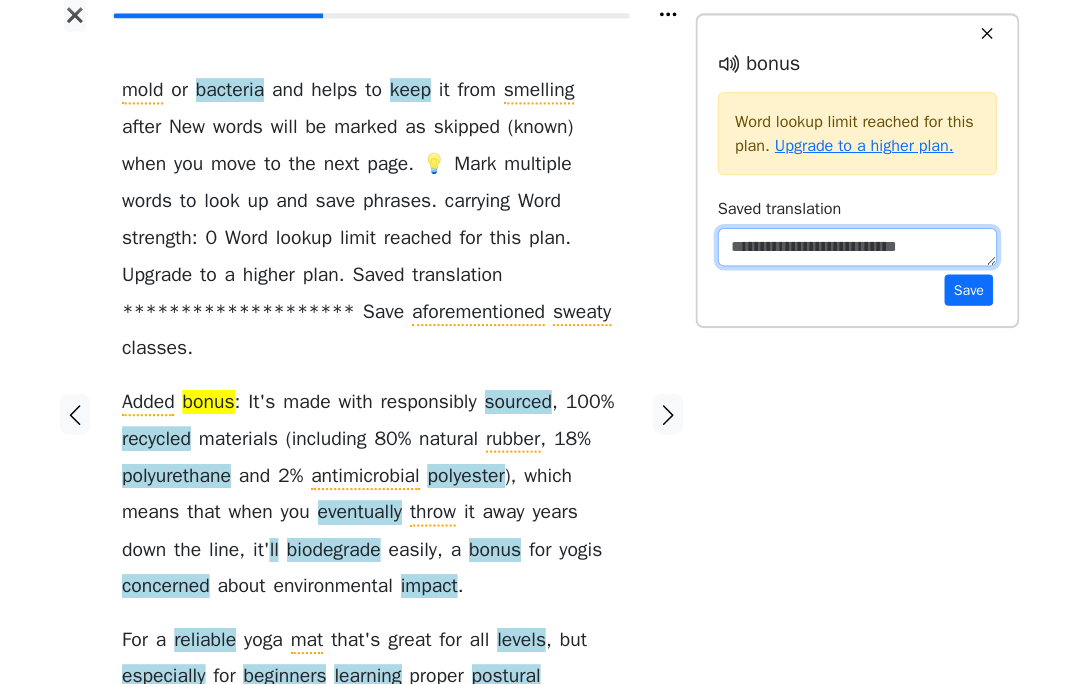 click at bounding box center (860, 252) 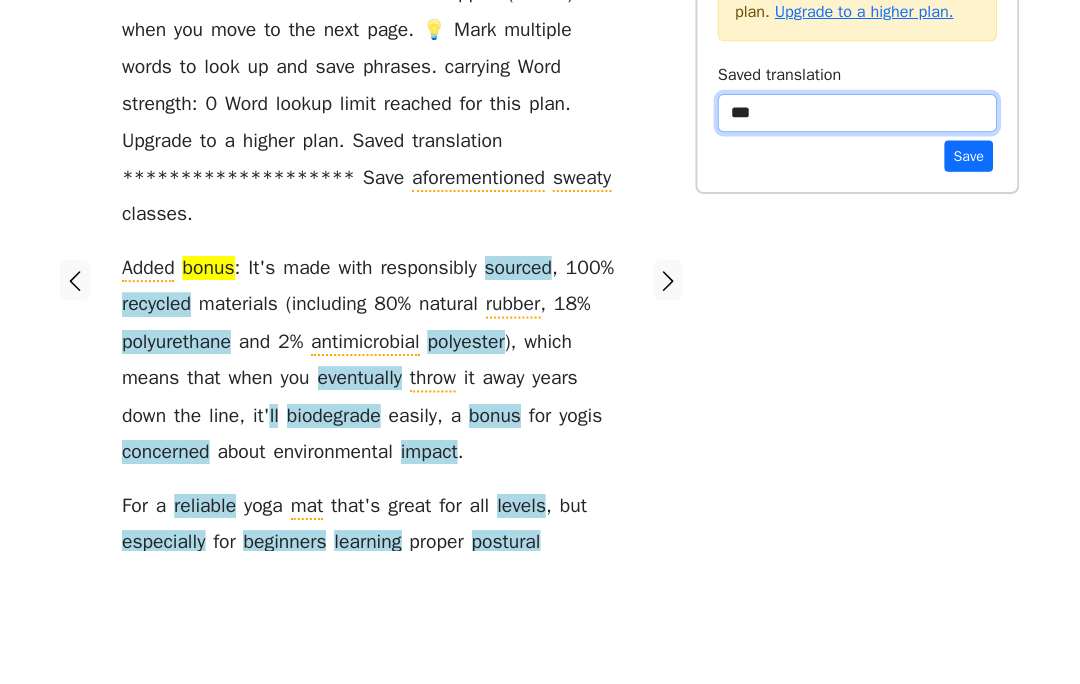 type on "****" 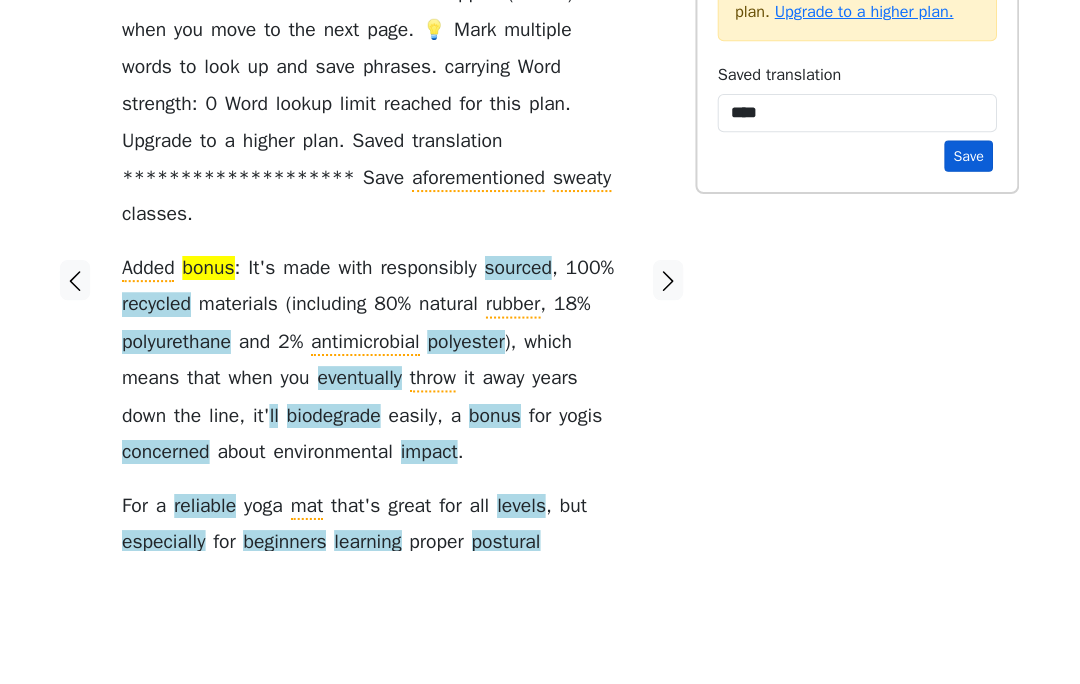 click on "Save" at bounding box center [970, 294] 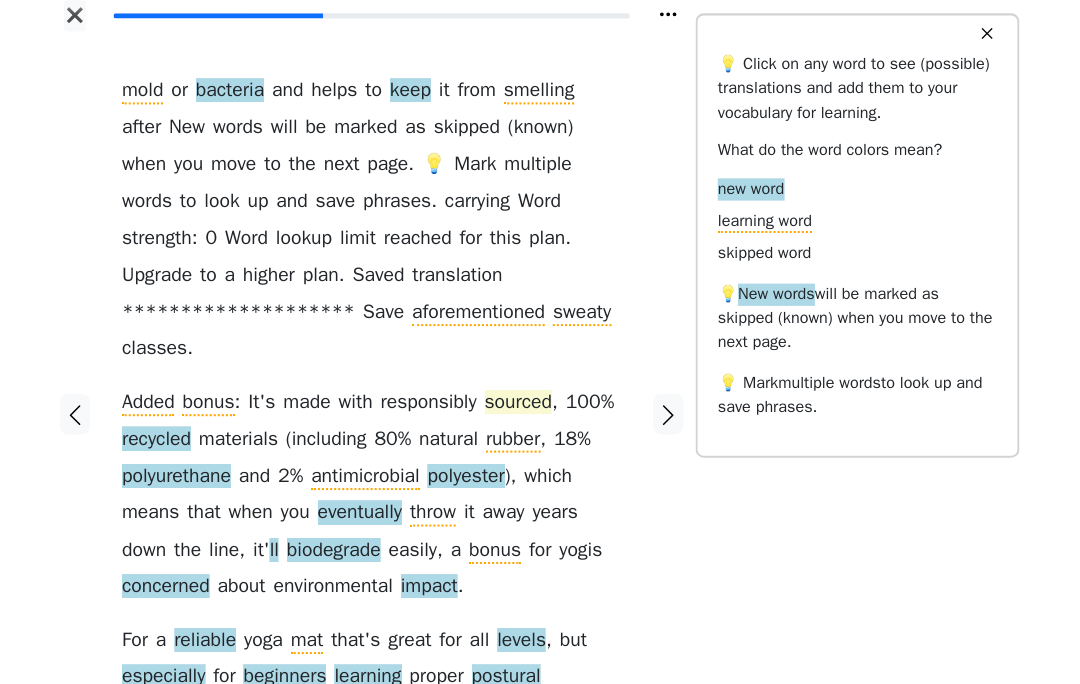 click on "sourced" at bounding box center [525, 406] 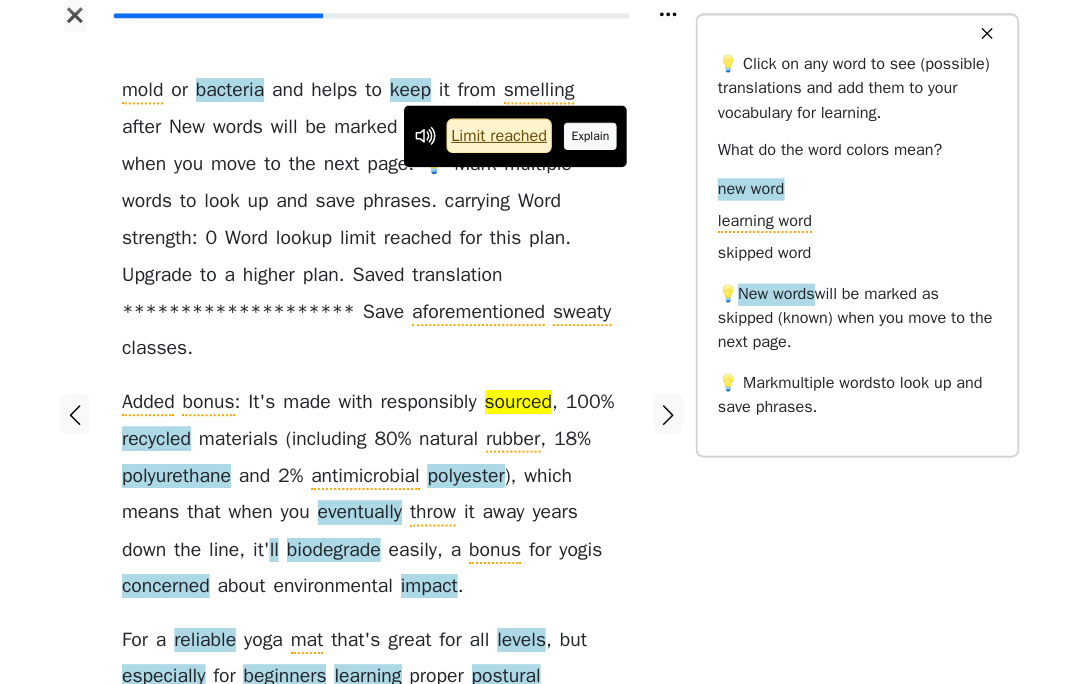 click on "Explain" at bounding box center [596, 142] 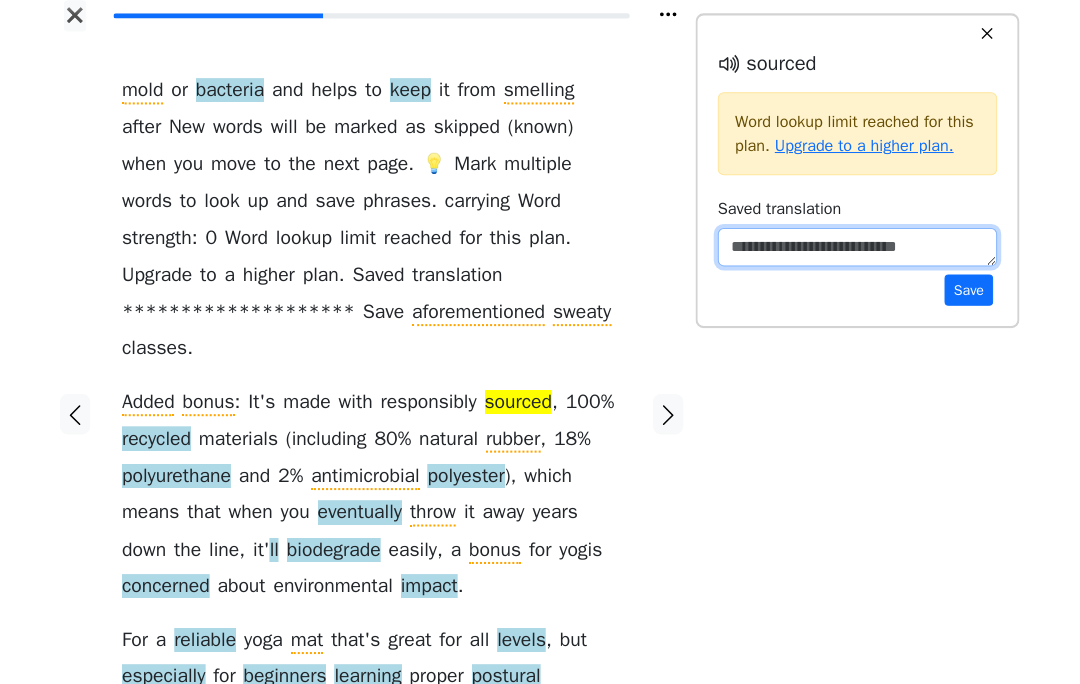 click at bounding box center [860, 252] 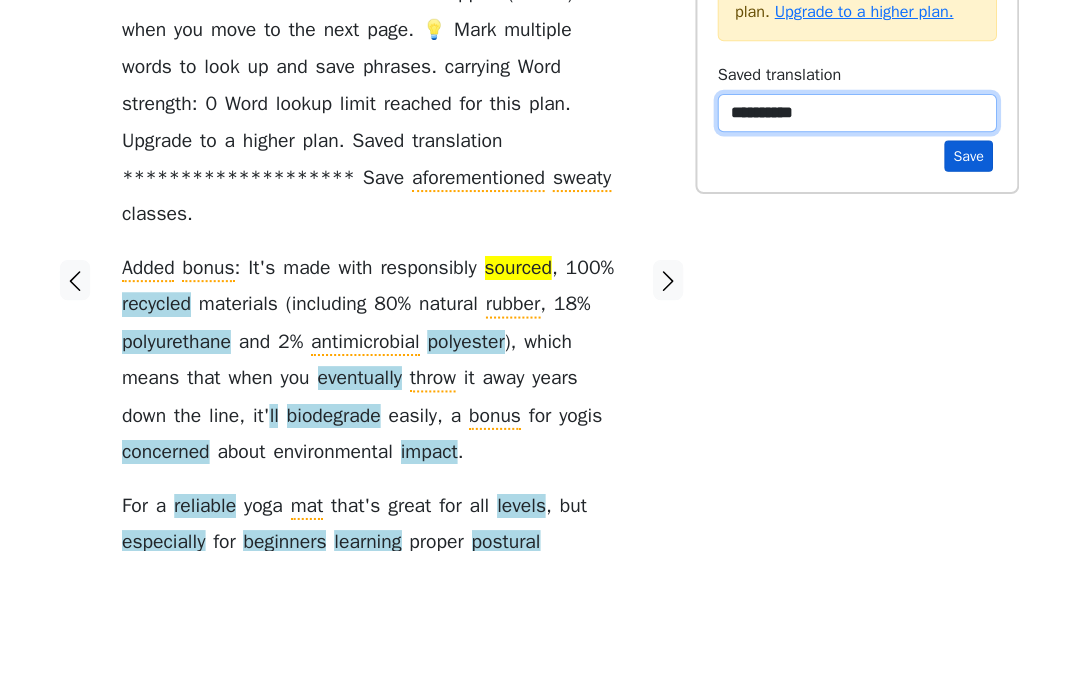 type on "*********" 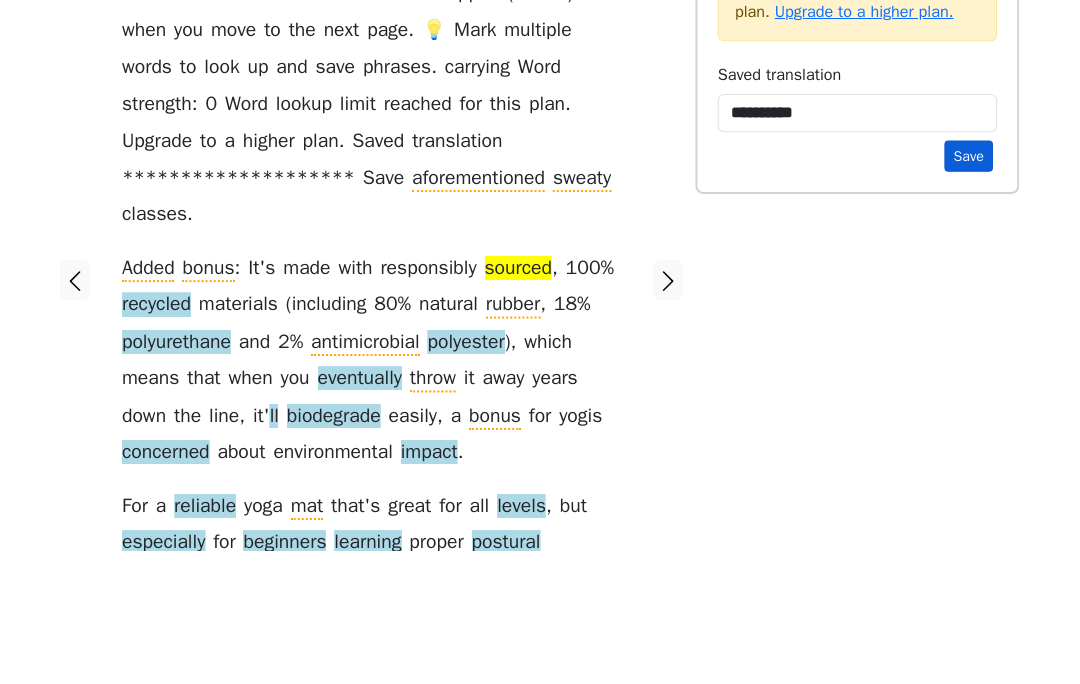 click on "Save" at bounding box center [970, 294] 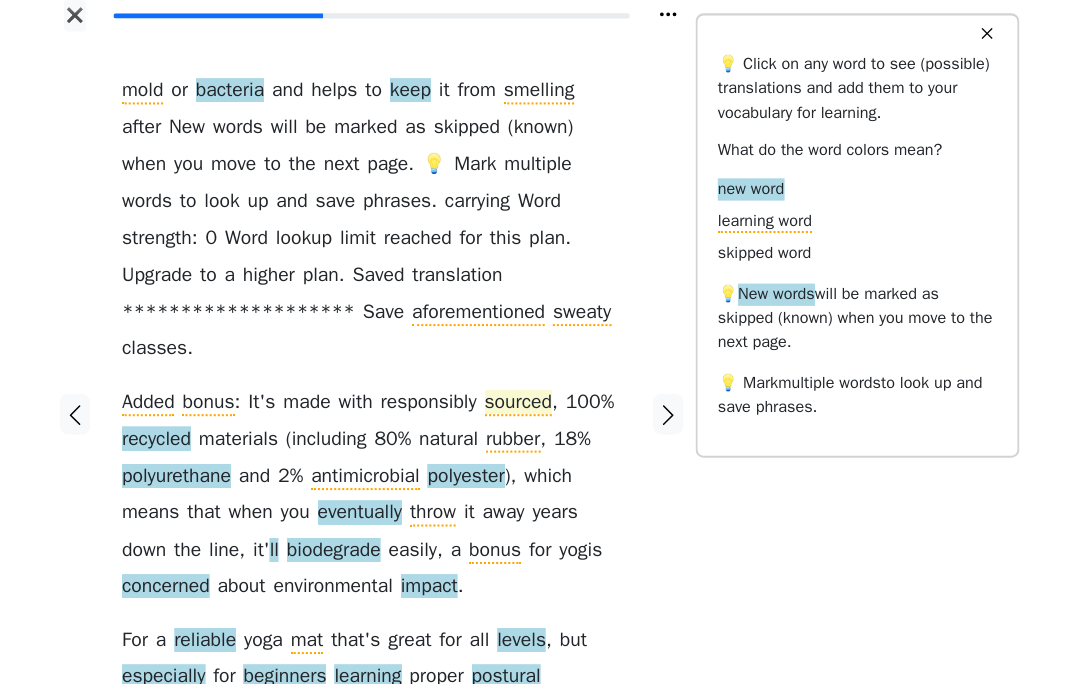 click on "sourced" at bounding box center (525, 406) 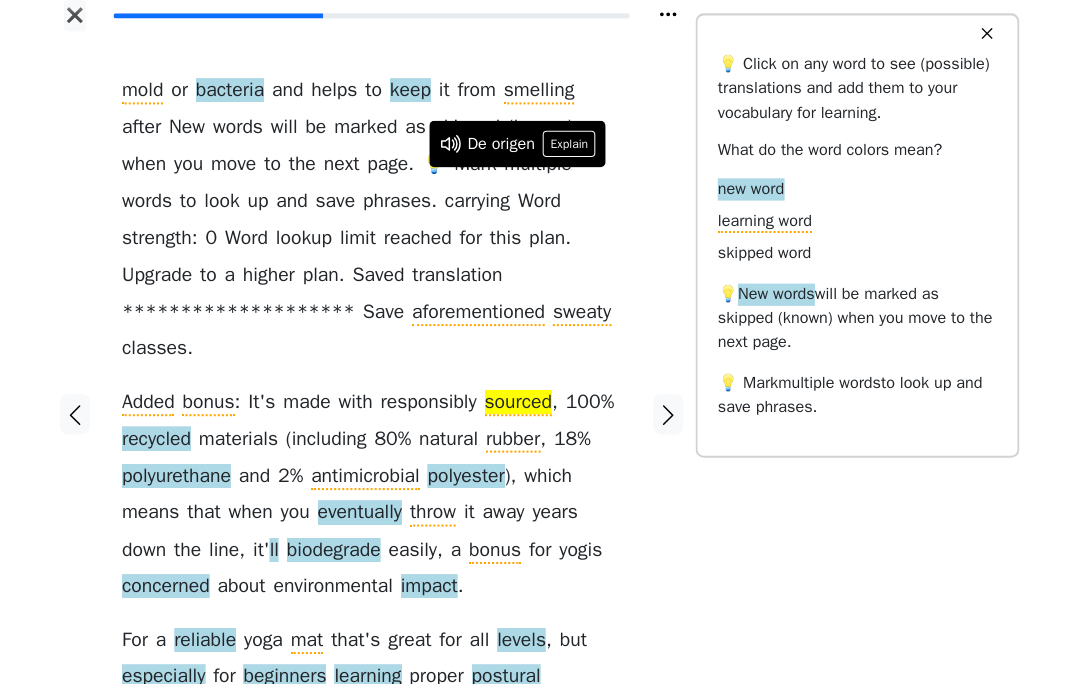 click at bounding box center (673, 417) 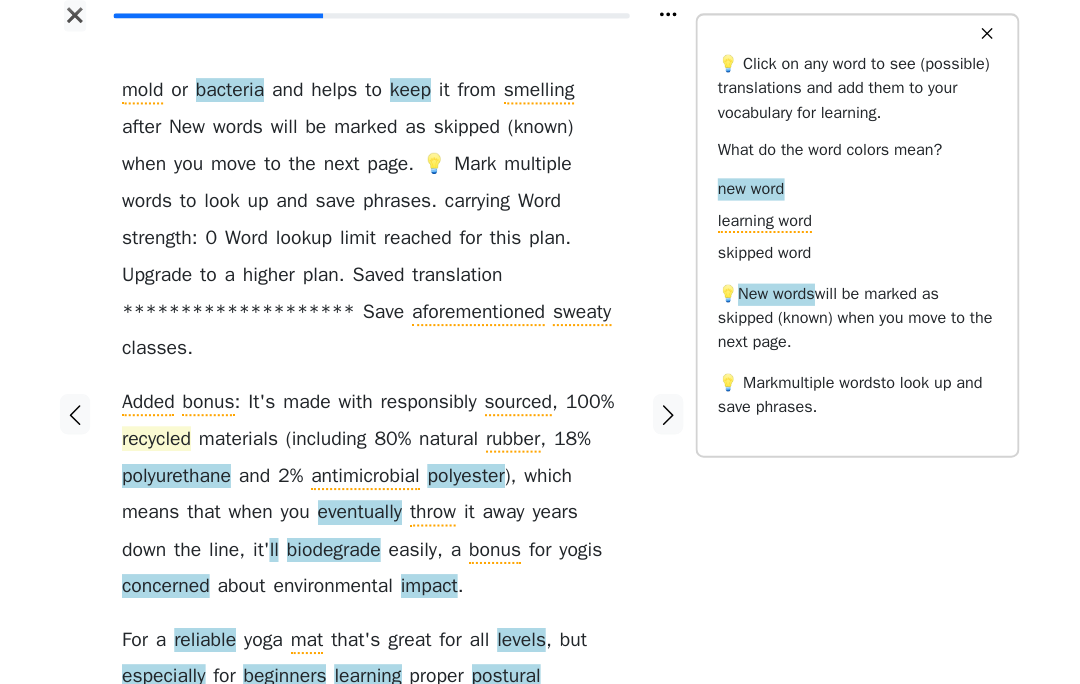 click on "recycled" at bounding box center [167, 442] 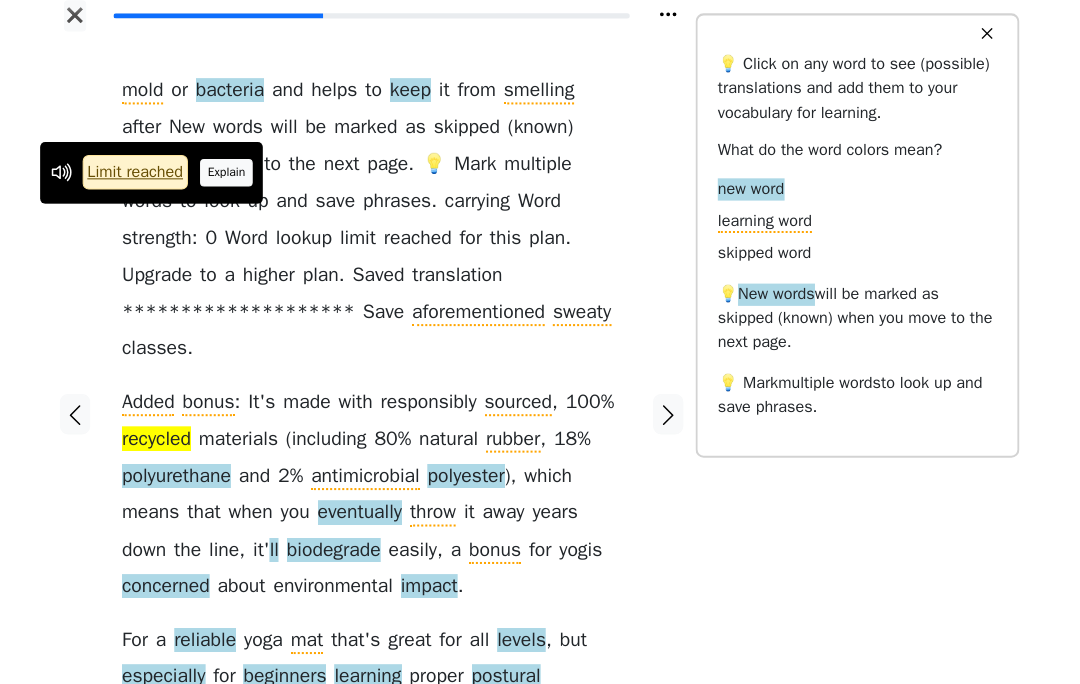 click on "Explain" at bounding box center [237, 178] 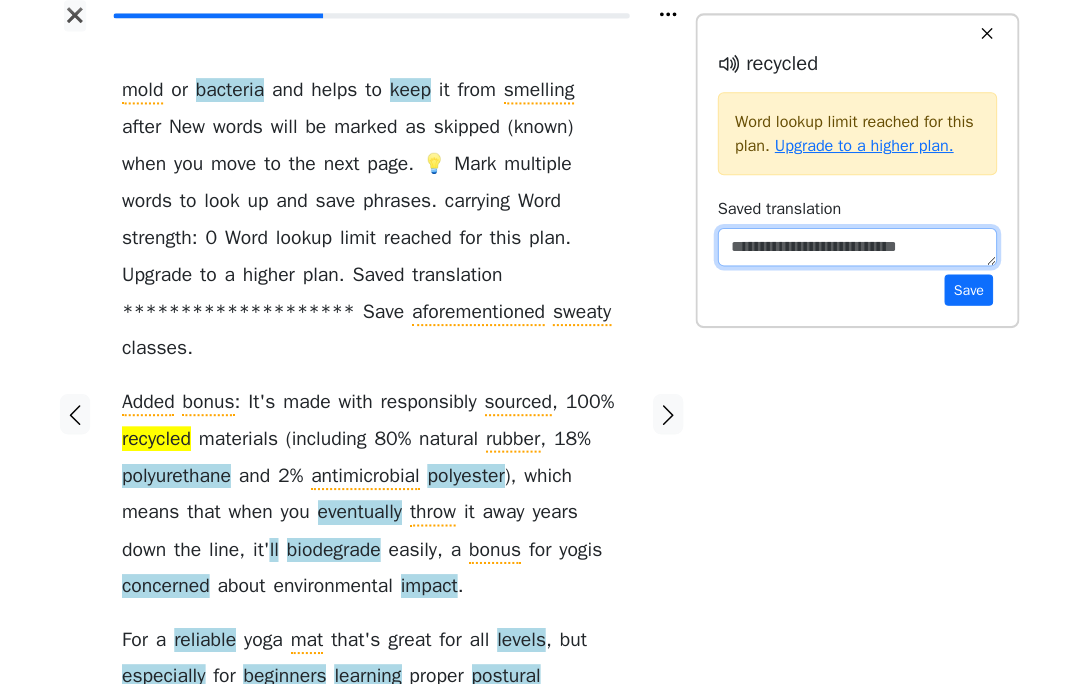 click at bounding box center (860, 252) 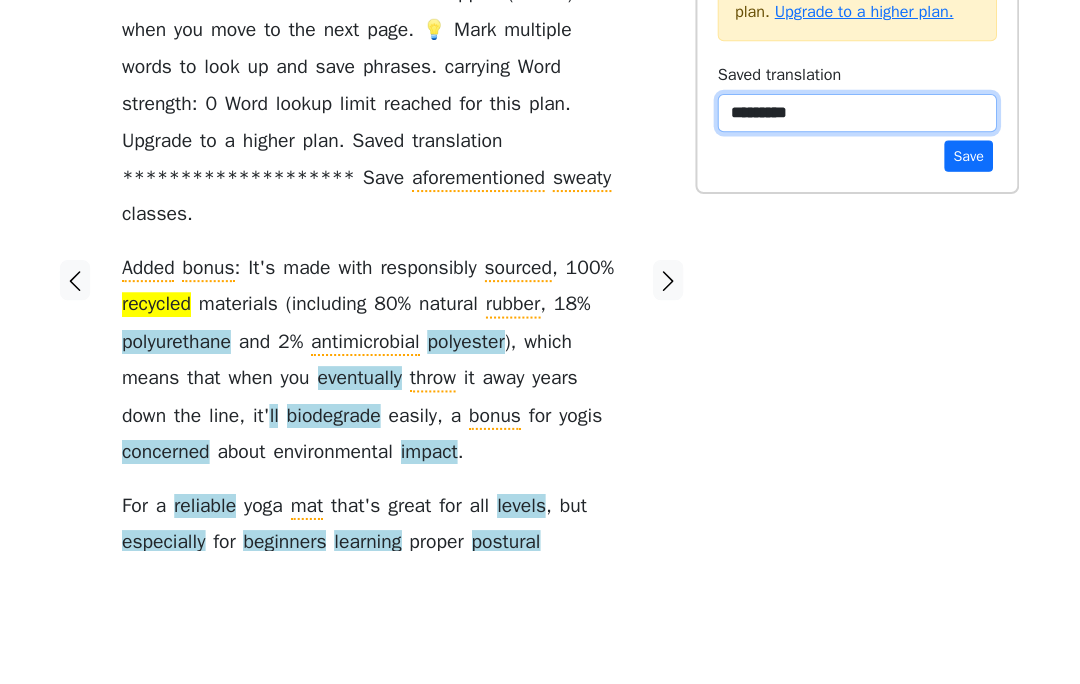 type on "*********" 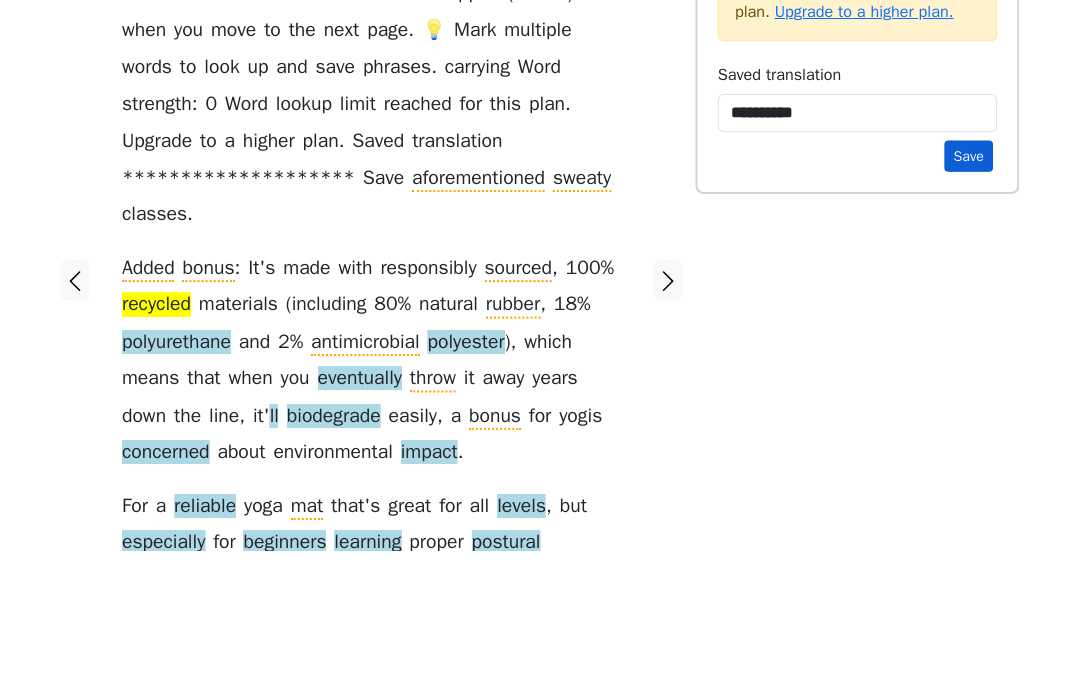click on "Save" at bounding box center [970, 294] 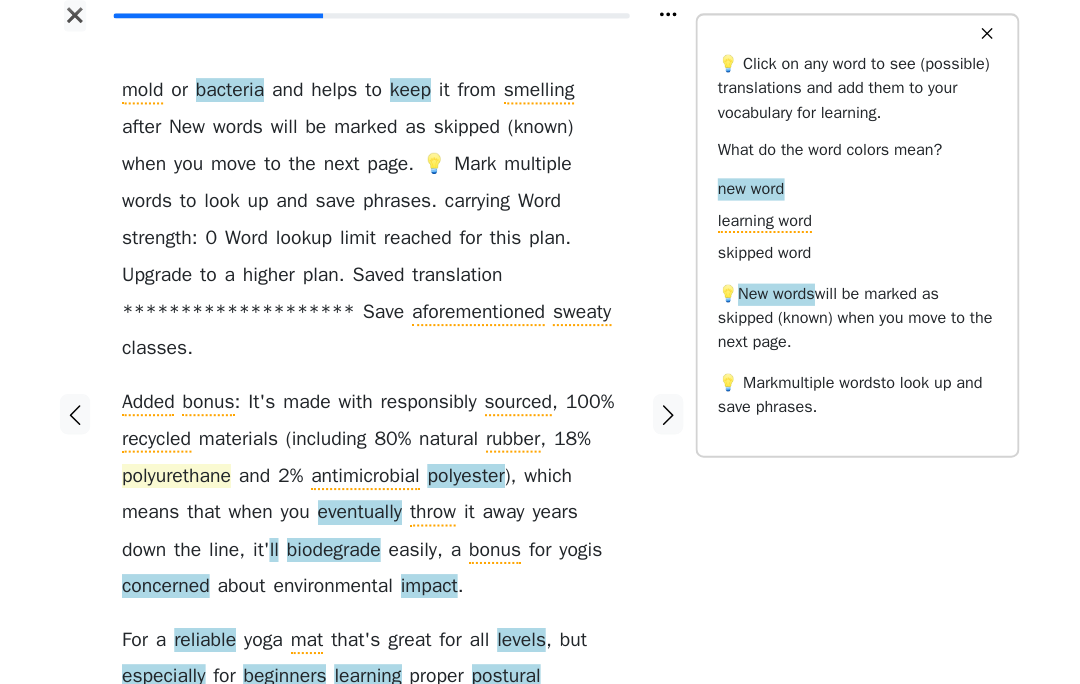 click on "polyurethane" at bounding box center [187, 479] 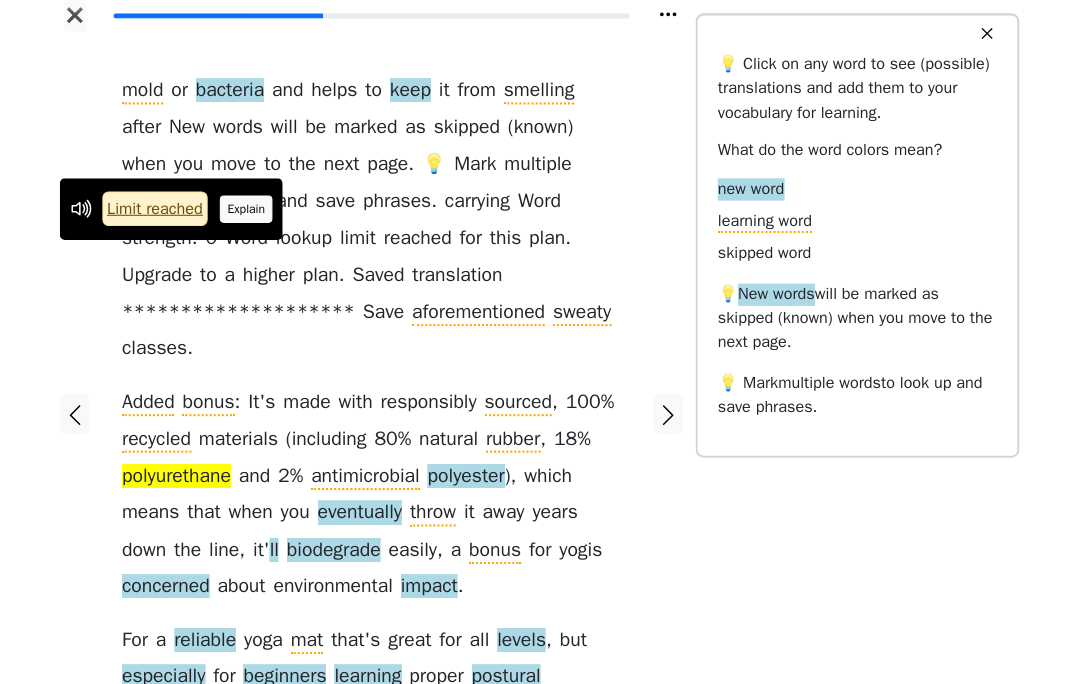 click on "Explain" at bounding box center (256, 214) 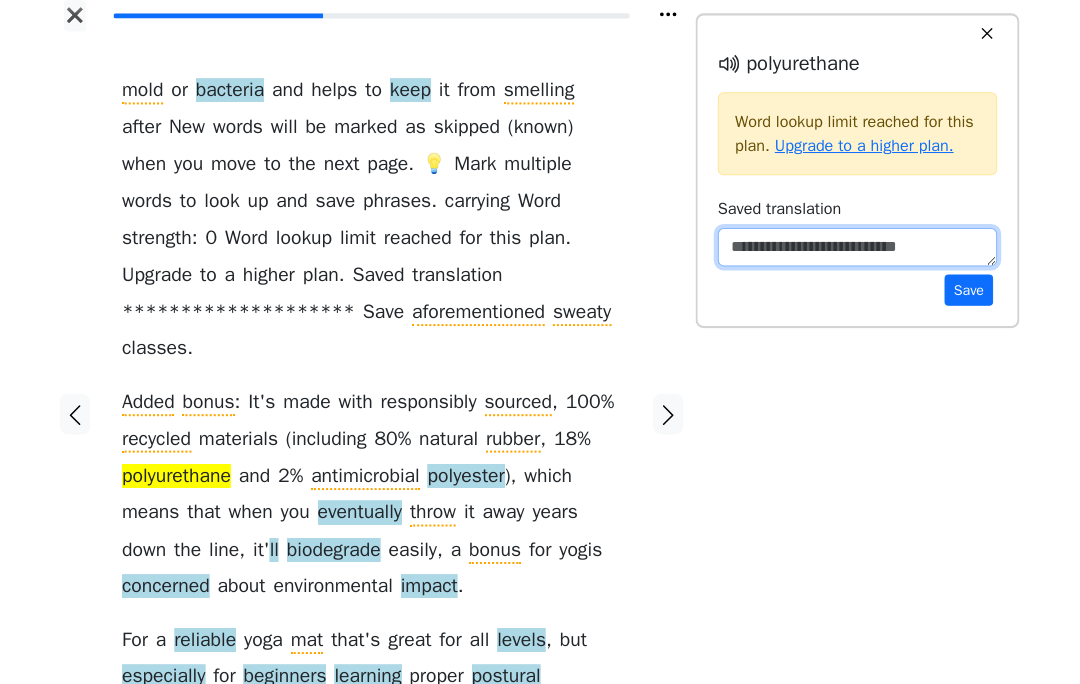 click at bounding box center (860, 252) 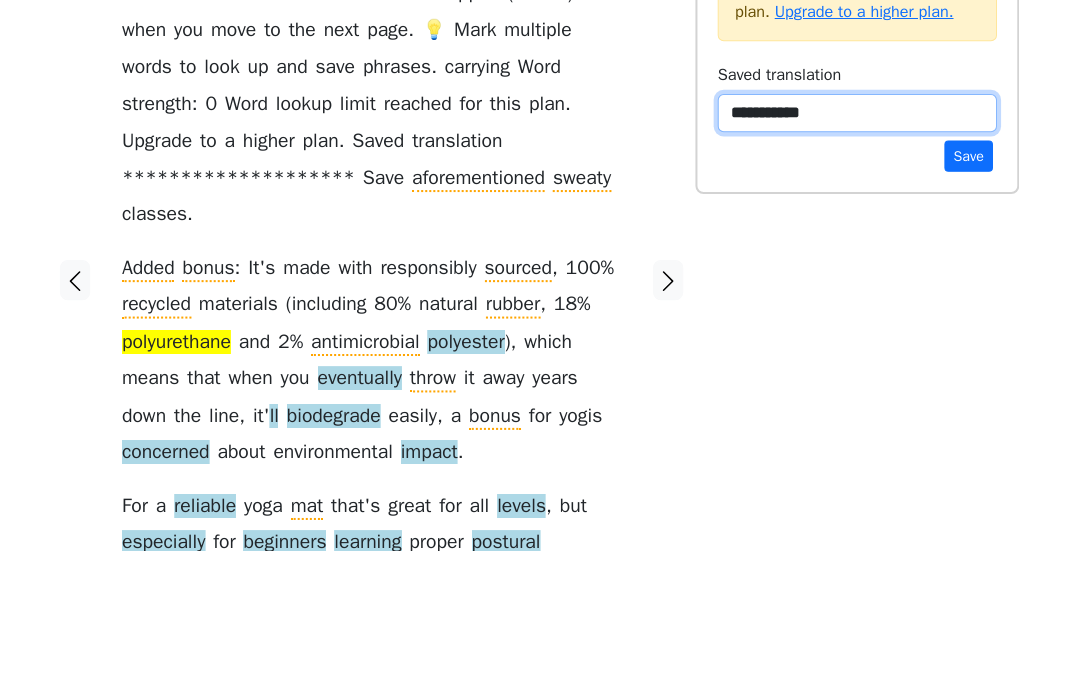 type on "**********" 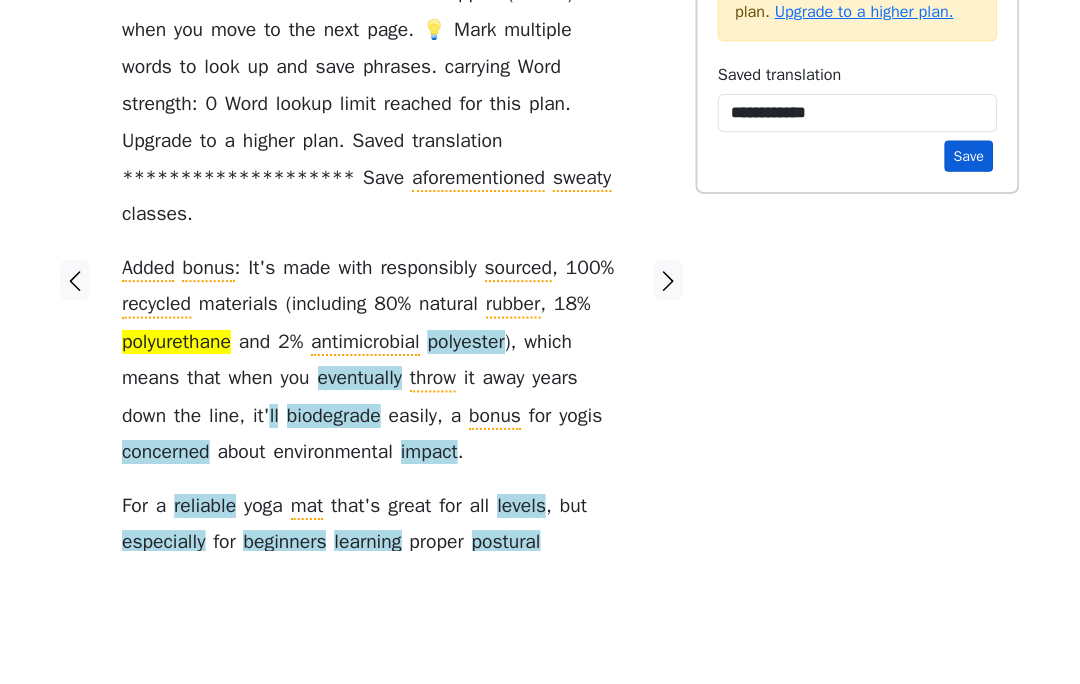 click on "Save" at bounding box center [970, 294] 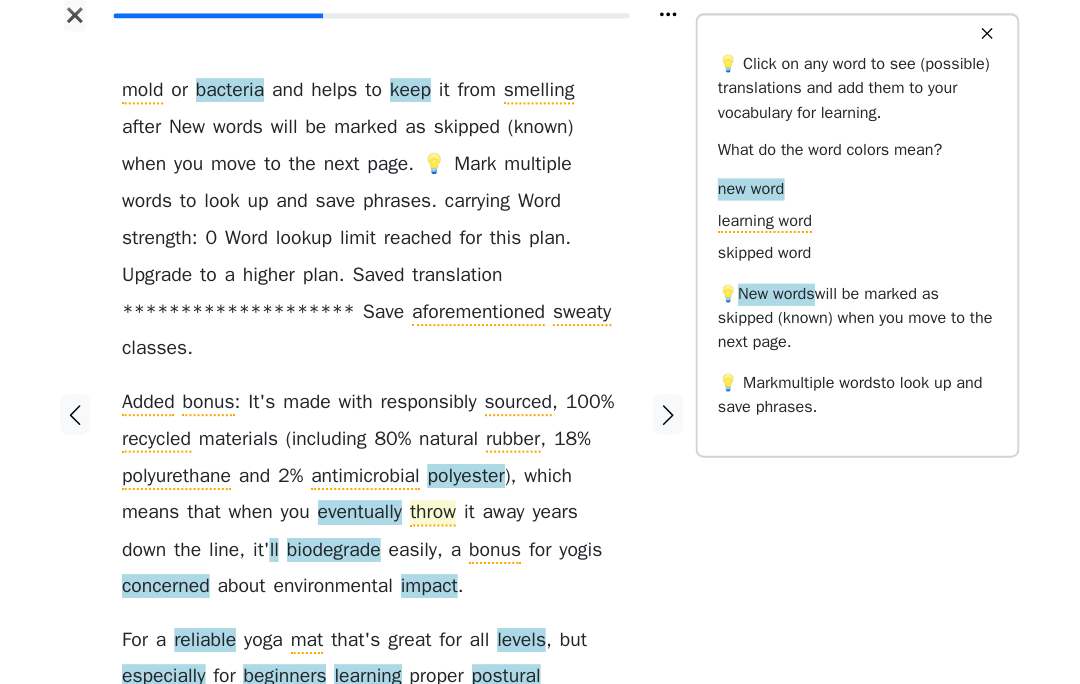 click on "throw" at bounding box center [441, 515] 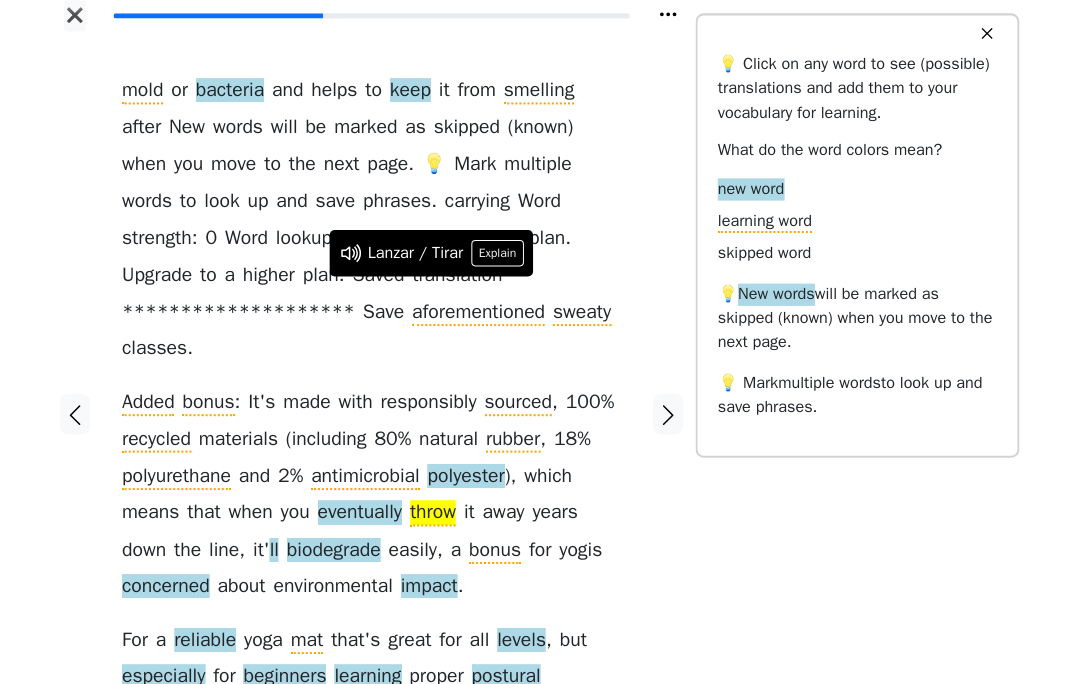 click on "mold   or   bacteria   and   helps   to   keep   it   from   smelling   after   those   aforementioned   sweaty   classes . Added   bonus :   It ' s   made   with   responsibly   sourced ,   100 %   recycled   materials   ( including   80 %   natural   rubber ,   18 %   polyurethane   and   2 %   antimicrobial   polyester ),   which   means   that   when   you   eventually   throw   it   away   years   down   the   line ,   it ' ll   biodegrade   easily ,   a   bonus   for   yogis   concerned   about   environmental   impact . For   a   reliable   yoga   mat   that ' s   great   for   all   levels ,   but   especially   for   beginners   learning   proper   postural   alignment ,   the   Liforme   Classic   Yoga   Mat   is   a   solid" at bounding box center [379, 417] 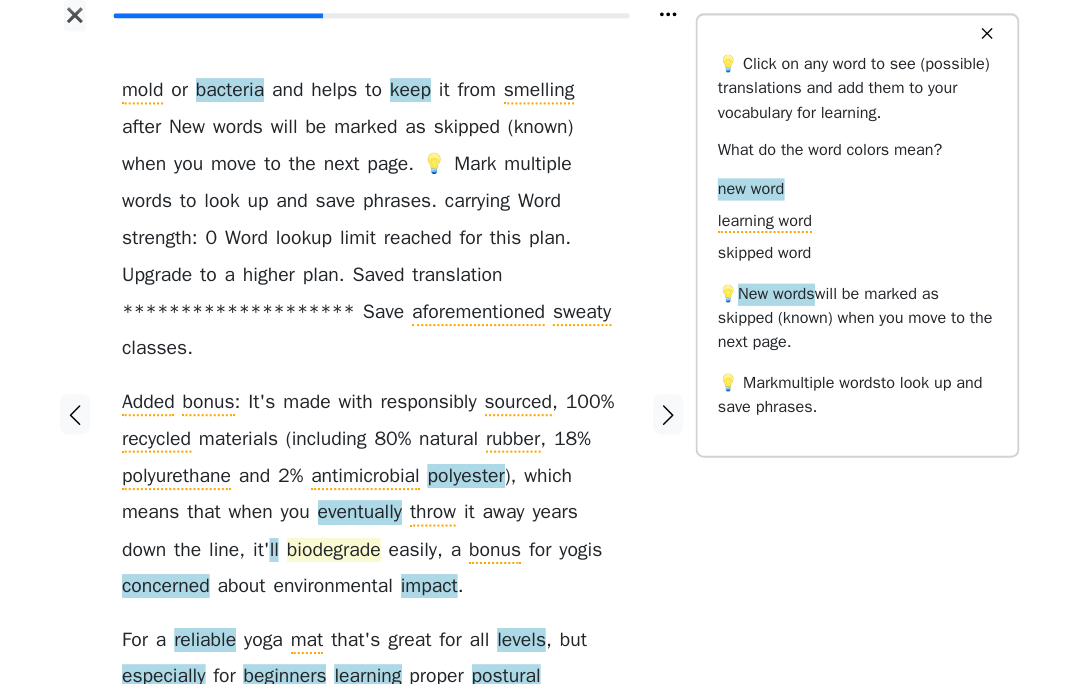click on "biodegrade" at bounding box center (342, 552) 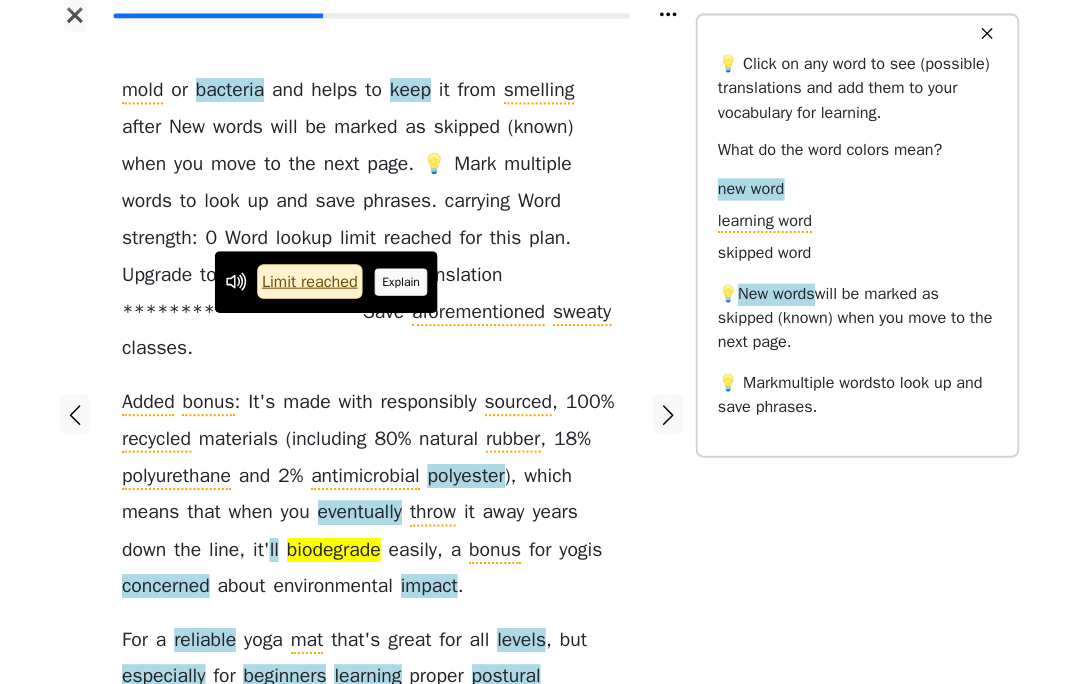 click on "Explain" at bounding box center [409, 286] 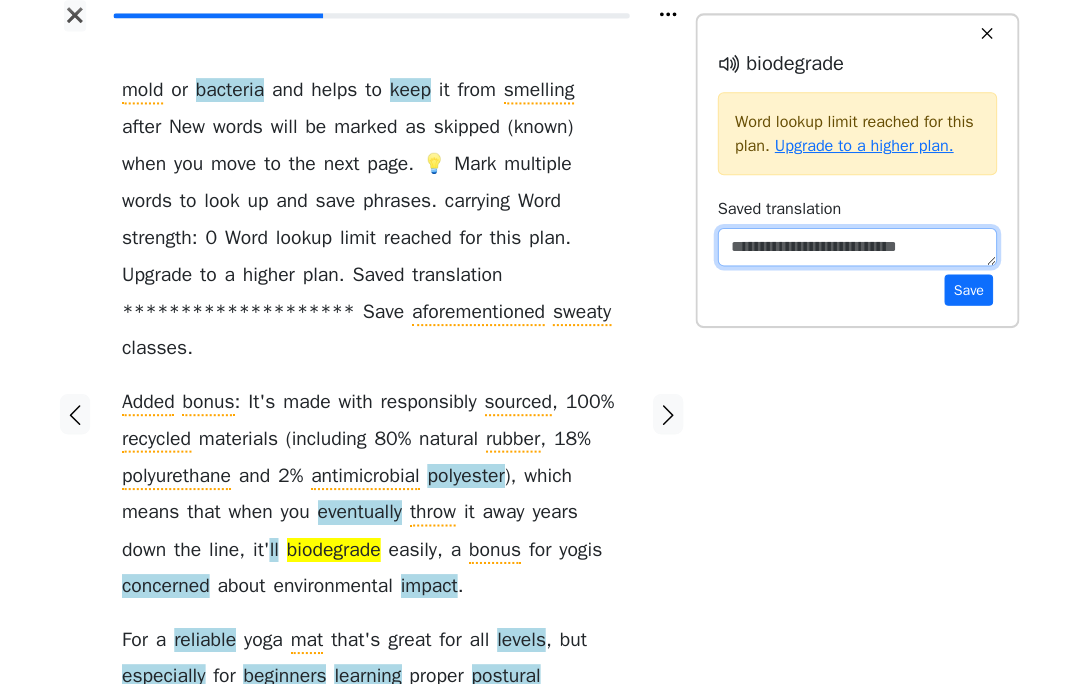 click at bounding box center (860, 252) 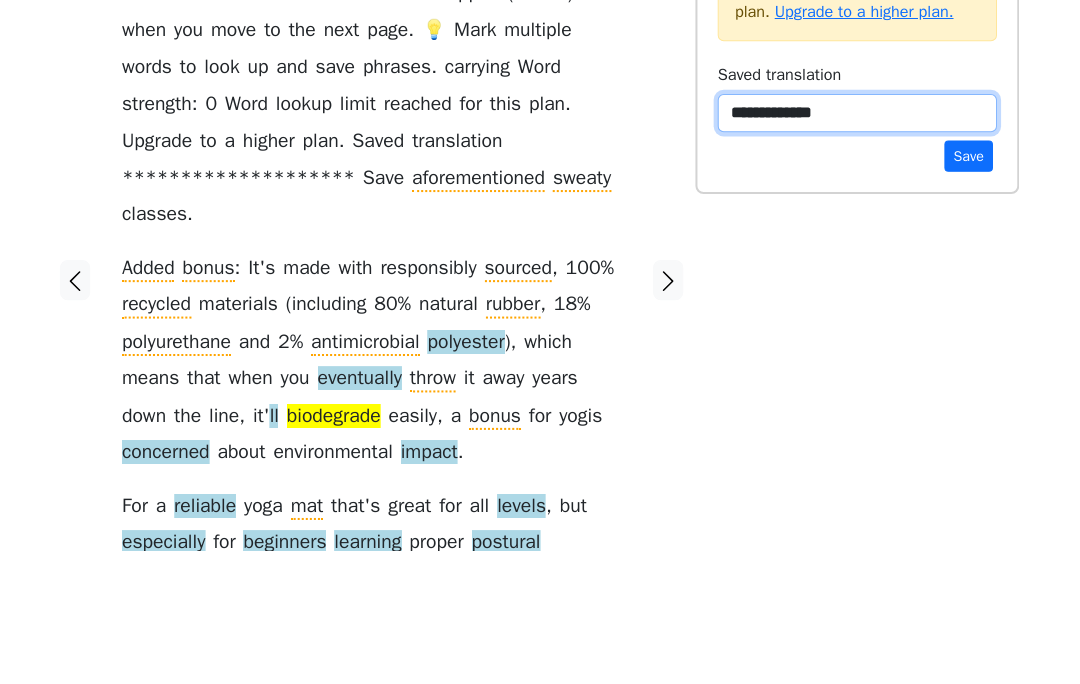 type on "**********" 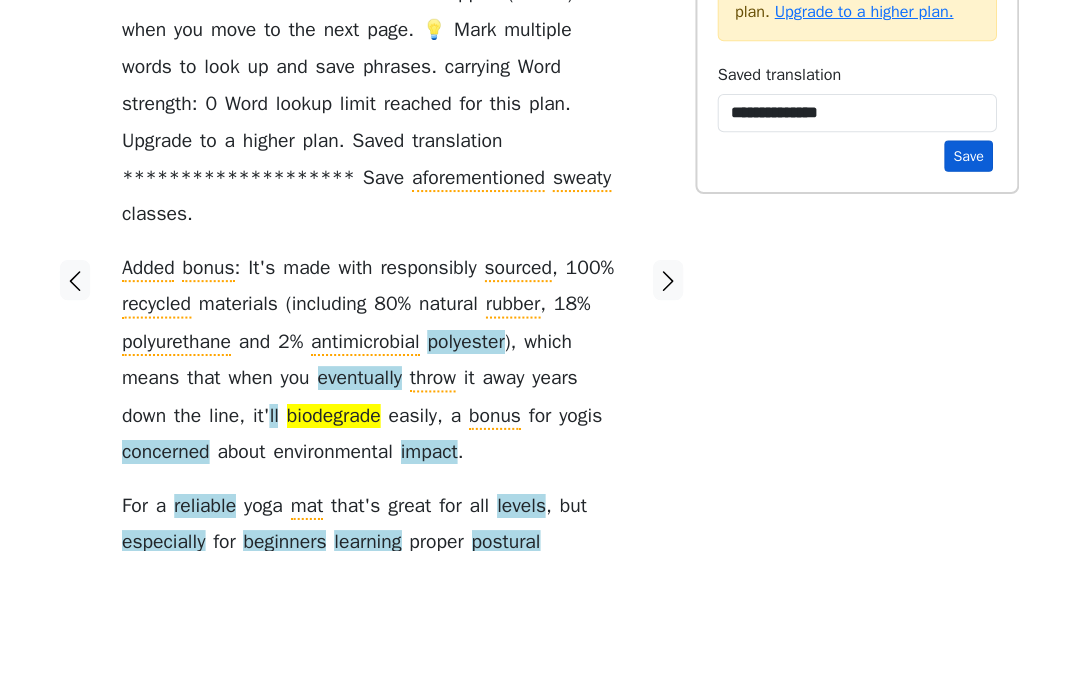 click on "Save" at bounding box center (970, 294) 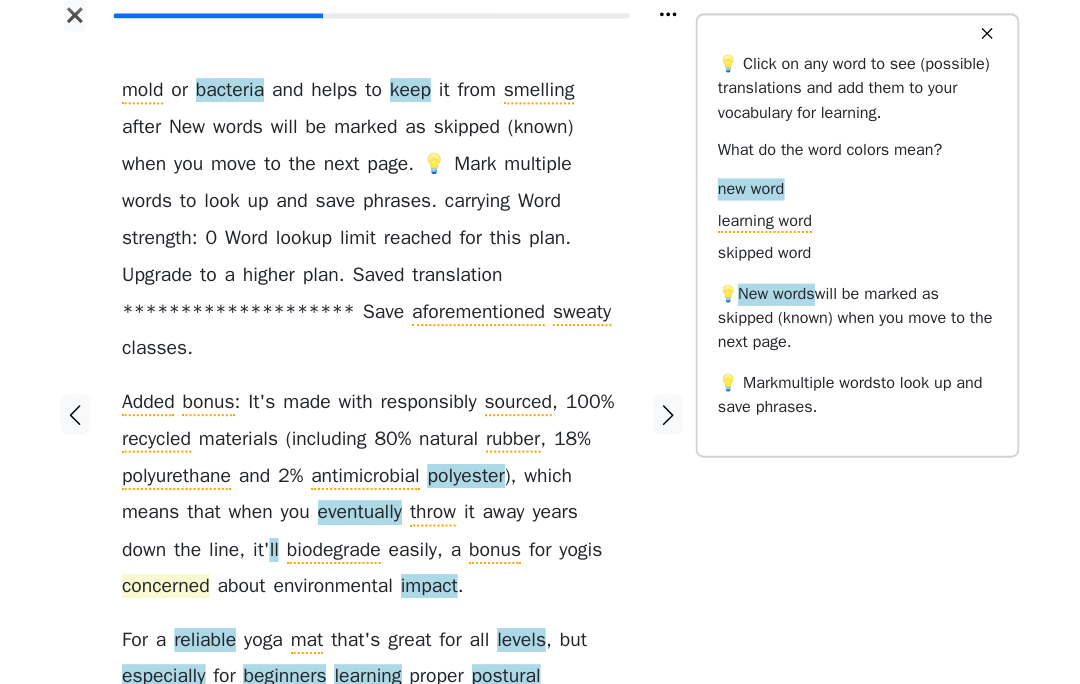click on "concerned" at bounding box center [176, 588] 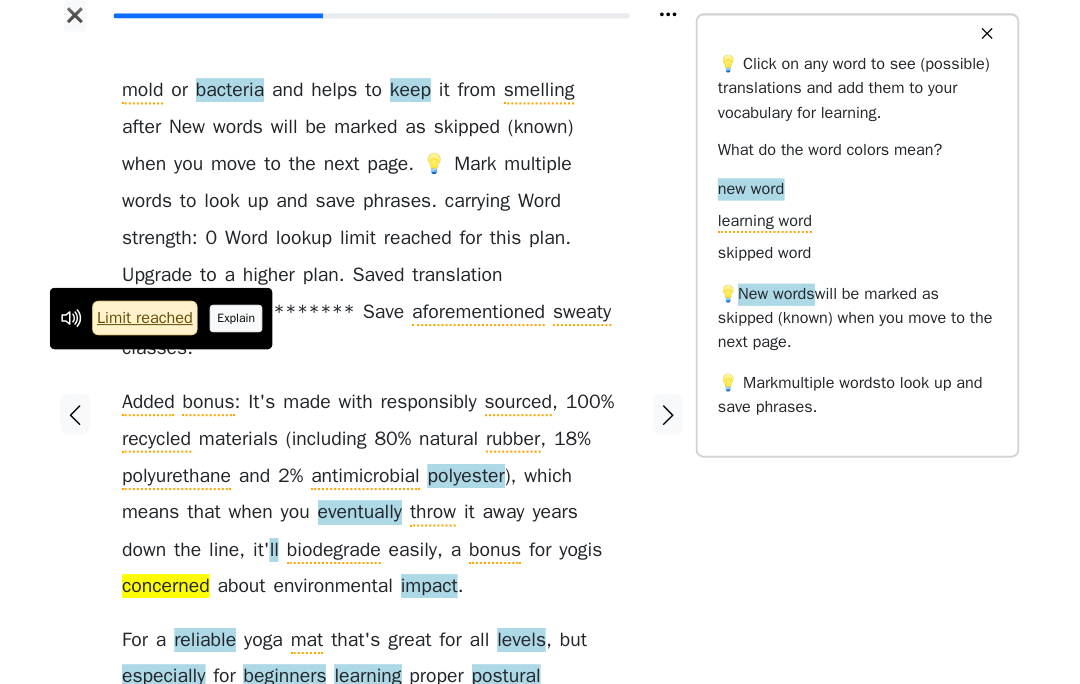 click on "Explain" at bounding box center (246, 322) 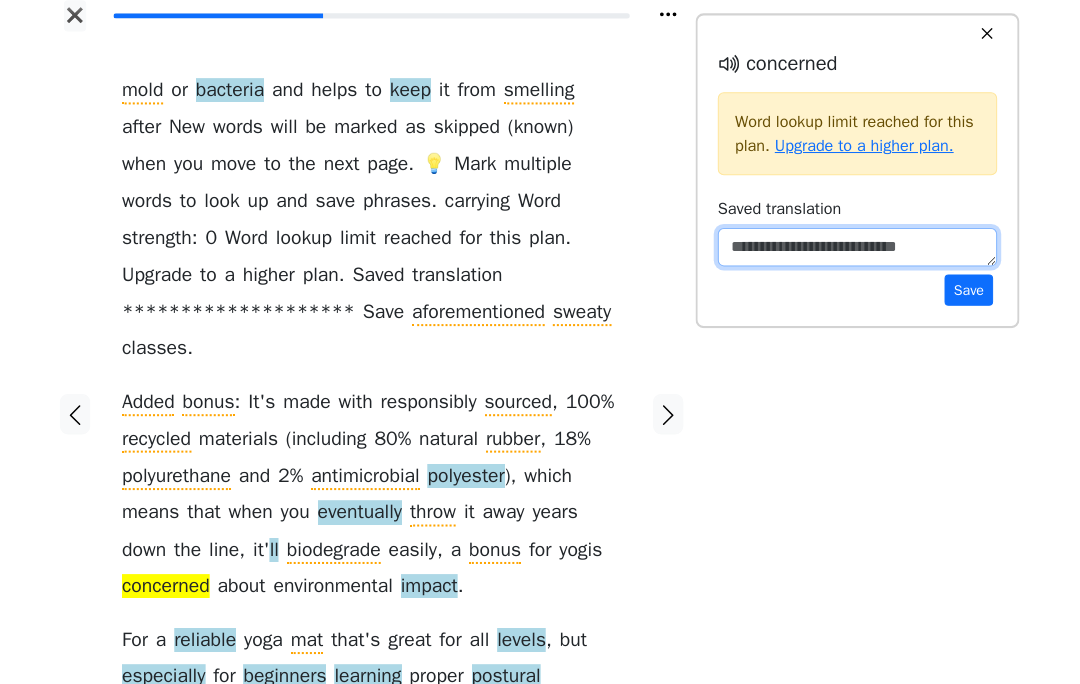 click at bounding box center (860, 252) 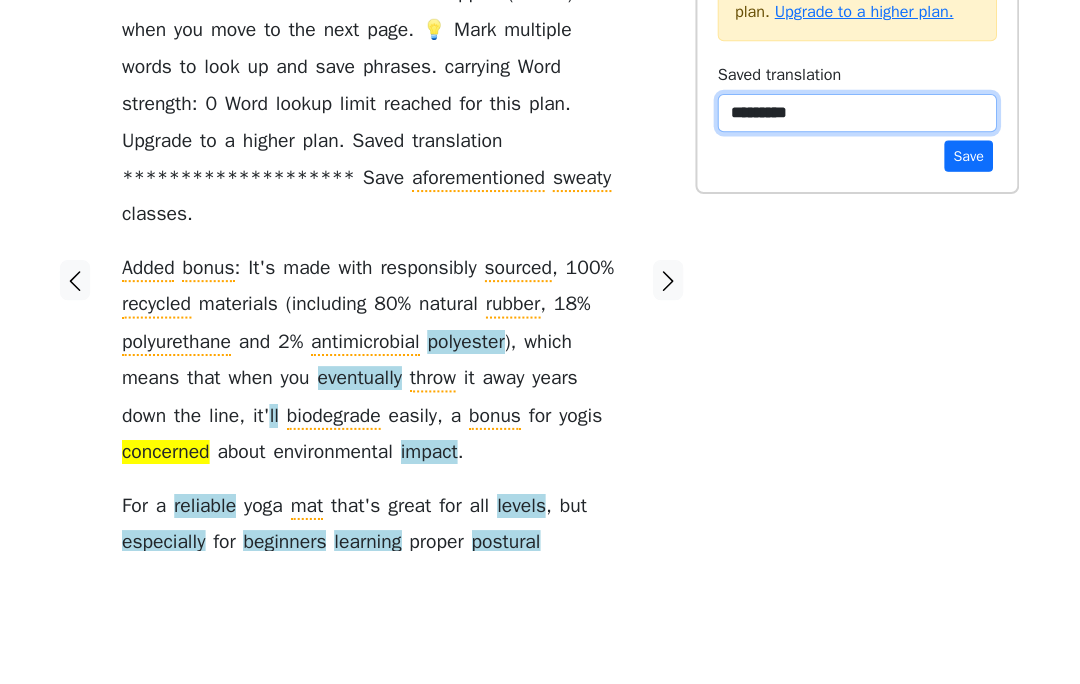 type on "**********" 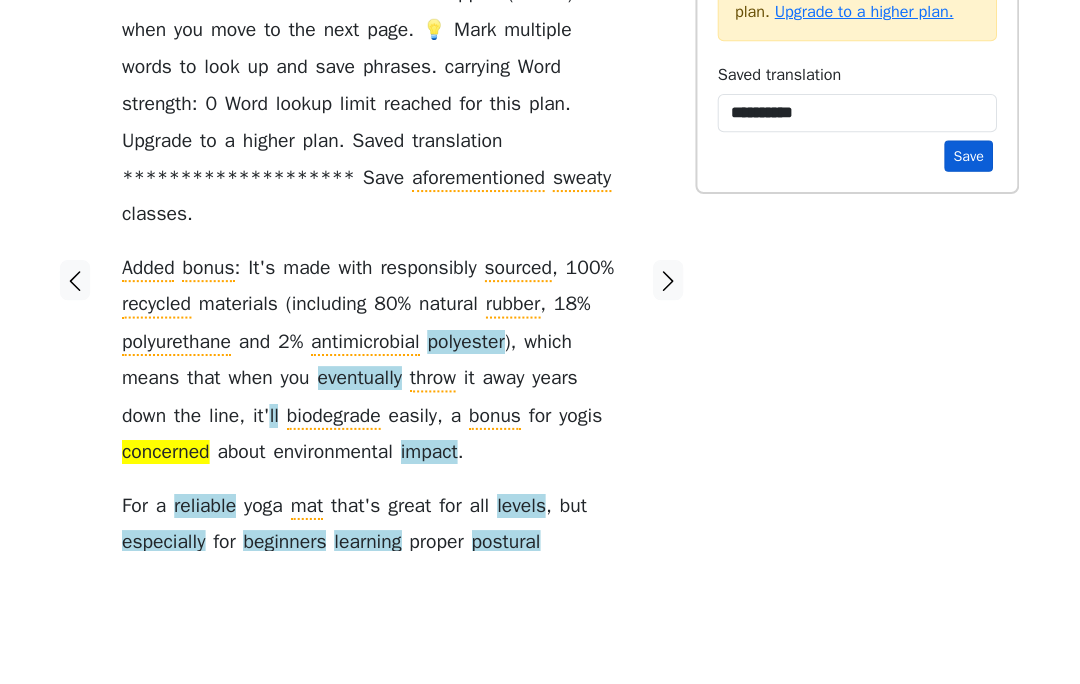 click on "Save" at bounding box center [970, 294] 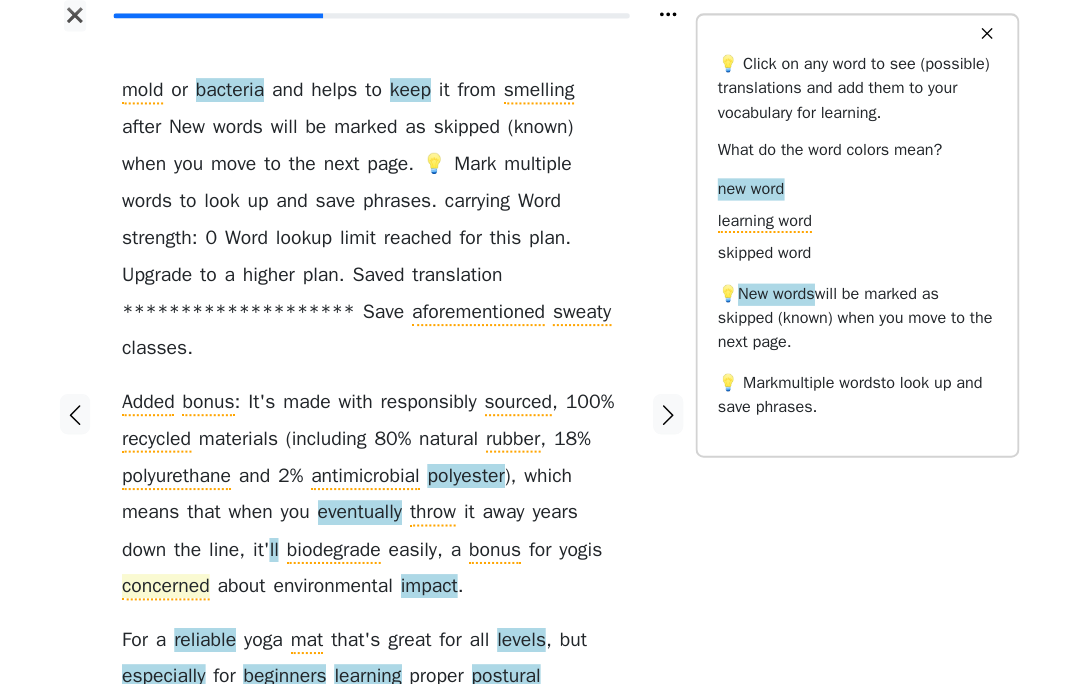 click on "concerned" at bounding box center [176, 588] 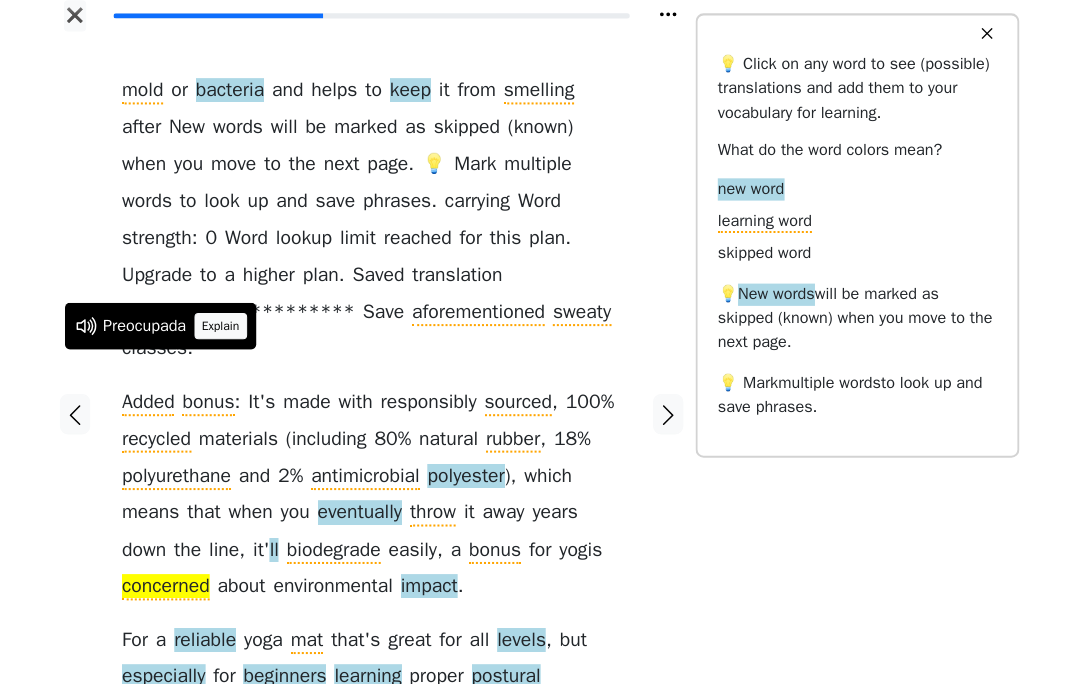 click on "Explain" at bounding box center [231, 330] 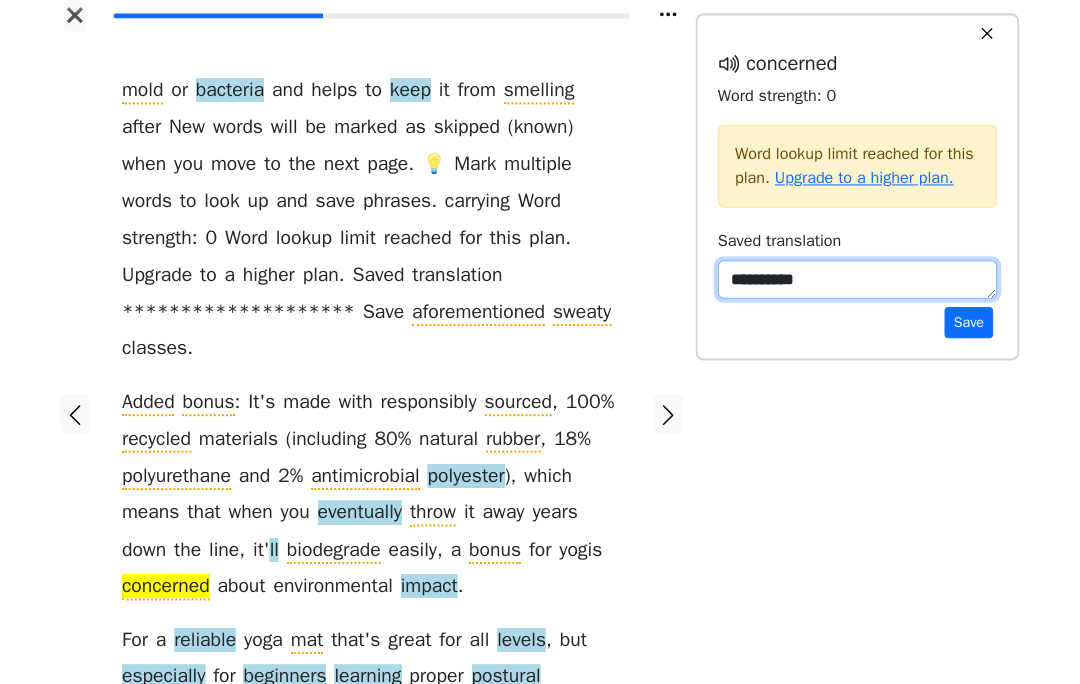 click on "**********" at bounding box center (860, 284) 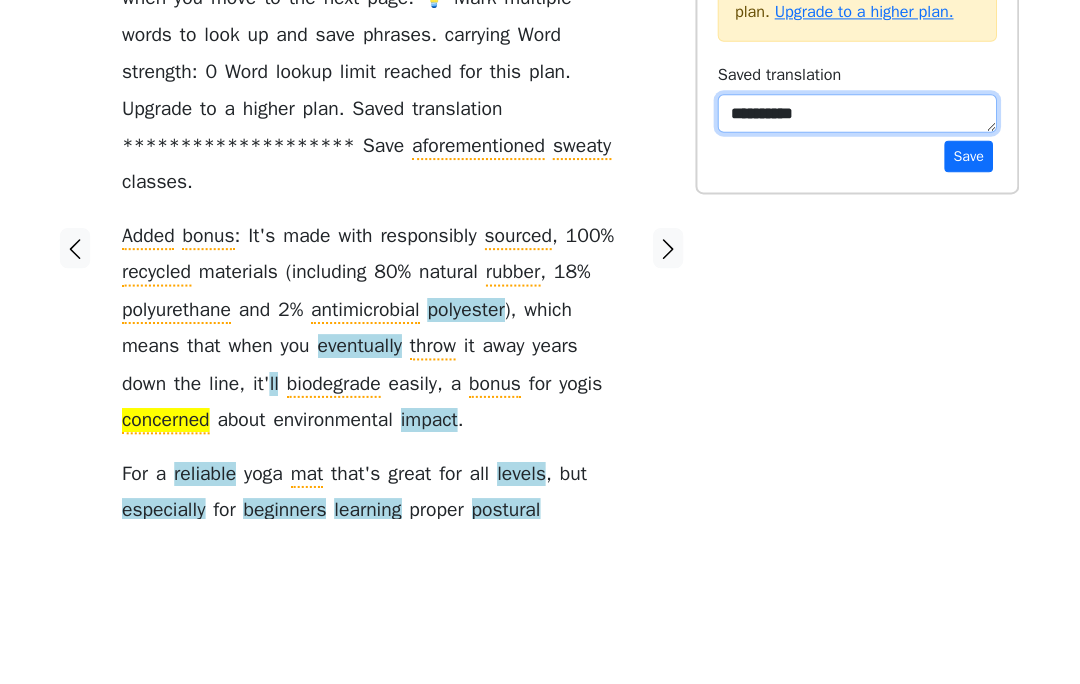 click on "**********" at bounding box center [860, 284] 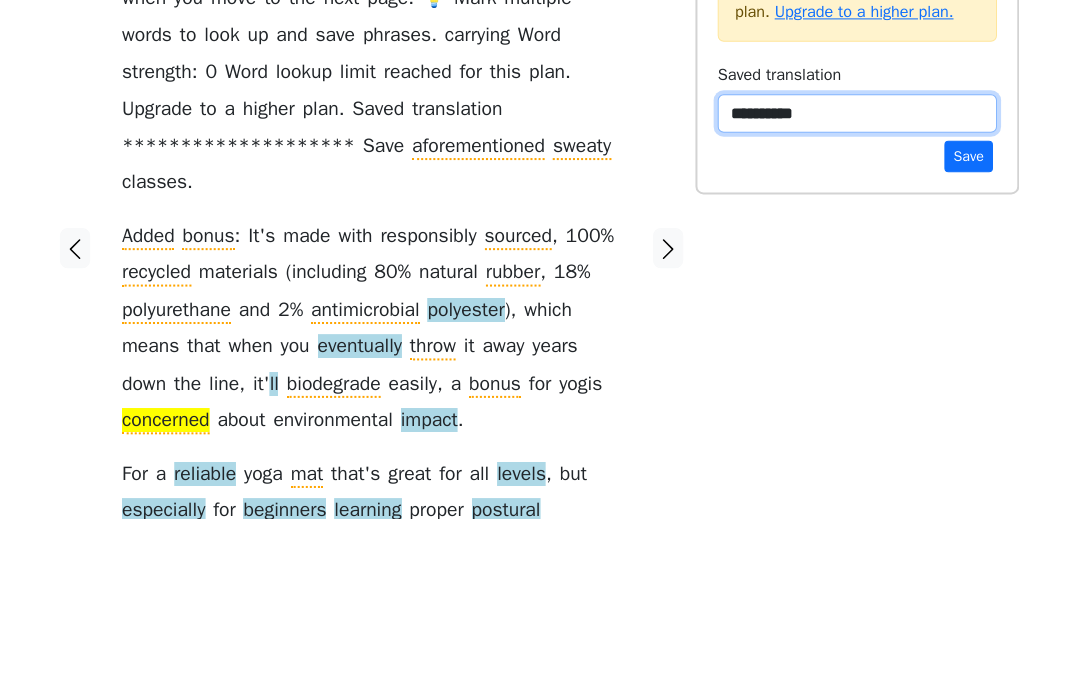 type on "**********" 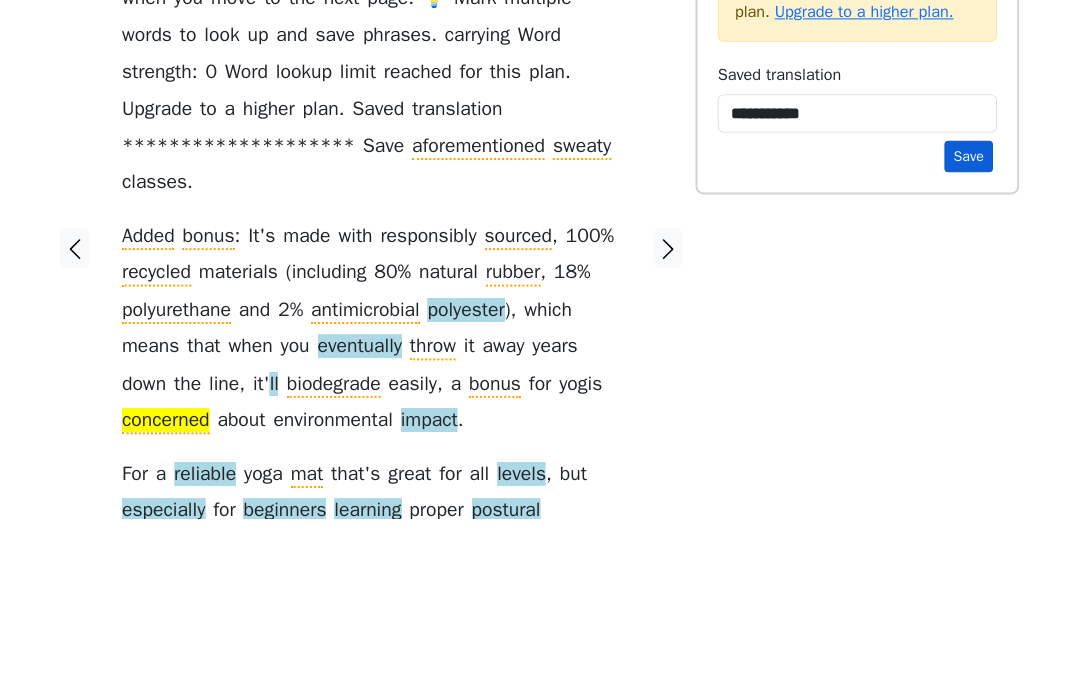 click on "Save" at bounding box center (970, 326) 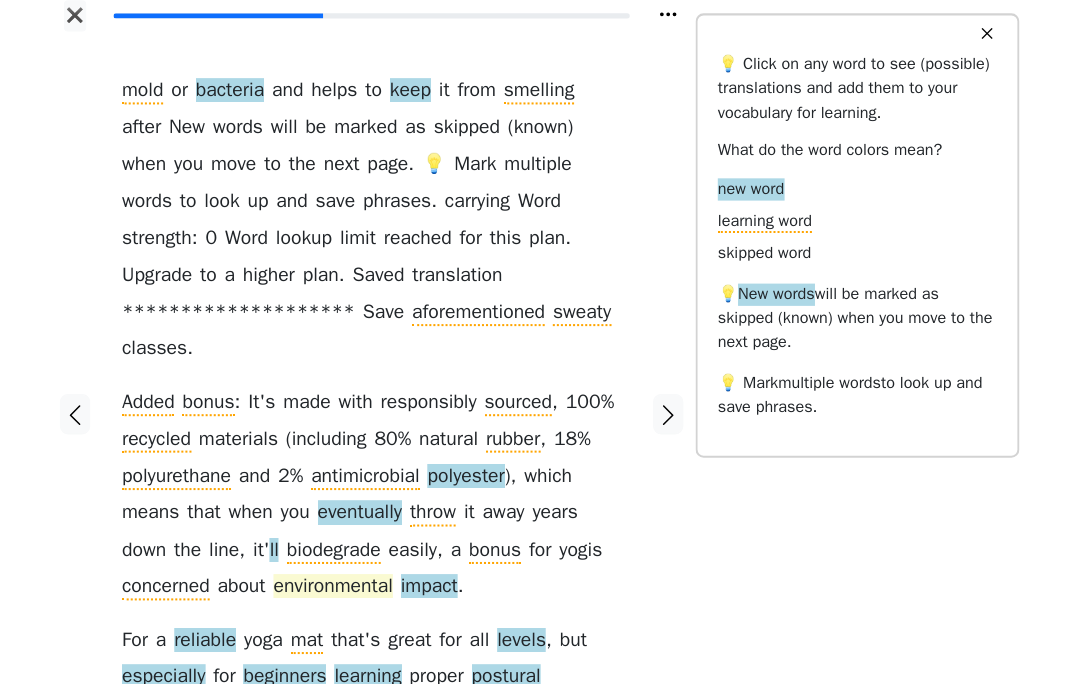 click on "environmental" at bounding box center [342, 588] 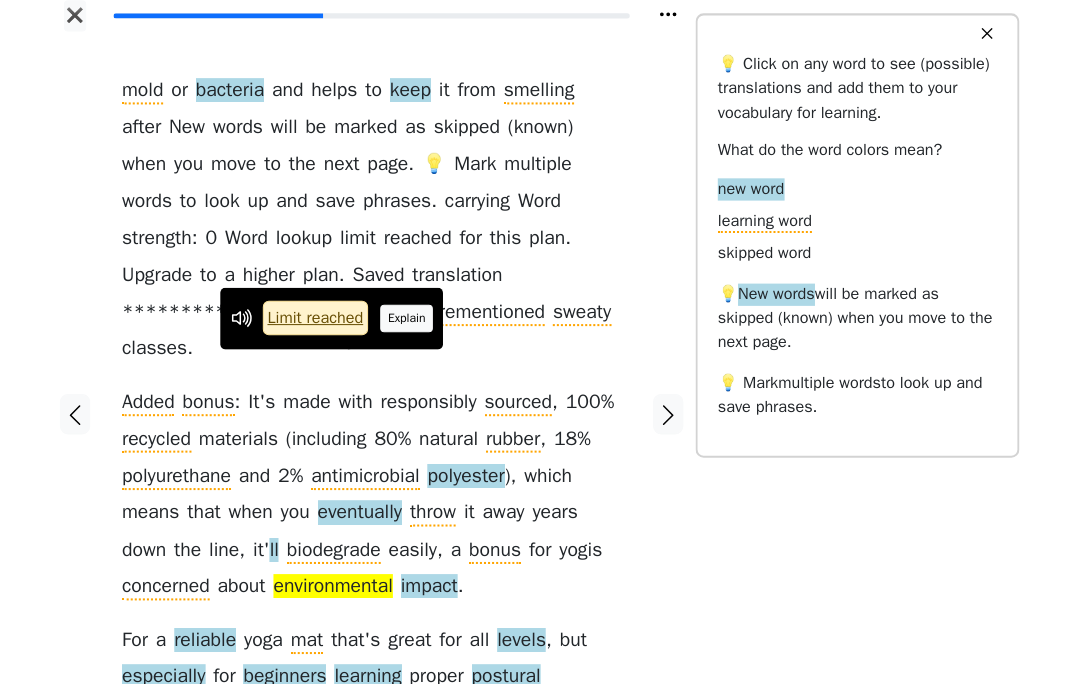 click on "Explain" at bounding box center (415, 322) 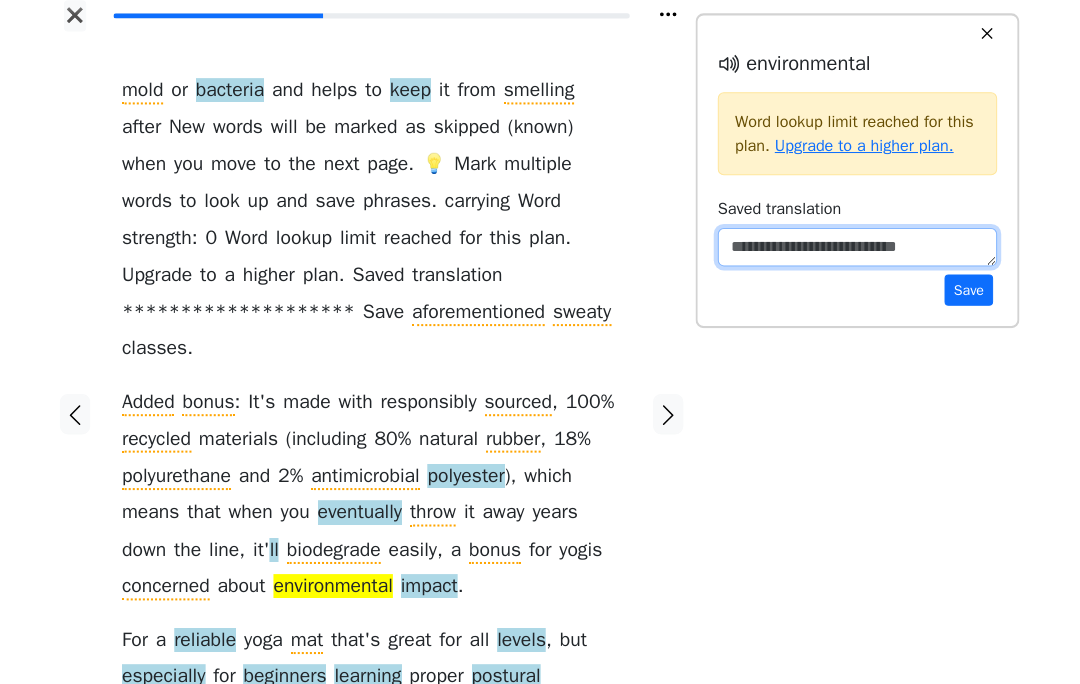 click at bounding box center (860, 252) 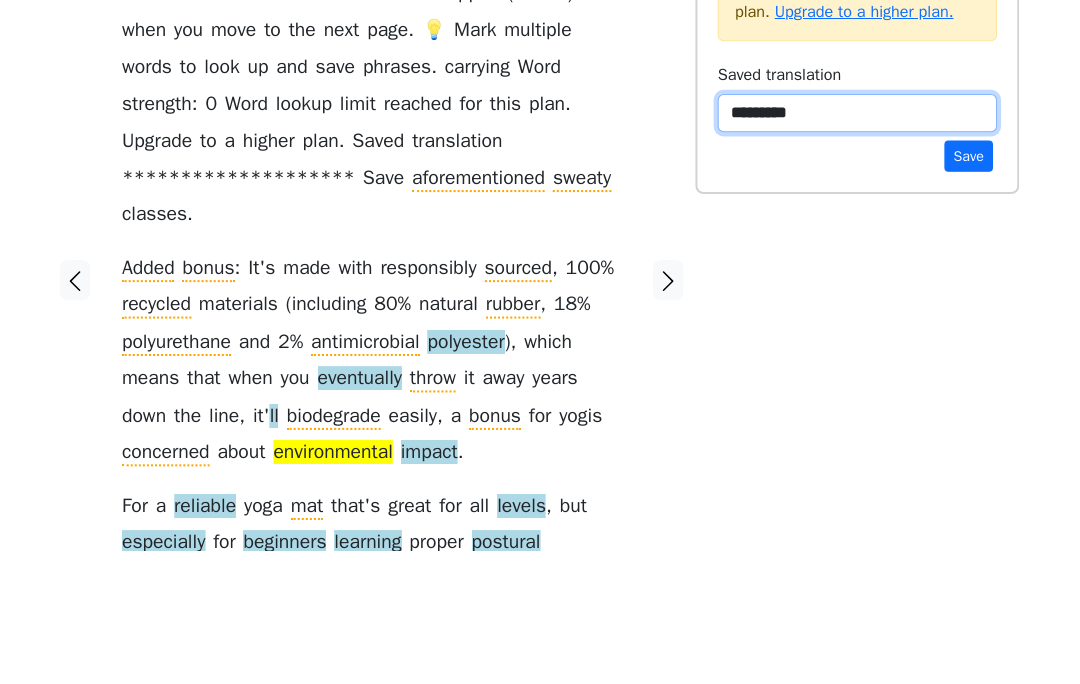 type on "*********" 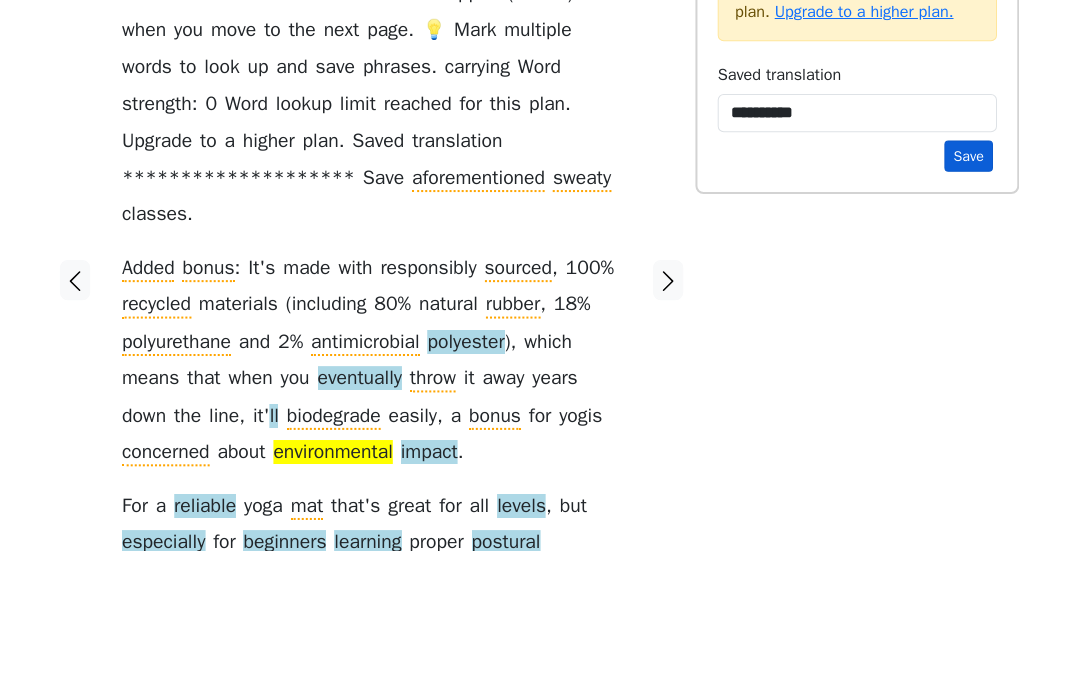 click on "Save" at bounding box center (970, 294) 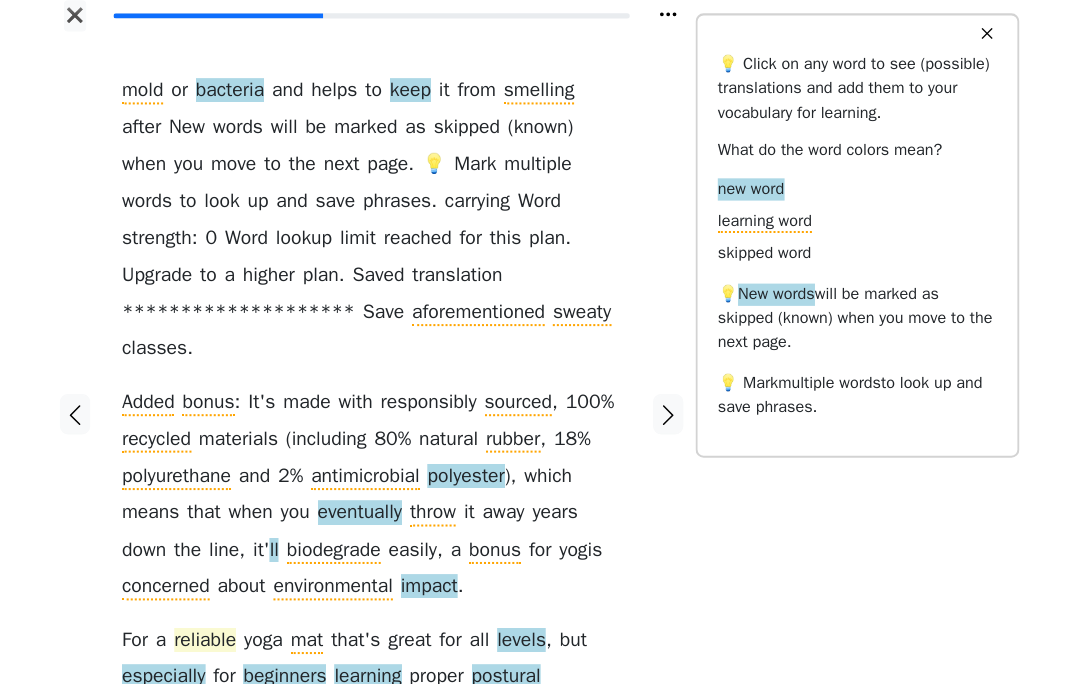 click on "reliable" at bounding box center [215, 641] 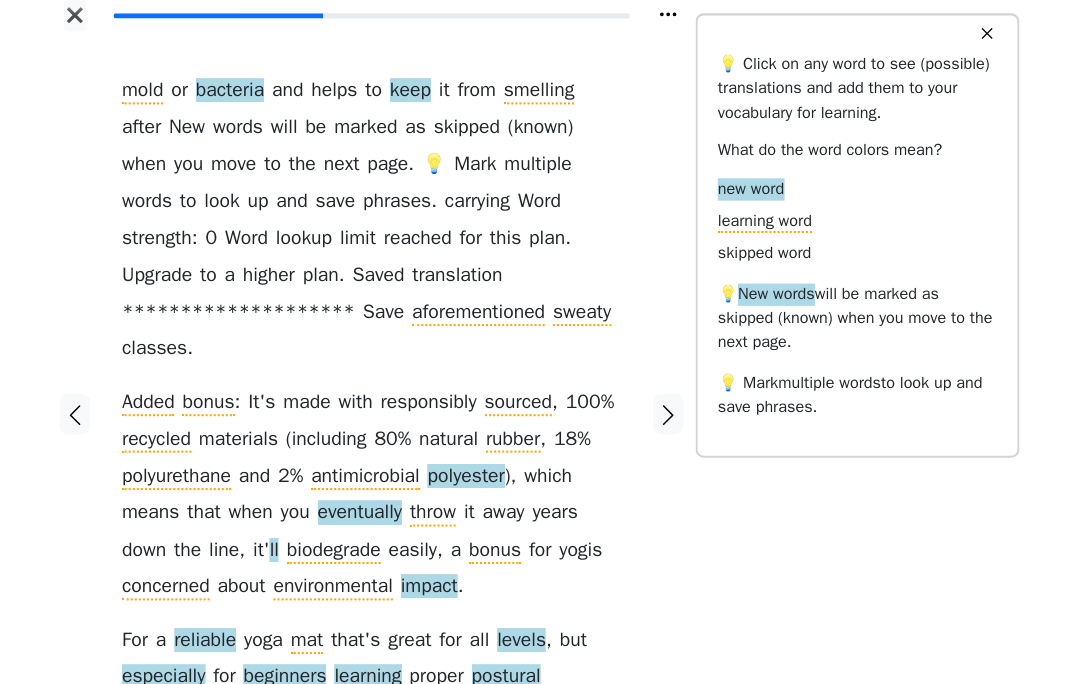 click on "mold   or   bacteria   and   helps   to   keep   it   from   smelling   after   those   aforementioned   sweaty   classes . Added   bonus :   It ' s   made   with   responsibly   sourced ,   100 %   recycled   materials   ( including   80 %   natural   rubber ,   18 %   polyurethane   and   2 %   antimicrobial   polyester ),   which   means   that   when   you   eventually   throw   it   away   years   down   the   line ,   it ' ll   biodegrade   easily ,   a   bonus   for   yogis   concerned   about   environmental   impact . For   a   reliable   yoga   mat   that ' s   great   for   all   levels ,   but   especially   for   beginners   learning   proper   postural   alignment ,   the   Liforme   Classic   Yoga   Mat   is   a   solid" at bounding box center (379, 405) 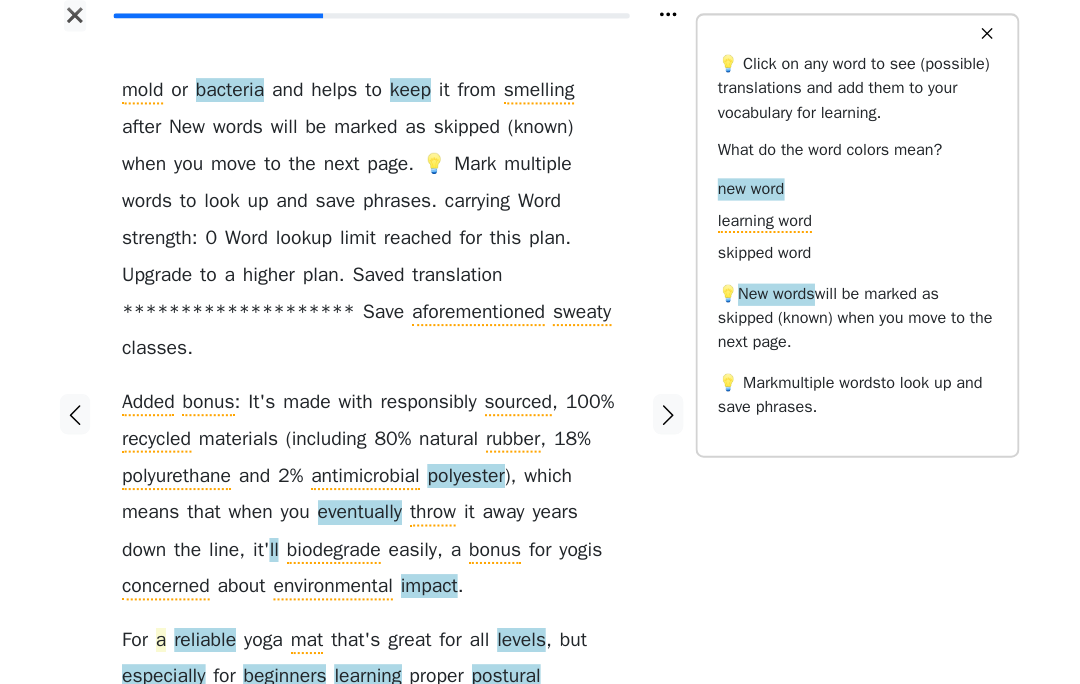 click on "a" at bounding box center [172, 641] 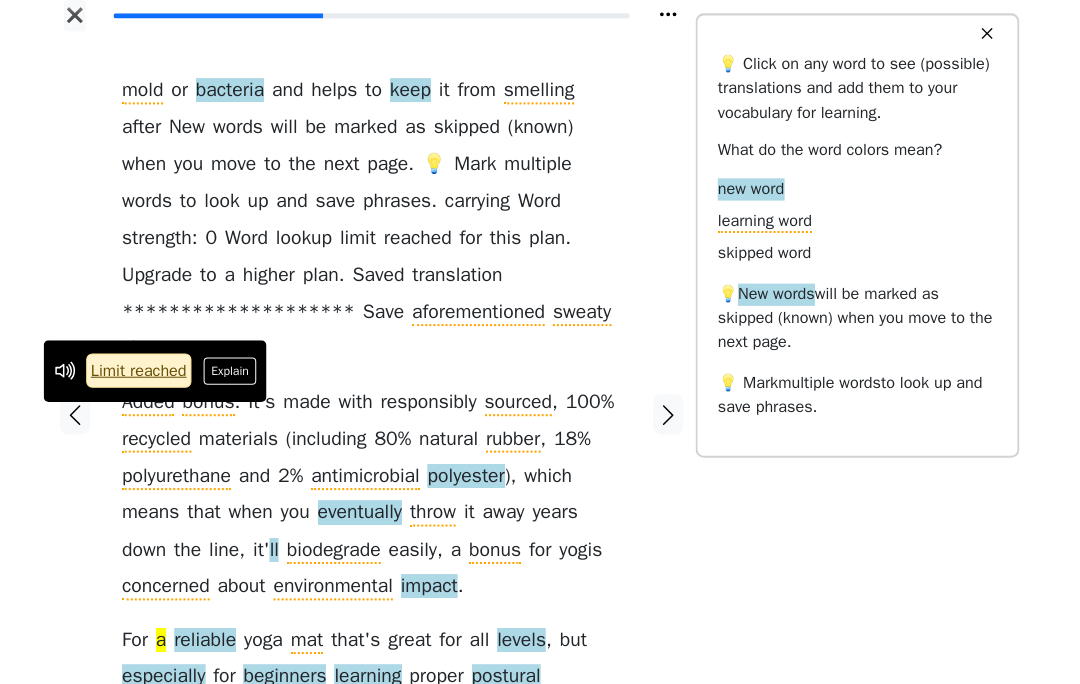 click on "mold   or   bacteria   and   helps   to   keep   it   from   smelling   after   those   aforementioned   sweaty   classes . Added   bonus :   It ' s   made   with   responsibly   sourced ,   100 %   recycled   materials   ( including   80 %   natural   rubber ,   18 %   polyurethane   and   2 %   antimicrobial   polyester ),   which   means   that   when   you   eventually   throw   it   away   years   down   the   line ,   it ' ll   biodegrade   easily ,   a   bonus   for   yogis   concerned   about   environmental   impact . For   a   reliable   yoga   mat   that ' s   great   for   all   levels ,   but   especially   for   beginners   learning   proper   postural   alignment ,   the   Liforme   Classic   Yoga   Mat   is   a   solid" at bounding box center (379, 405) 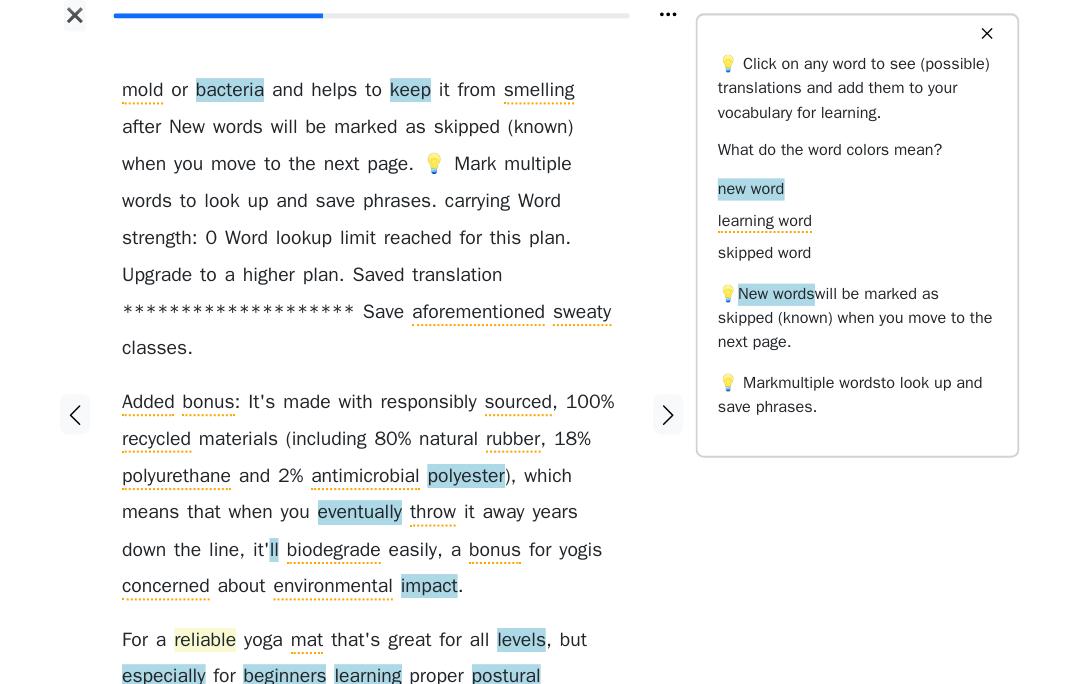 click on "reliable" at bounding box center (215, 641) 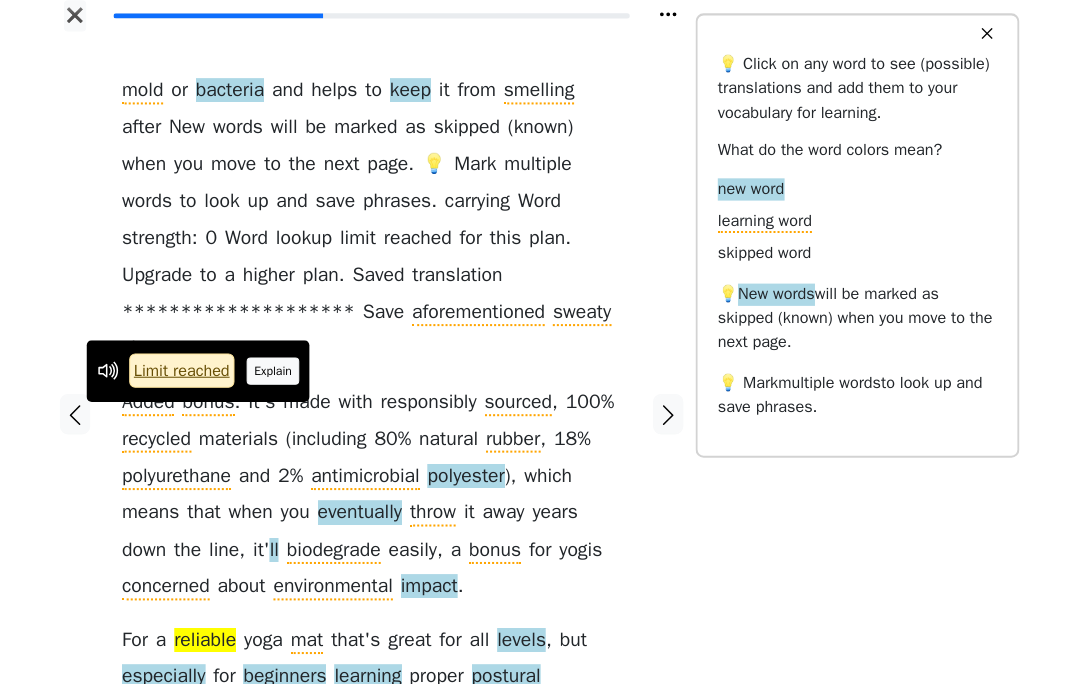 click on "Explain" at bounding box center [283, 374] 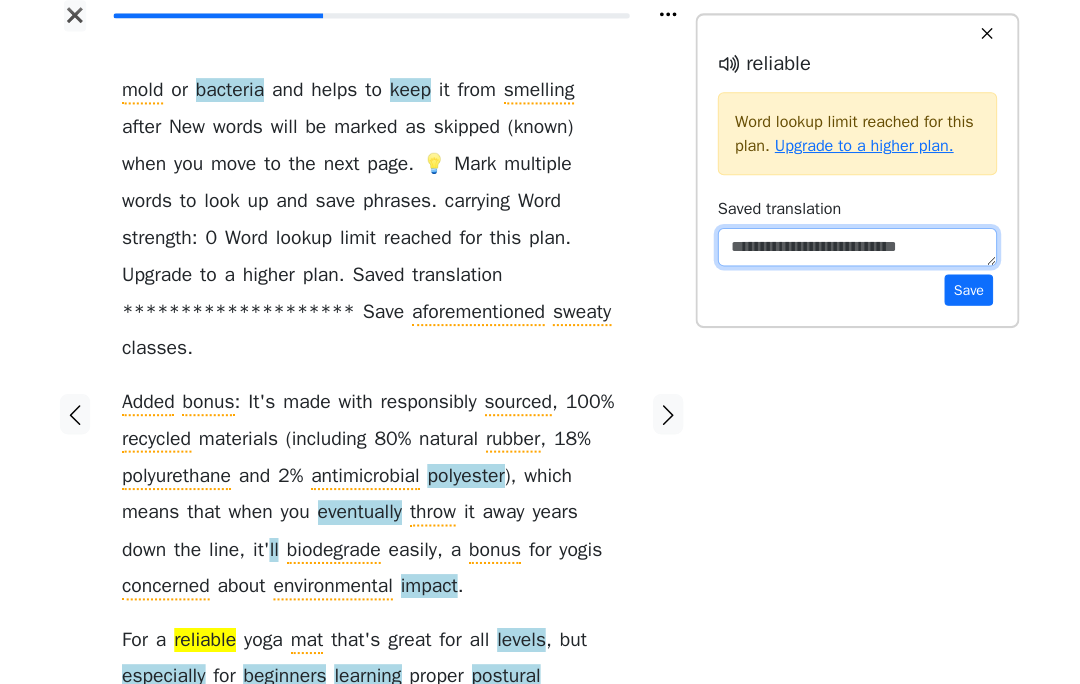 click at bounding box center (860, 252) 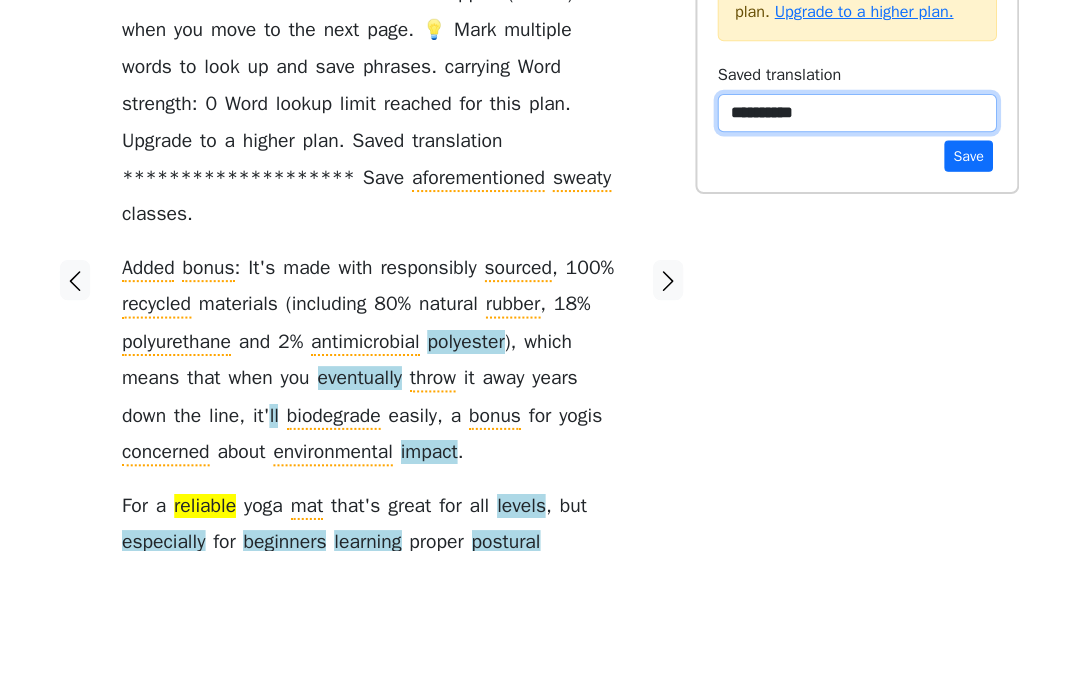 type on "*********" 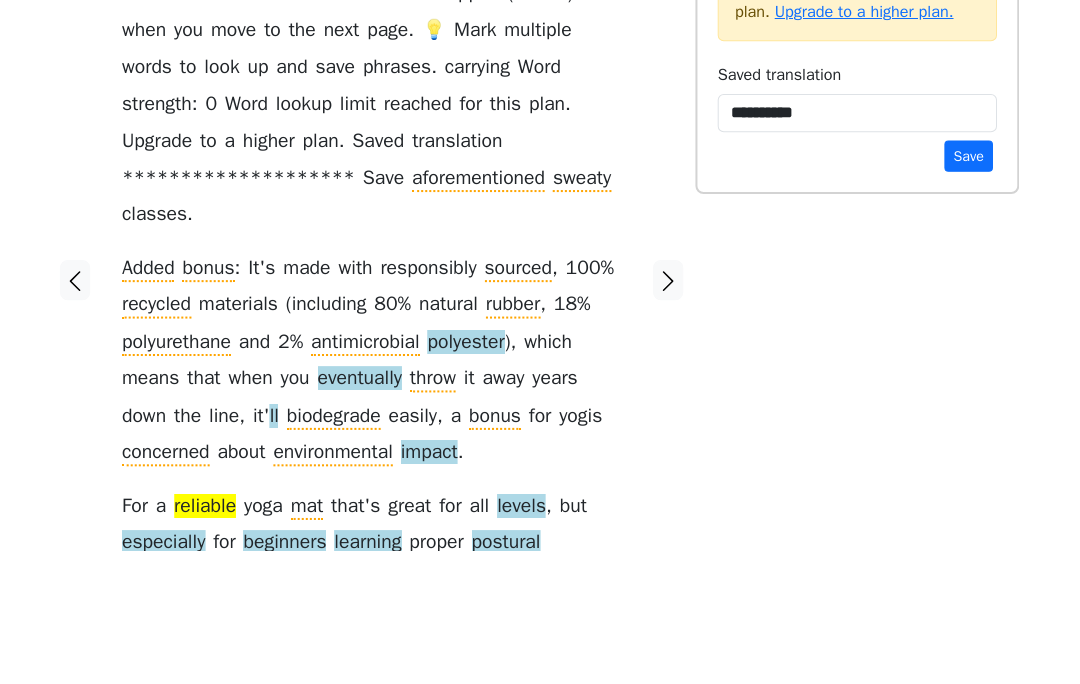 click on "✖ Reader settings Quick word lookup Global settings Expand AI explanation box by default   Open original article   Support center   Send bugs & feedback mold   or   bacteria   and   helps   to   keep   it   from   smelling   after   those   aforementioned   sweaty   classes . Added   bonus :   It ' s   made   with   responsibly   sourced ,   100 %   recycled   materials   ( including   80 %   natural   rubber ,   18 %   polyurethane   and   2 %   antimicrobial   polyester ),   which   means   that   when   you   eventually   throw   it   away   years   down   the   line ,   it ' ll   biodegrade   easily ,   a   bonus   for   yogis   concerned   about   environmental   impact . For   a   reliable   yoga   mat   that ' s   great   for   all   levels ,   but   especially   for   beginners   learning   proper   postural   alignment ,   the   Liforme   Classic   Yoga   Mat   is   a   solid   Listen Simplify ✕ 💡   Click on any word to see (possible) translations and add them to your vocabulary for learning." at bounding box center [540, 429] 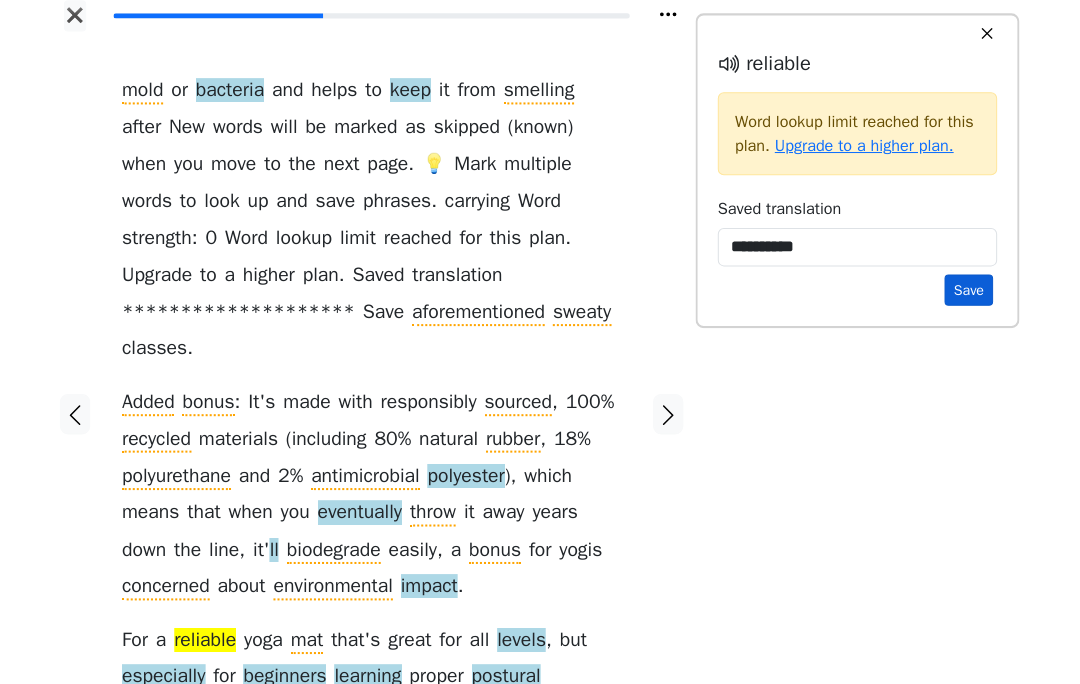 click on "Save" at bounding box center (970, 294) 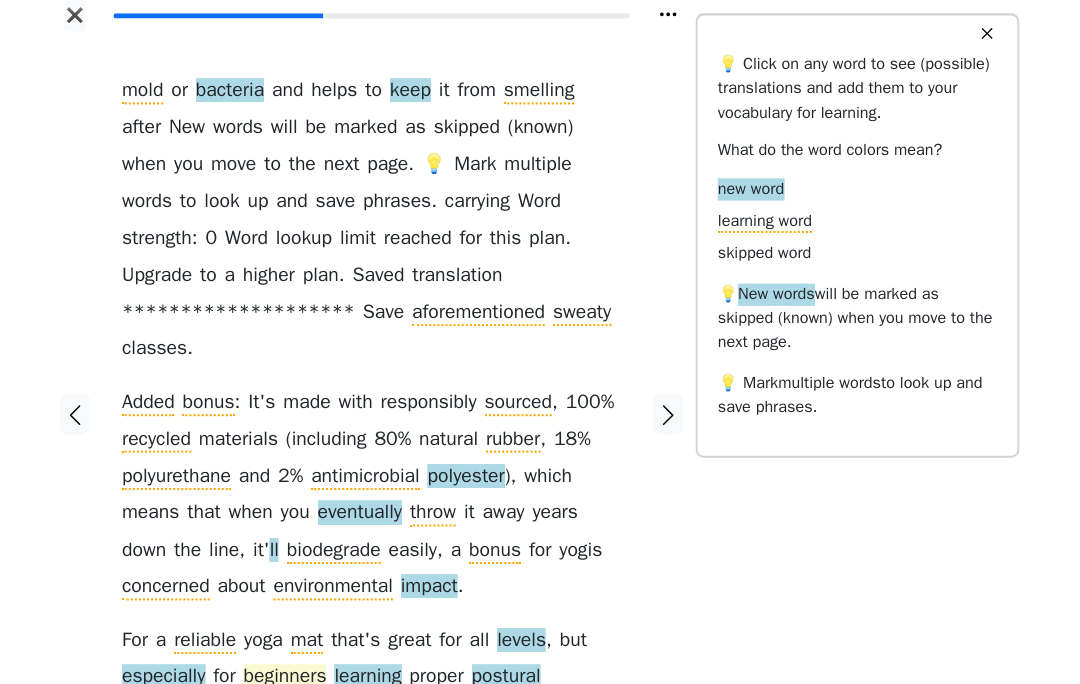 click on "beginners" at bounding box center (294, 677) 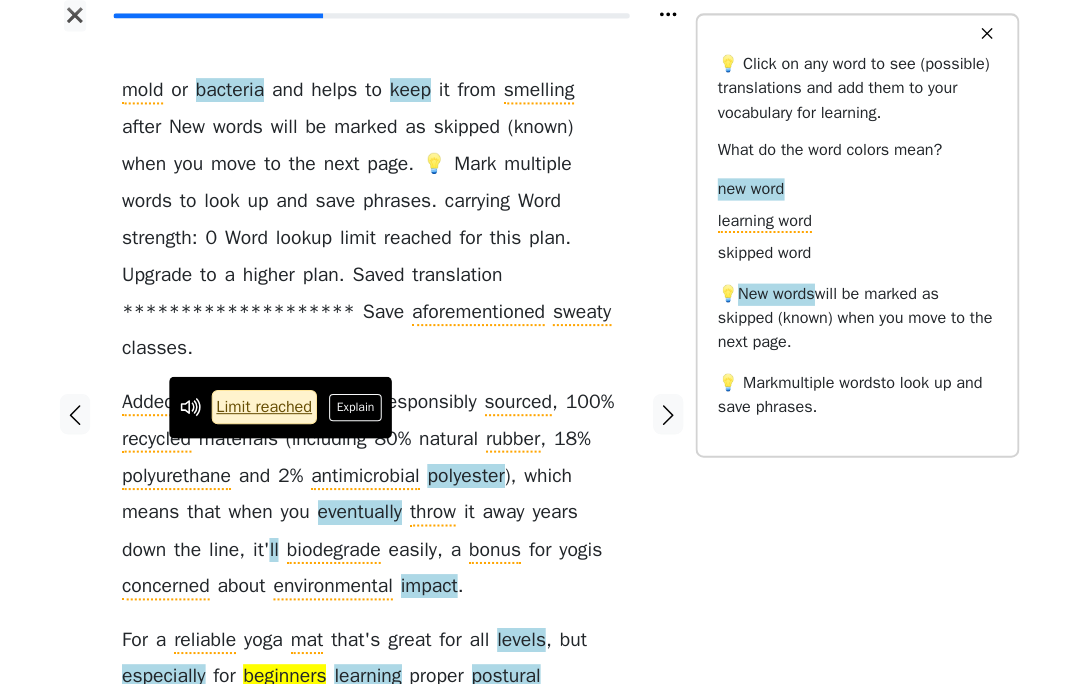 click on "Limit reached Explain" at bounding box center [290, 410] 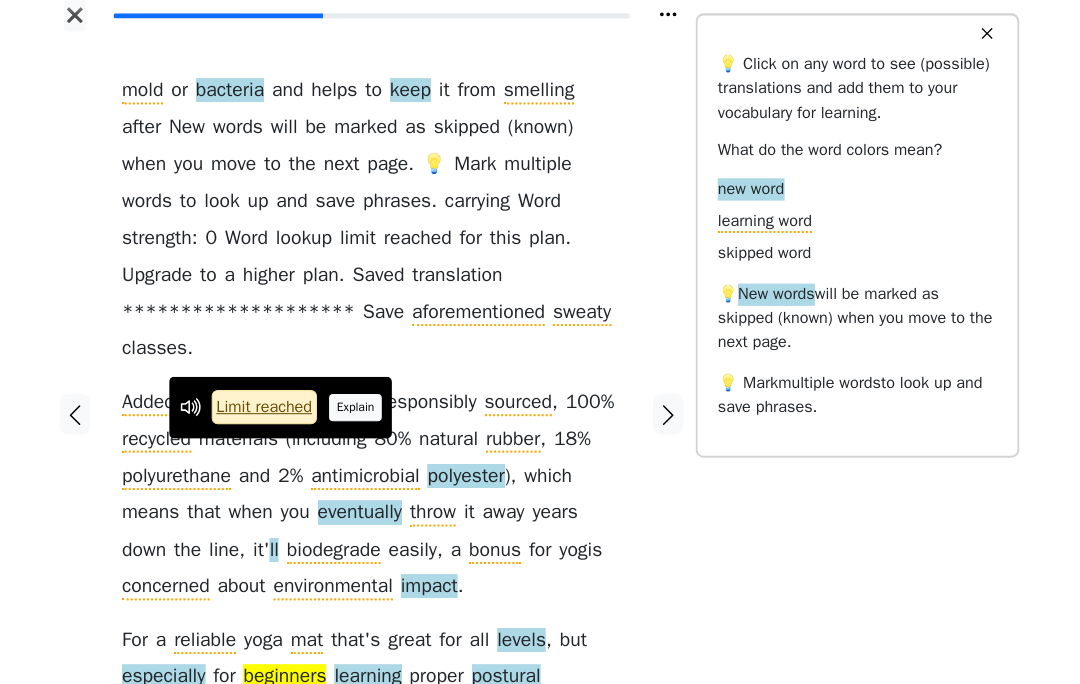 click on "Explain" at bounding box center [364, 410] 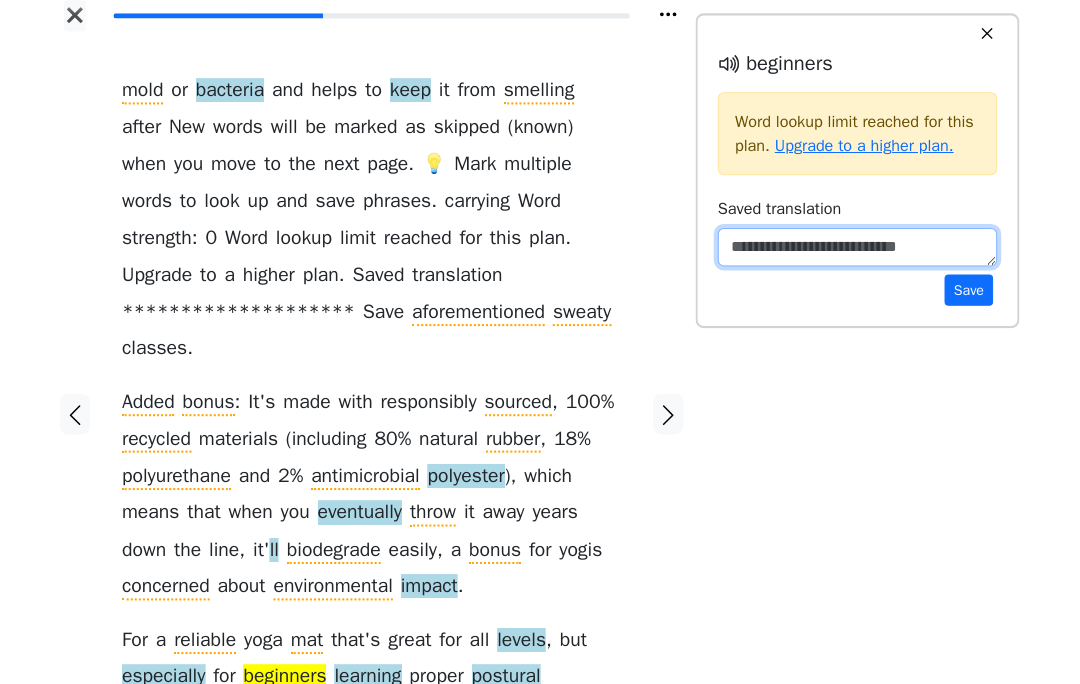 click at bounding box center (860, 252) 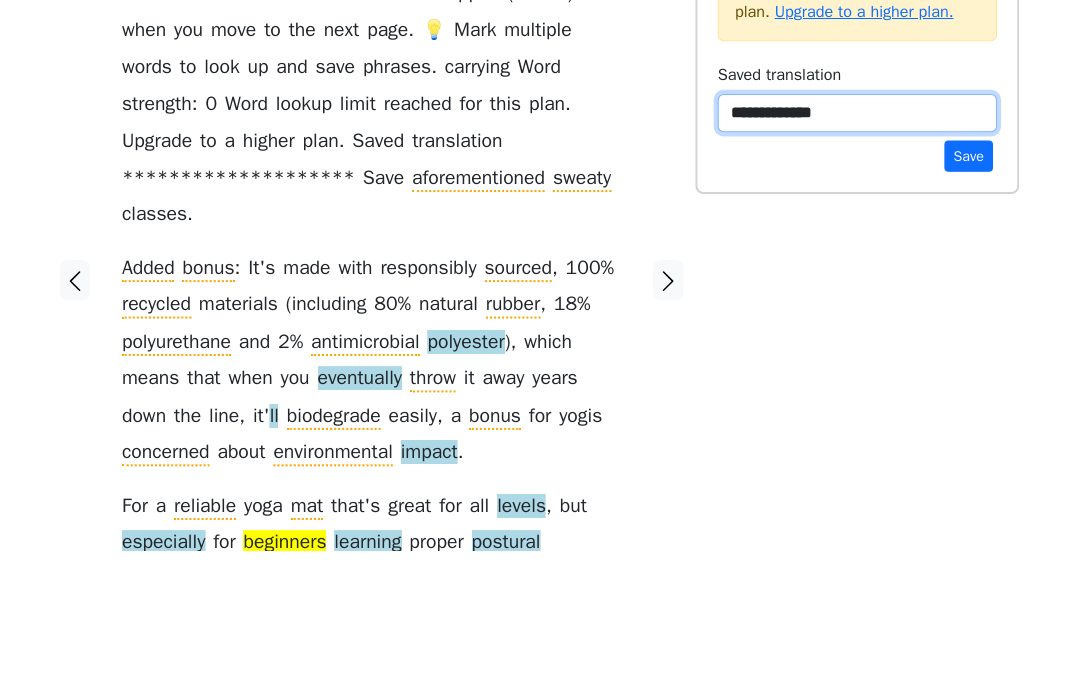 type on "**********" 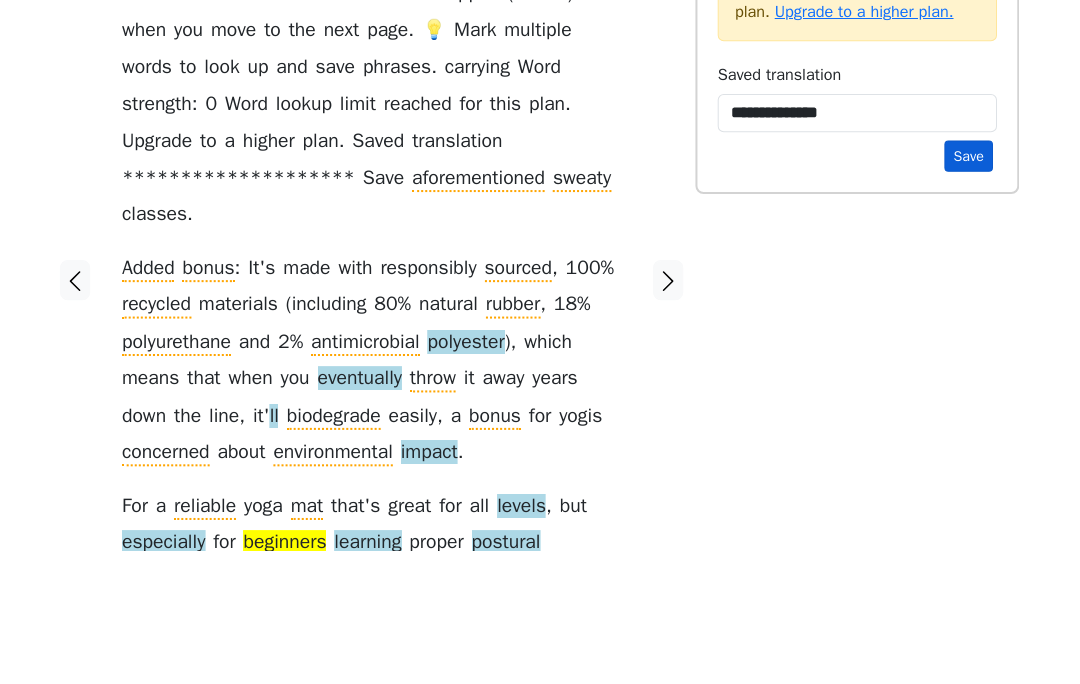 click on "Save" at bounding box center [970, 294] 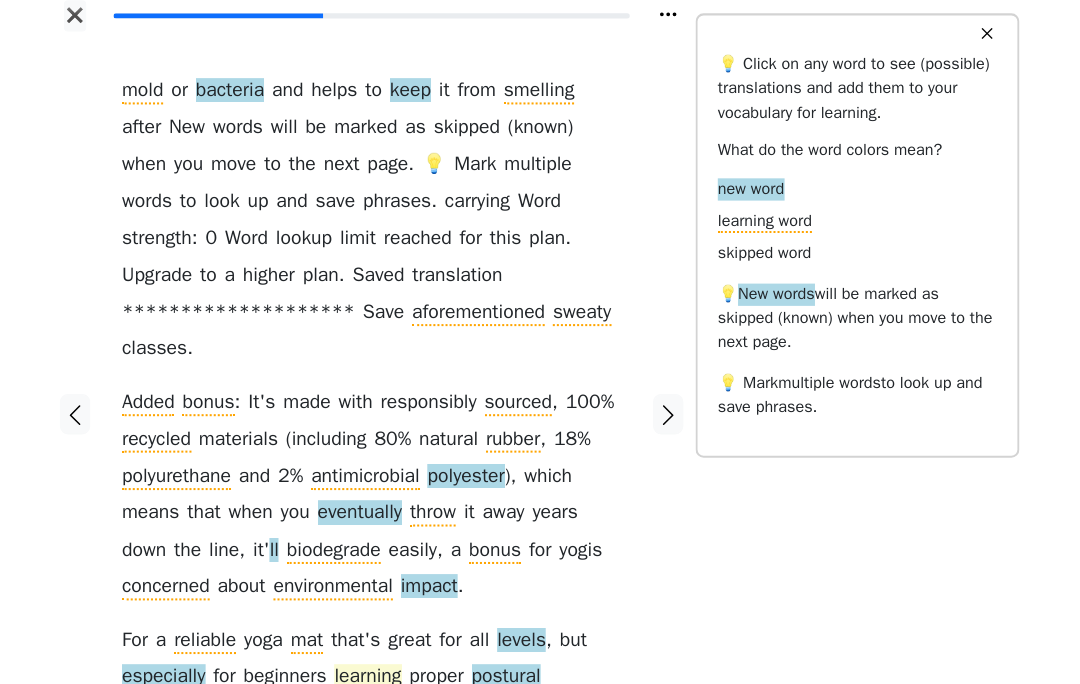 click on "learning" at bounding box center [376, 677] 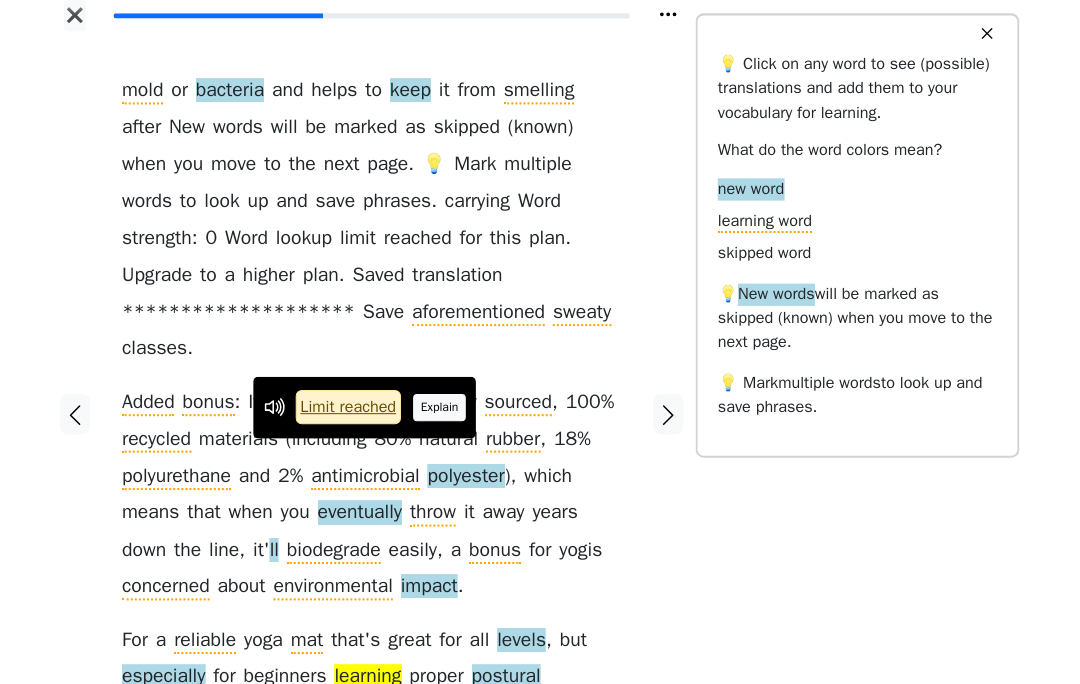 click on "Explain" at bounding box center (447, 410) 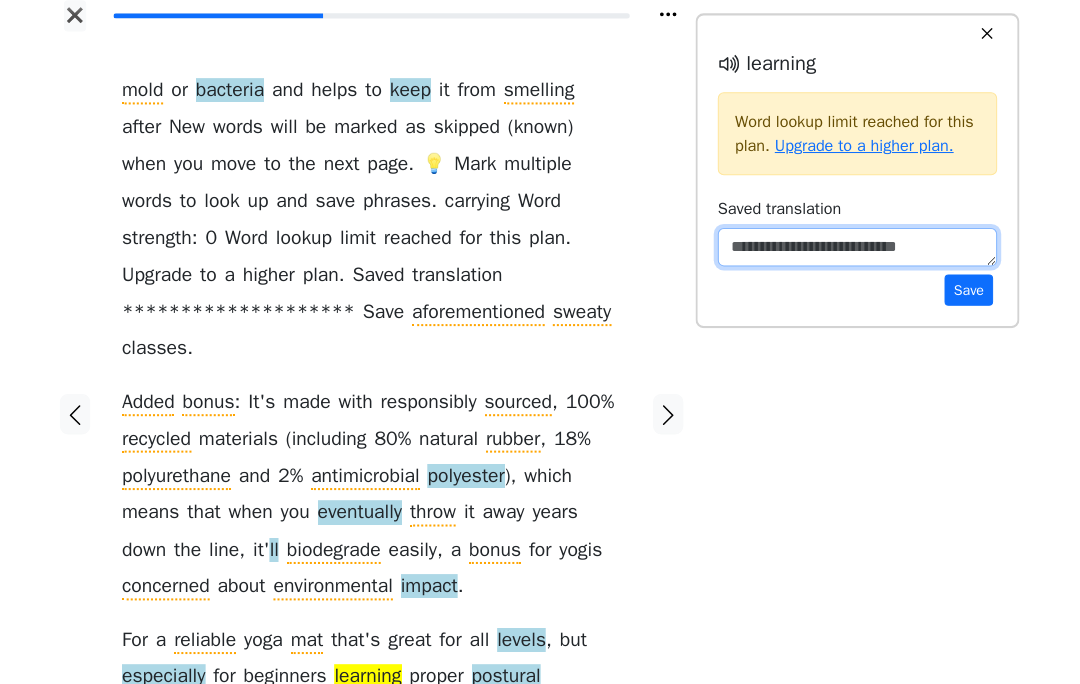 click at bounding box center (860, 252) 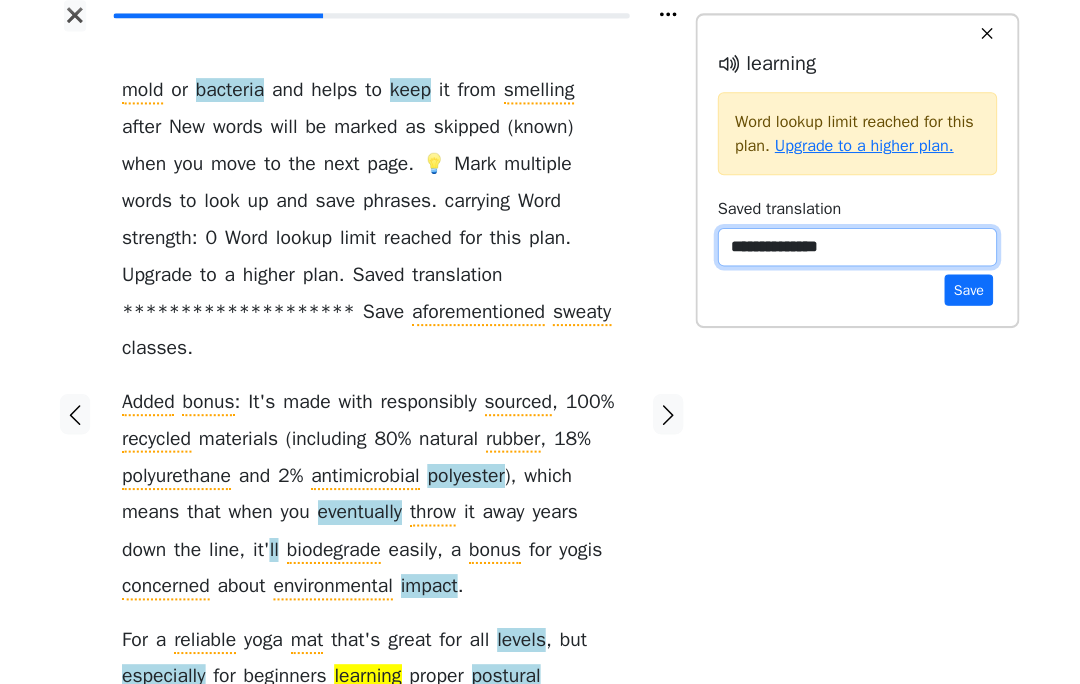 click on "**********" at bounding box center [860, 252] 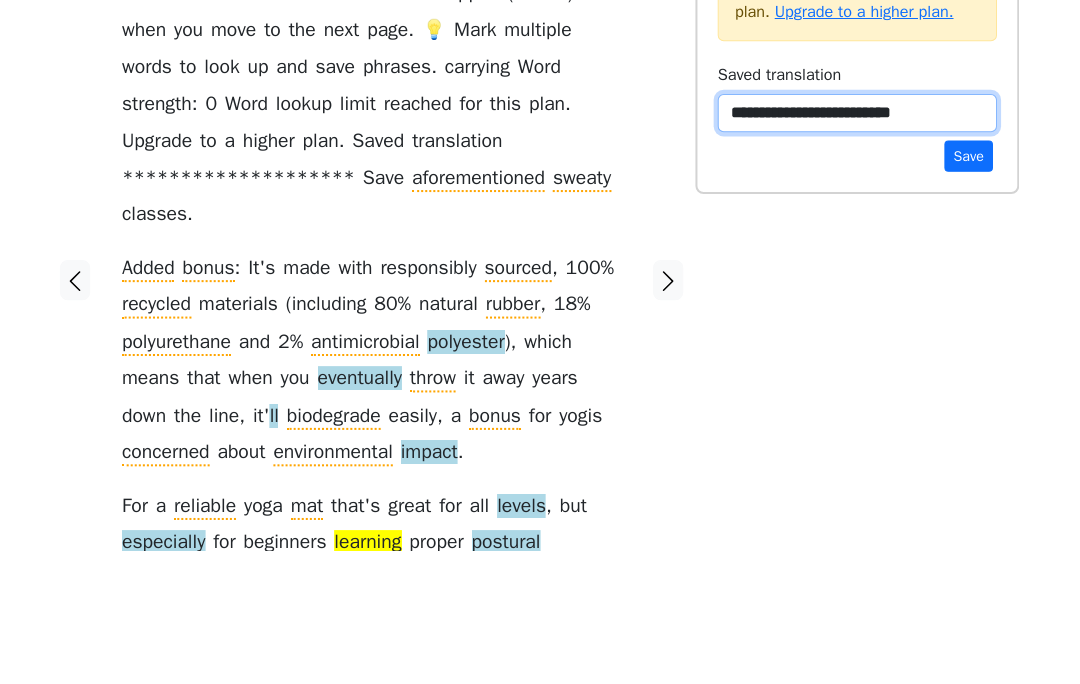 type on "**********" 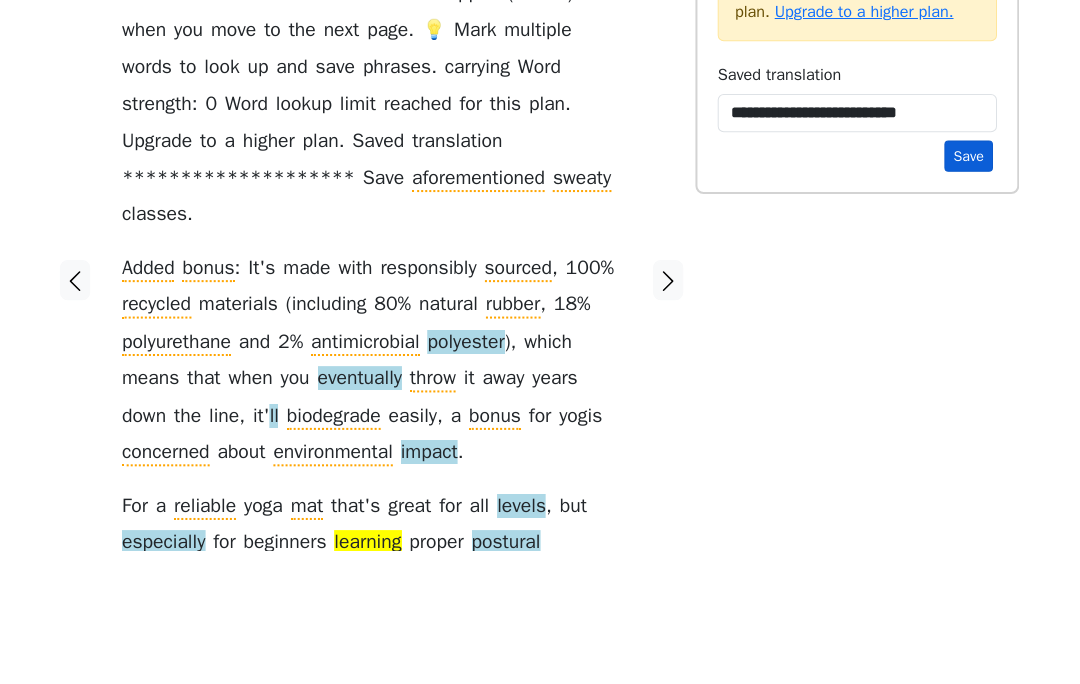 click on "Save" at bounding box center [970, 294] 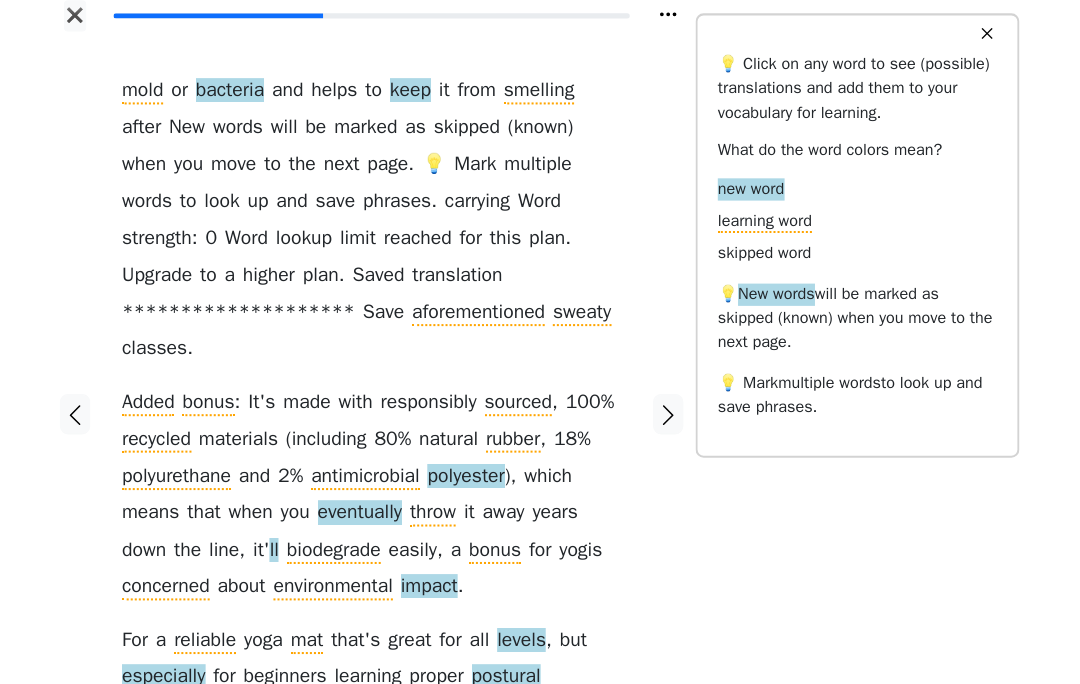 click on "alignment" at bounding box center [174, 714] 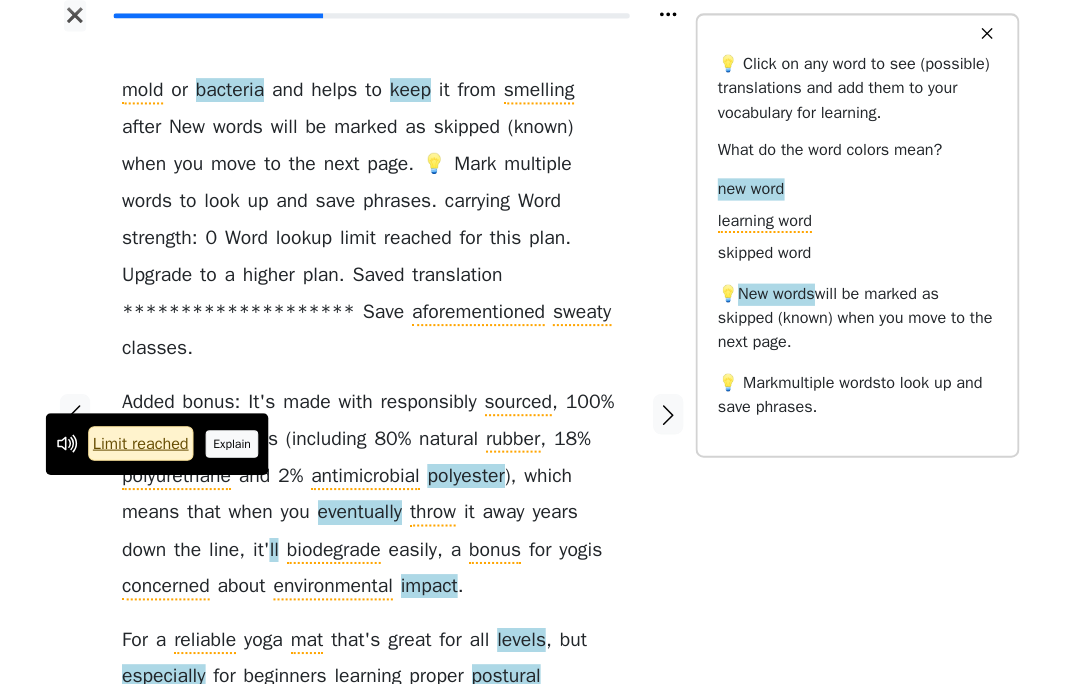 click on "Explain" at bounding box center (242, 446) 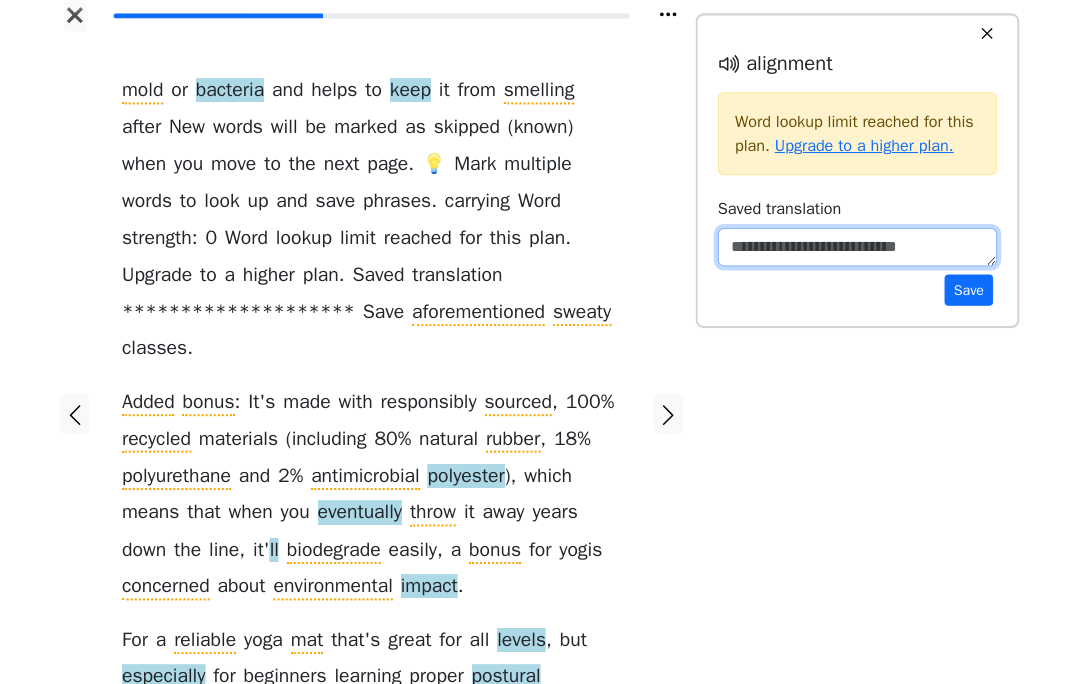 click at bounding box center [860, 252] 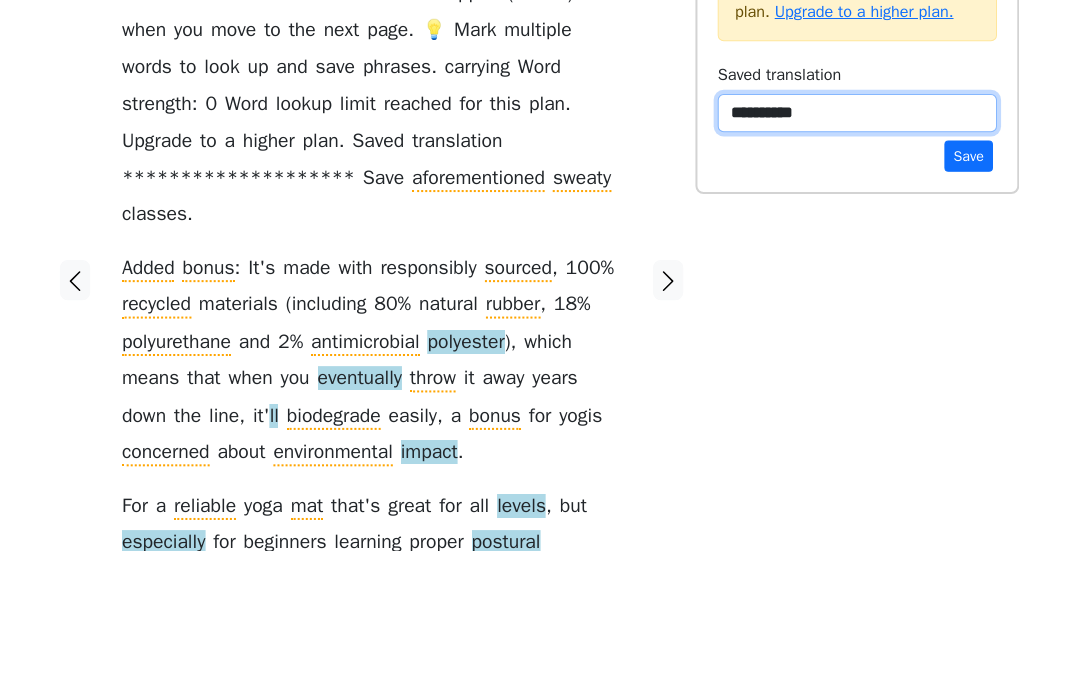 type on "**********" 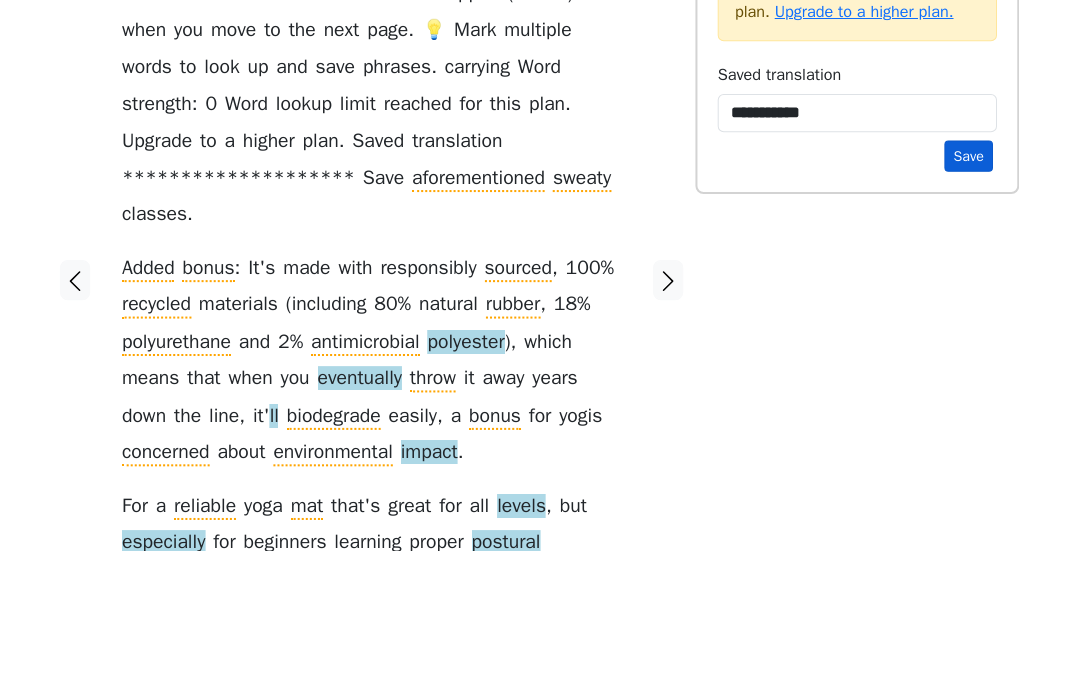 click on "Save" at bounding box center [970, 294] 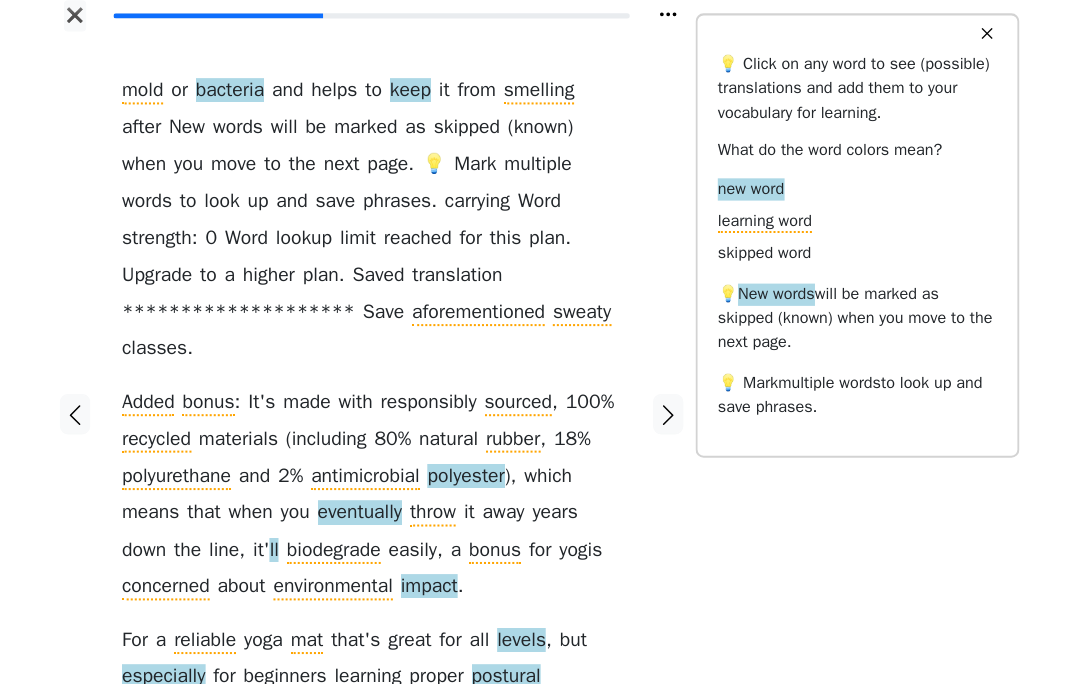 click on "alignment" at bounding box center (174, 714) 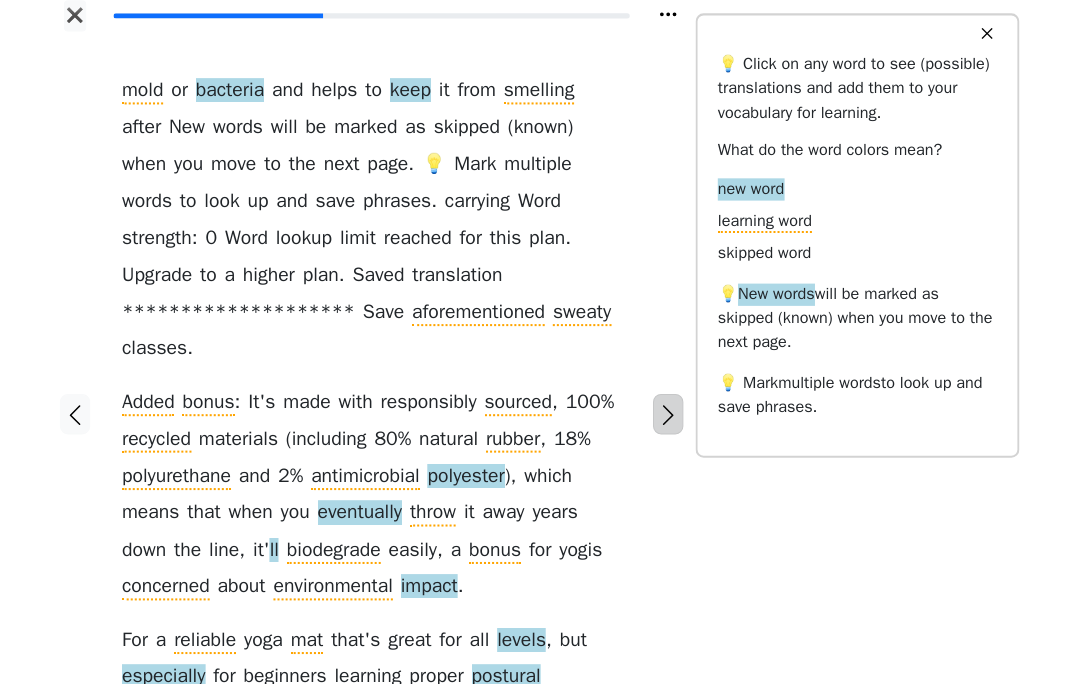 click 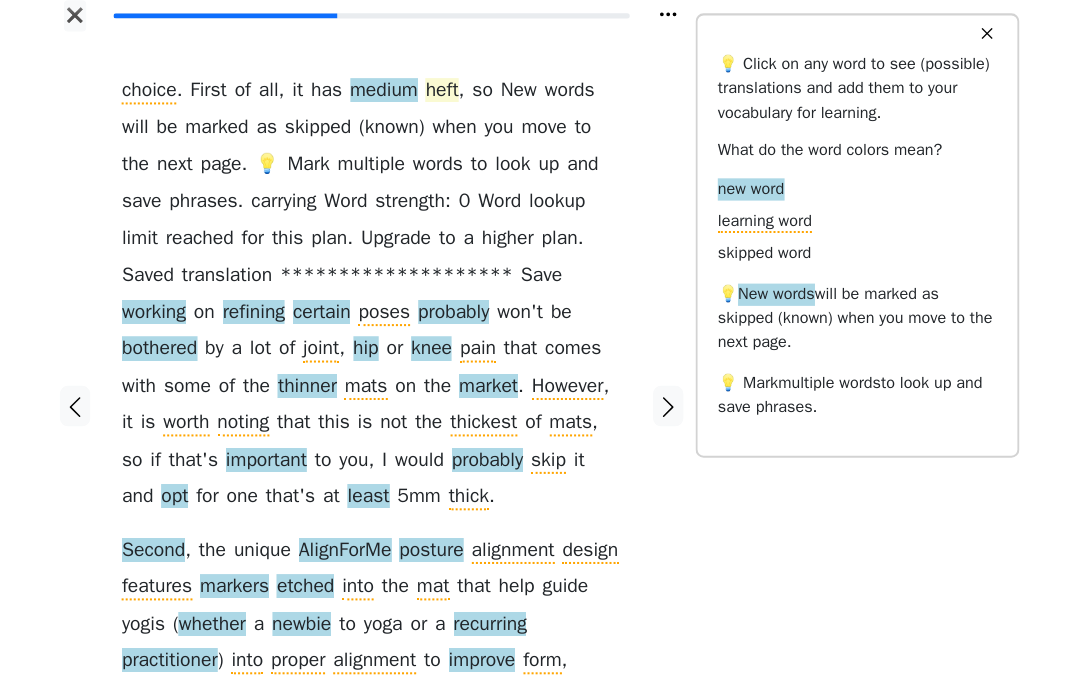 click on "heft" at bounding box center (449, 98) 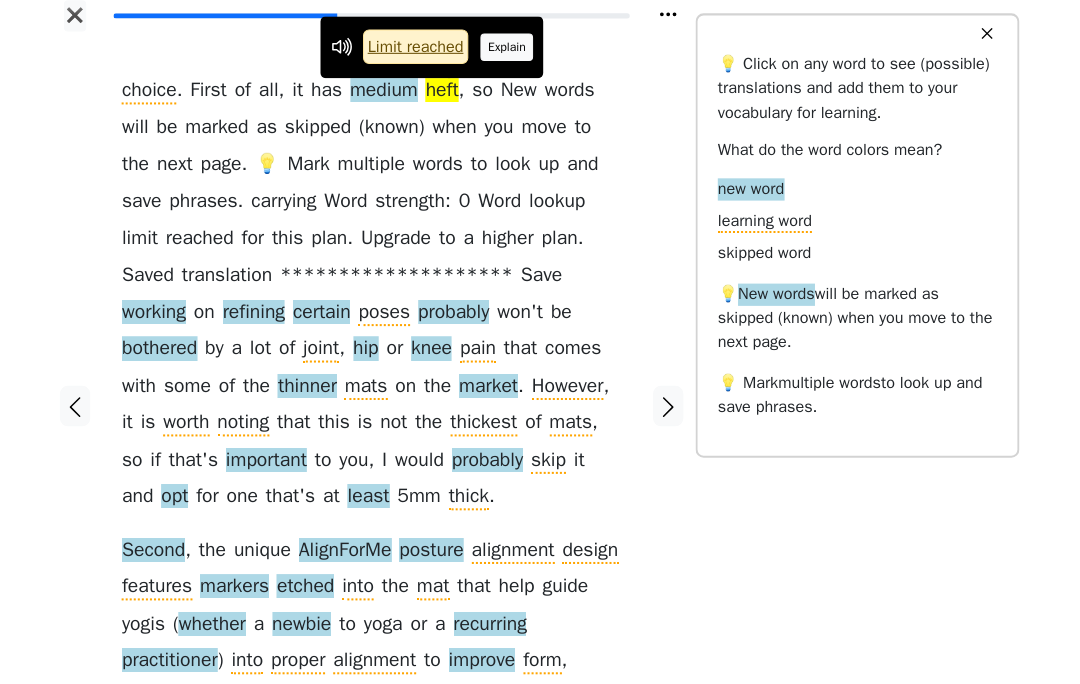 click on "Explain" at bounding box center (514, 54) 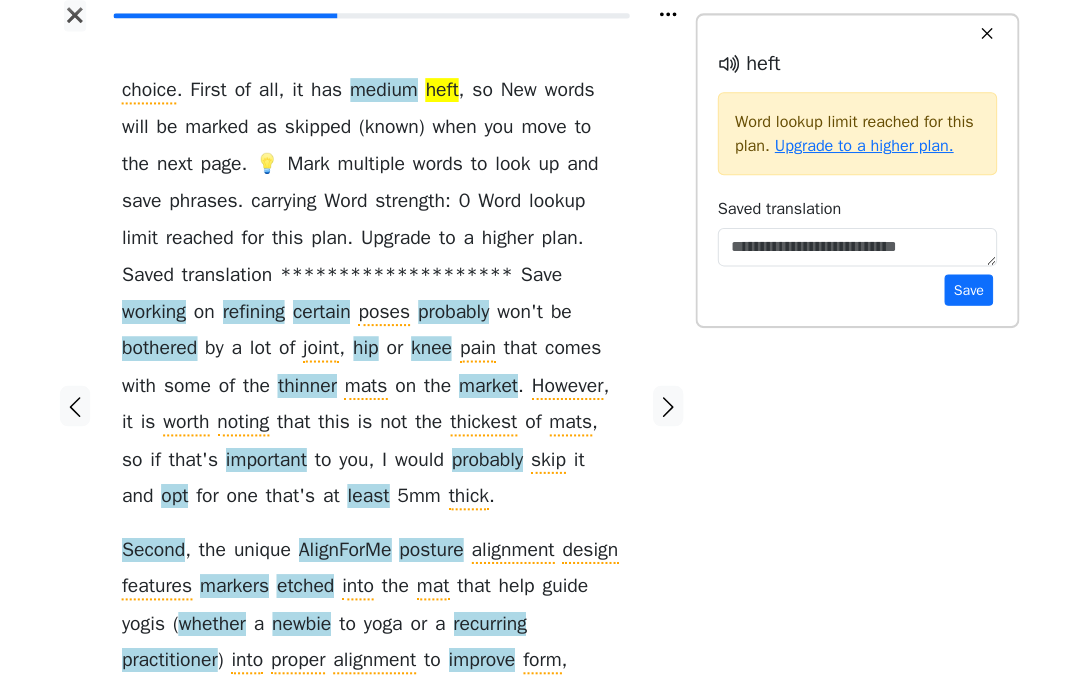 click on "Saved translation" at bounding box center (860, 214) 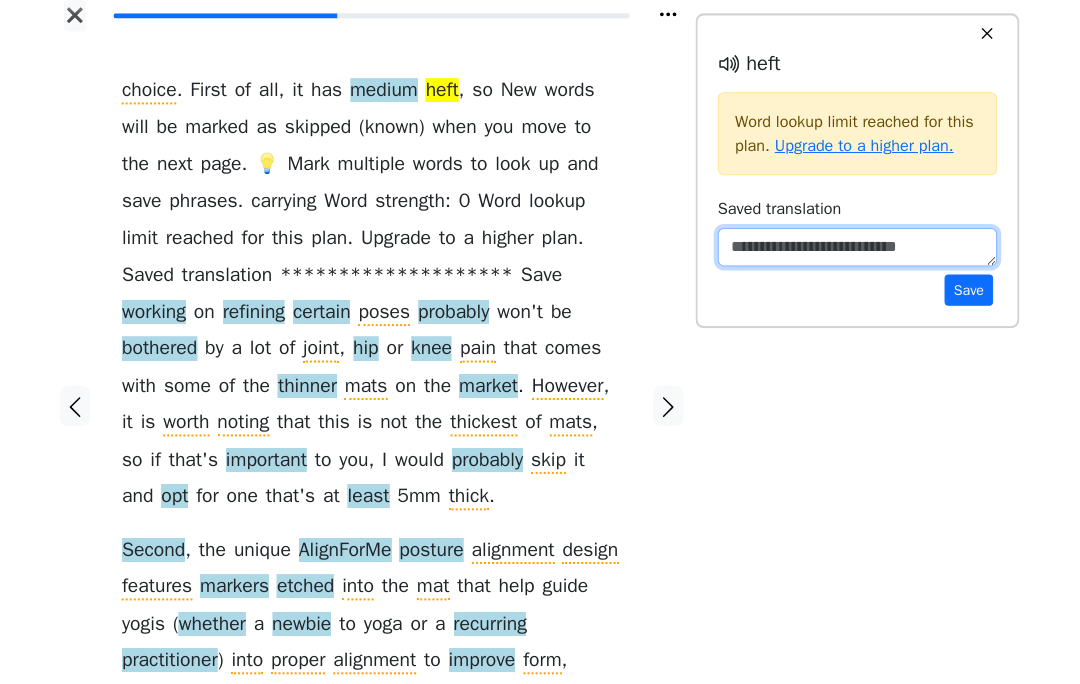 click at bounding box center (860, 252) 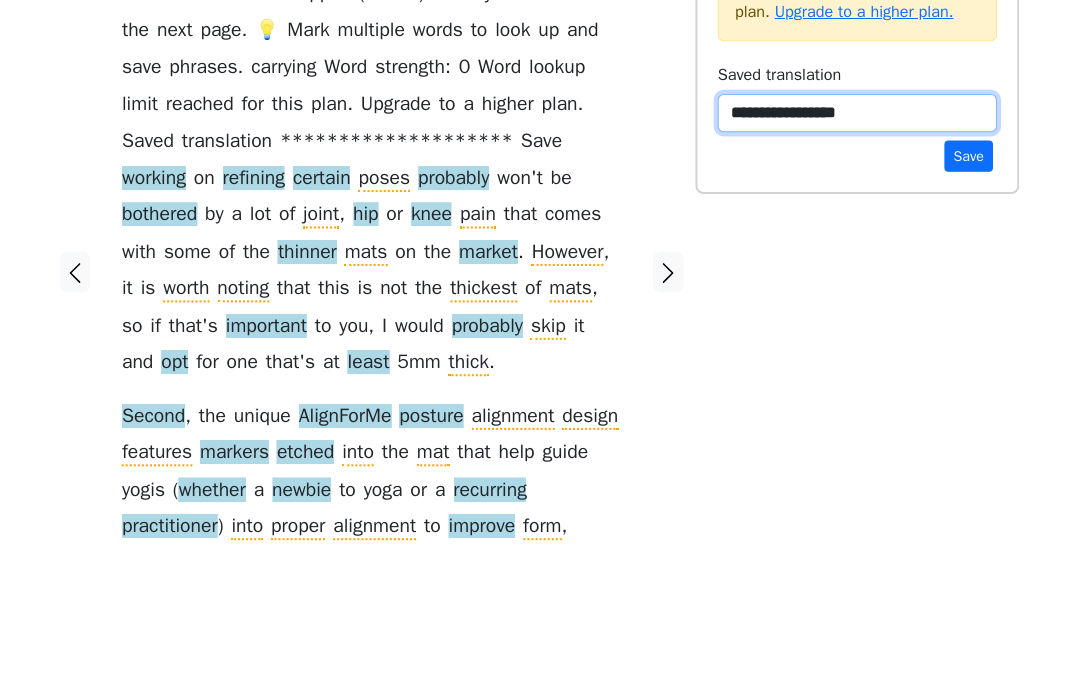 type on "**********" 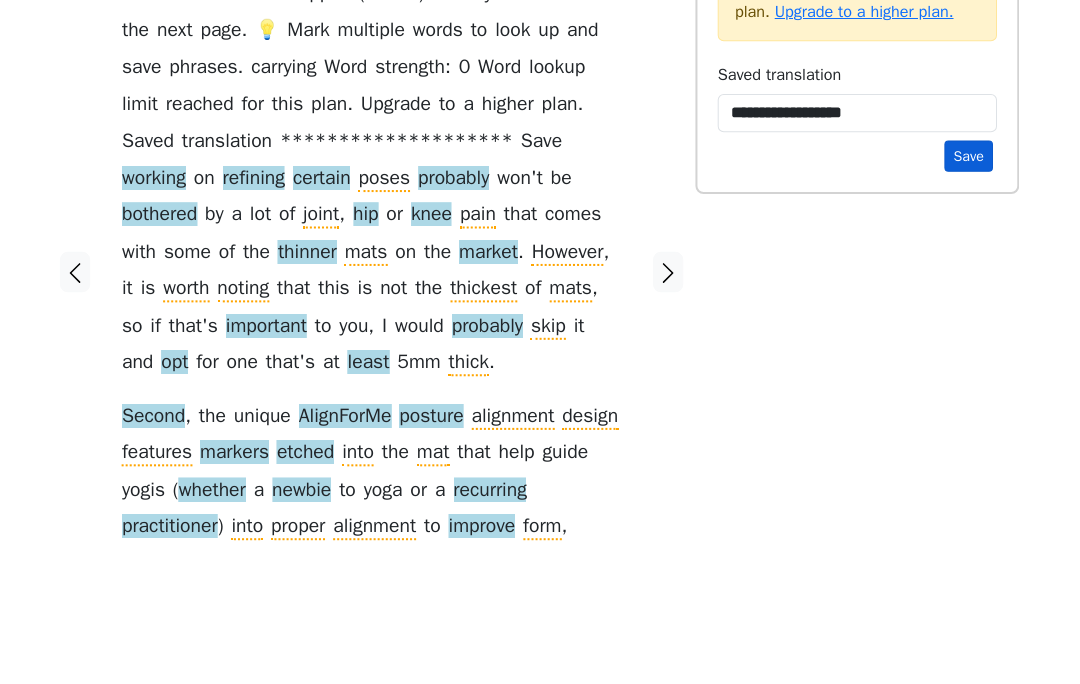 click on "Save" at bounding box center (970, 294) 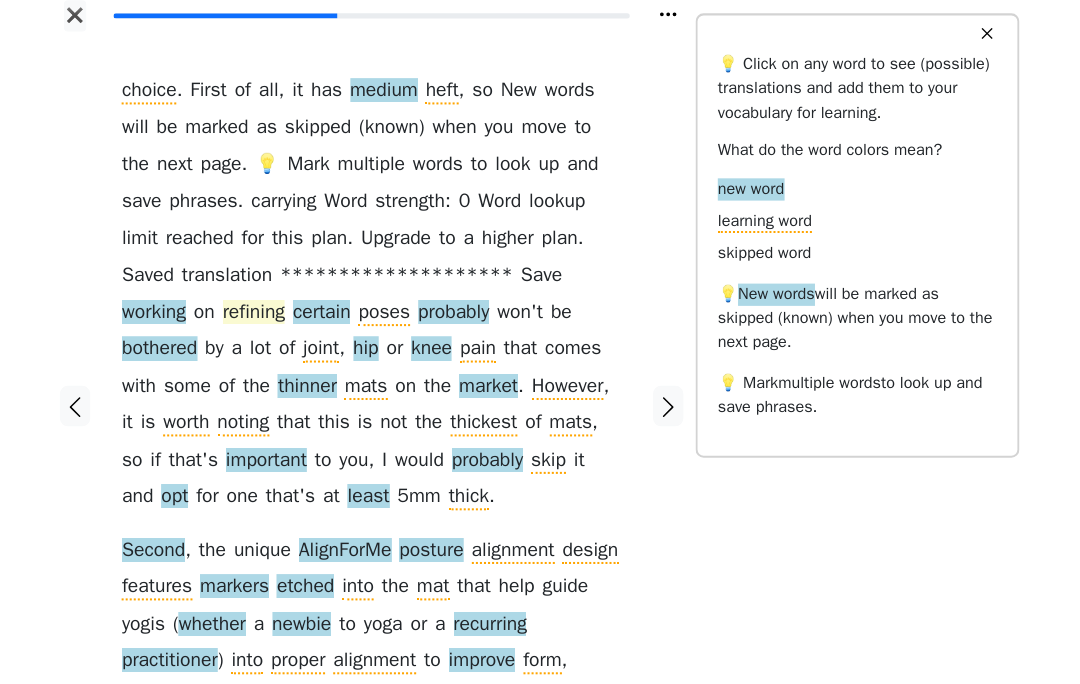 click on "refining" at bounding box center [264, 317] 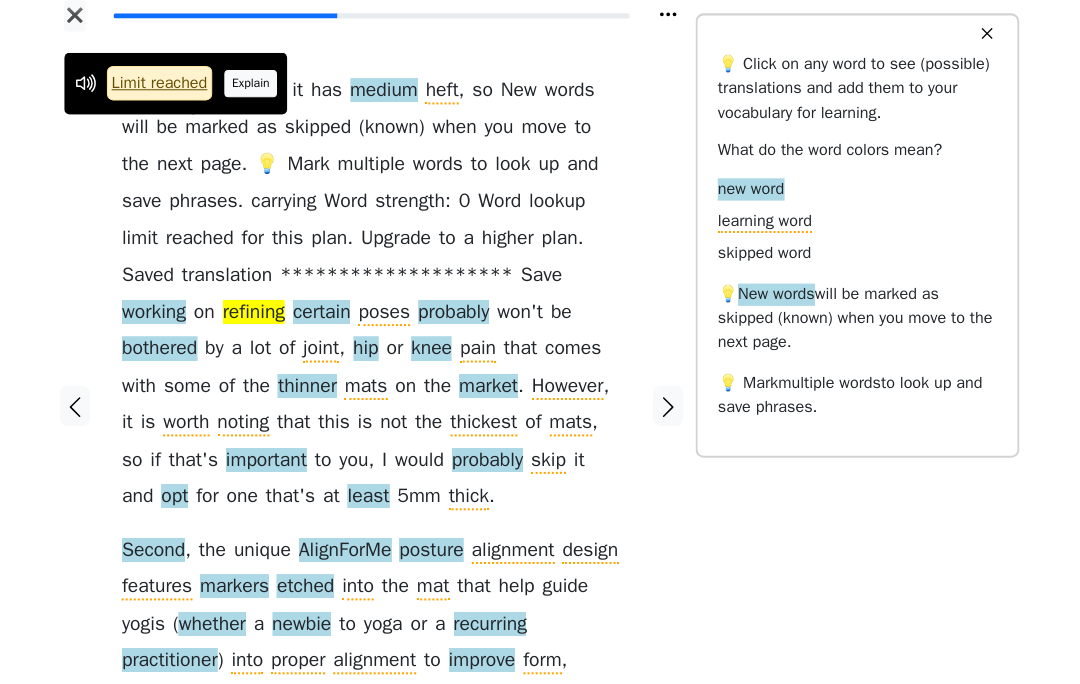 click on "Explain" at bounding box center (261, 90) 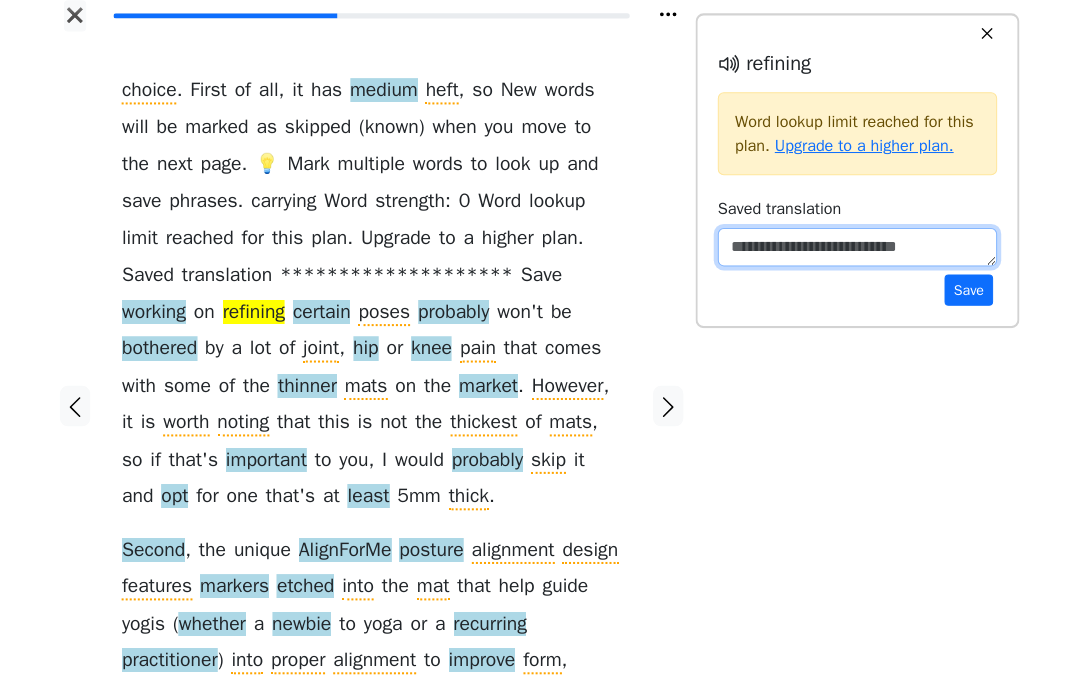 click at bounding box center (860, 252) 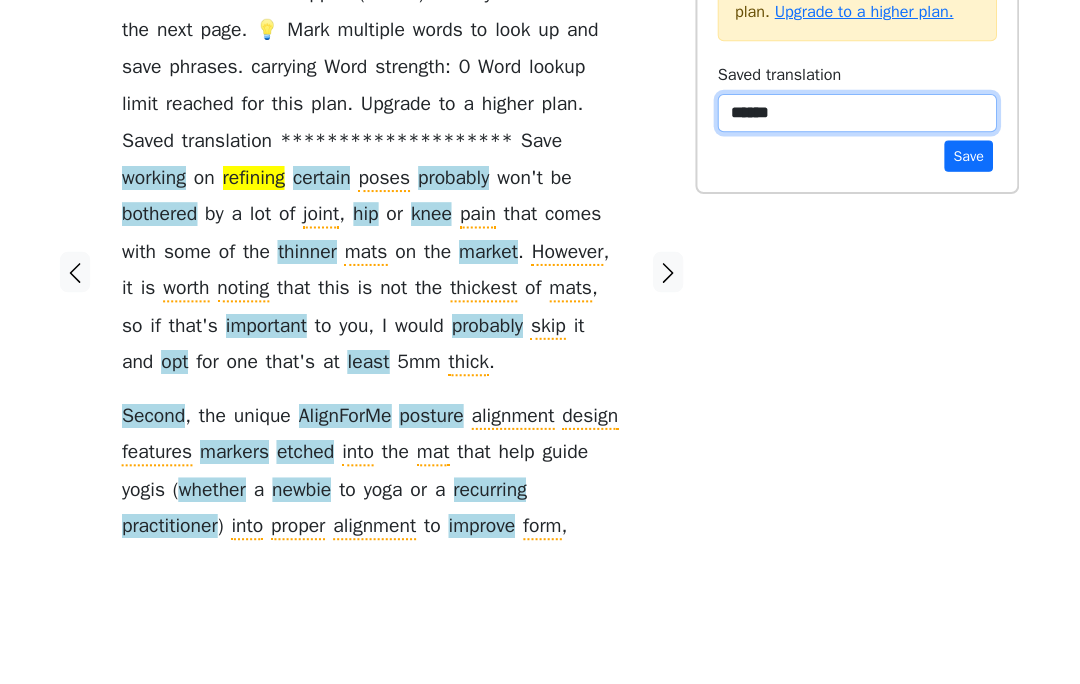 type on "*******" 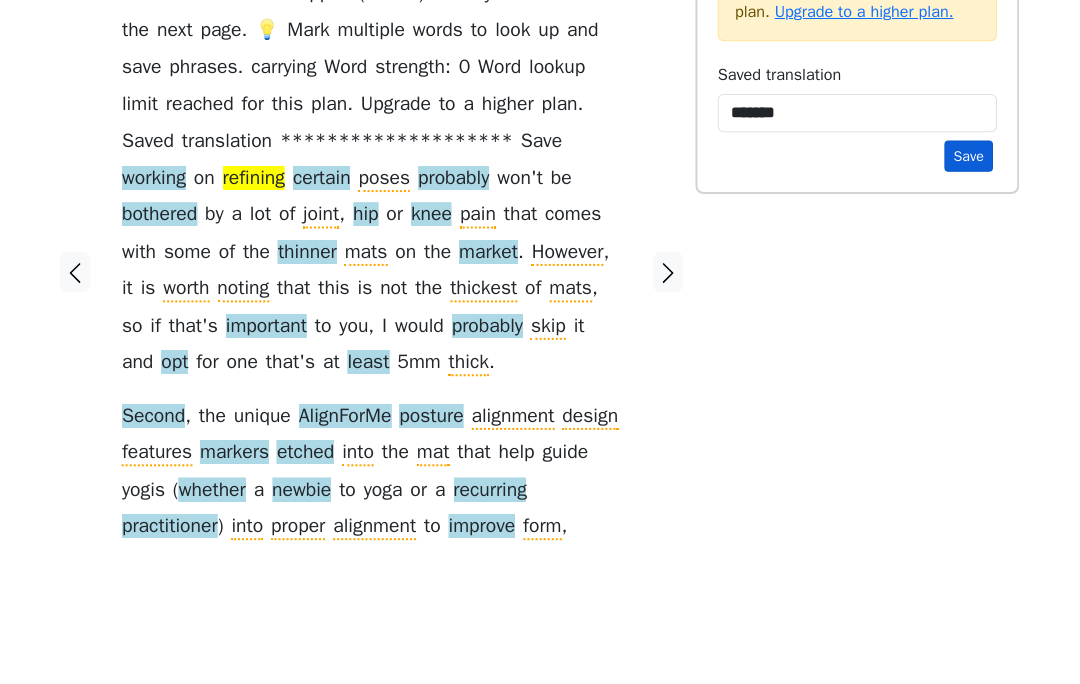 click on "Save" at bounding box center [970, 294] 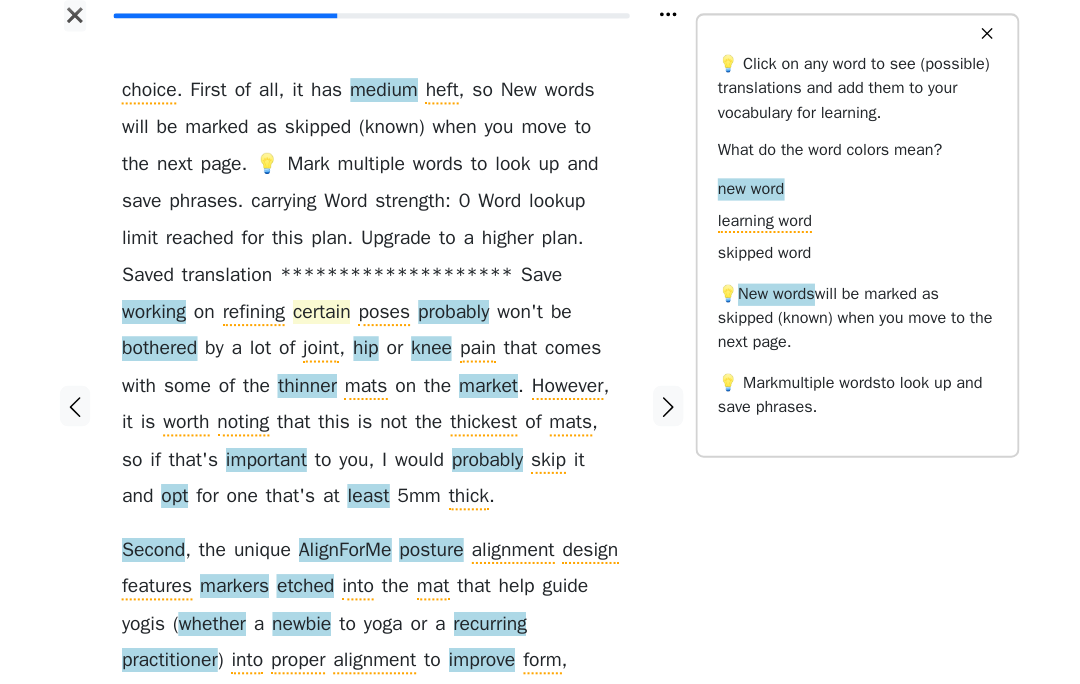 click on "certain" at bounding box center (330, 317) 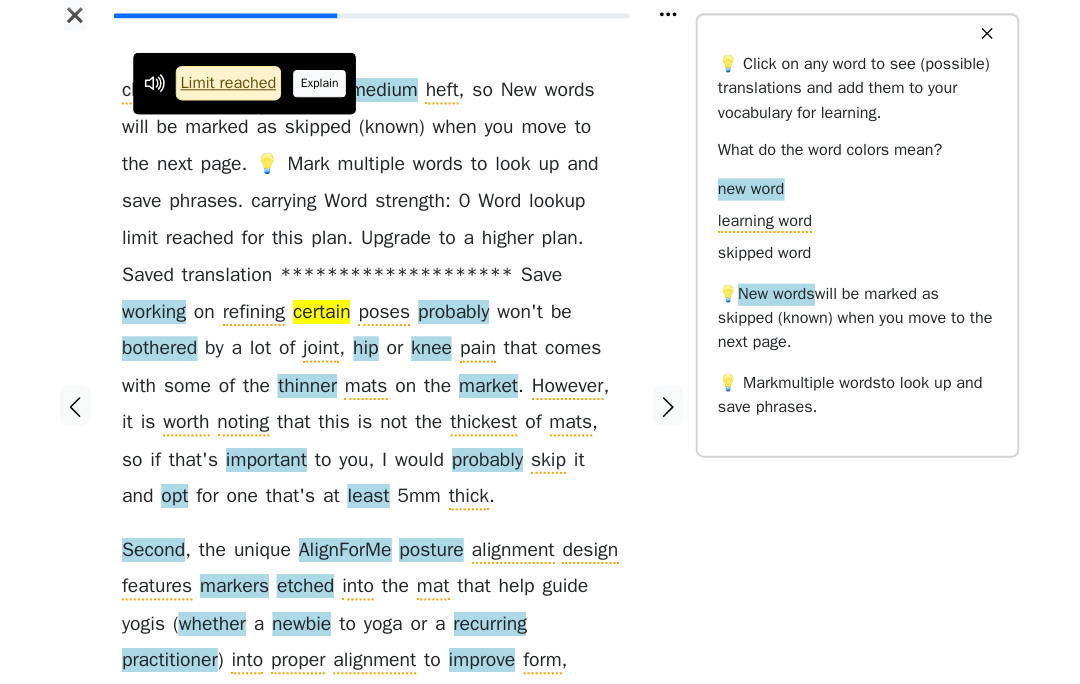 click on "Explain" at bounding box center [329, 90] 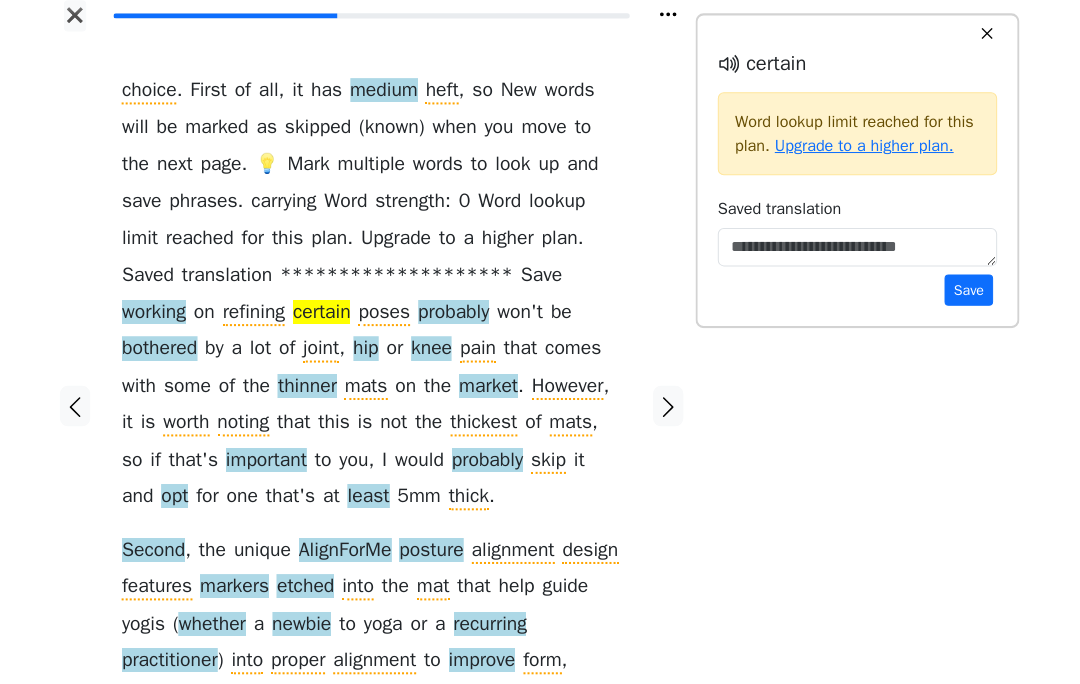 click on "certain Word lookup limit reached for this plan.   Upgrade to a higher plan. Saved translation Save" at bounding box center (860, 184) 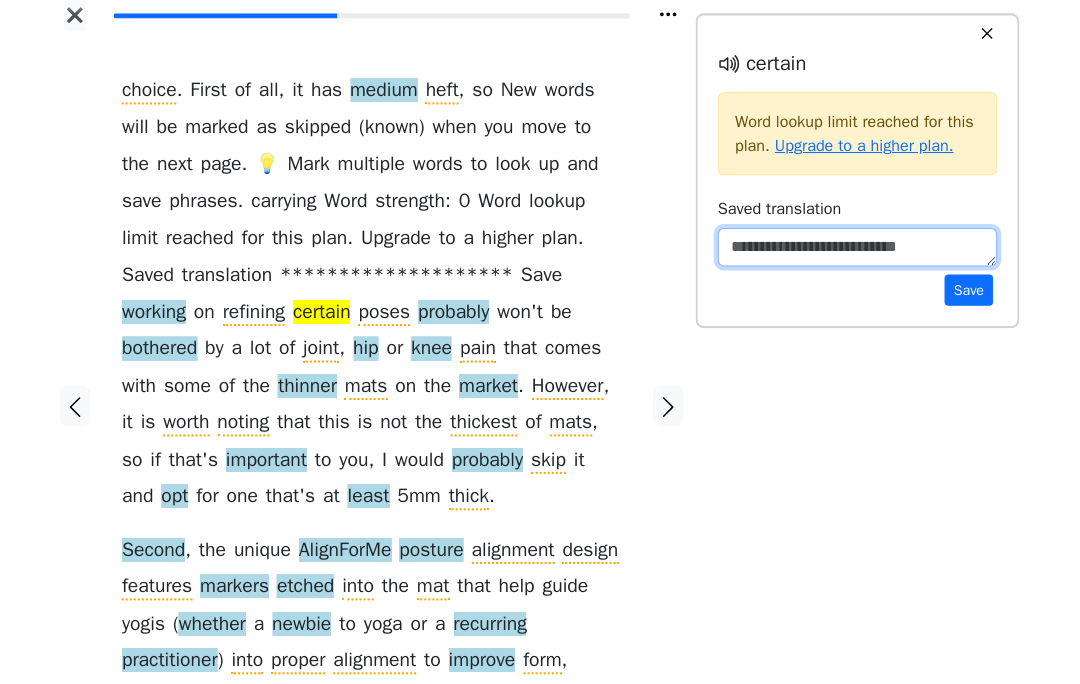 click at bounding box center (860, 252) 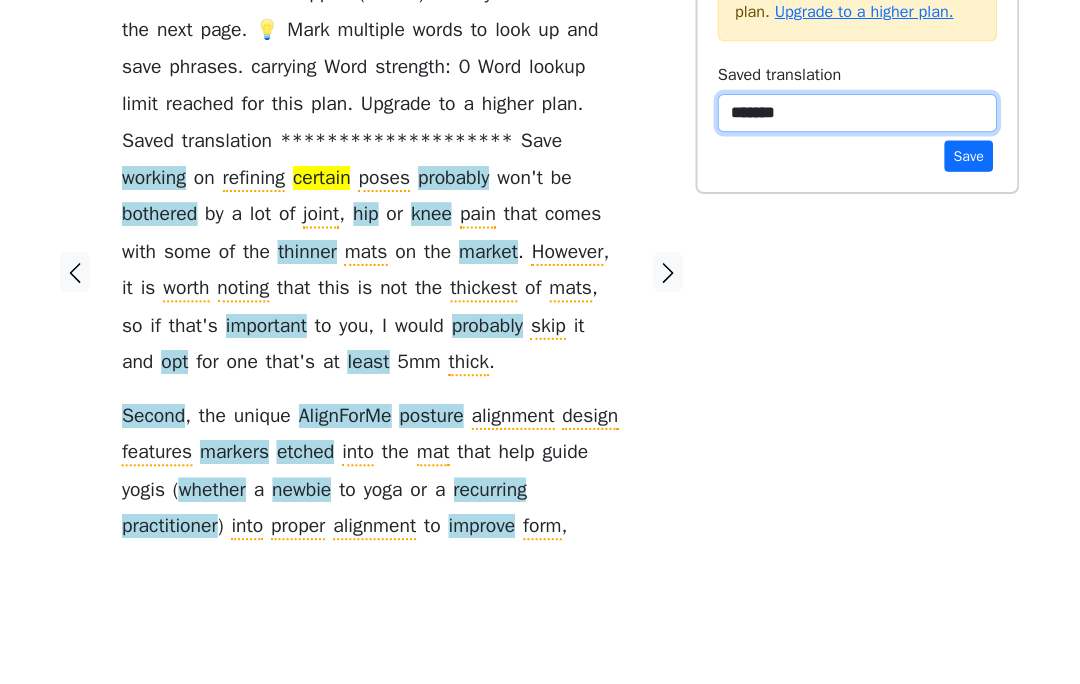 type on "*******" 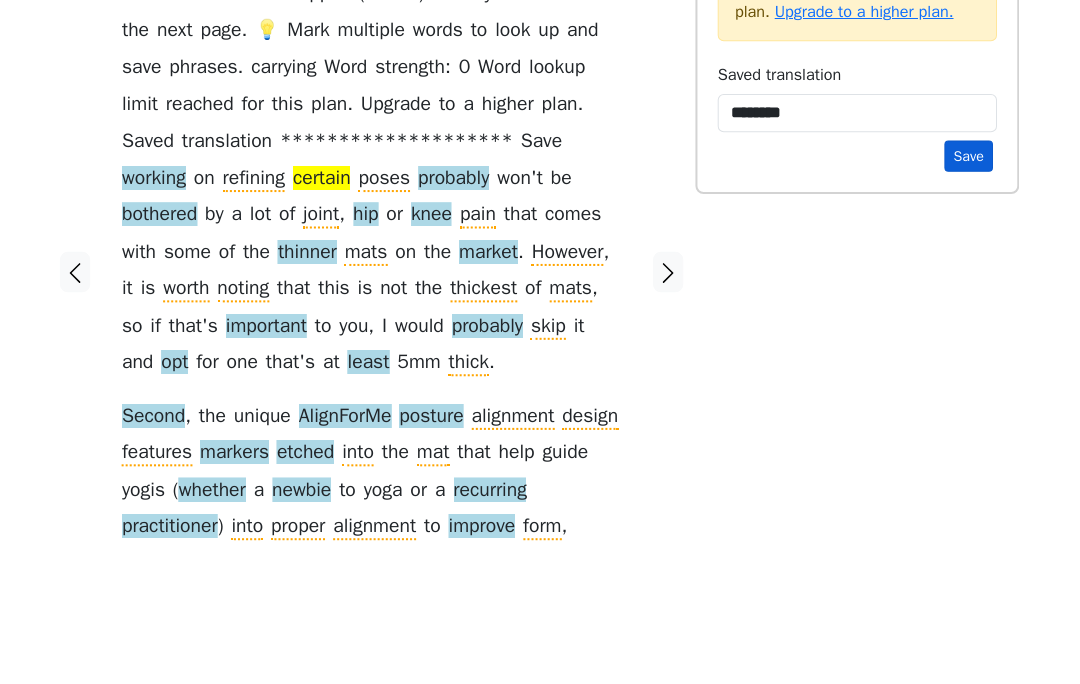 click on "Save" at bounding box center (970, 294) 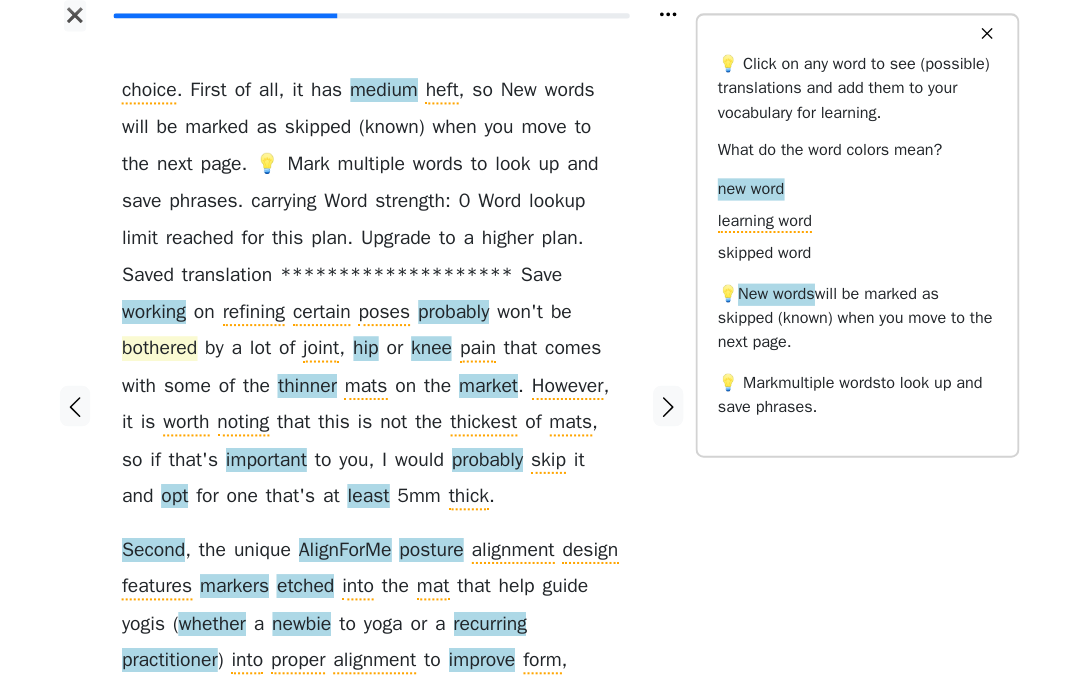 click on "bothered" at bounding box center (170, 353) 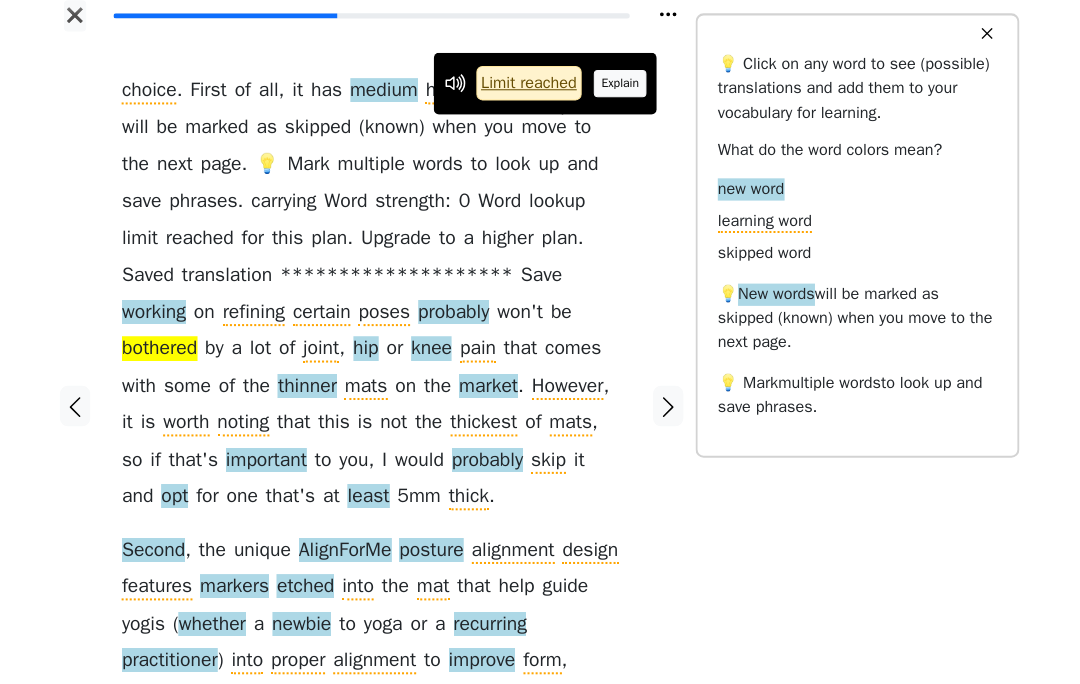 click on "Explain" at bounding box center (626, 90) 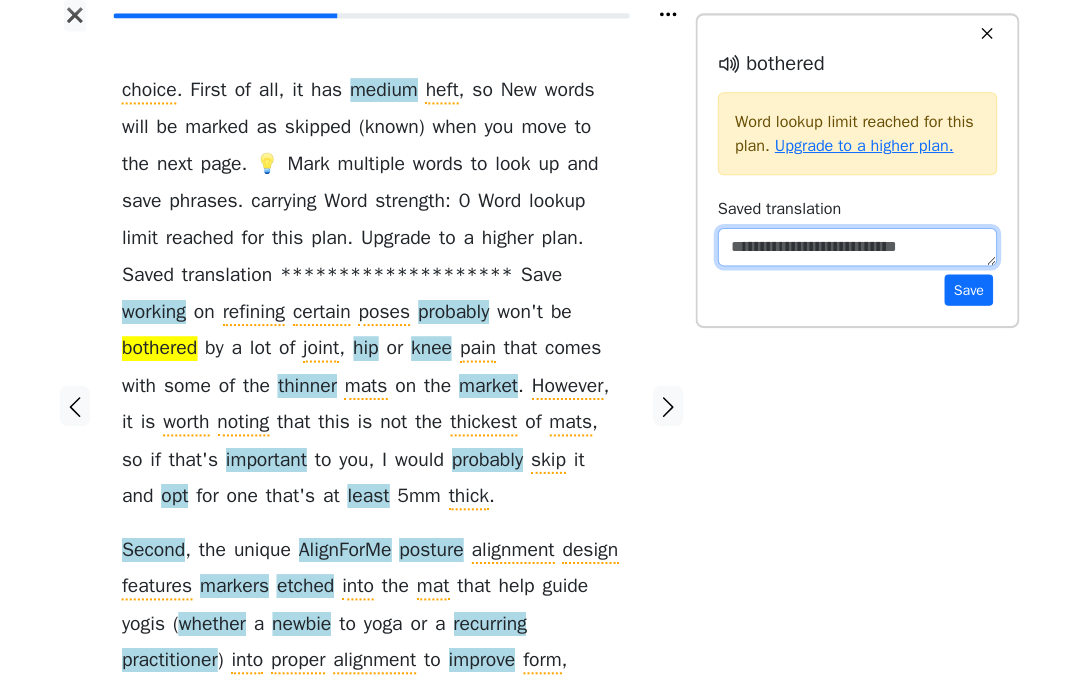 click at bounding box center [860, 252] 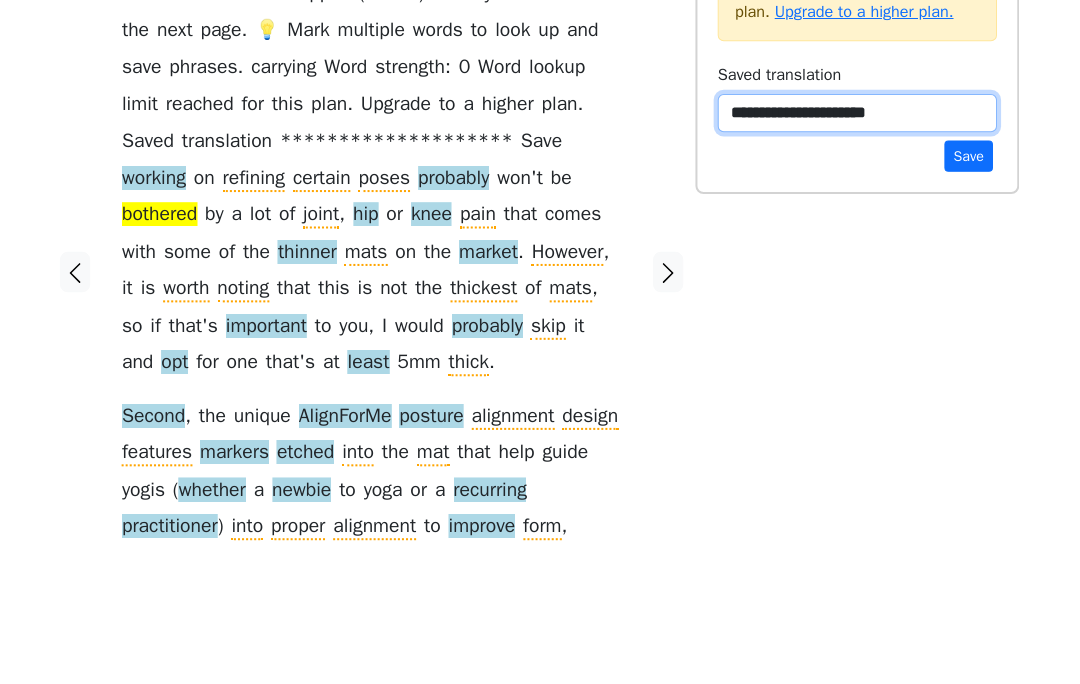 type on "**********" 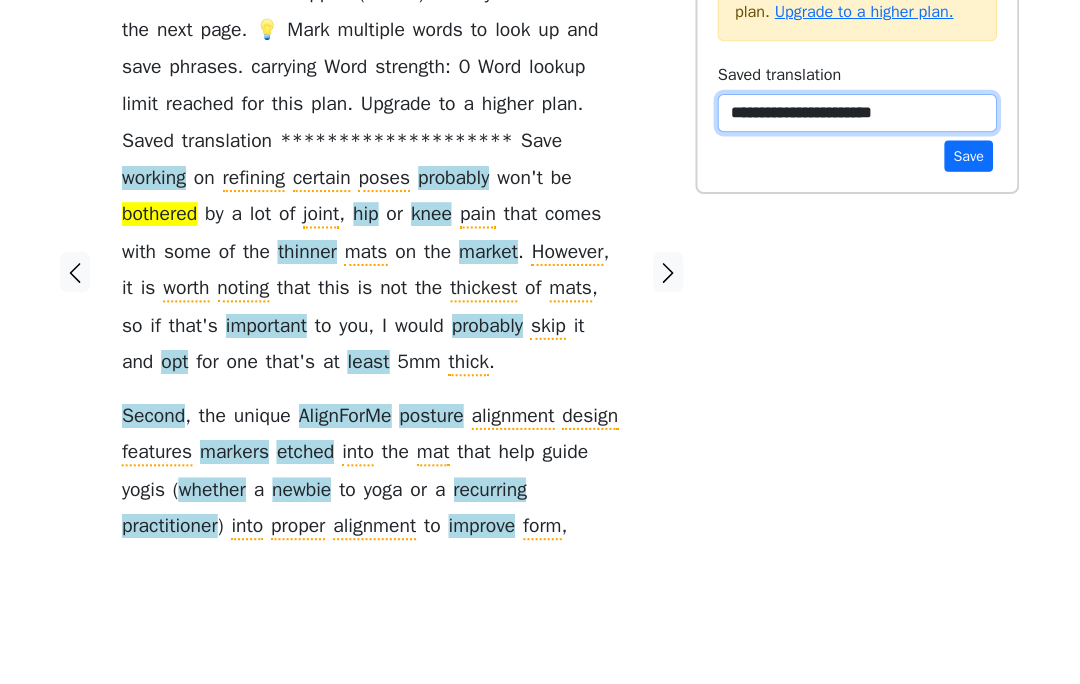 click on "**********" at bounding box center [860, 252] 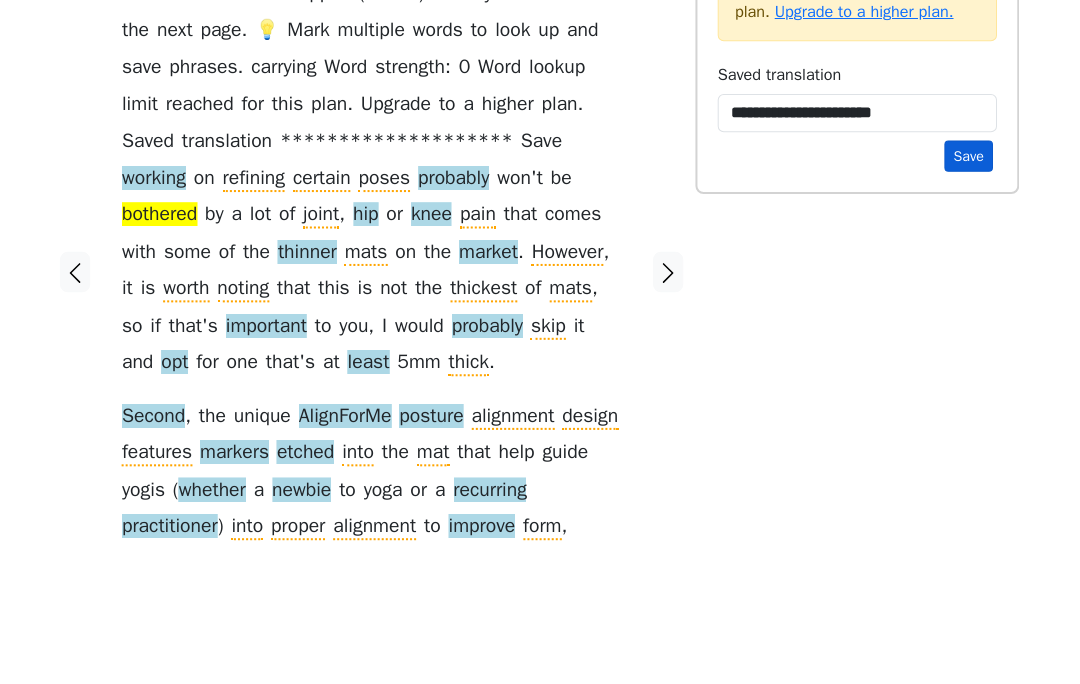click on "Save" at bounding box center [970, 294] 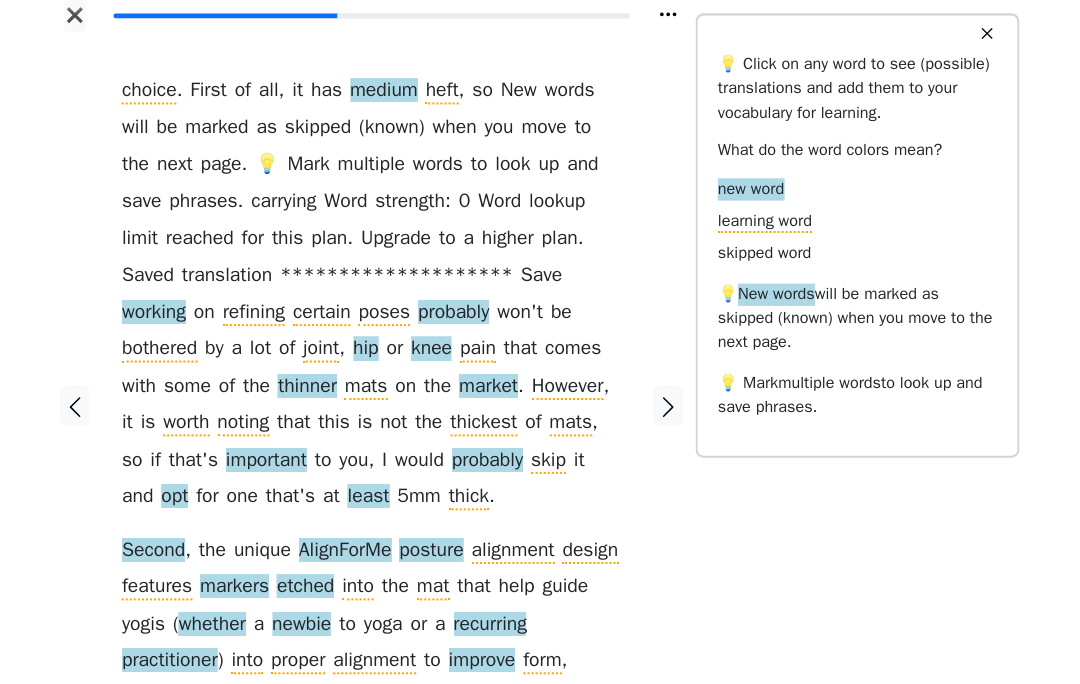 click on "✖ Reader settings Quick word lookup Global settings Expand AI explanation box by default   Open original article   Support center   Send bugs & feedback" at bounding box center [380, 15] 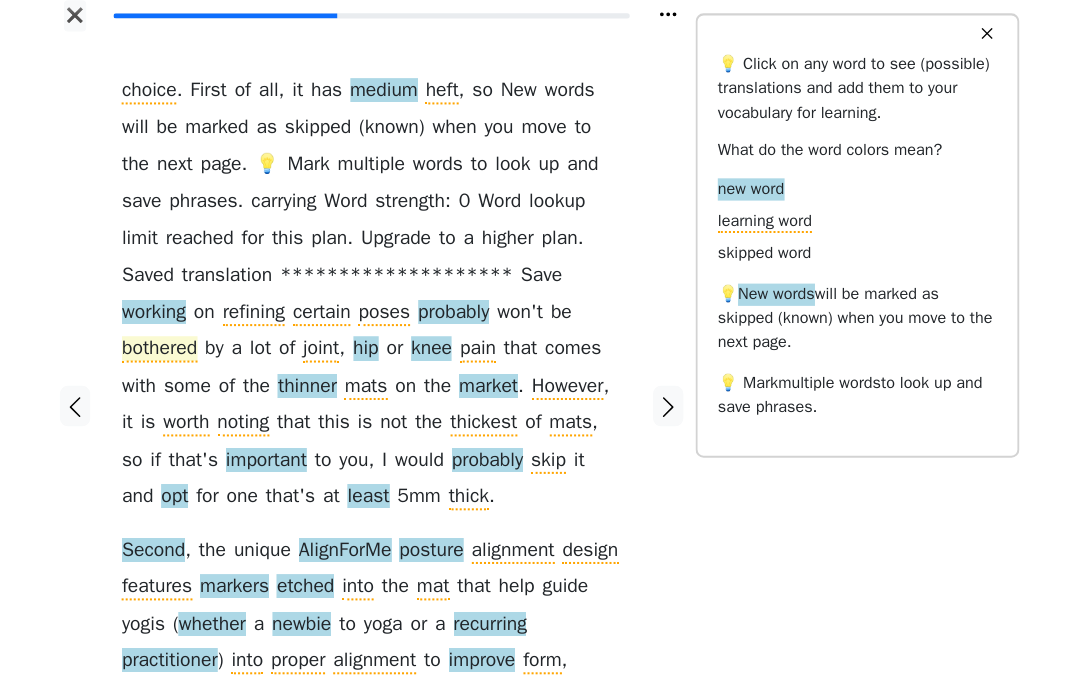 click on "bothered" at bounding box center (170, 353) 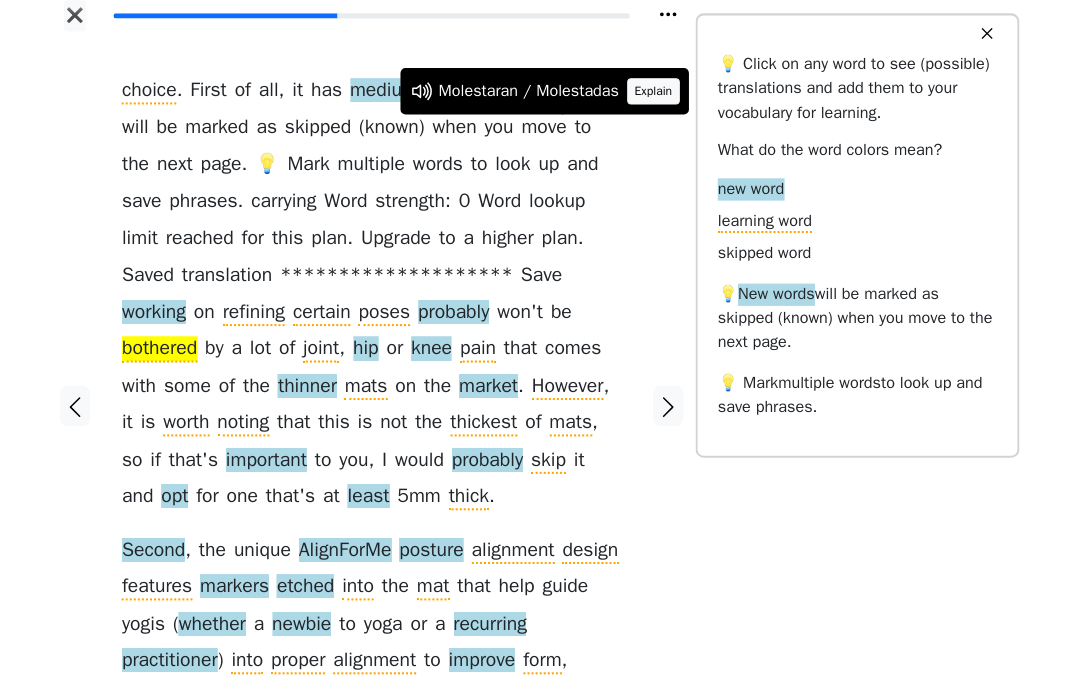 click on "Explain" at bounding box center (658, 98) 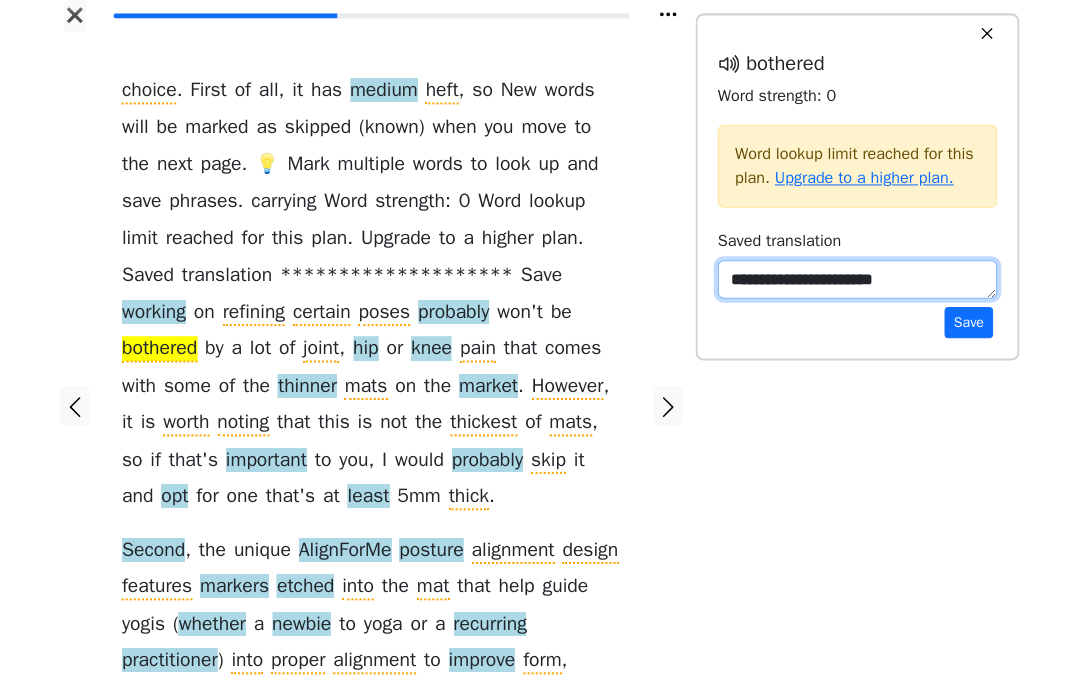 click on "**********" at bounding box center (860, 284) 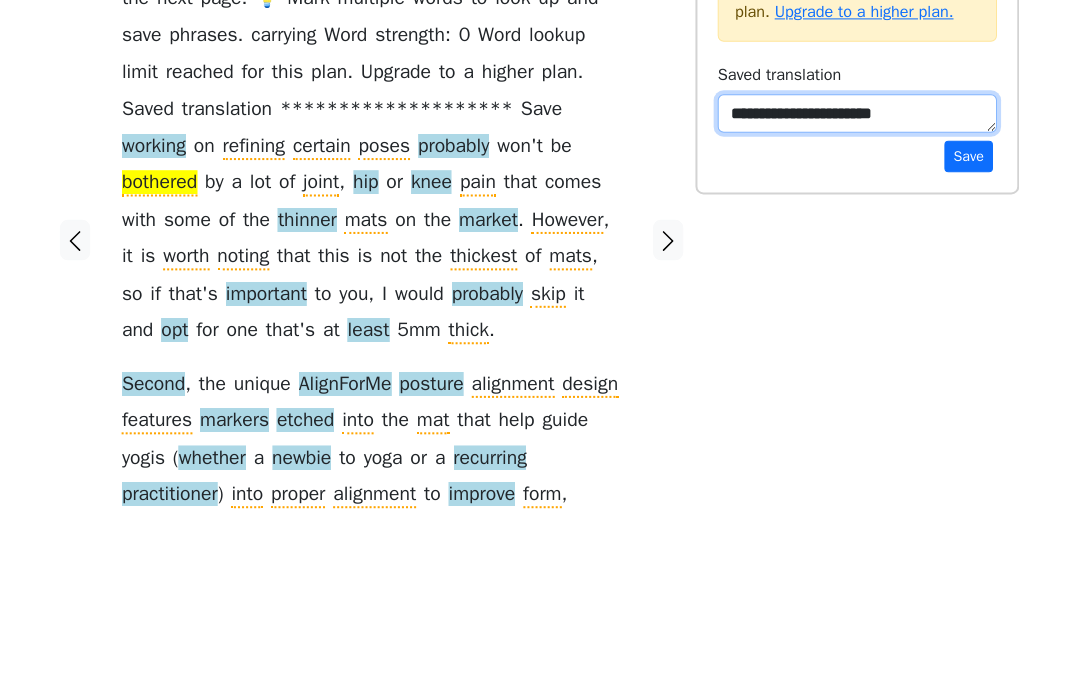 click on "**********" at bounding box center [860, 284] 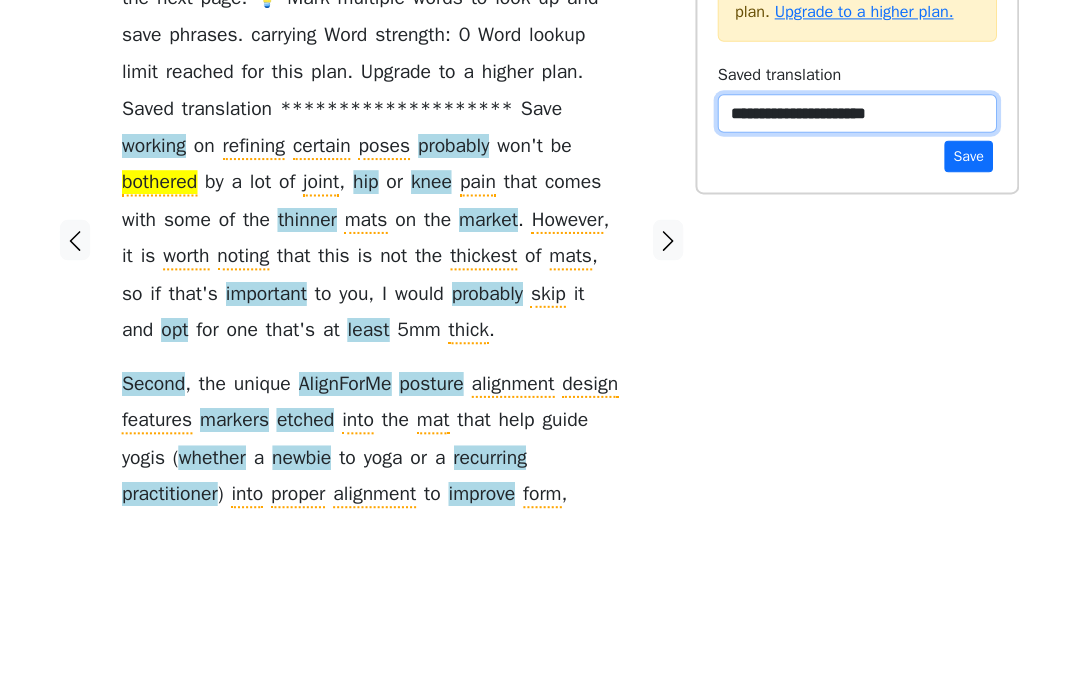 type on "**********" 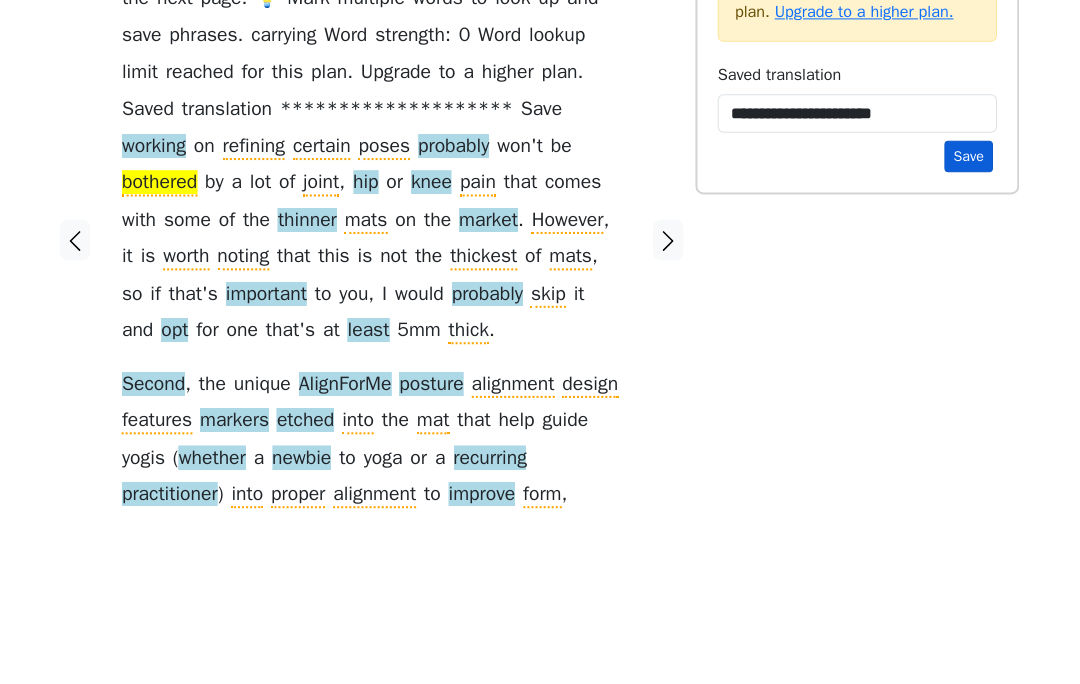 click on "Save" at bounding box center (970, 326) 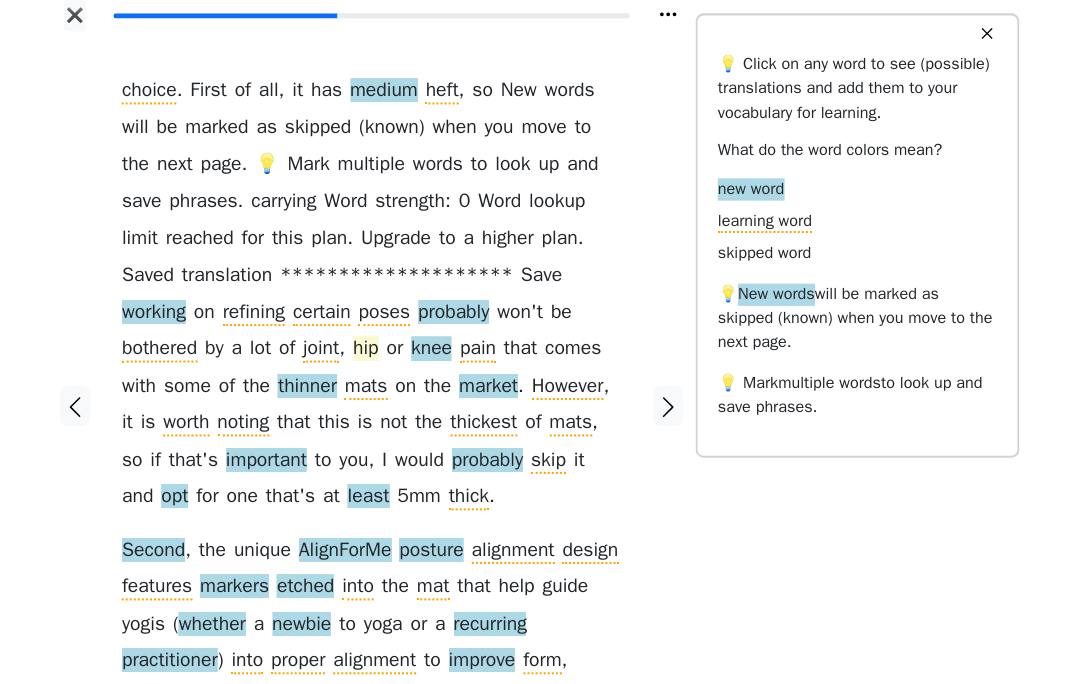 click on "hip" at bounding box center [374, 353] 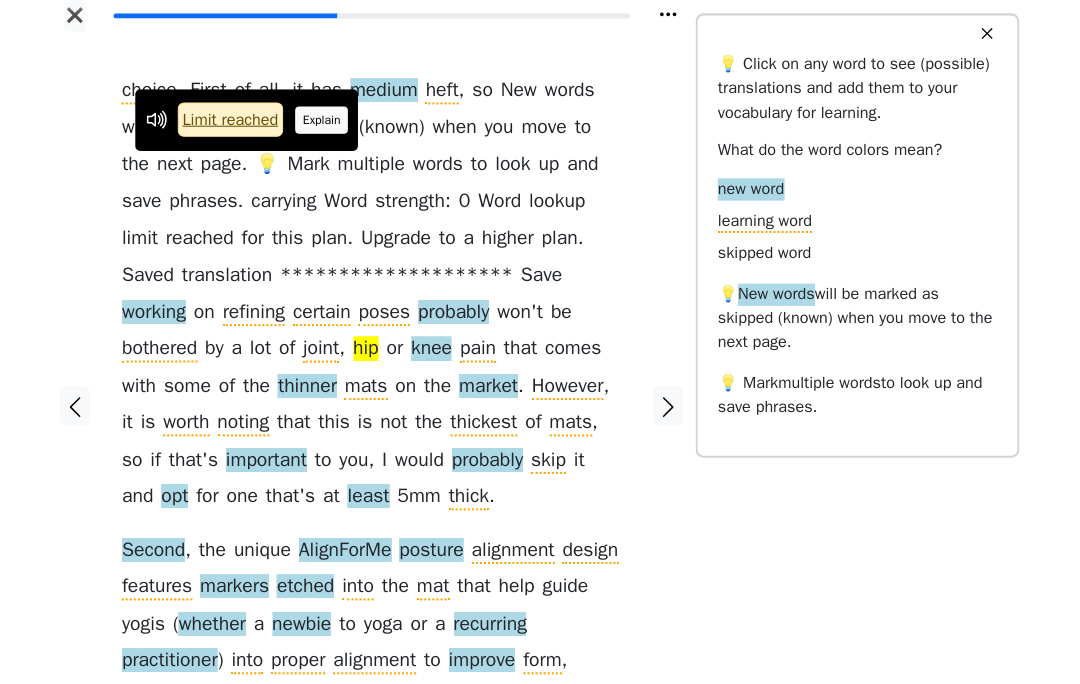 click on "Explain" at bounding box center [331, 126] 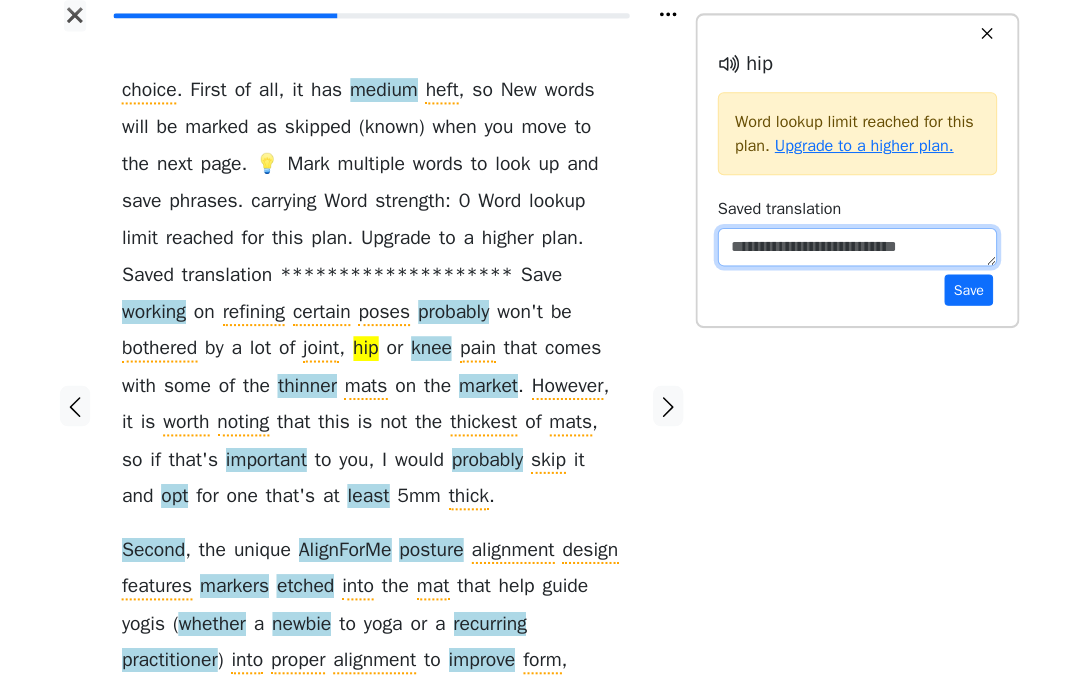 click at bounding box center [860, 252] 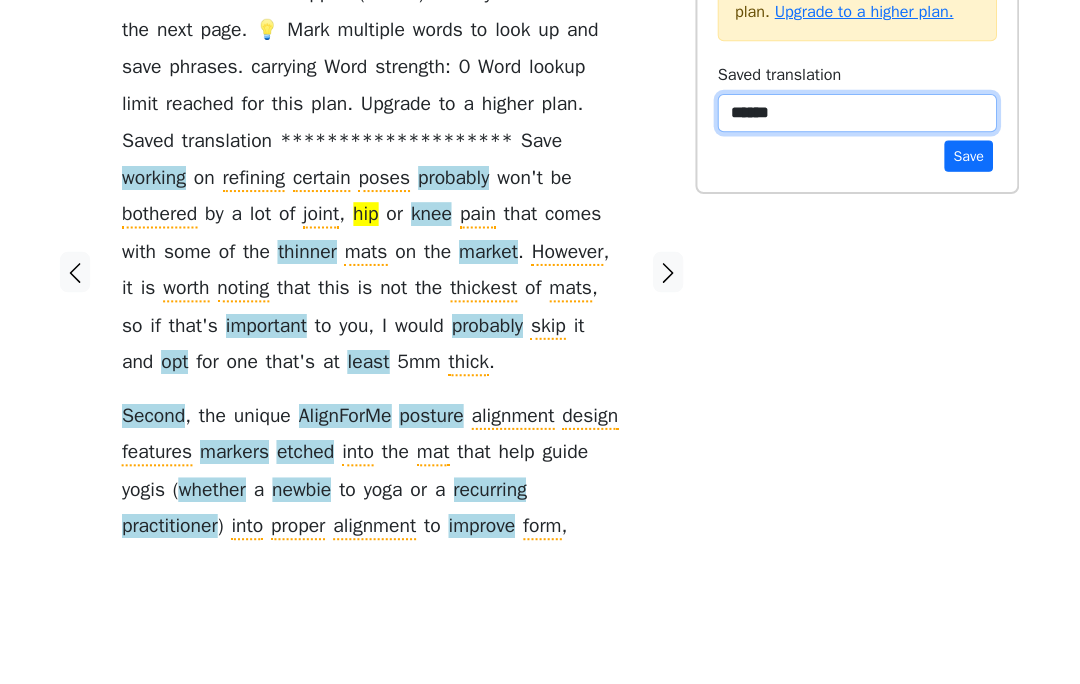 type on "******" 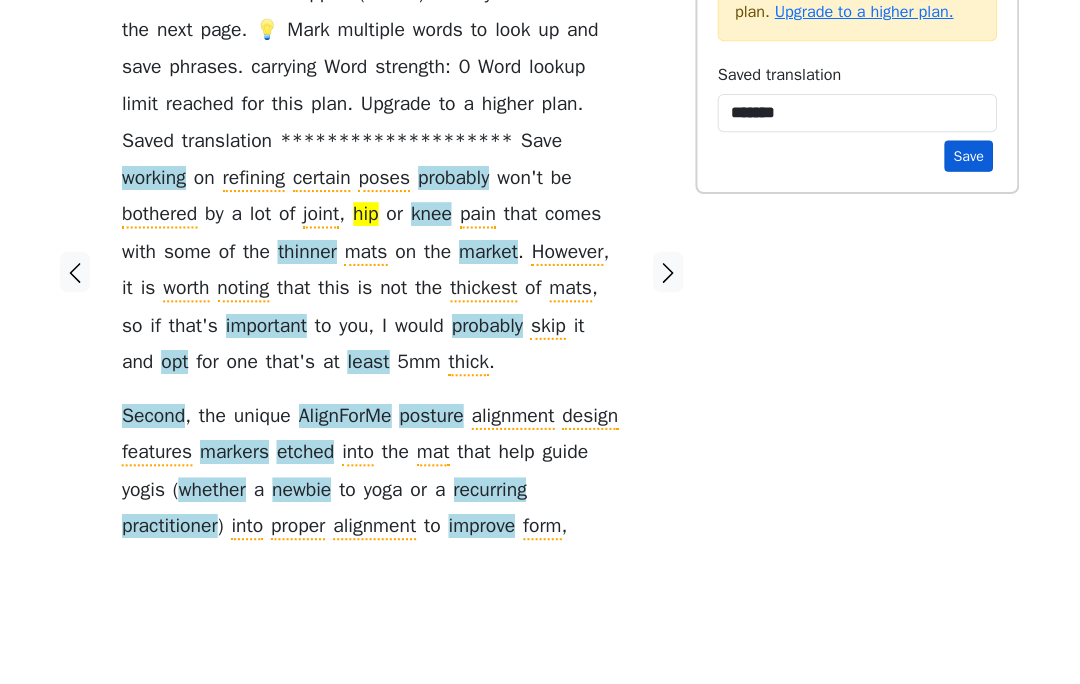 click on "Save" at bounding box center [970, 294] 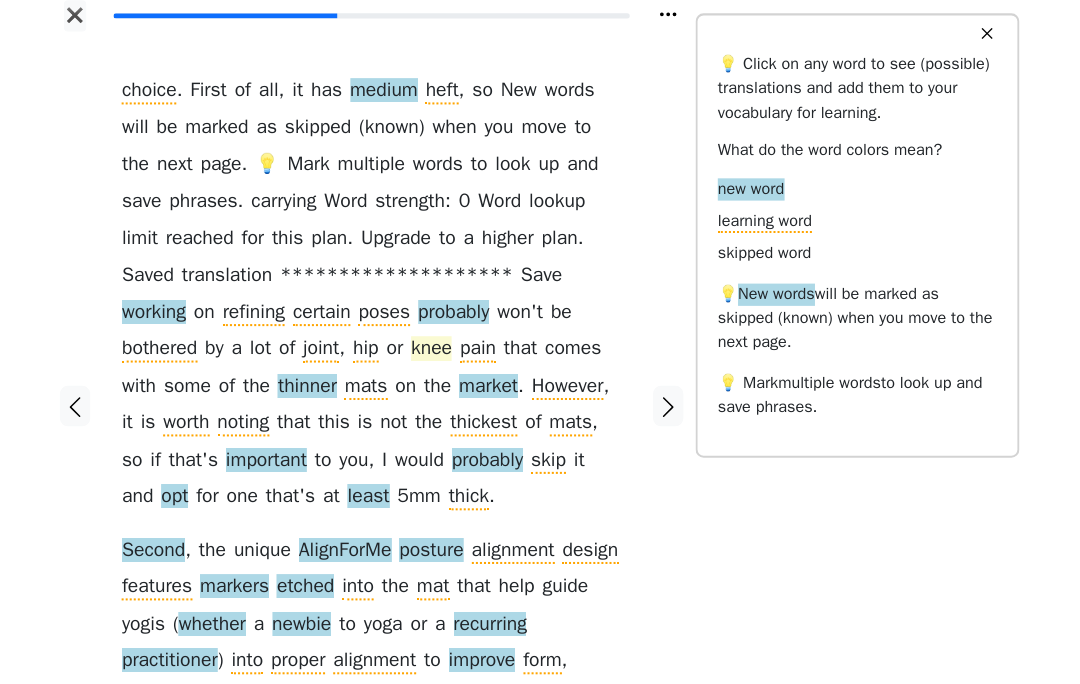 click on "knee" at bounding box center [439, 353] 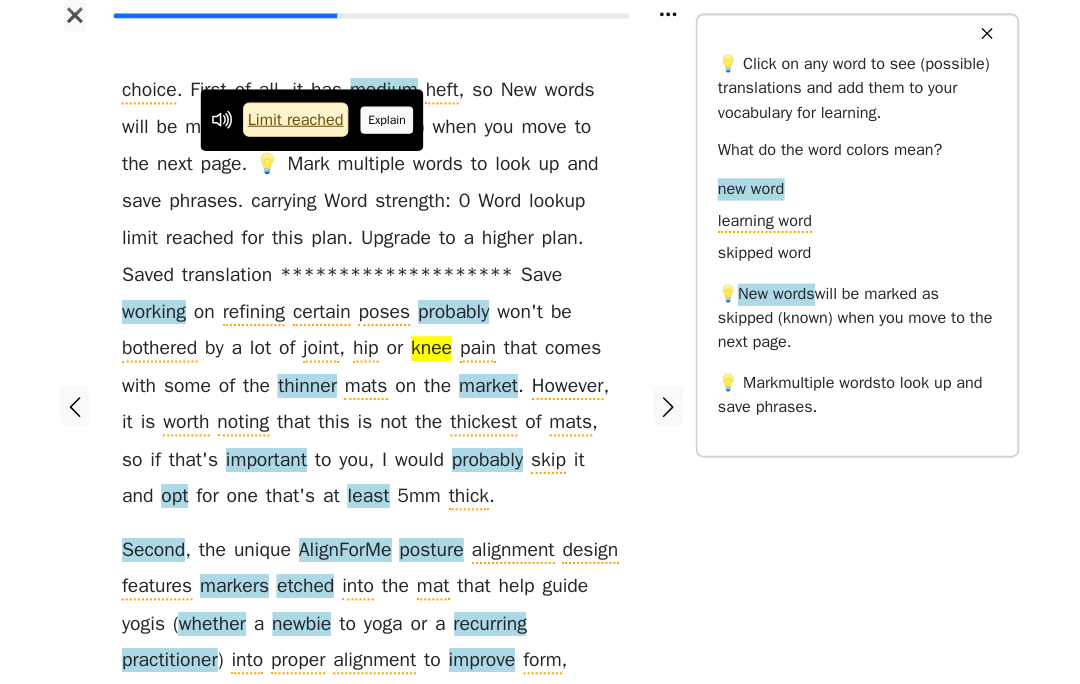 click on "Explain" at bounding box center (395, 126) 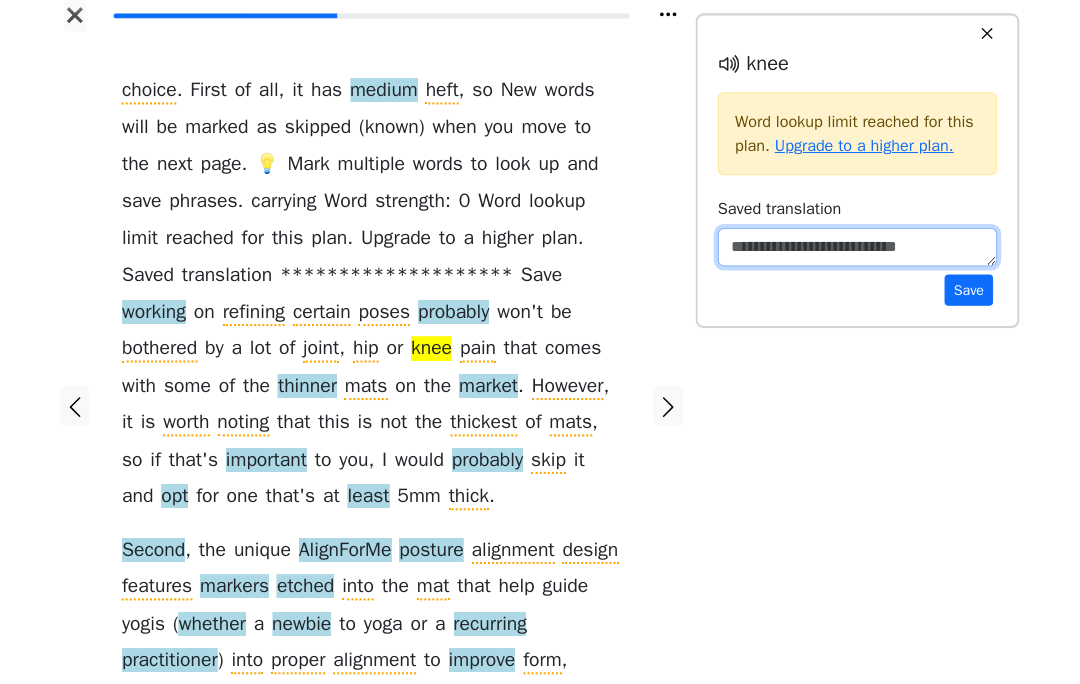 click at bounding box center (860, 252) 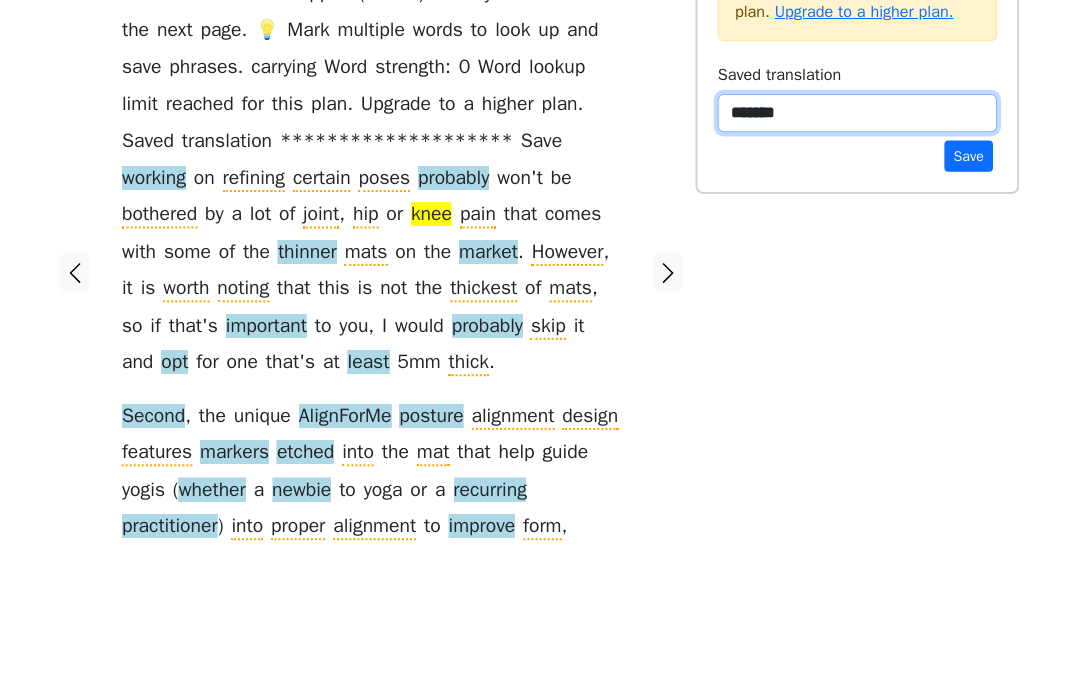 type on "*******" 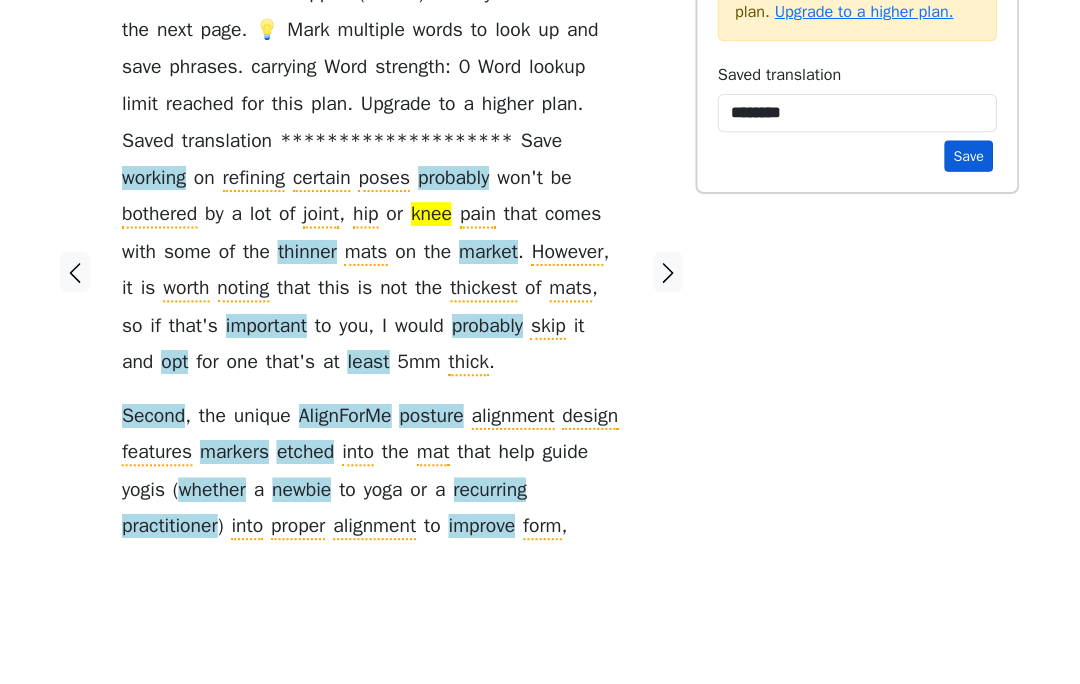 click on "Save" at bounding box center [970, 294] 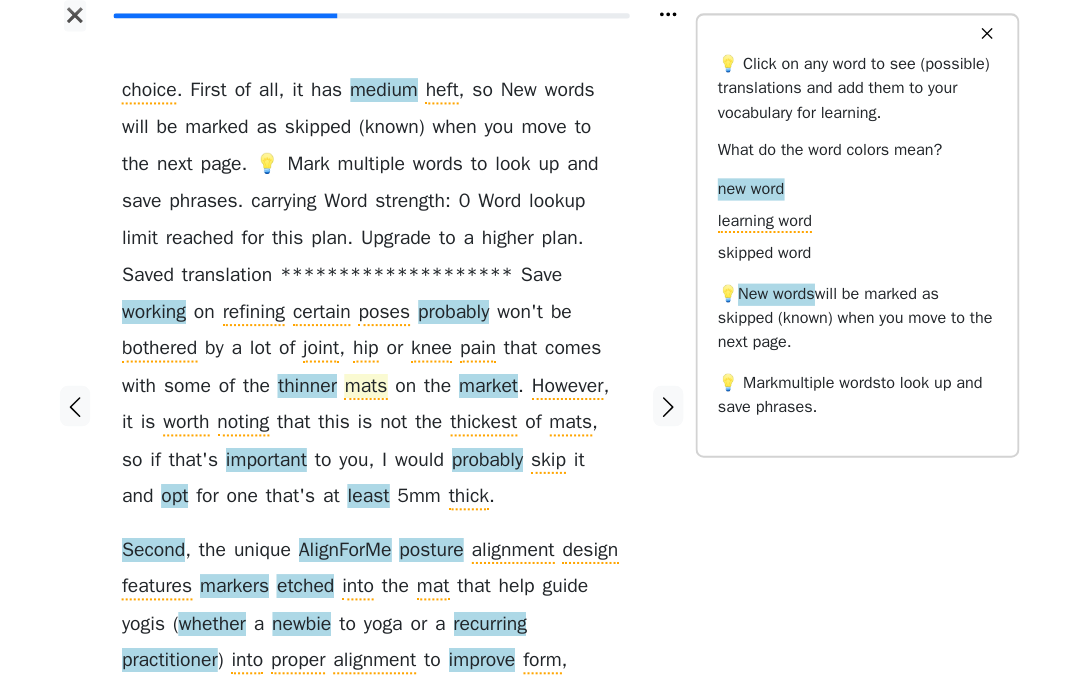 click on "mats" at bounding box center [374, 390] 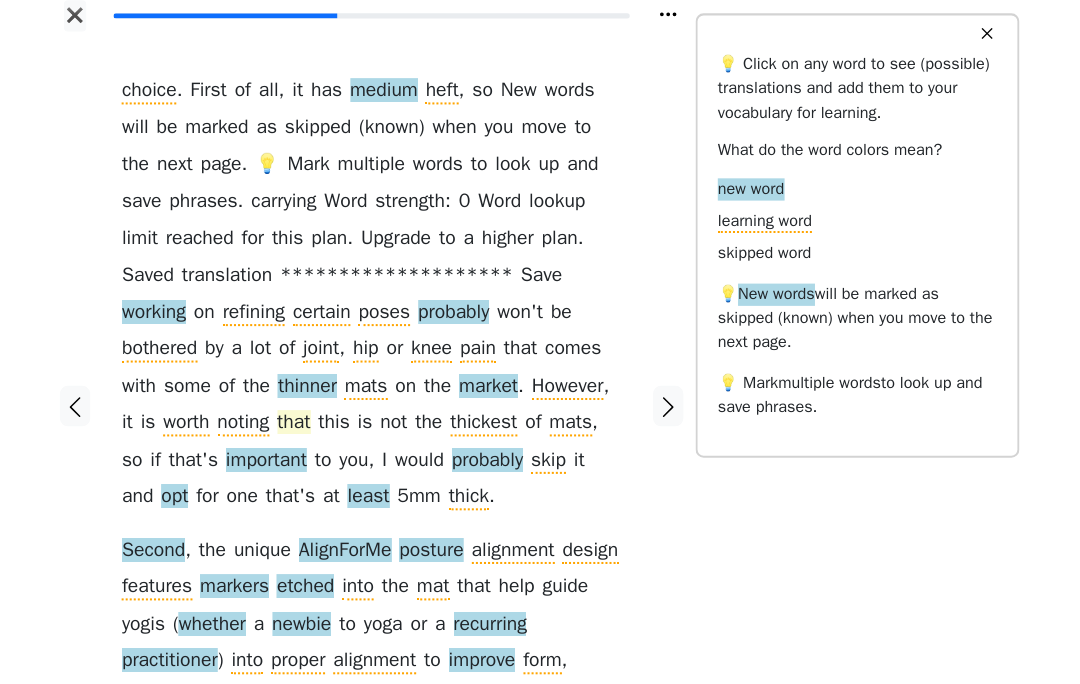 click on "that" at bounding box center [303, 426] 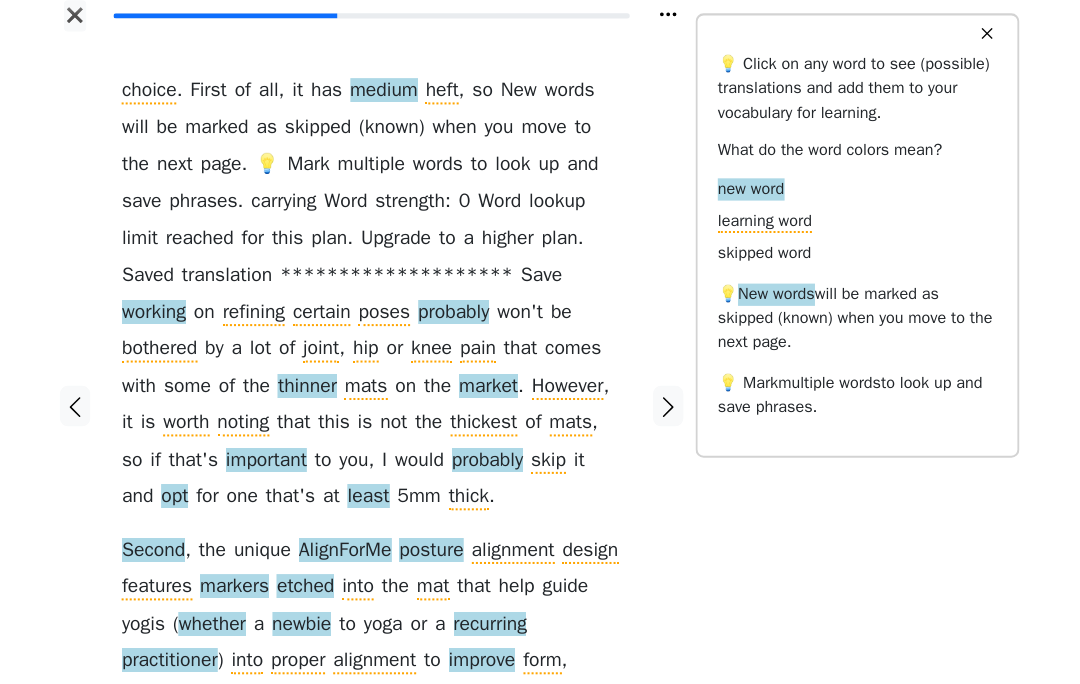 click at bounding box center (86, 409) 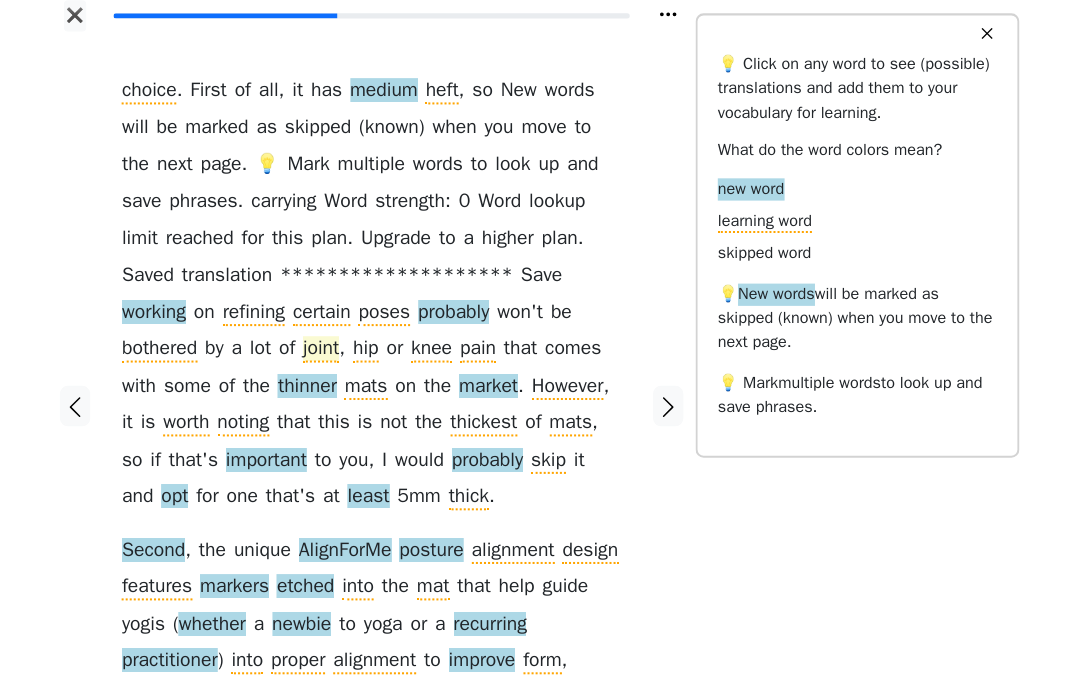 click on "joint" at bounding box center (330, 353) 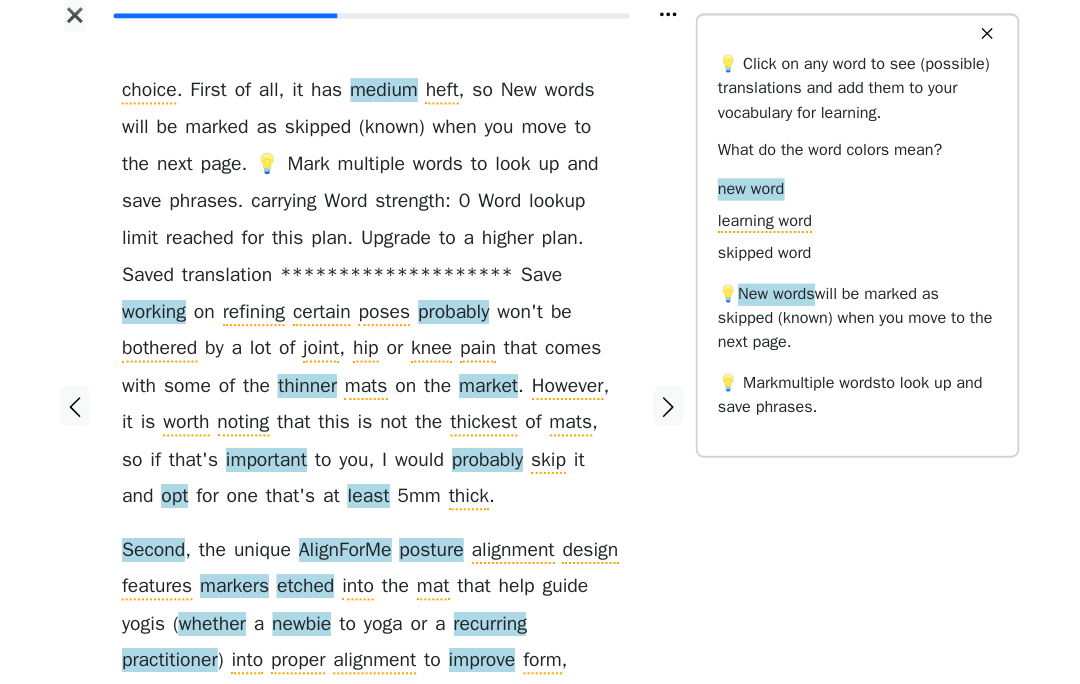 click at bounding box center (86, 409) 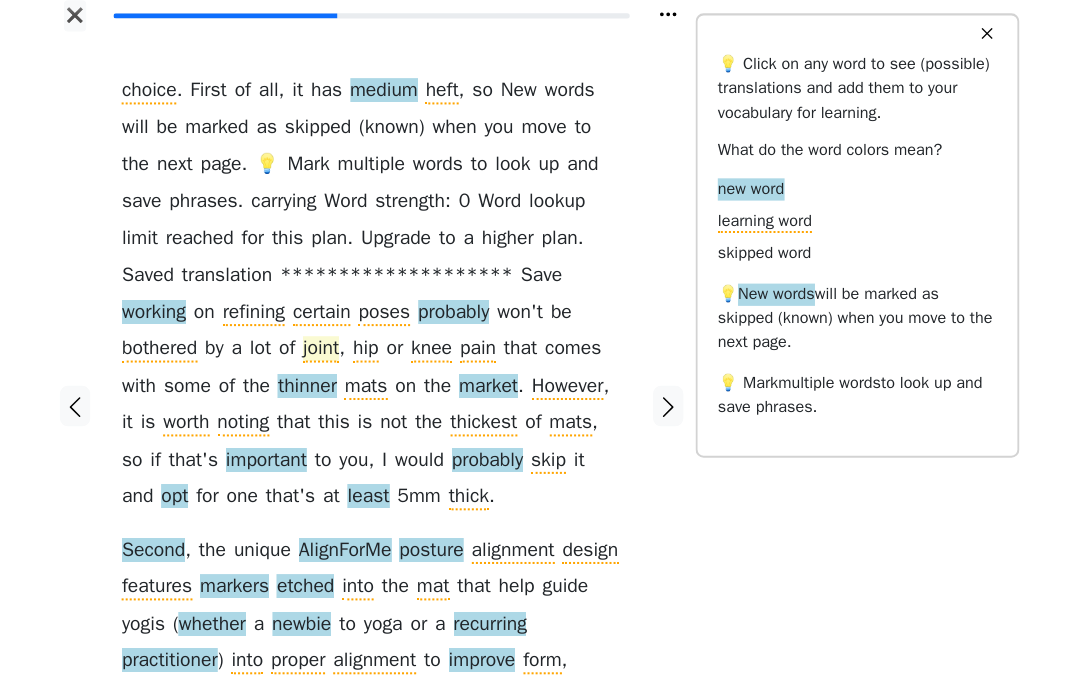 click on "joint" at bounding box center (330, 353) 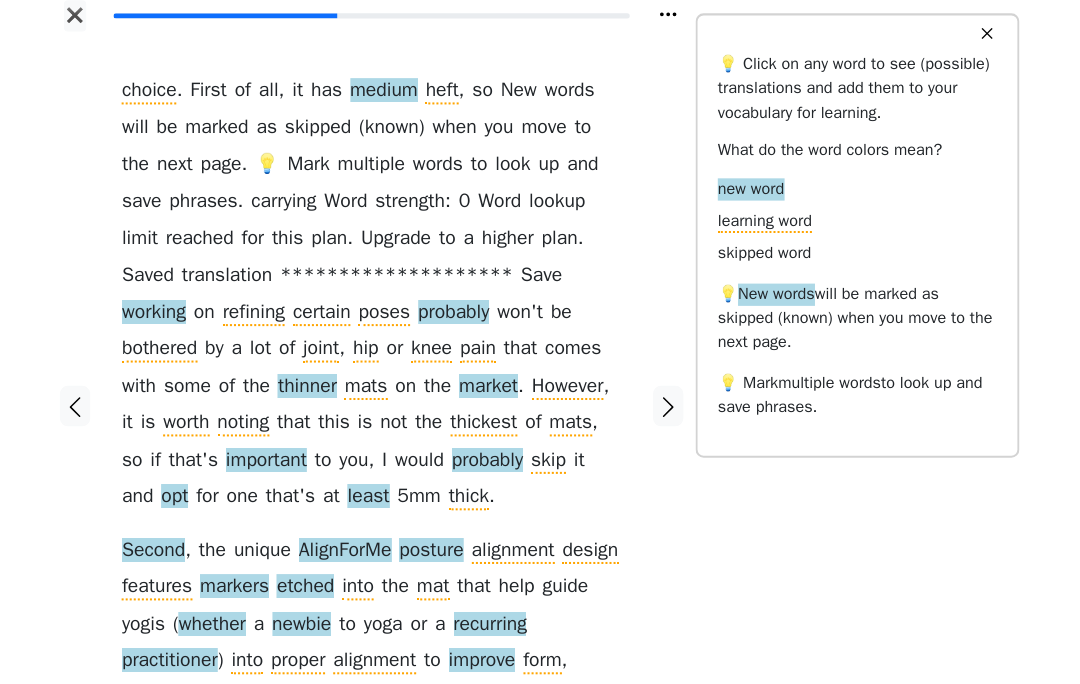 click at bounding box center (86, 409) 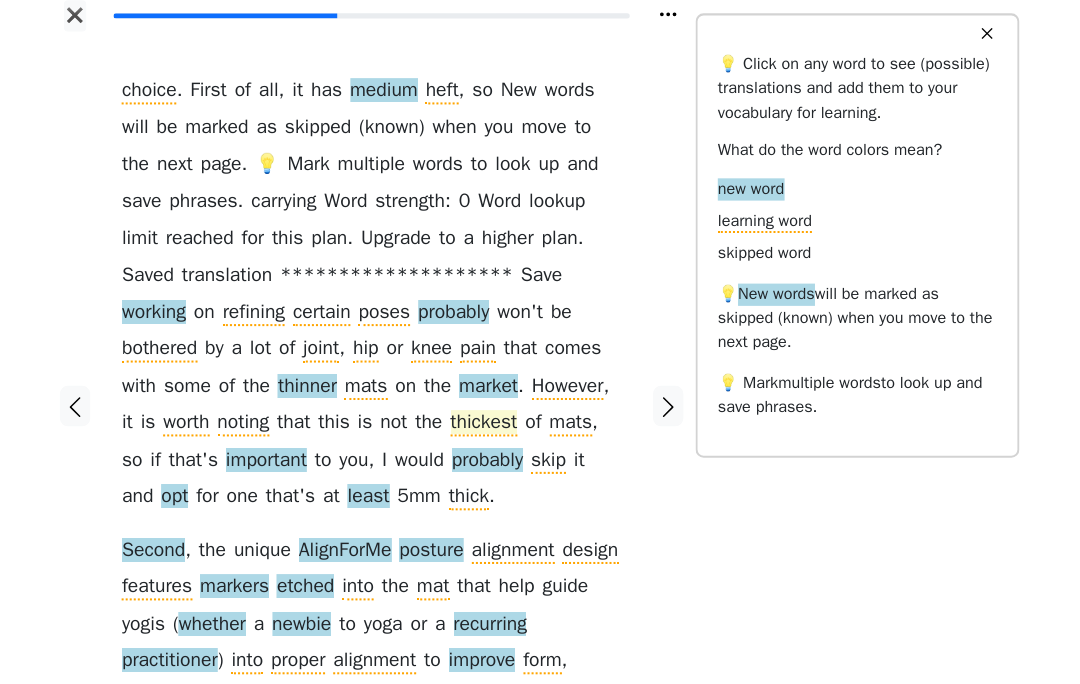 click on "thickest" at bounding box center (491, 426) 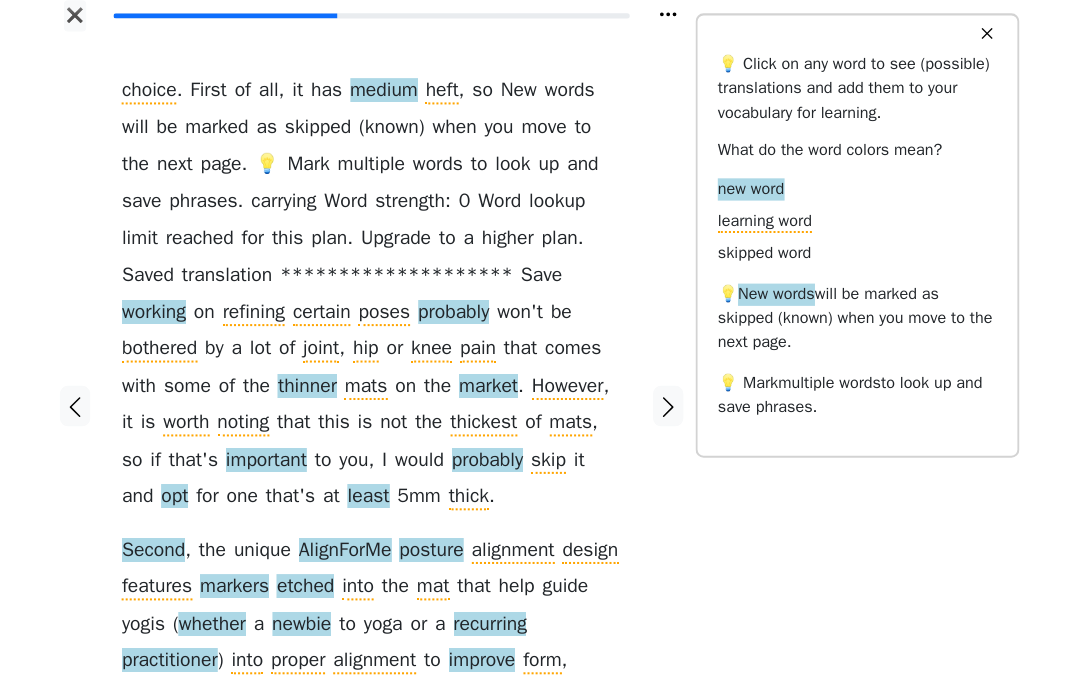 click at bounding box center [673, 409] 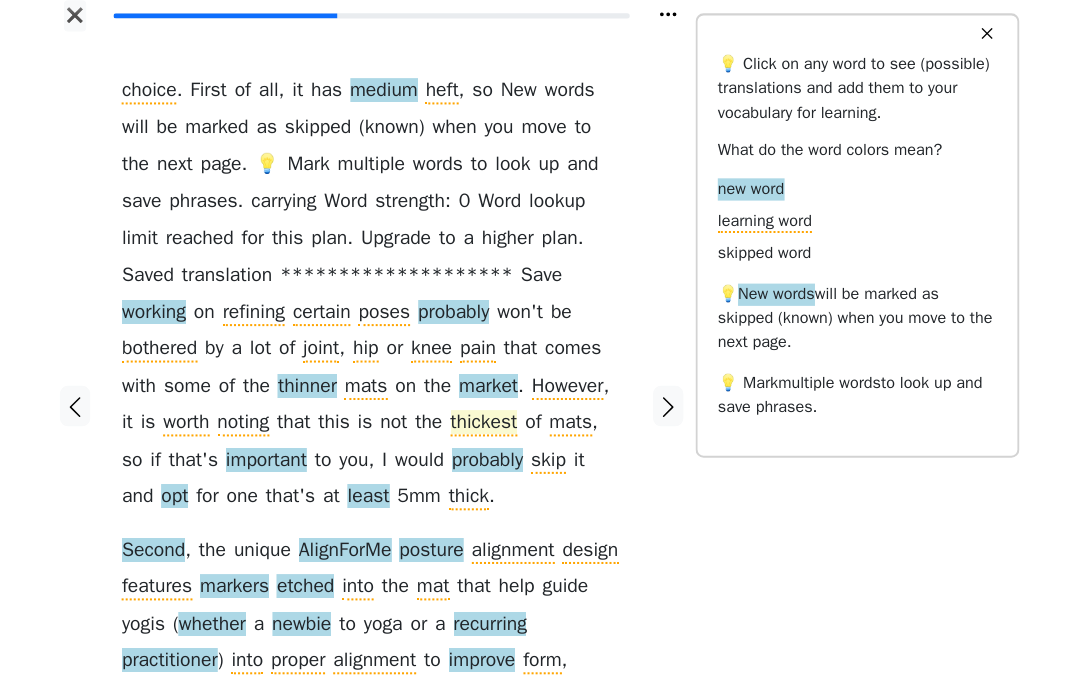 click on "thickest" at bounding box center [491, 426] 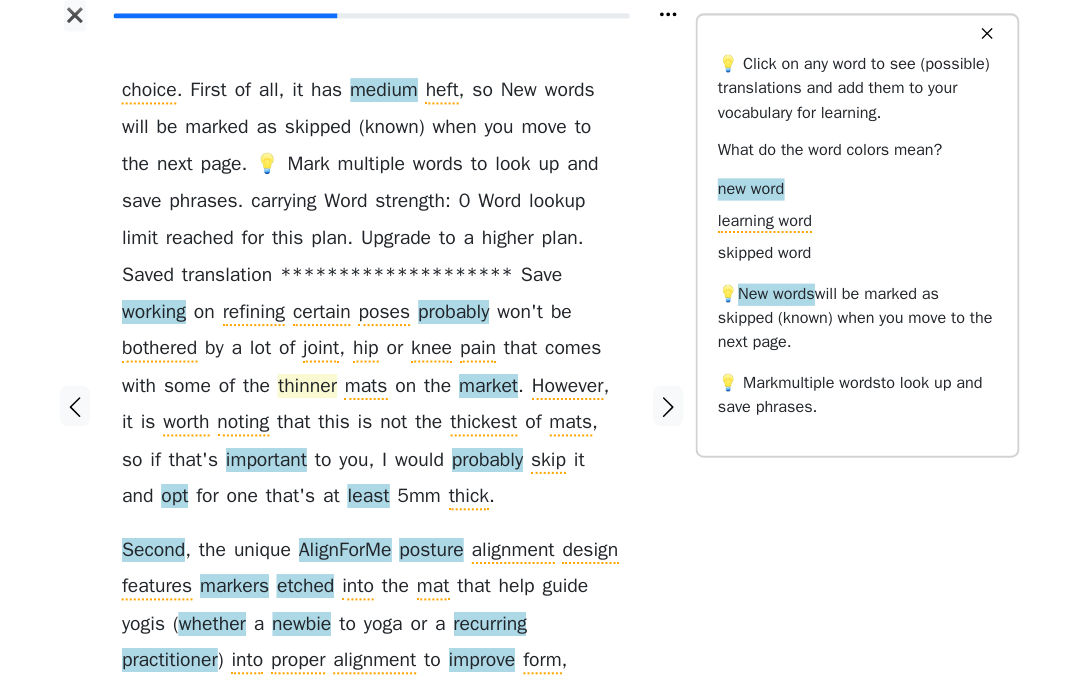 click on "thinner" at bounding box center (316, 390) 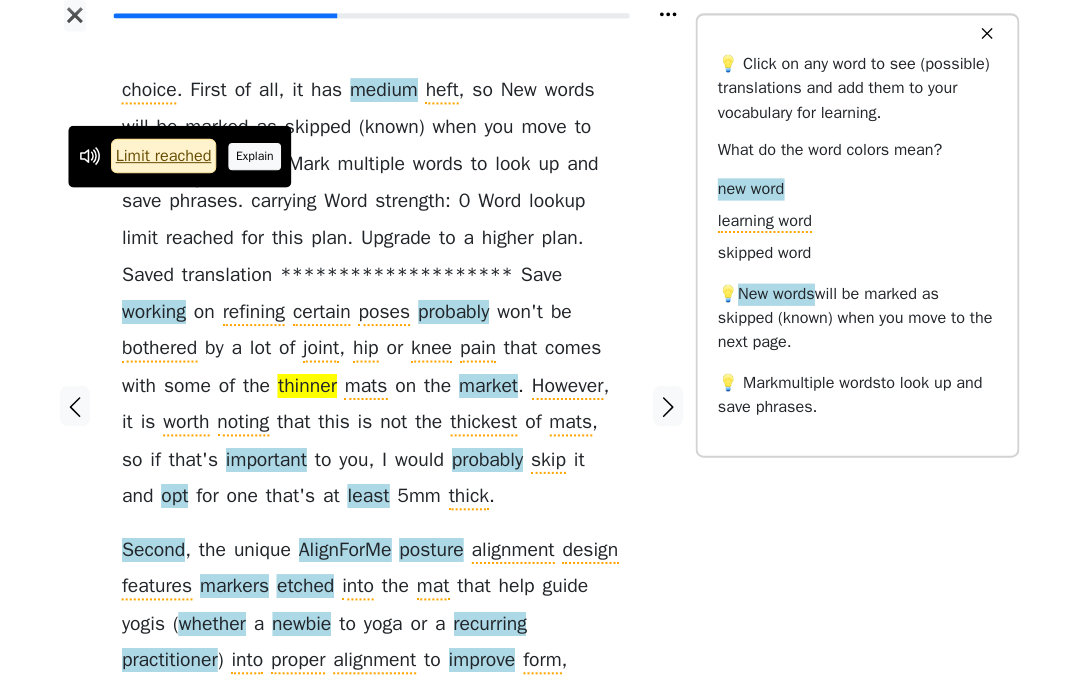 click on "Explain" at bounding box center [265, 162] 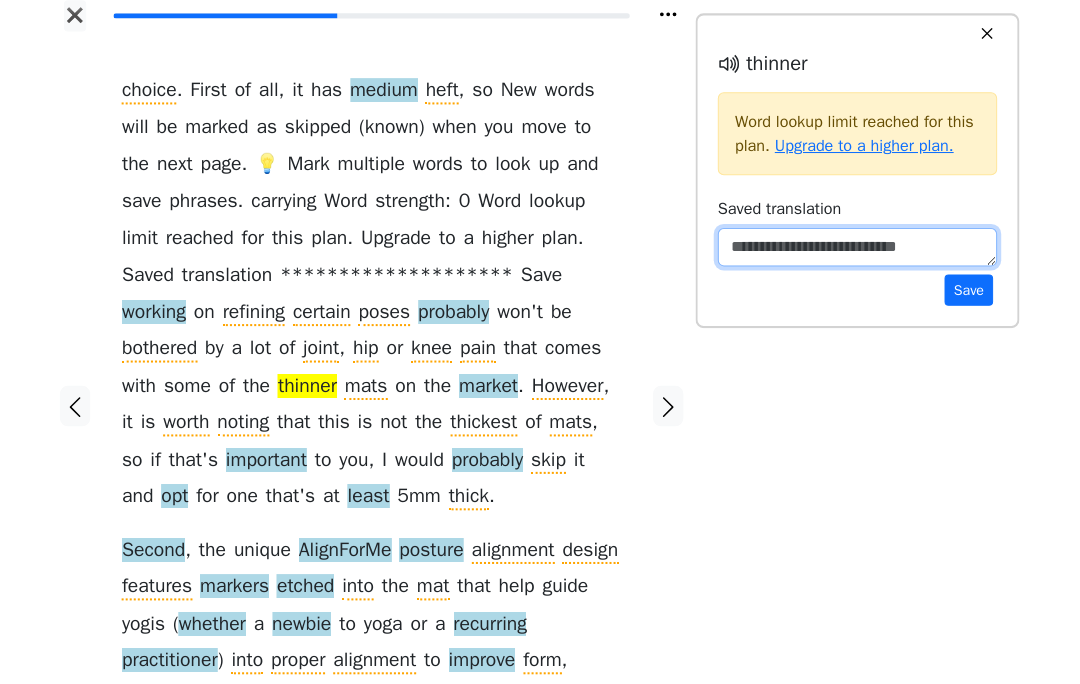 click at bounding box center [860, 252] 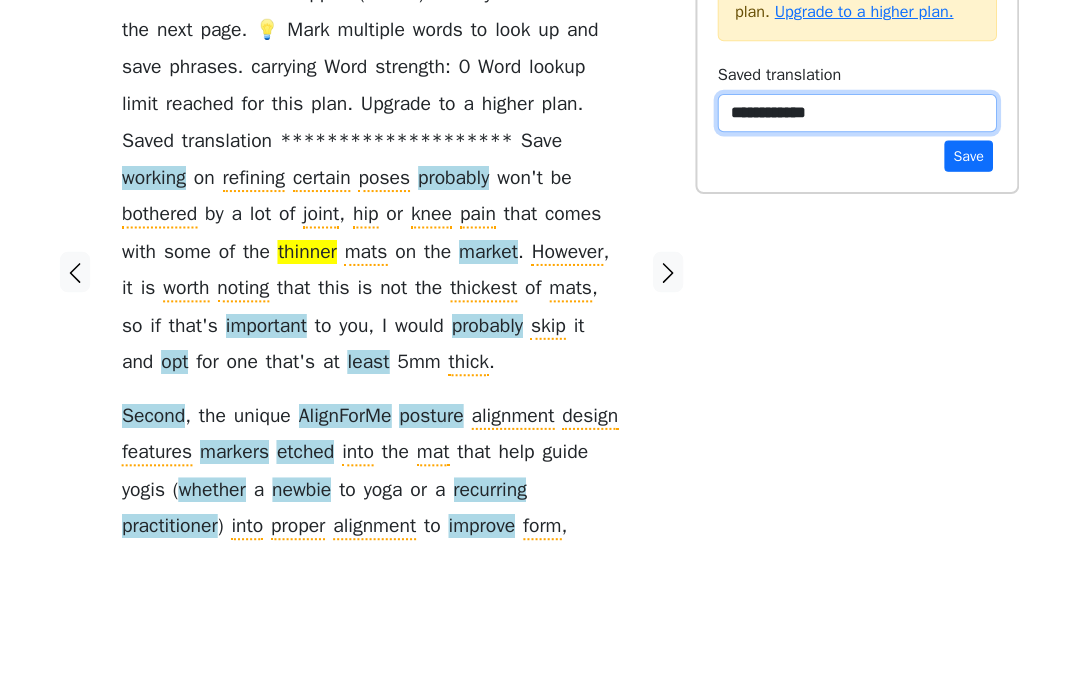 type on "**********" 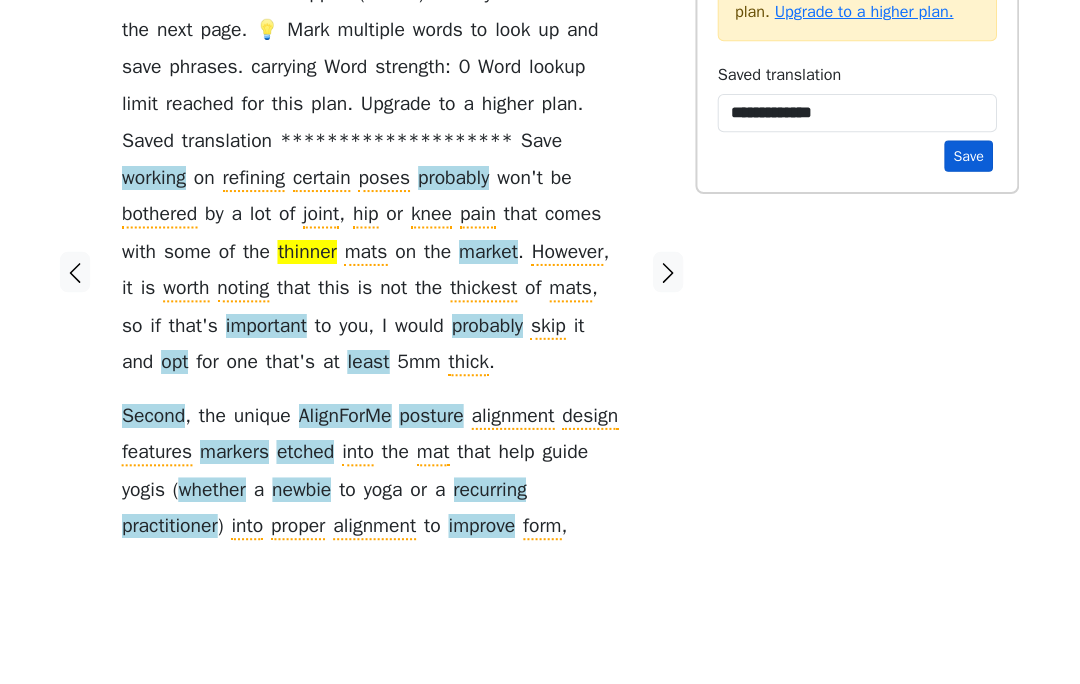 click on "Save" at bounding box center [970, 294] 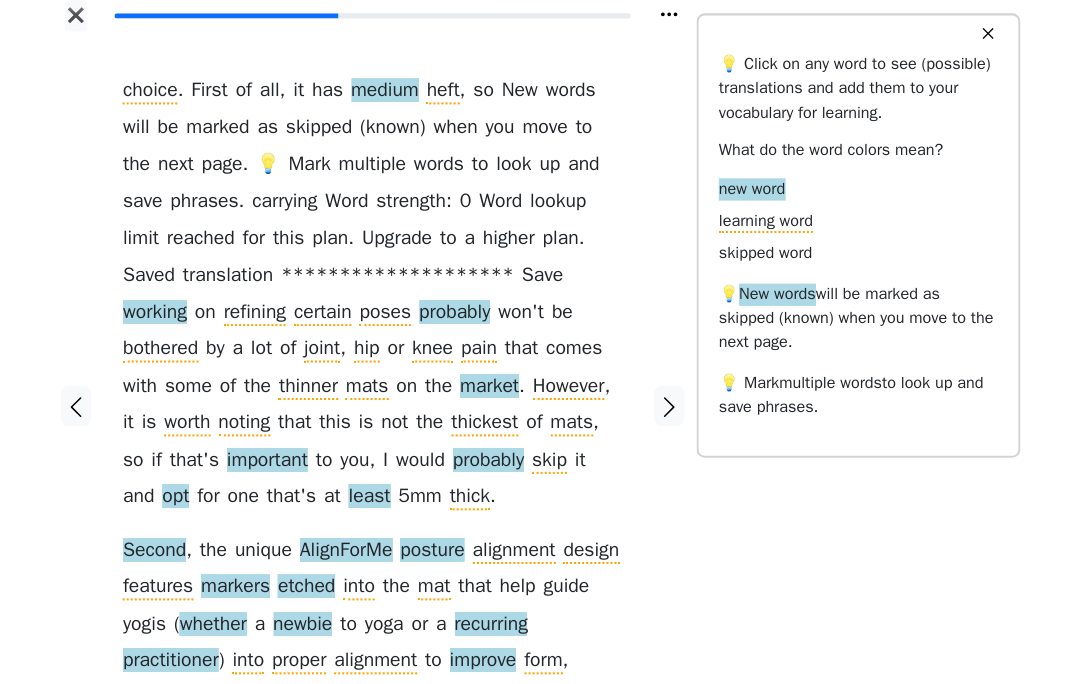 click on "choice .   First   of   all ,   it   has   medium   heft ,   so   those   working   on   refining   certain   poses   probably   won ' t   be   bothered   by   a   lot   of   joint ,   hip   or   knee   pain   that   comes   with   some   of   the   thinner   mats   on   the   market .   However ,   it   is   worth   noting   that   this   is   not   the   thickest   of   mats ,   so   if   that ' s   important   to   you ,   I   would   probably   skip   it   and   opt   for   one   that ' s   at   least   5 mm   thick . Second ,   the   unique   AlignForMe   posture   alignment   design   features   markers   etched   into   the   mat   that   help   guide   yogis   ( whether   a   newbie   to   yoga   or   a   recurring   practitioner )   into   proper   alignment   to   improve   form ,   posture   and   body   awareness   with   each   and   every   move ," at bounding box center (379, 397) 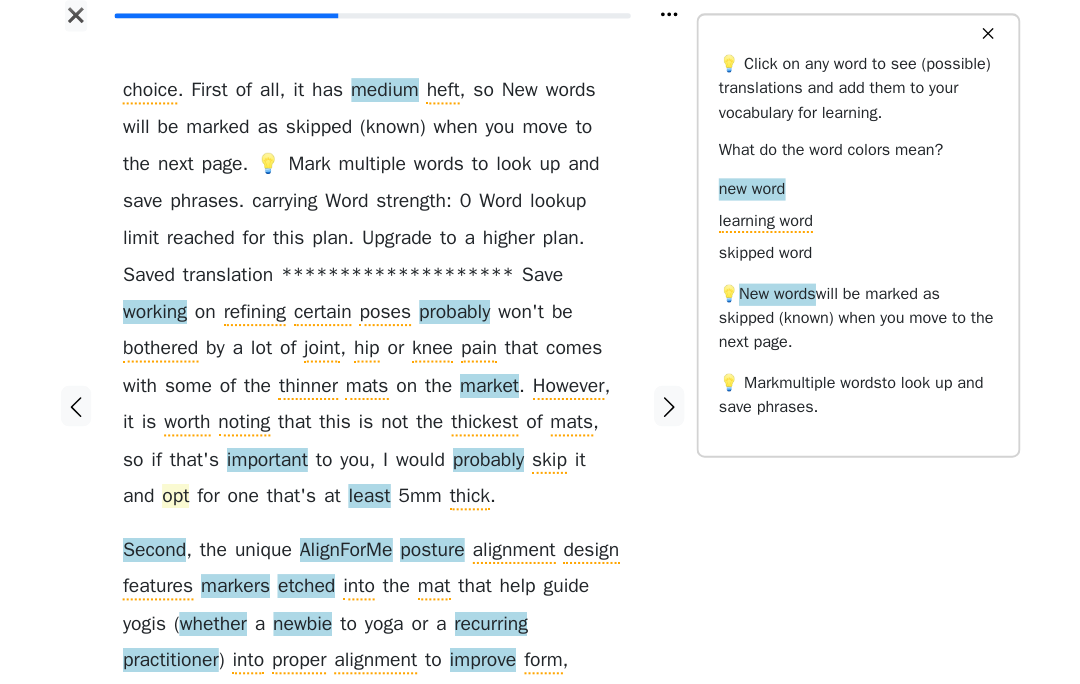 click on "opt" at bounding box center [185, 499] 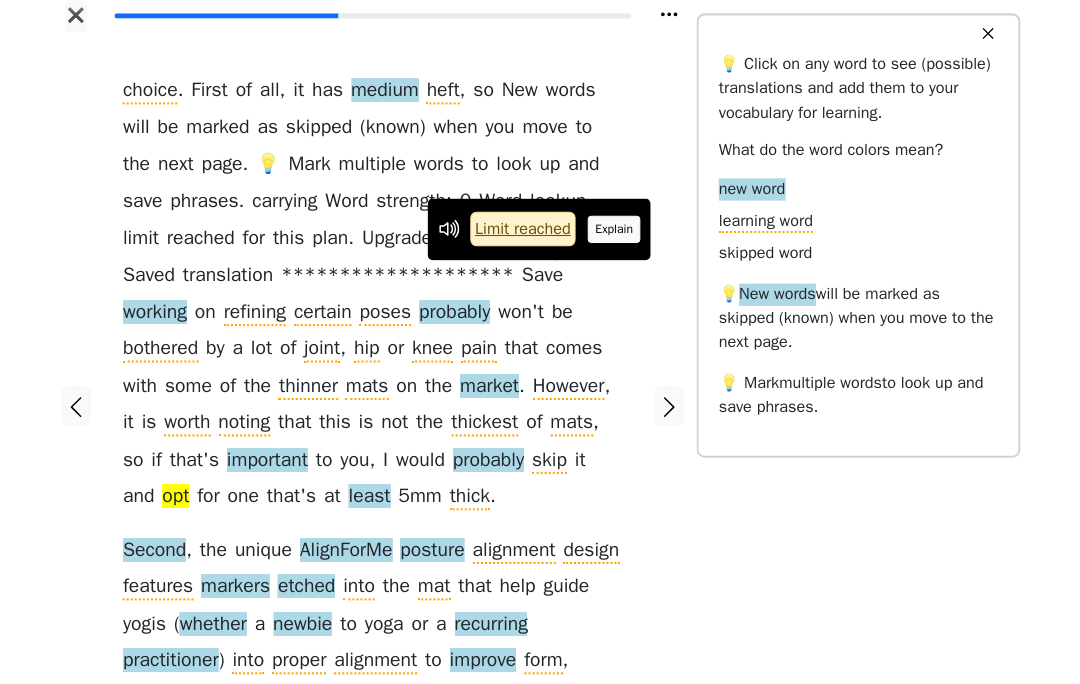 click on "Explain" at bounding box center (619, 234) 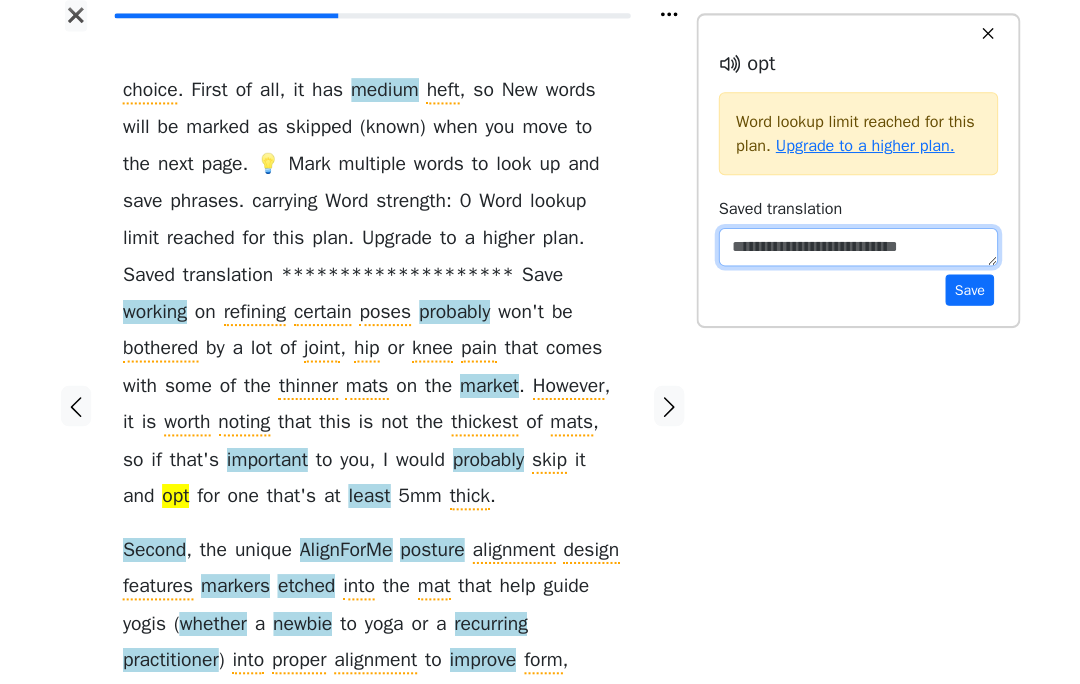 click at bounding box center (860, 252) 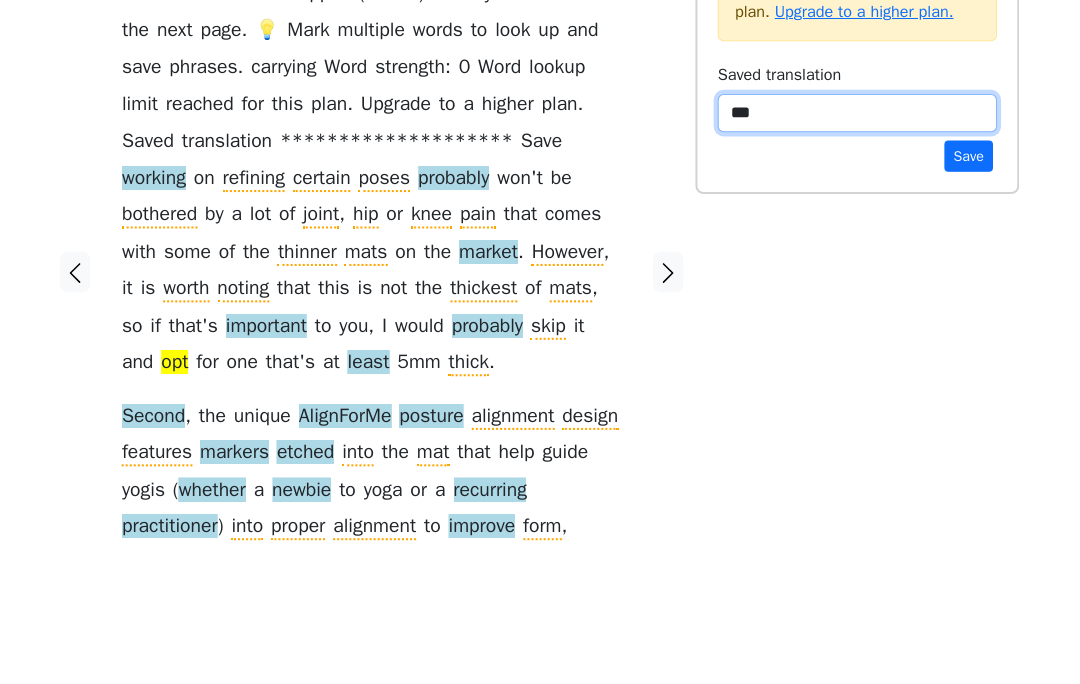 type on "****" 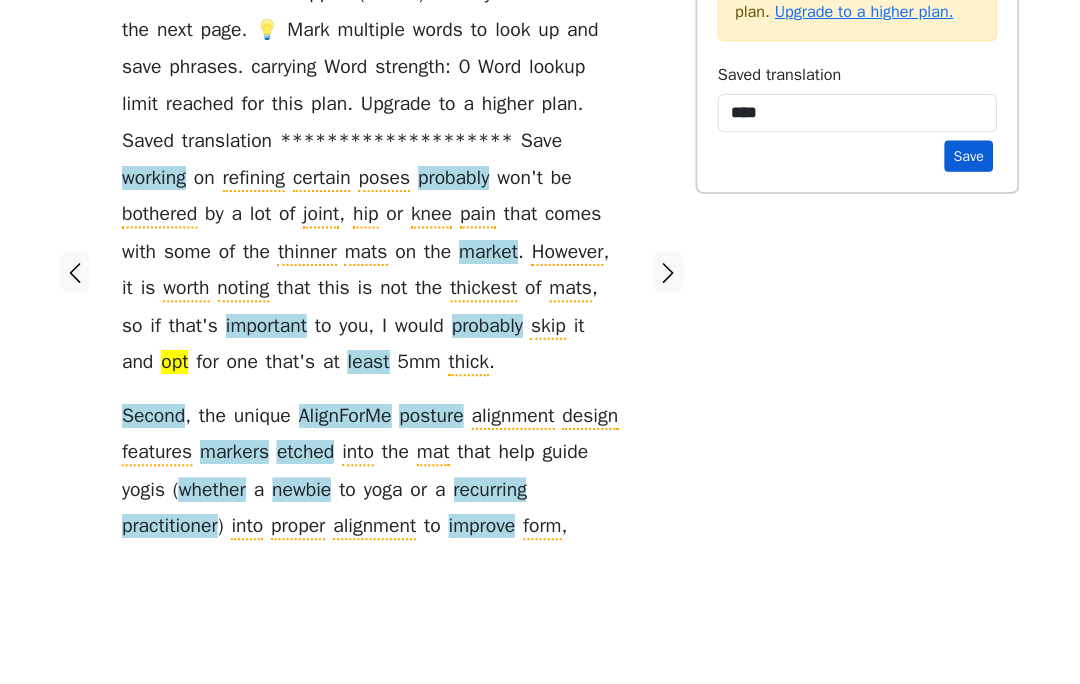 click on "Save" at bounding box center [970, 294] 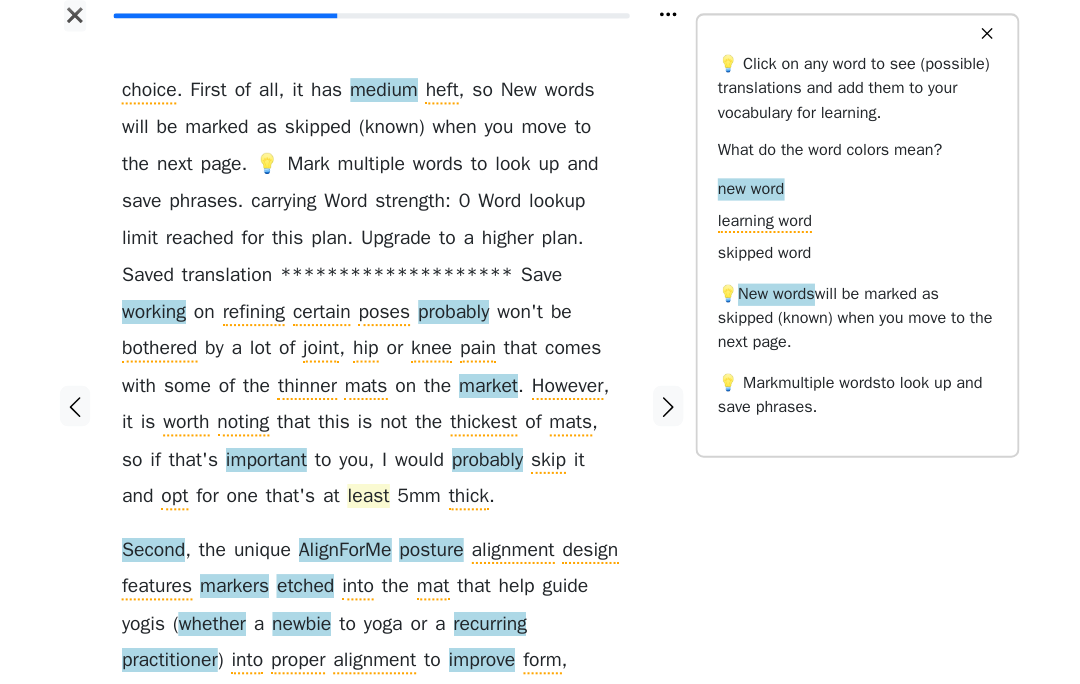 click on "least" at bounding box center [376, 499] 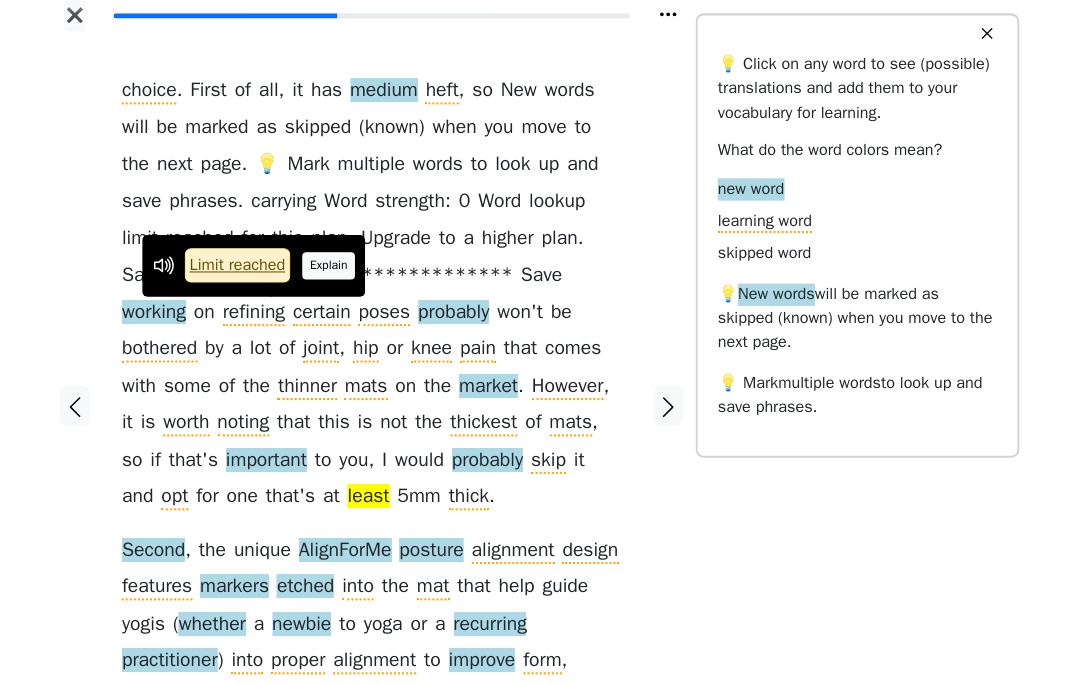 click on "Explain" at bounding box center [338, 270] 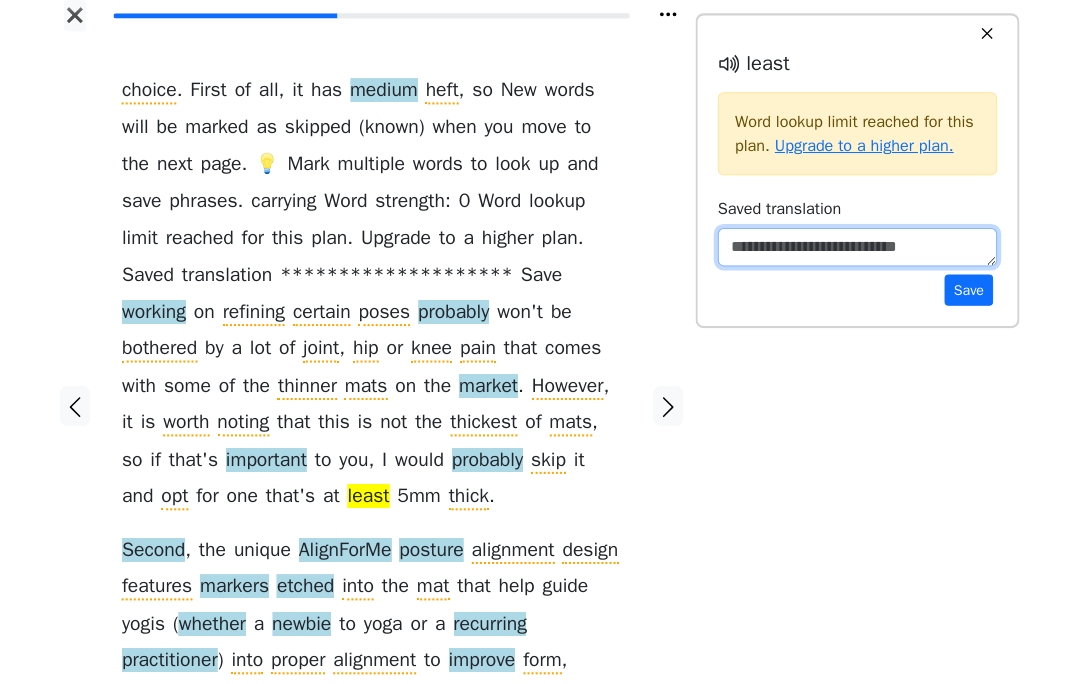 click at bounding box center (860, 252) 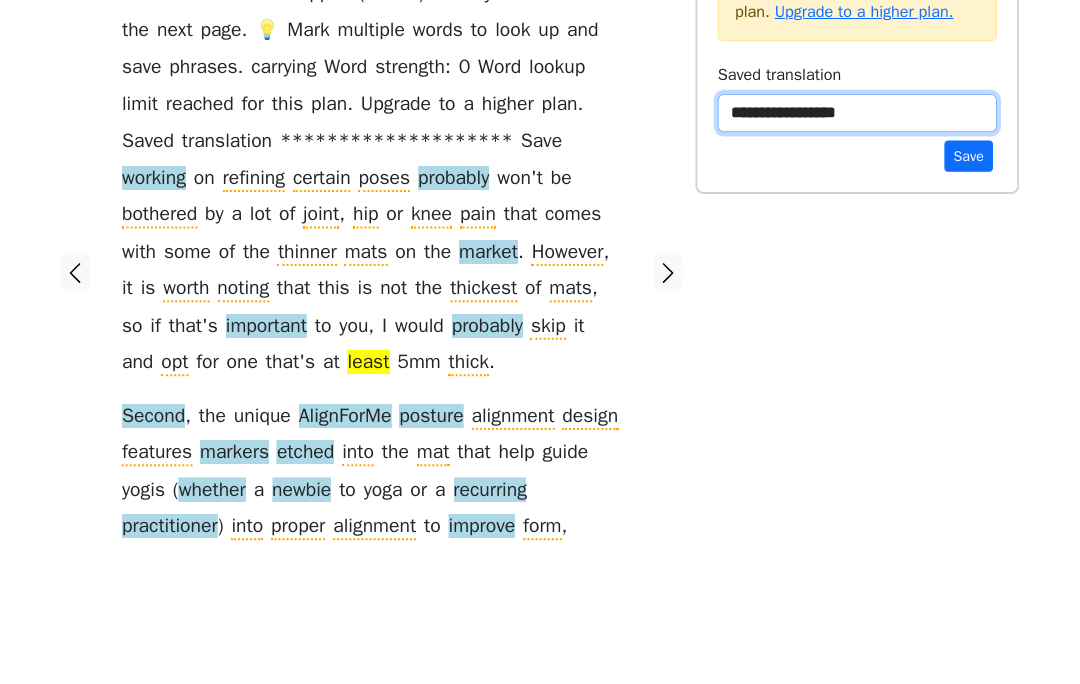 type on "**********" 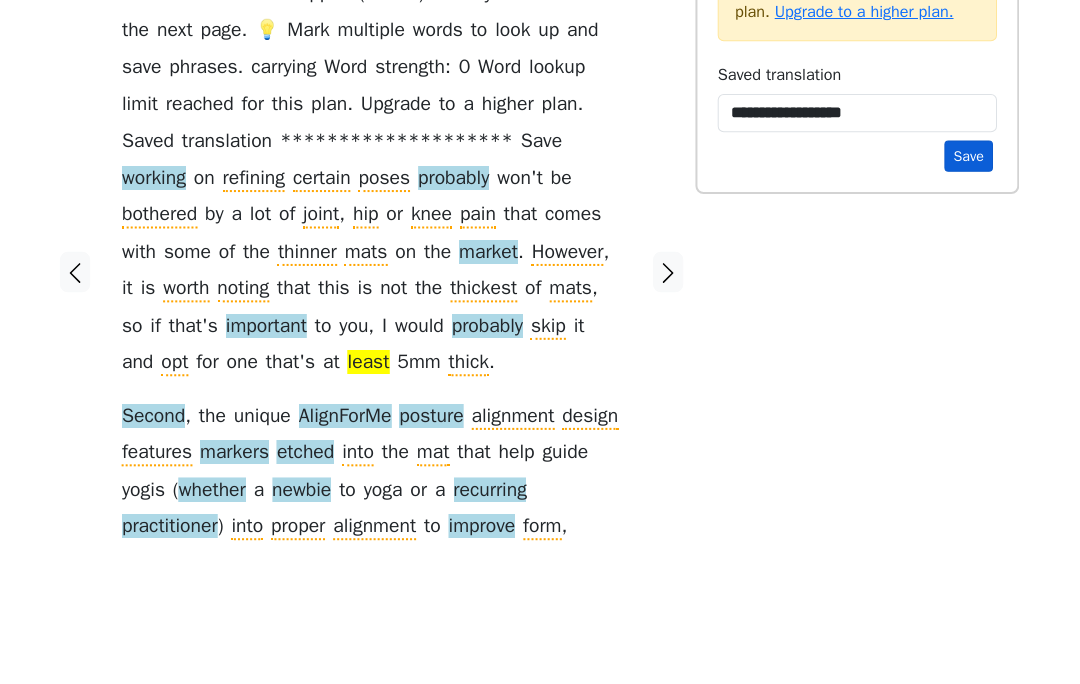 click on "Save" at bounding box center (970, 294) 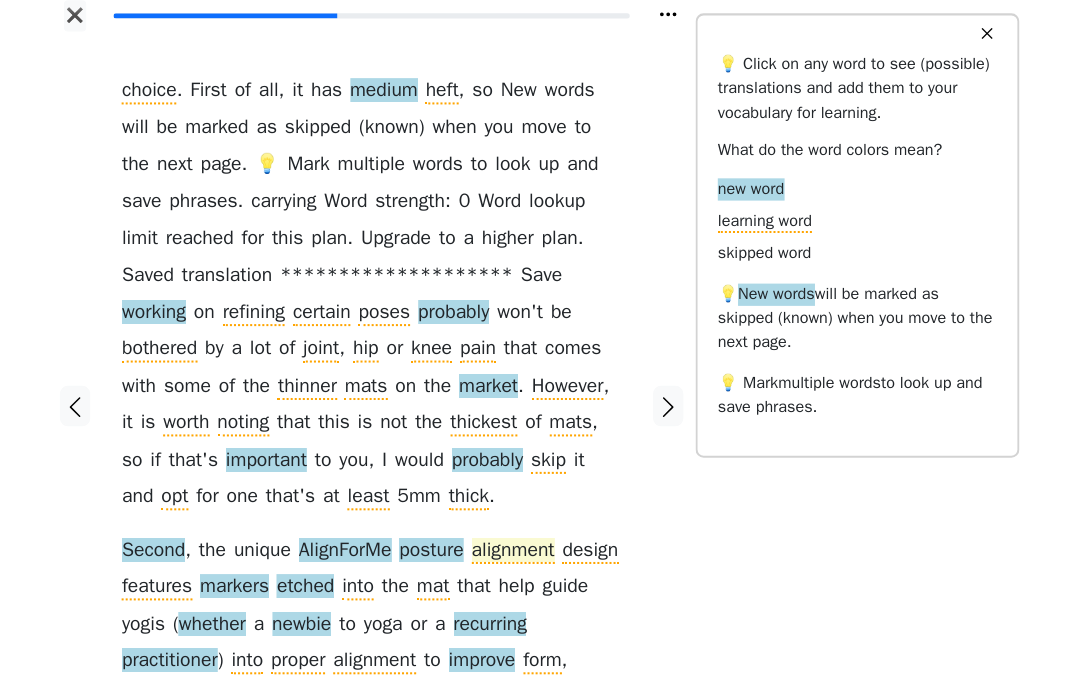 click on "alignment" at bounding box center [520, 552] 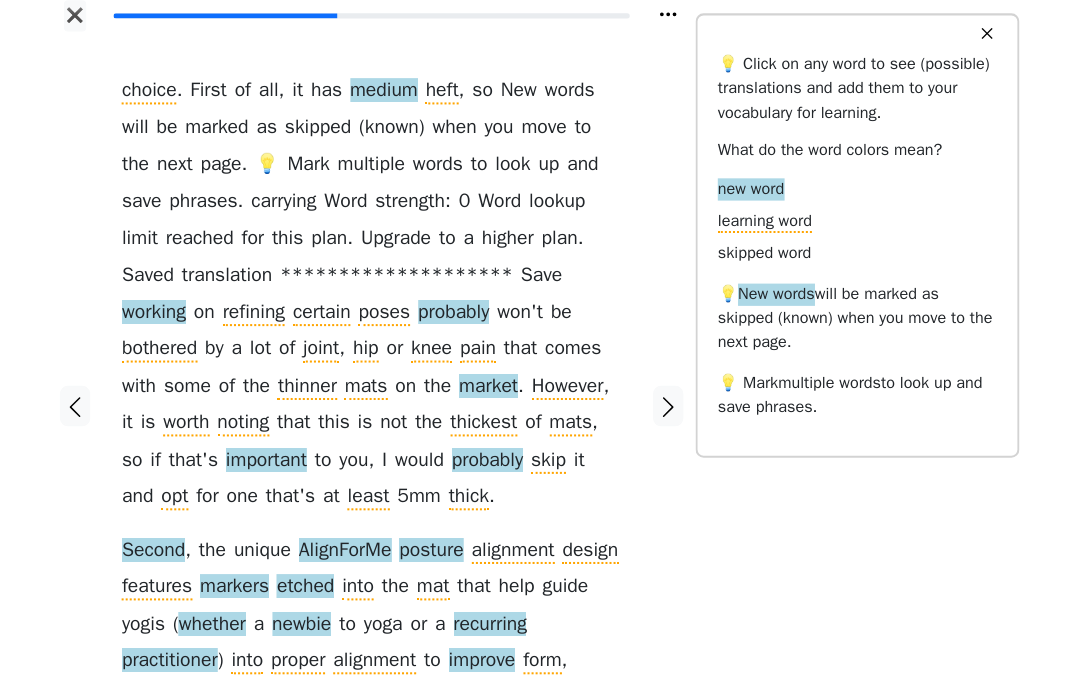 click on "choice .   First   of   all ,   it   has   medium   heft ,   so   those   working   on   refining   certain   poses   probably   won ' t   be   bothered   by   a   lot   of   joint ,   hip   or   knee   pain   that   comes   with   some   of   the   thinner   mats   on   the   market .   However ,   it   is   worth   noting   that   this   is   not   the   thickest   of   mats ,   so   if   that ' s   important   to   you ,   I   would   probably   skip   it   and   opt   for   one   that ' s   at   least   5 mm   thick . Second ,   the   unique   AlignForMe   posture   alignment   design   features   markers   etched   into   the   mat   that   help   guide   yogis   ( whether   a   newbie   to   yoga   or   a   recurring   practitioner )   into   proper   alignment   to   improve   form ,   posture   and   body   awareness   with   each   and   every   move ," at bounding box center (379, 397) 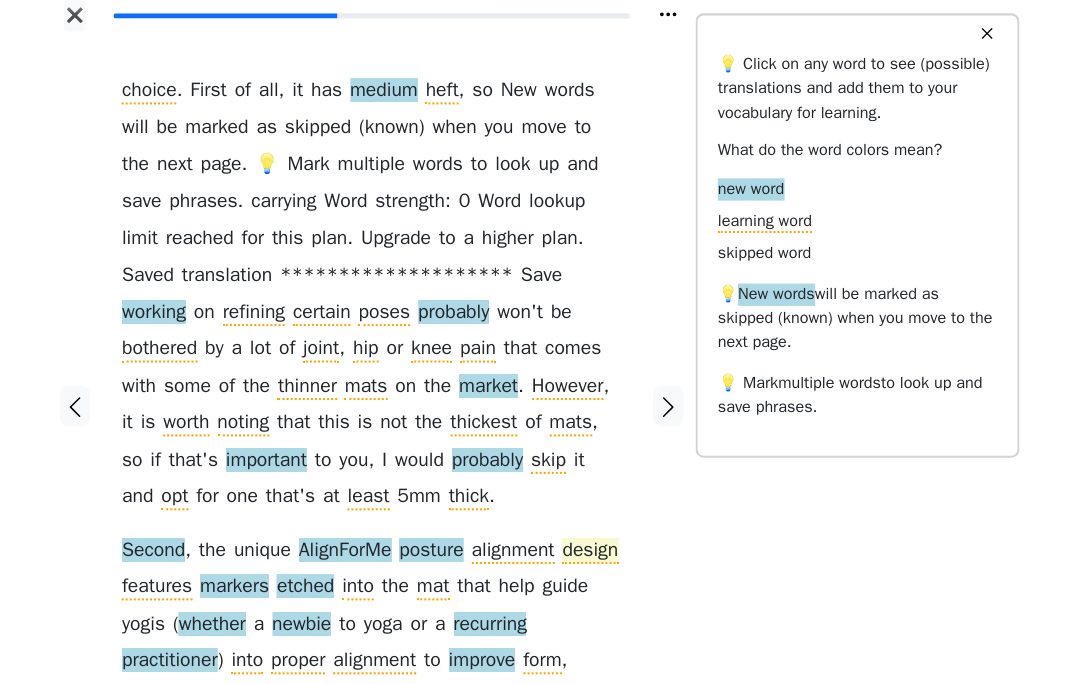 click on "design" at bounding box center (595, 552) 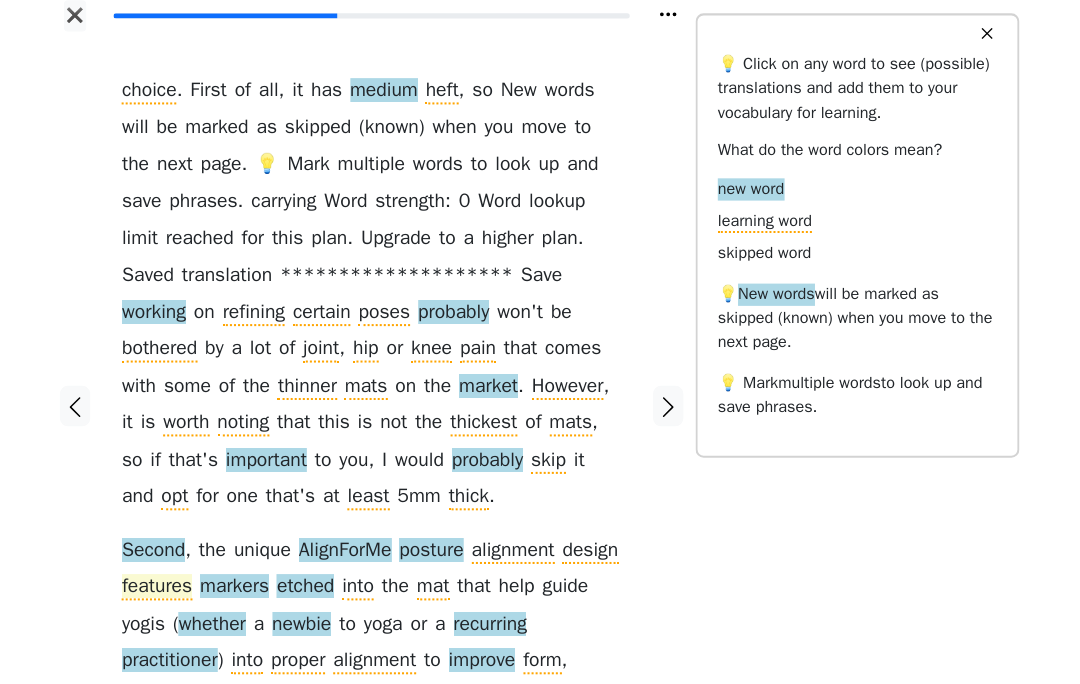 click on "features" at bounding box center (167, 588) 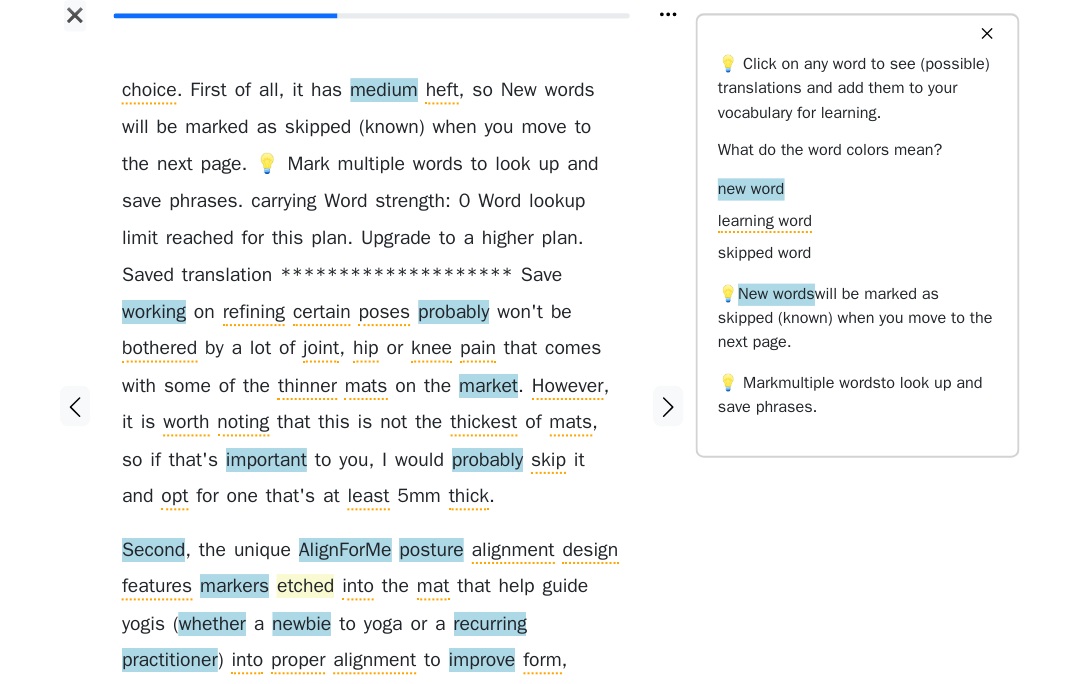 click on "etched" at bounding box center [314, 588] 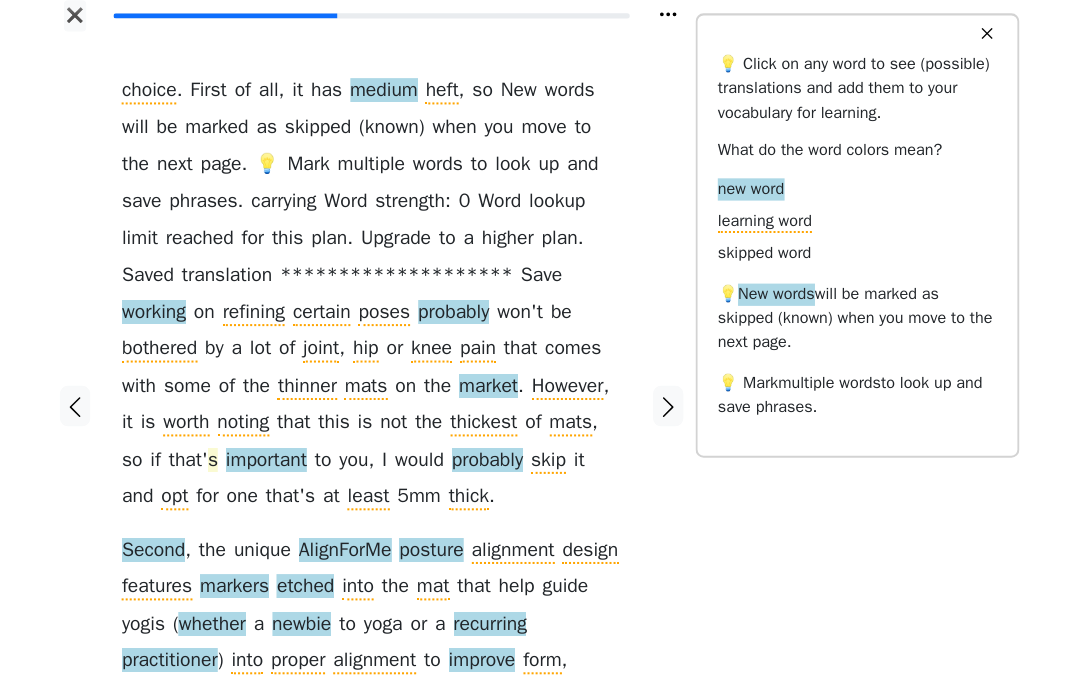 click on "s" at bounding box center [223, 463] 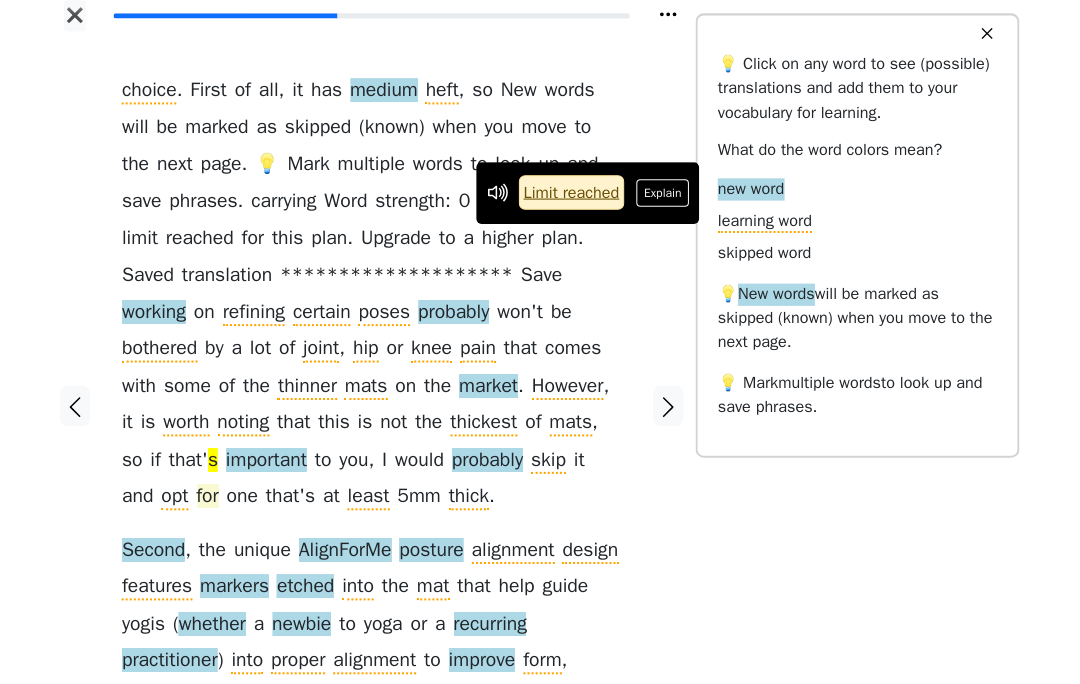 click on "for" at bounding box center (218, 499) 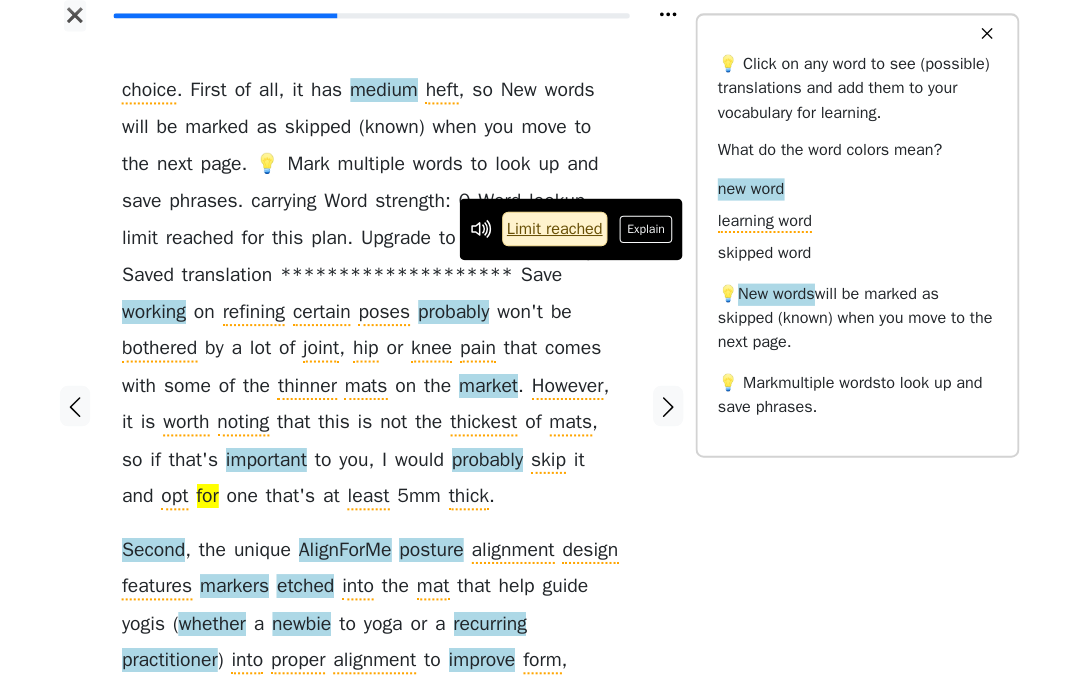 click on "choice .   First   of   all ,   it   has   medium   heft ,   so   those   working   on   refining   certain   poses   probably   won ' t   be   bothered   by   a   lot   of   joint ,   hip   or   knee   pain   that   comes   with   some   of   the   thinner   mats   on   the   market .   However ,   it   is   worth   noting   that   this   is   not   the   thickest   of   mats ,   so   if   that ' s   important   to   you ,   I   would   probably   skip   it   and   opt   for   one   that ' s   at   least   5 mm   thick . Second ,   the   unique   AlignForMe   posture   alignment   design   features   markers   etched   into   the   mat   that   help   guide   yogis   ( whether   a   newbie   to   yoga   or   a   recurring   practitioner )   into   proper   alignment   to   improve   form ,   posture   and   body   awareness   with   each   and   every   move ," at bounding box center [379, 397] 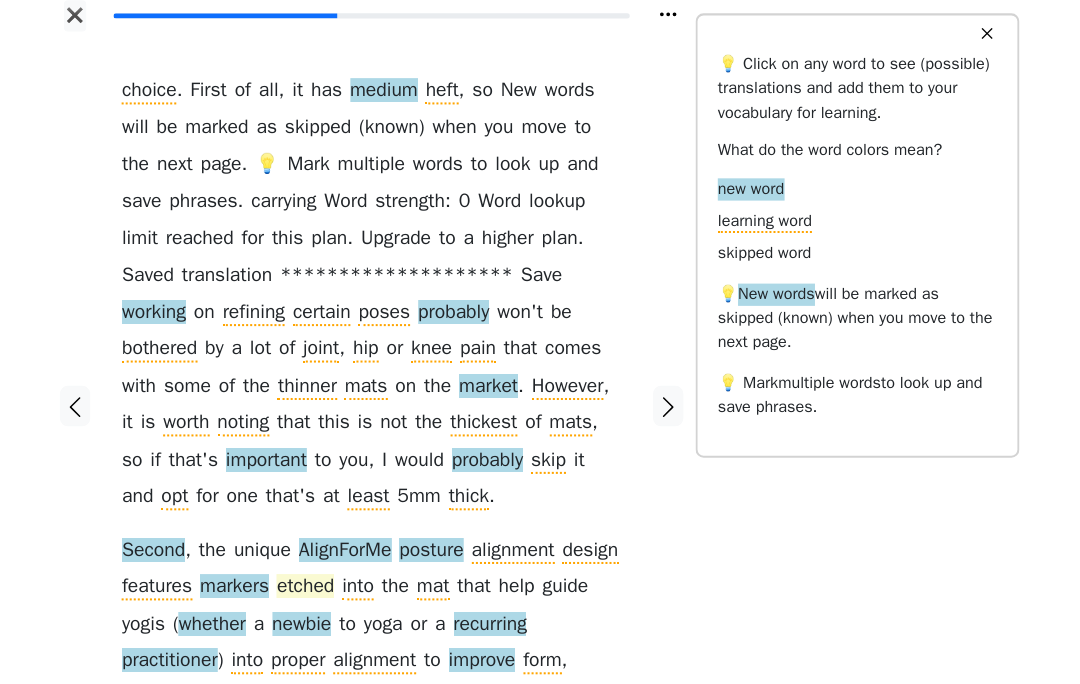 click on "etched" at bounding box center [314, 588] 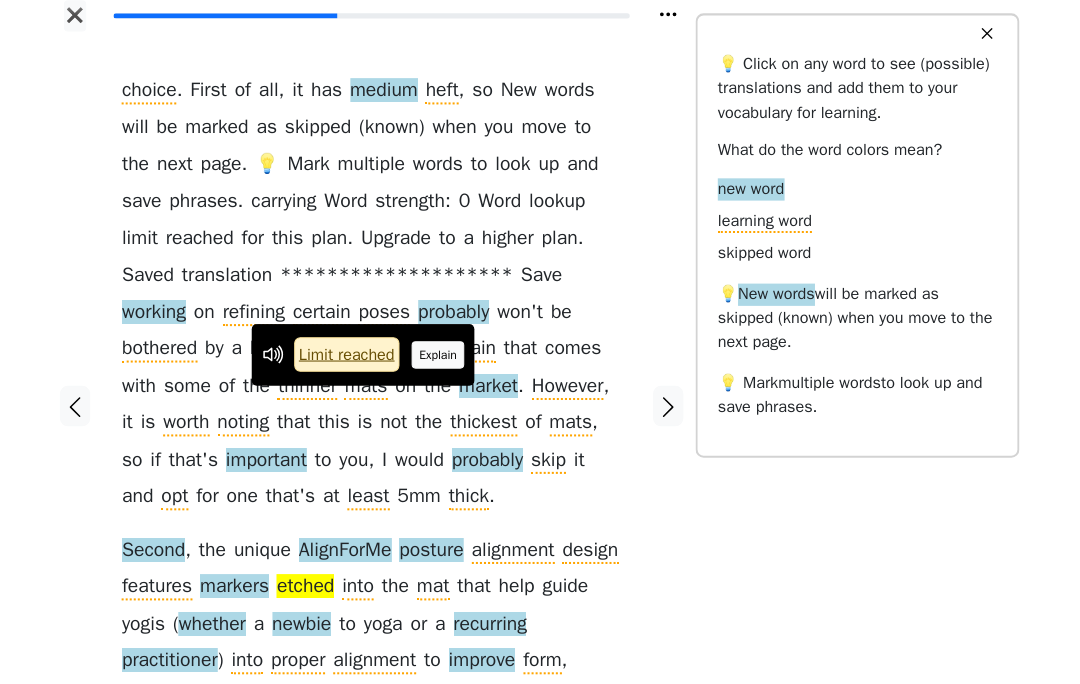 click on "Explain" at bounding box center [446, 358] 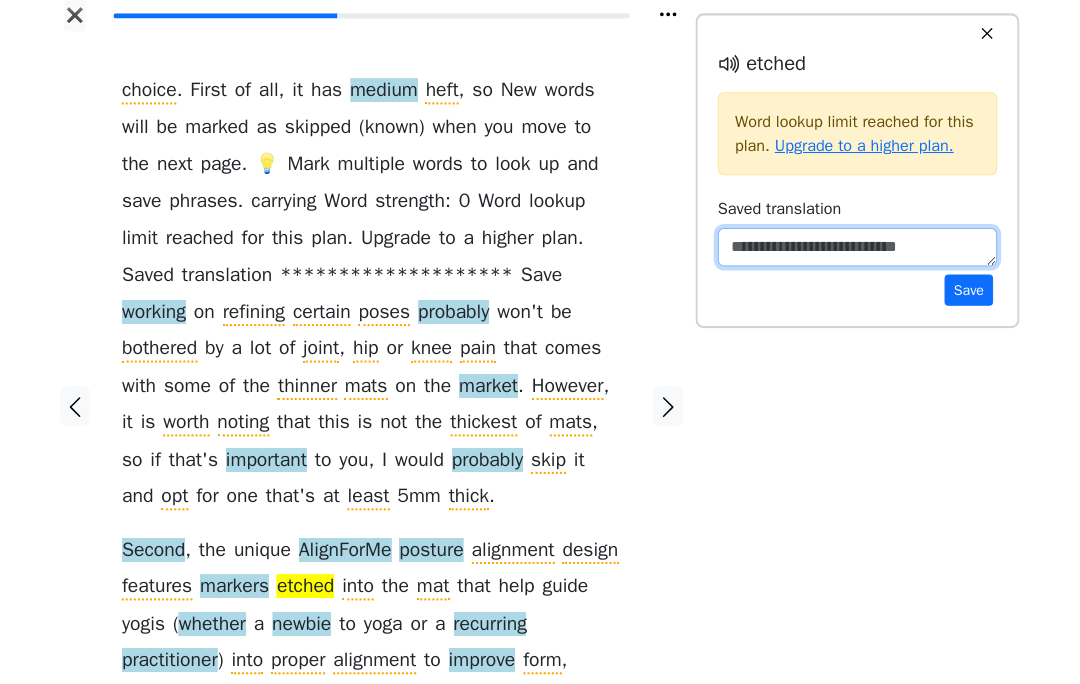 click at bounding box center [860, 252] 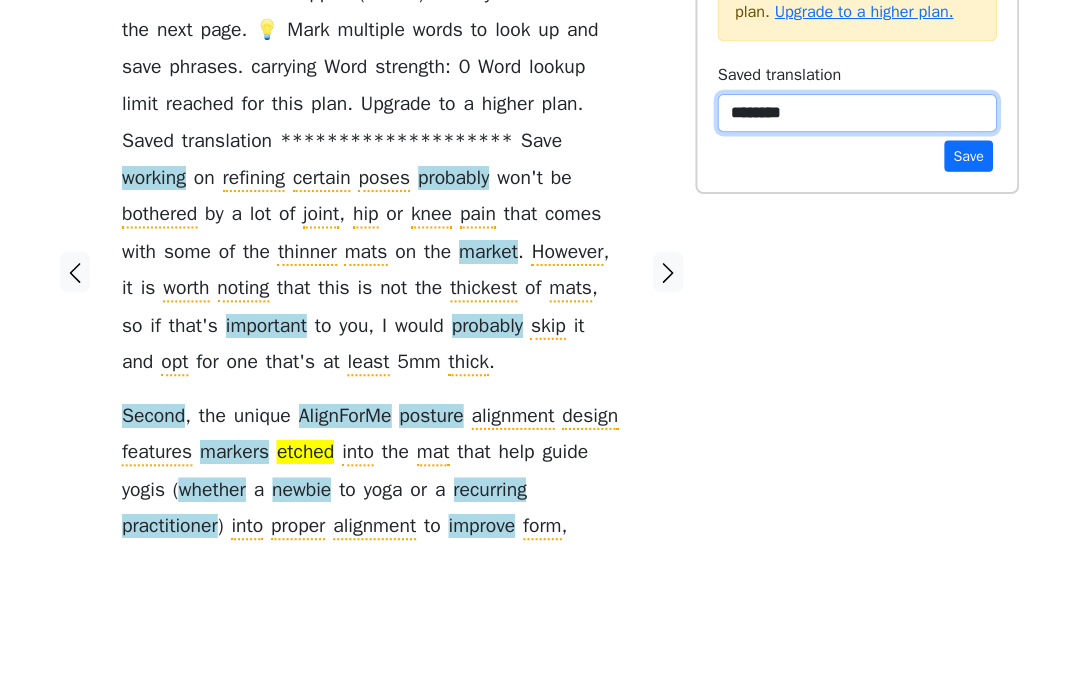 type on "********" 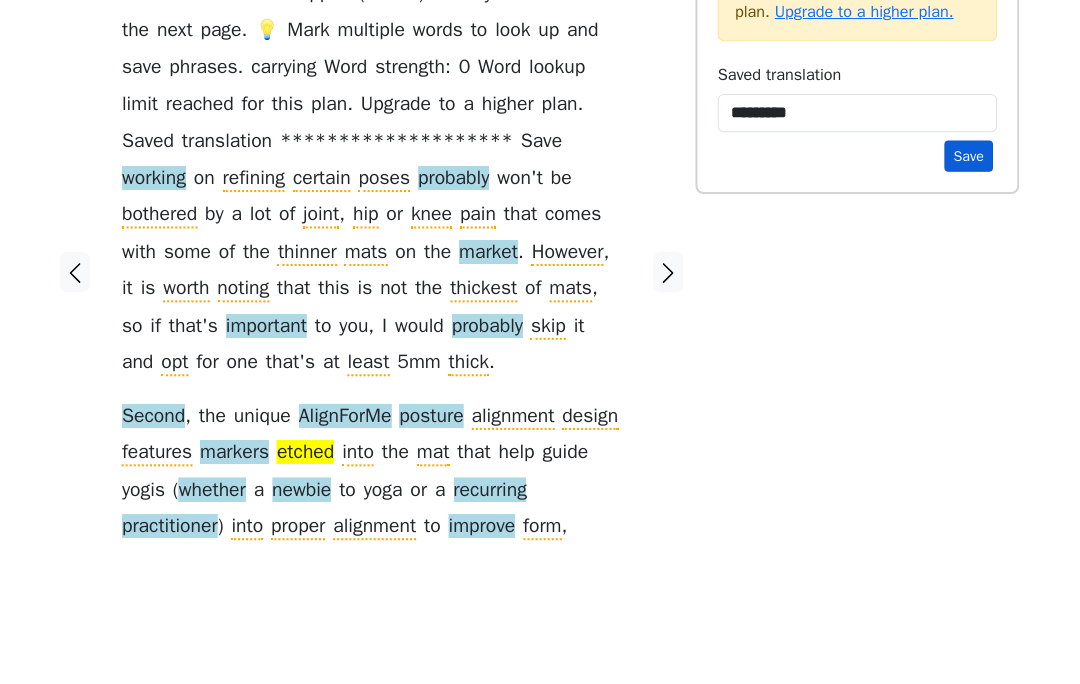 click on "Save" at bounding box center (970, 294) 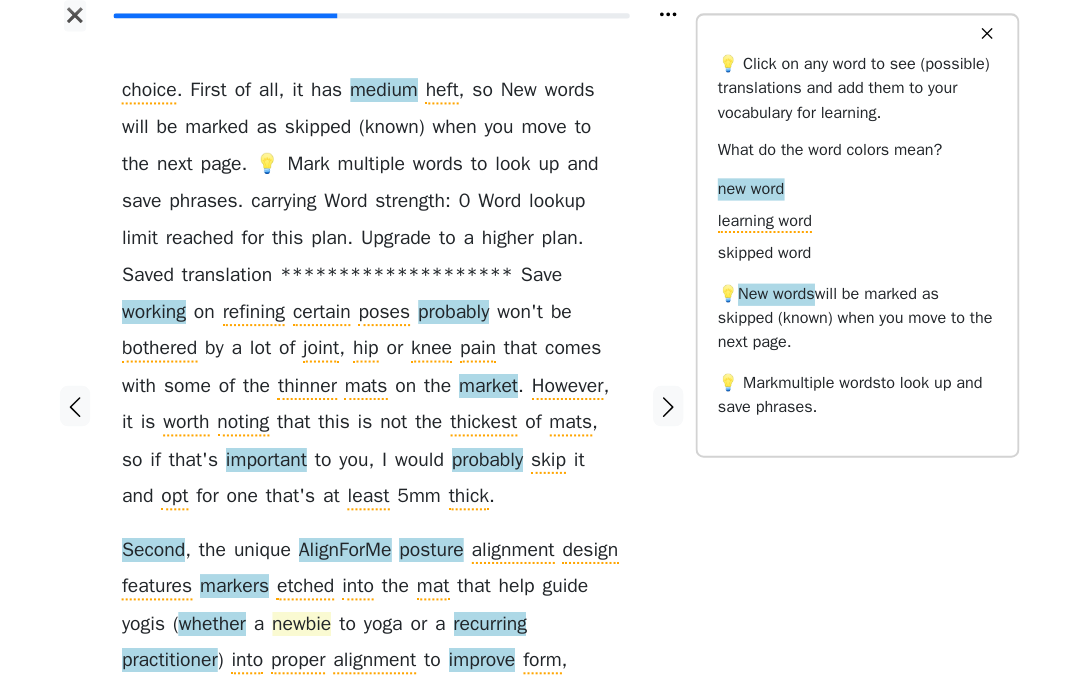 click on "newbie" at bounding box center (311, 625) 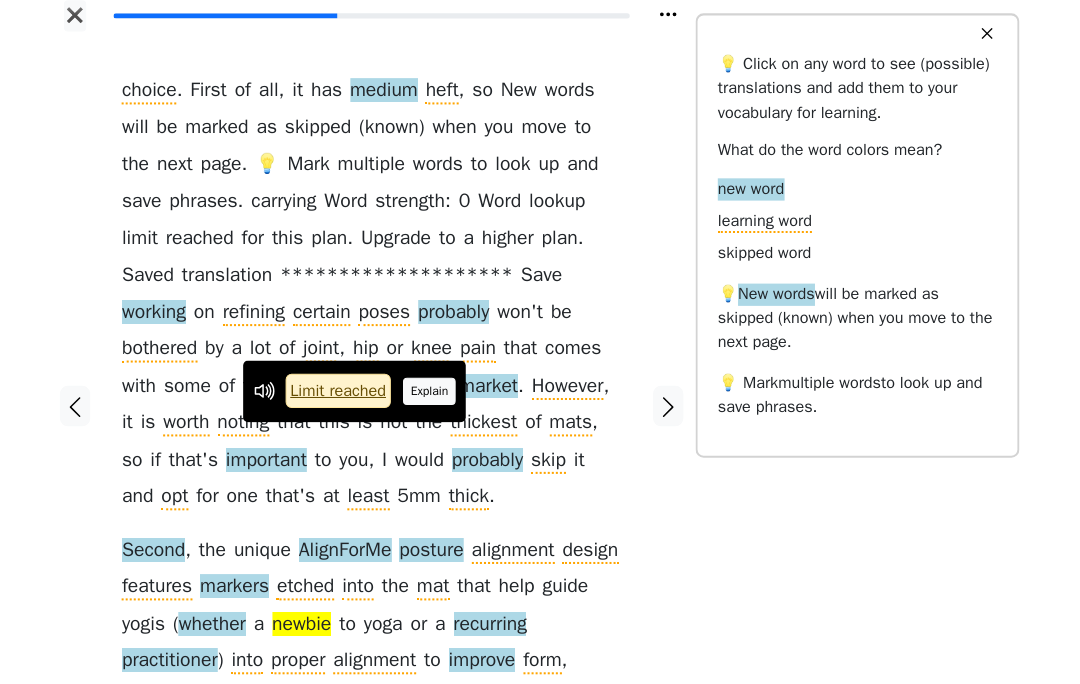 click on "Explain" at bounding box center (437, 394) 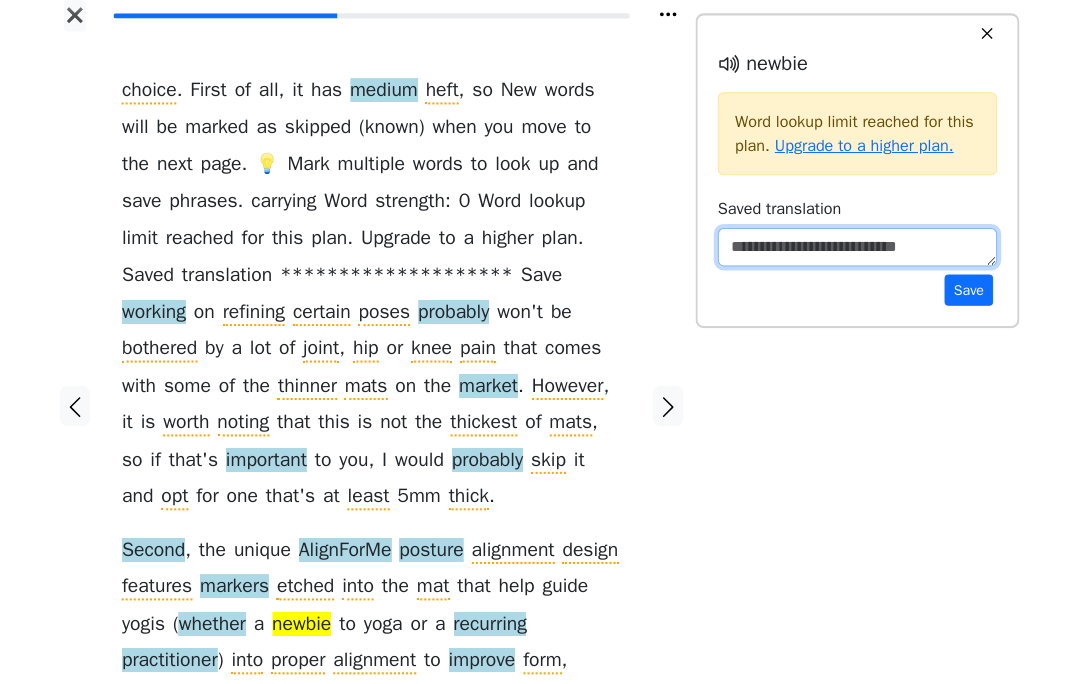 click at bounding box center [860, 252] 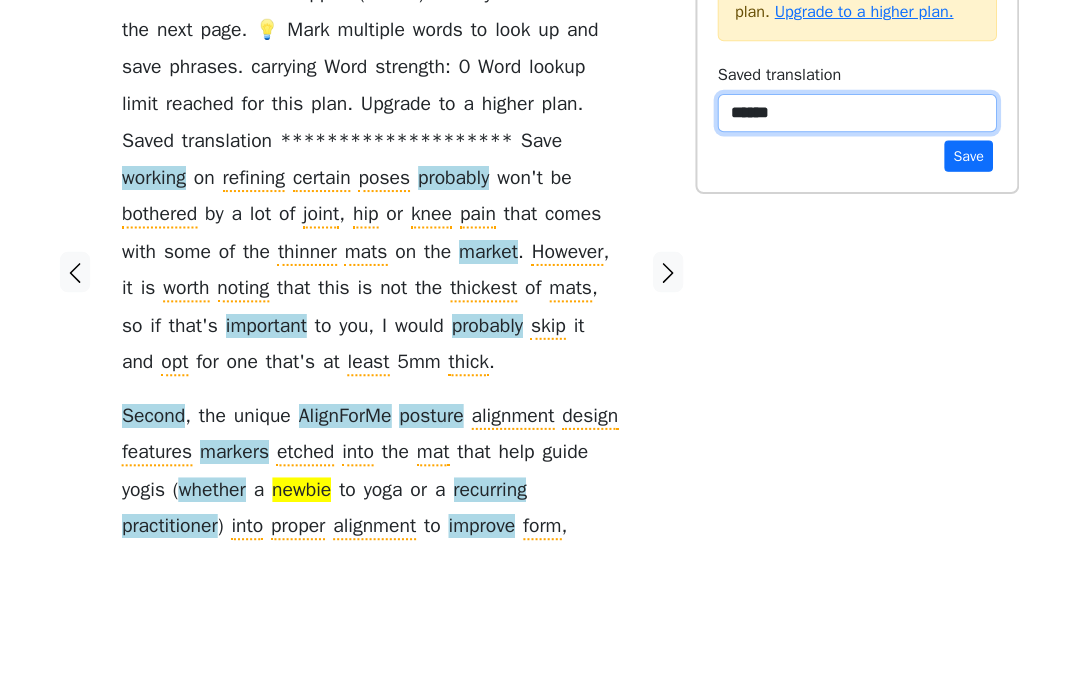 type on "******" 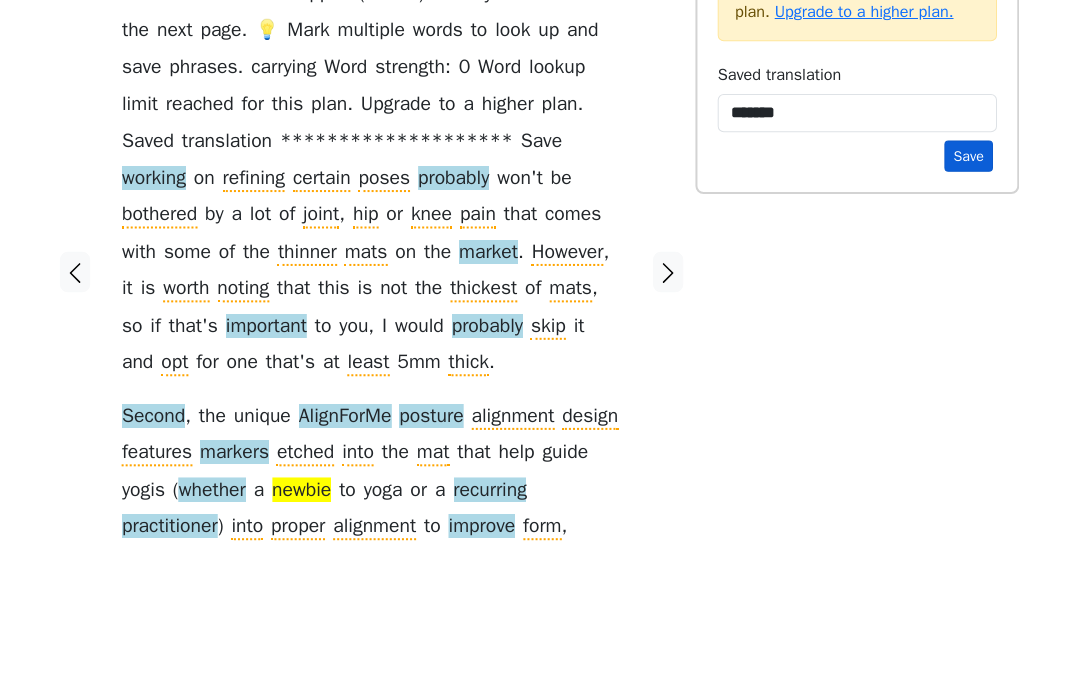 click on "Save" at bounding box center (970, 294) 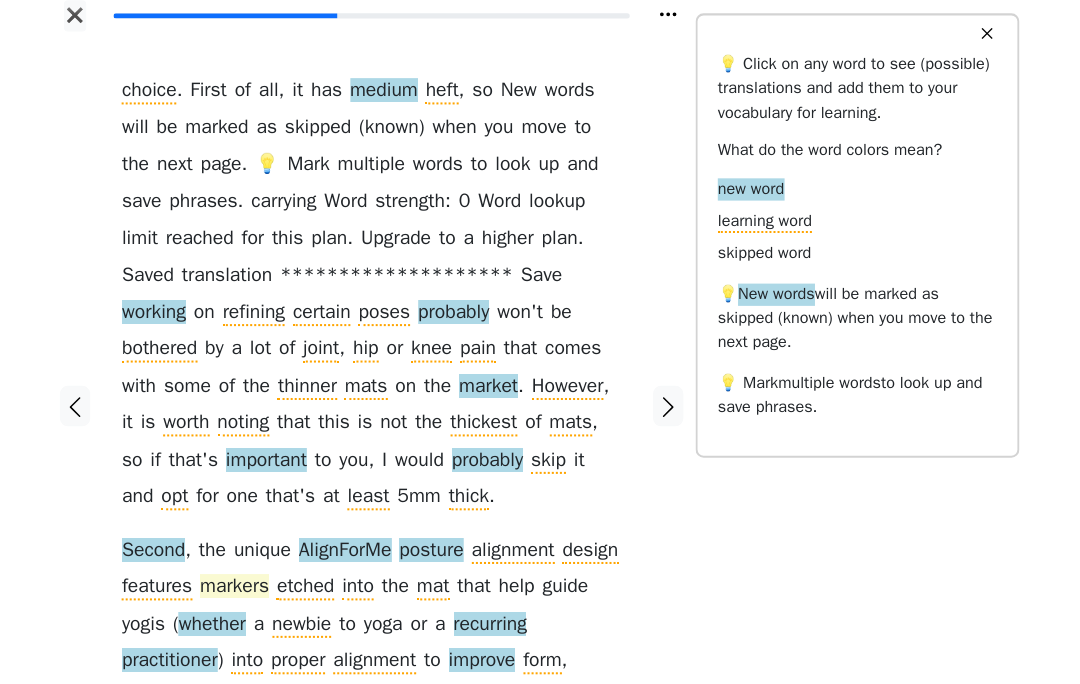 click on "markers" at bounding box center (244, 588) 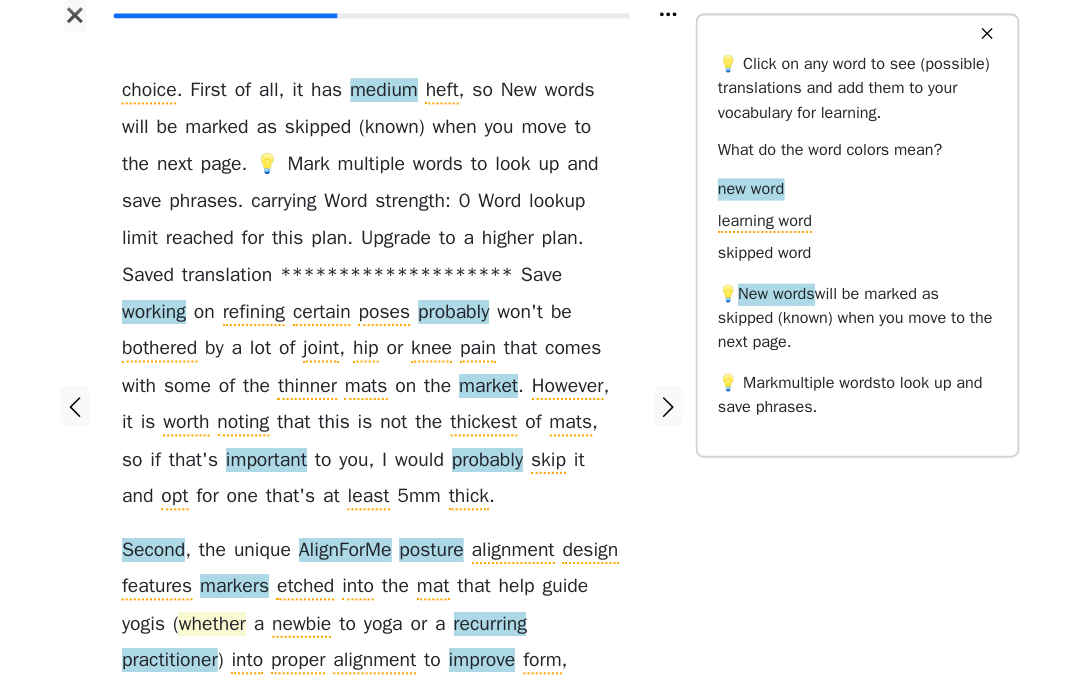 click on "whether" at bounding box center (222, 625) 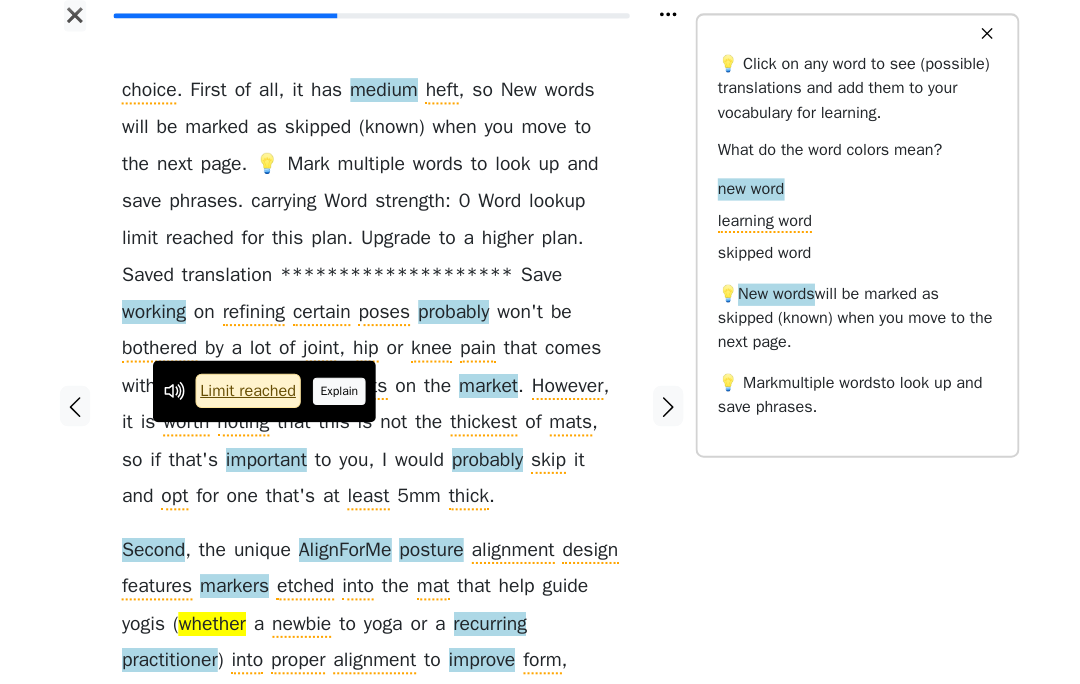 click on "Explain" at bounding box center [348, 394] 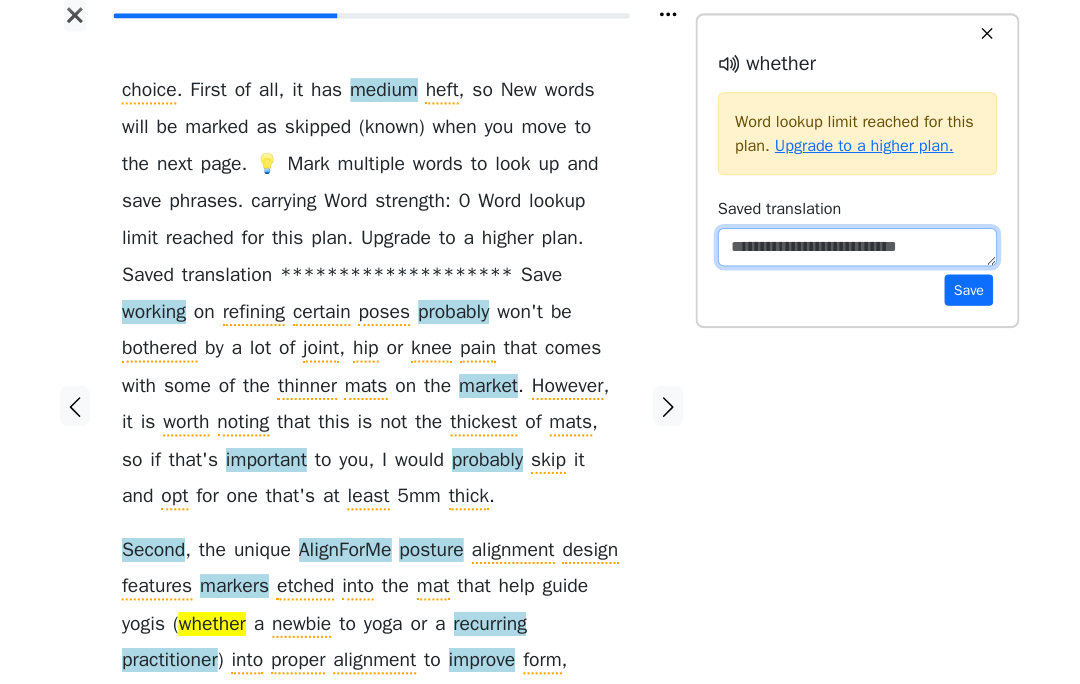 click at bounding box center [860, 252] 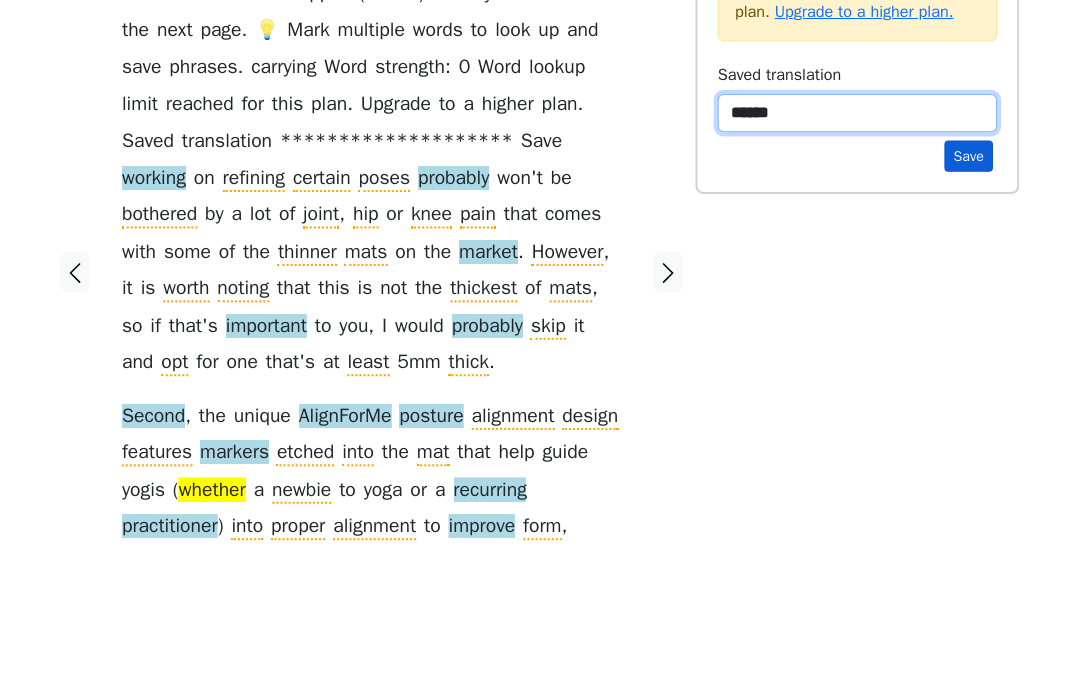 type on "******" 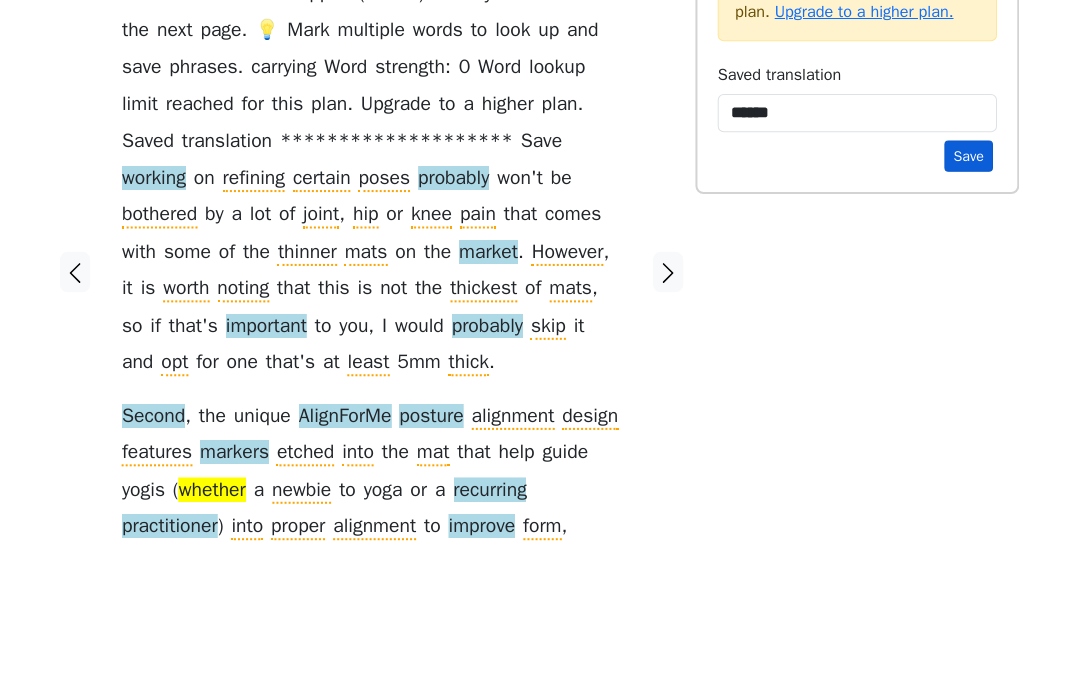 click on "Save" at bounding box center [970, 294] 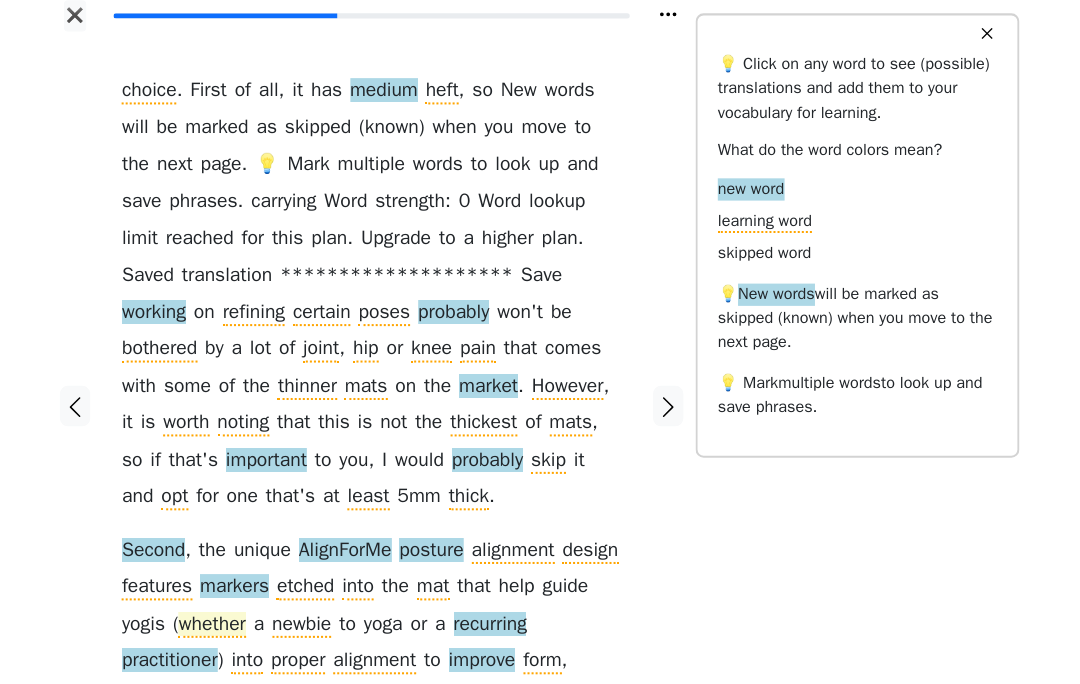 click on "whether" at bounding box center (222, 625) 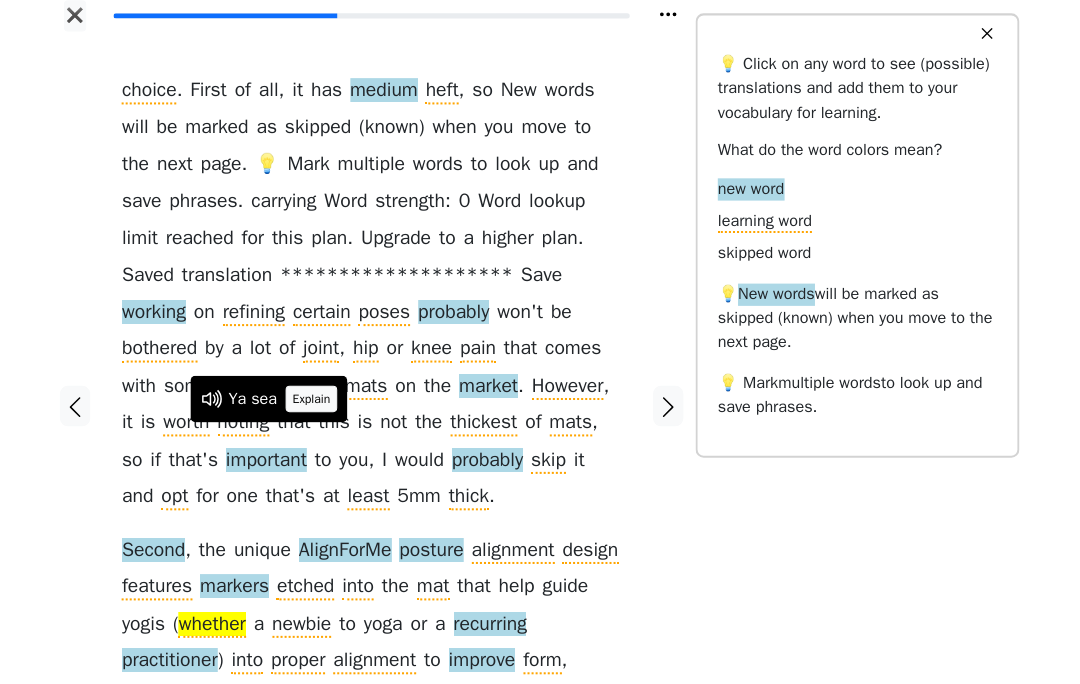 click on "Explain" at bounding box center (321, 402) 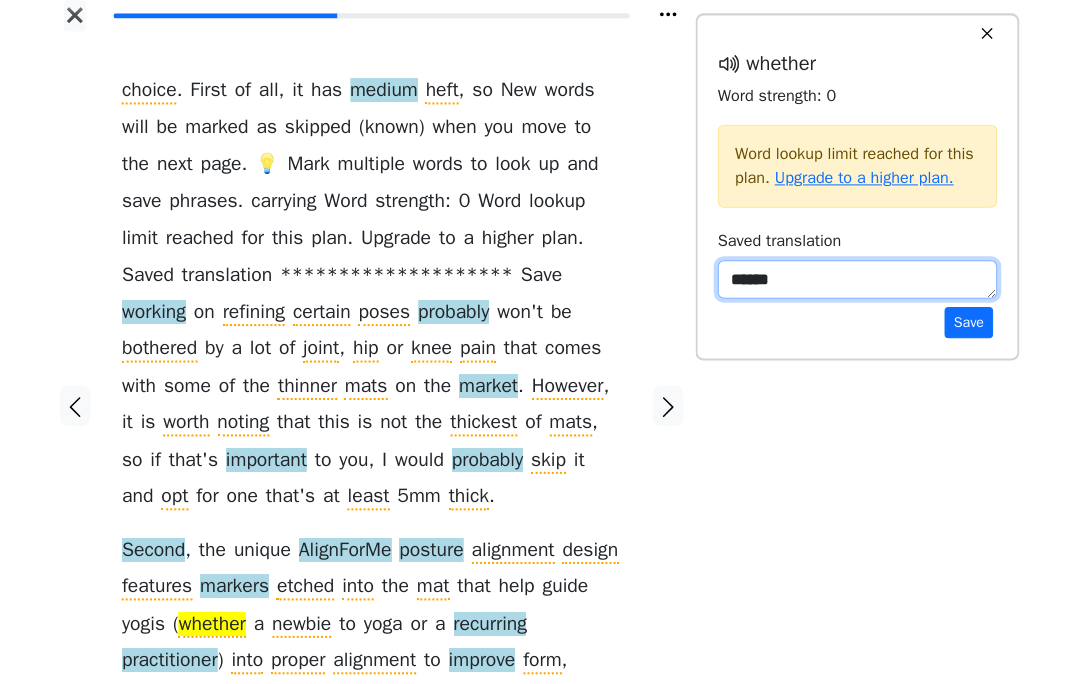 click on "******" at bounding box center [860, 284] 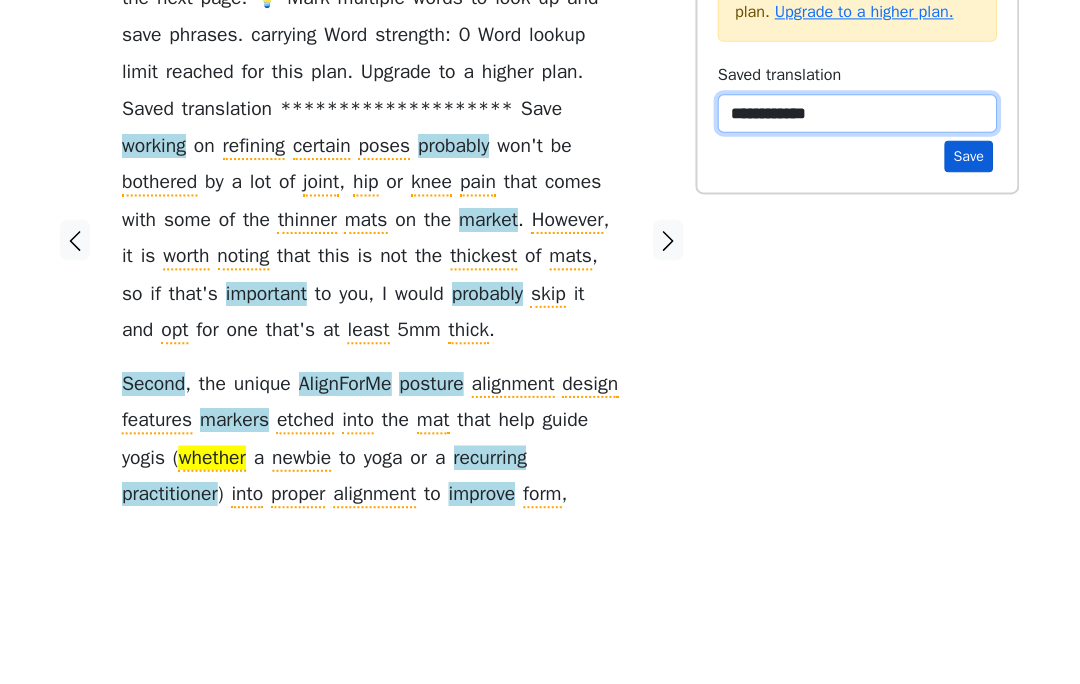 type on "**********" 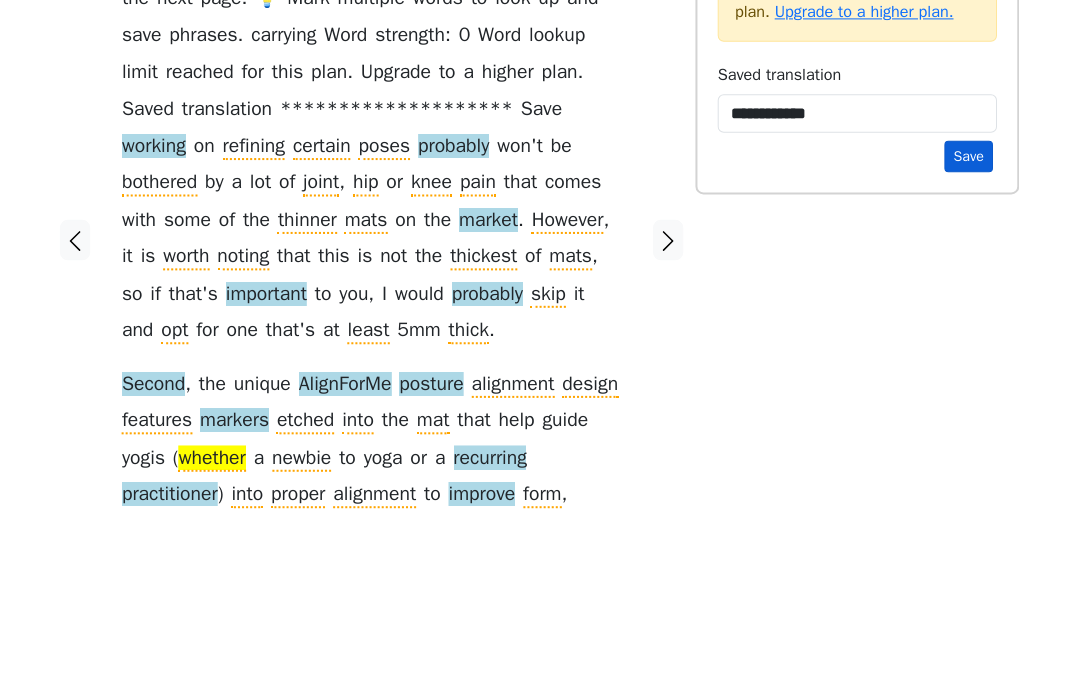 click on "Save" at bounding box center [970, 326] 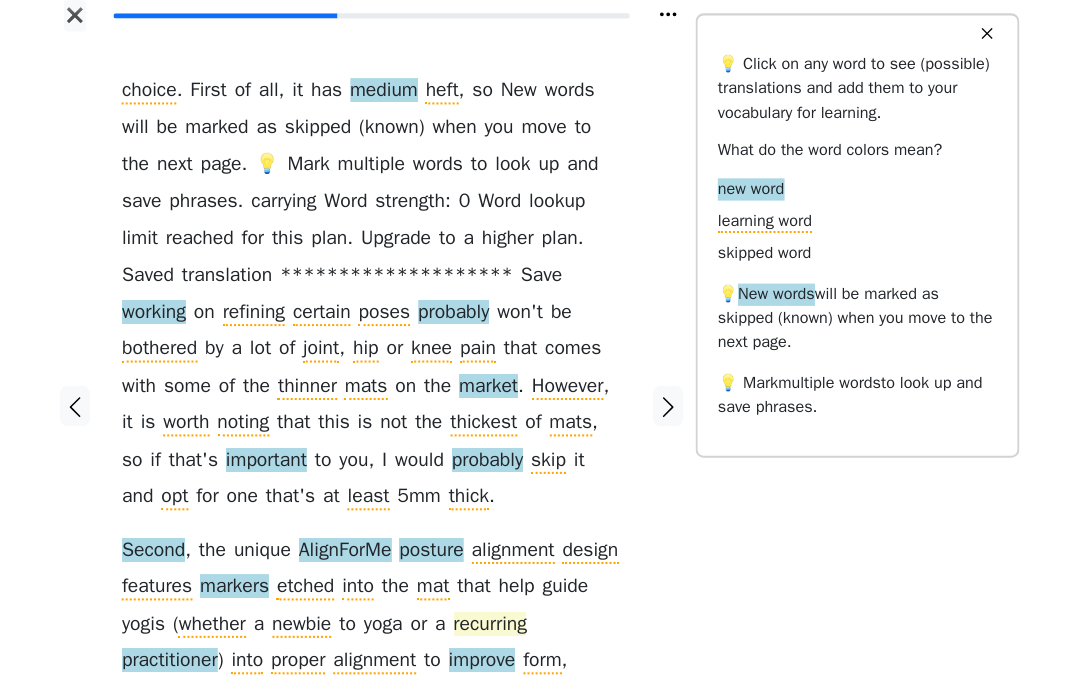 click on "recurring" at bounding box center (497, 625) 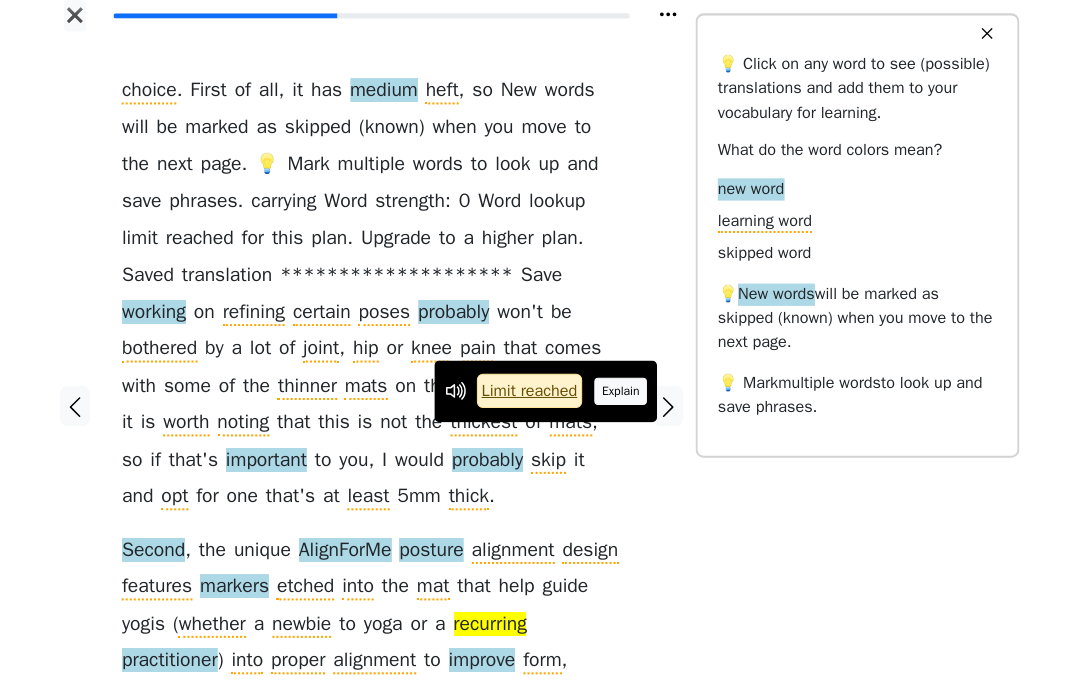 click on "Explain" at bounding box center [626, 394] 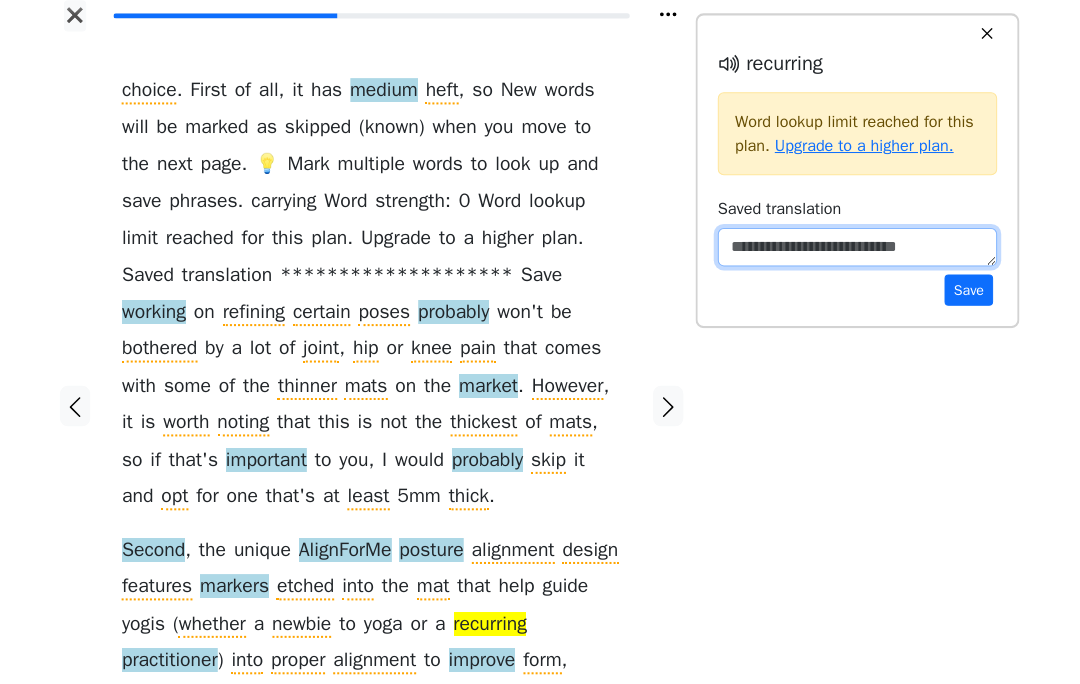click at bounding box center [860, 252] 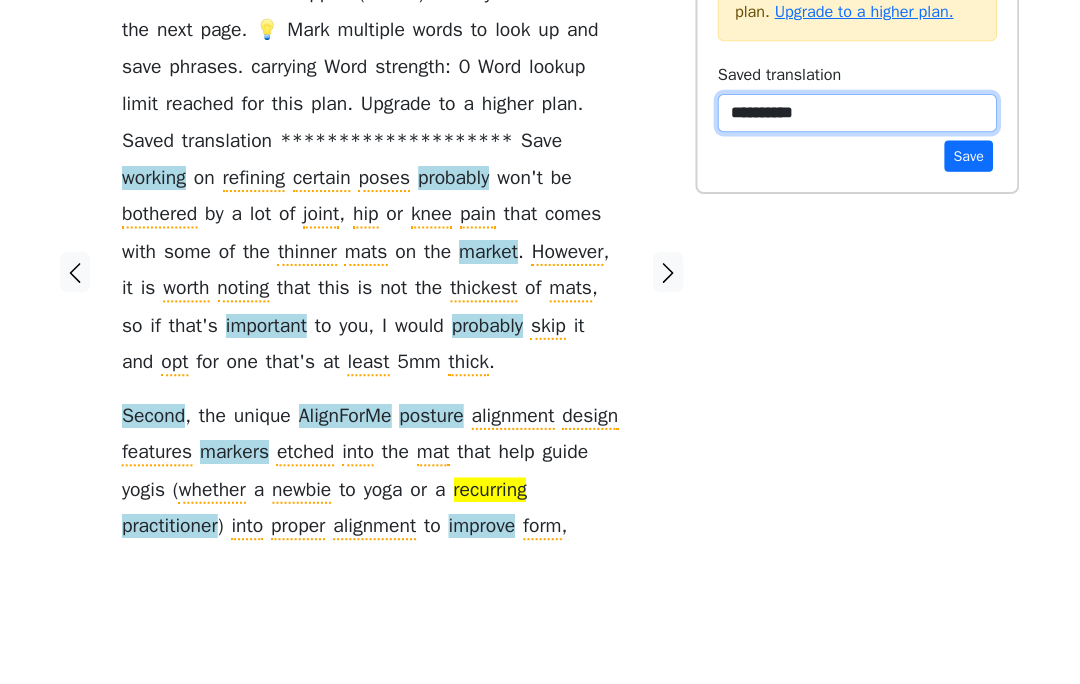 type on "**********" 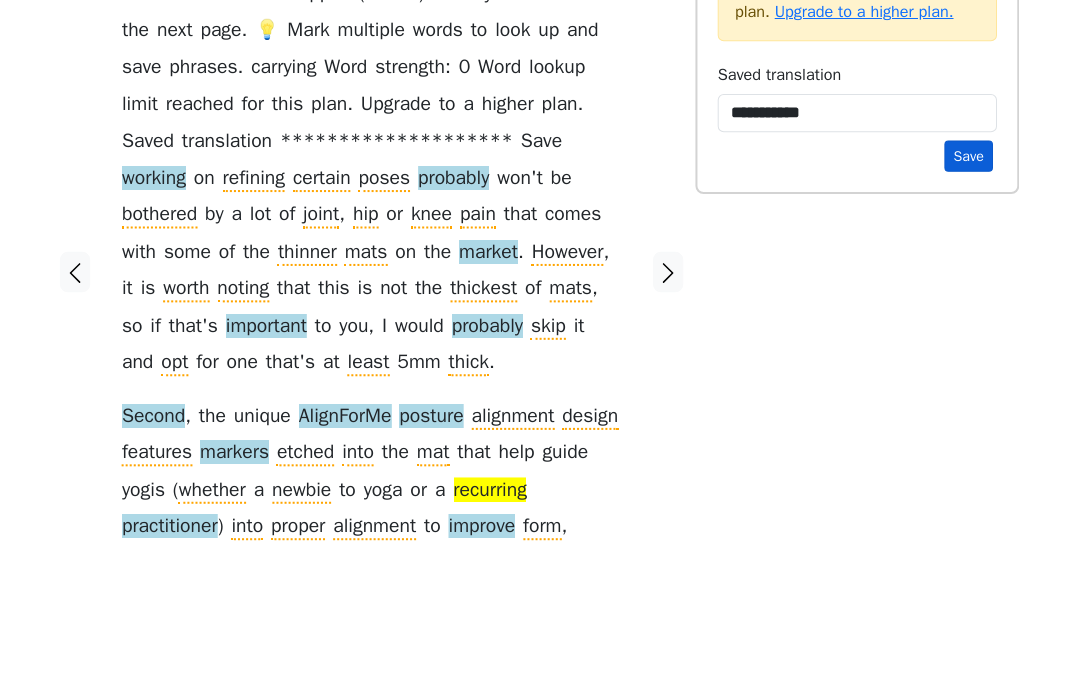 click on "Save" at bounding box center (970, 294) 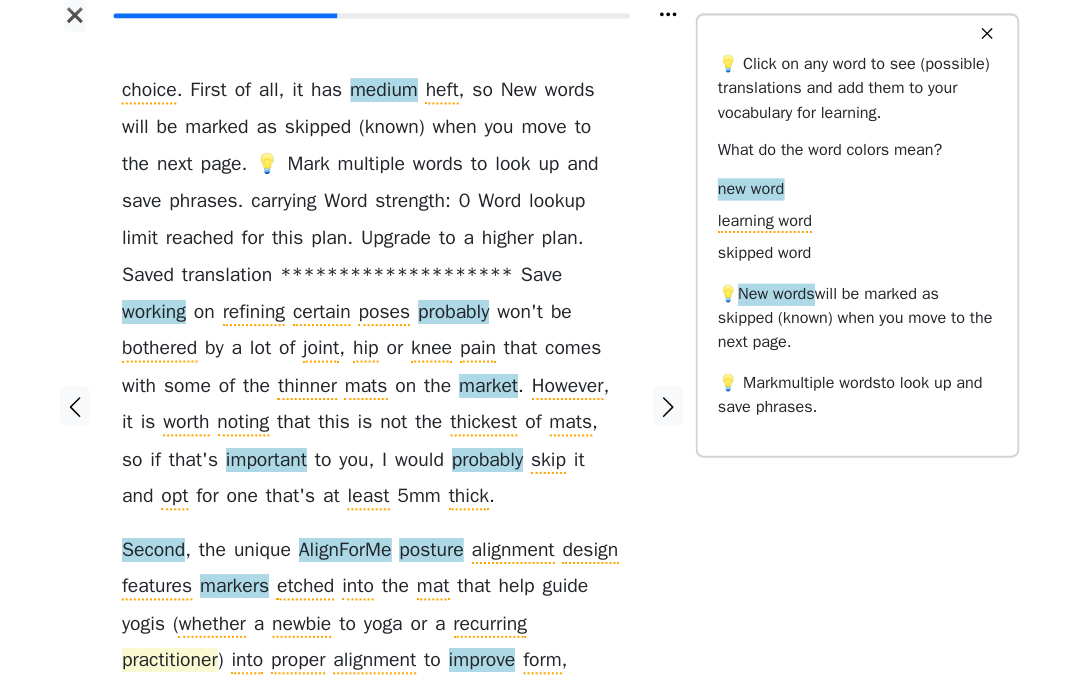 click on "practitioner" at bounding box center [180, 661] 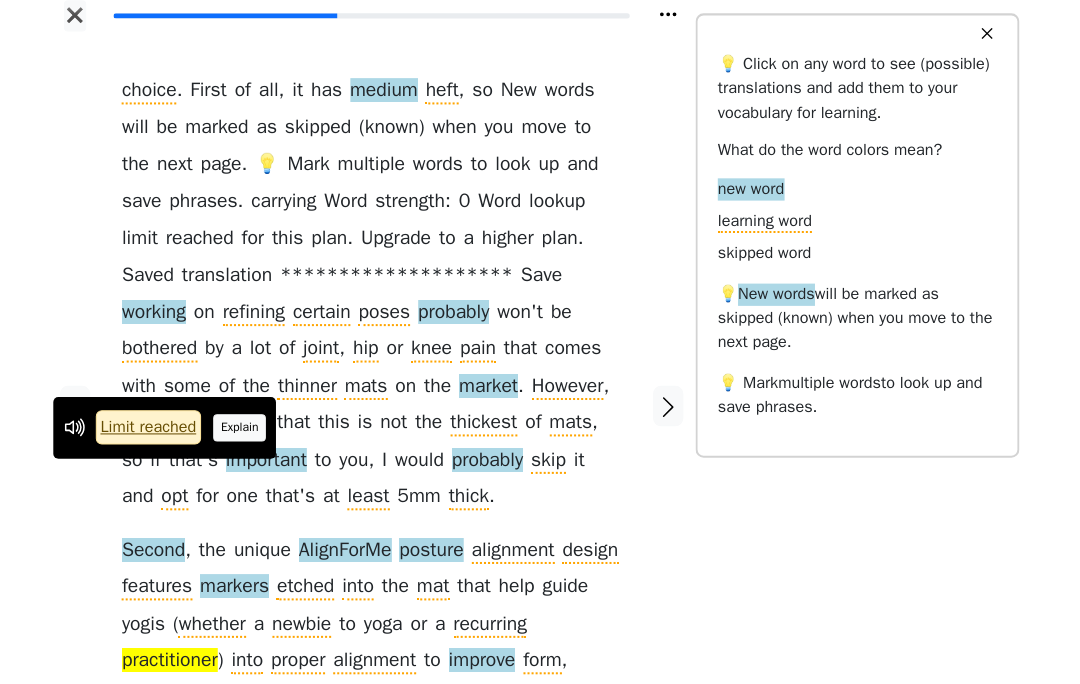 click on "Explain" at bounding box center [250, 430] 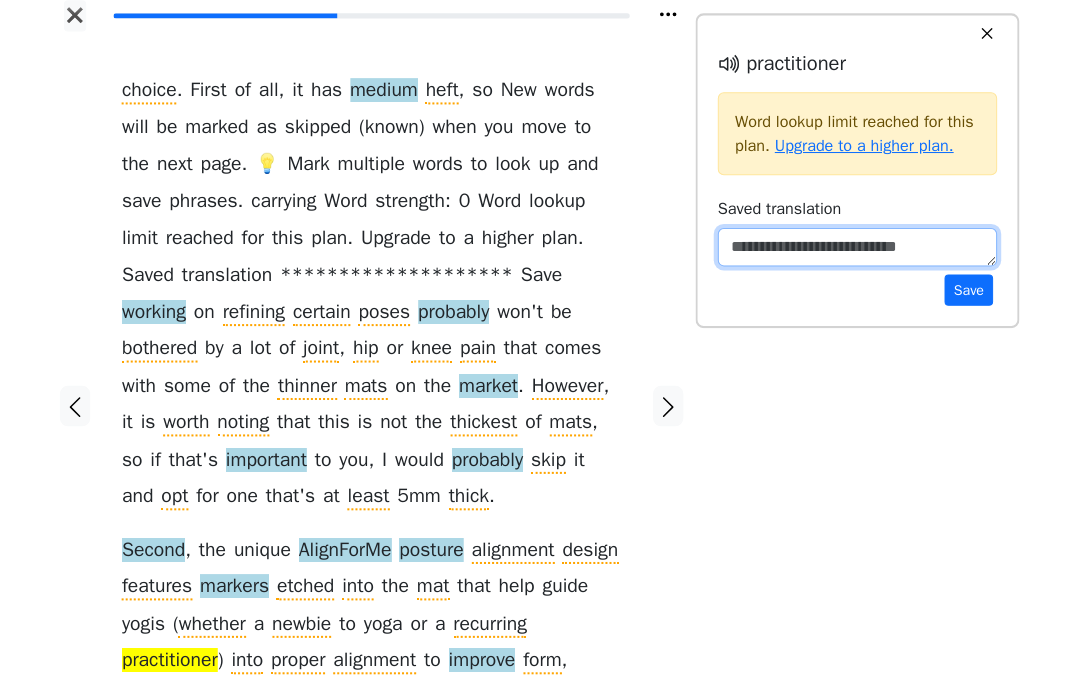 click at bounding box center (860, 252) 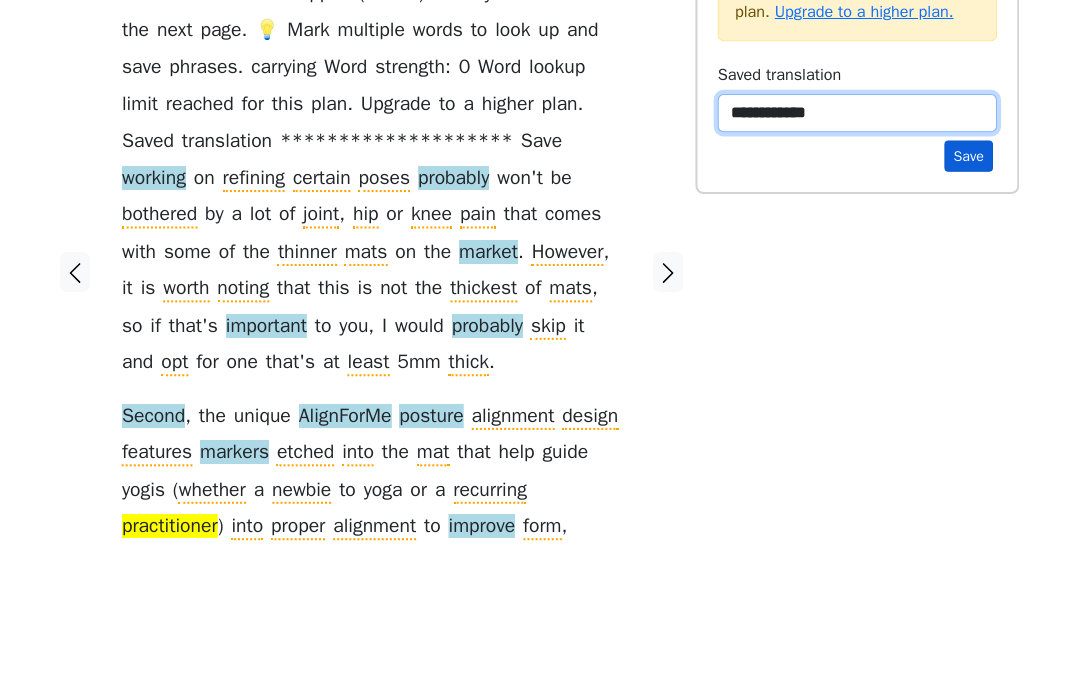 type on "**********" 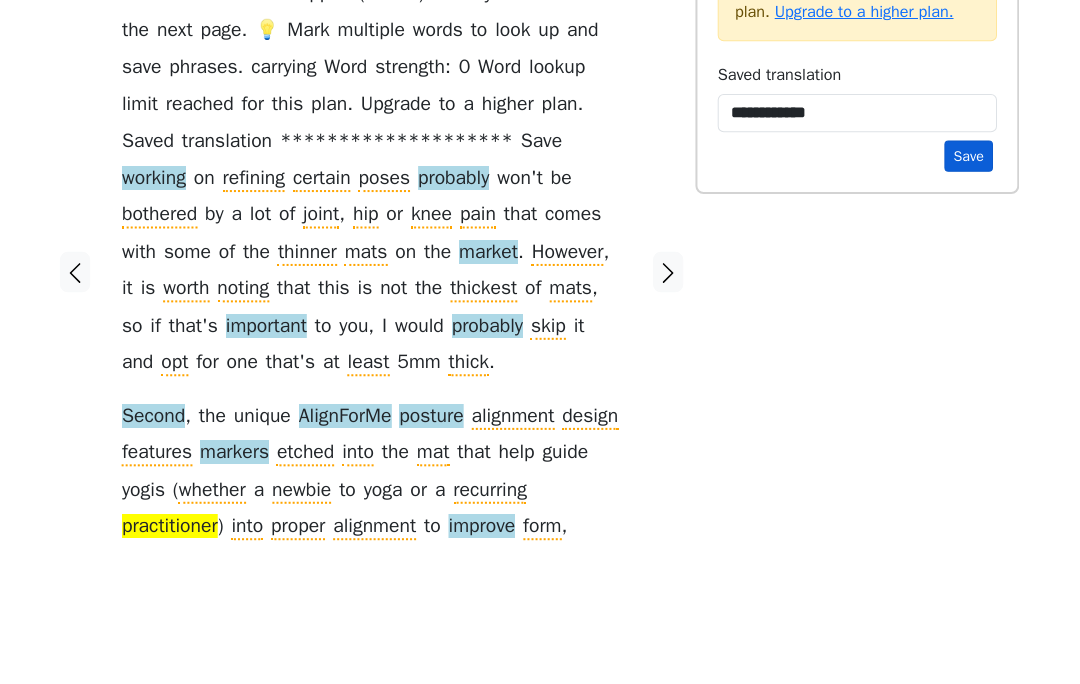 click on "Save" at bounding box center [970, 294] 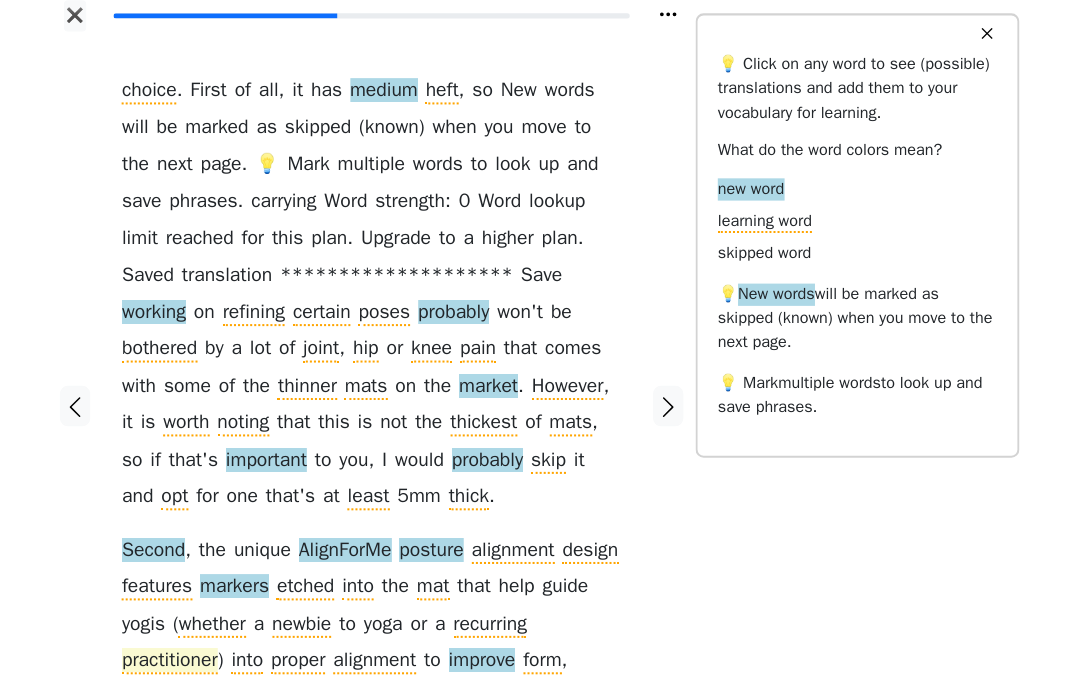 click on "practitioner" at bounding box center [180, 661] 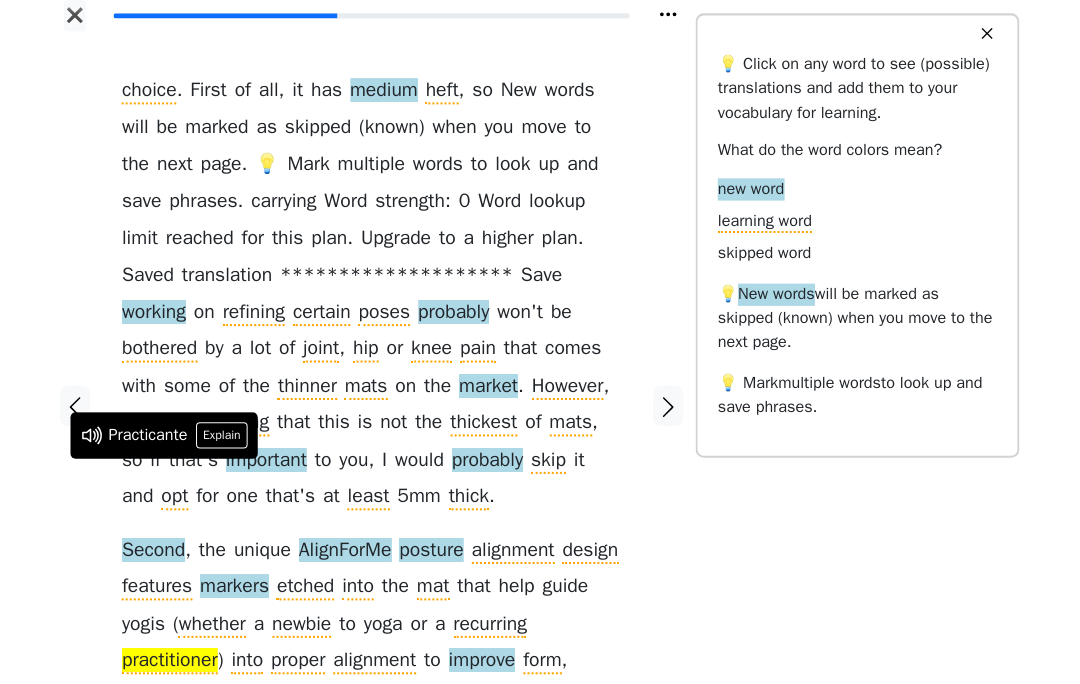 click on "choice .   First   of   all ,   it   has   medium   heft ,   so   those   working   on   refining   certain   poses   probably   won ' t   be   bothered   by   a   lot   of   joint ,   hip   or   knee   pain   that   comes   with   some   of   the   thinner   mats   on   the   market .   However ,   it   is   worth   noting   that   this   is   not   the   thickest   of   mats ,   so   if   that ' s   important   to   you ,   I   would   probably   skip   it   and   opt   for   one   that ' s   at   least   5 mm   thick . Second ,   the   unique   AlignForMe   posture   alignment   design   features   markers   etched   into   the   mat   that   help   guide   yogis   ( whether   a   newbie   to   yoga   or   a   recurring   practitioner )   into   proper   alignment   to   improve   form ,   posture   and   body   awareness   with   each   and   every   move ," at bounding box center [379, 409] 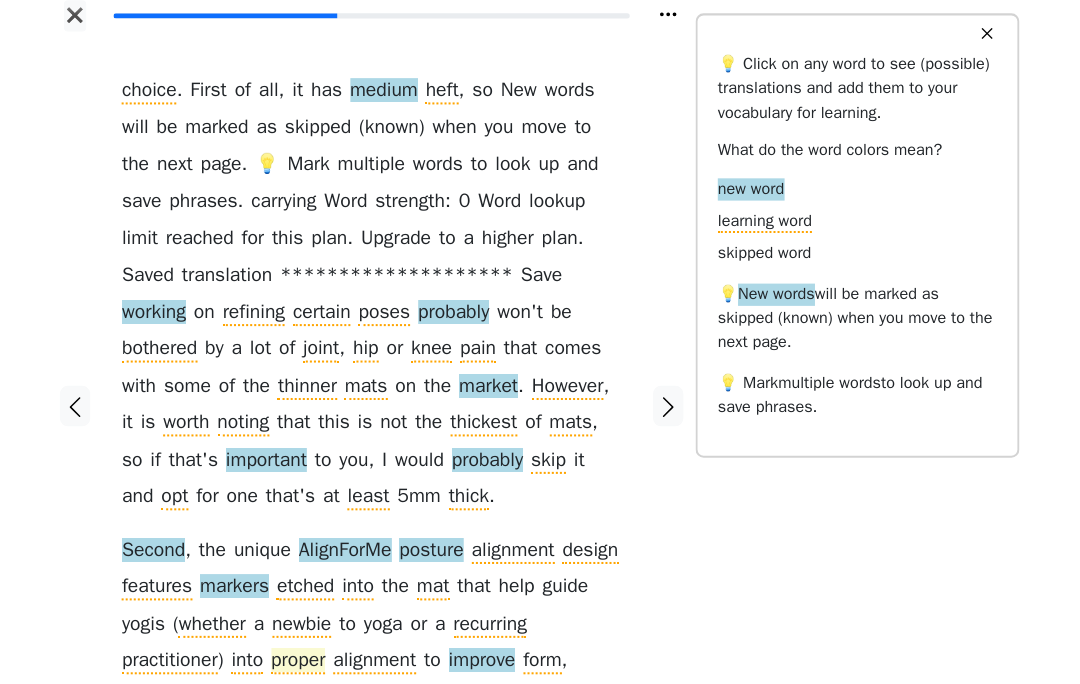 click on "proper" at bounding box center [308, 661] 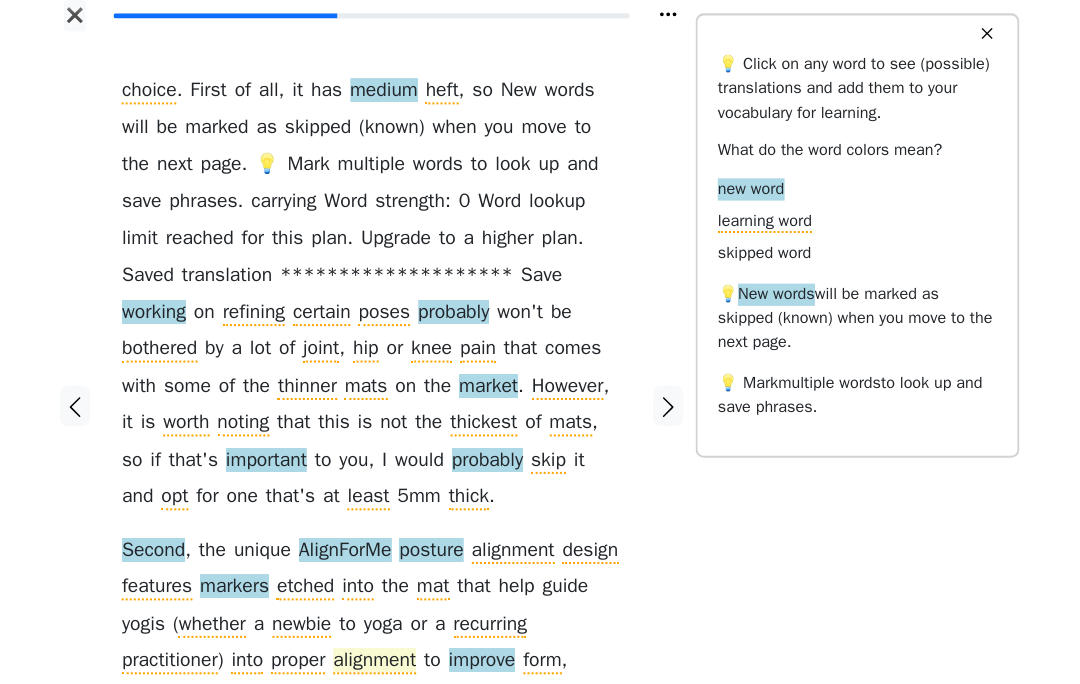 click on "alignment" at bounding box center (383, 661) 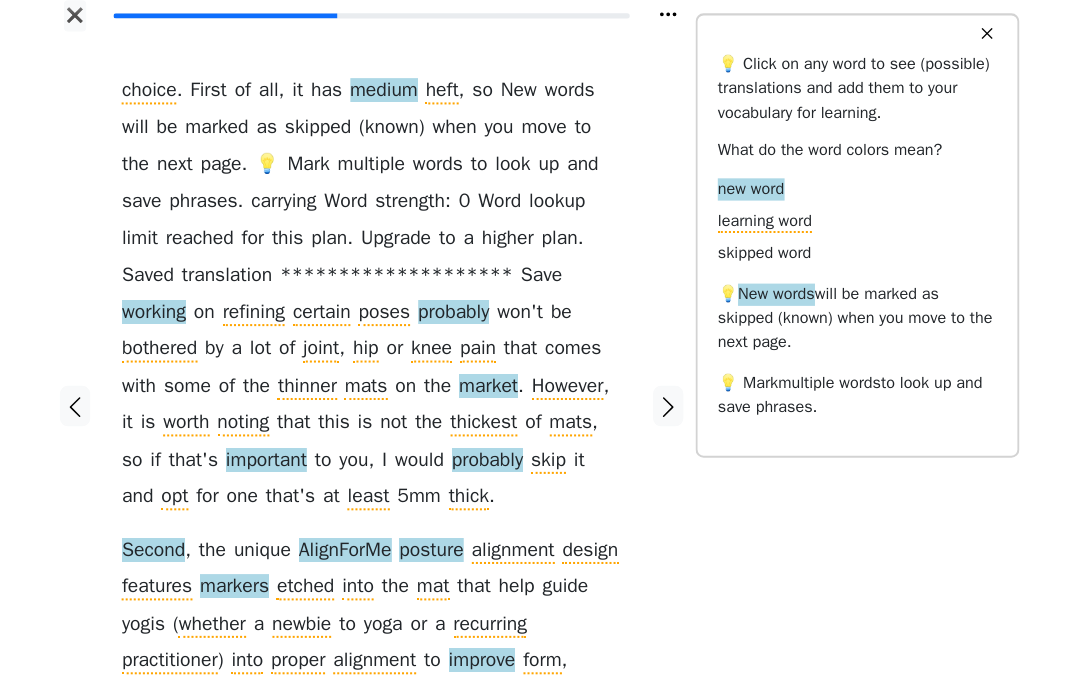 click on "choice .   First   of   all ,   it   has   medium   heft ,   so   those   working   on   refining   certain   poses   probably   won ' t   be   bothered   by   a   lot   of   joint ,   hip   or   knee   pain   that   comes   with   some   of   the   thinner   mats   on   the   market .   However ,   it   is   worth   noting   that   this   is   not   the   thickest   of   mats ,   so   if   that ' s   important   to   you ,   I   would   probably   skip   it   and   opt   for   one   that ' s   at   least   5 mm   thick . Second ,   the   unique   AlignForMe   posture   alignment   design   features   markers   etched   into   the   mat   that   help   guide   yogis   ( whether   a   newbie   to   yoga   or   a   recurring   practitioner )   into   proper   alignment   to   improve   form ,   posture   and   body   awareness   with   each   and   every   move ," at bounding box center (379, 409) 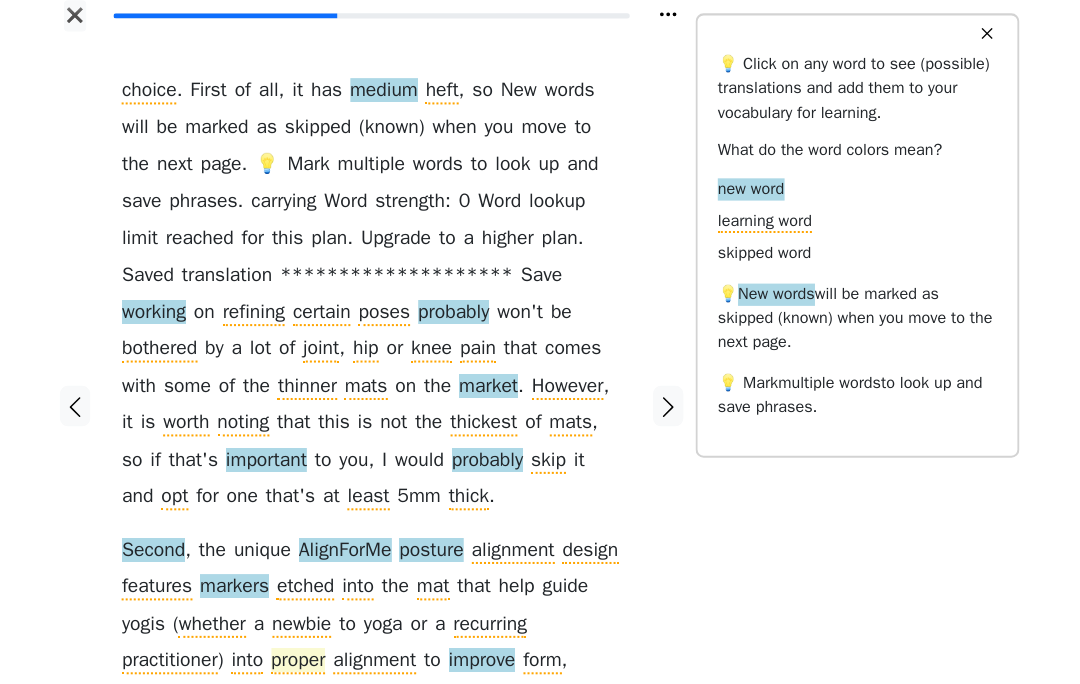 click on "proper" at bounding box center (308, 661) 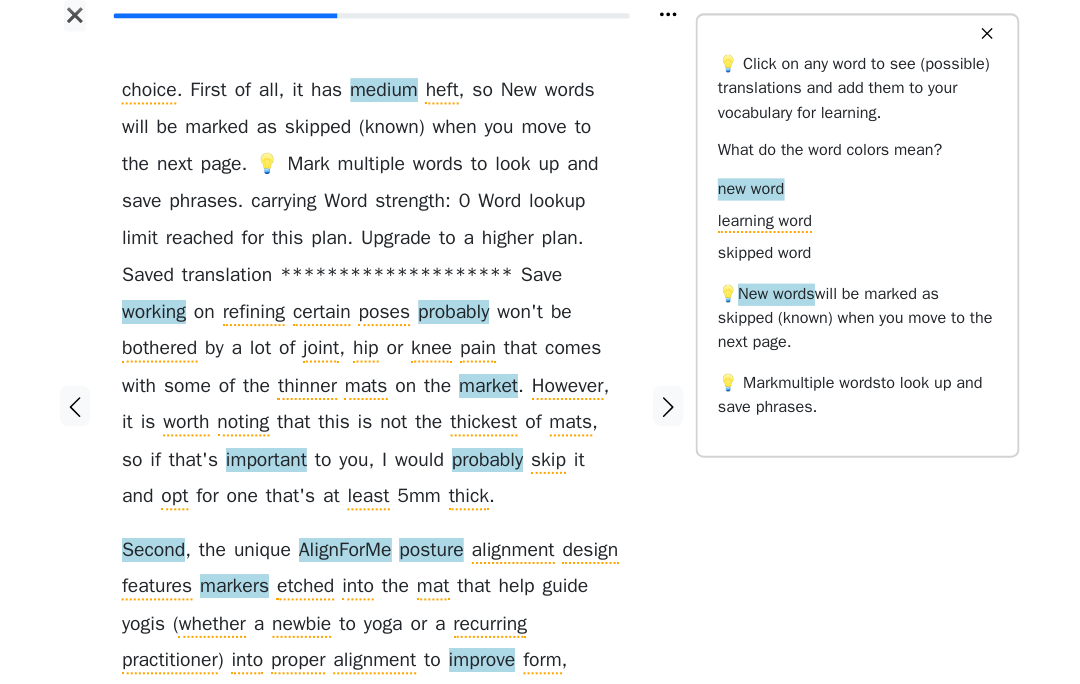 click on "choice .   First   of   all ,   it   has   medium   heft ,   so   those   working   on   refining   certain   poses   probably   won ' t   be   bothered   by   a   lot   of   joint ,   hip   or   knee   pain   that   comes   with   some   of   the   thinner   mats   on   the   market .   However ,   it   is   worth   noting   that   this   is   not   the   thickest   of   mats ,   so   if   that ' s   important   to   you ,   I   would   probably   skip   it   and   opt   for   one   that ' s   at   least   5 mm   thick . Second ,   the   unique   AlignForMe   posture   alignment   design   features   markers   etched   into   the   mat   that   help   guide   yogis   ( whether   a   newbie   to   yoga   or   a   recurring   practitioner )   into   proper   alignment   to   improve   form ,   posture   and   body   awareness   with   each   and   every   move ," at bounding box center (379, 409) 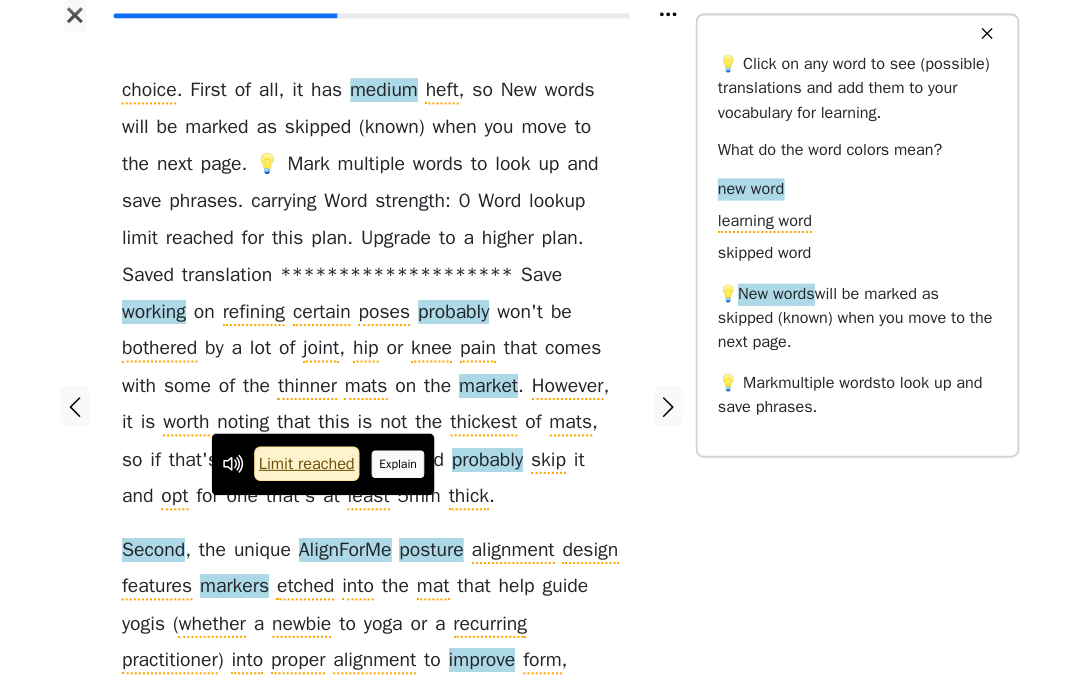 click on "Explain" at bounding box center [406, 466] 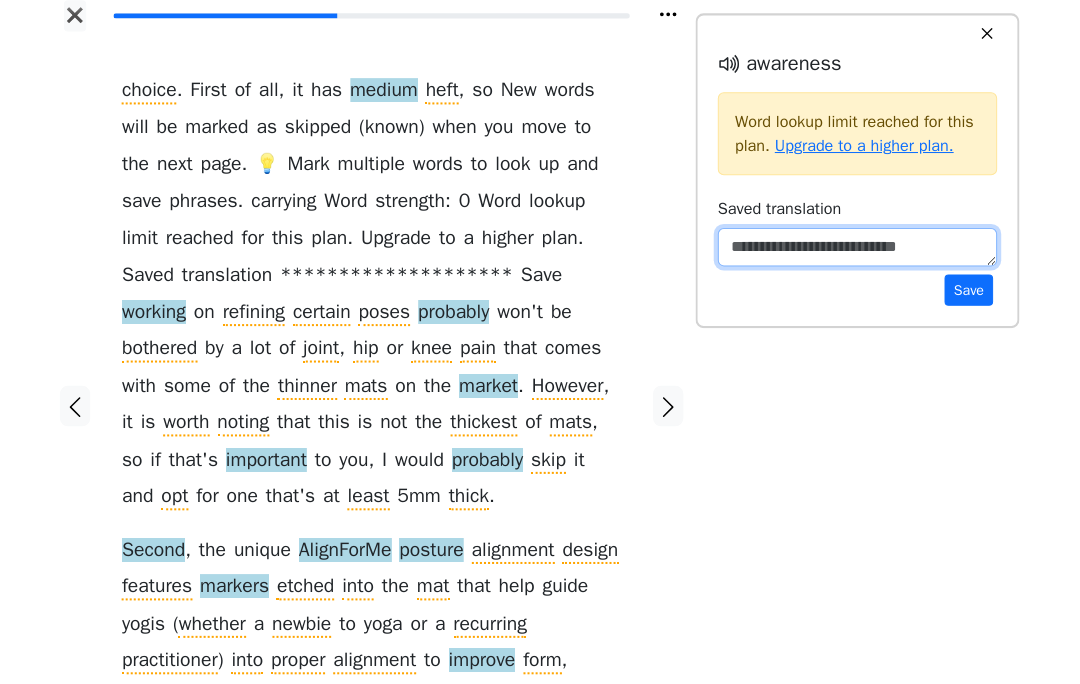 click at bounding box center (860, 252) 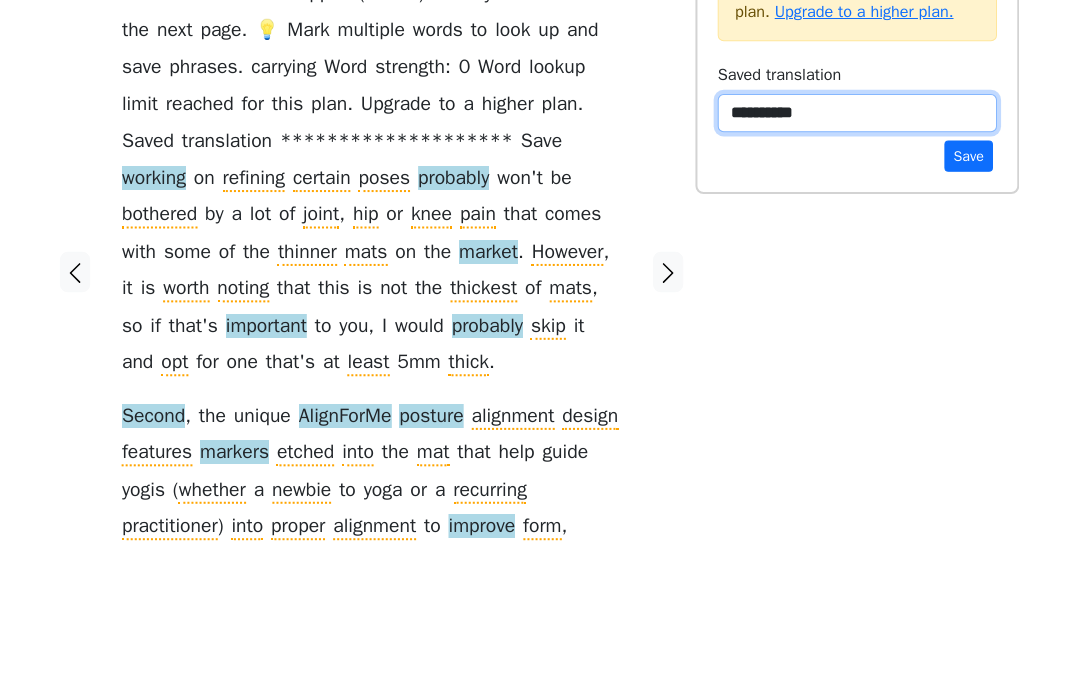 type on "**********" 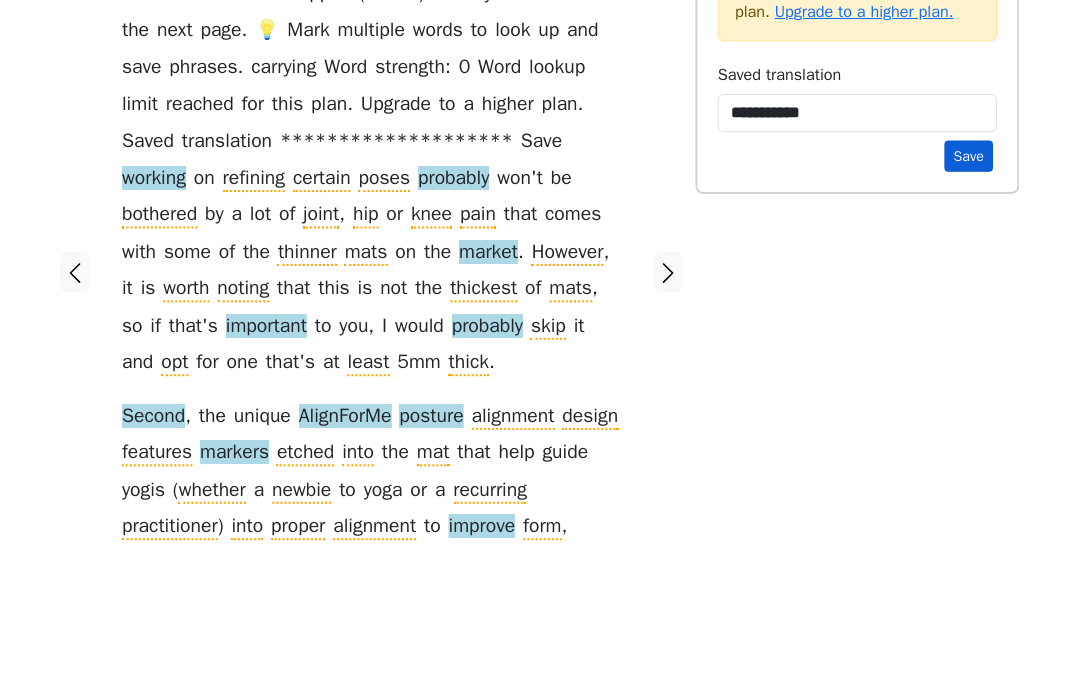 click on "Save" at bounding box center [970, 294] 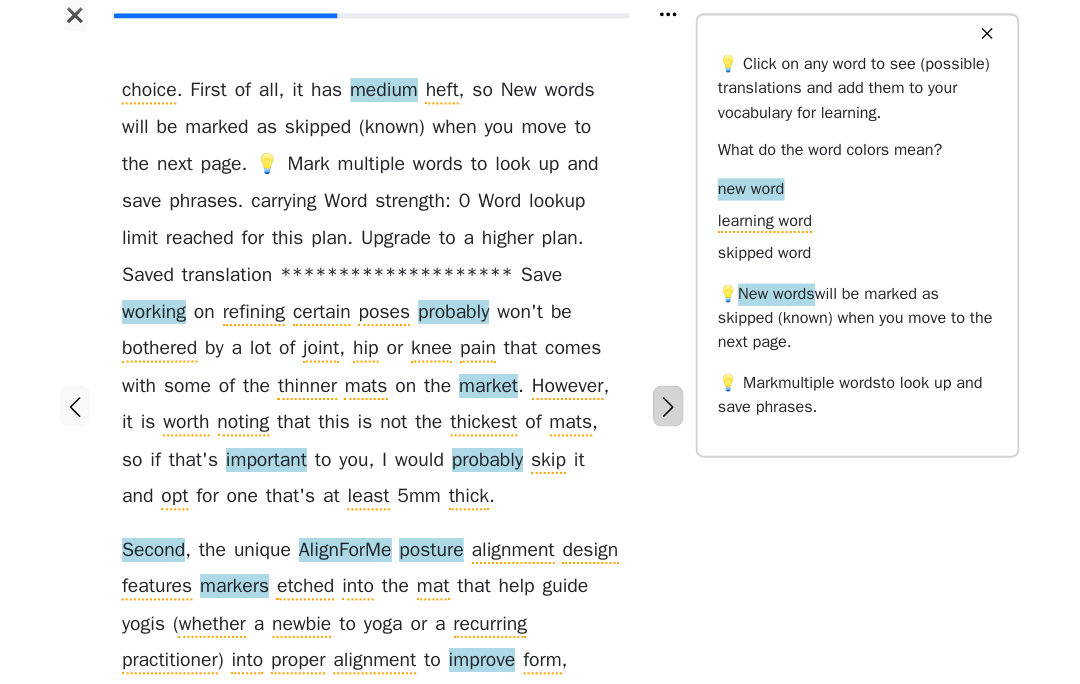 click at bounding box center [673, 409] 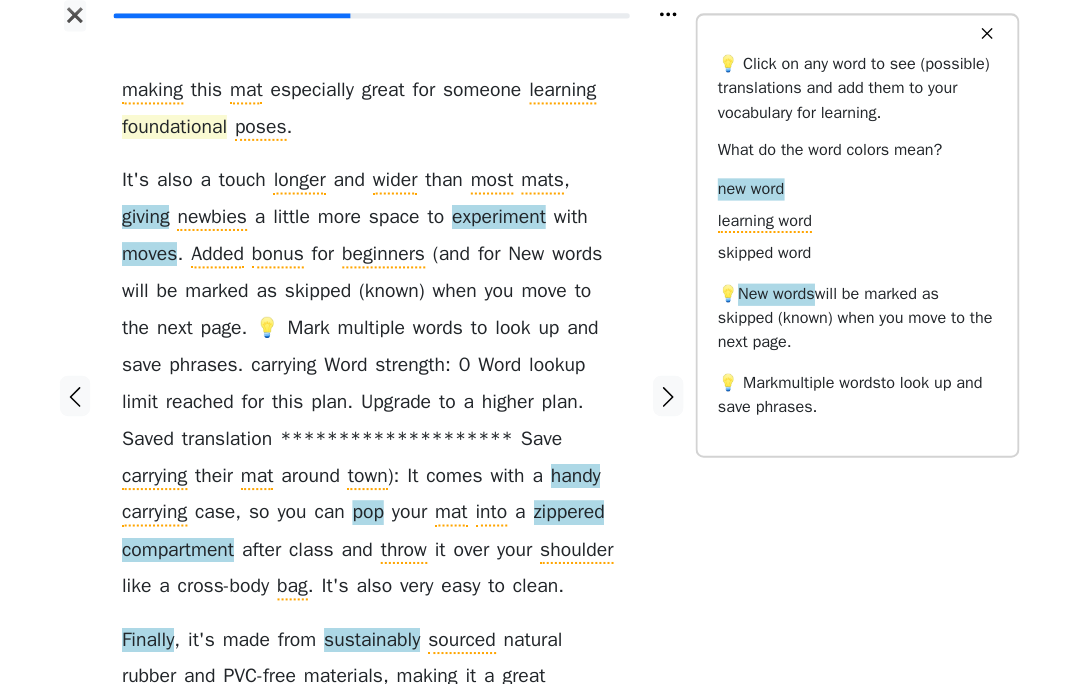 click on "foundational" at bounding box center [185, 134] 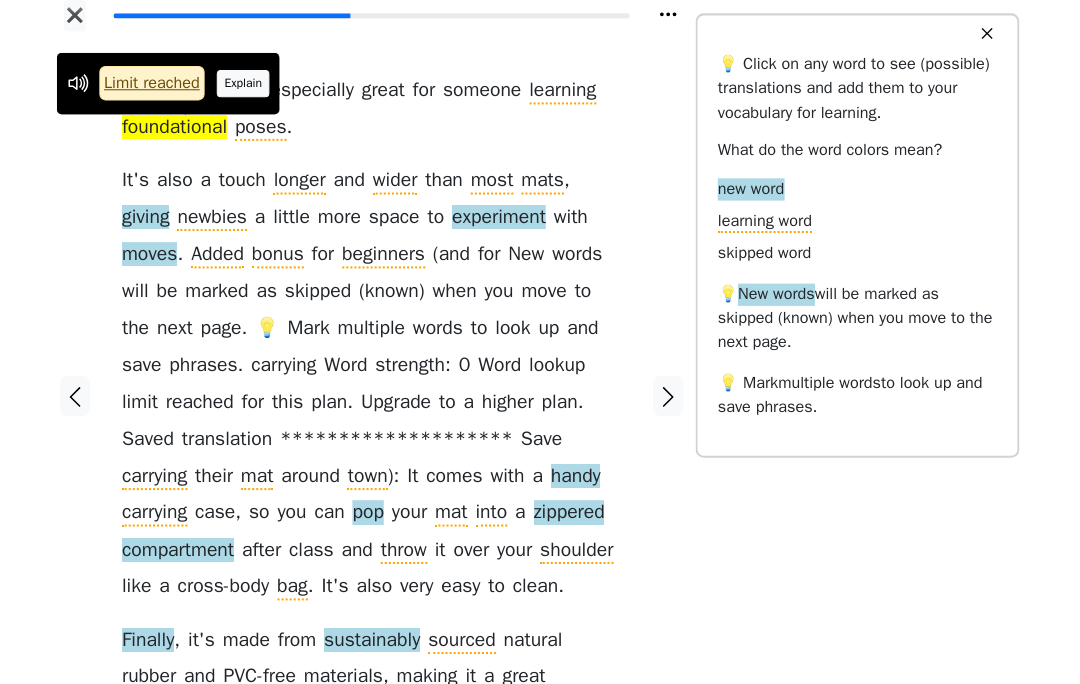 click on "Explain" at bounding box center (253, 90) 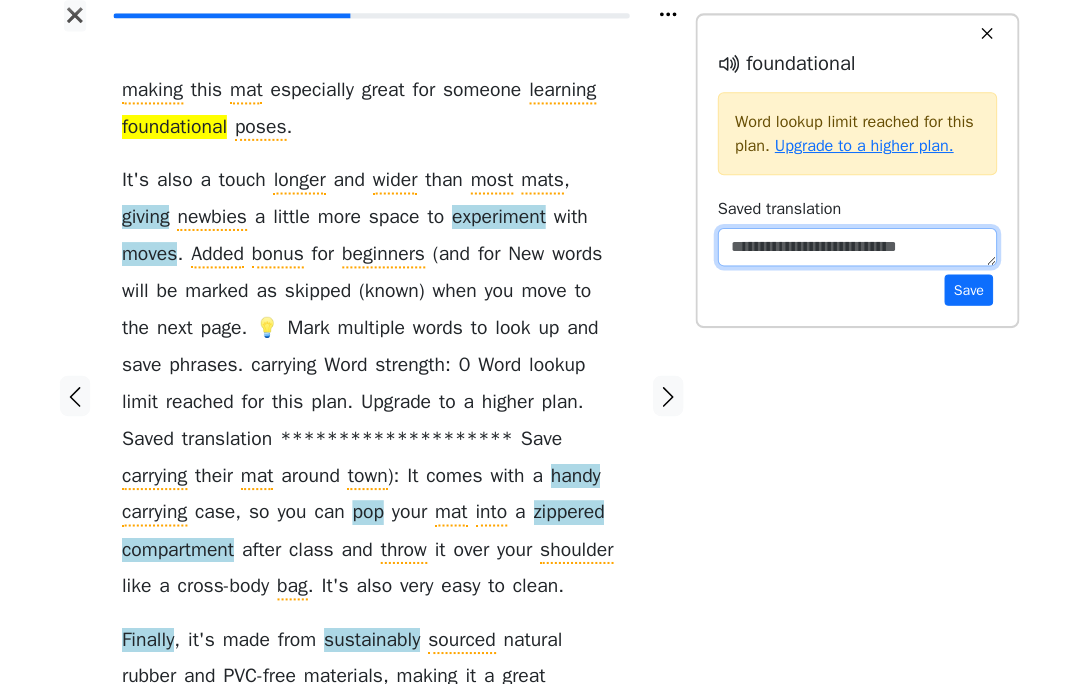 click at bounding box center (860, 252) 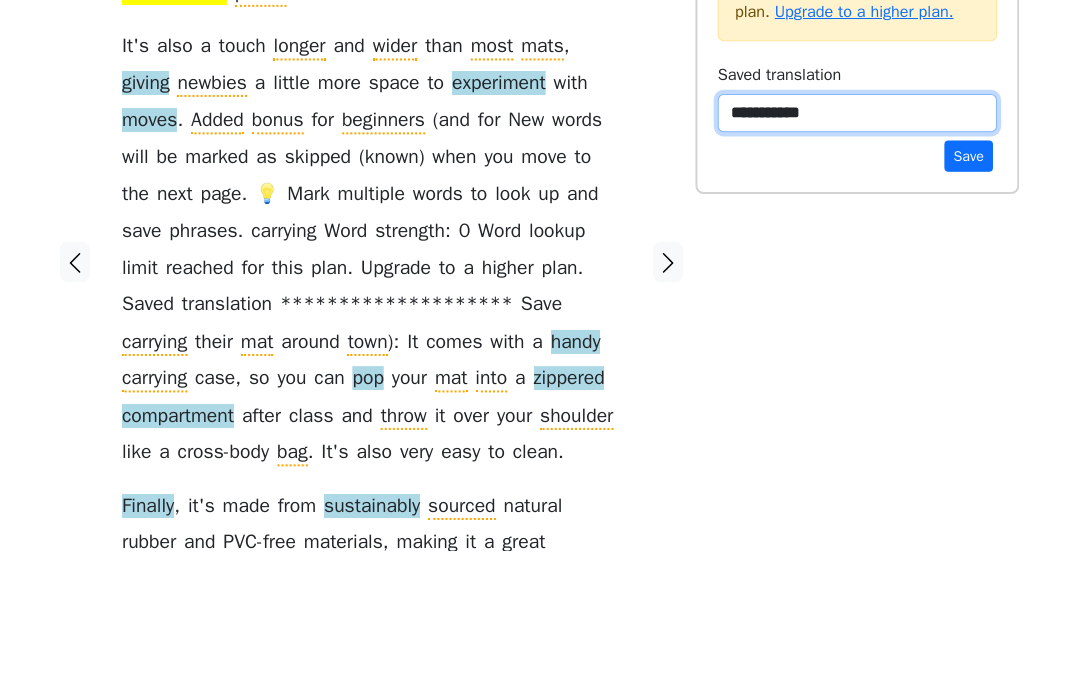 type on "**********" 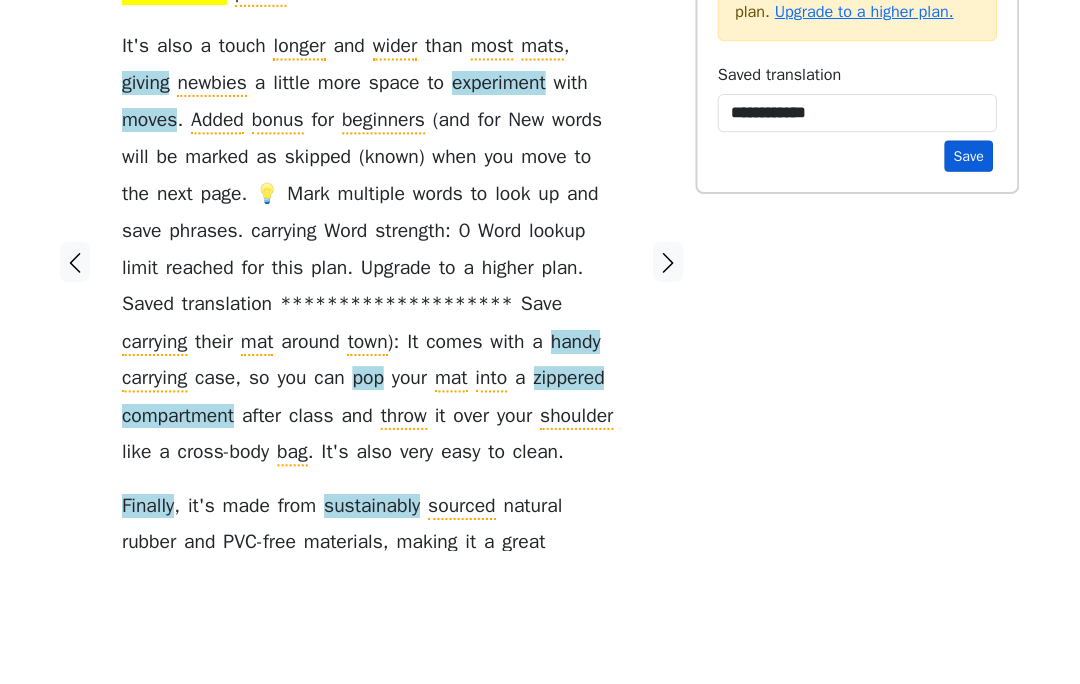 click on "Save" at bounding box center (970, 294) 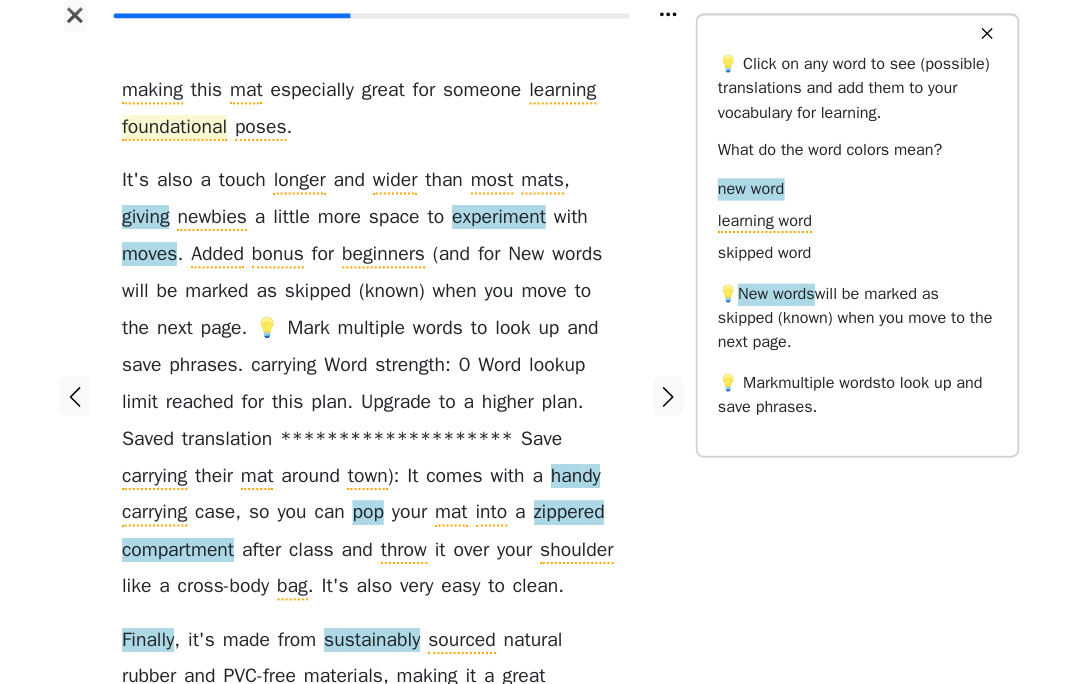 click on "foundational" at bounding box center (185, 134) 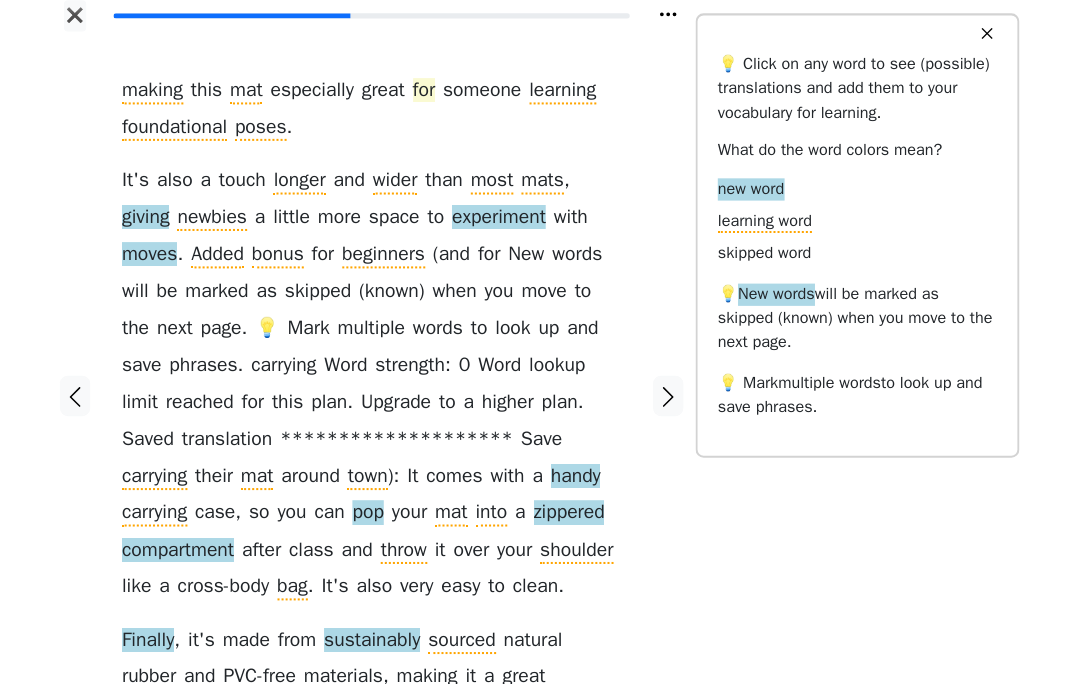 click on "for" at bounding box center [432, 98] 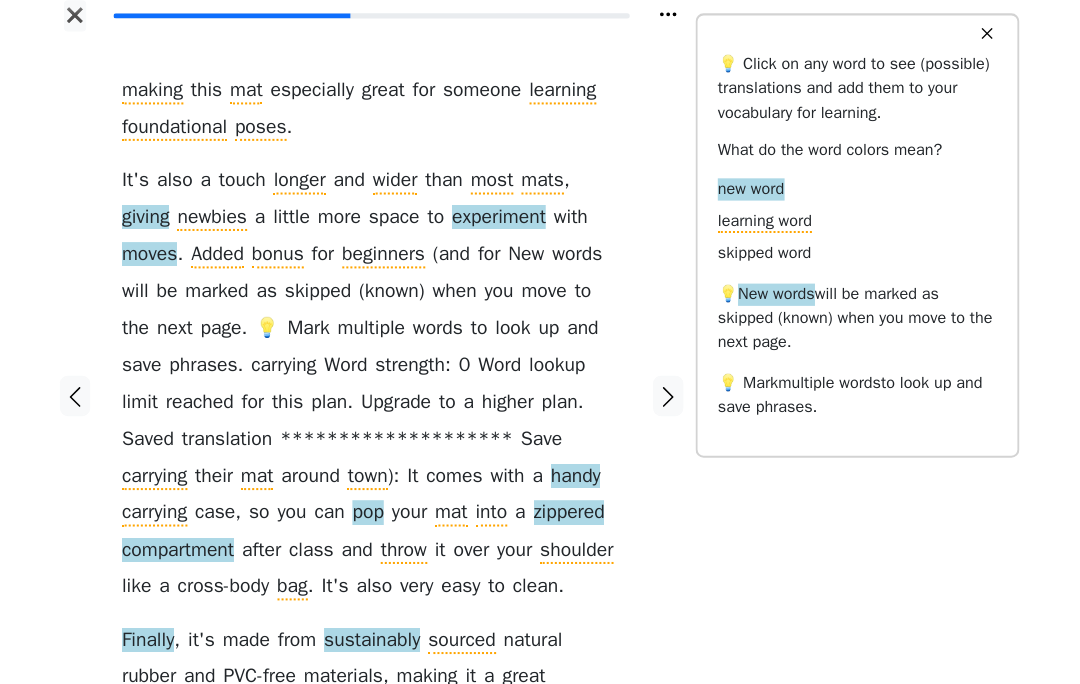 click on "making   this   mat   especially   great   for   someone   learning   foundational   poses . It ' s   also   a   touch   longer   and   wider   than   most   mats ,   giving   newbies   a   little   more   space   to   experiment   with   moves .   Added   bonus   for   beginners   ( and   for   those   carrying   their   mat   around   town ):   It   comes   with   a   handy   carrying   case ,   so   you   can   pop   your   mat   into   a   zippered   compartment   after   class   and   throw   it   over   your   shoulder   like   a   cross-body   bag .   It ' s   also   very   easy   to   clean . Finally ,   it ' s   made   from   sustainably   sourced   natural   rubber   and   PVC-free   materials ,   making   it   a   great" at bounding box center (379, 387) 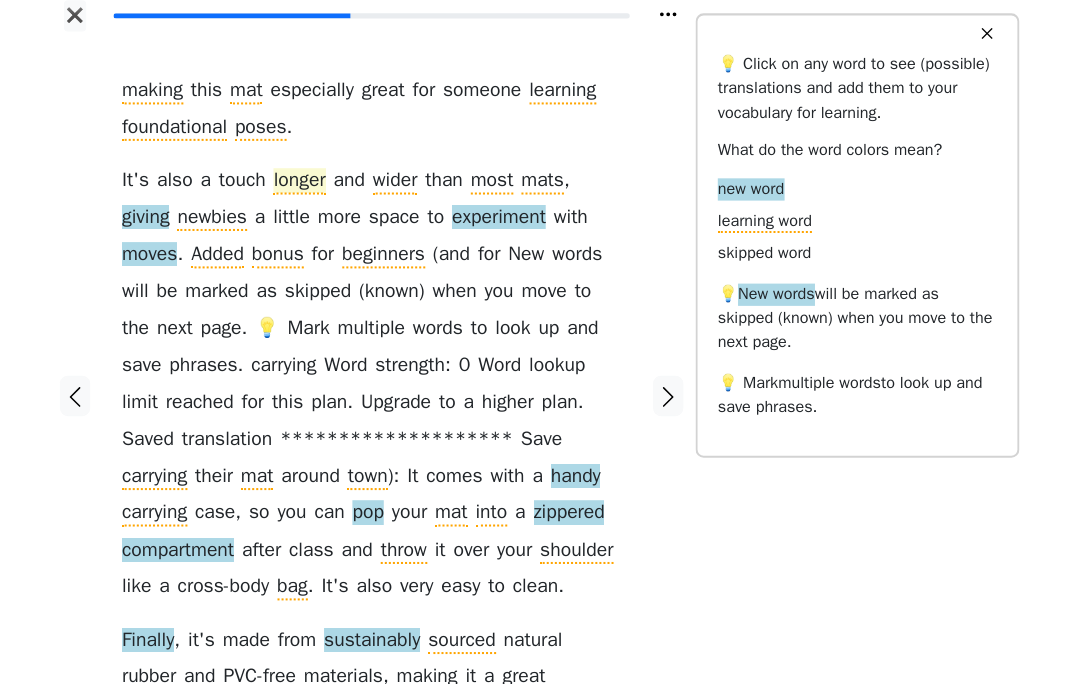 click on "longer" at bounding box center (308, 187) 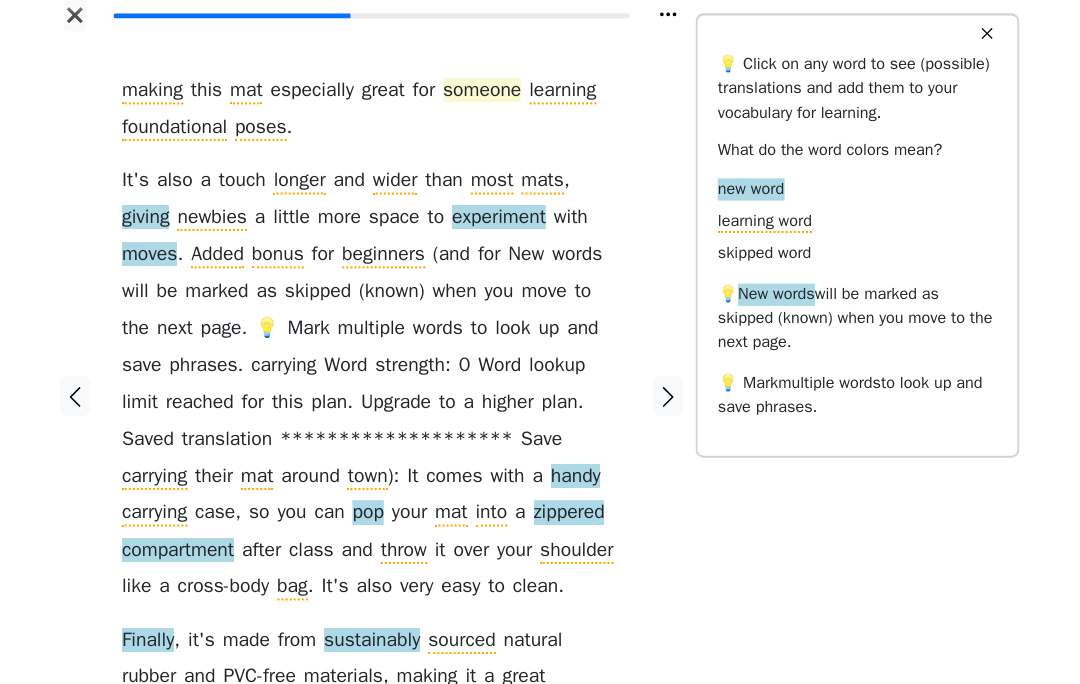 click on "someone" at bounding box center (489, 98) 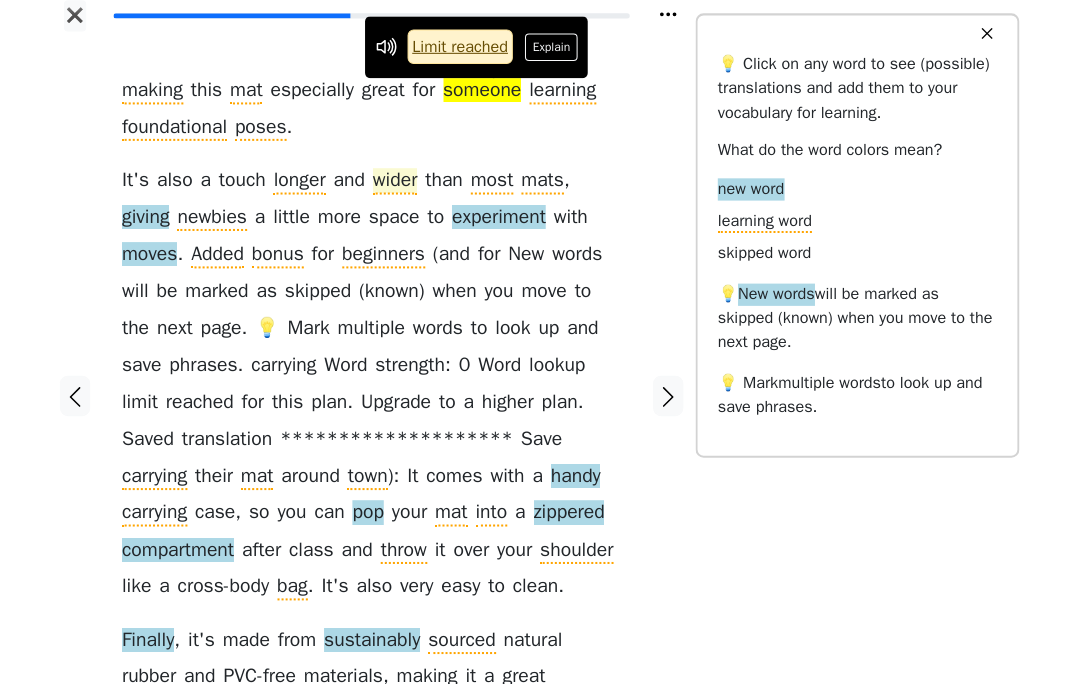 click on "wider" at bounding box center [403, 187] 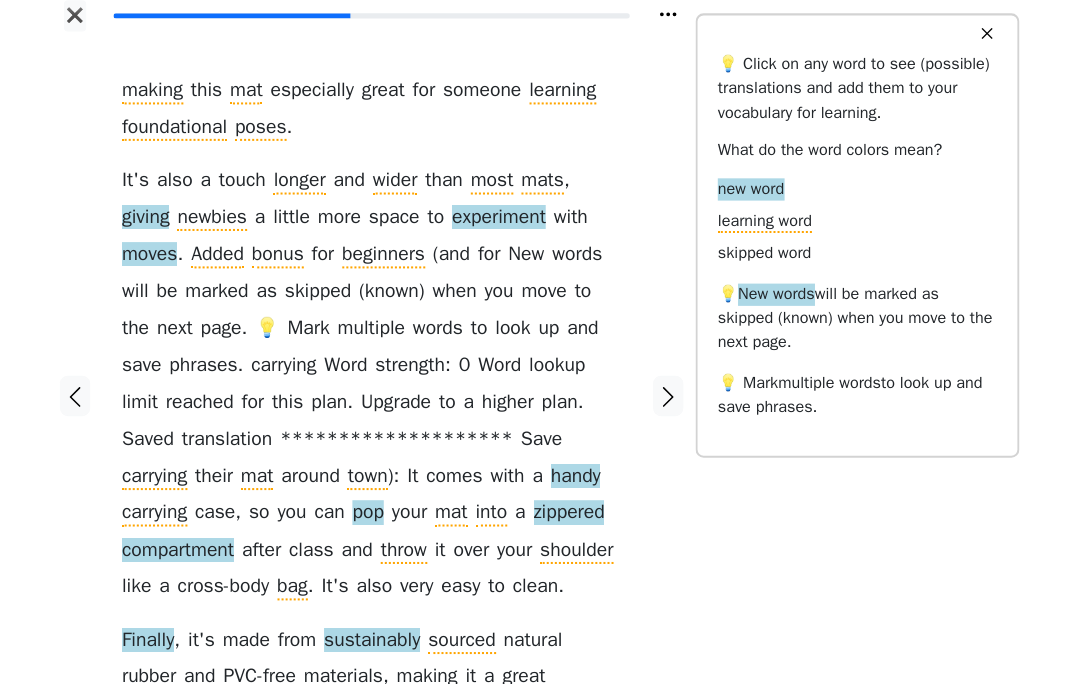 click on "making   this   mat   especially   great   for   someone   learning   foundational   poses . It ' s   also   a   touch   longer   and   wider   than   most   mats ,   giving   newbies   a   little   more   space   to   experiment   with   moves .   Added   bonus   for   beginners   ( and   for   those   carrying   their   mat   around   town ):   It   comes   with   a   handy   carrying   case ,   so   you   can   pop   your   mat   into   a   zippered   compartment   after   class   and   throw   it   over   your   shoulder   like   a   cross-body   bag .   It ' s   also   very   easy   to   clean . Finally ,   it ' s   made   from   sustainably   sourced   natural   rubber   and   PVC-free   materials ,   making   it   a   great" at bounding box center (379, 387) 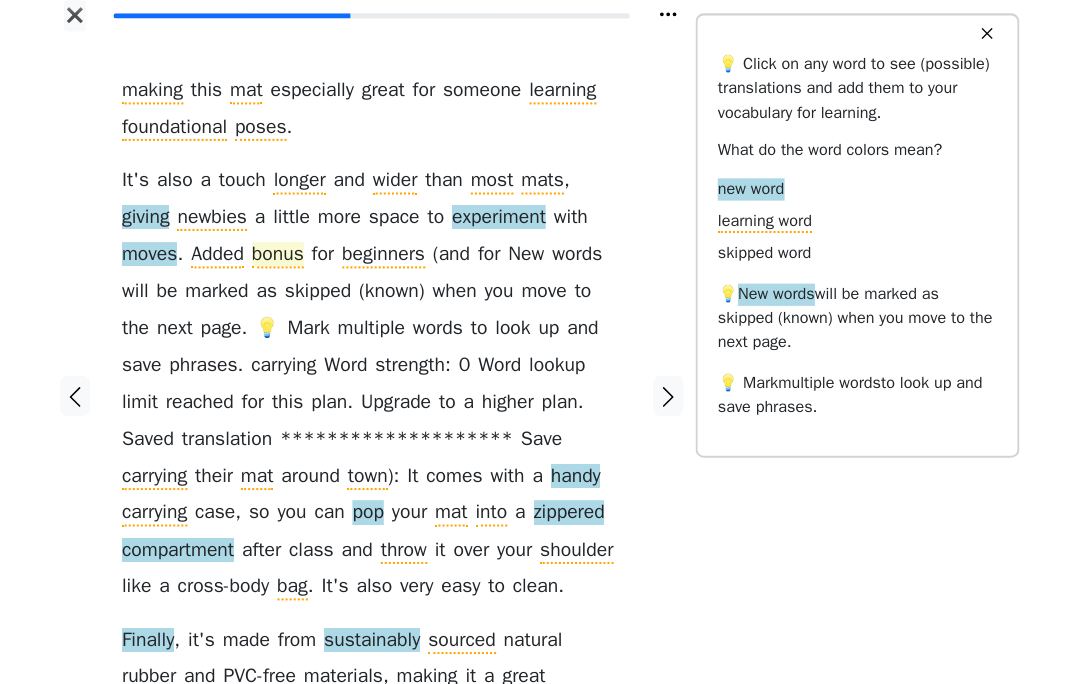 click on "bonus" at bounding box center [287, 260] 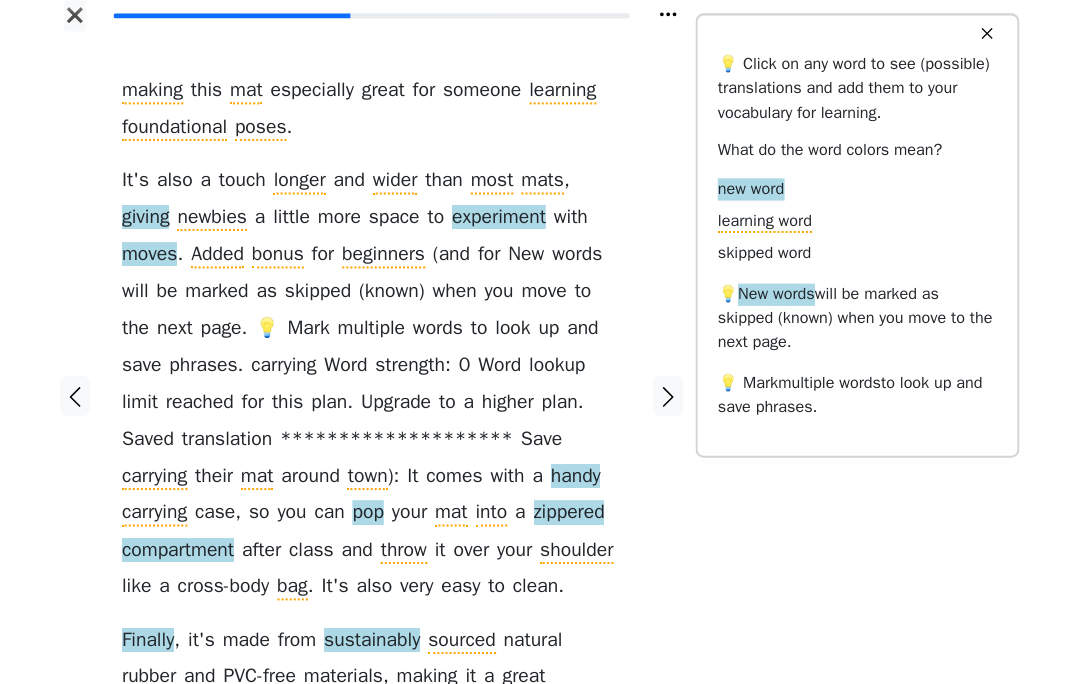 click on "making   this   mat   especially   great   for   someone   learning   foundational   poses . It ' s   also   a   touch   longer   and   wider   than   most   mats ,   giving   newbies   a   little   more   space   to   experiment   with   moves .   Added   bonus   for   beginners   ( and   for   those   carrying   their   mat   around   town ):   It   comes   with   a   handy   carrying   case ,   so   you   can   pop   your   mat   into   a   zippered   compartment   after   class   and   throw   it   over   your   shoulder   like   a   cross-body   bag .   It ' s   also   very   easy   to   clean . Finally ,   it ' s   made   from   sustainably   sourced   natural   rubber   and   PVC-free   materials ,   making   it   a   great" at bounding box center [379, 387] 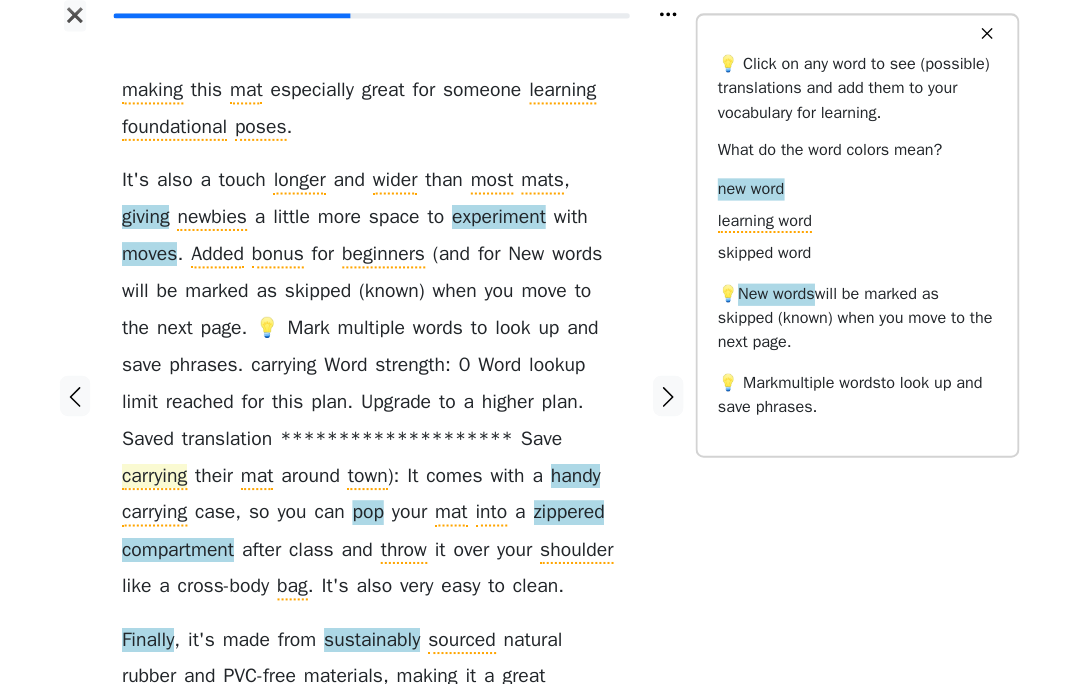 click on "carrying" at bounding box center [165, 479] 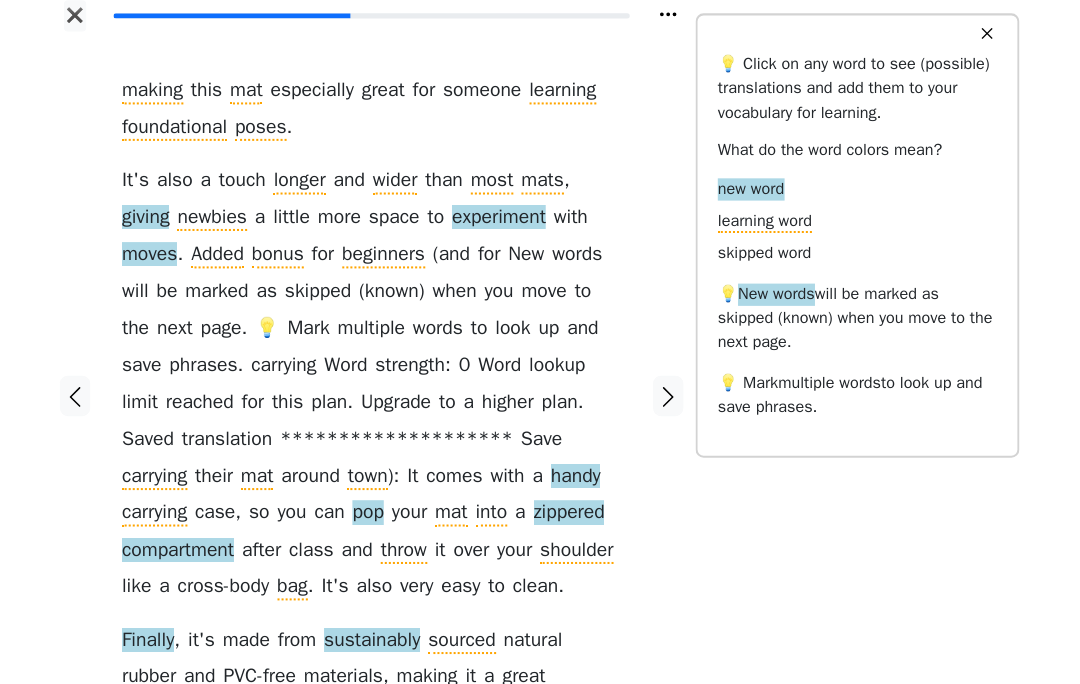 click on "making   this   mat   especially   great   for   someone   learning   foundational   poses . It ' s   also   a   touch   longer   and   wider   than   most   mats ,   giving   newbies   a   little   more   space   to   experiment   with   moves .   Added   bonus   for   beginners   ( and   for   those   carrying   their   mat   around   town ):   It   comes   with   a   handy   carrying   case ,   so   you   can   pop   your   mat   into   a   zippered   compartment   after   class   and   throw   it   over   your   shoulder   like   a   cross-body   bag .   It ' s   also   very   easy   to   clean . Finally ,   it ' s   made   from   sustainably   sourced   natural   rubber   and   PVC-free   materials ,   making   it   a   great" at bounding box center (379, 387) 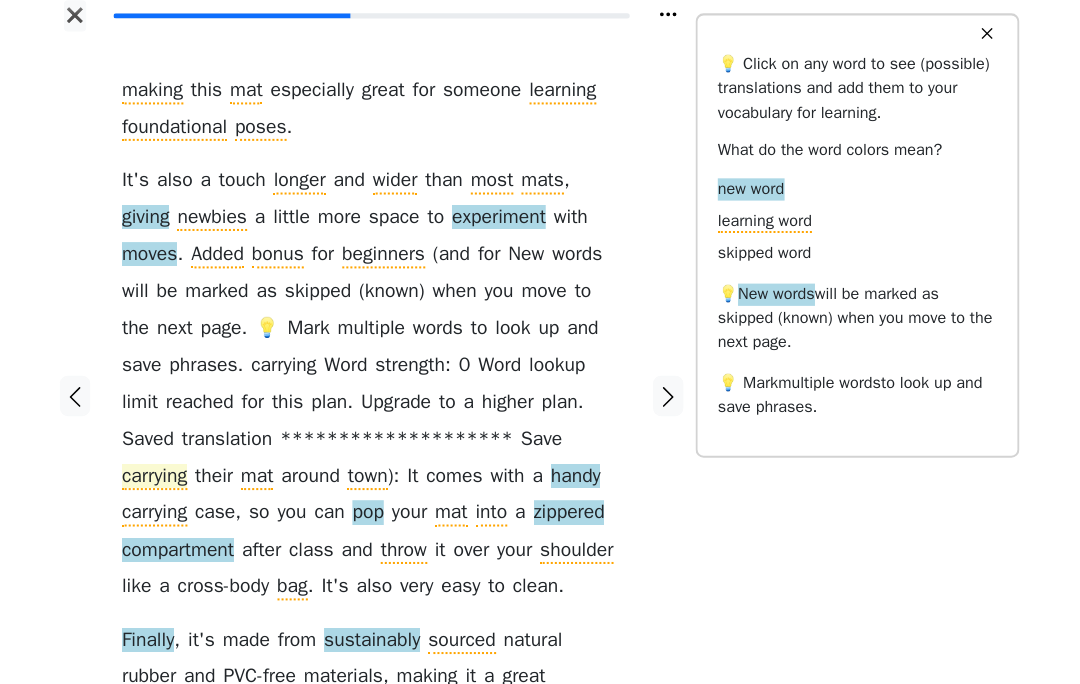 click on "carrying" at bounding box center (165, 479) 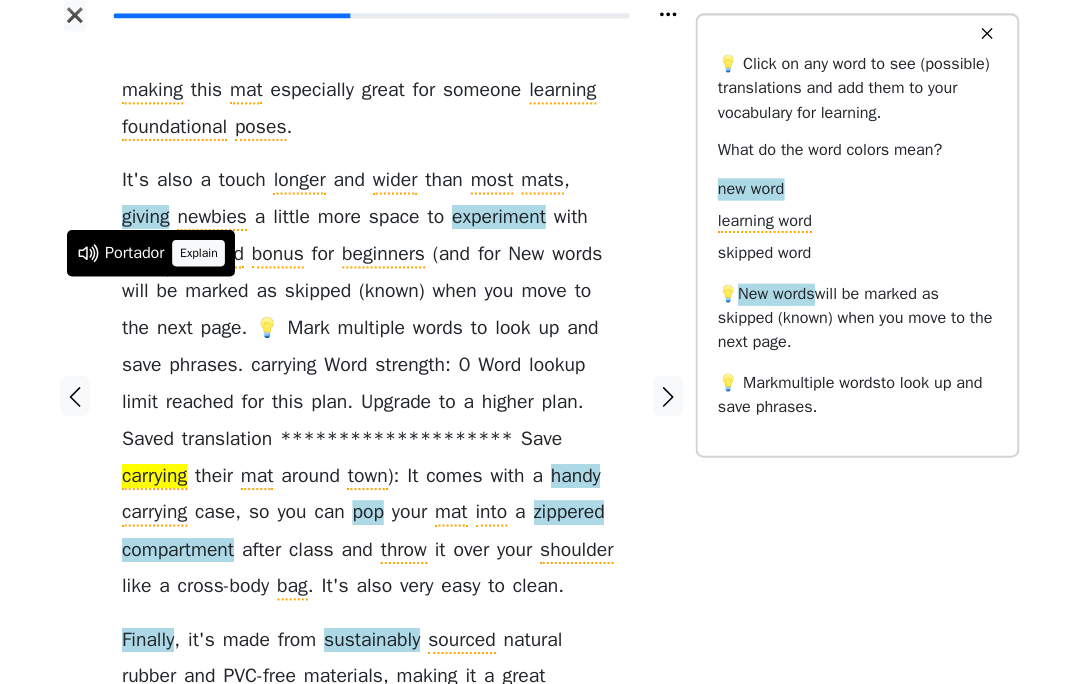 click on "Explain" at bounding box center (209, 258) 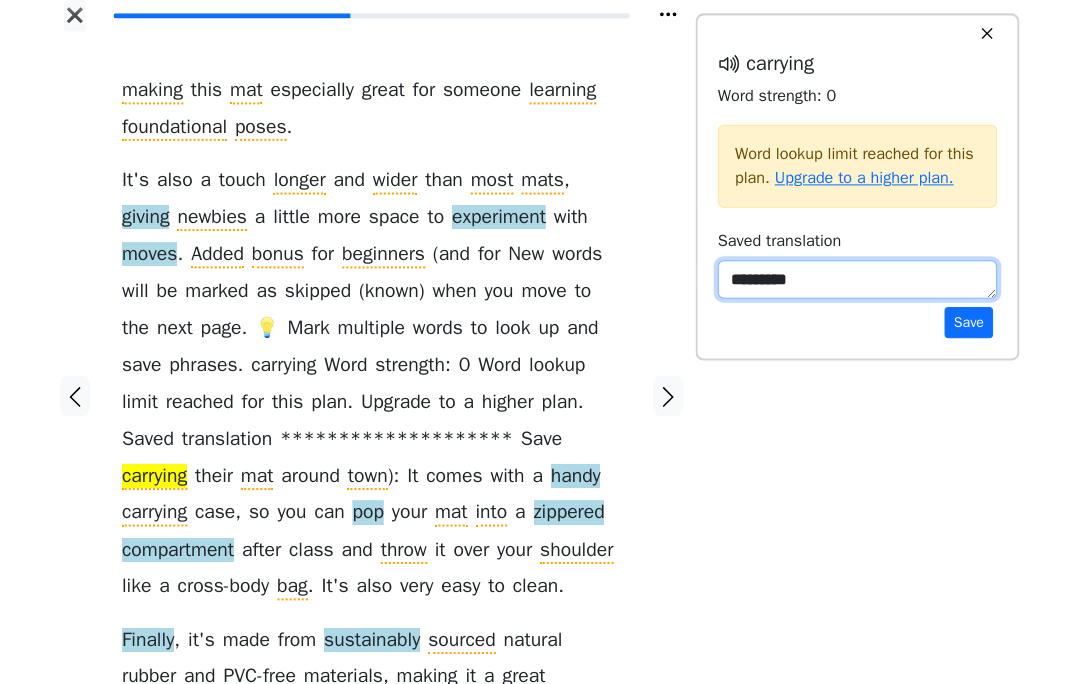 click on "********" at bounding box center [860, 284] 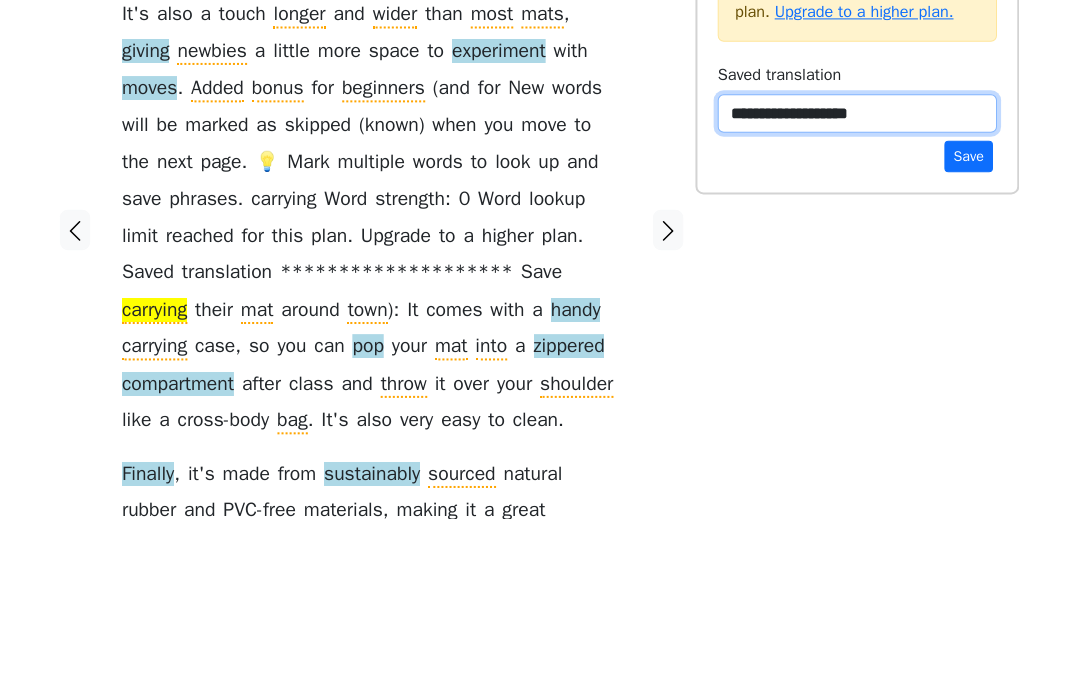 type on "**********" 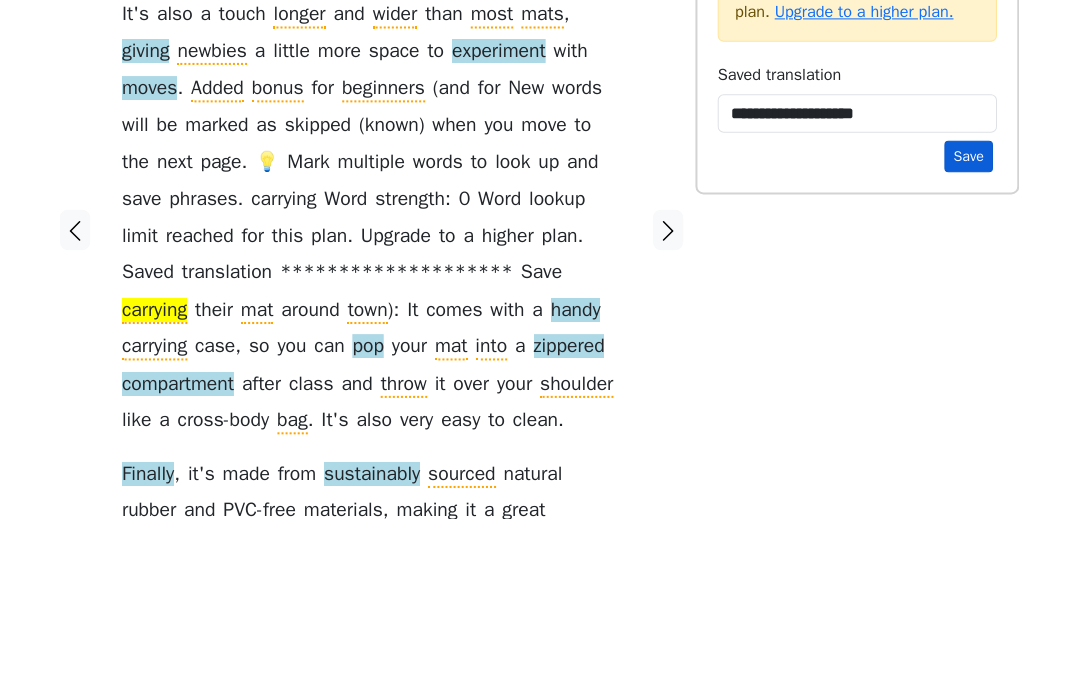 click on "Save" at bounding box center [970, 326] 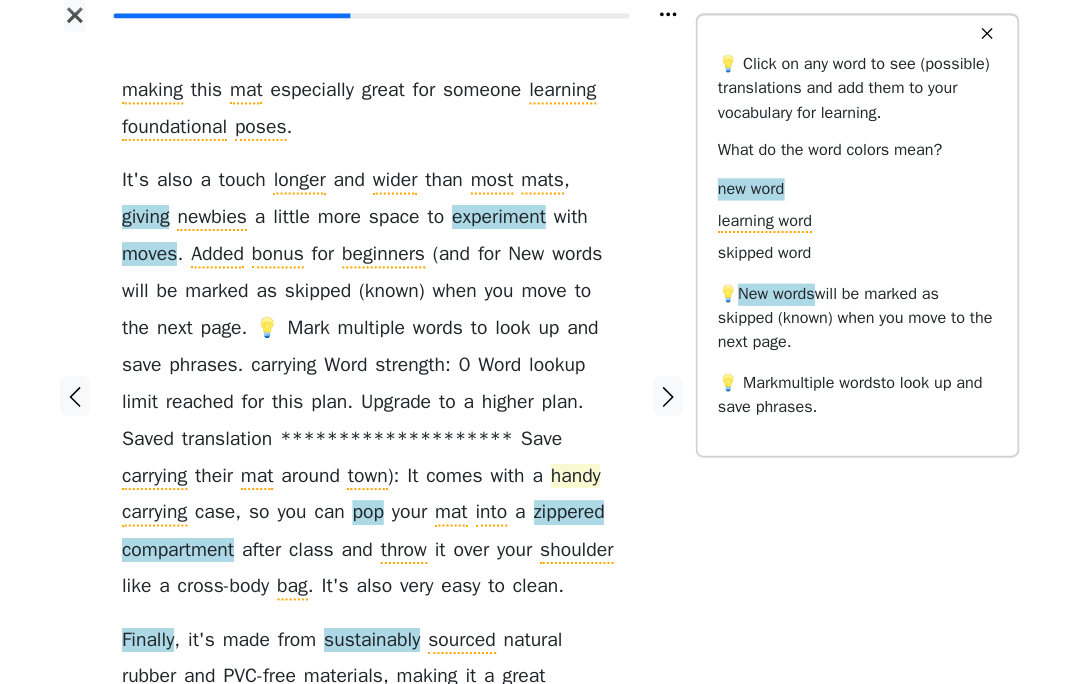 click on "handy" at bounding box center (581, 479) 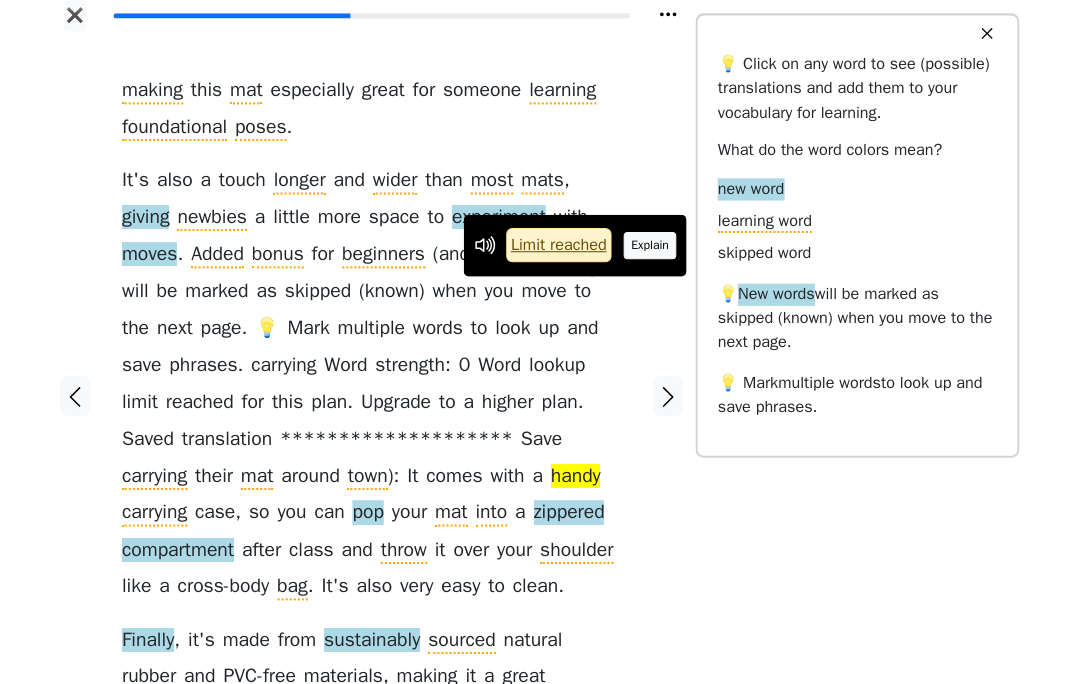 click on "Explain" at bounding box center (655, 250) 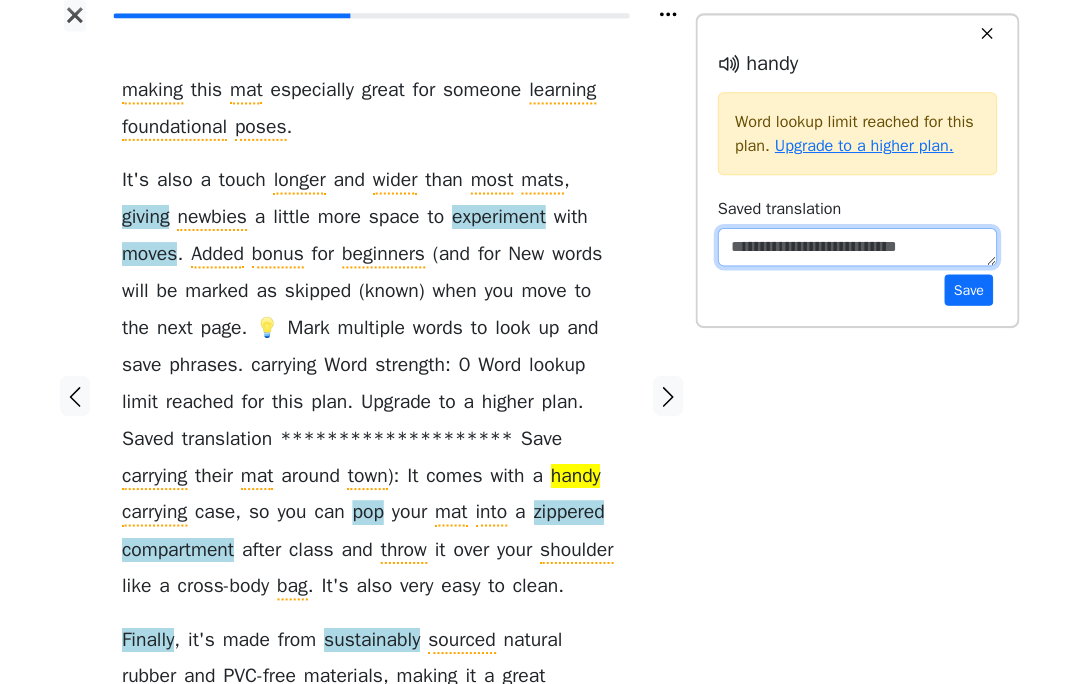 click at bounding box center [860, 252] 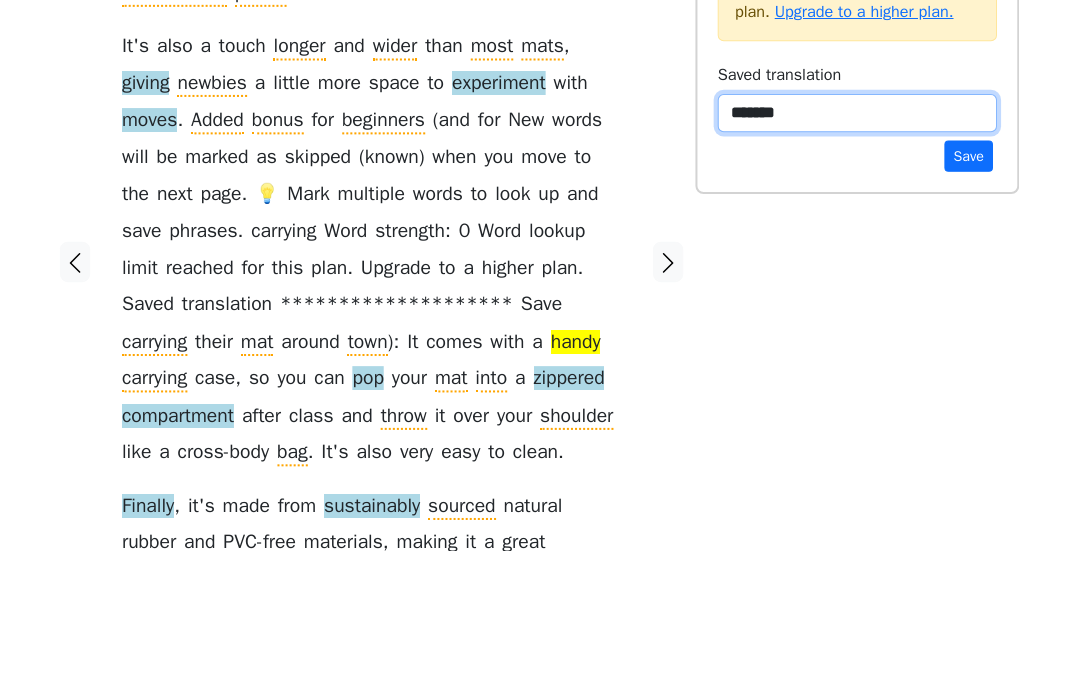 type on "********" 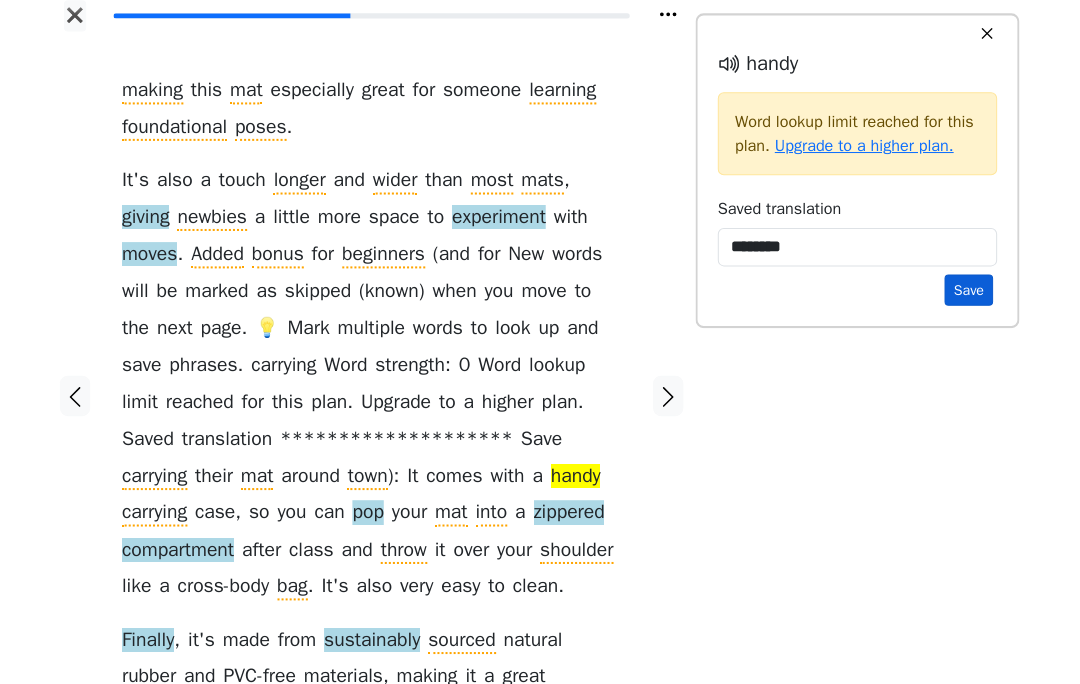 click on "Save" at bounding box center (970, 294) 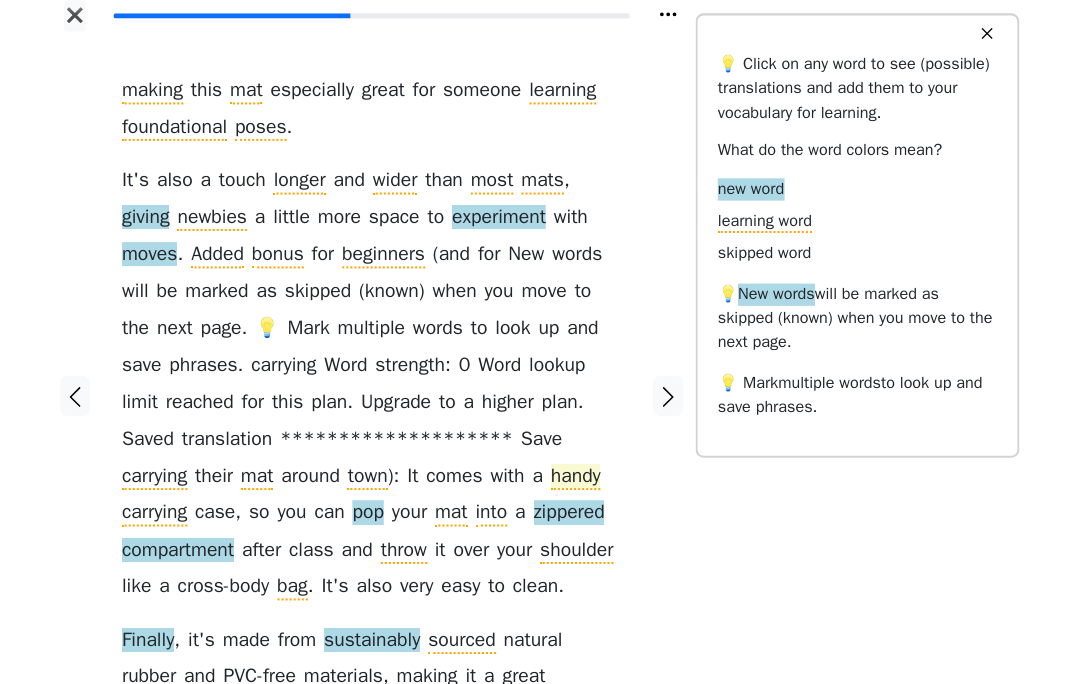 click on "handy" at bounding box center (581, 479) 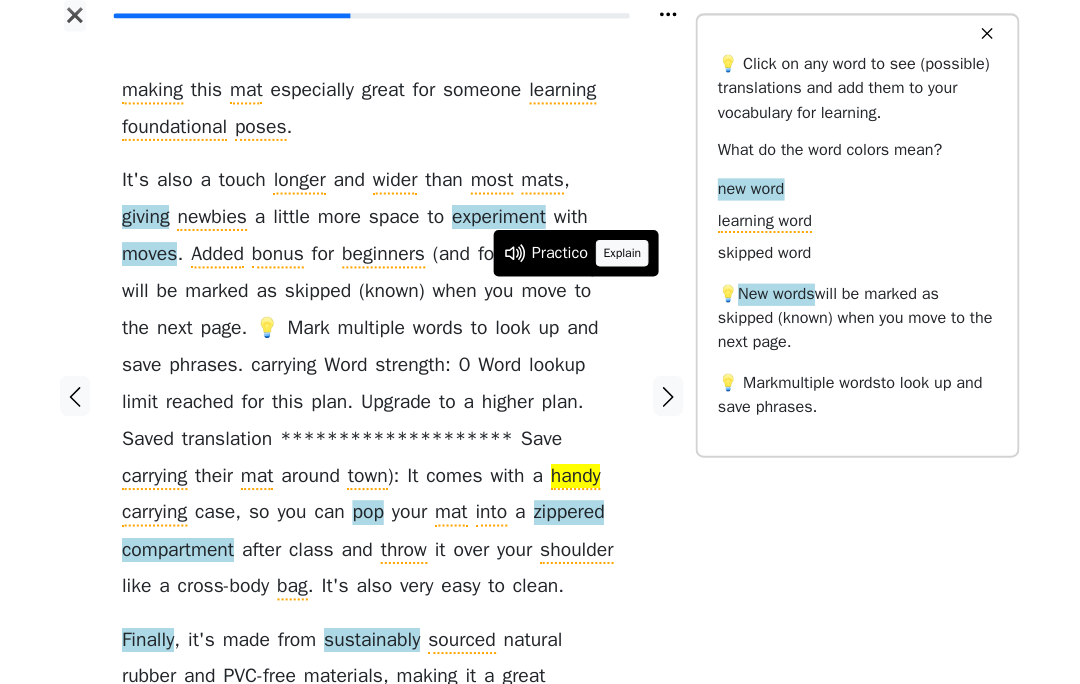 click on "Explain" at bounding box center [628, 258] 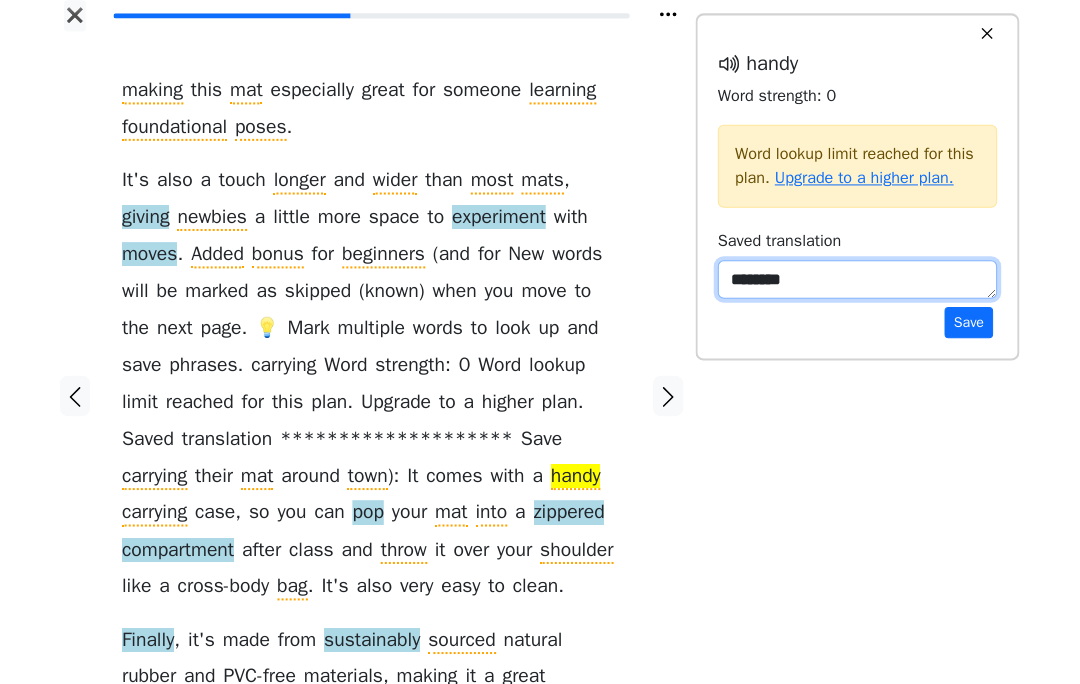 click on "********" at bounding box center (860, 284) 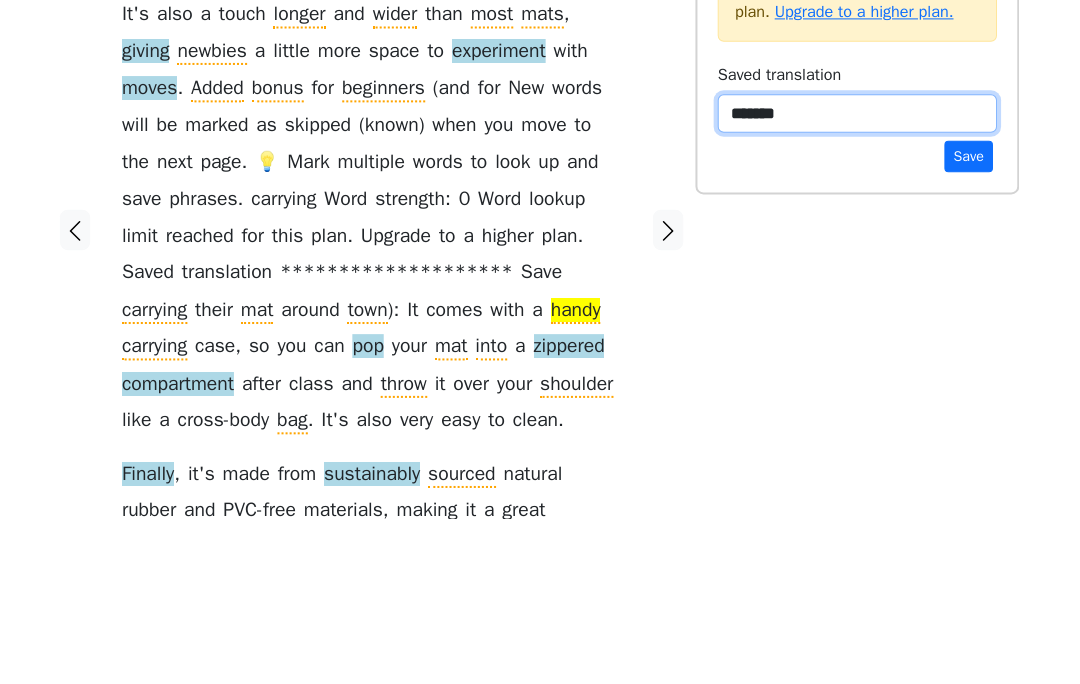 type on "********" 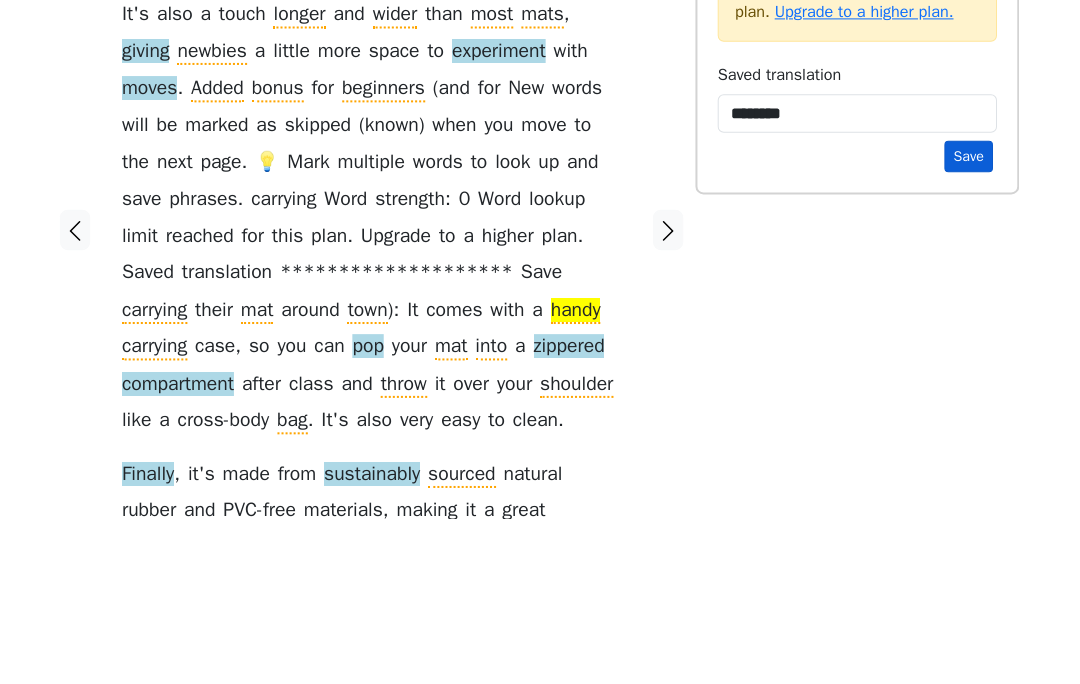 click on "Save" at bounding box center [970, 326] 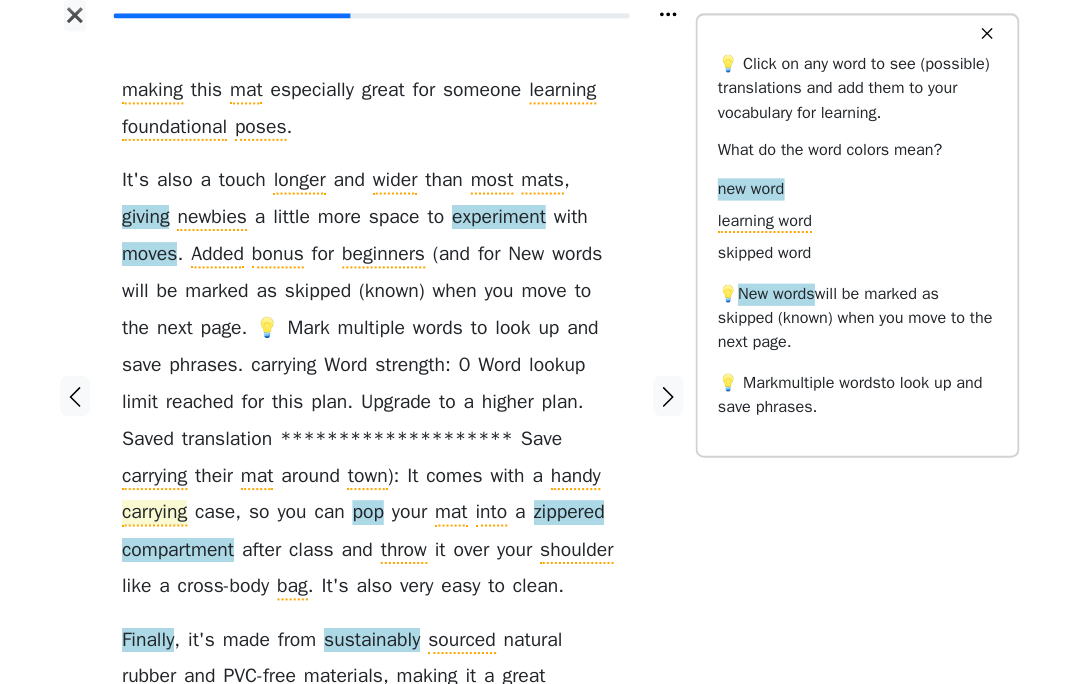 click on "carrying" at bounding box center (165, 515) 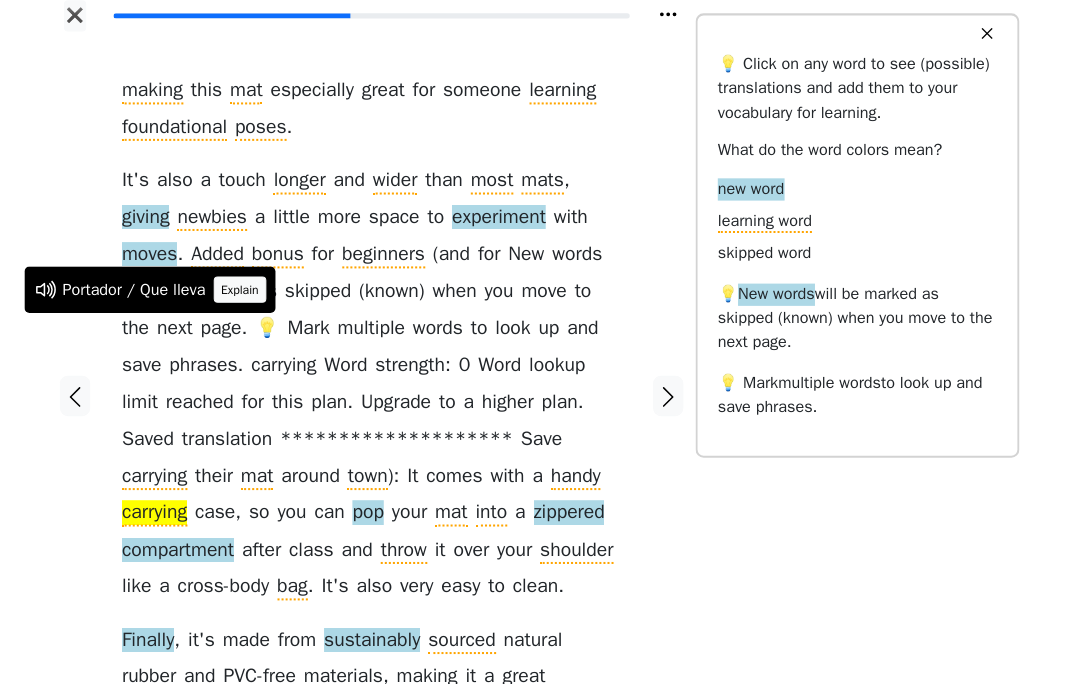 click on "Explain" at bounding box center [250, 294] 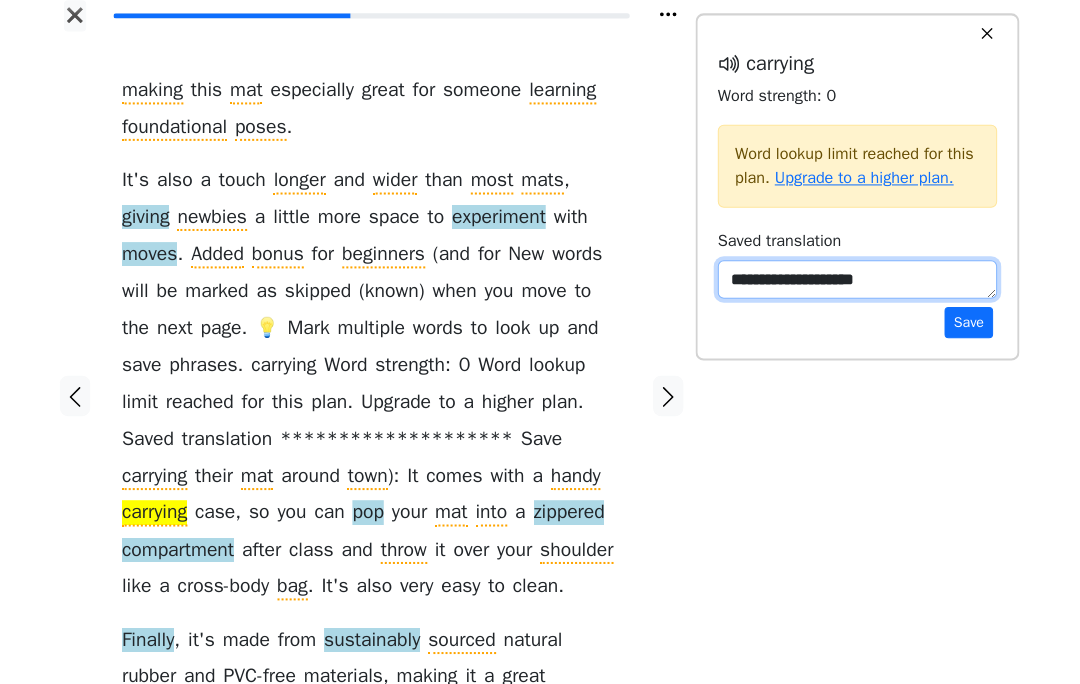 click on "**********" at bounding box center [860, 284] 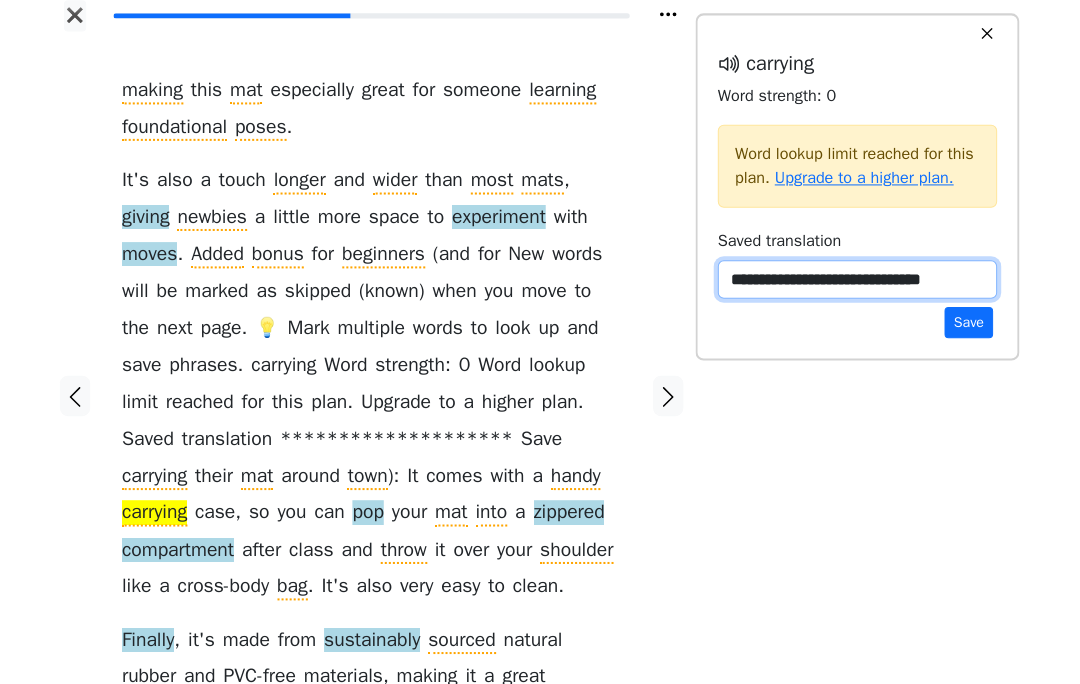 click on "**********" at bounding box center [860, 284] 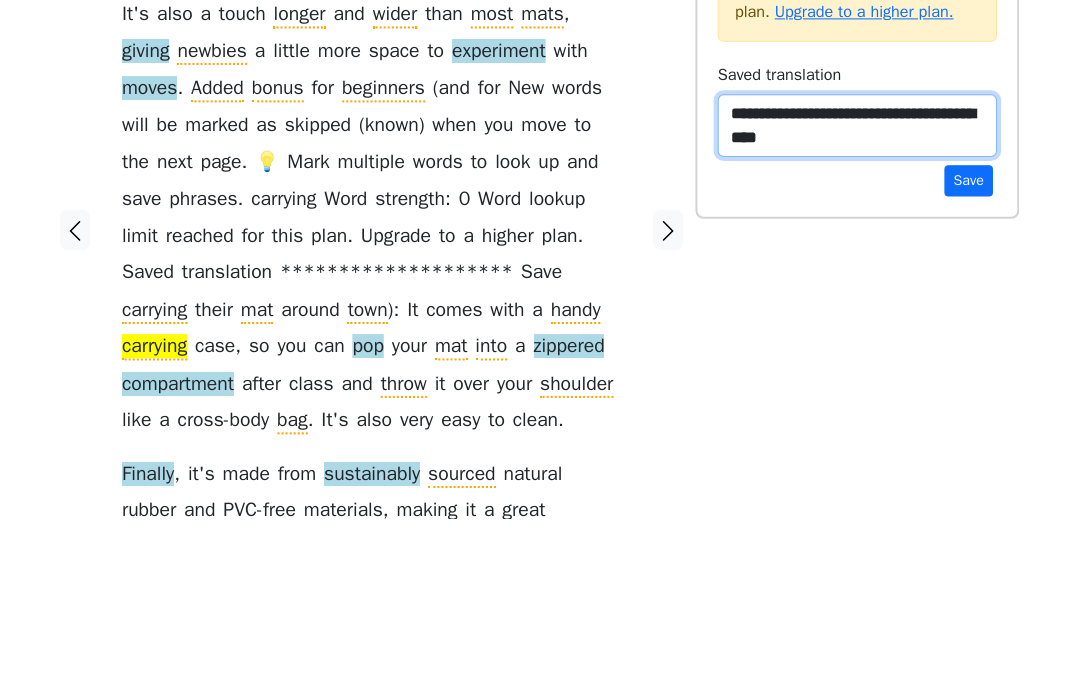 type on "**********" 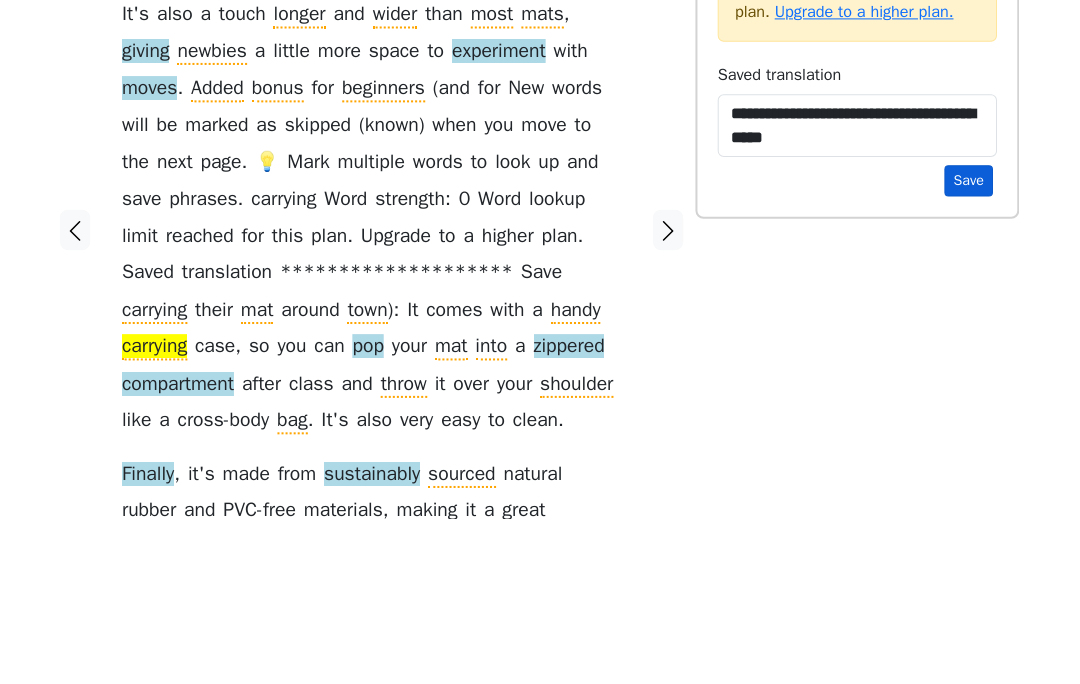 click on "Save" at bounding box center [970, 350] 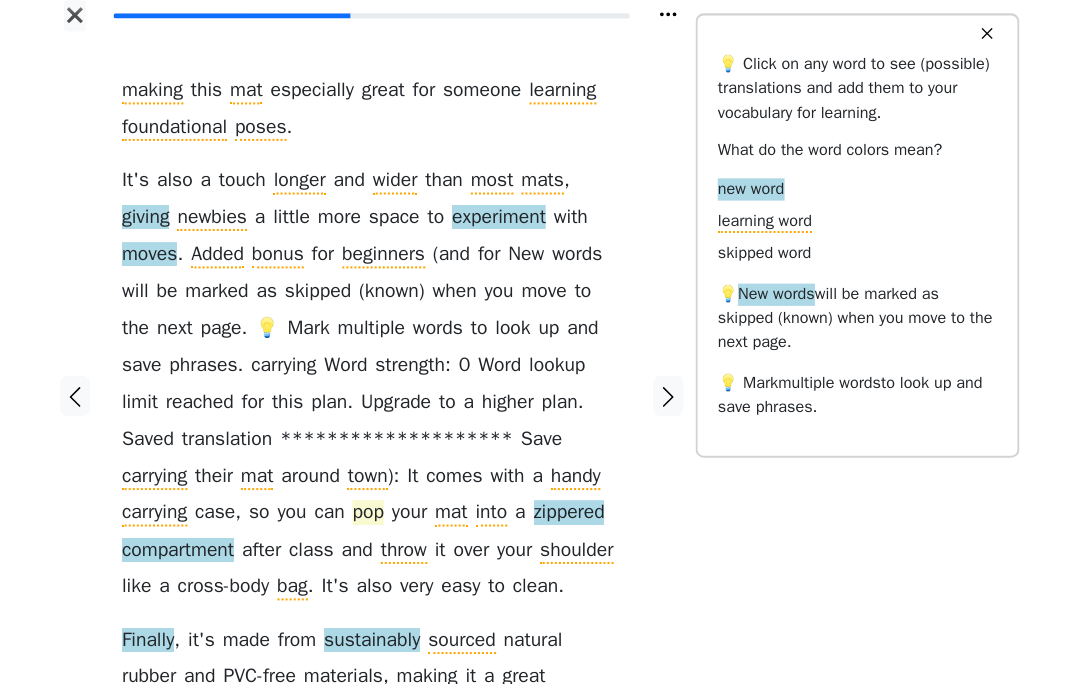 click on "pop" at bounding box center [376, 515] 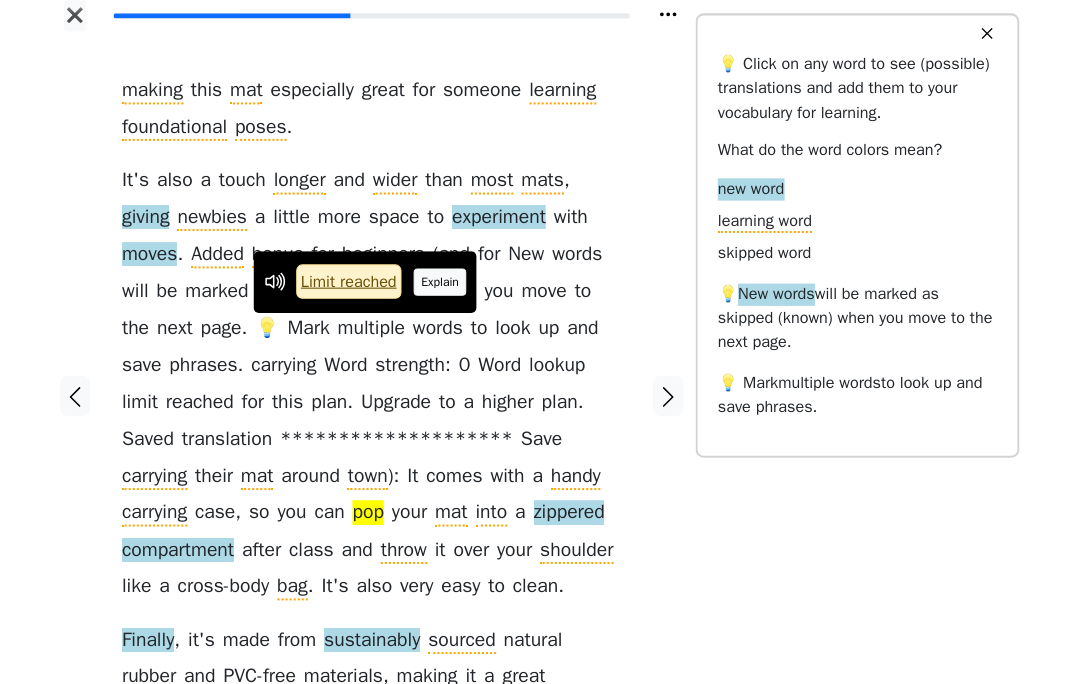 click on "Explain" at bounding box center (448, 286) 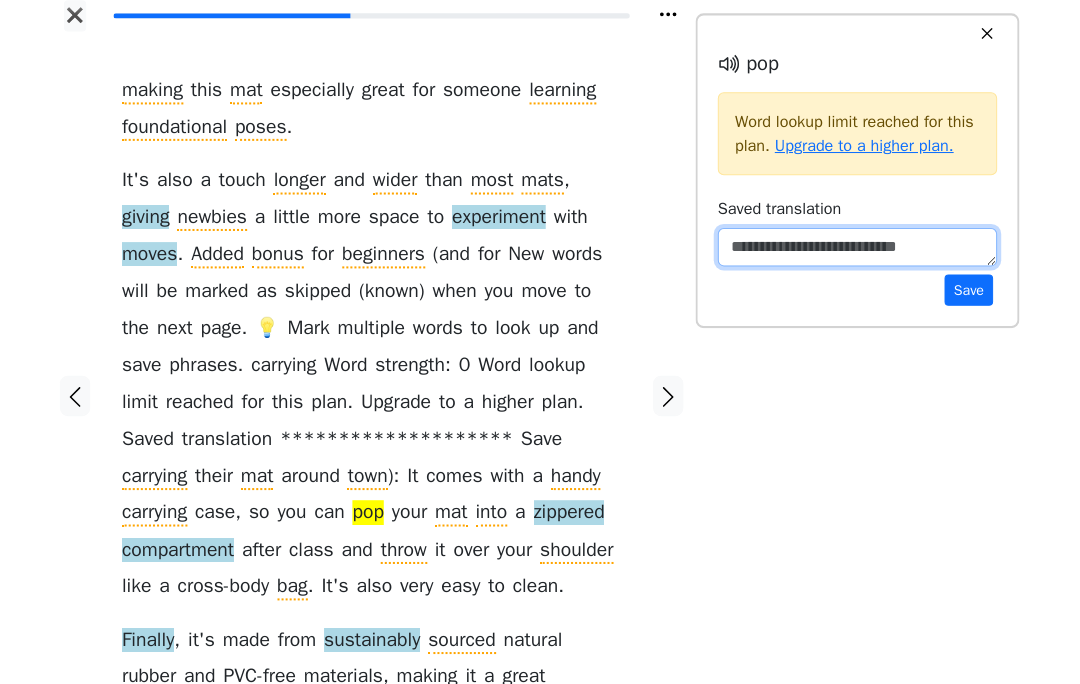 click at bounding box center (860, 252) 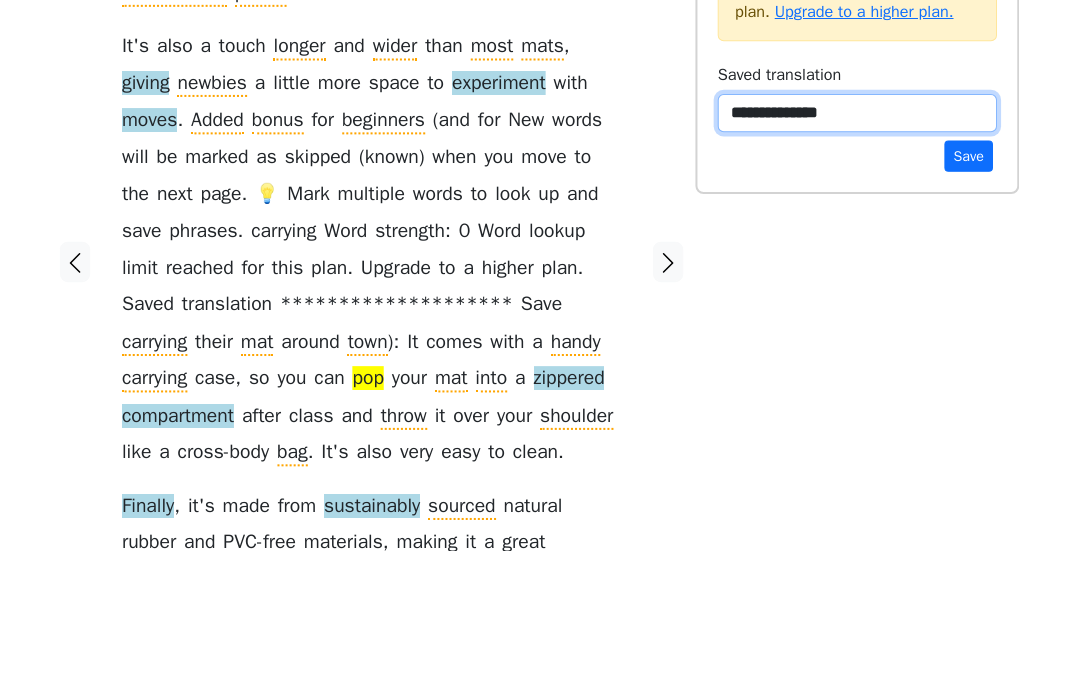 type on "**********" 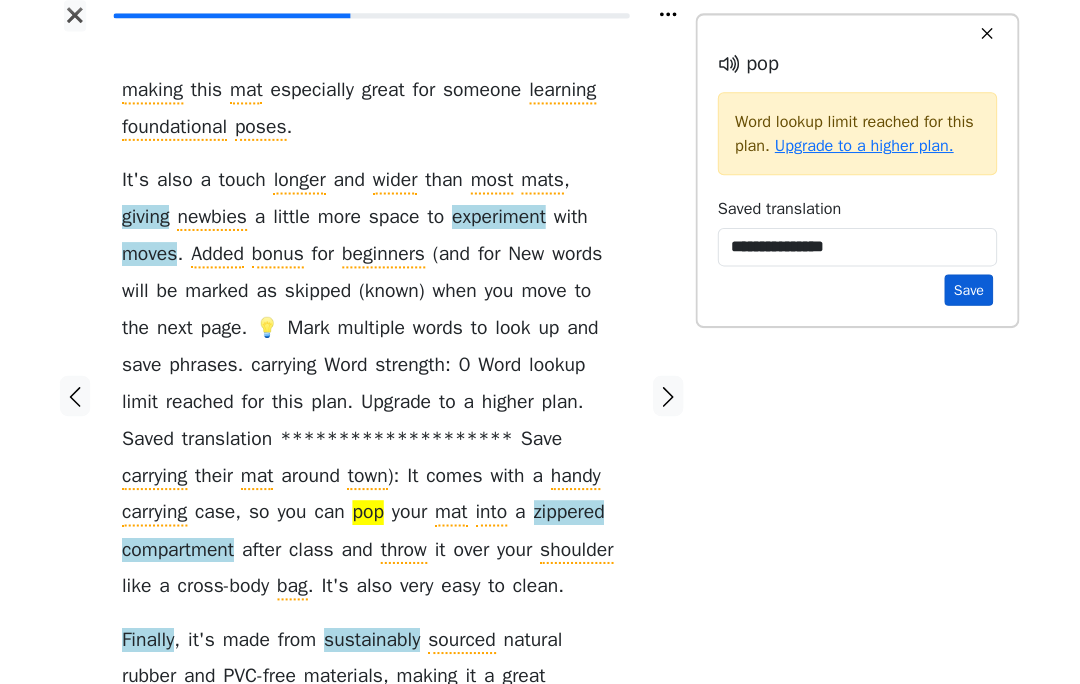 click on "Save" at bounding box center [970, 294] 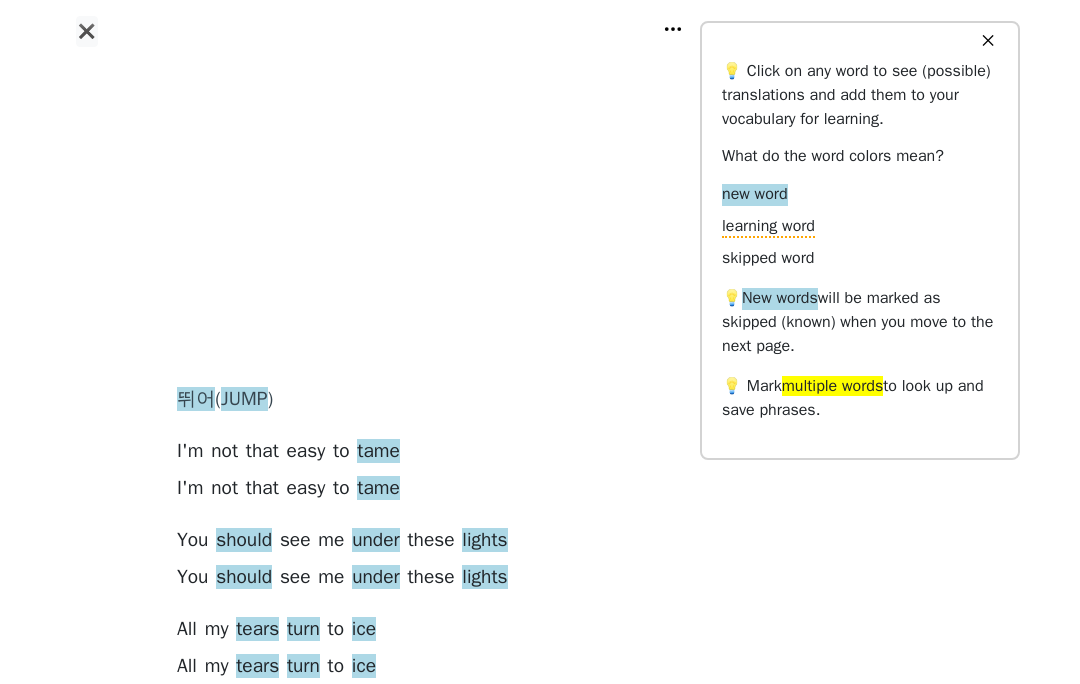 scroll, scrollTop: 0, scrollLeft: 0, axis: both 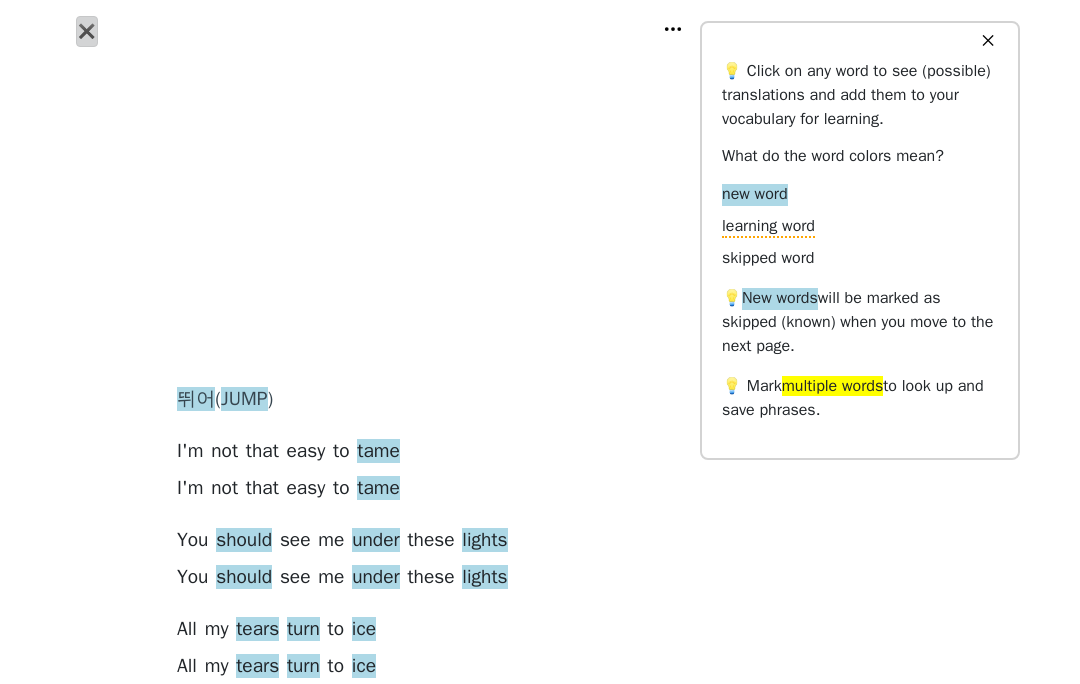 click on "✖" at bounding box center (87, 31) 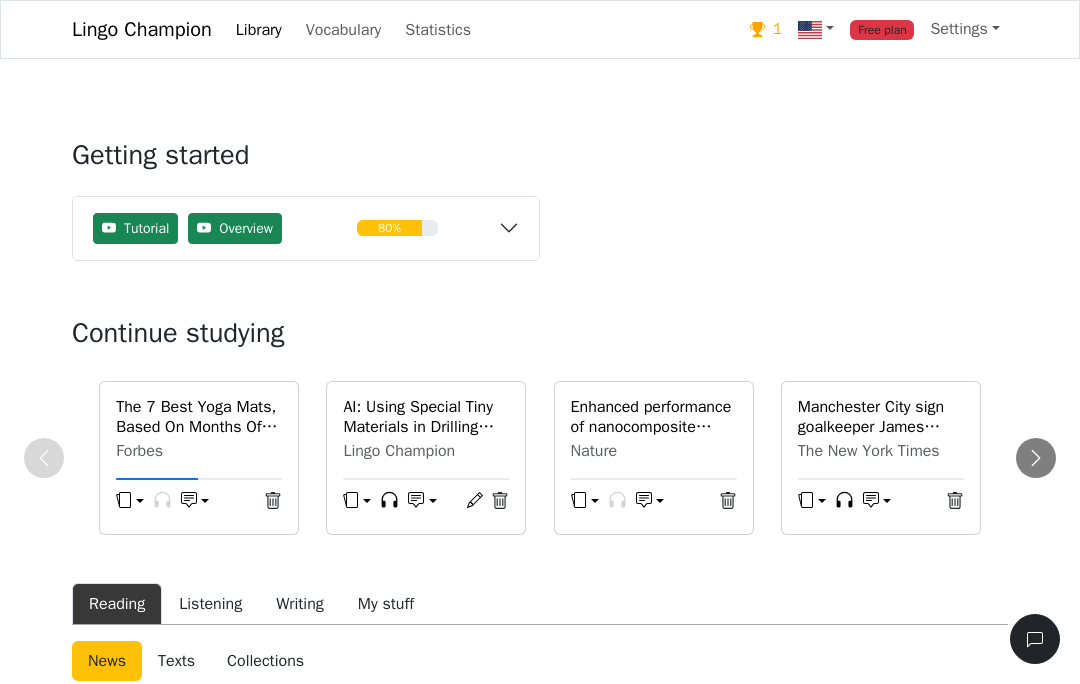 click on "The 7 Best Yoga Mats, Based On Months Of Testing And Expert Insights" at bounding box center [199, 417] 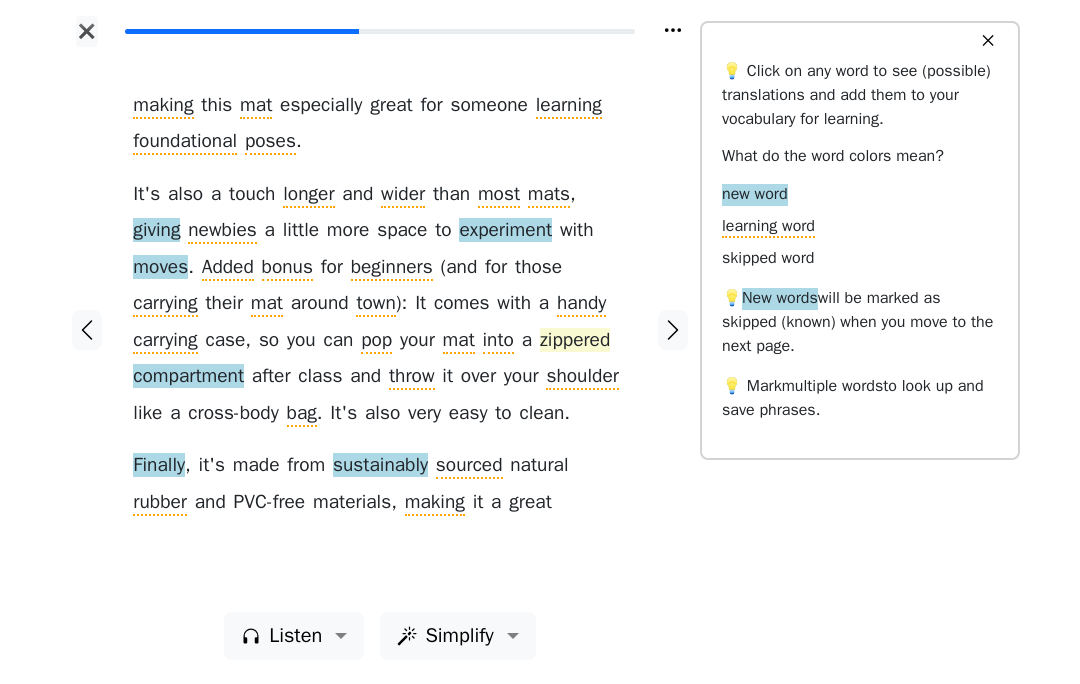click on "zippered" at bounding box center [575, 341] 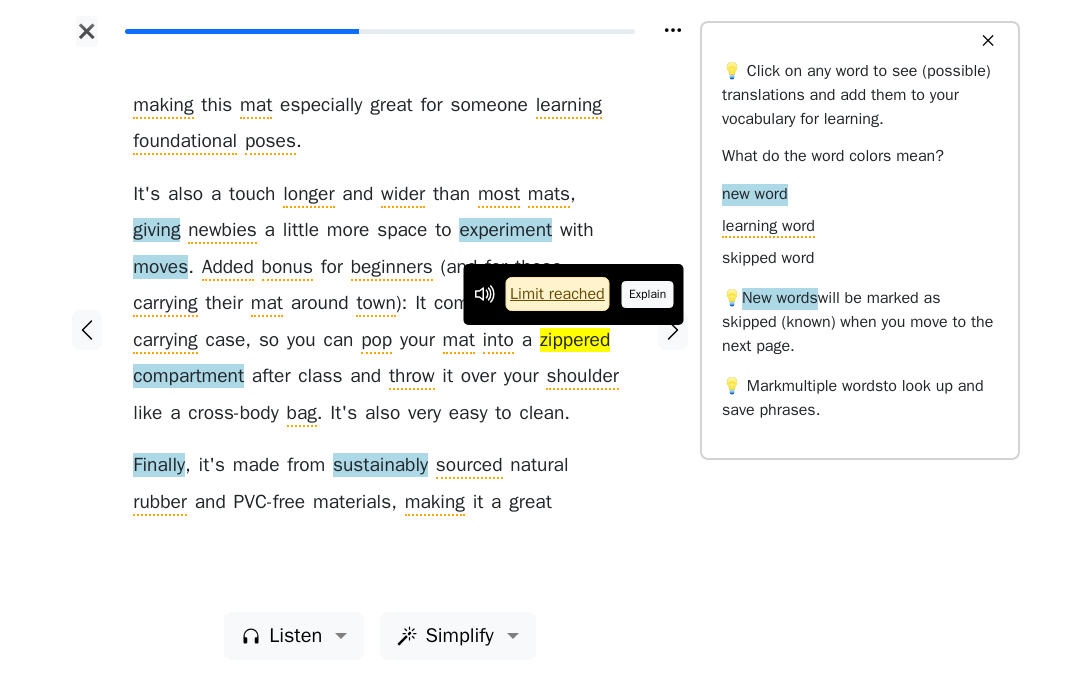 click on "Explain" at bounding box center (648, 294) 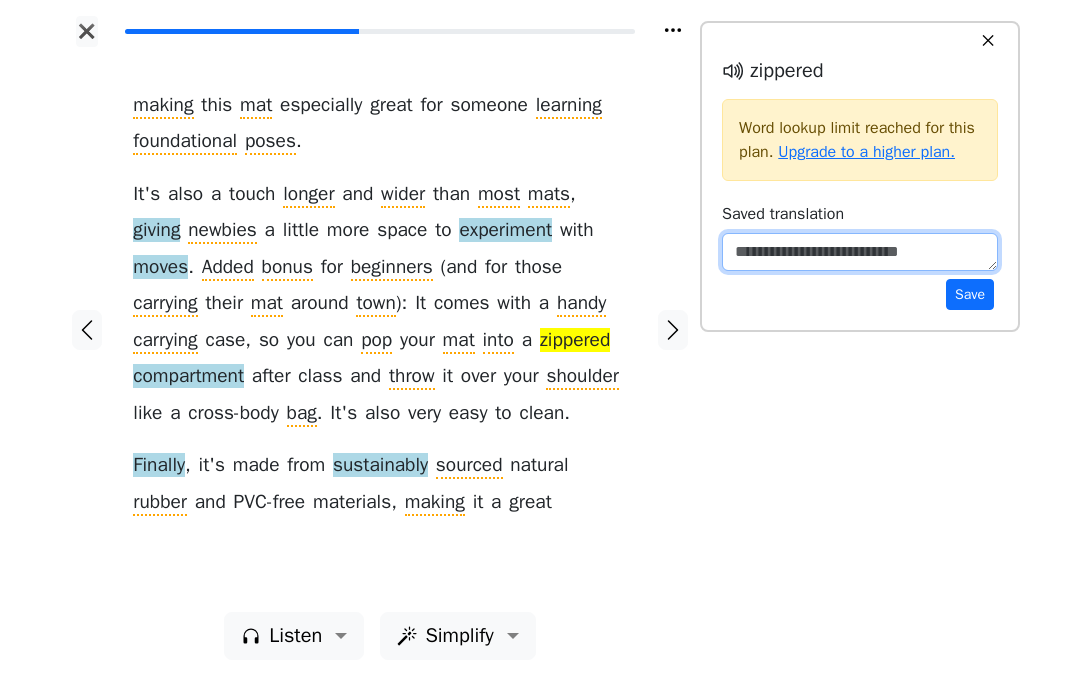 click at bounding box center [860, 252] 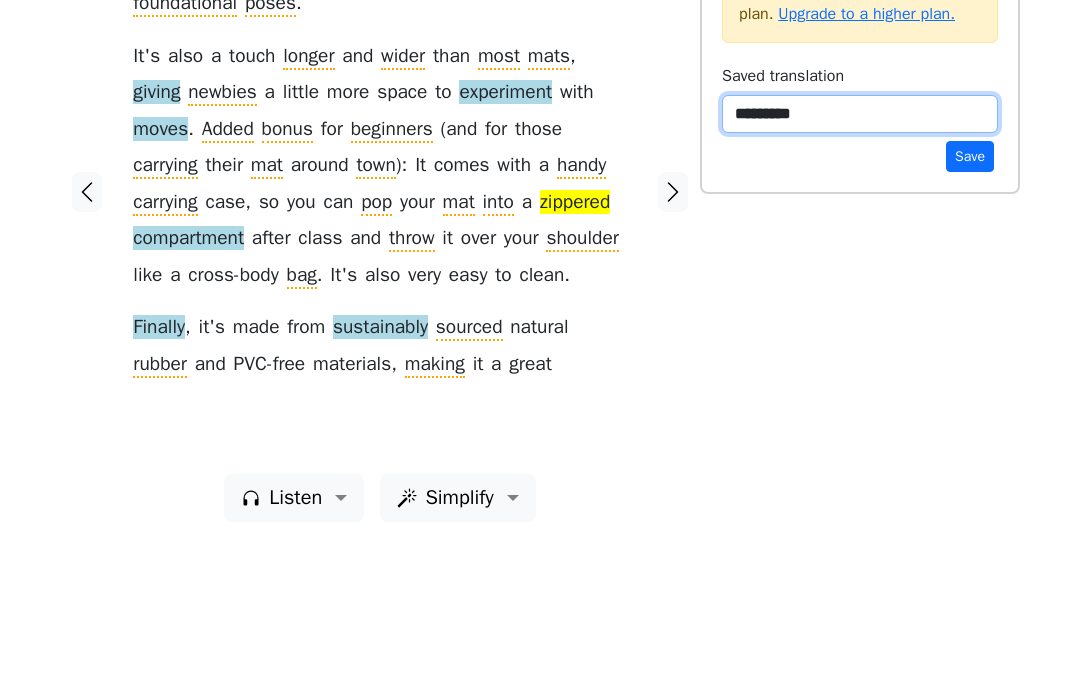 type on "**********" 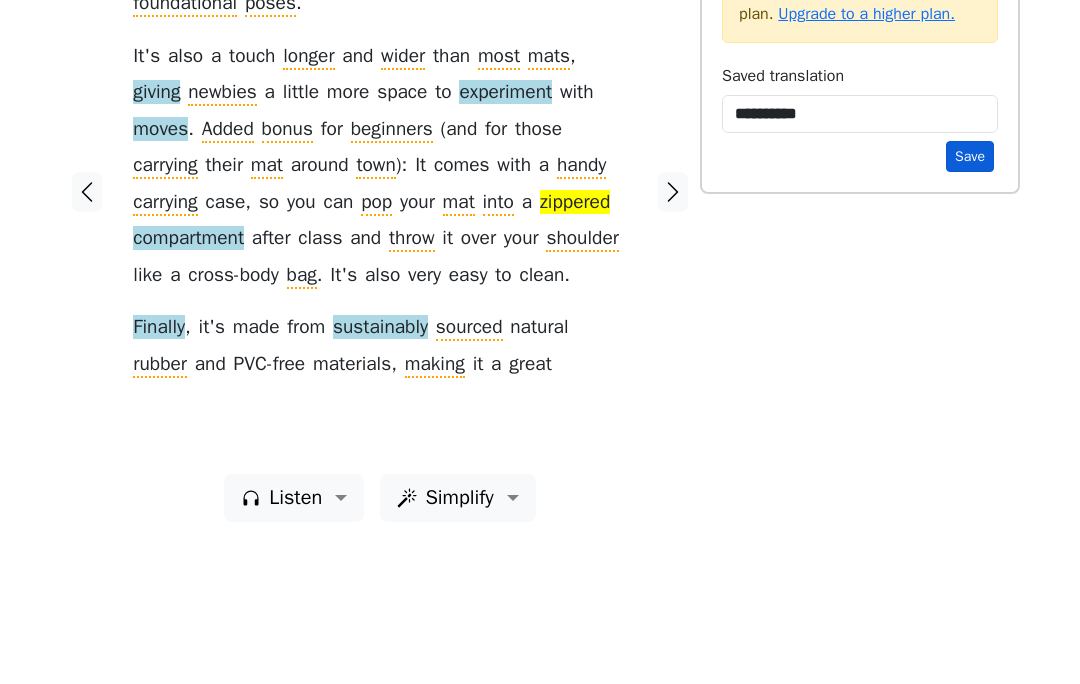 click on "Save" at bounding box center (970, 294) 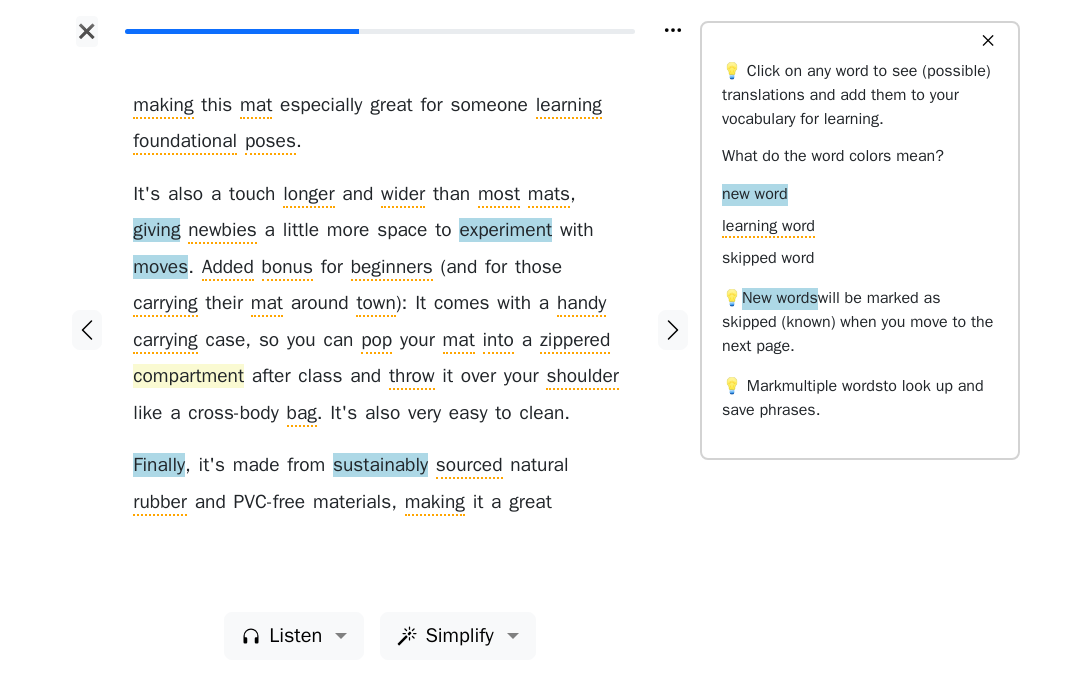 click on "compartment" at bounding box center (188, 377) 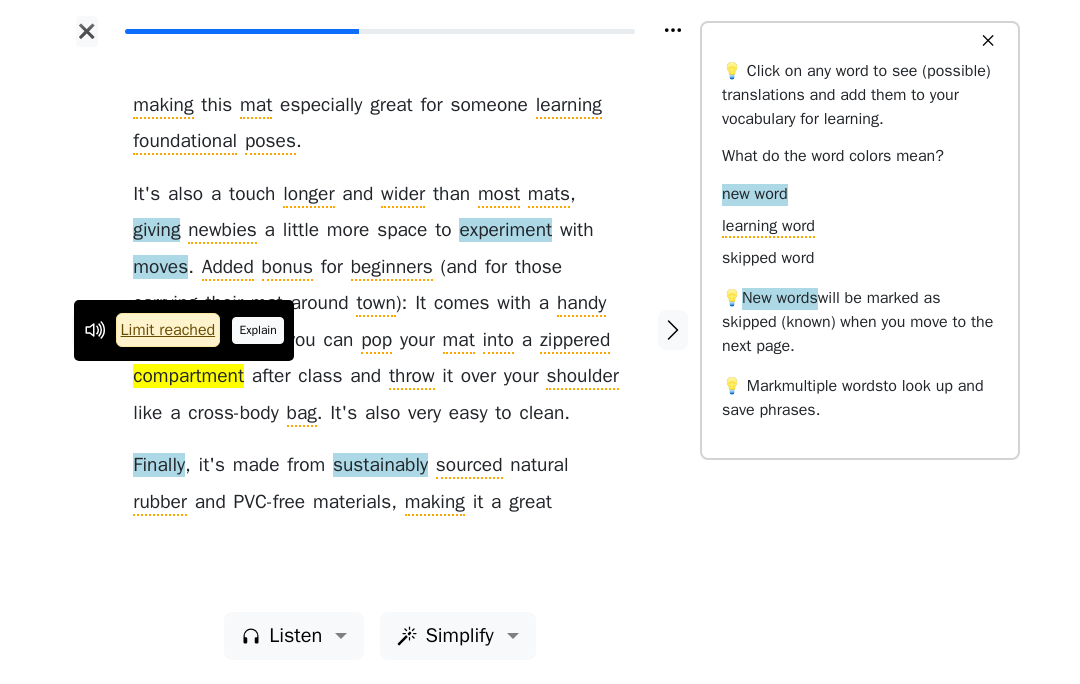 click on "Explain" at bounding box center (258, 330) 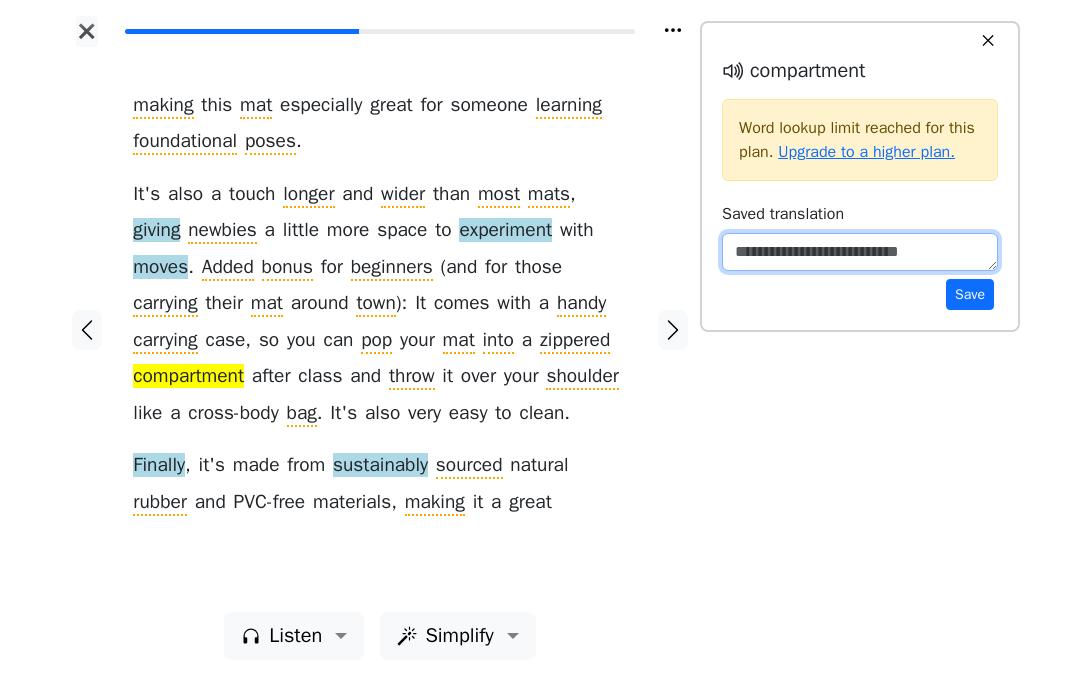 click at bounding box center [860, 252] 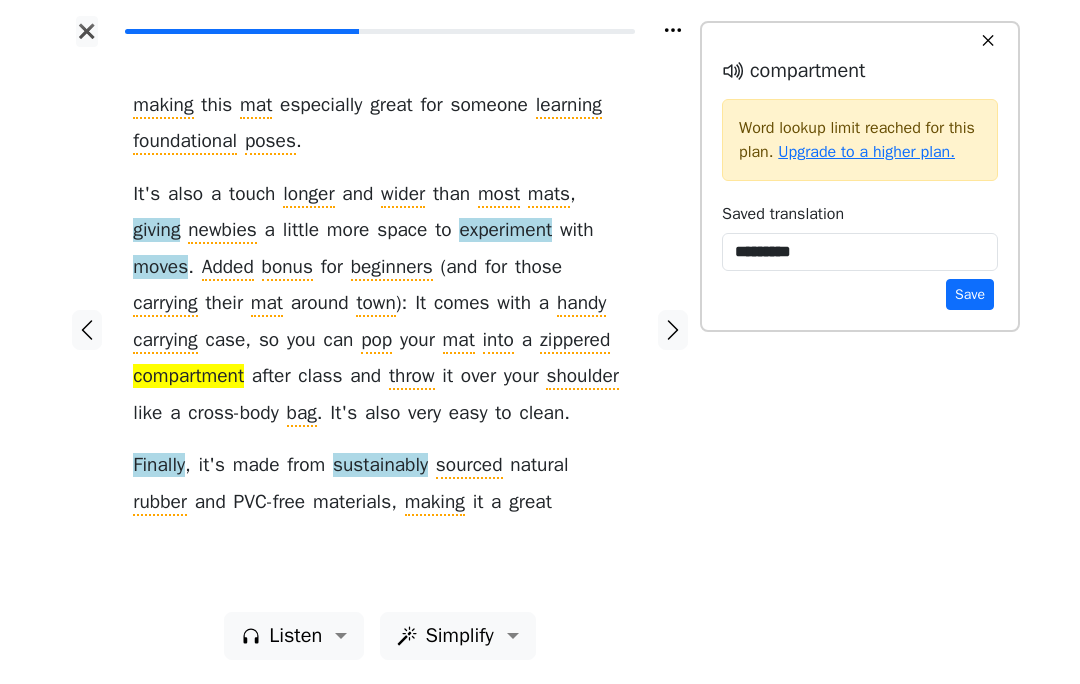 click on "Listen Simplify" at bounding box center (380, 636) 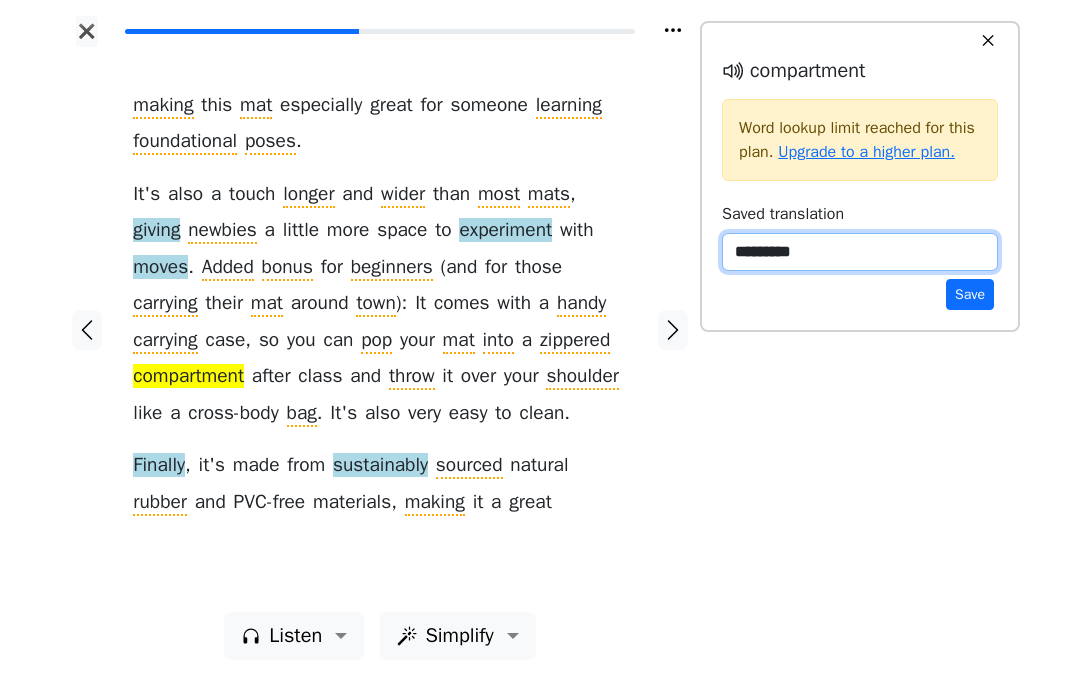 click on "*********" at bounding box center [860, 252] 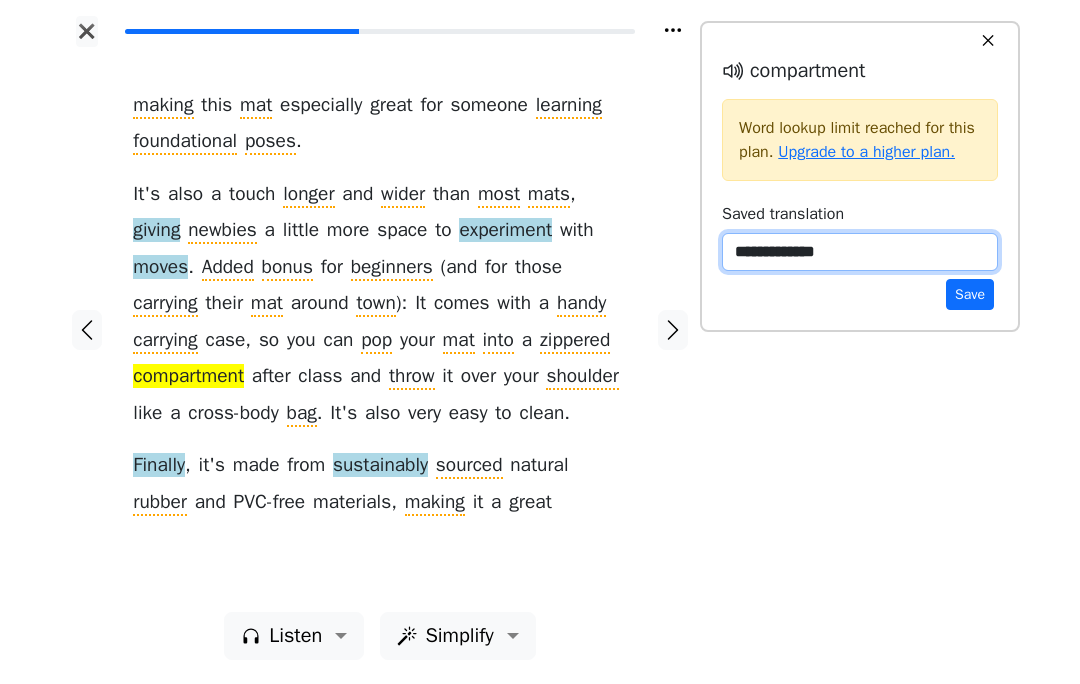 type on "**********" 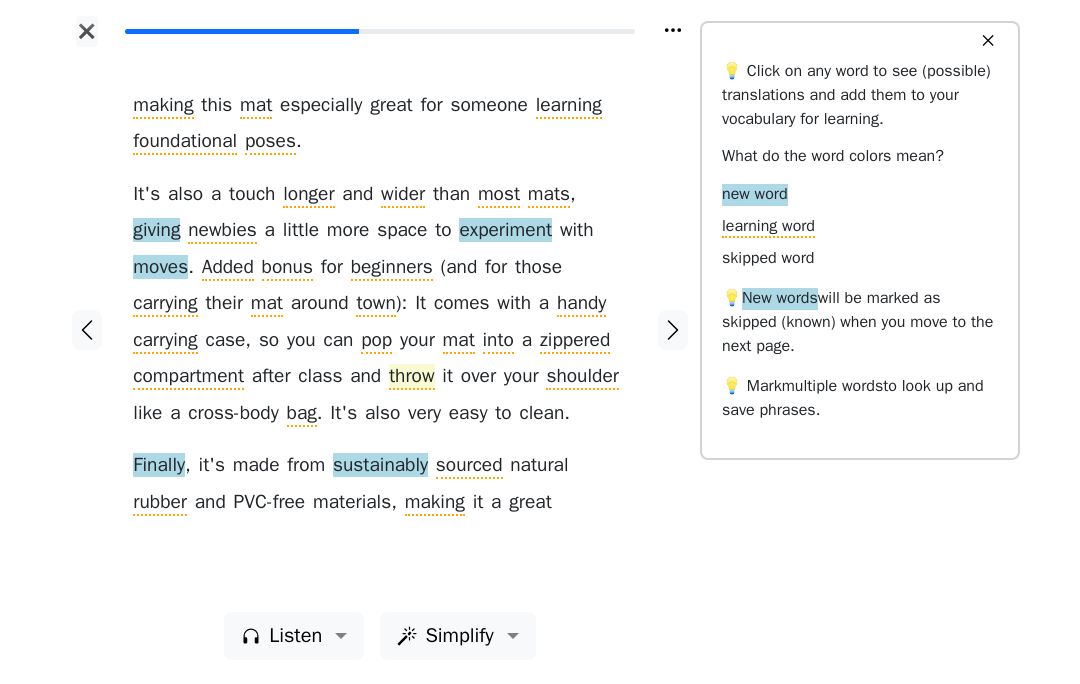 click on "throw" at bounding box center [412, 377] 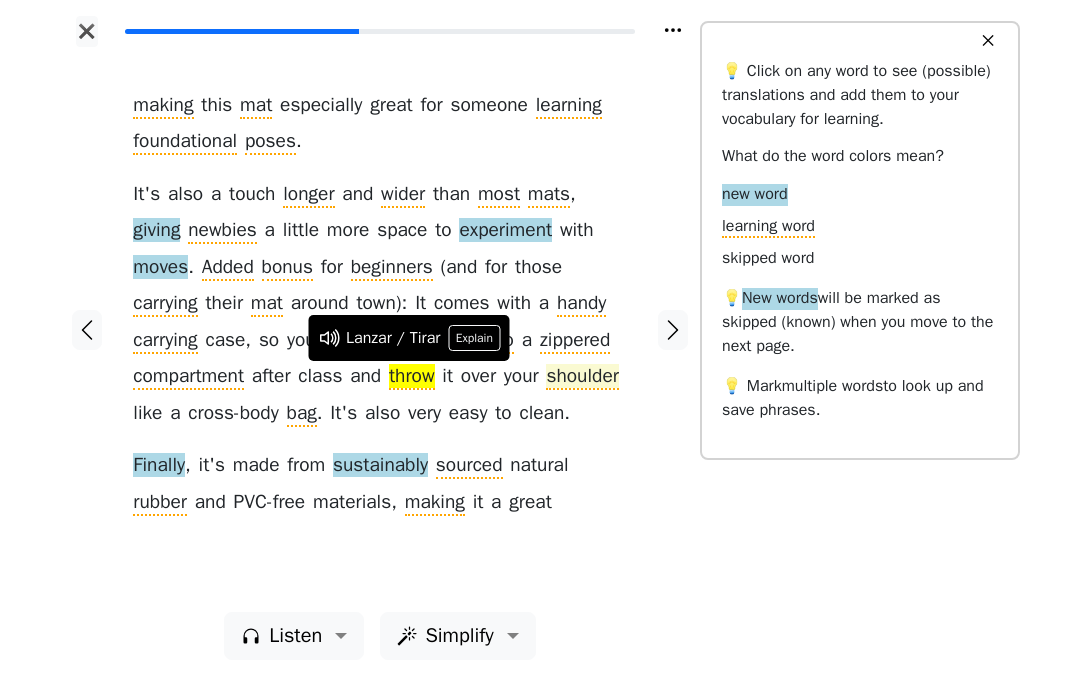 click on "shoulder" at bounding box center (582, 377) 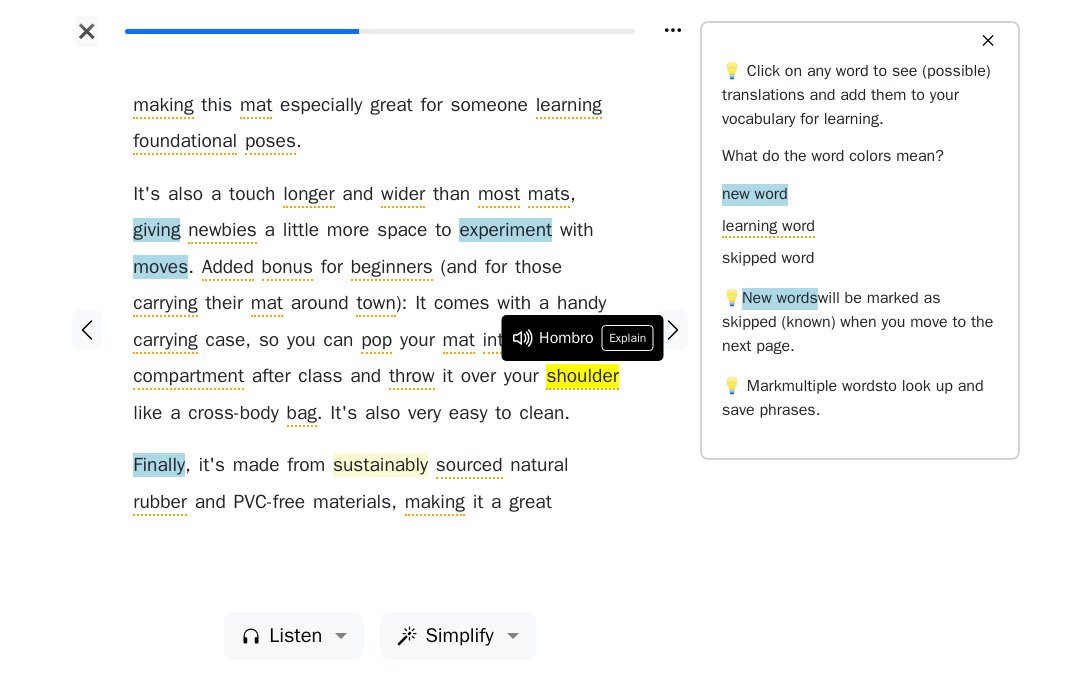 click on "sustainably" at bounding box center [380, 466] 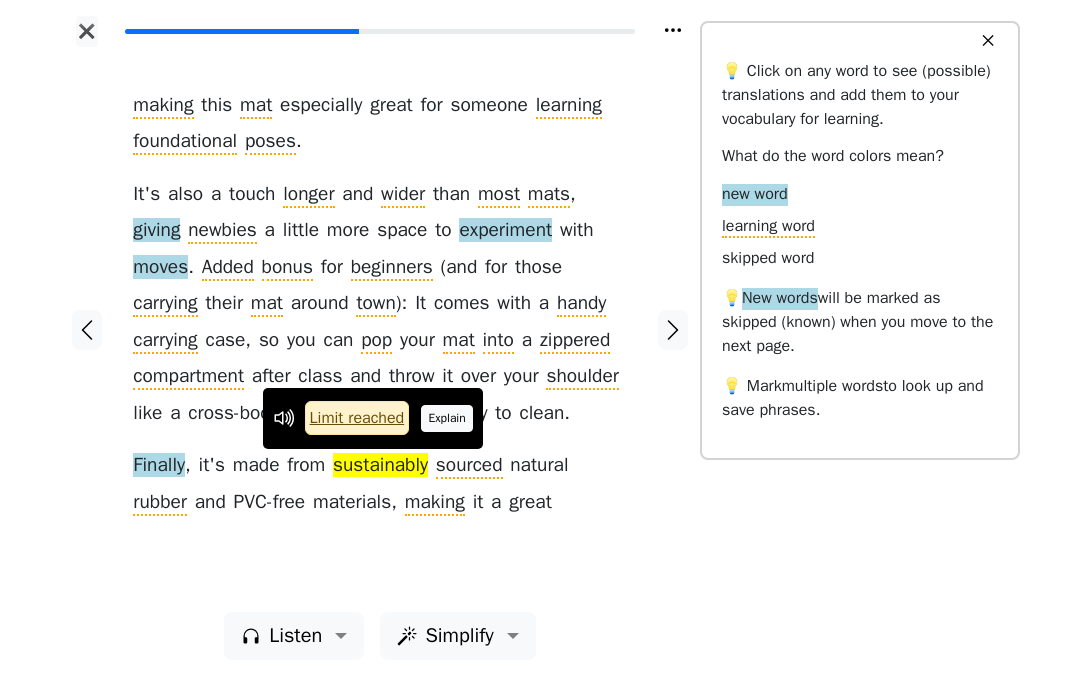 click on "Explain" at bounding box center (447, 418) 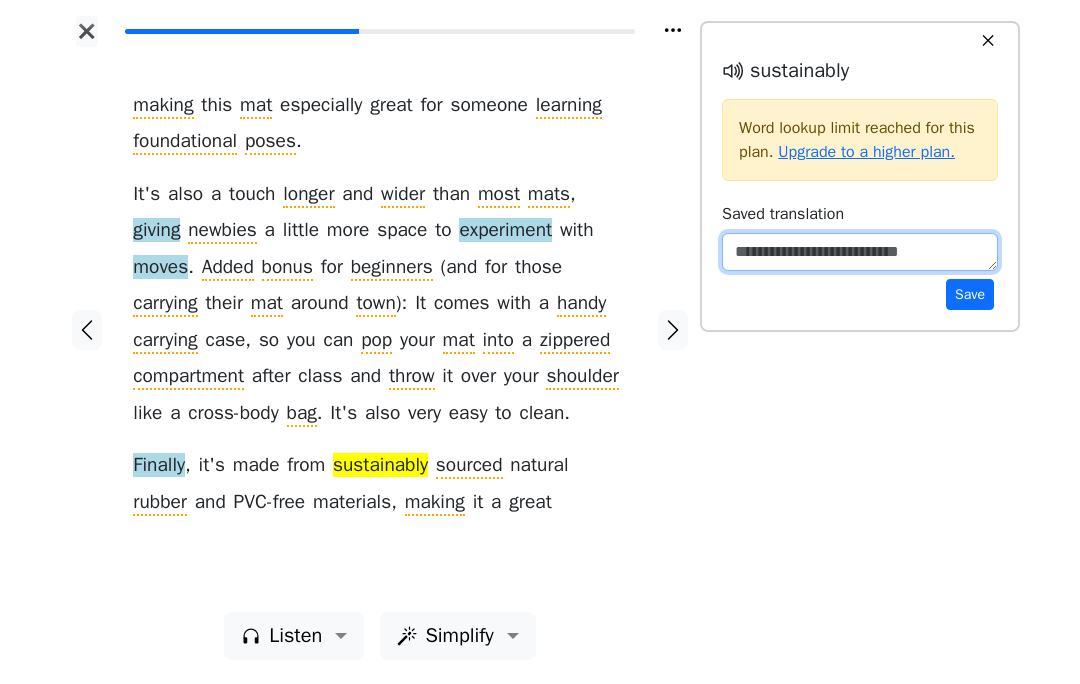 click at bounding box center [860, 252] 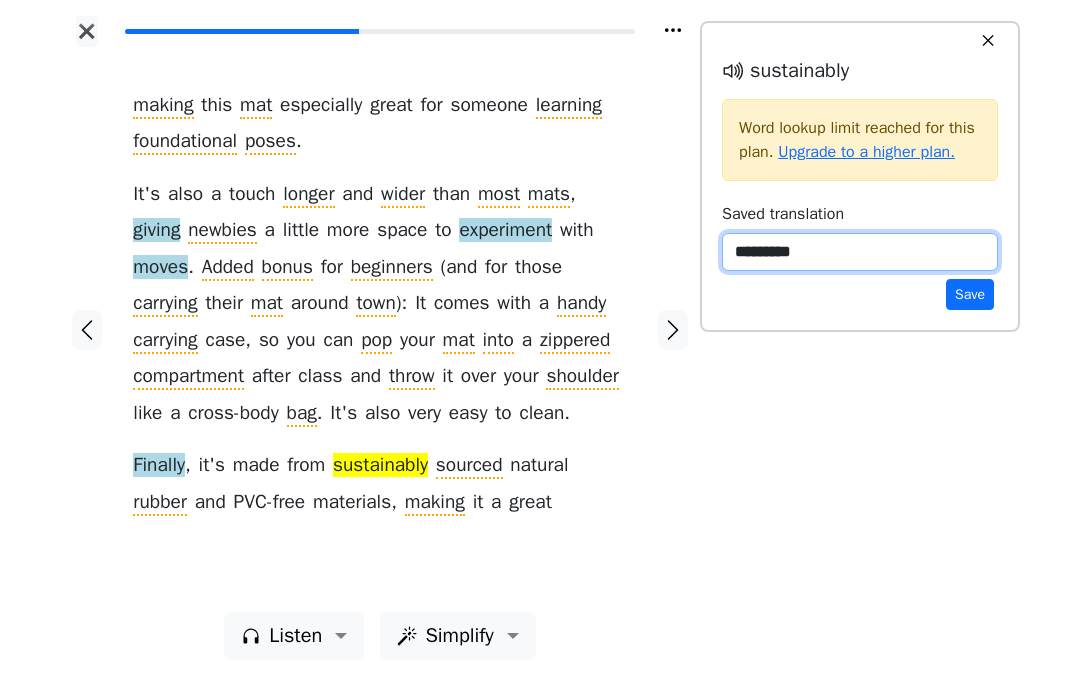 type on "**********" 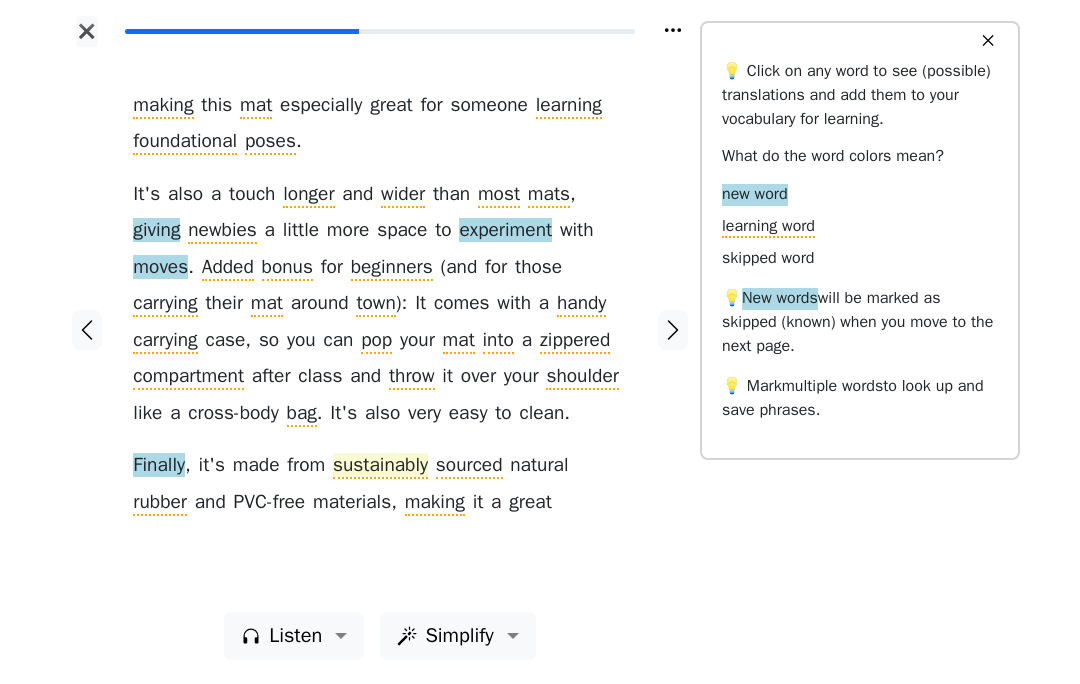 click on "sustainably" at bounding box center (380, 466) 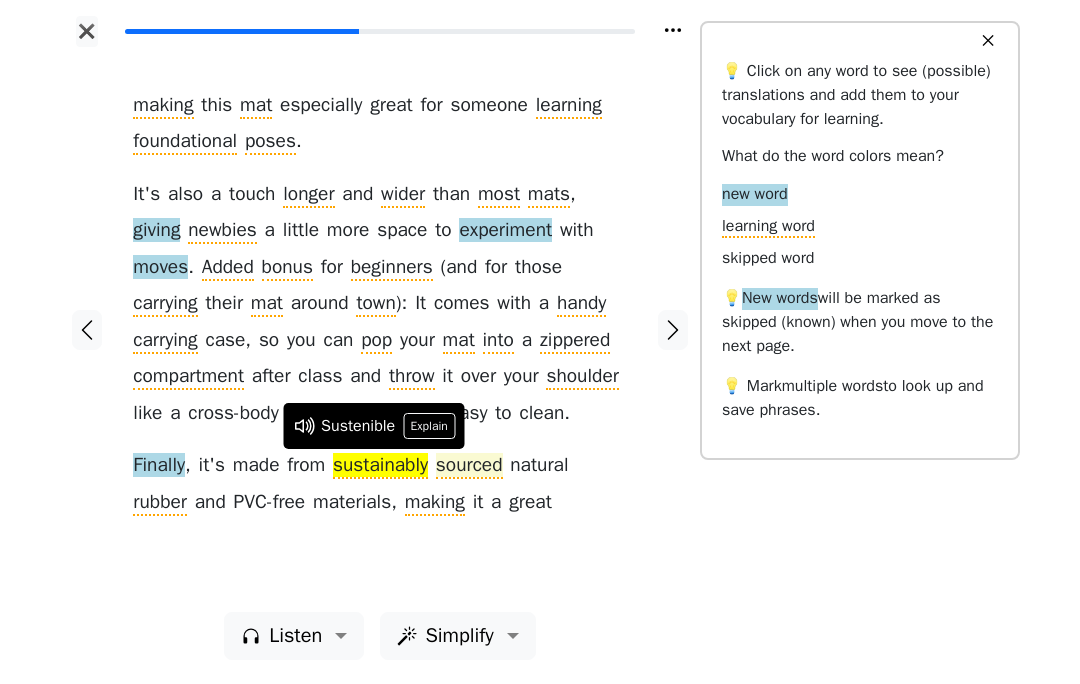 click on "sourced" at bounding box center [469, 466] 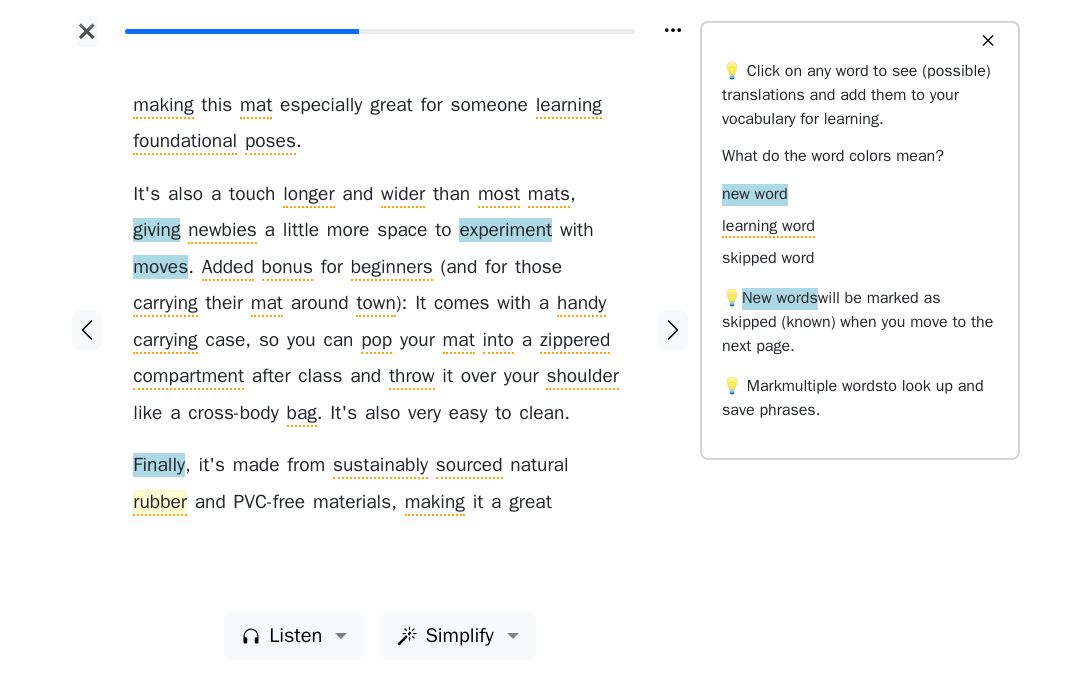 click on "rubber" at bounding box center (160, 503) 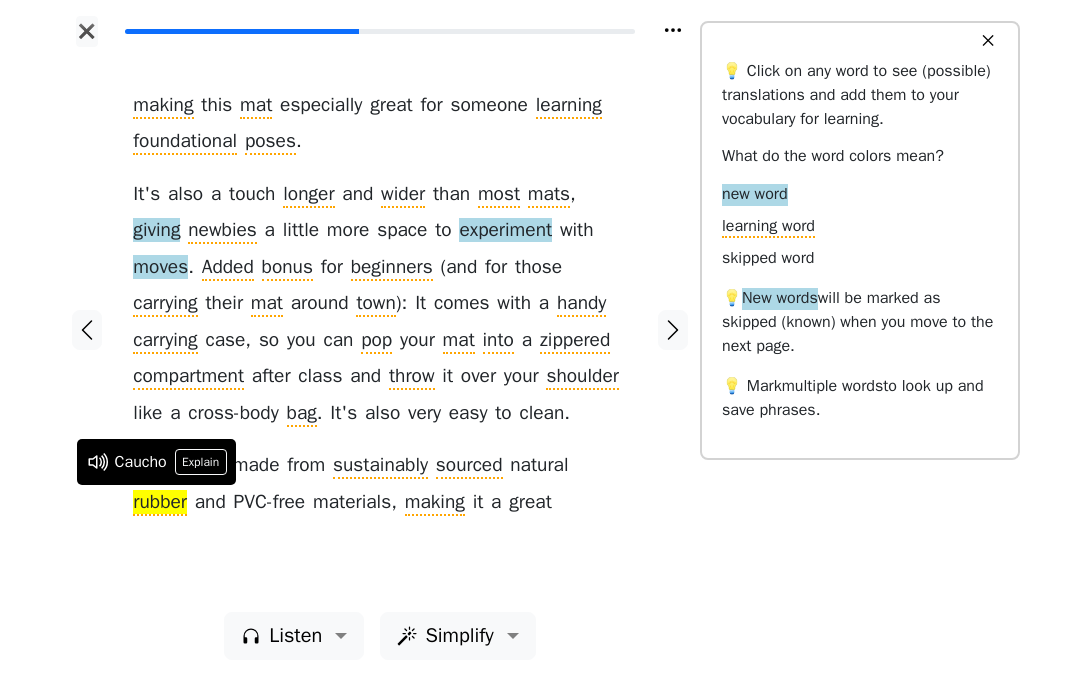 click on "making   this   mat   especially   great   for   someone   learning   foundational   poses . It ' s   also   a   touch   longer   and   wider   than   most   mats ,   giving   newbies   a   little   more   space   to   experiment   with   moves .   Added   bonus   for   beginners   ( and   for   those   carrying   their   mat   around   town ):   It   comes   with   a   handy   carrying   case ,   so   you   can   pop   your   mat   into   a   zippered   compartment   after   class   and   throw   it   over   your   shoulder   like   a   cross-body   bag .   It ' s   also   very   easy   to   clean . Finally ,   it ' s   made   from   sustainably   sourced   natural   rubber   and   PVC-free   materials ,   making   it   a   great" at bounding box center (379, 329) 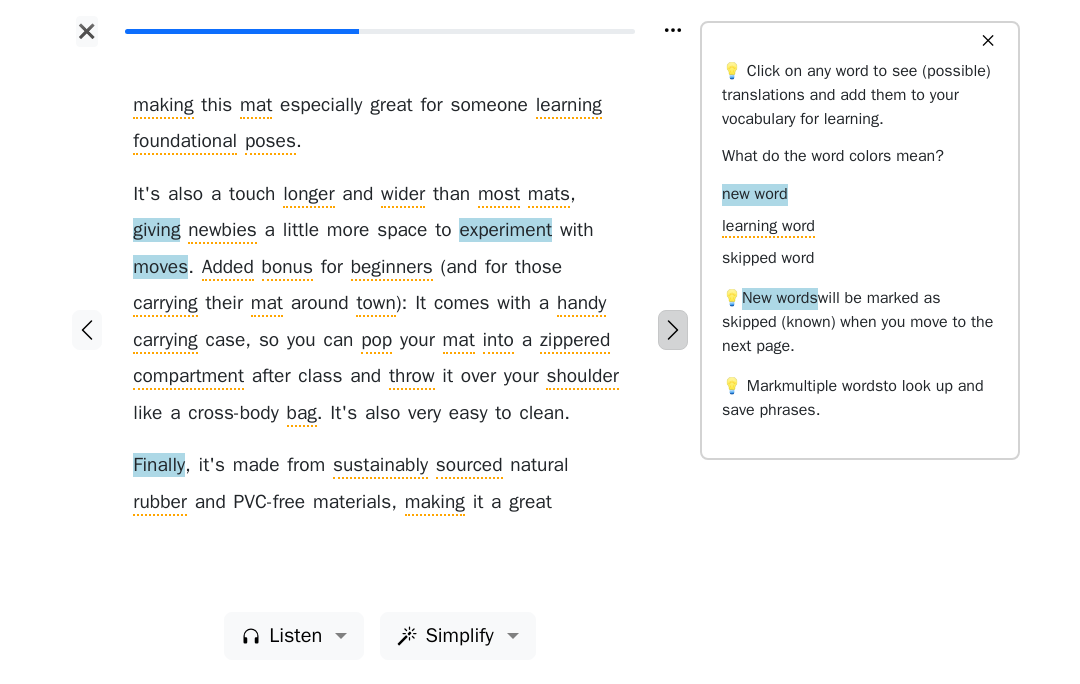 click at bounding box center [673, 330] 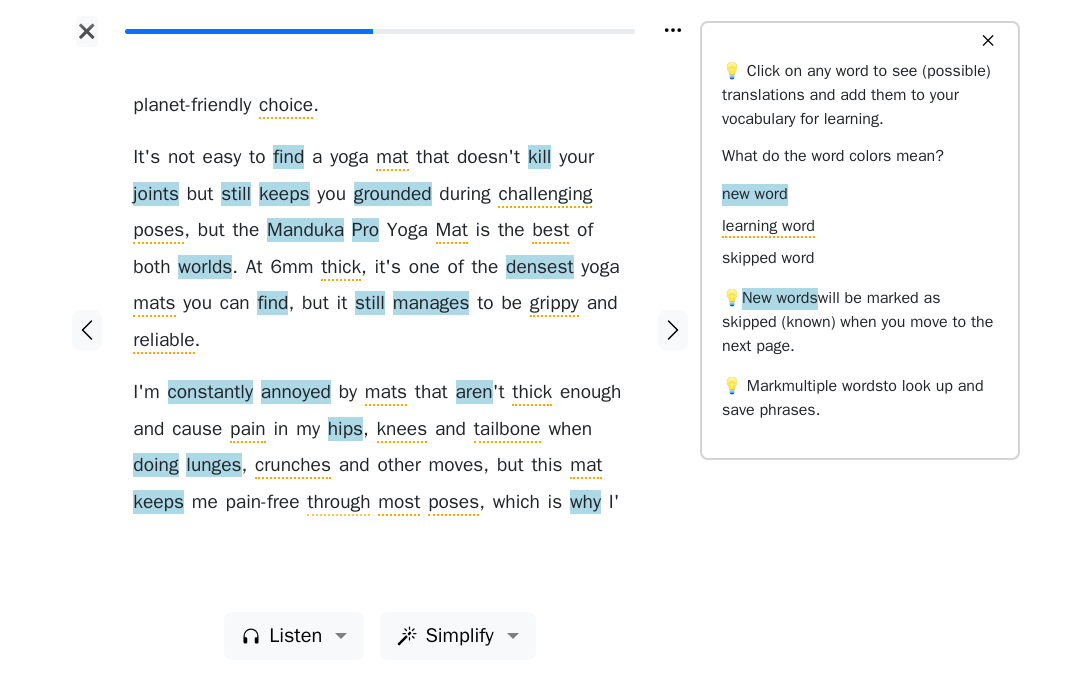 click on "💡 New words  will be marked as skipped (known) when you move to the next page." at bounding box center (860, 322) 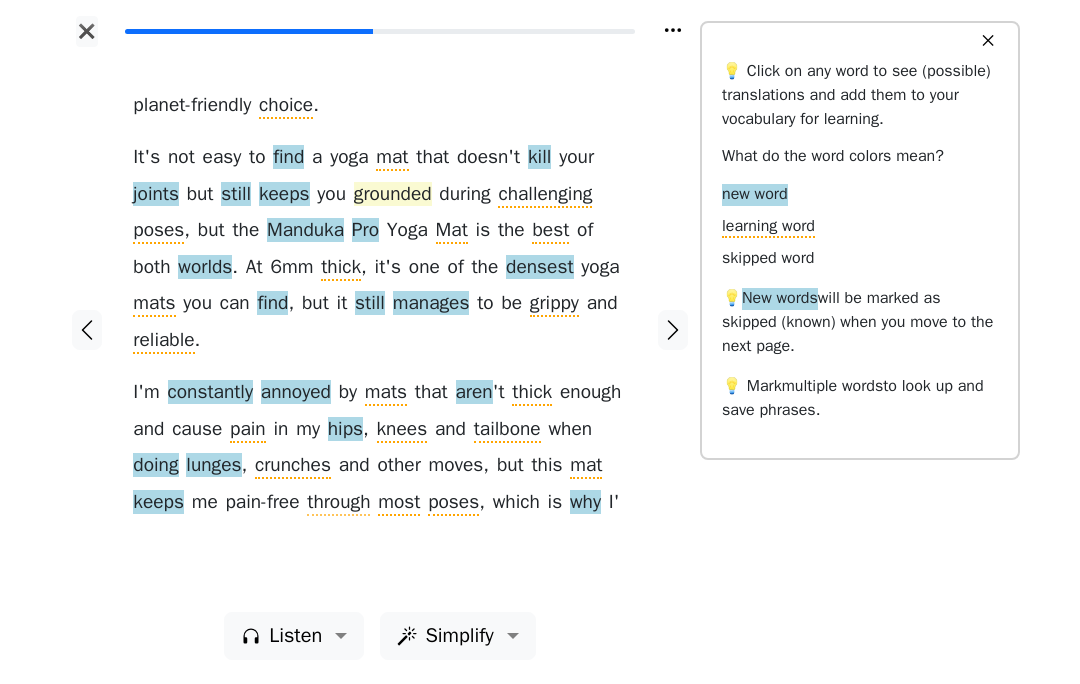 click on "grounded" at bounding box center [393, 195] 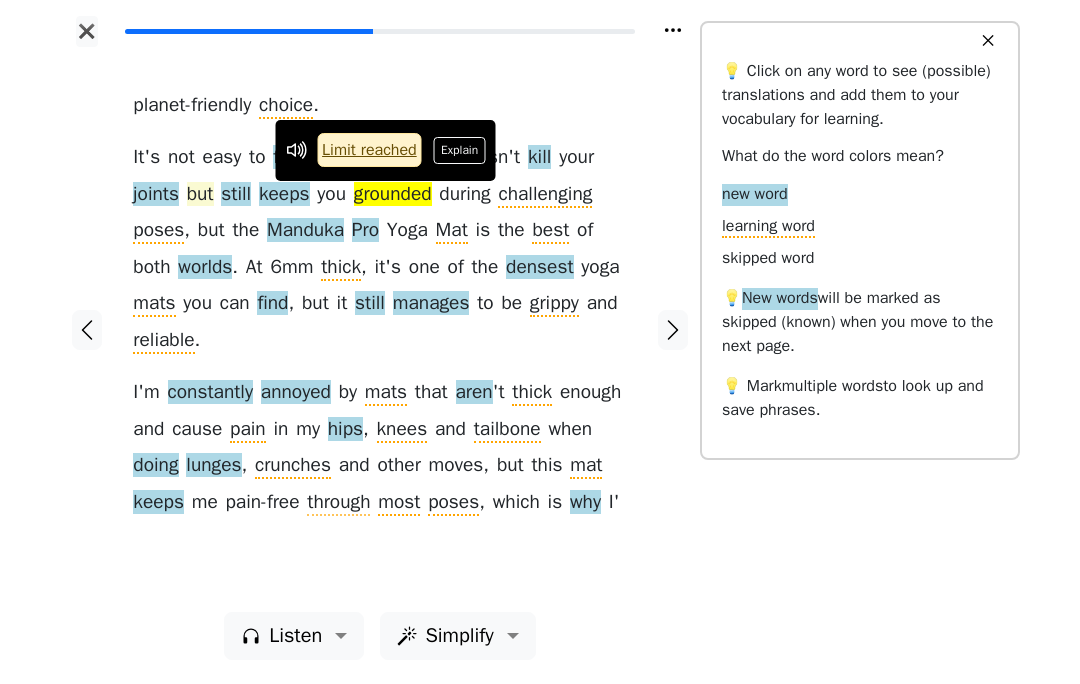 click on "but" at bounding box center (200, 195) 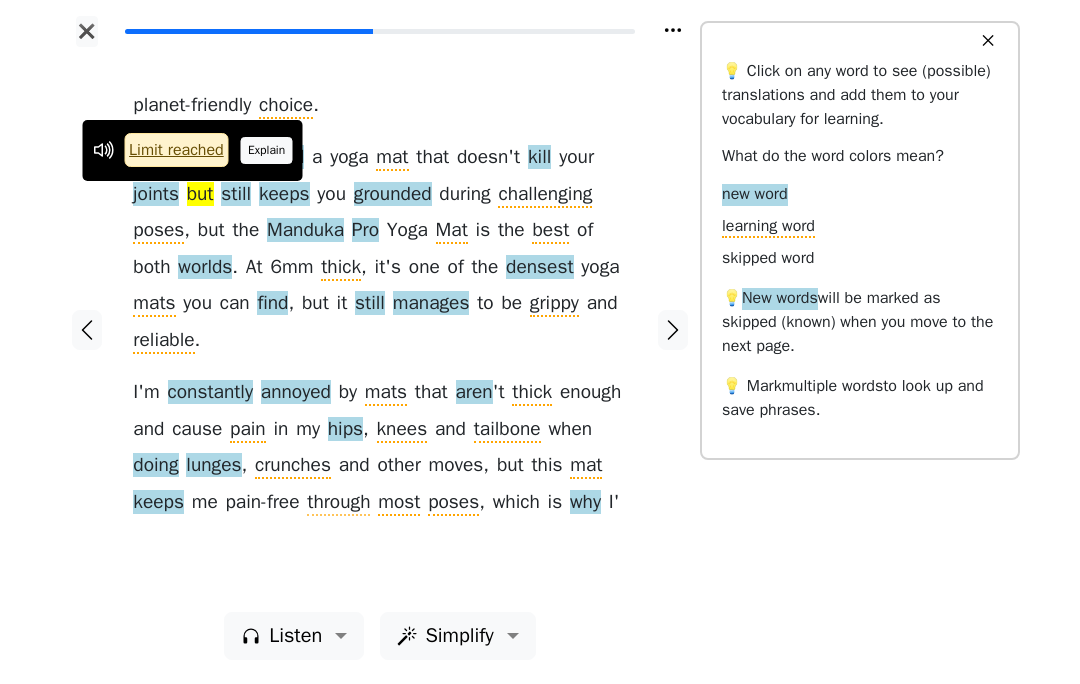 click on "Explain" at bounding box center [267, 150] 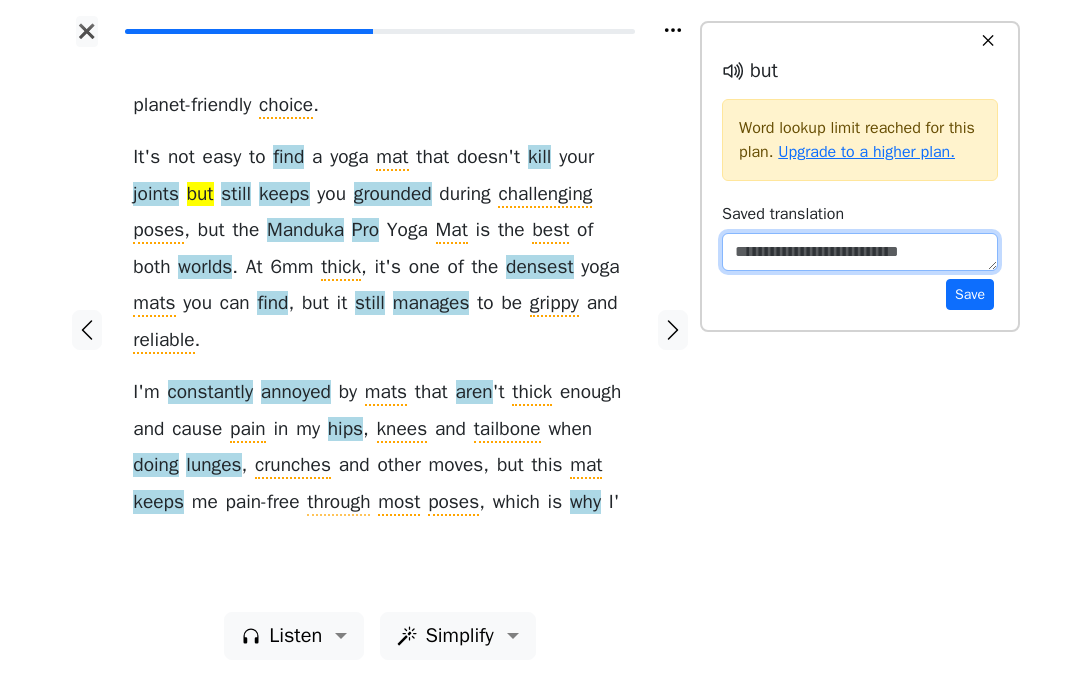 click at bounding box center [860, 252] 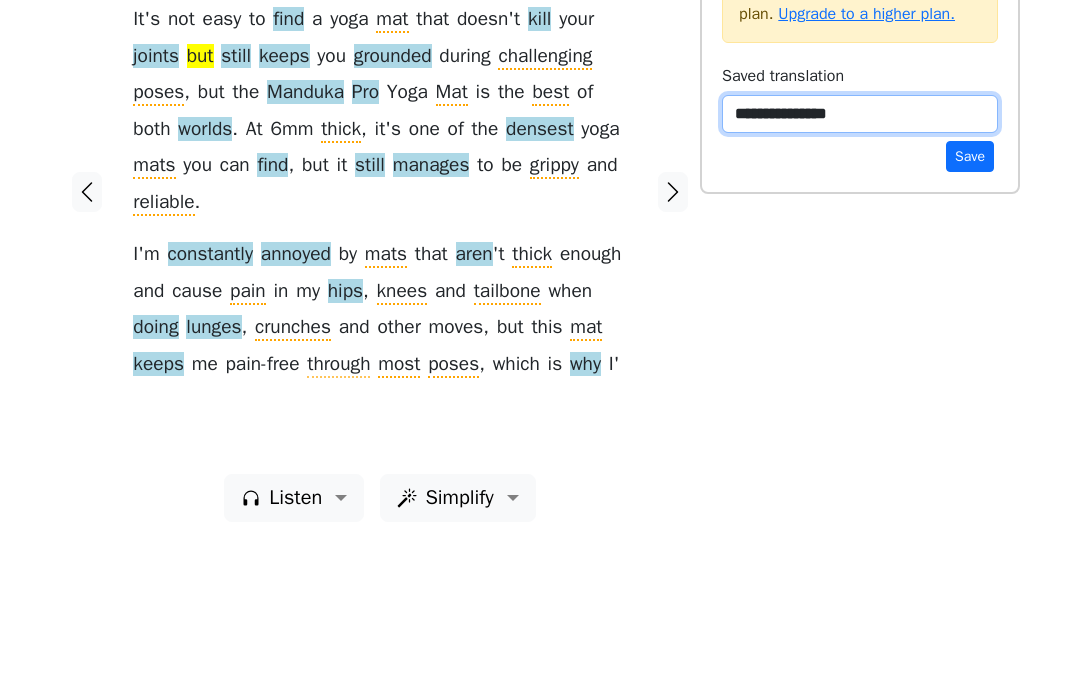 type on "**********" 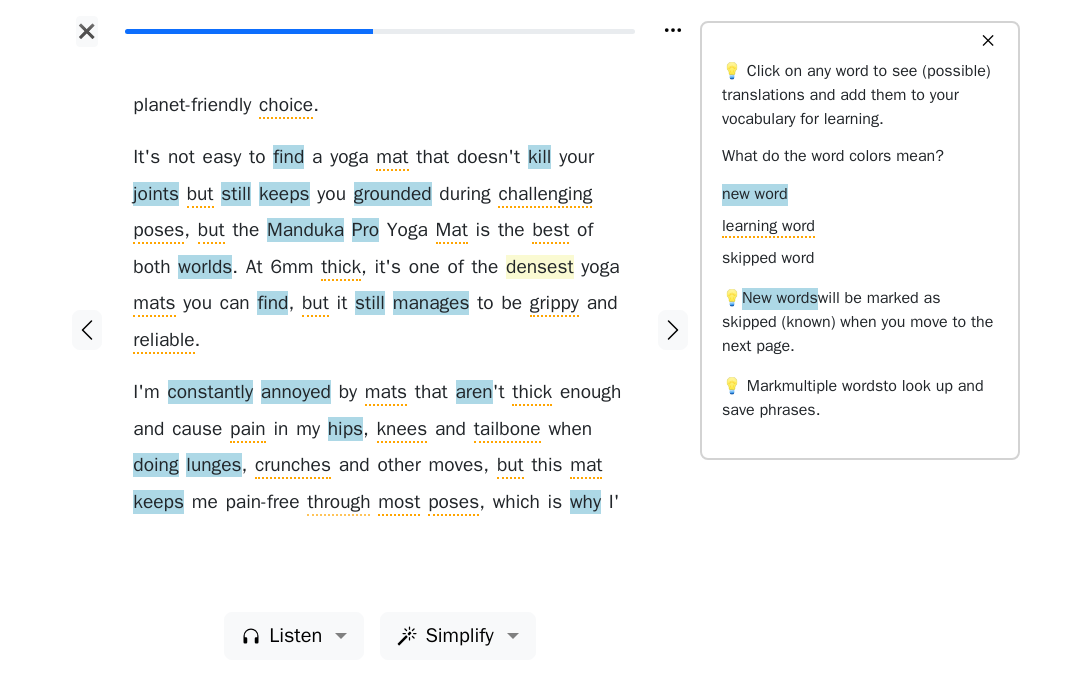 click on "densest" at bounding box center (539, 268) 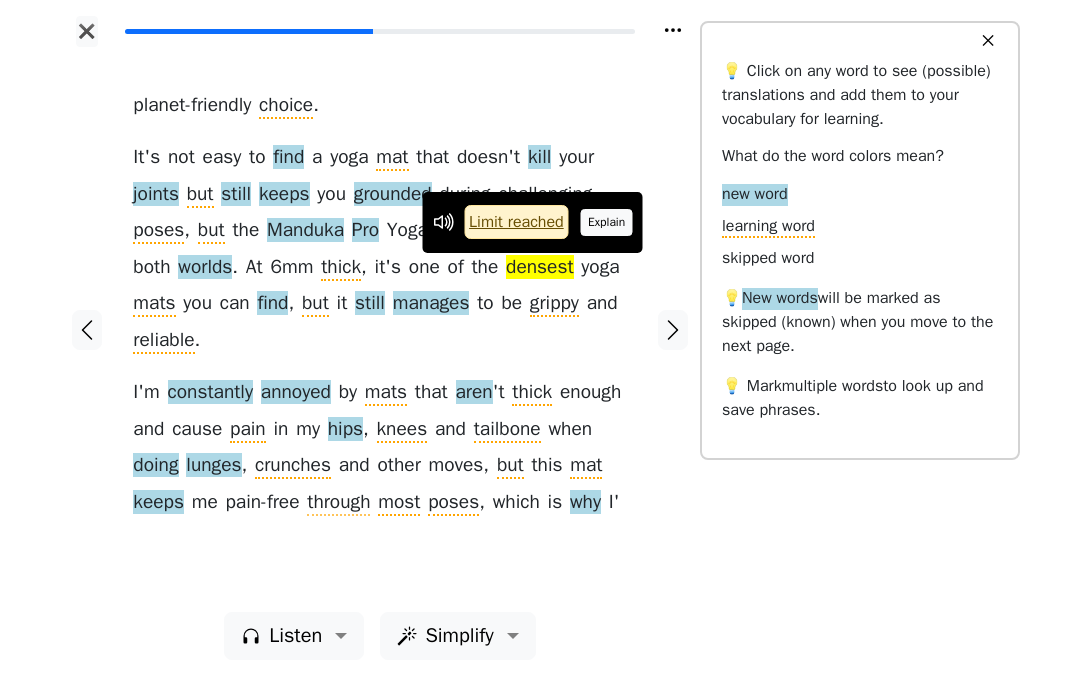 click on "Explain" at bounding box center (607, 222) 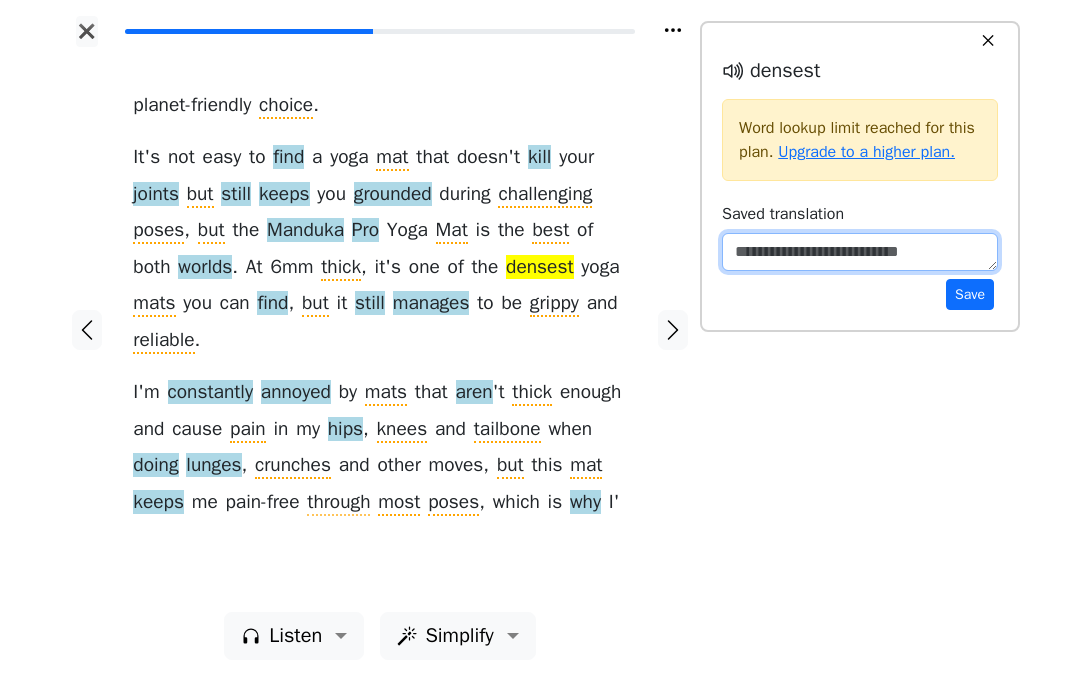 click at bounding box center [860, 252] 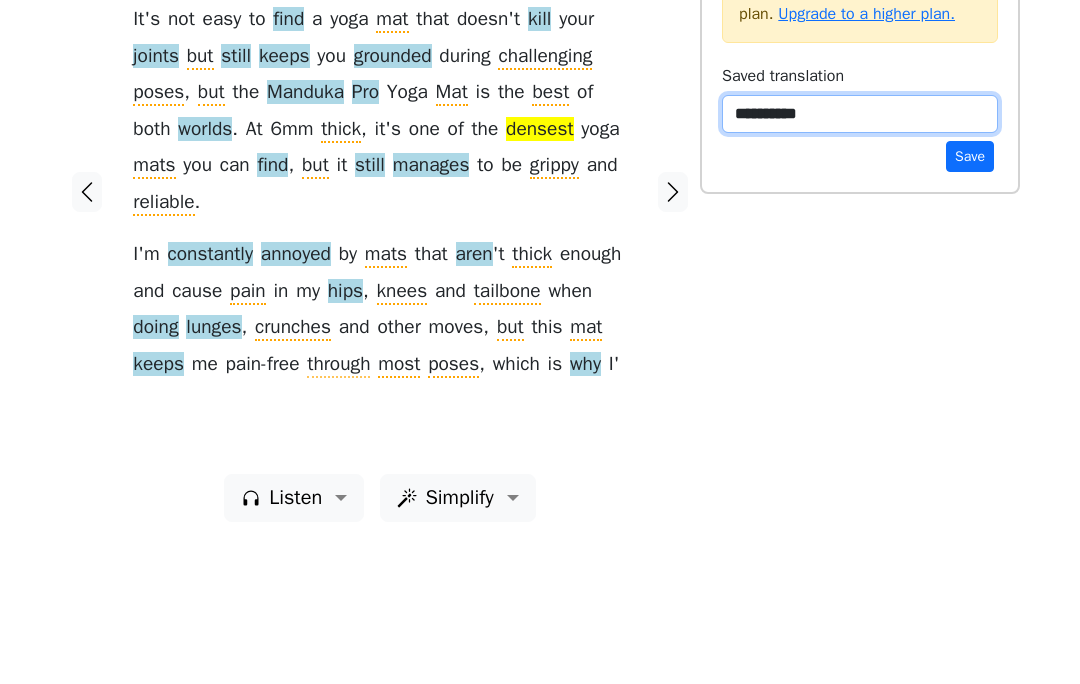 type on "*********" 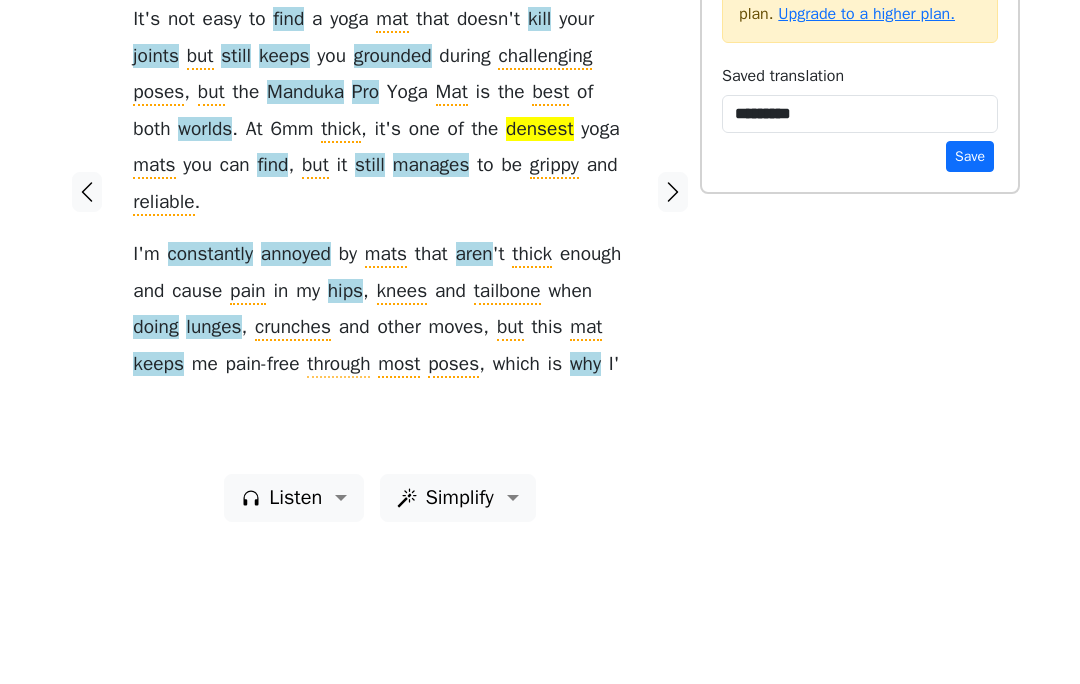 click on "planet-friendly   choice . It ' s   not   easy   to   find   a   yoga   mat   that   doesn ' t   kill   your   joints   but   still   keeps   you   grounded   during   challenging   poses ,   but   the   Manduka   Pro   Yoga   Mat   is   the   best   of   both   worlds .   At   6 mm   thick ,   it ' s   one   of   the   densest   yoga   mats   you   can   find ,   but   it   still   manages   to   be   grippy   and   reliable . I ' m   constantly   annoyed   by   mats   that   aren ' t   thick   enough   and   cause   pain   in   my   hips ,   knees   and   tailbone   when   doing   lunges ,   crunches   and   other   moves ,   but   this   mat   keeps   me   pain-free   through   most   poses ,   which   is   why   I '" at bounding box center (379, 303) 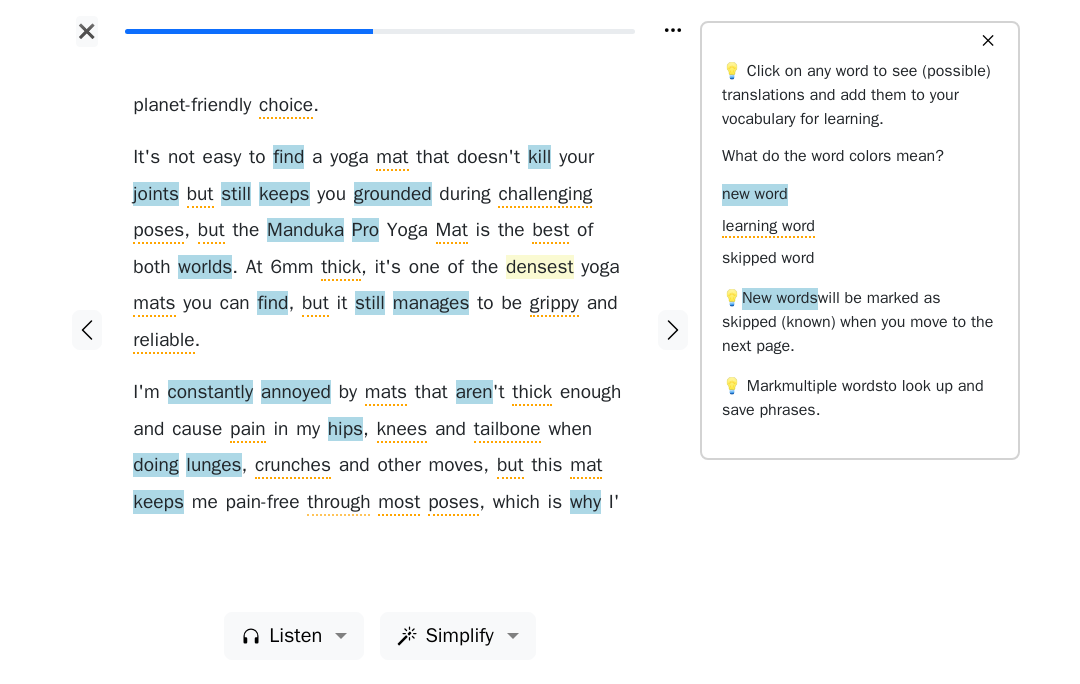 click on "densest" at bounding box center [539, 268] 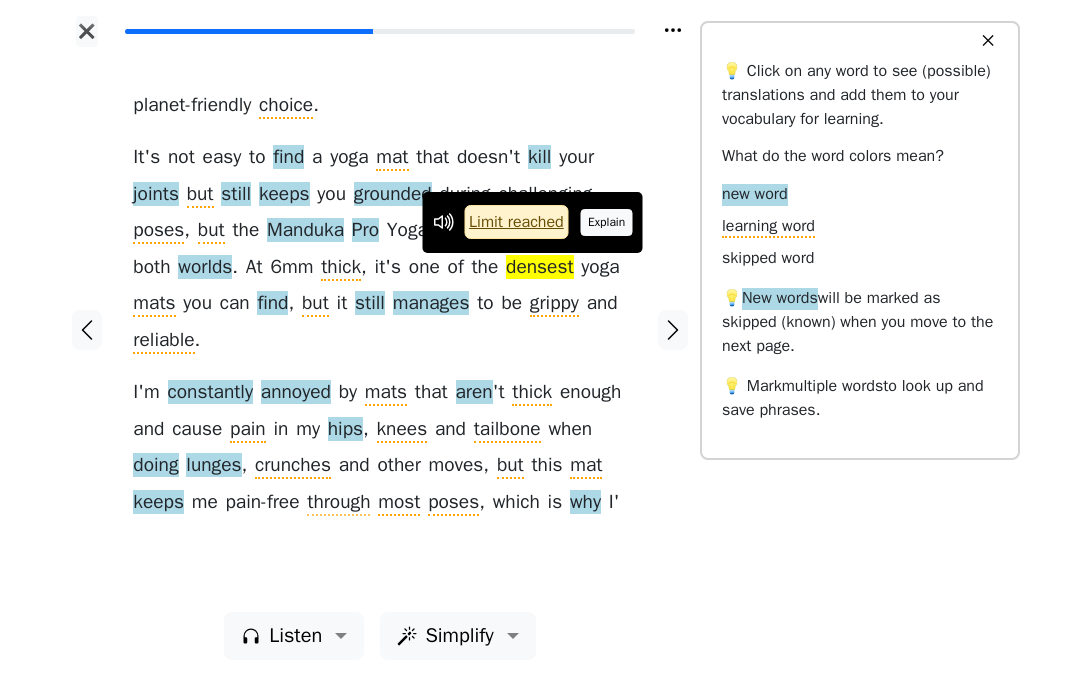 click on "Explain" at bounding box center (607, 222) 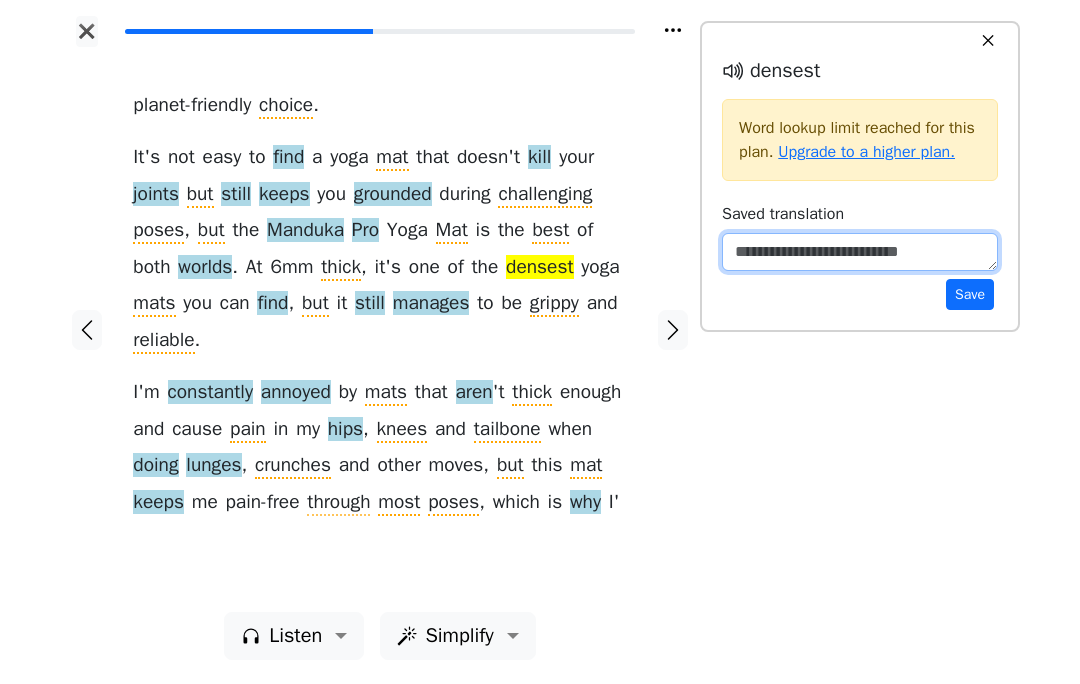 click at bounding box center [860, 252] 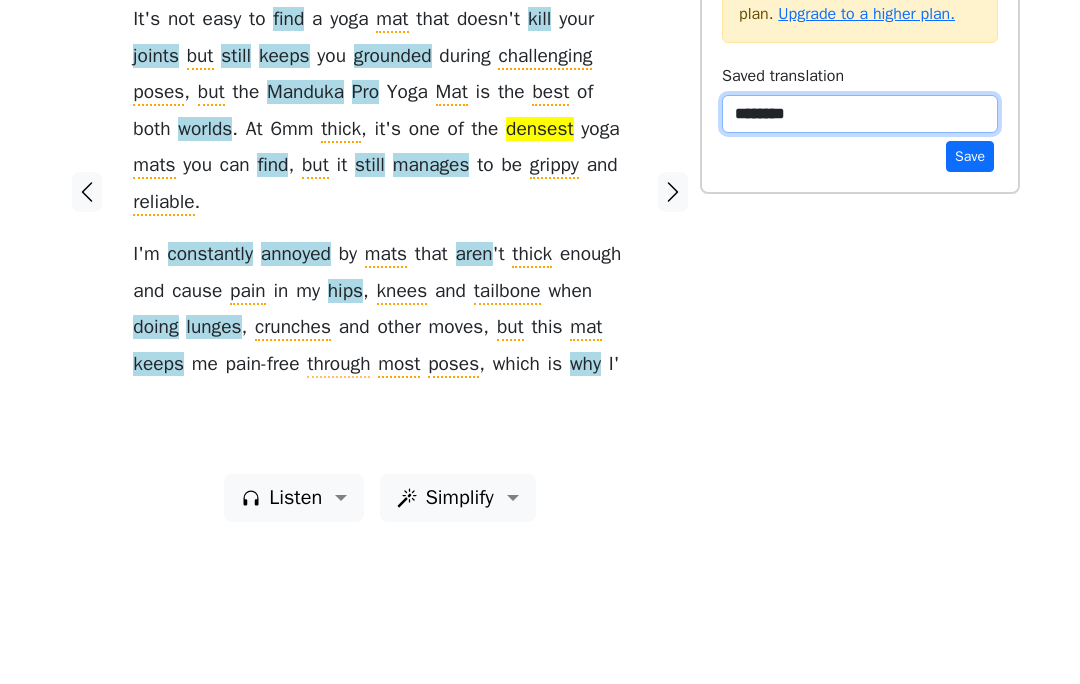 type on "*********" 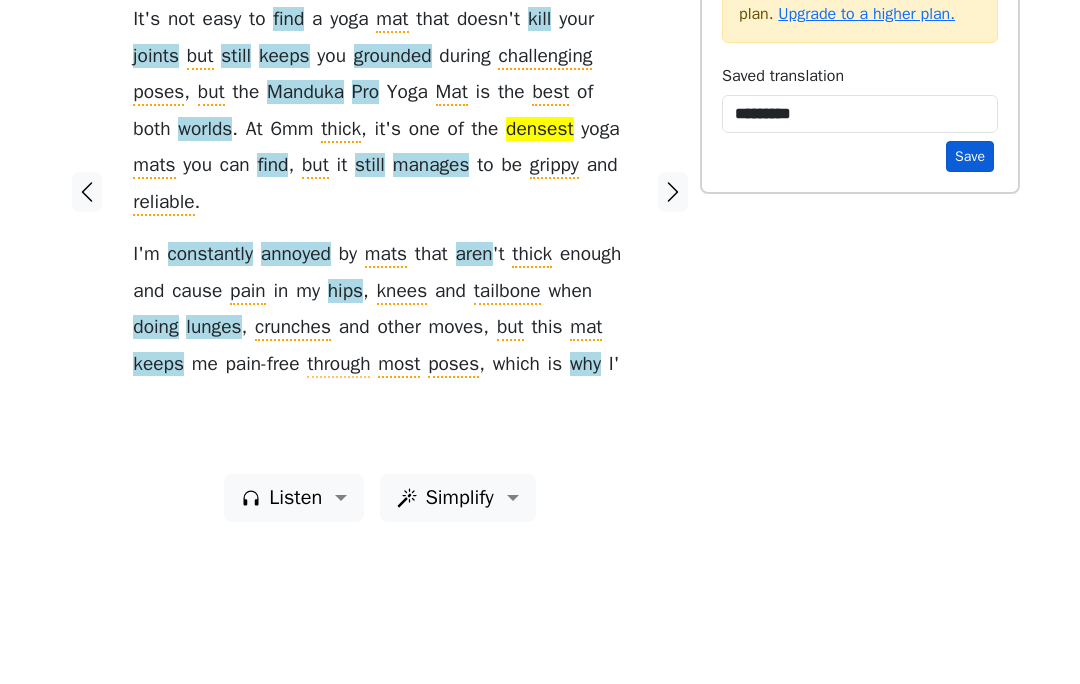 click on "Save" at bounding box center [970, 294] 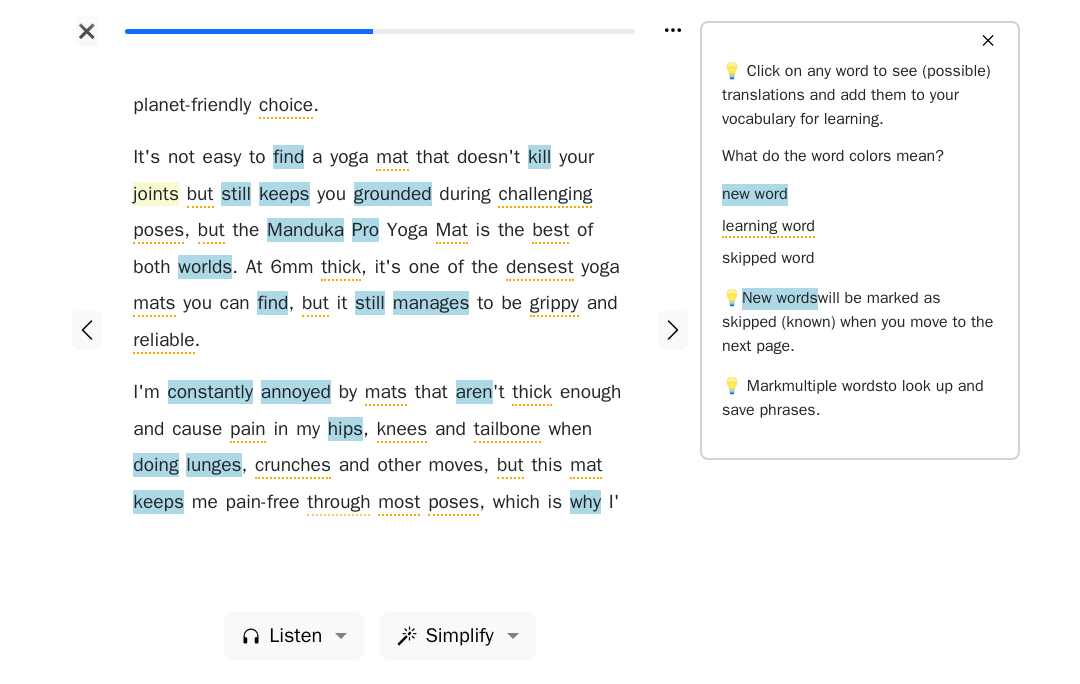 click on "joints" at bounding box center [156, 195] 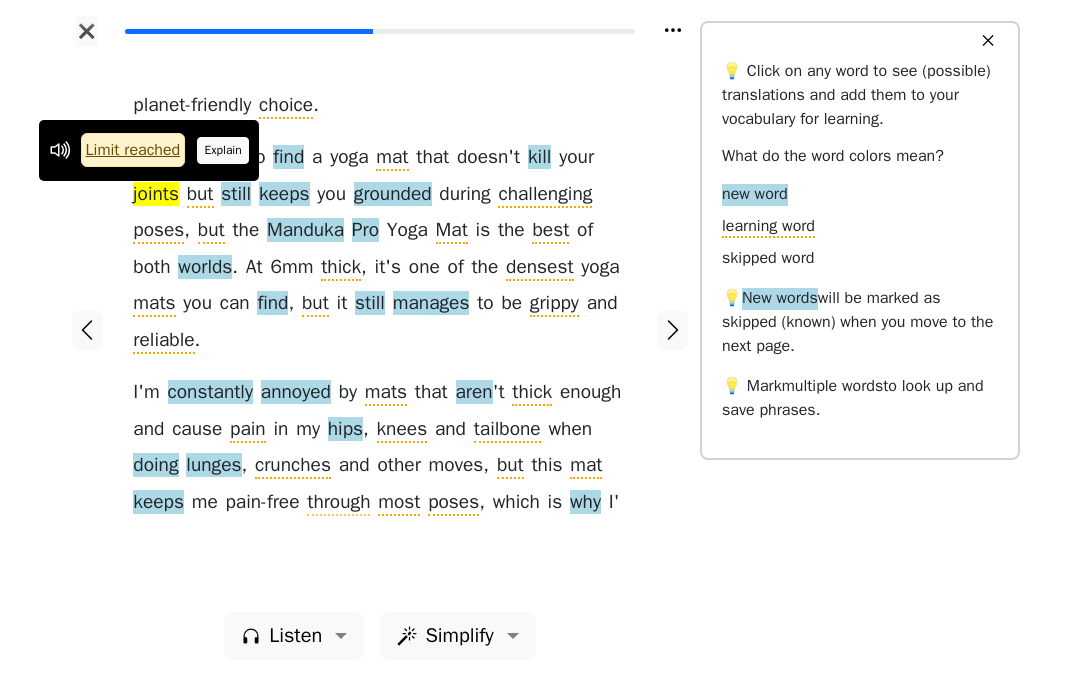 click on "Explain" at bounding box center (223, 150) 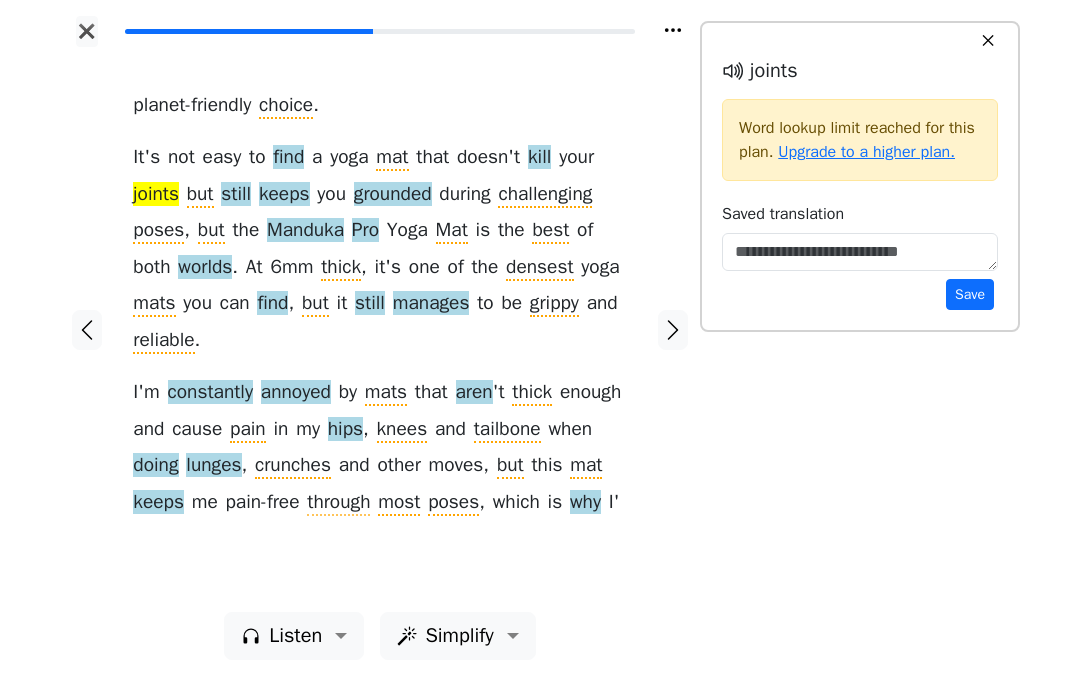click on "Save" at bounding box center (860, 271) 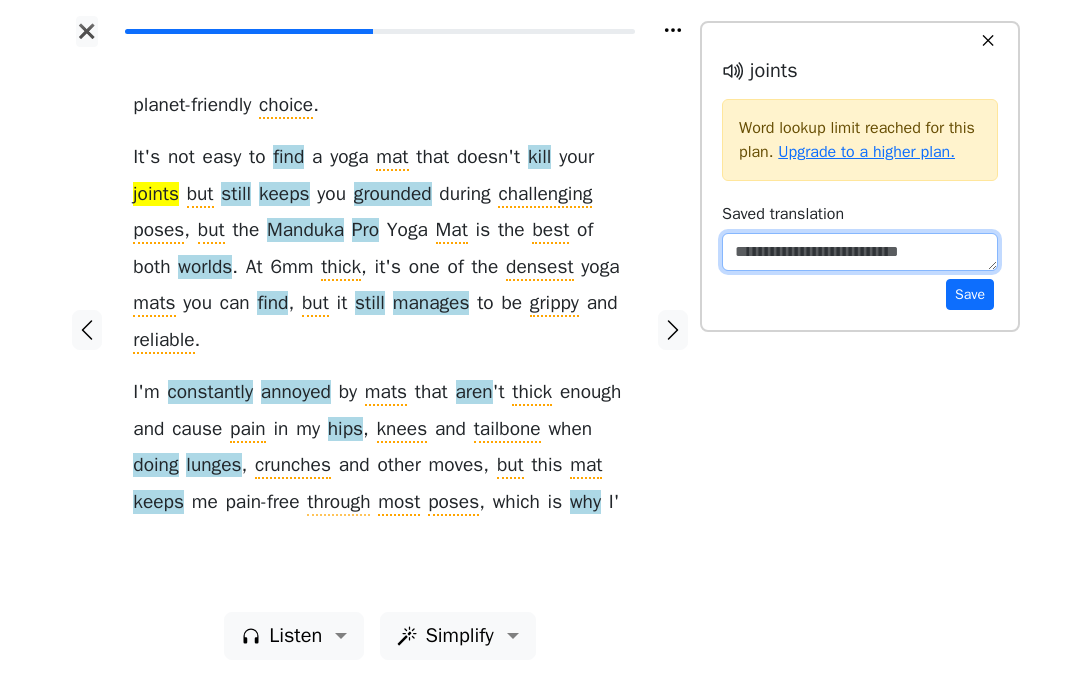 click at bounding box center [860, 252] 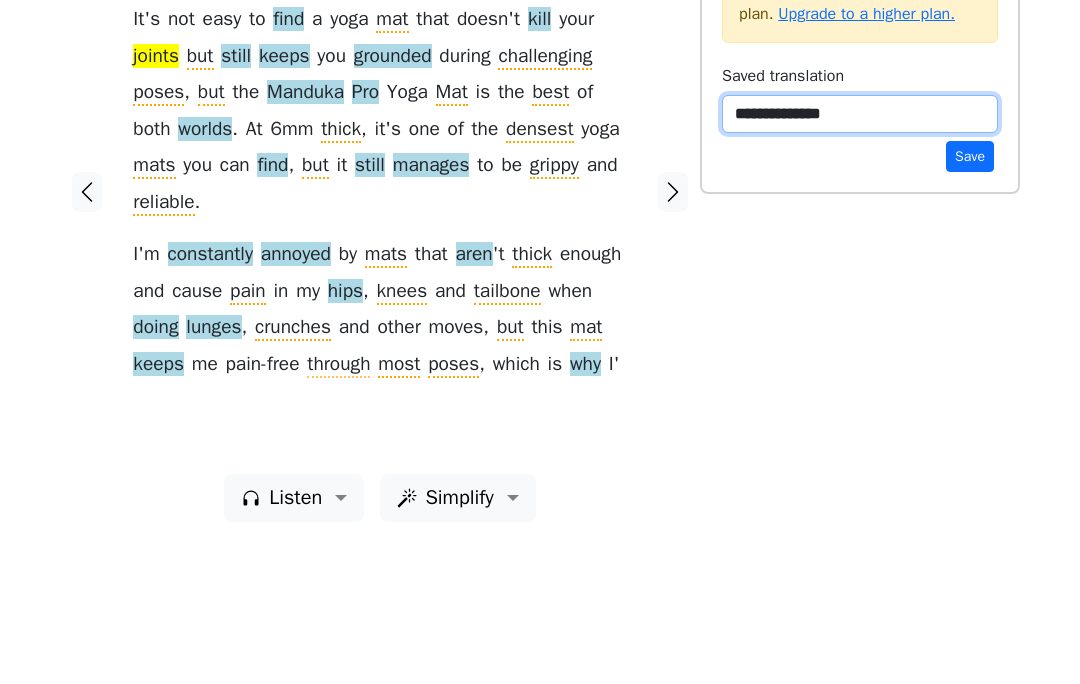 type on "**********" 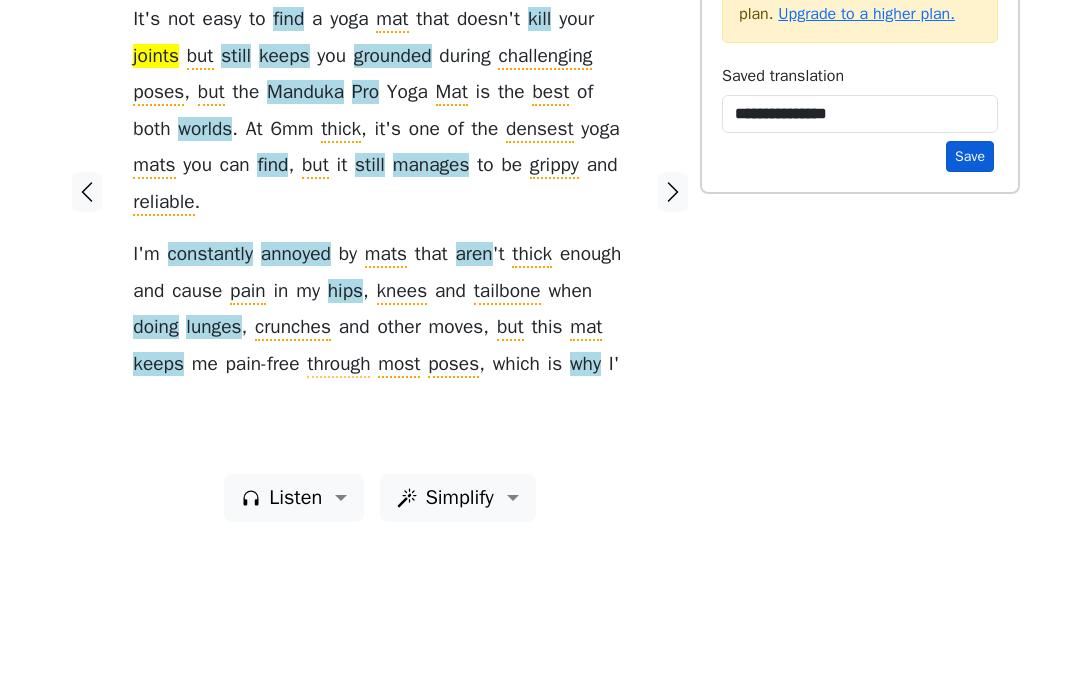 click on "Save" at bounding box center (970, 294) 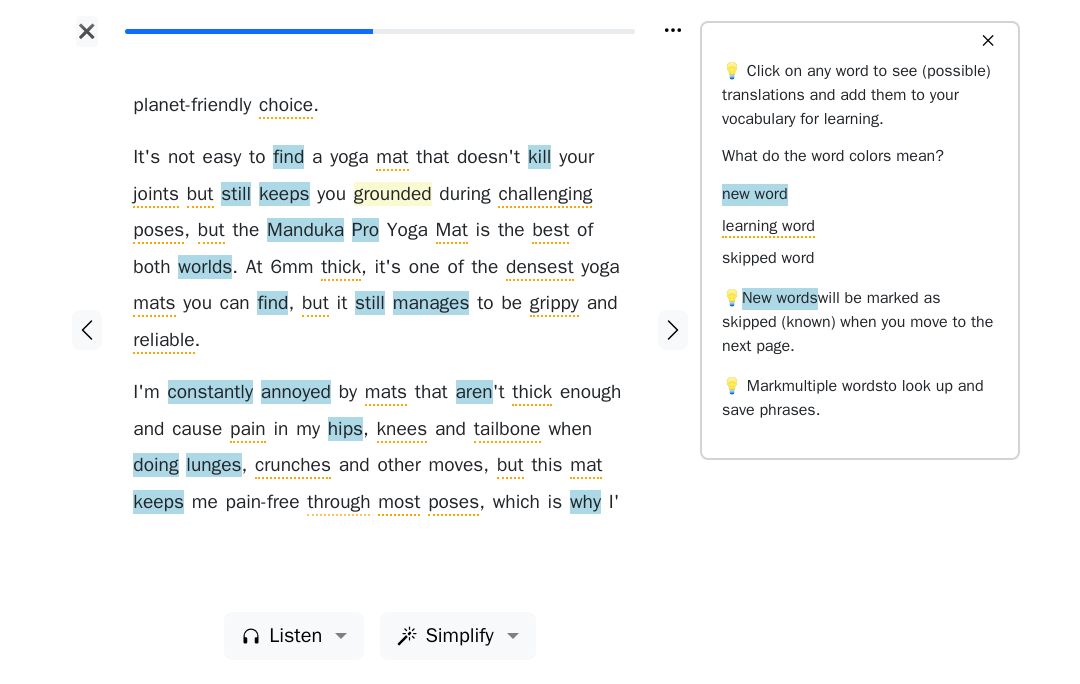 click on "grounded" at bounding box center (393, 195) 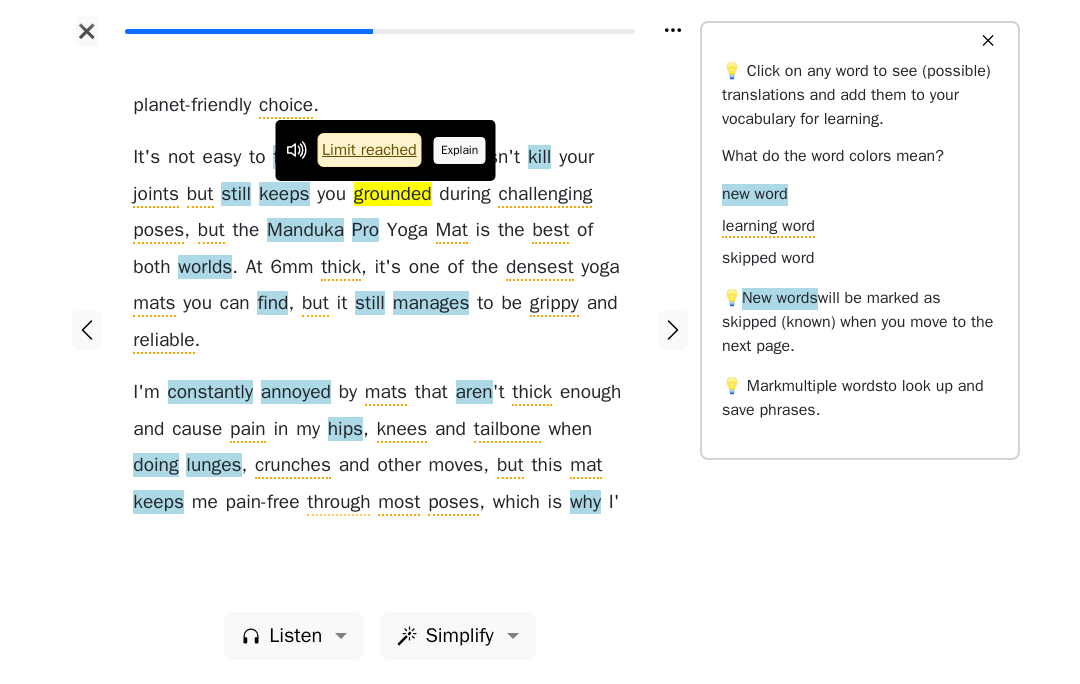 click on "Explain" at bounding box center (460, 150) 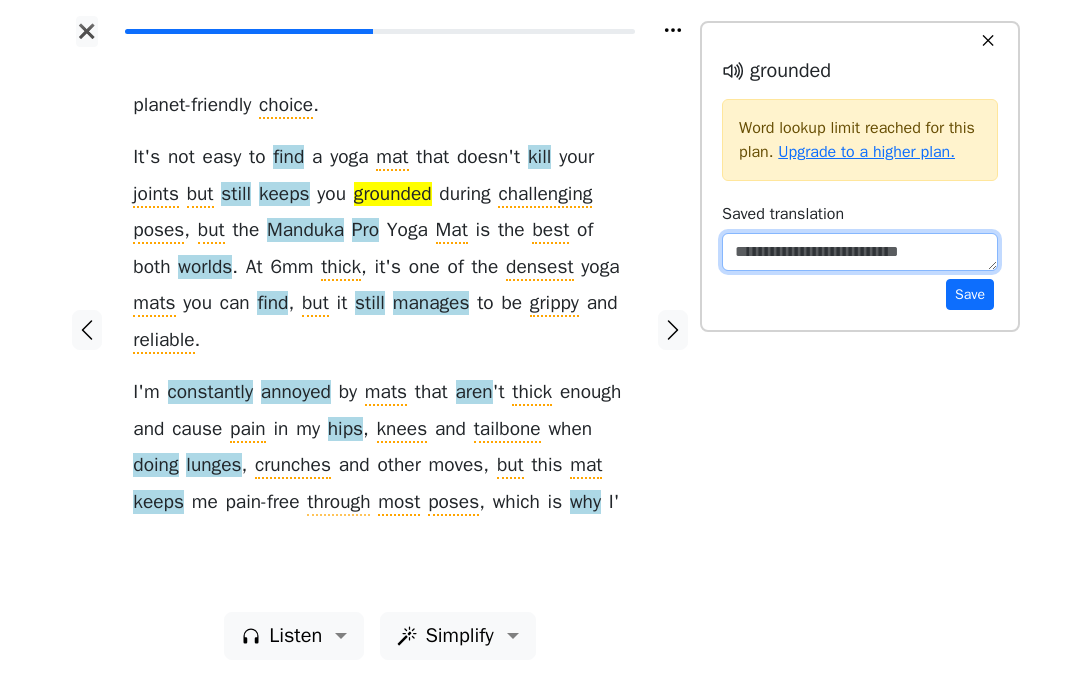 click at bounding box center [860, 252] 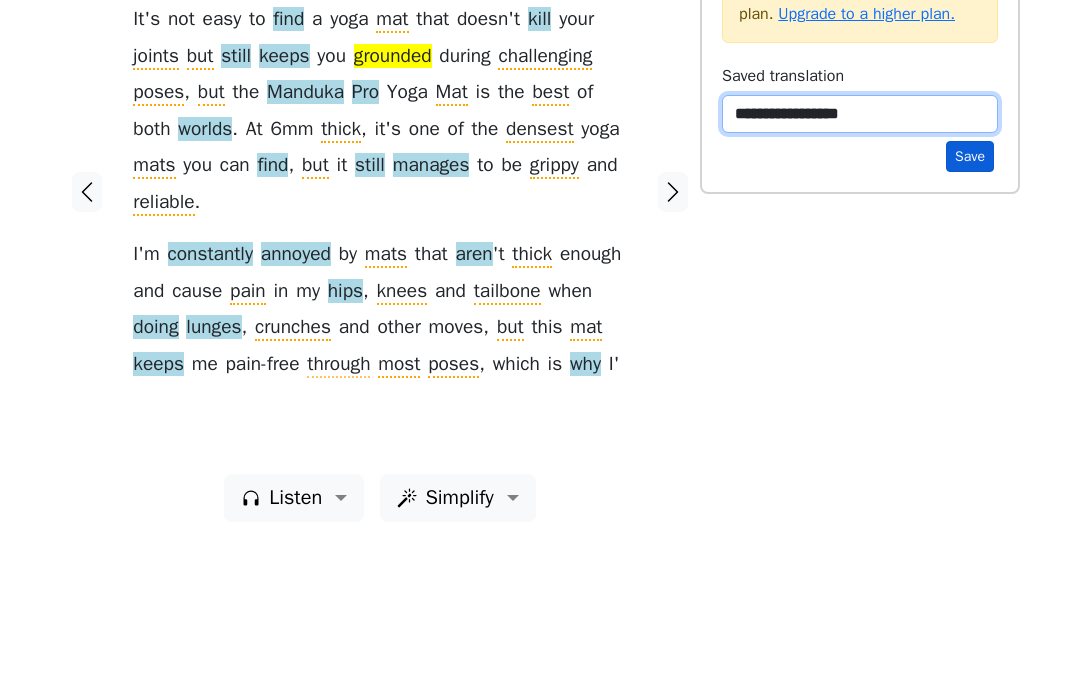 type on "**********" 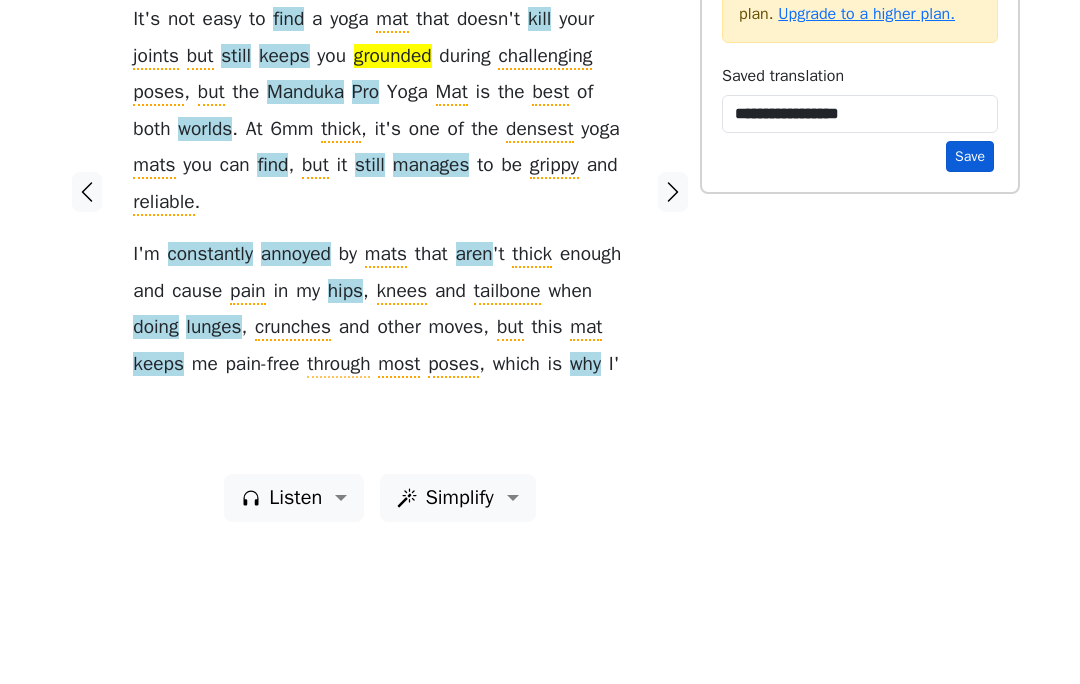 click on "Save" at bounding box center (970, 294) 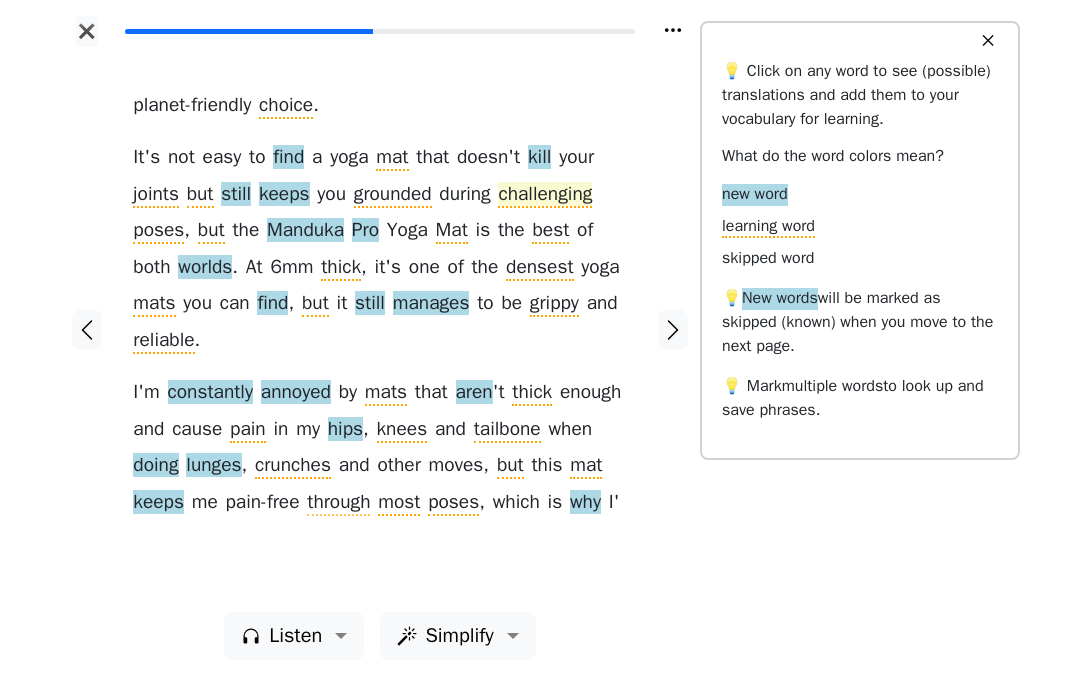 click on "challenging" at bounding box center (545, 195) 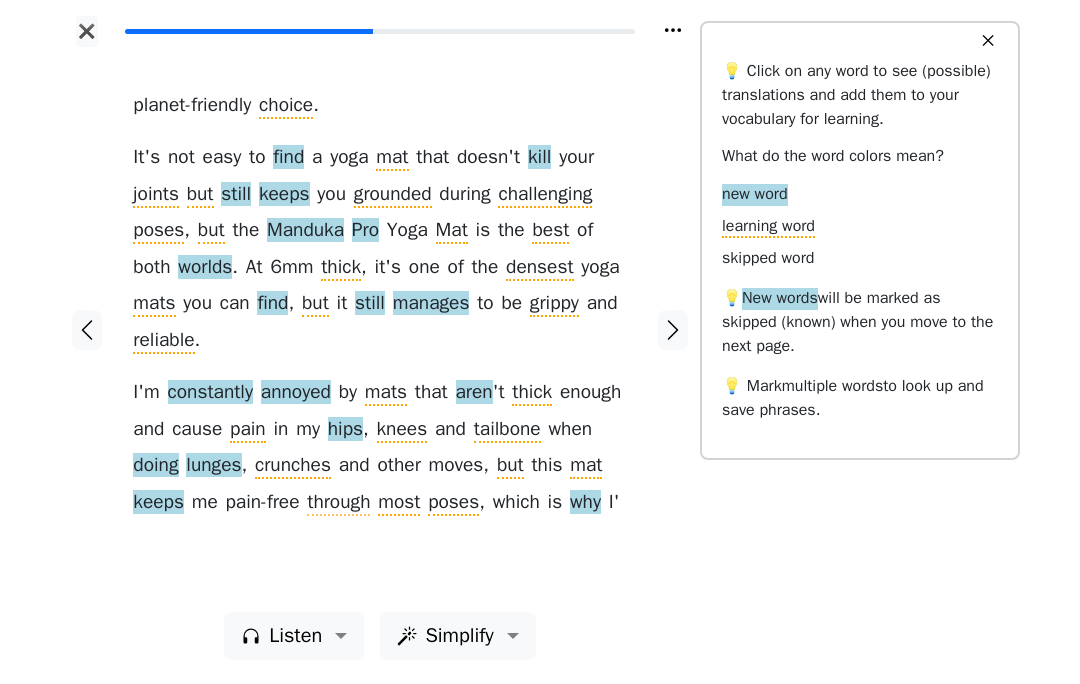 click on "planet-friendly   choice . It ' s   not   easy   to   find   a   yoga   mat   that   doesn ' t   kill   your   joints   but   still   keeps   you   grounded   during   challenging   poses ,   but   the   Manduka   Pro   Yoga   Mat   is   the   best   of   both   worlds .   At   6 mm   thick ,   it ' s   one   of   the   densest   yoga   mats   you   can   find ,   but   it   still   manages   to   be   grippy   and   reliable . I ' m   constantly   annoyed   by   mats   that   aren ' t   thick   enough   and   cause   pain   in   my   hips ,   knees   and   tailbone   when   doing   lunges ,   crunches   and   other   moves ,   but   this   mat   keeps   me   pain-free   through   most   poses ,   which   is   why   I '" at bounding box center (379, 329) 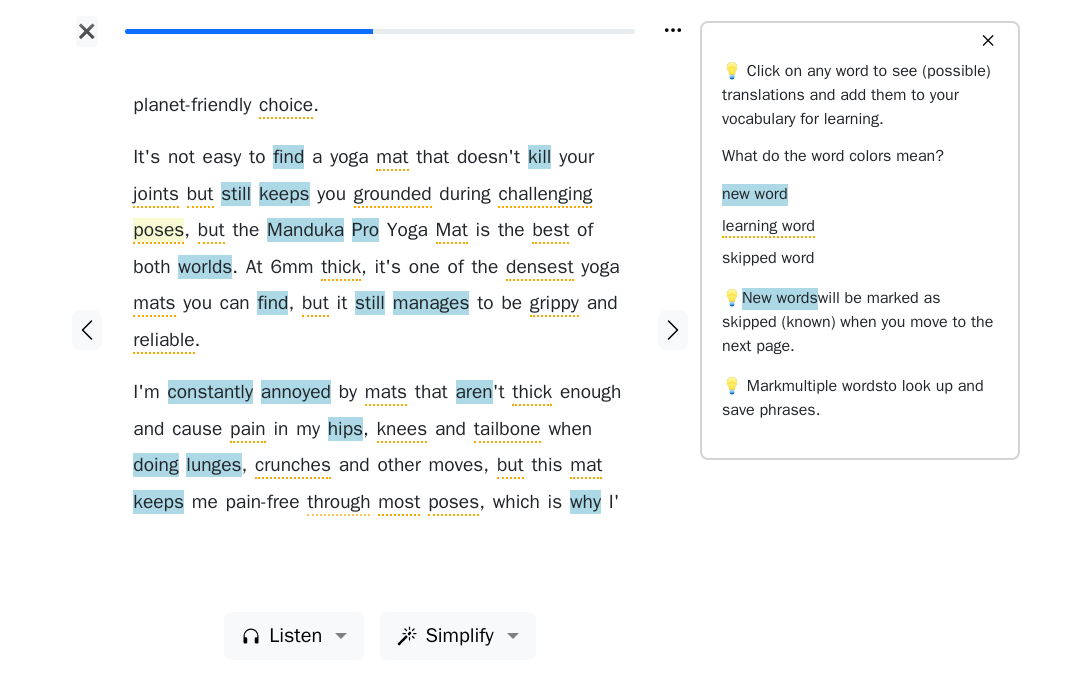 click on "poses" at bounding box center (158, 231) 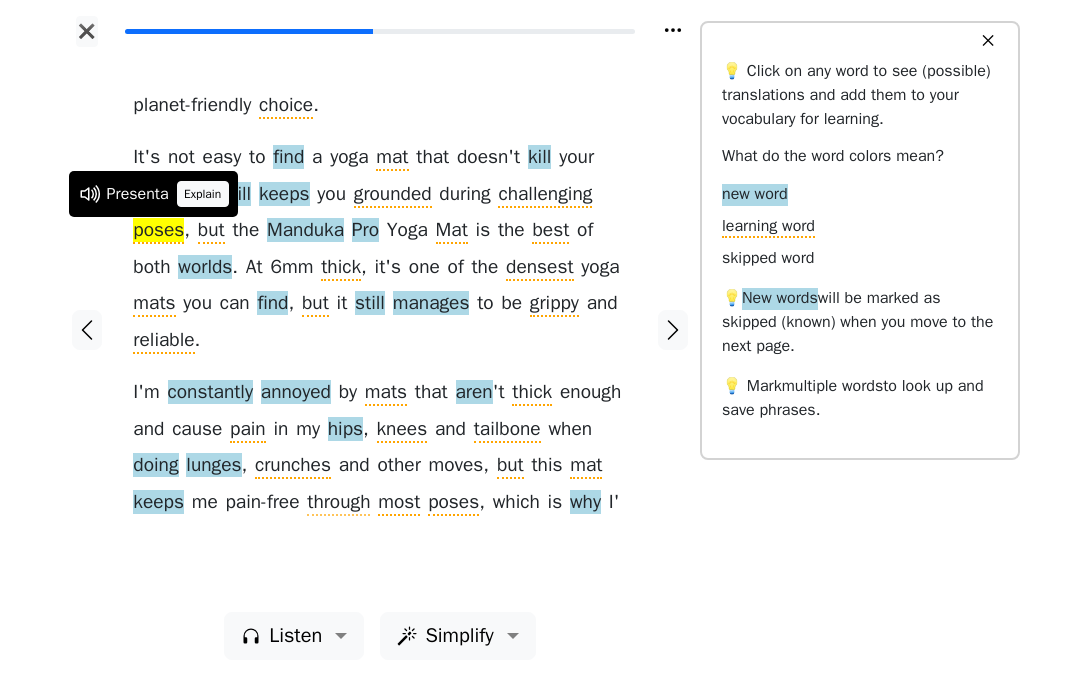 click on "Explain" at bounding box center [203, 194] 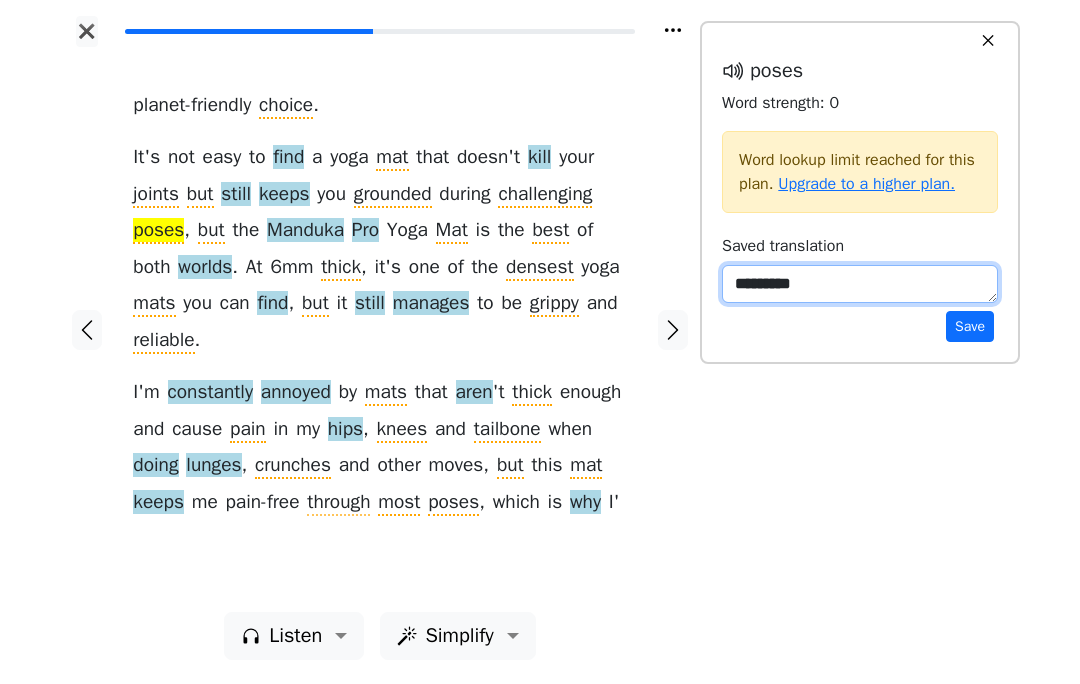 click on "********" at bounding box center (860, 284) 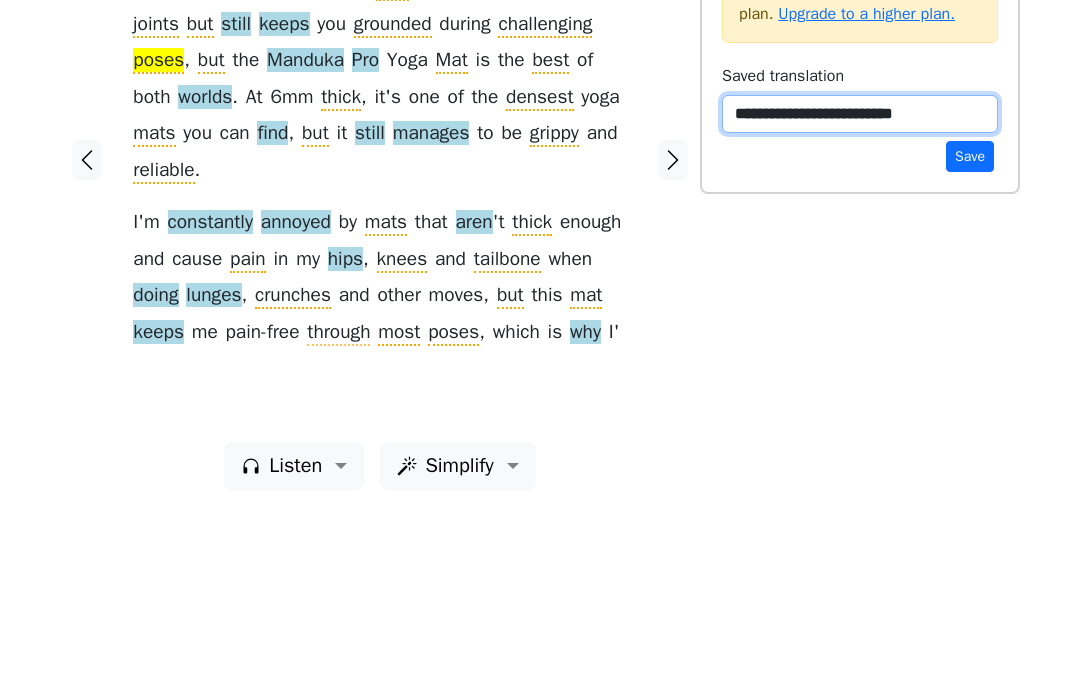 type on "**********" 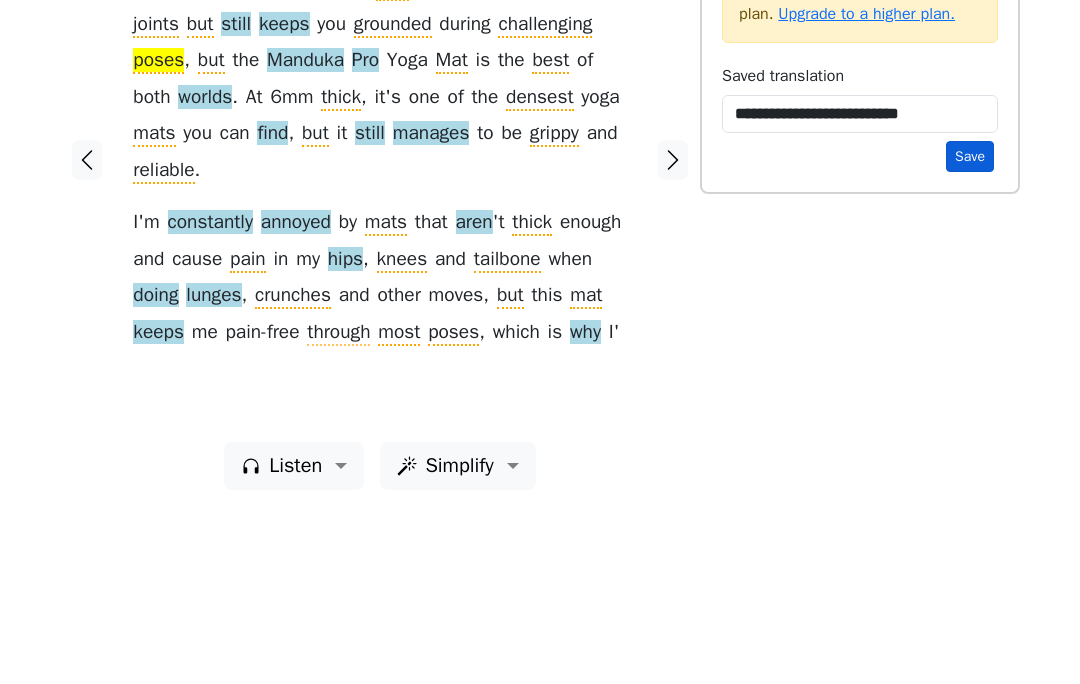 click on "Save" at bounding box center [970, 326] 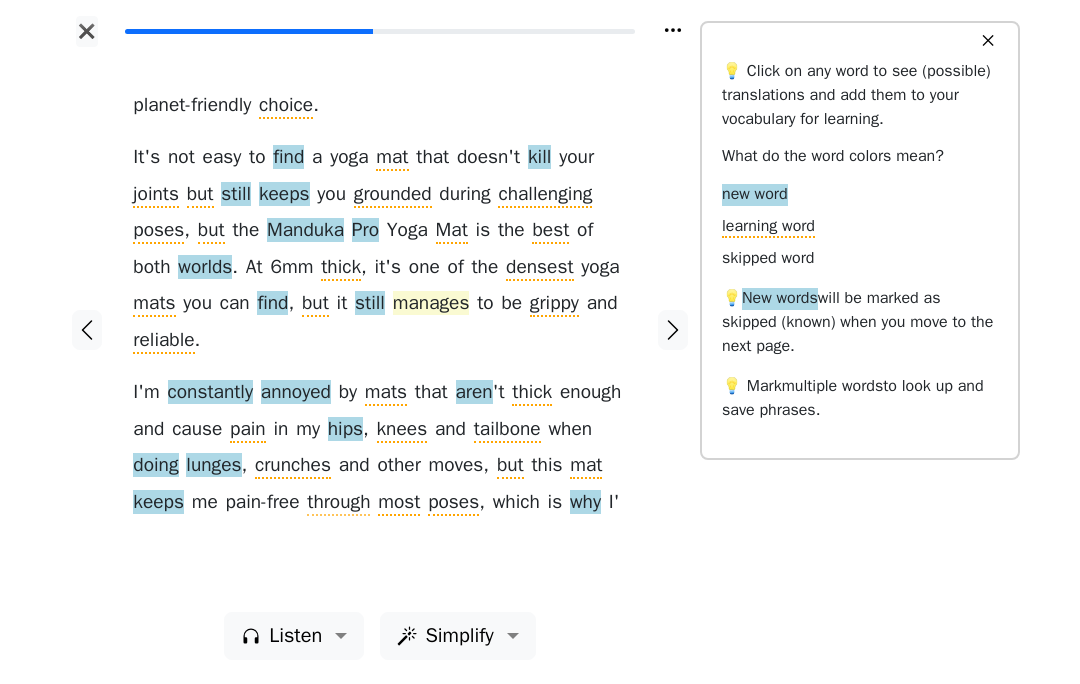 click on "manages" at bounding box center (431, 304) 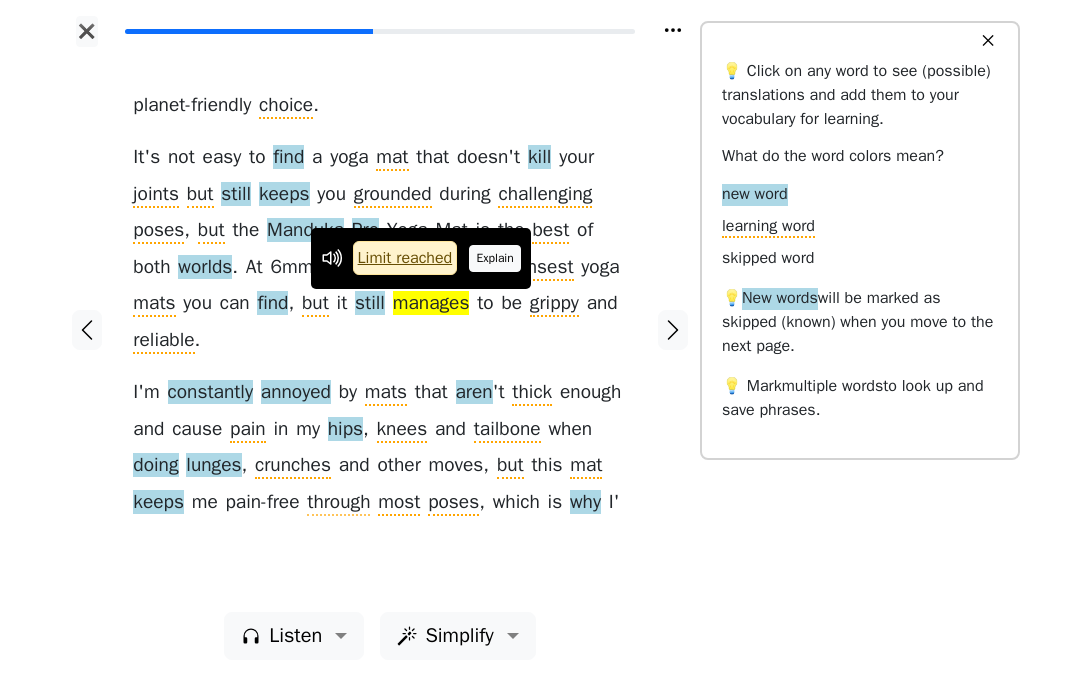 click on "Explain" at bounding box center [495, 258] 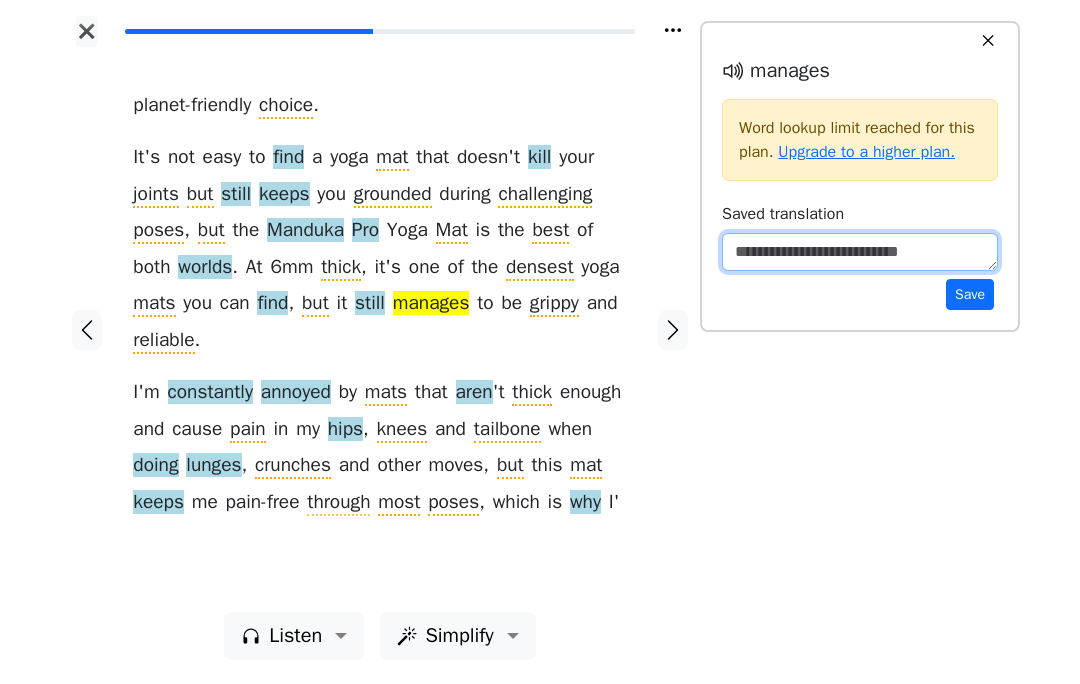 click at bounding box center (860, 252) 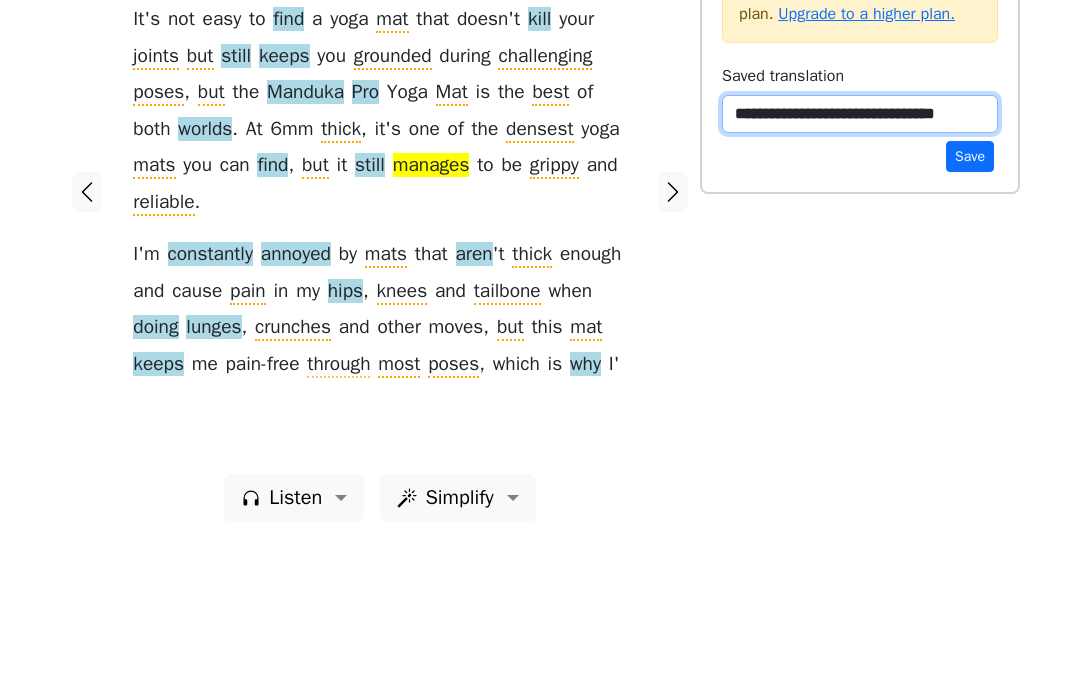 type on "**********" 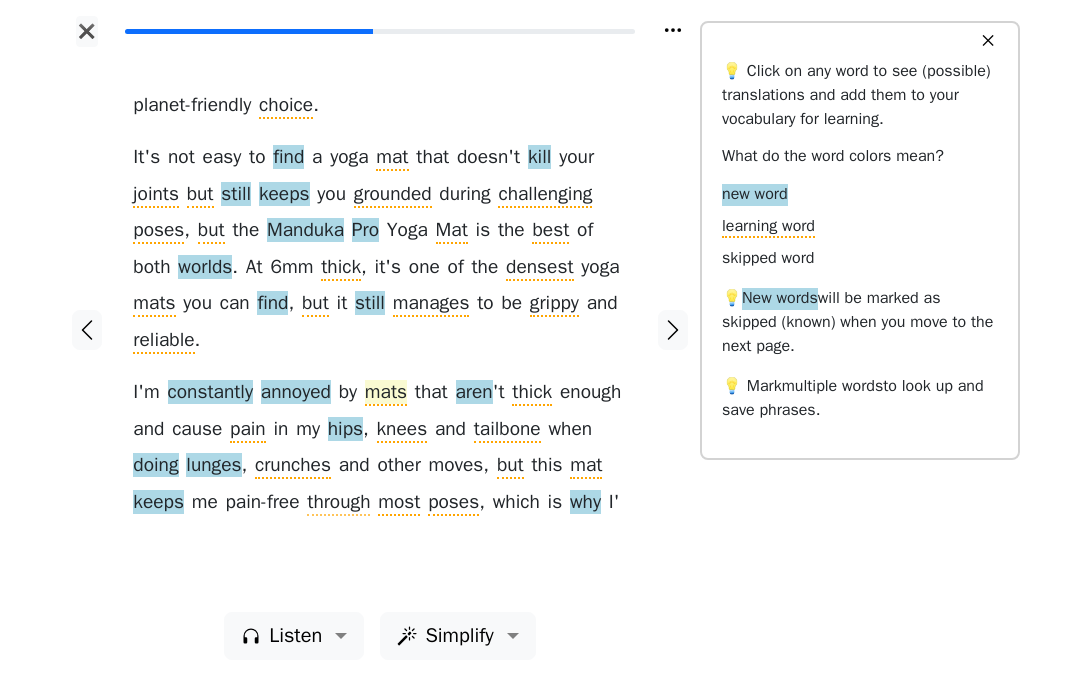 click on "mats" at bounding box center [386, 393] 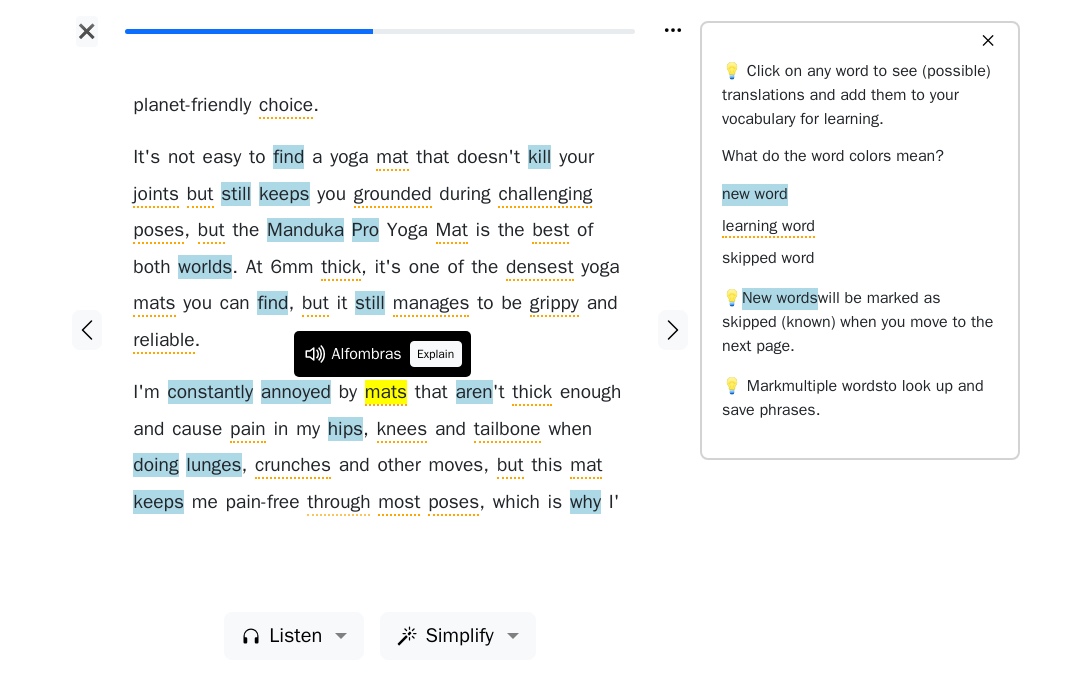 click on "Explain" at bounding box center (436, 354) 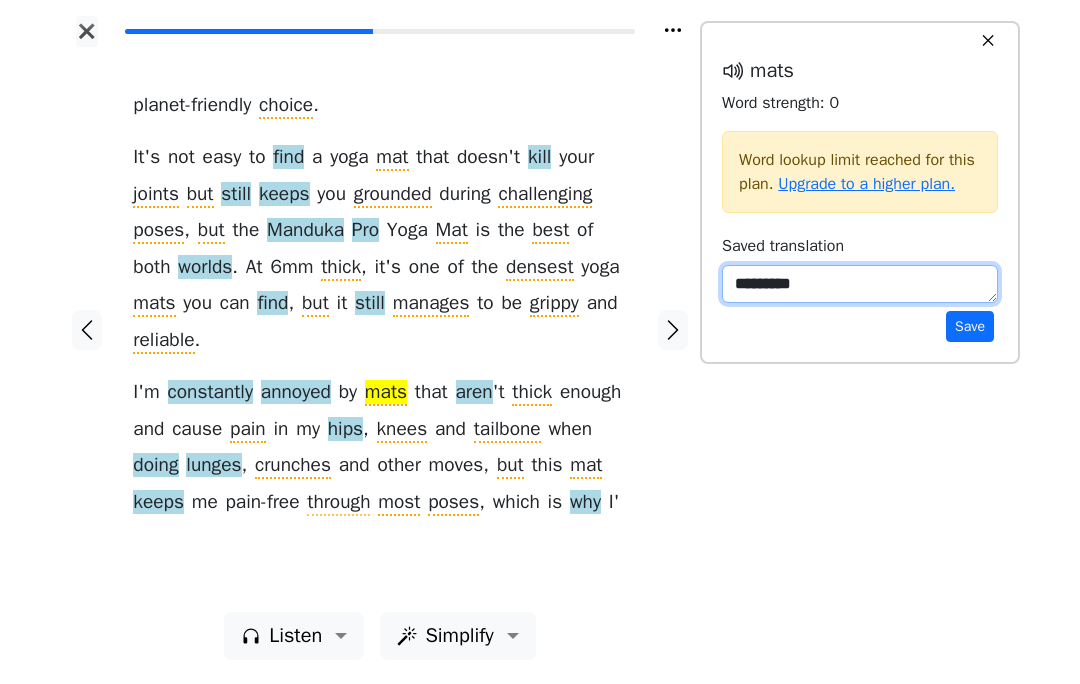 click on "*********" at bounding box center [860, 284] 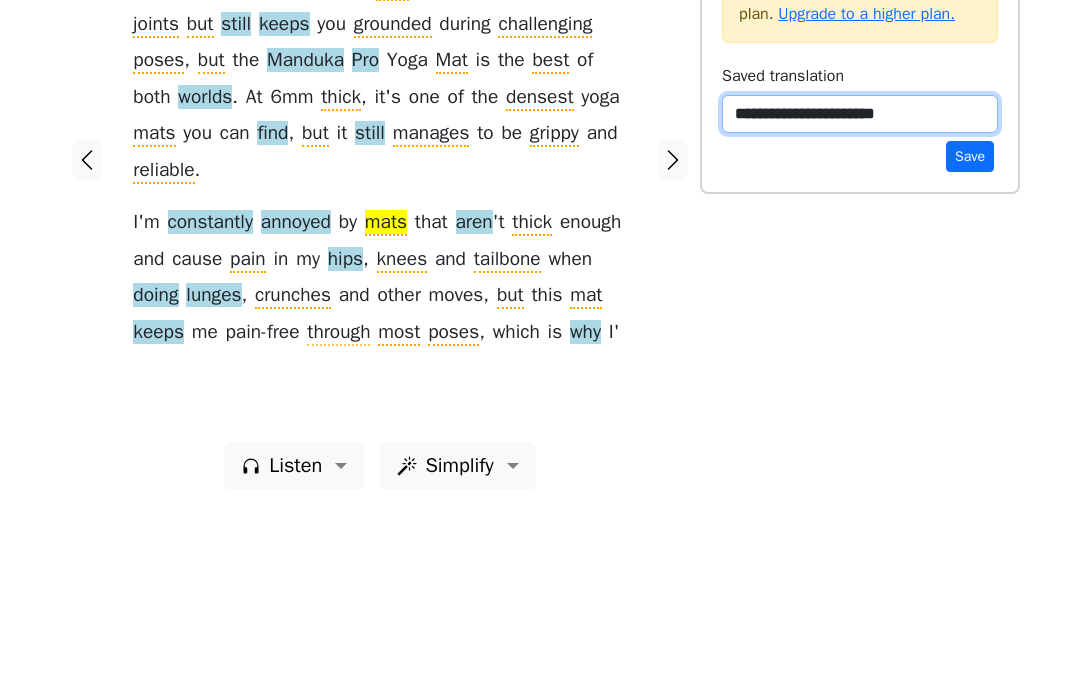 type on "**********" 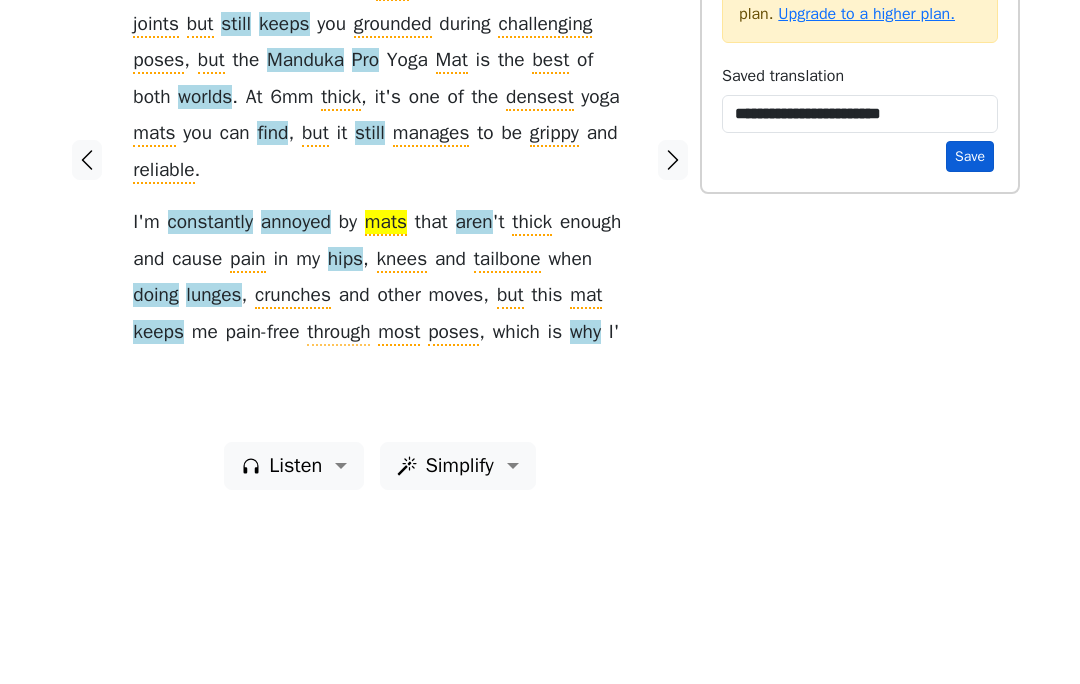 click on "Save" at bounding box center [970, 326] 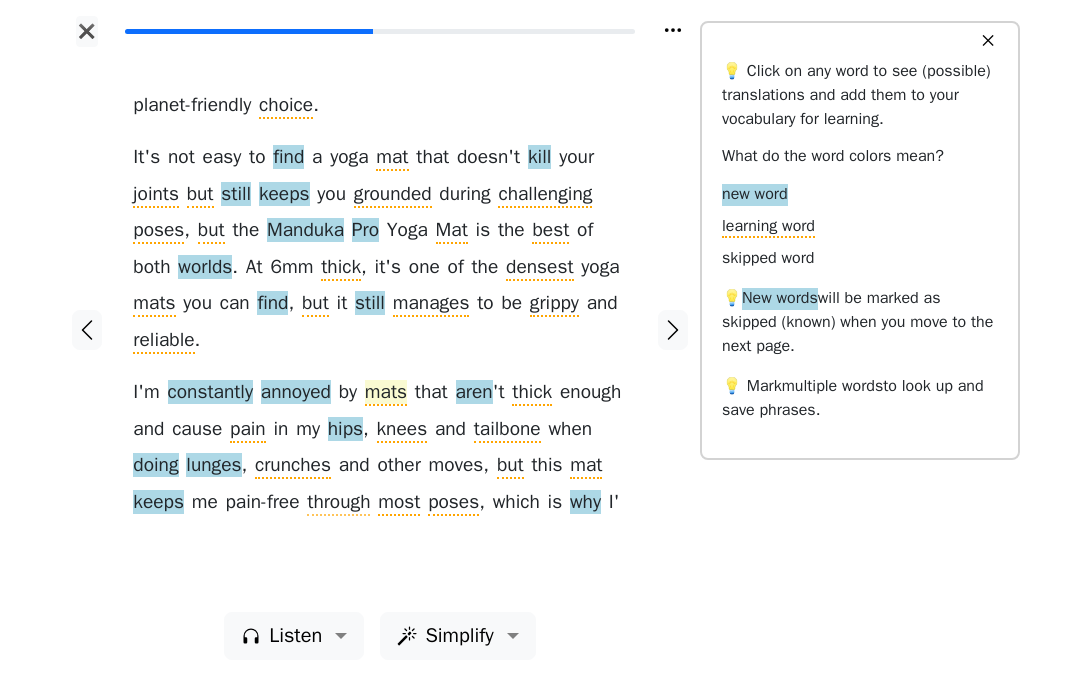 click on "mats" at bounding box center [386, 393] 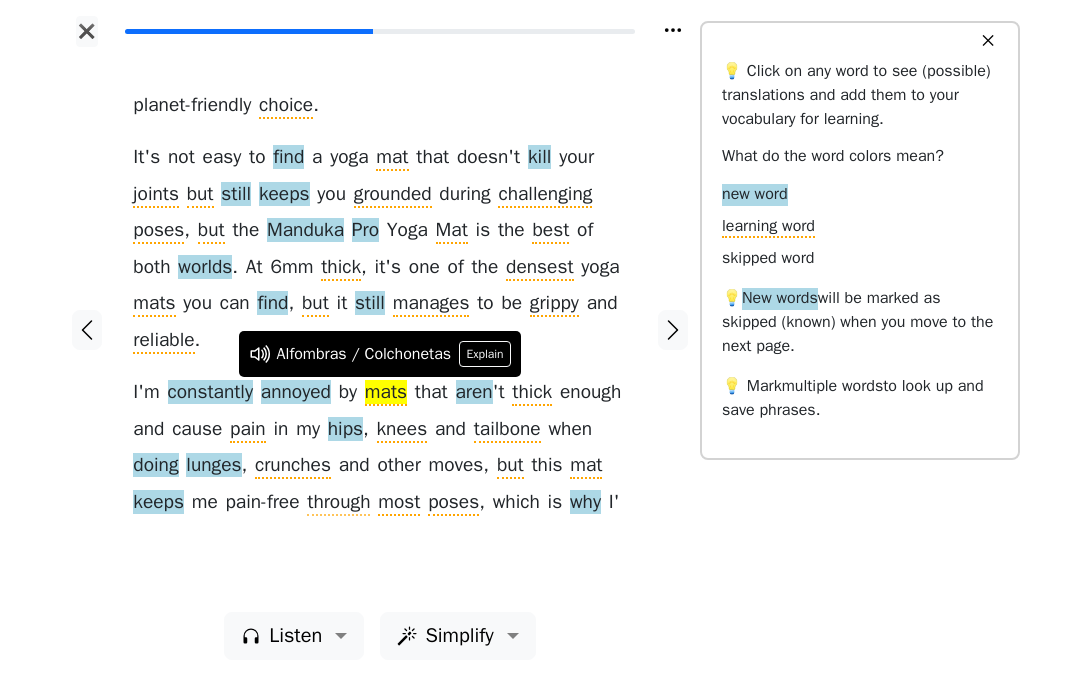 click on "PVC-free" at bounding box center [540, 342] 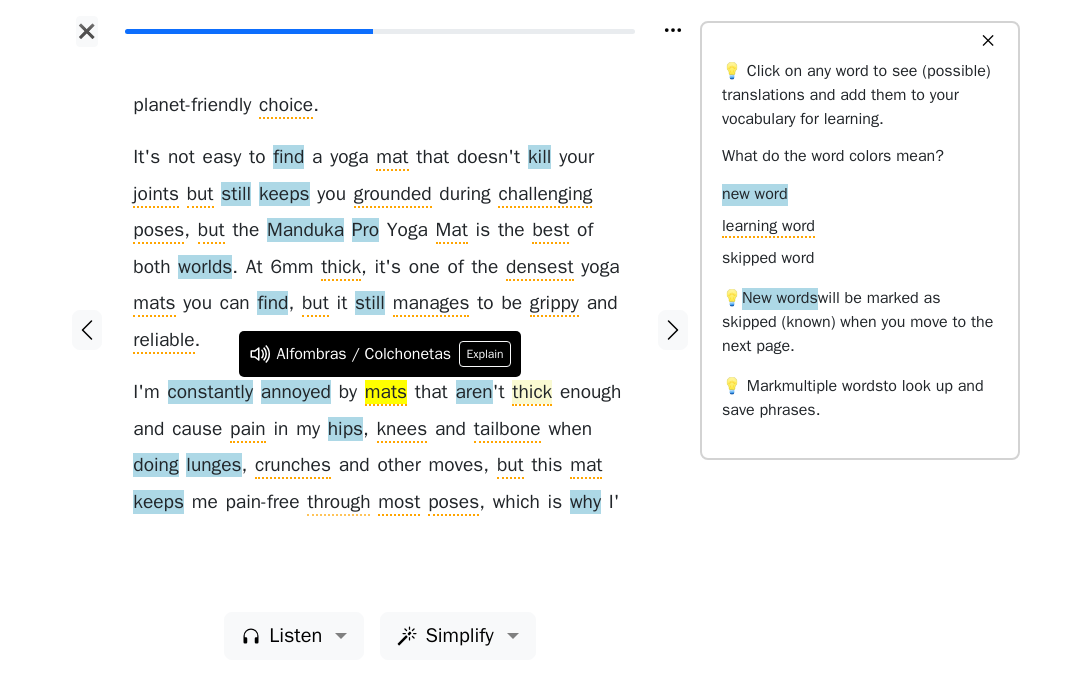 click on "thick" at bounding box center [532, 393] 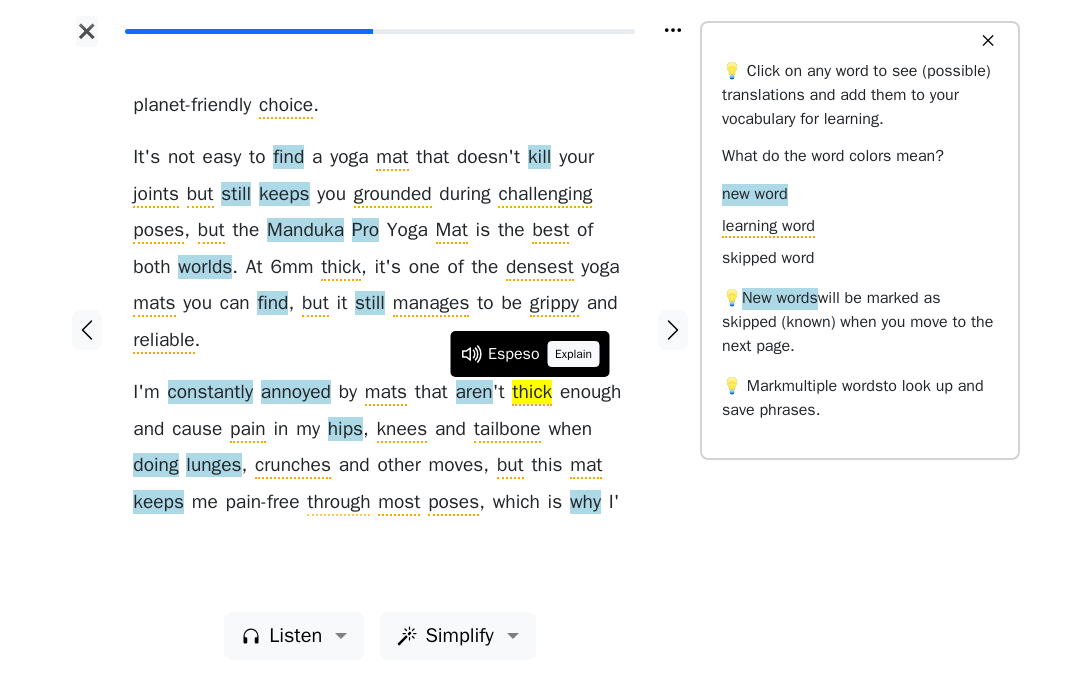 click on "Explain" at bounding box center [574, 354] 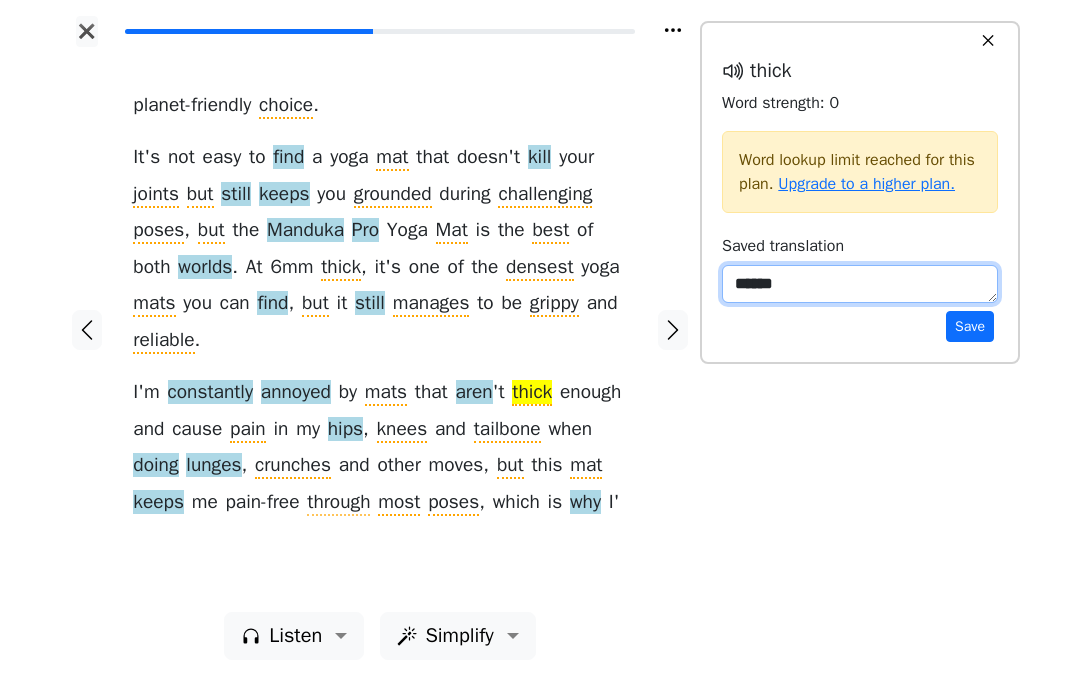 click on "******" at bounding box center (860, 284) 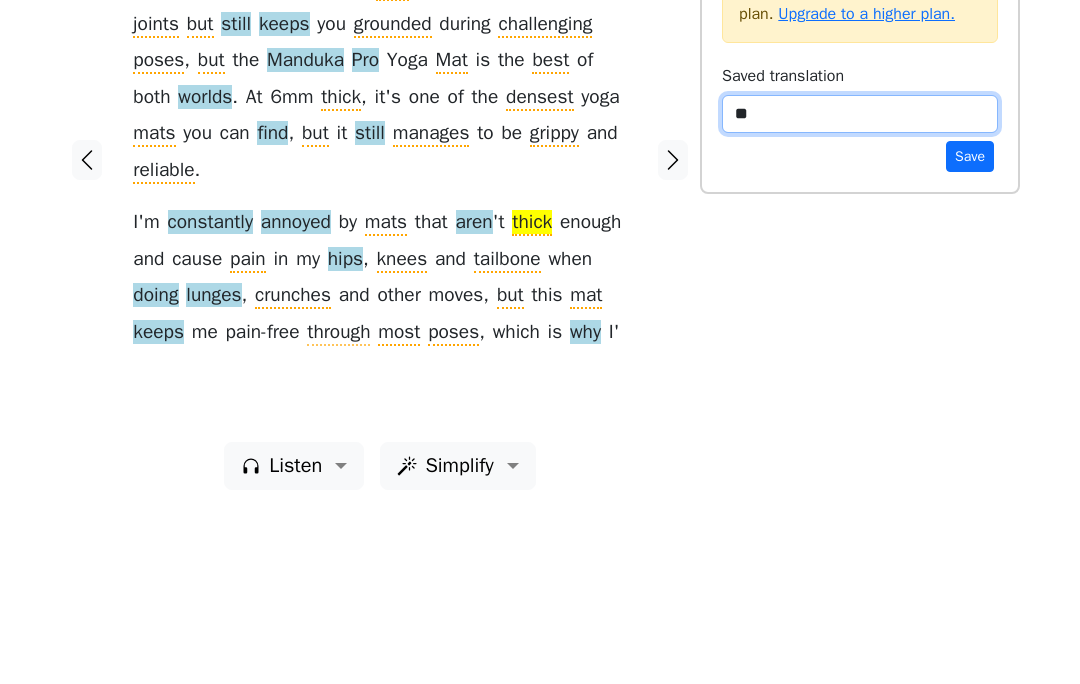 type on "*" 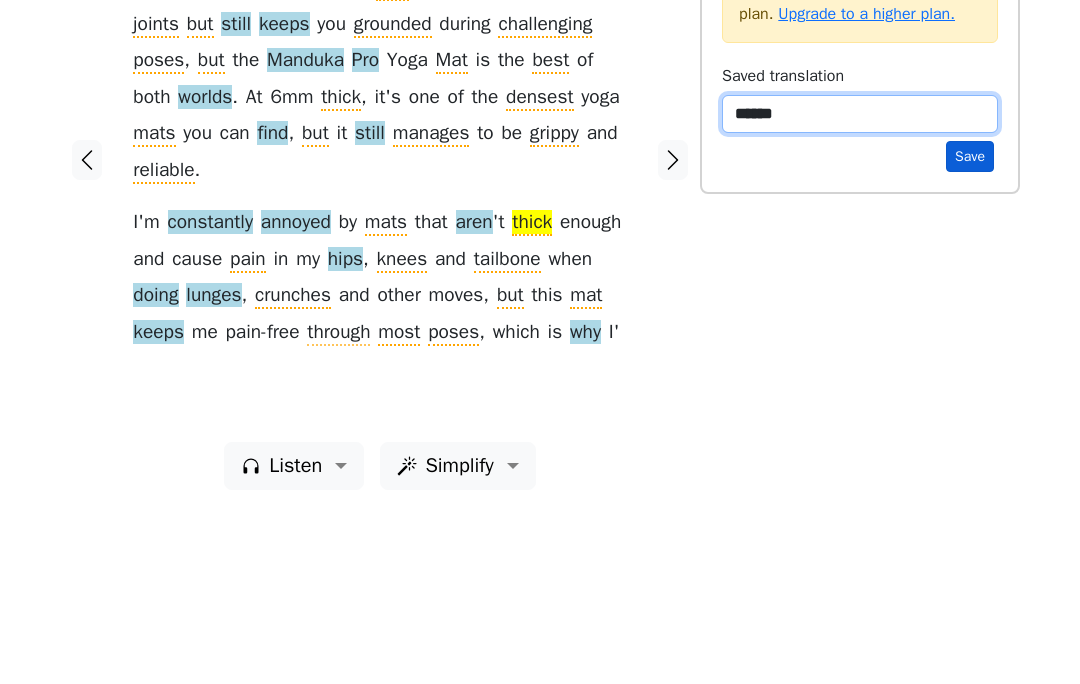 type on "******" 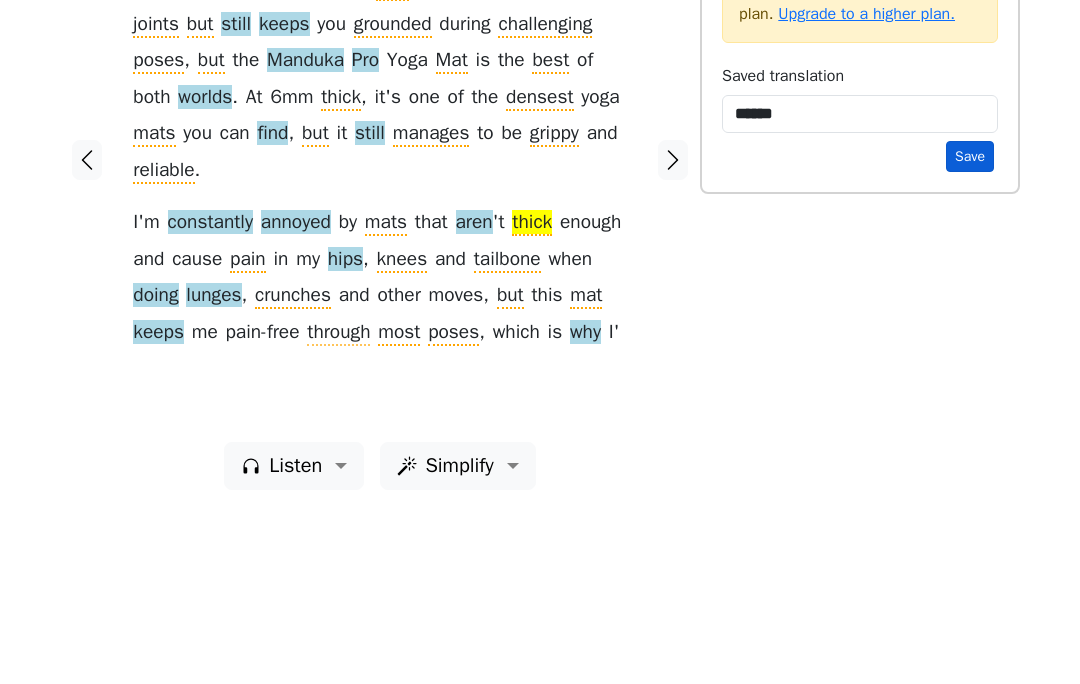 click on "Save" at bounding box center [970, 326] 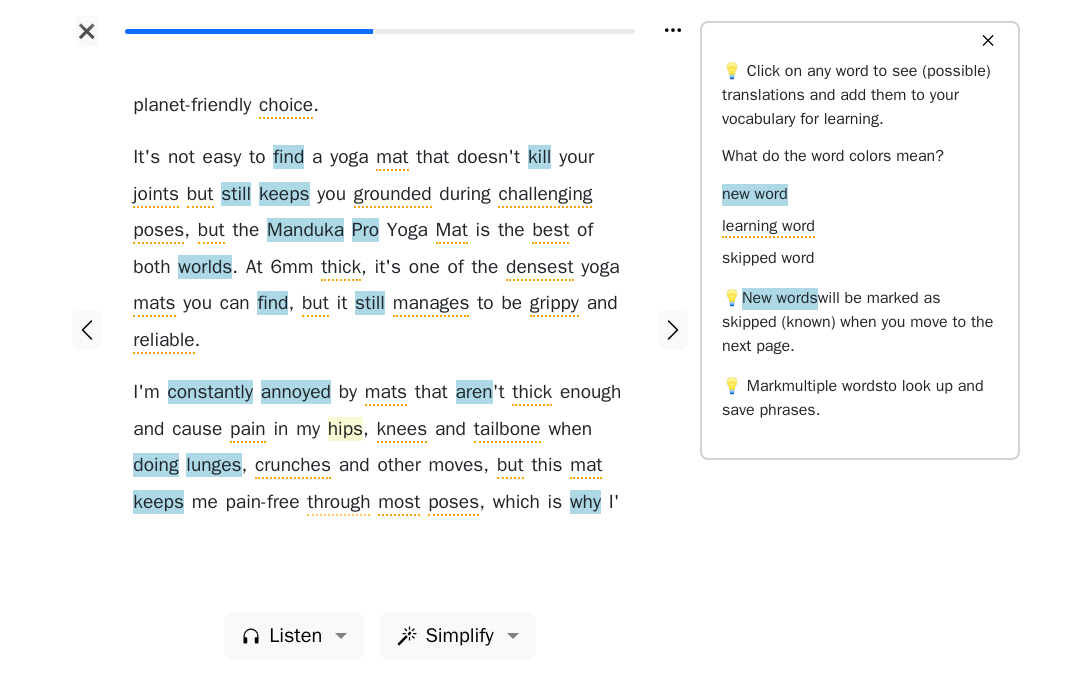 click on "hips" at bounding box center [345, 430] 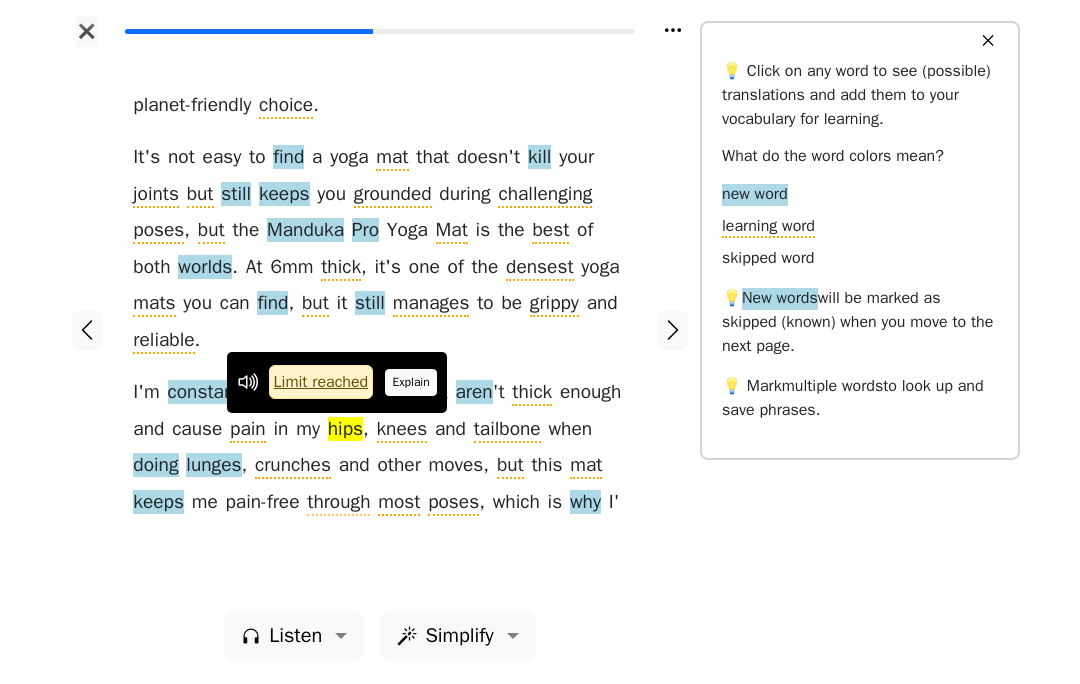 click on "Explain" at bounding box center (411, 382) 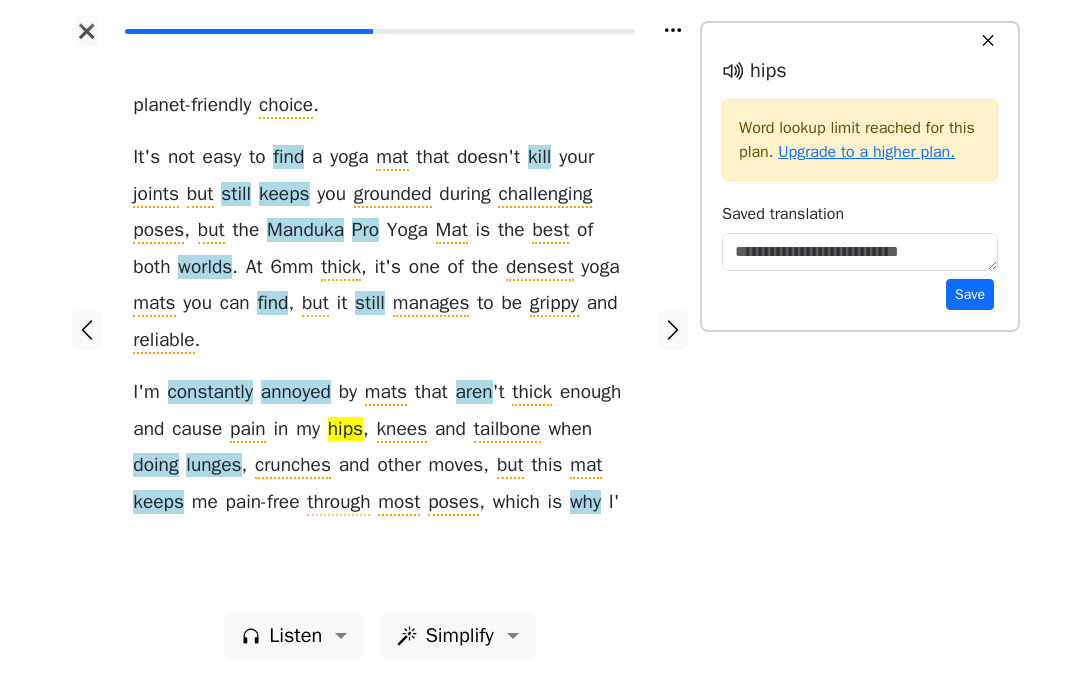 click on "Save" at bounding box center (860, 271) 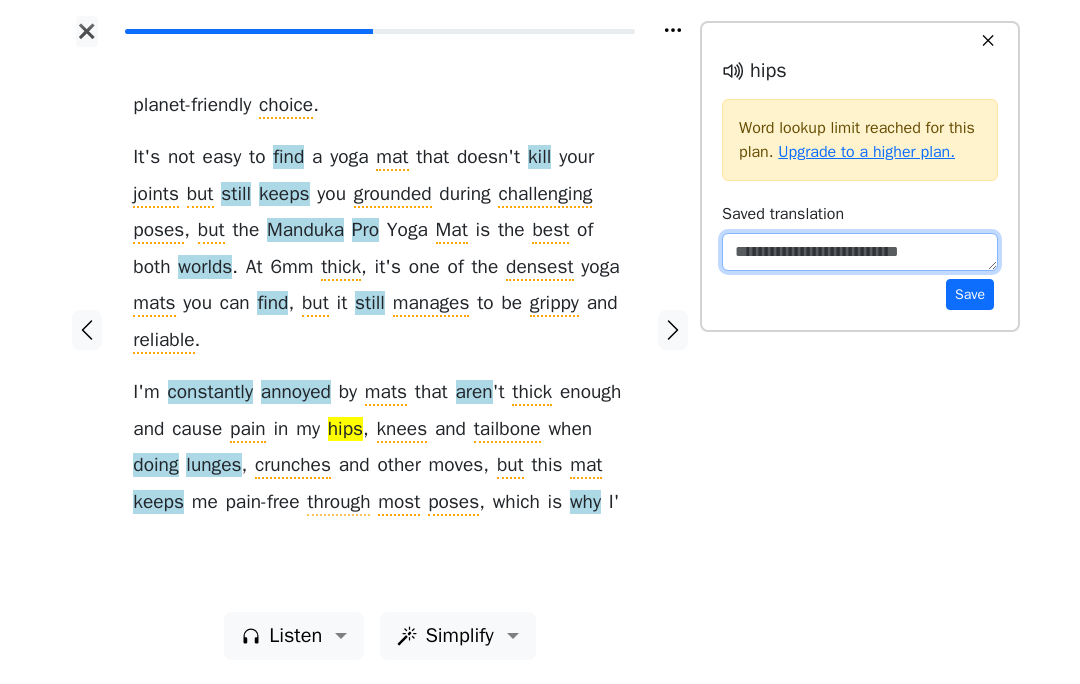 click at bounding box center (860, 252) 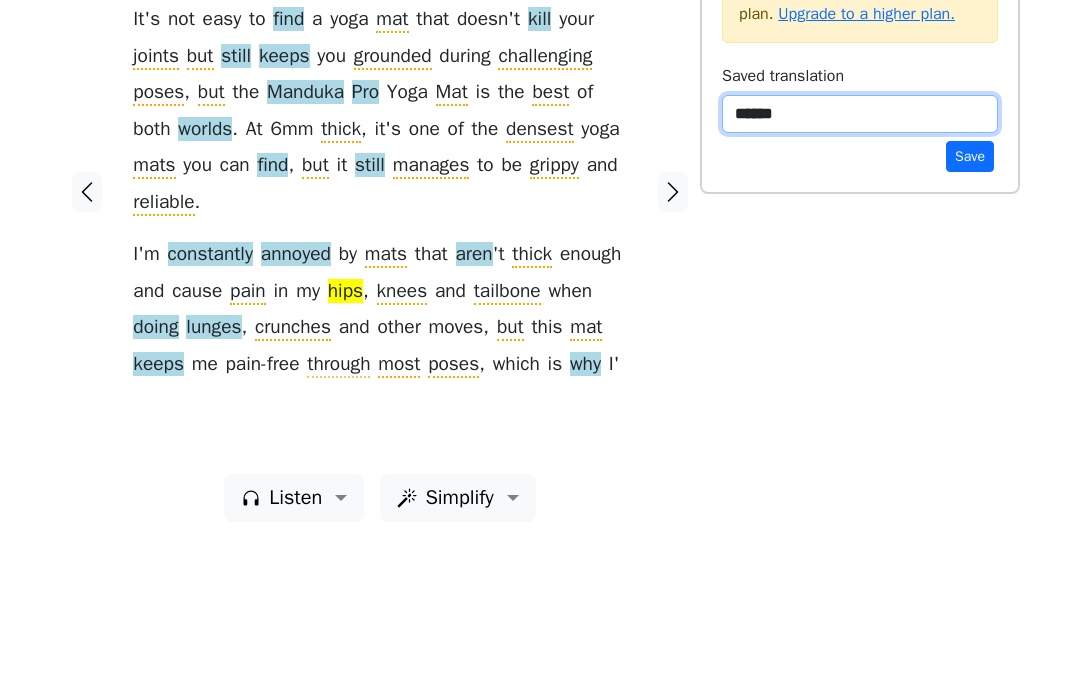 type on "*******" 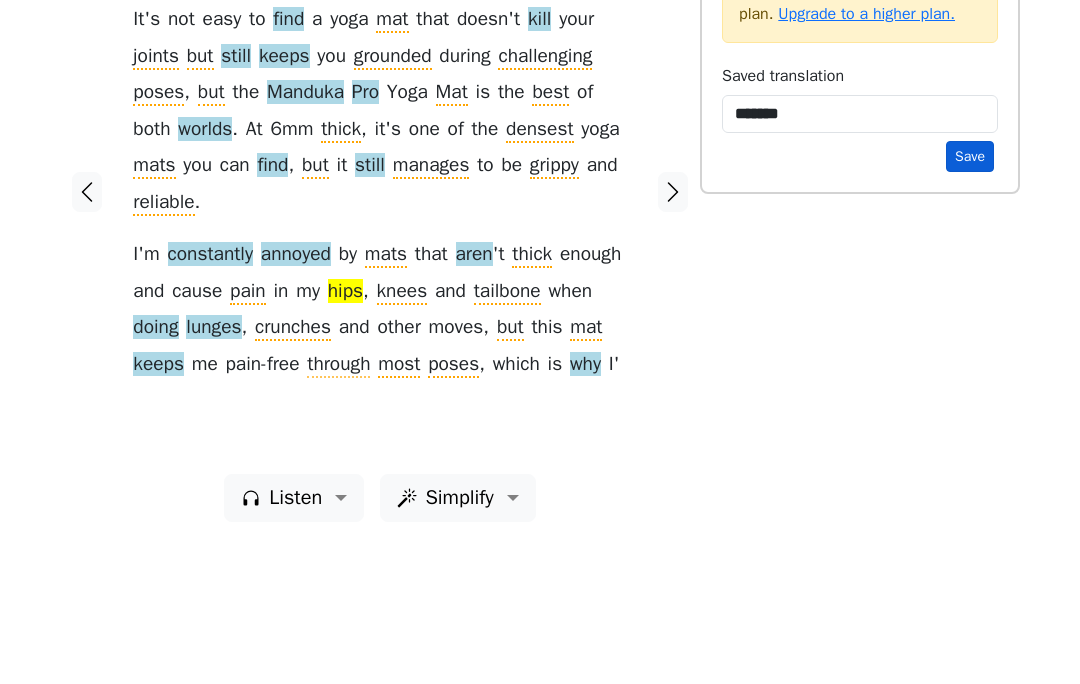 click on "Save" at bounding box center (970, 294) 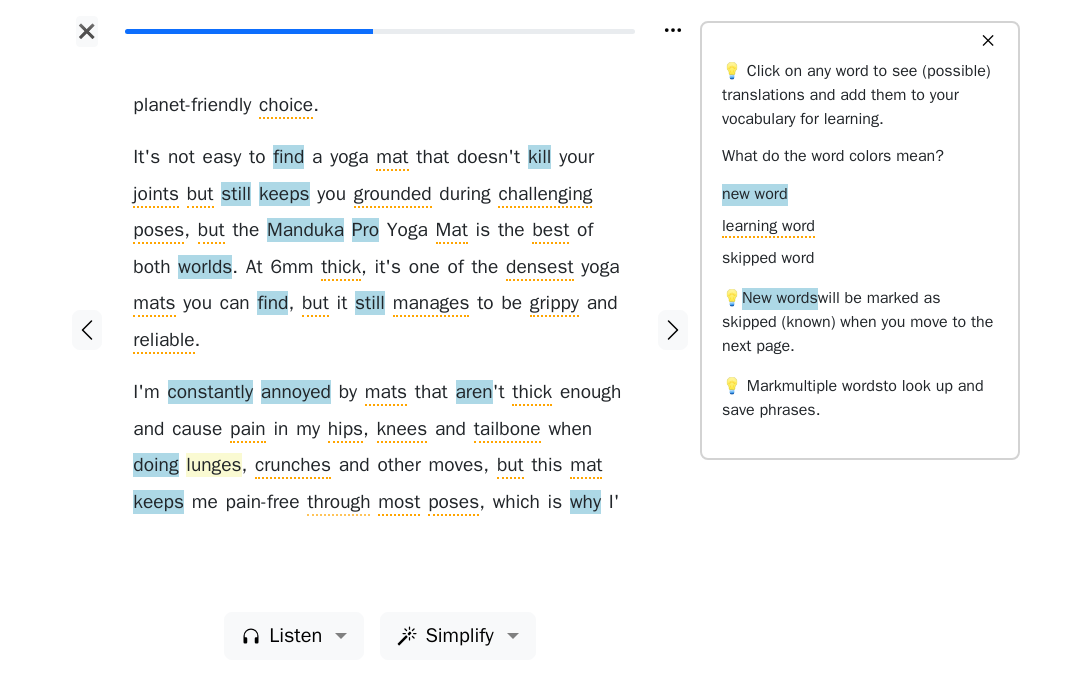 click on "lunges" at bounding box center (213, 466) 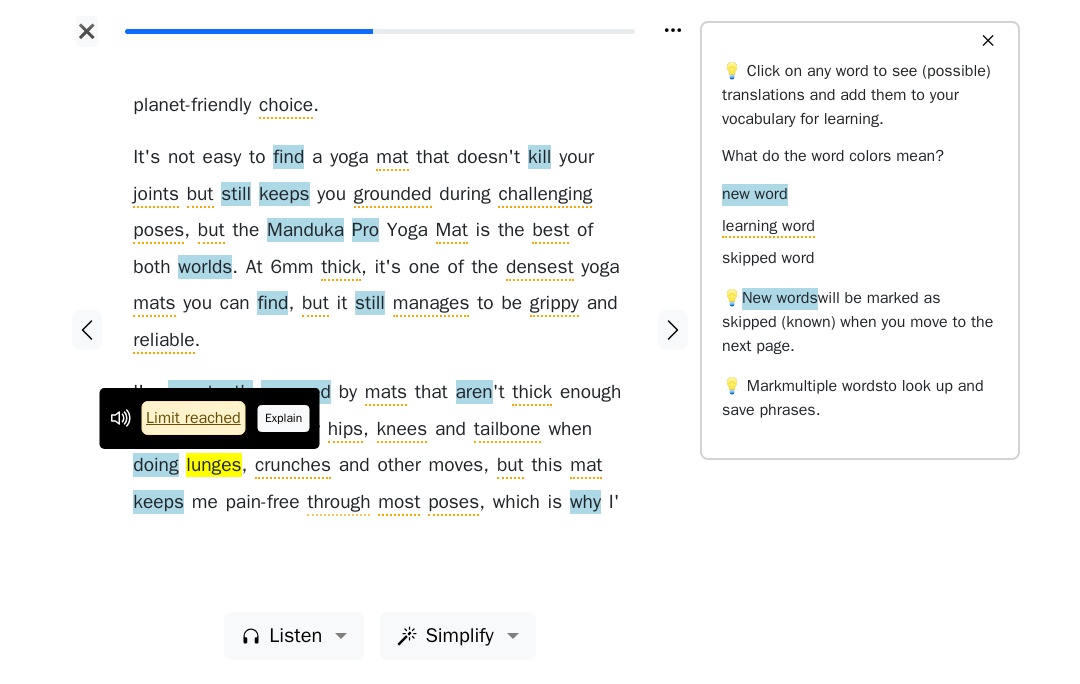 click on "Explain" at bounding box center (284, 418) 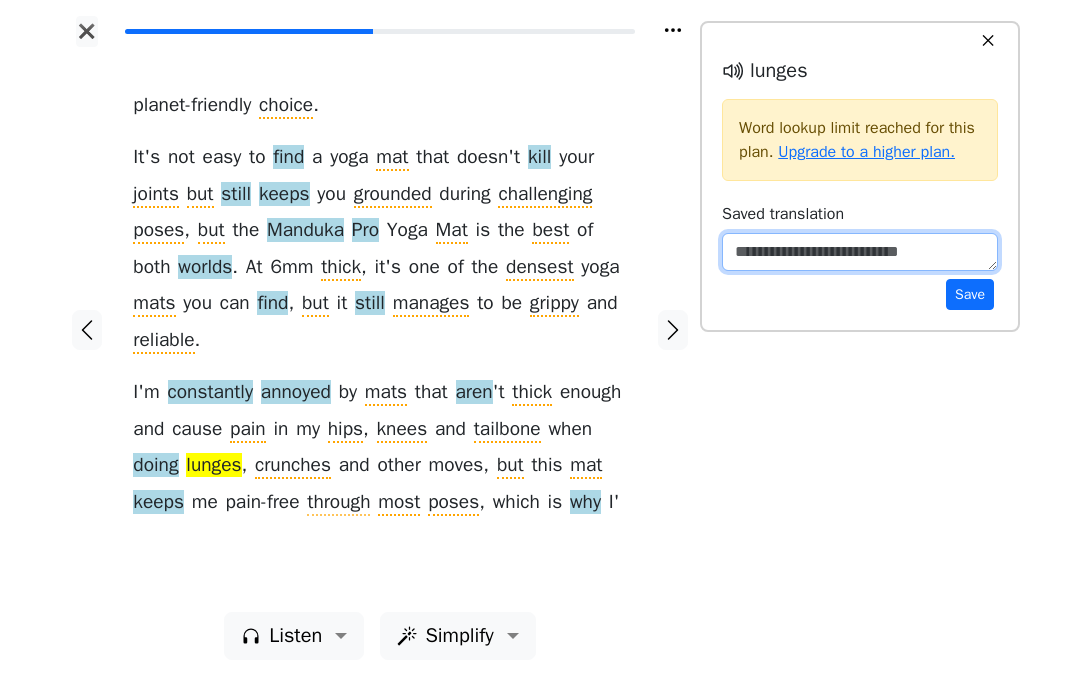 click at bounding box center (860, 252) 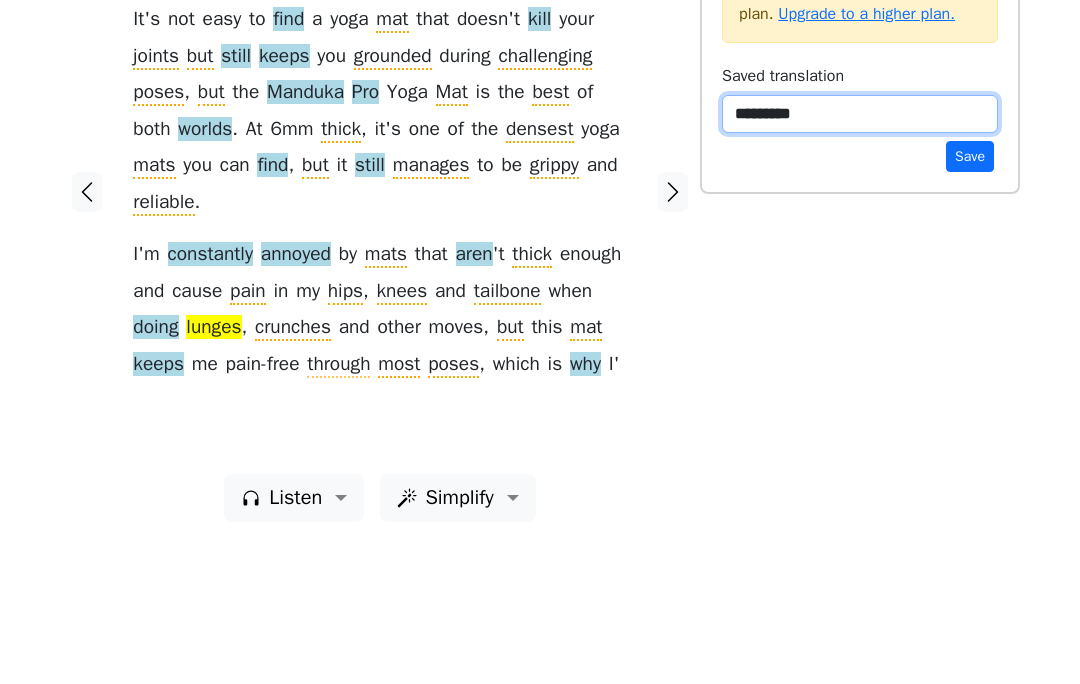 type on "*********" 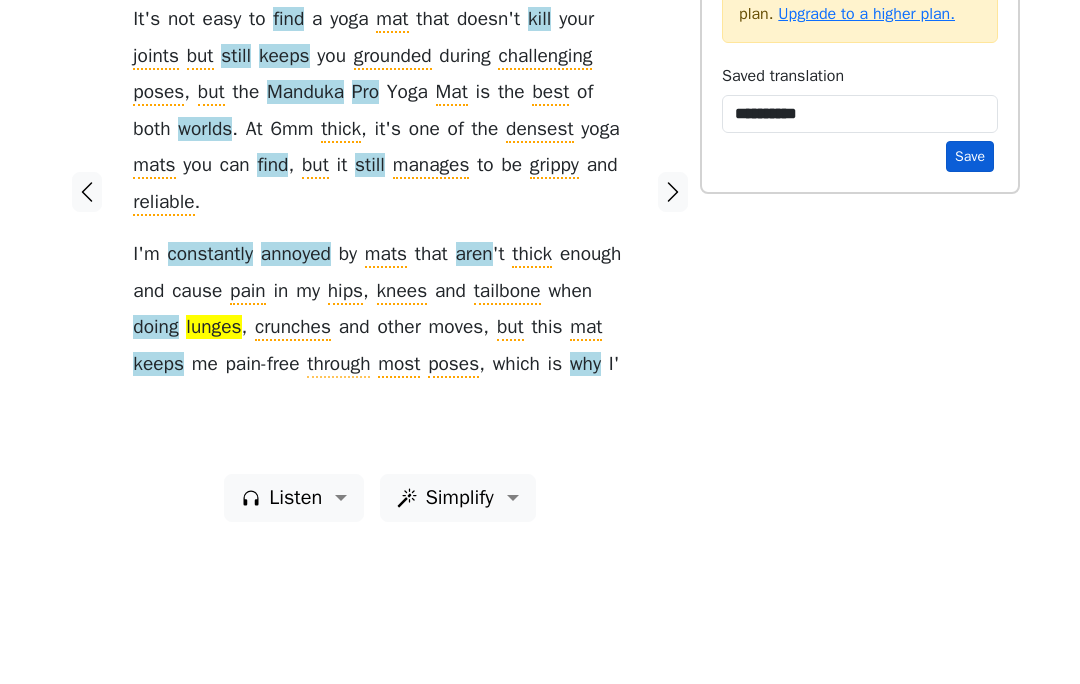 click on "Save" at bounding box center (970, 294) 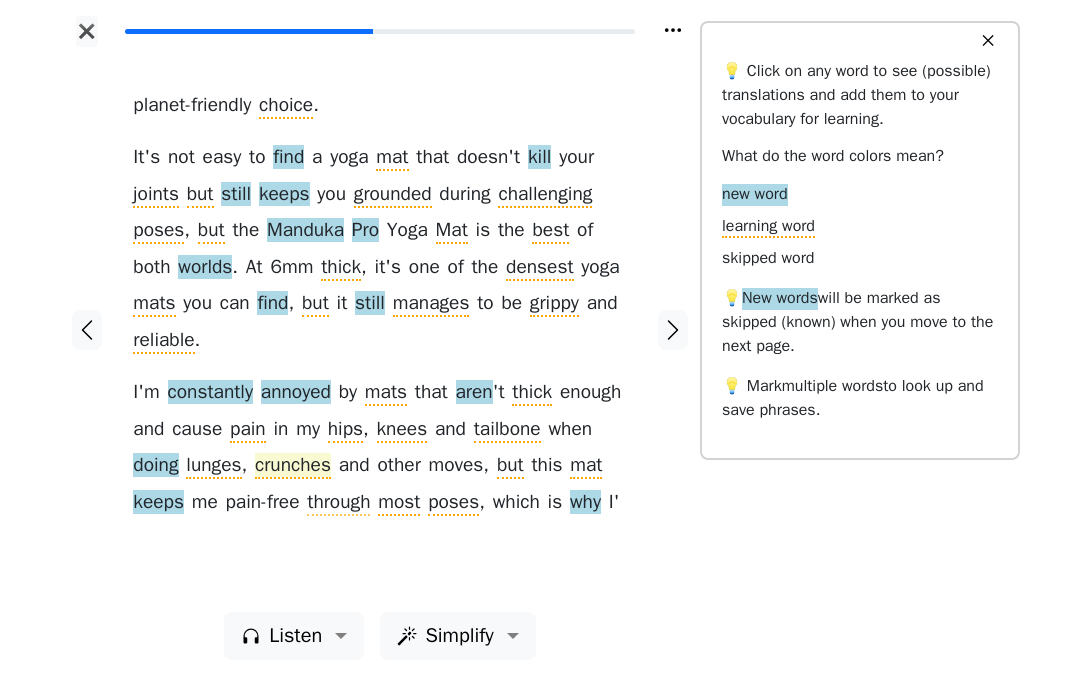 click on "crunches" at bounding box center (293, 466) 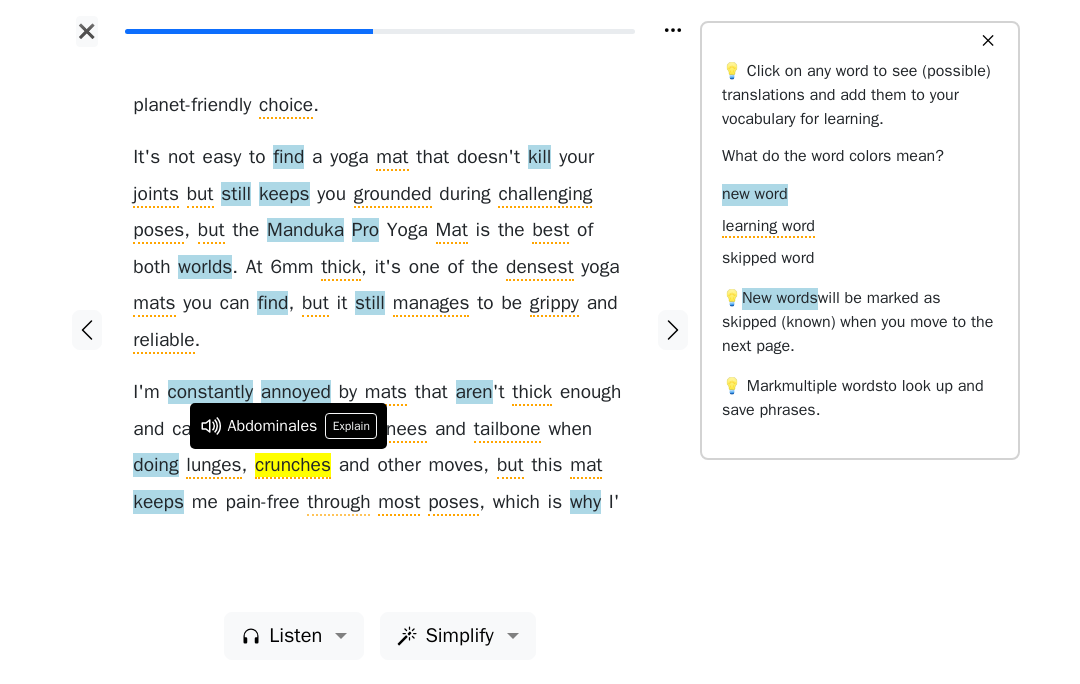 click on "PVC-free" at bounding box center (540, 342) 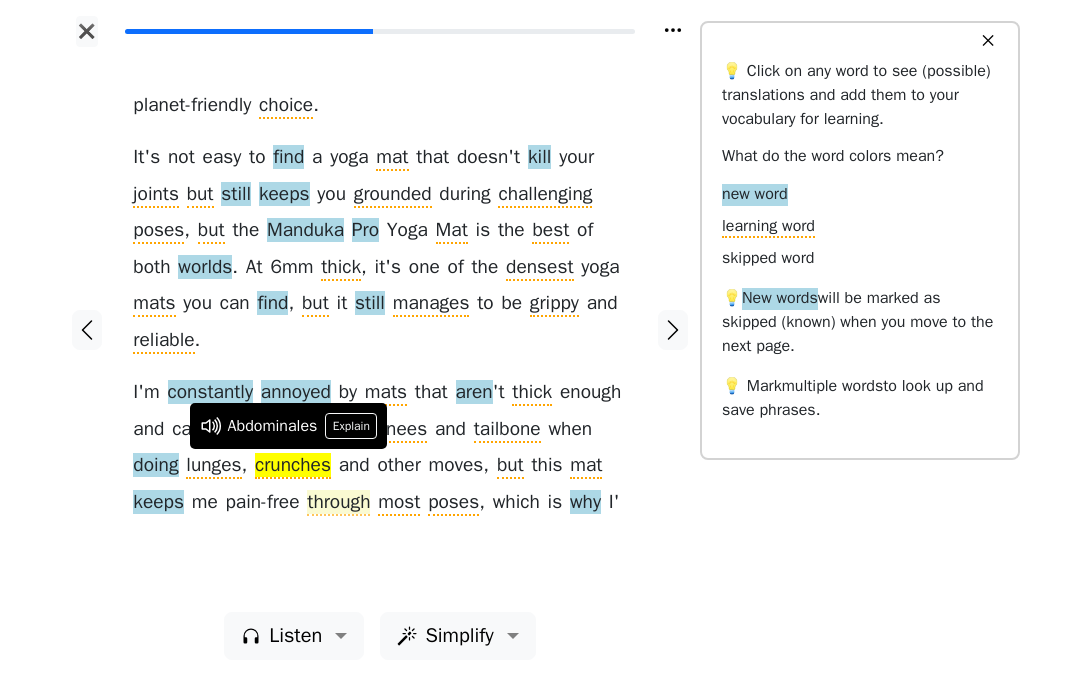 click on "through" at bounding box center [338, 503] 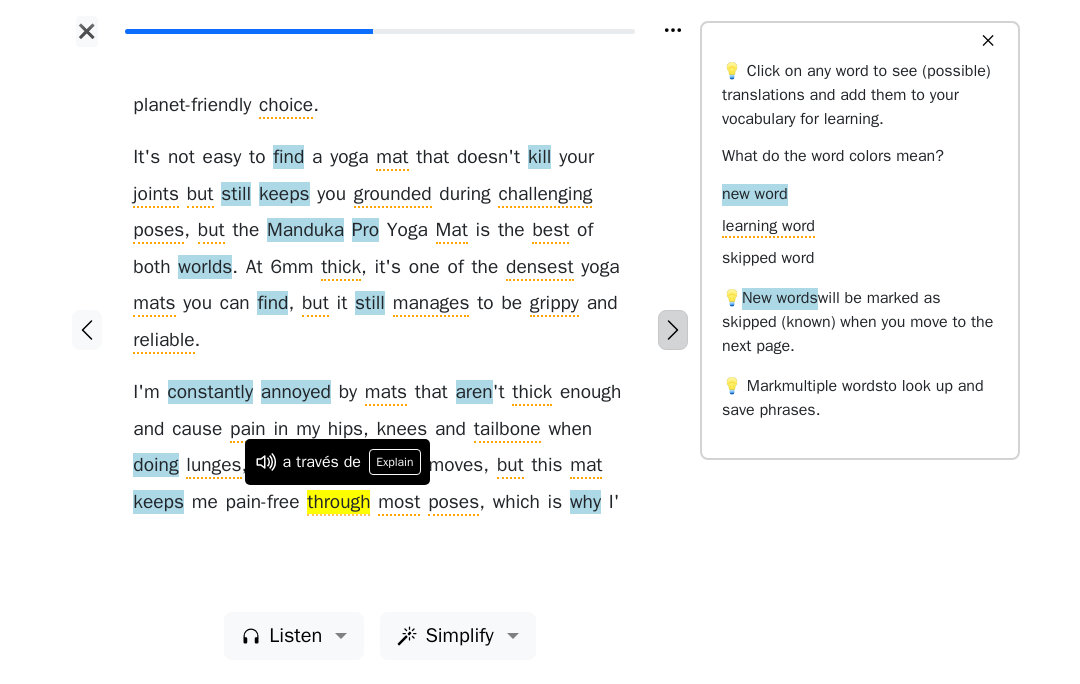 click 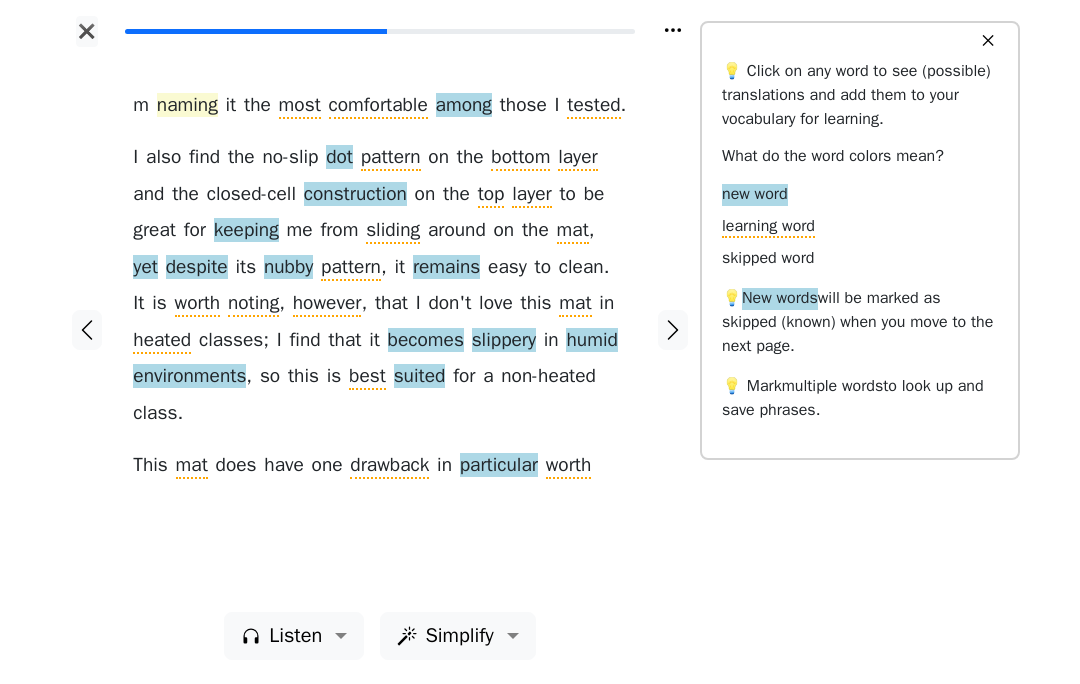 click on "naming" at bounding box center (187, 106) 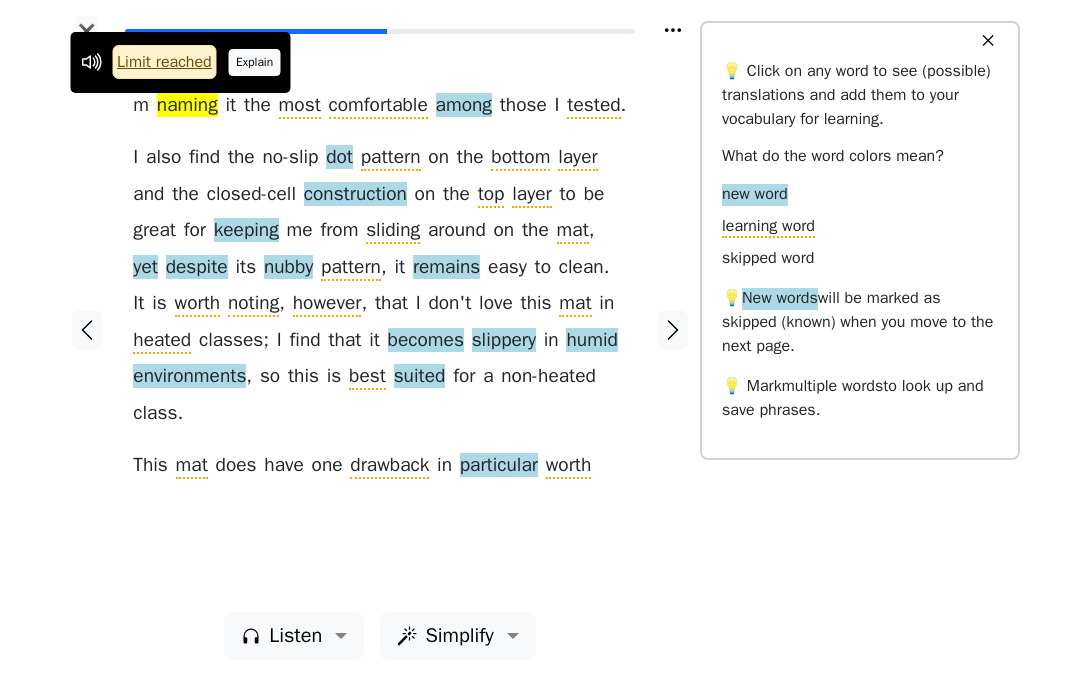 click on "Explain" at bounding box center (255, 62) 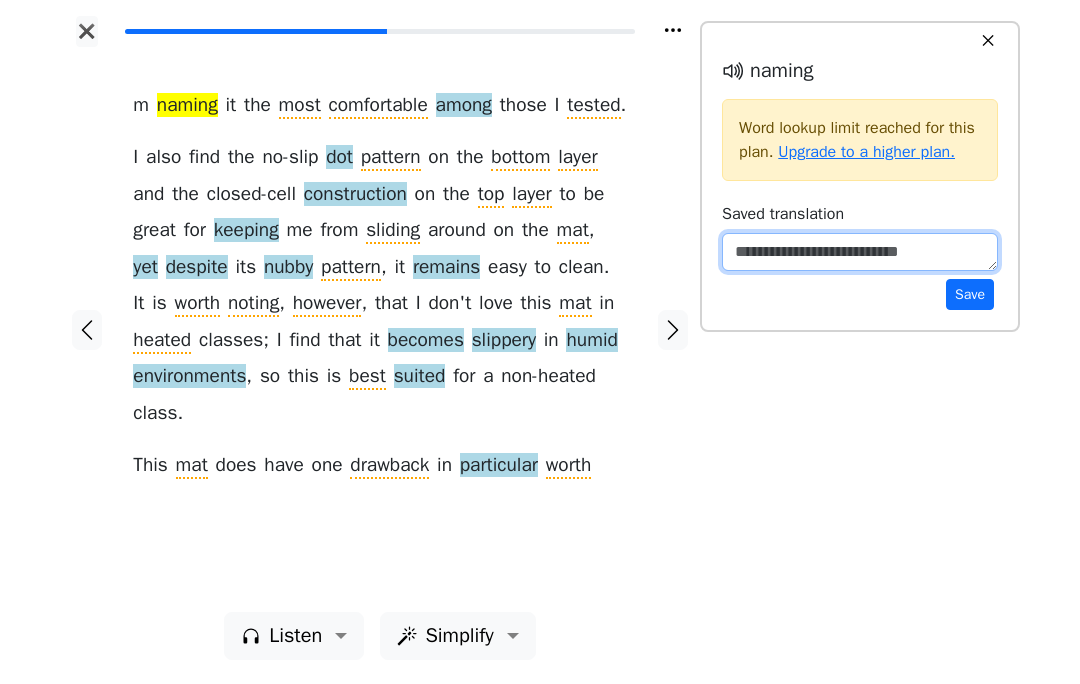 click at bounding box center [860, 252] 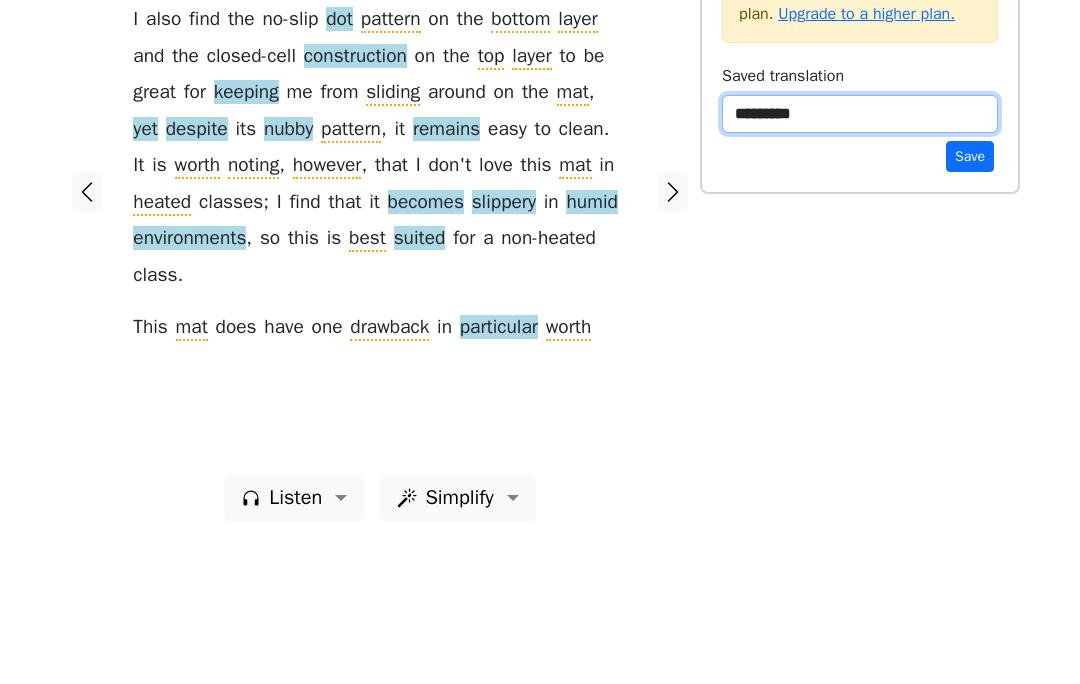 type on "*********" 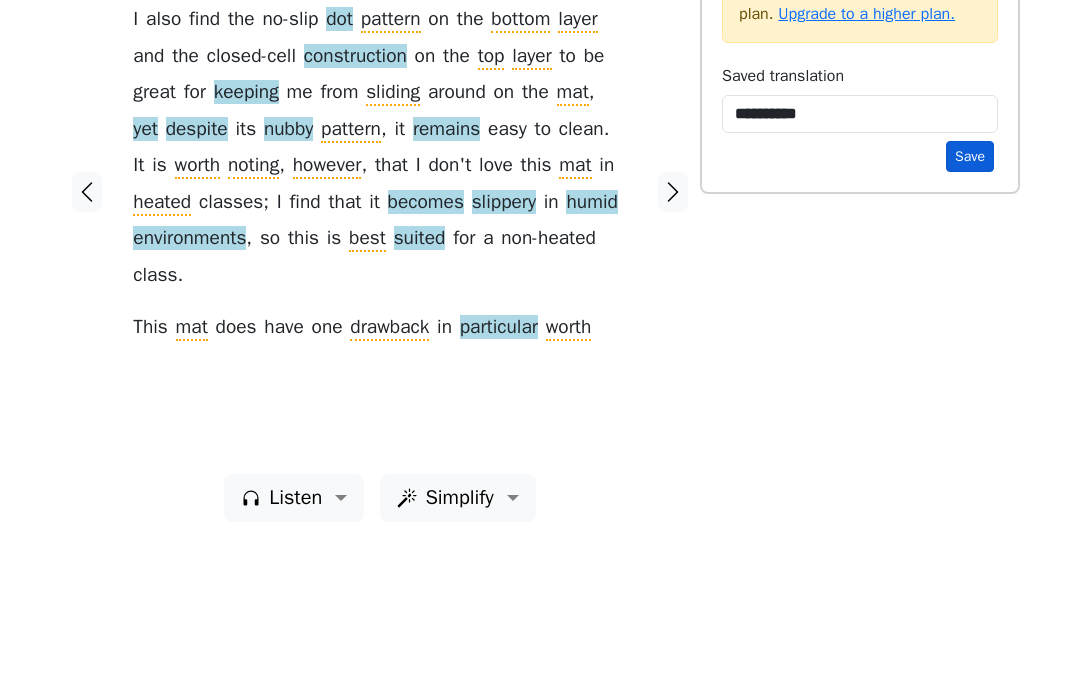 click on "Save" at bounding box center (970, 294) 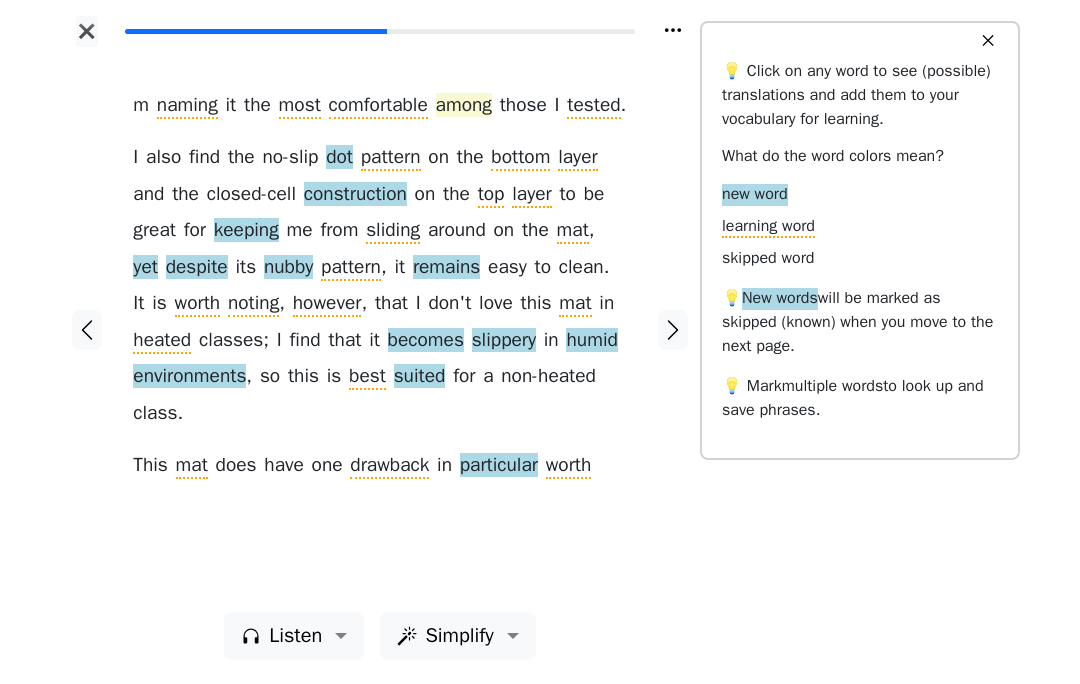 click on "among" at bounding box center (464, 106) 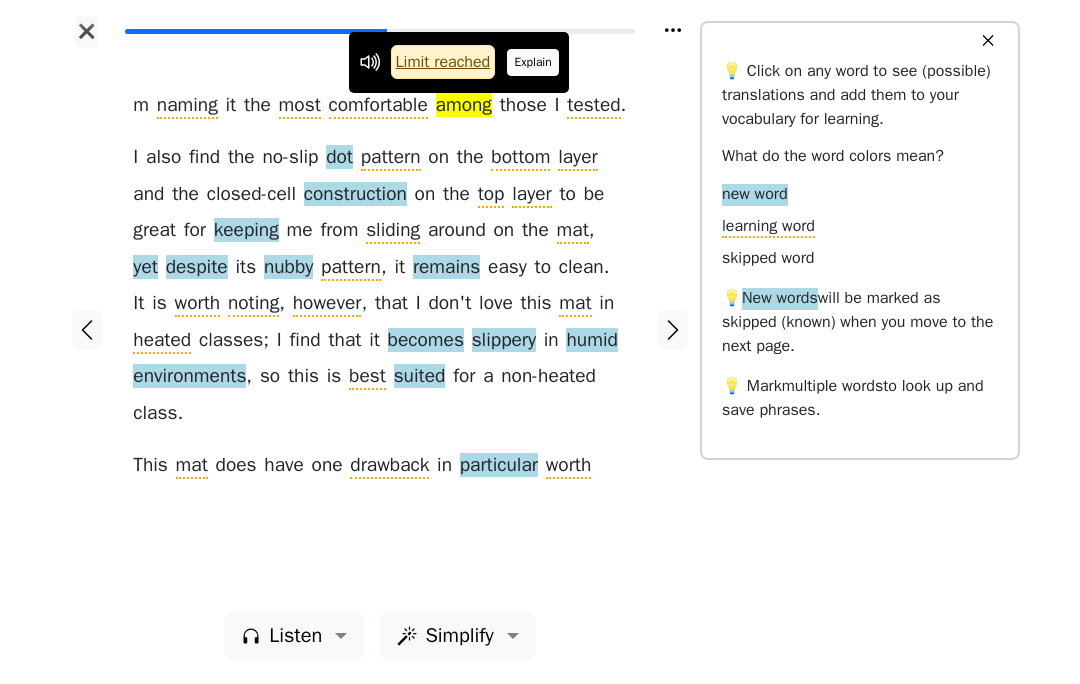 click on "Explain" at bounding box center [533, 62] 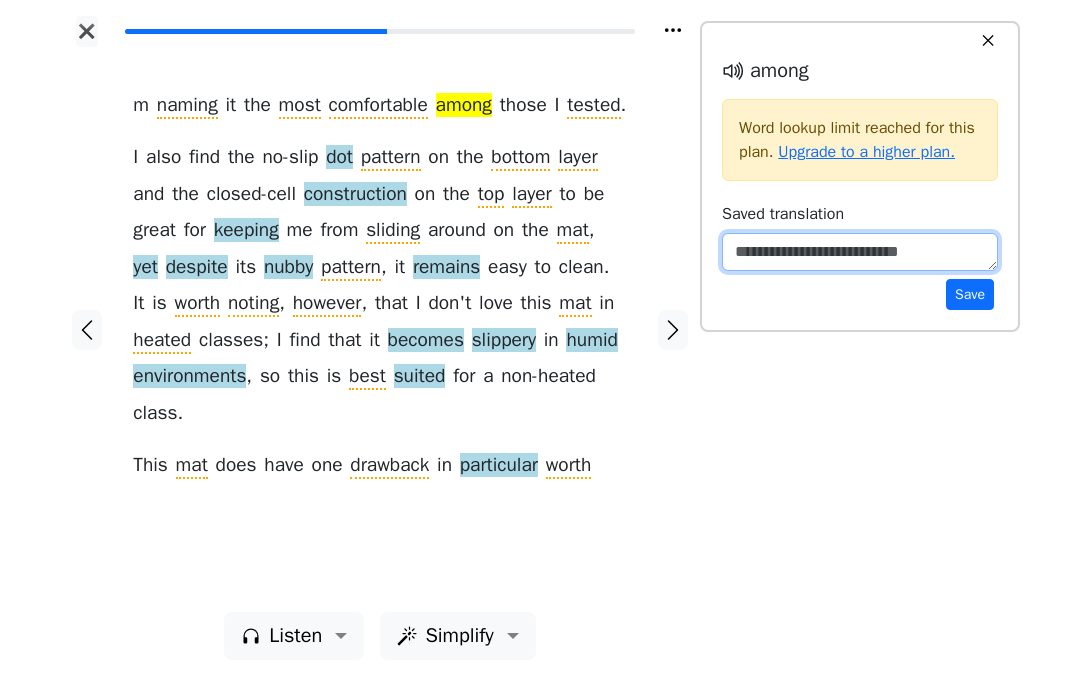 click at bounding box center [860, 252] 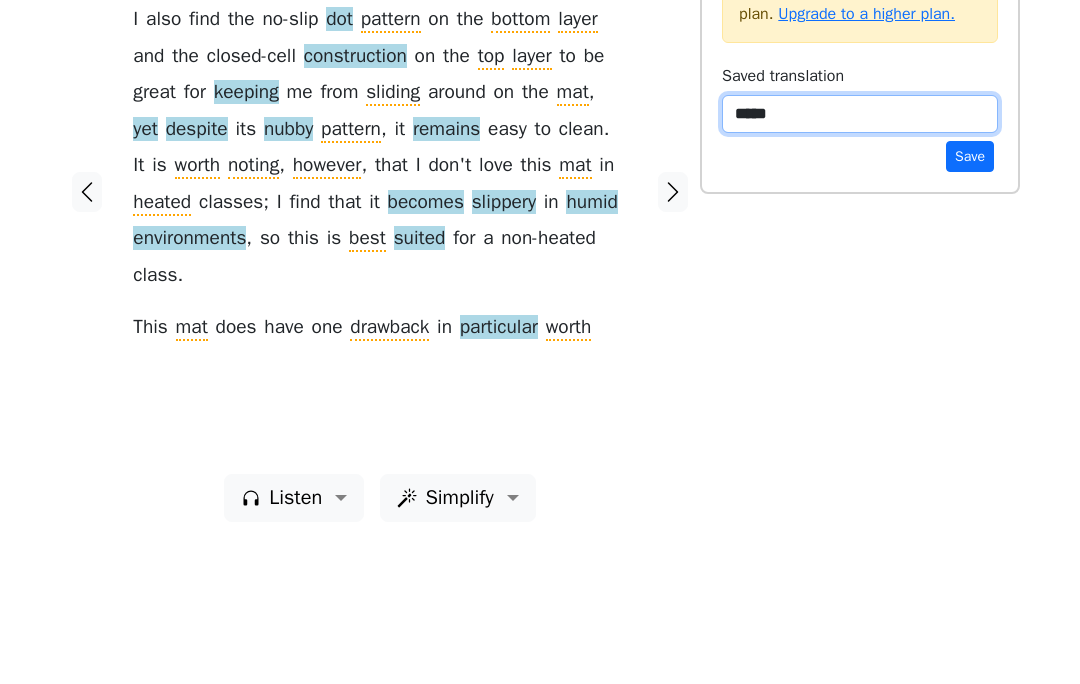 type on "*****" 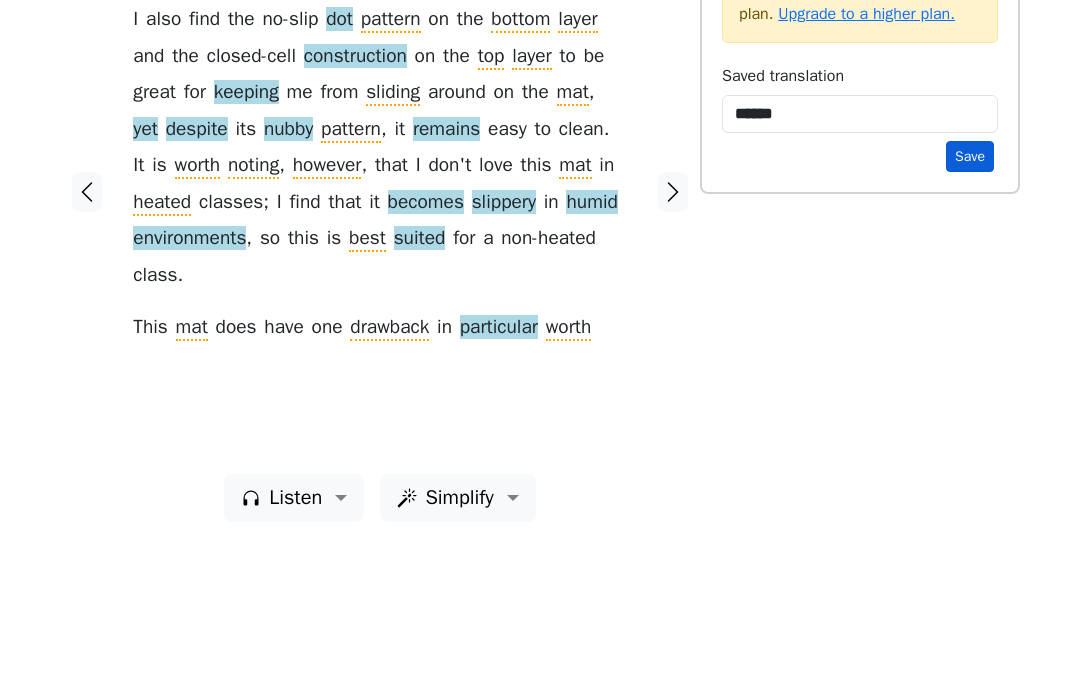 click on "Save" at bounding box center (970, 294) 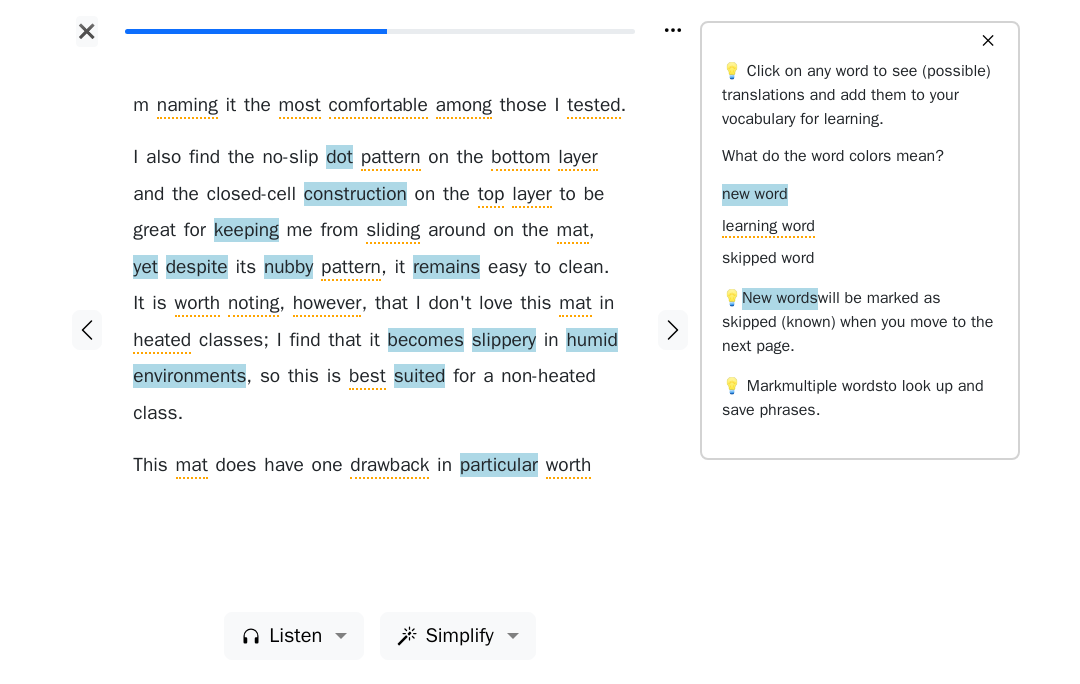 click on "no-slip" at bounding box center [290, 158] 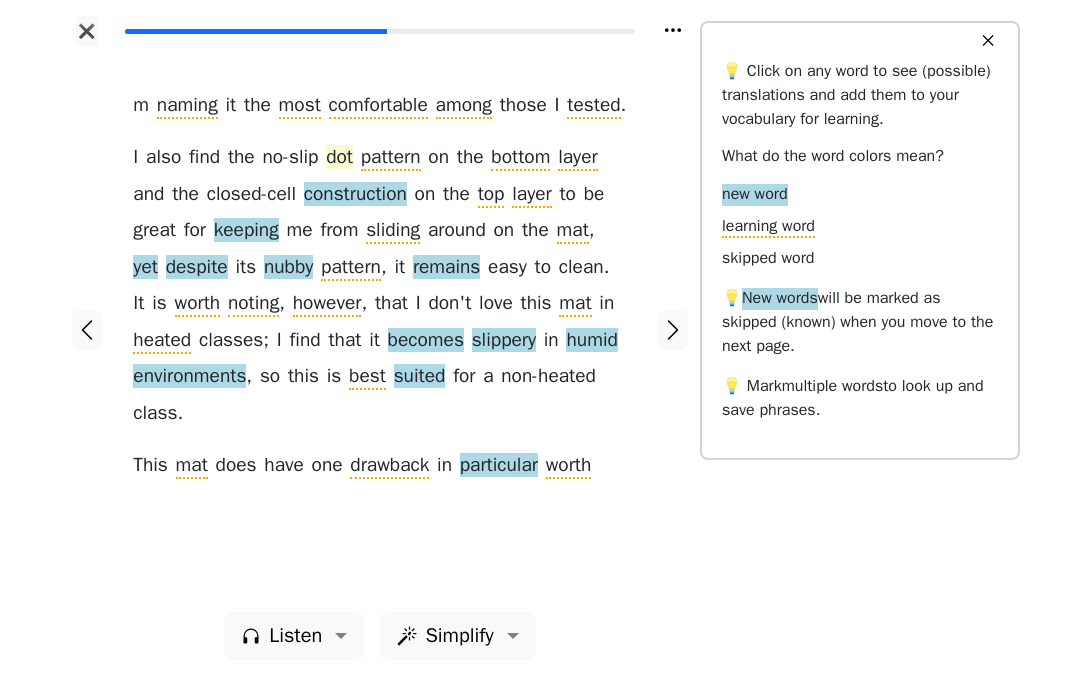 click on "dot" at bounding box center (339, 158) 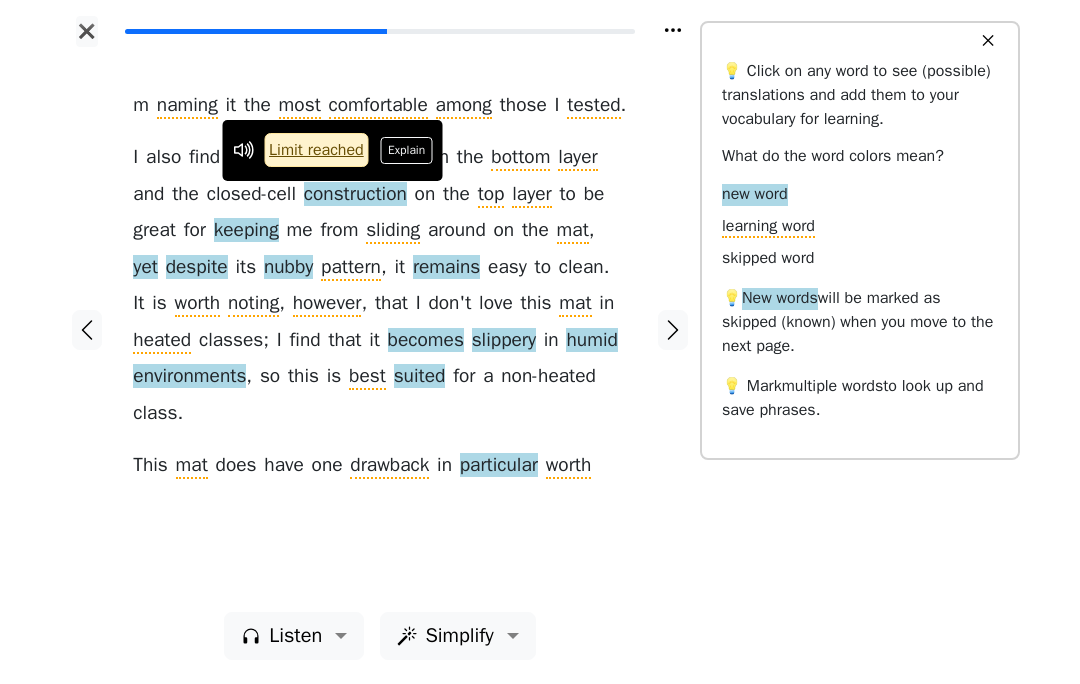 click on "no-slip" at bounding box center (290, 158) 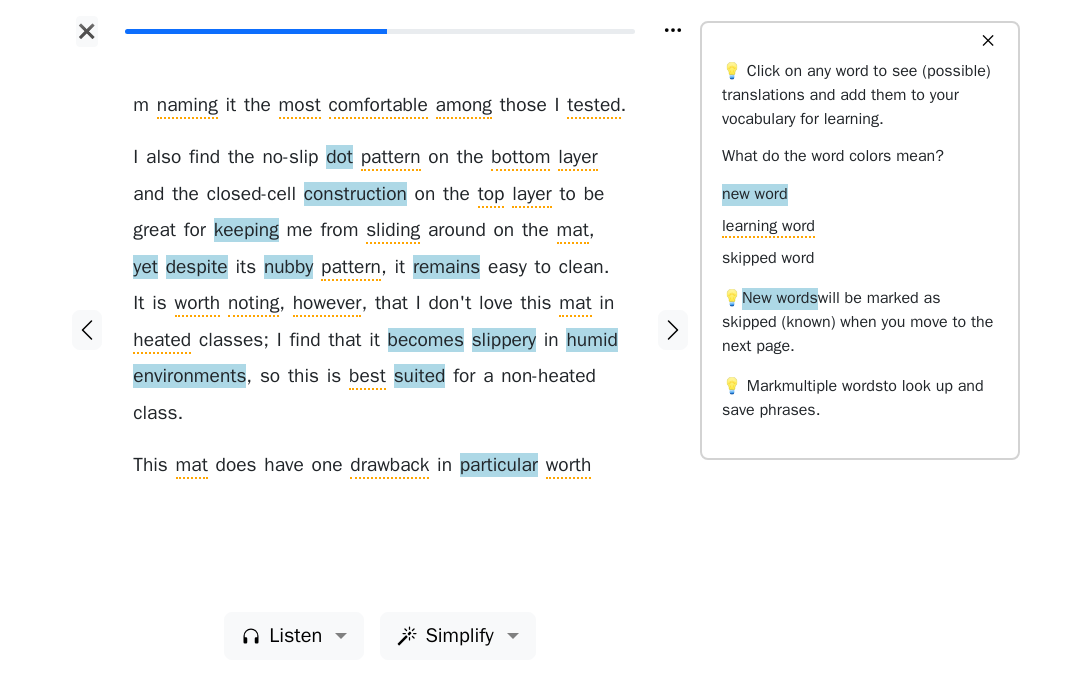 click on "no-slip" at bounding box center [290, 158] 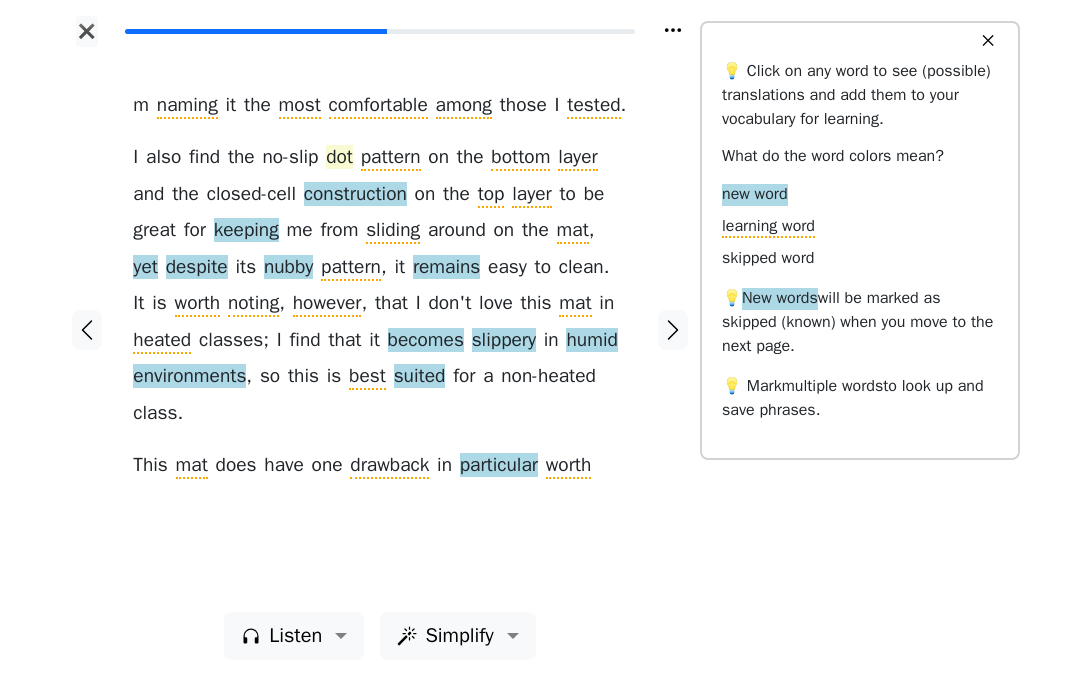 click on "dot" at bounding box center [339, 158] 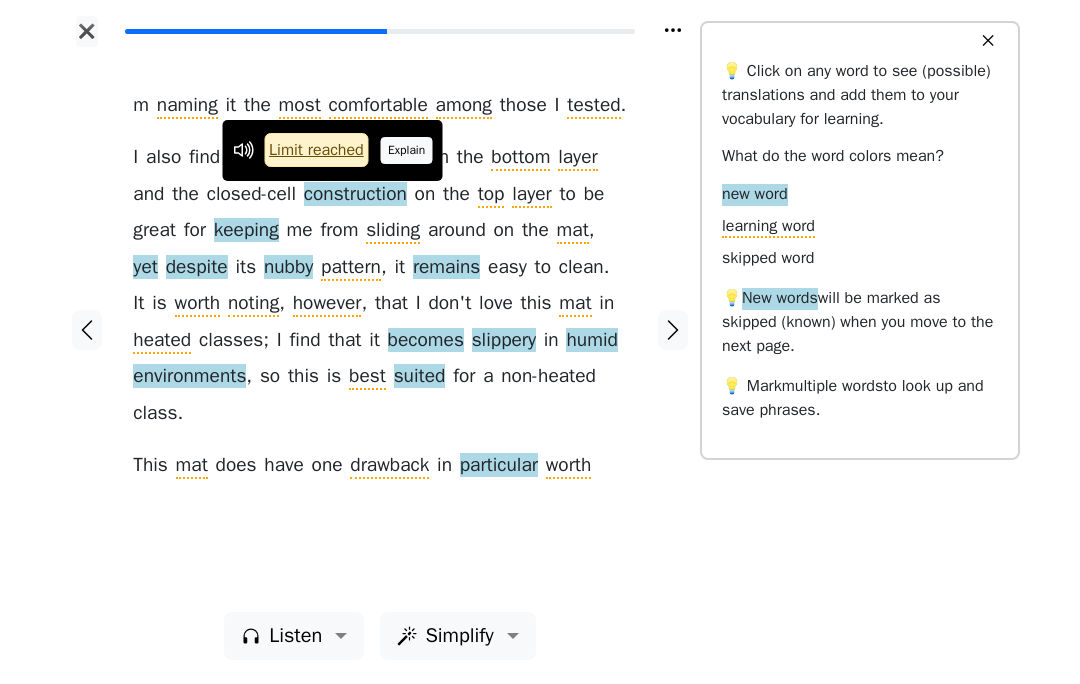 click on "Explain" at bounding box center [407, 150] 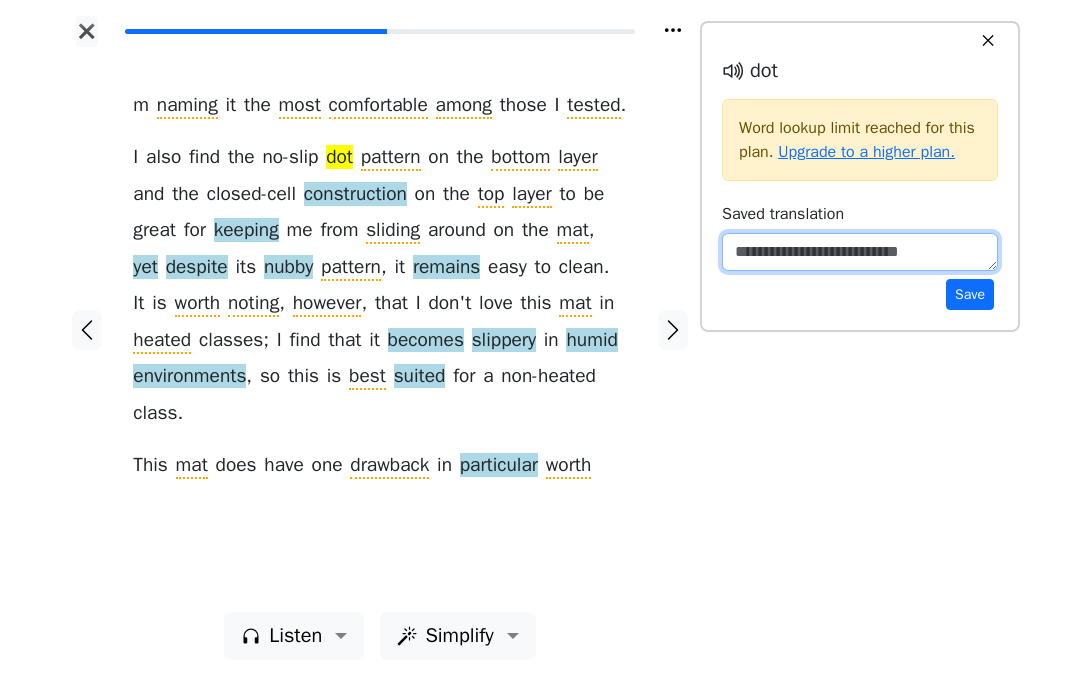 click at bounding box center (860, 252) 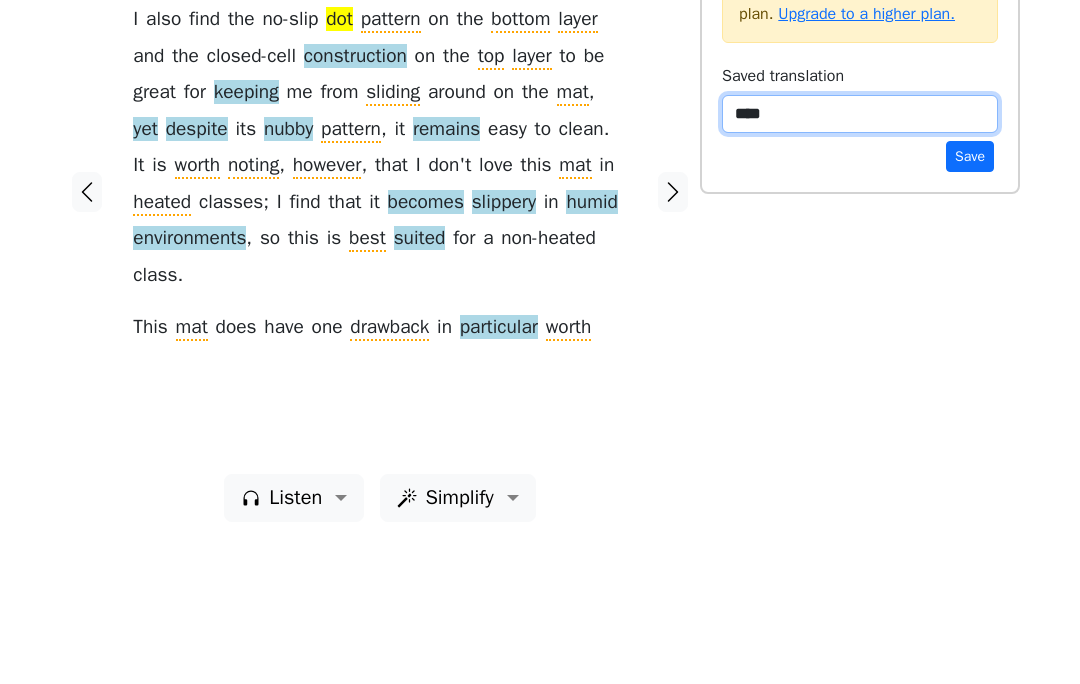type on "*****" 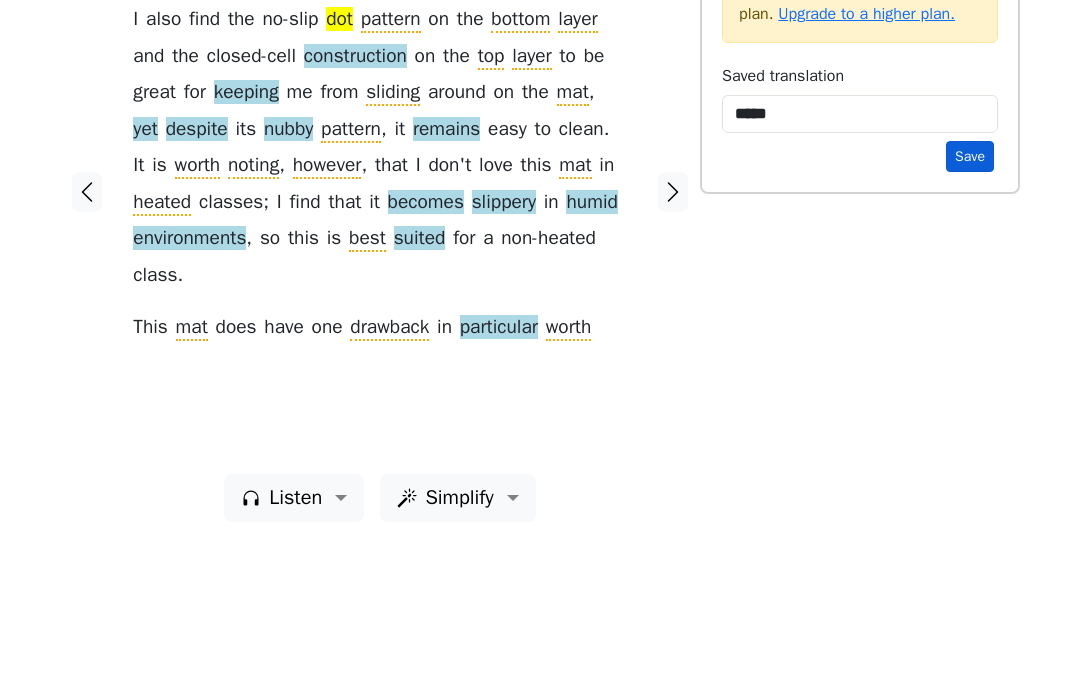click on "Save" at bounding box center [970, 294] 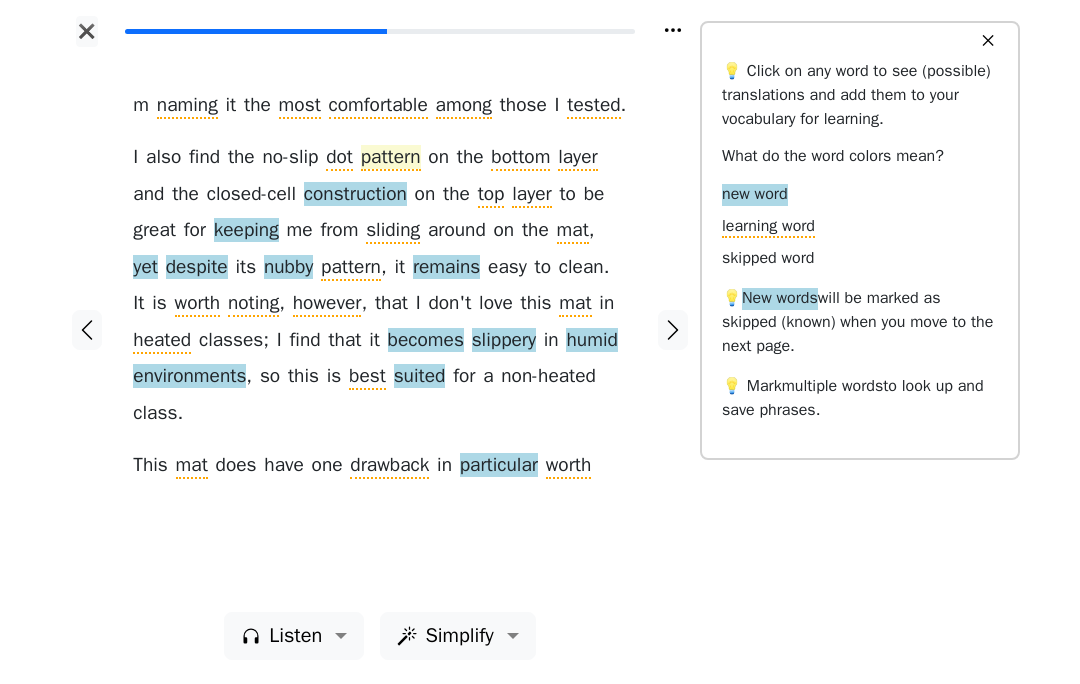 click on "pattern" at bounding box center [391, 158] 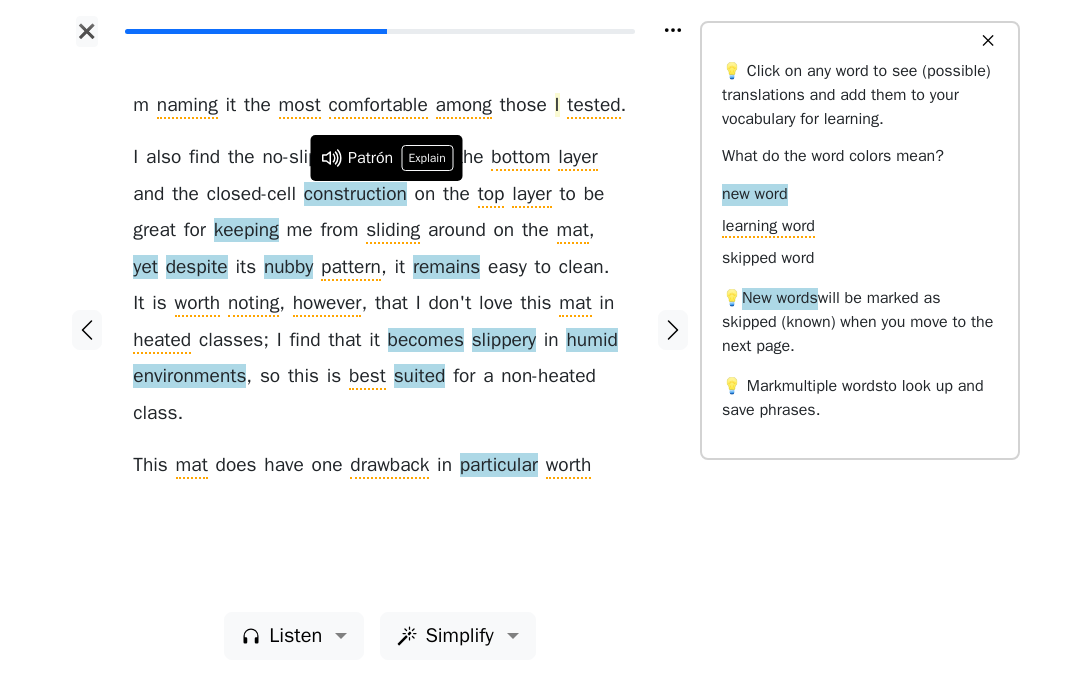 click on "I" at bounding box center [557, 106] 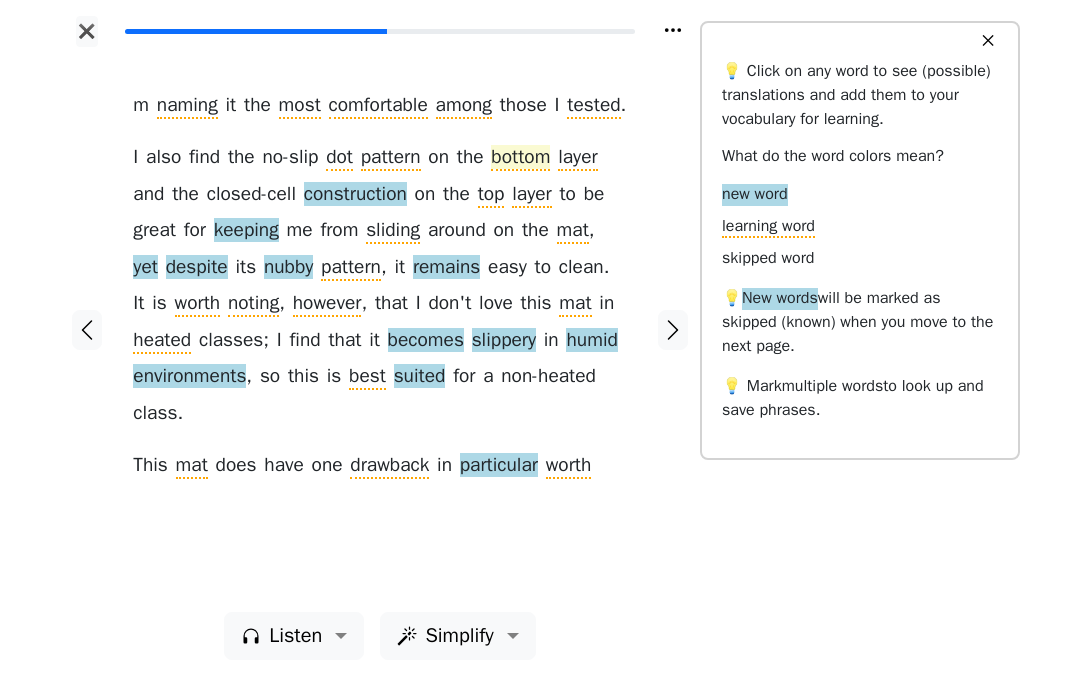 click on "bottom" at bounding box center (520, 158) 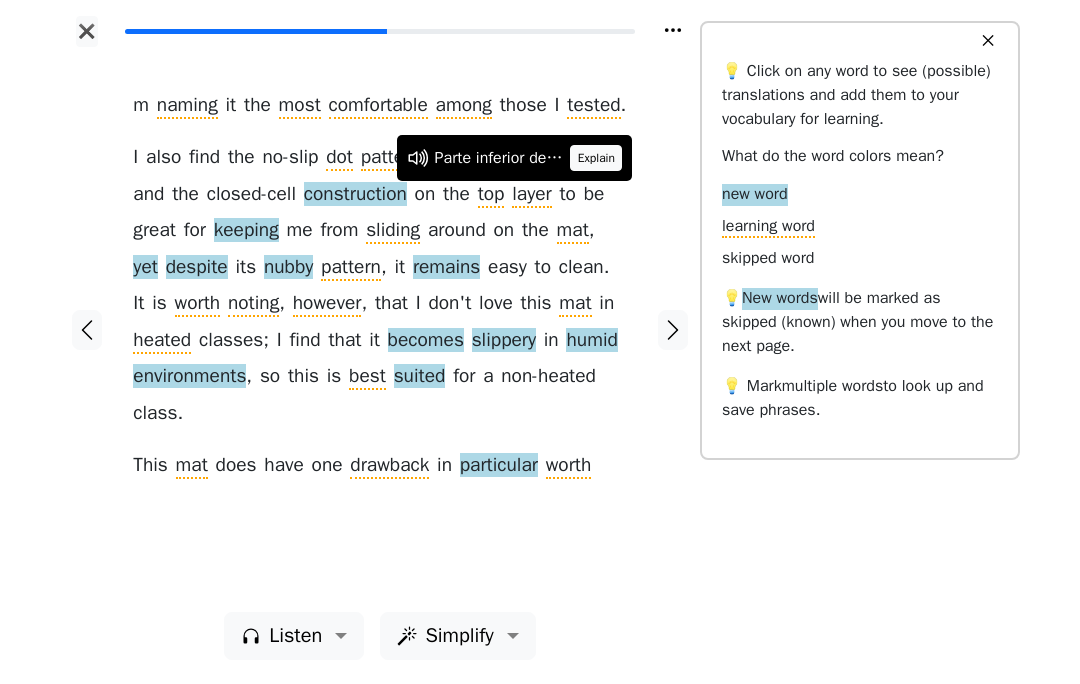 click on "Explain" at bounding box center [596, 158] 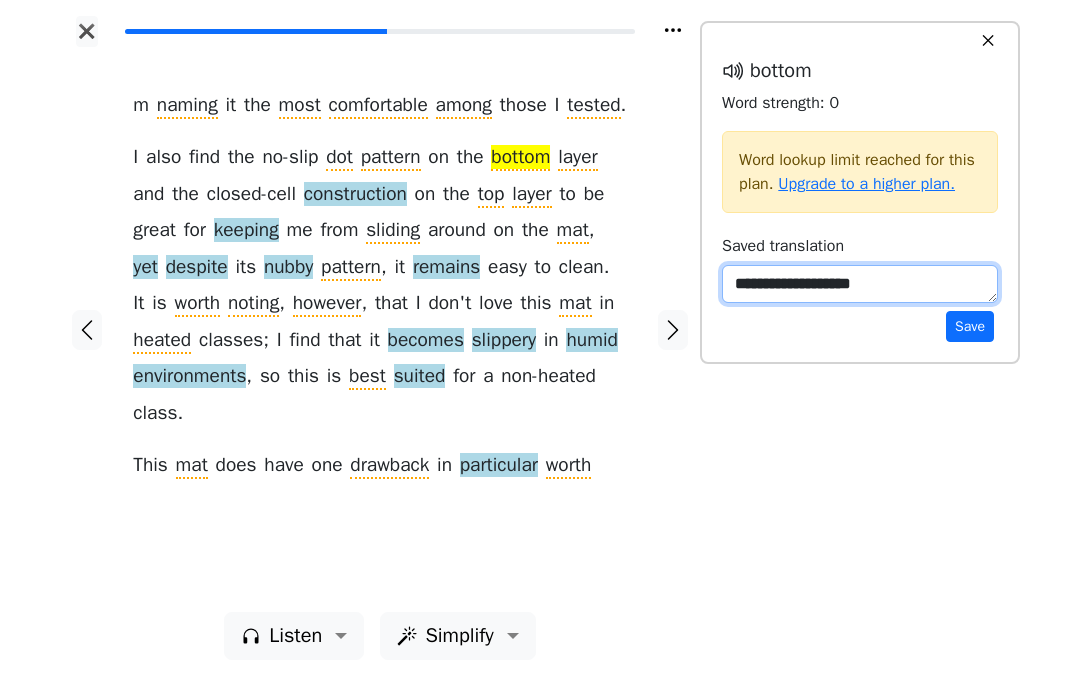 click on "**********" at bounding box center (860, 284) 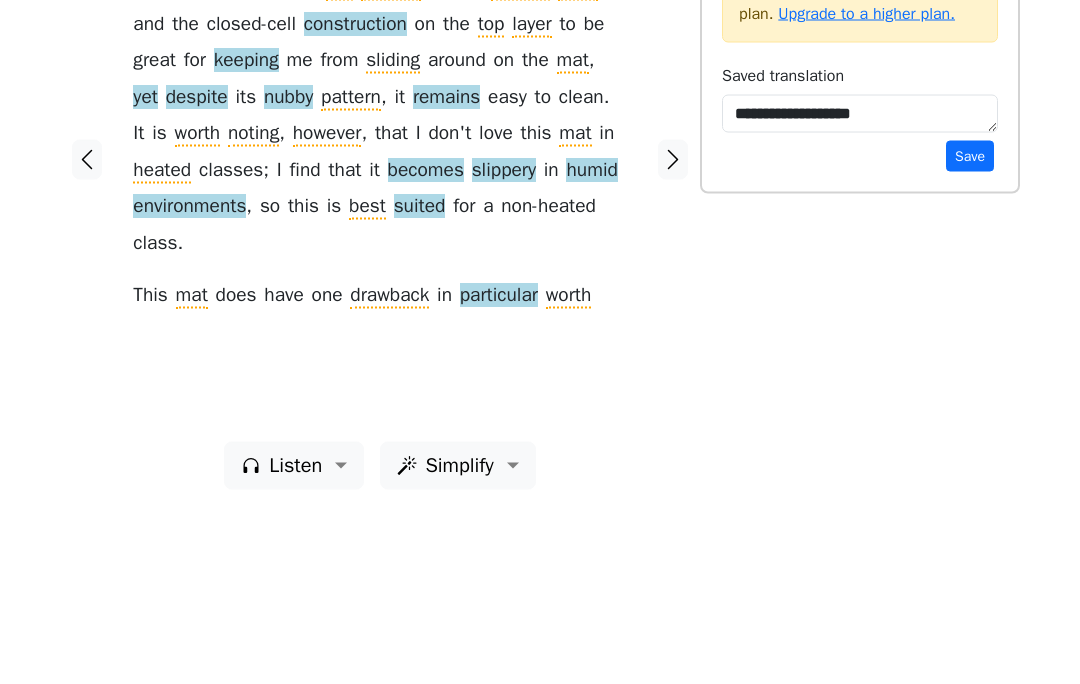click at bounding box center (673, 329) 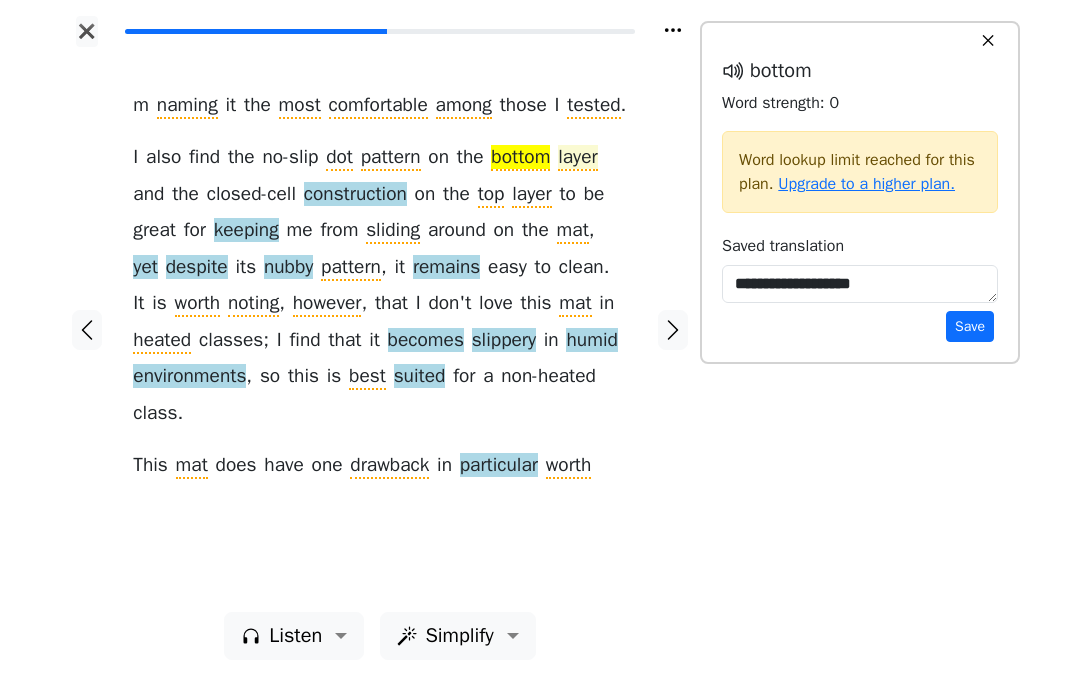 click on "layer" at bounding box center [577, 158] 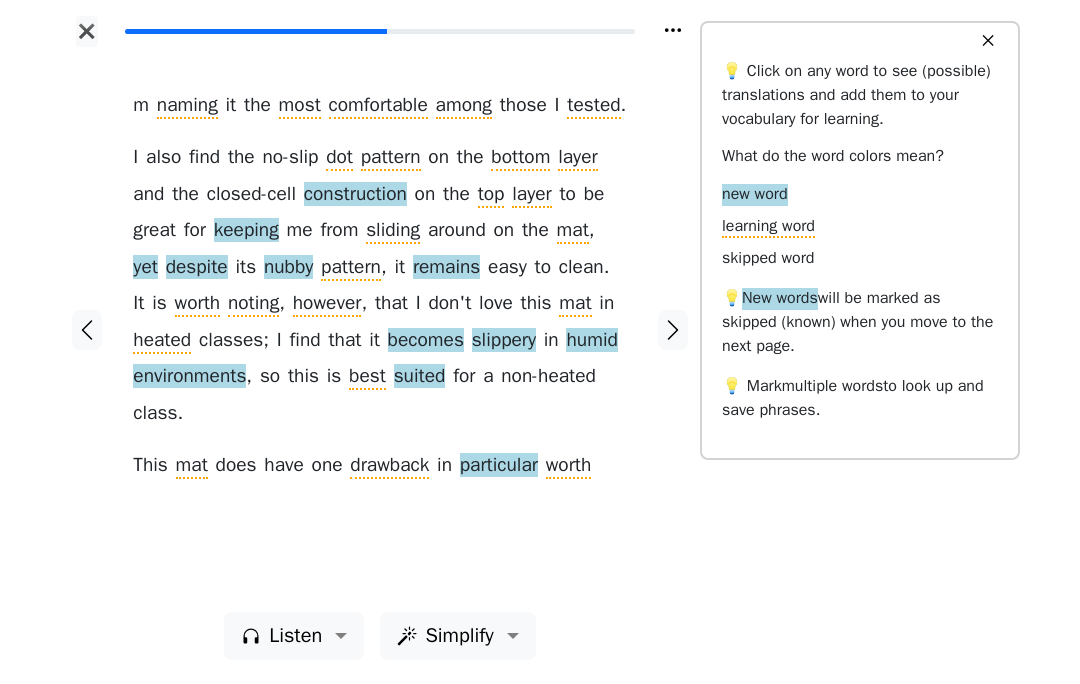 click on "m naming it the most comfortable among those I tested . I also find the no-slip dot pattern on the bottom layer and the closed-cell construction on the top layer to be great for keeping me from sliding around on the mat , yet despite its nubby pattern , it remains easy to clean . It is worth noting , however , that I don ' t love this mat in heated classes ; I find that it becomes slippery in humid environments , so this is best suited for a non-heated class . This mat does have one drawback in particular worth" at bounding box center [379, 329] 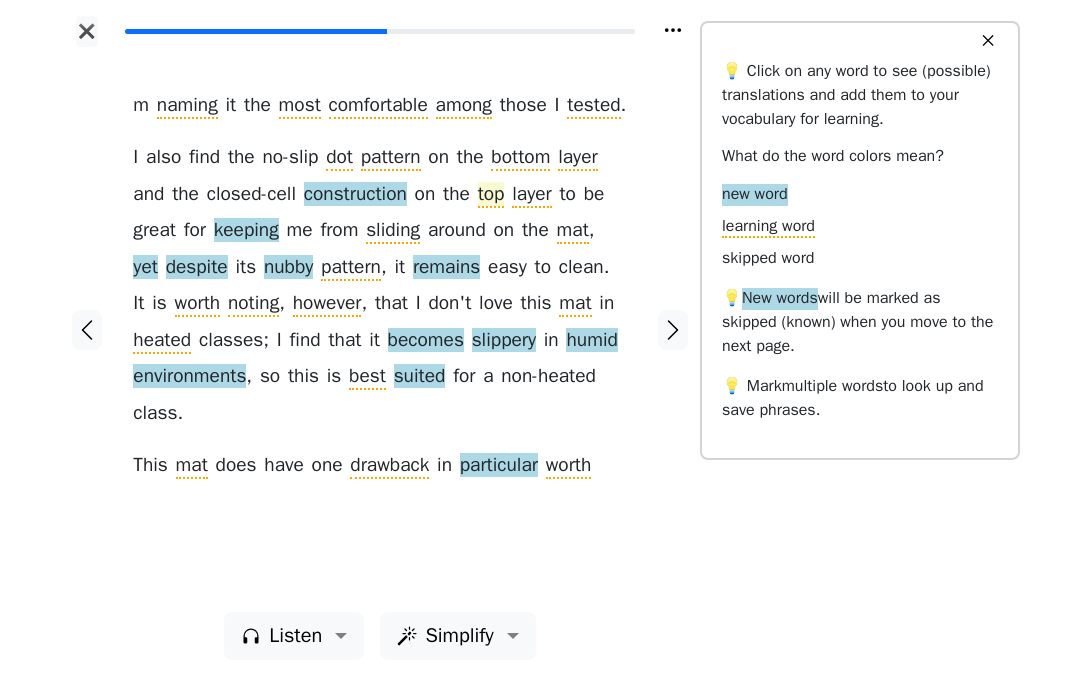 click on "top" at bounding box center (491, 195) 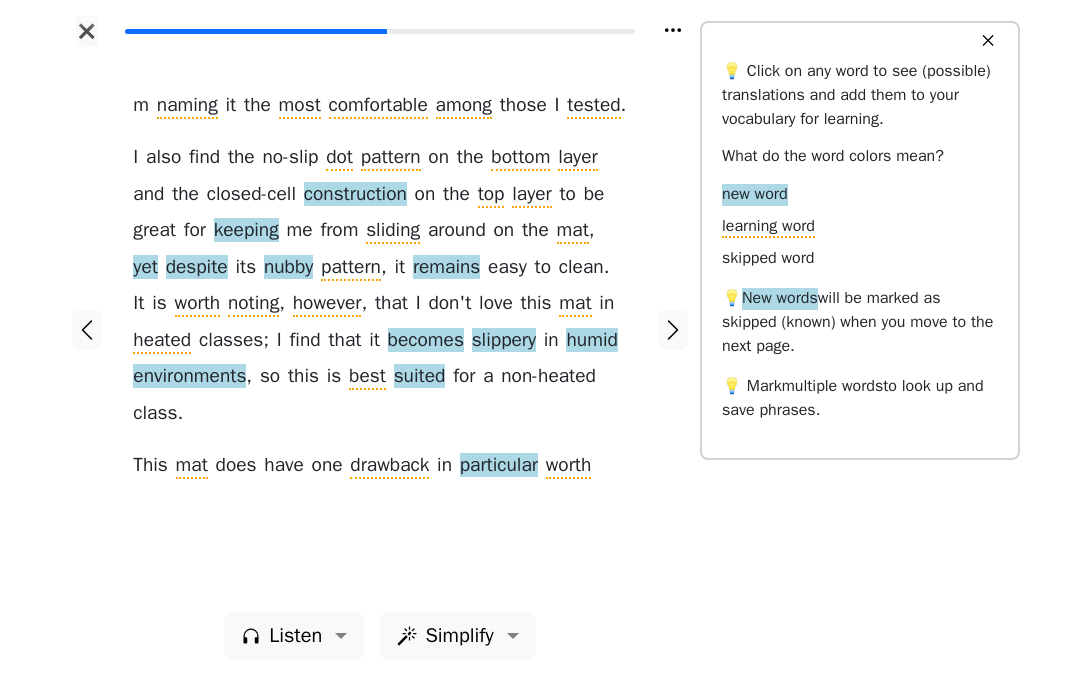 click on "m naming it the most comfortable among those I tested . I also find the no-slip dot pattern on the bottom layer and the closed-cell construction on the top layer to be great for keeping me from sliding around on the mat , yet despite its nubby pattern , it remains easy to clean . It is worth noting , however , that I don ' t love this mat in heated classes ; I find that it becomes slippery in humid environments , so this is best suited for a non-heated class . This mat does have one drawback in particular worth" at bounding box center [379, 329] 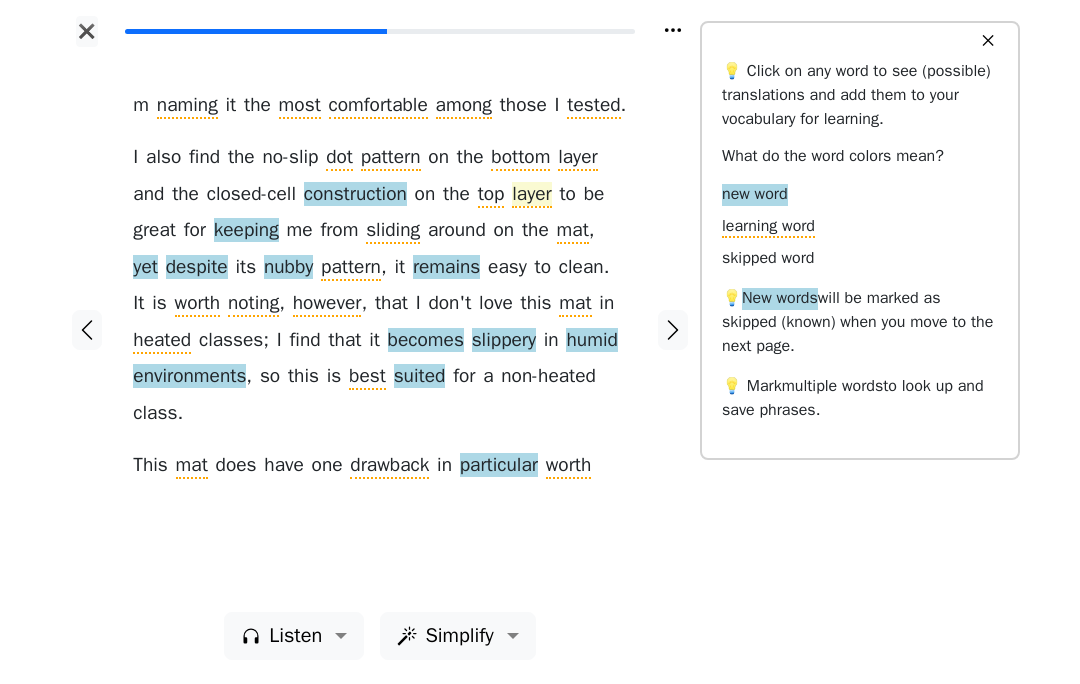 click on "layer" at bounding box center [531, 195] 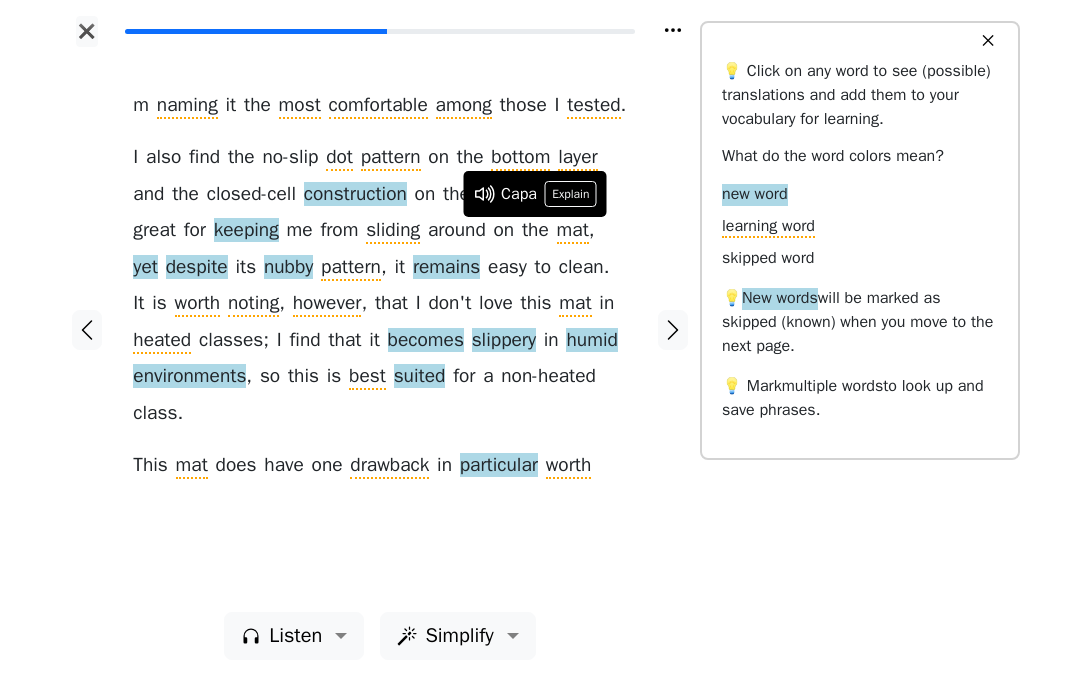 click on "m naming it the most comfortable among those I tested . I also find the no-slip dot pattern on the bottom layer and the closed-cell construction on the top layer to be great for keeping me from sliding around on the mat , yet despite its nubby pattern , it remains easy to clean . It is worth noting , however , that I don ' t love this mat in heated classes ; I find that it becomes slippery in humid environments , so this is best suited for a non-heated class . This mat does have one drawback in particular worth" at bounding box center (379, 329) 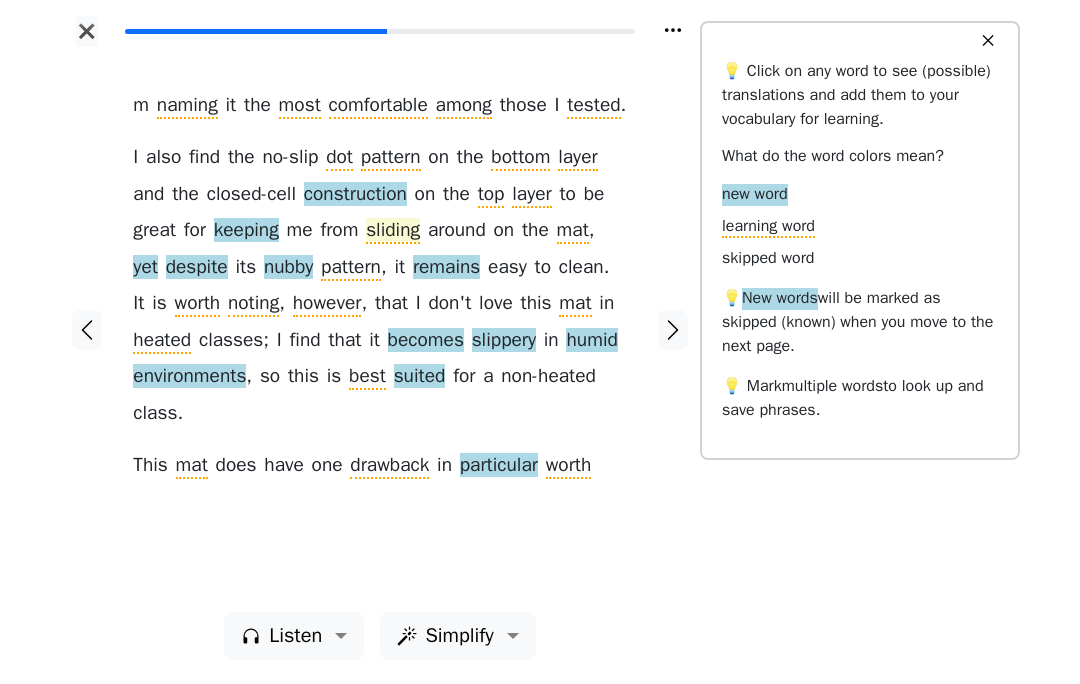 click on "sliding" at bounding box center (393, 231) 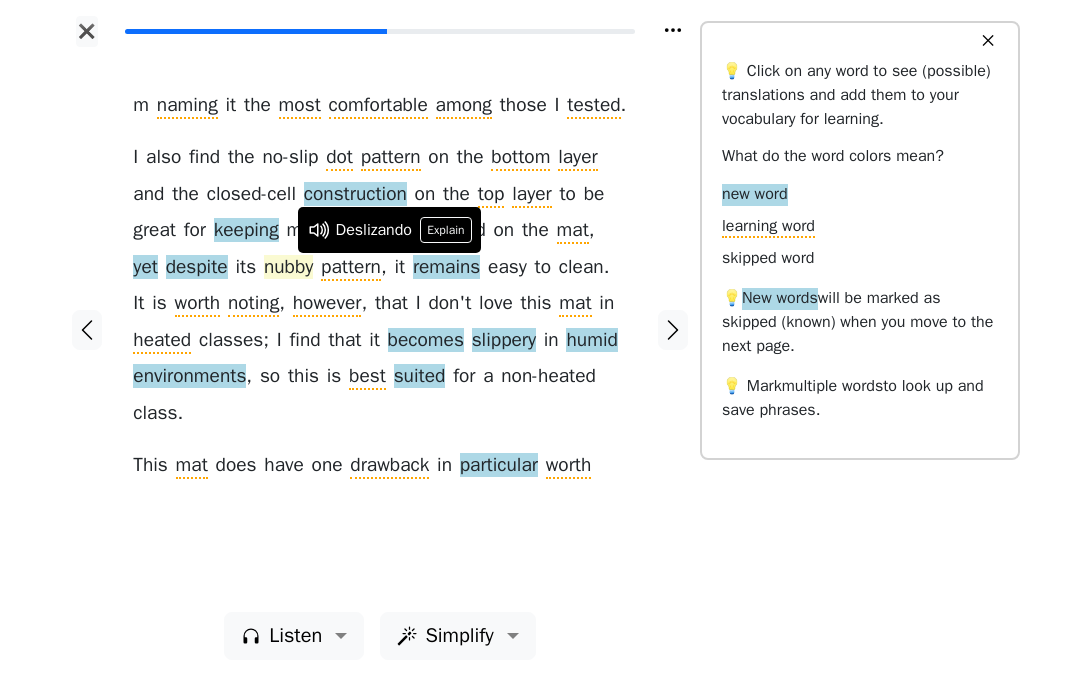 click on "nubby" at bounding box center (288, 268) 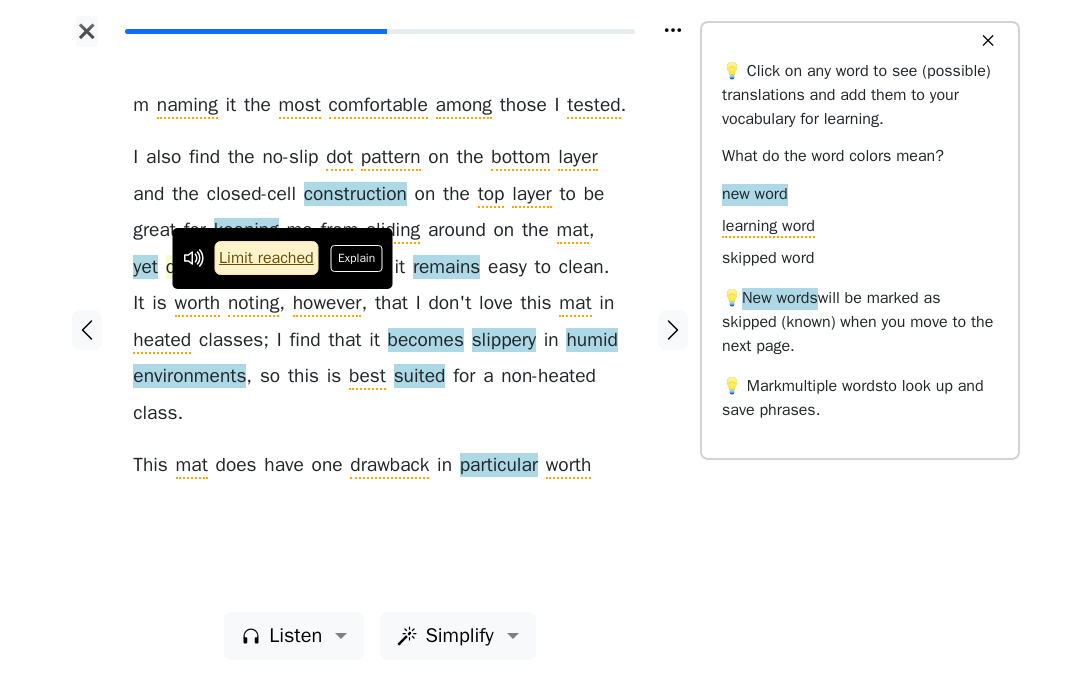 click on "despite" at bounding box center (197, 268) 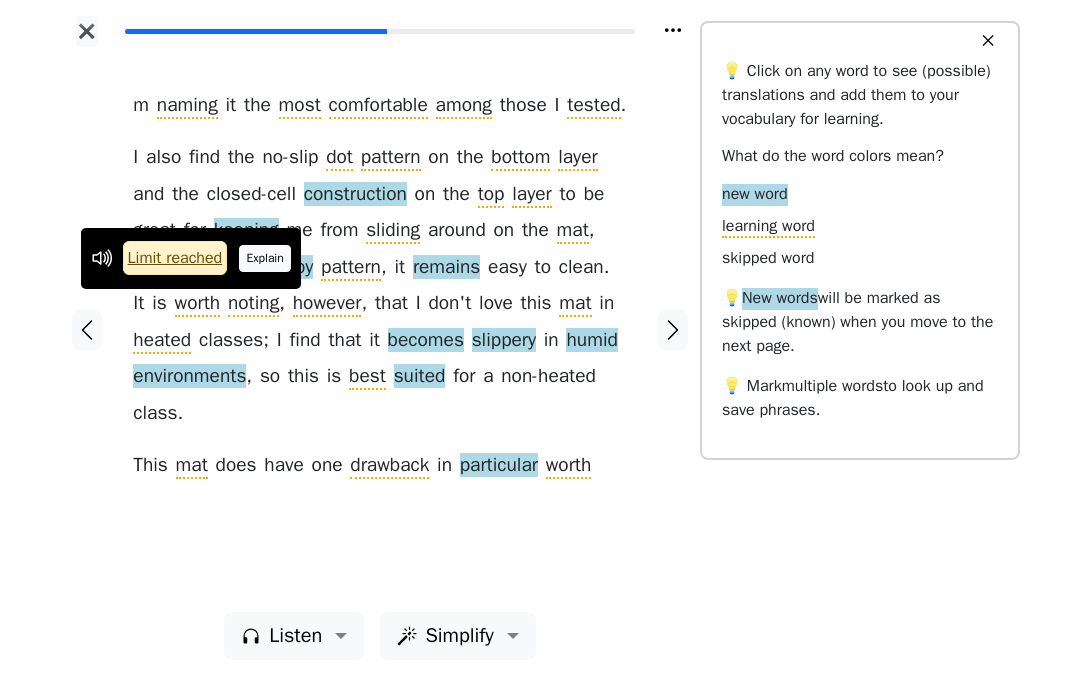 click on "Explain" at bounding box center (265, 258) 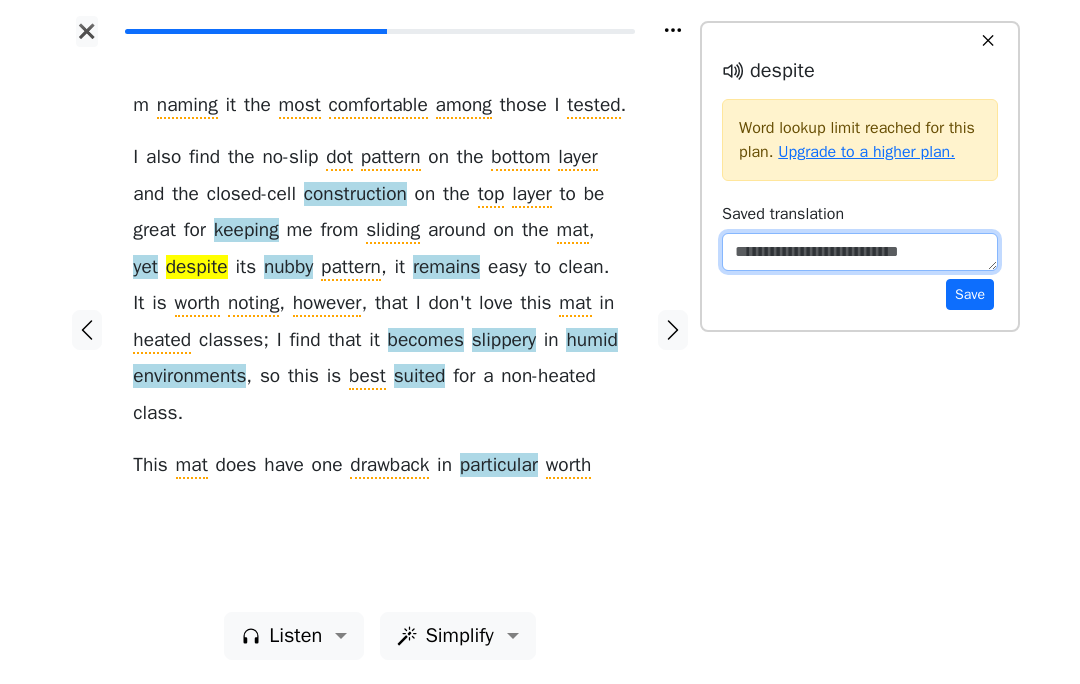 click at bounding box center (860, 252) 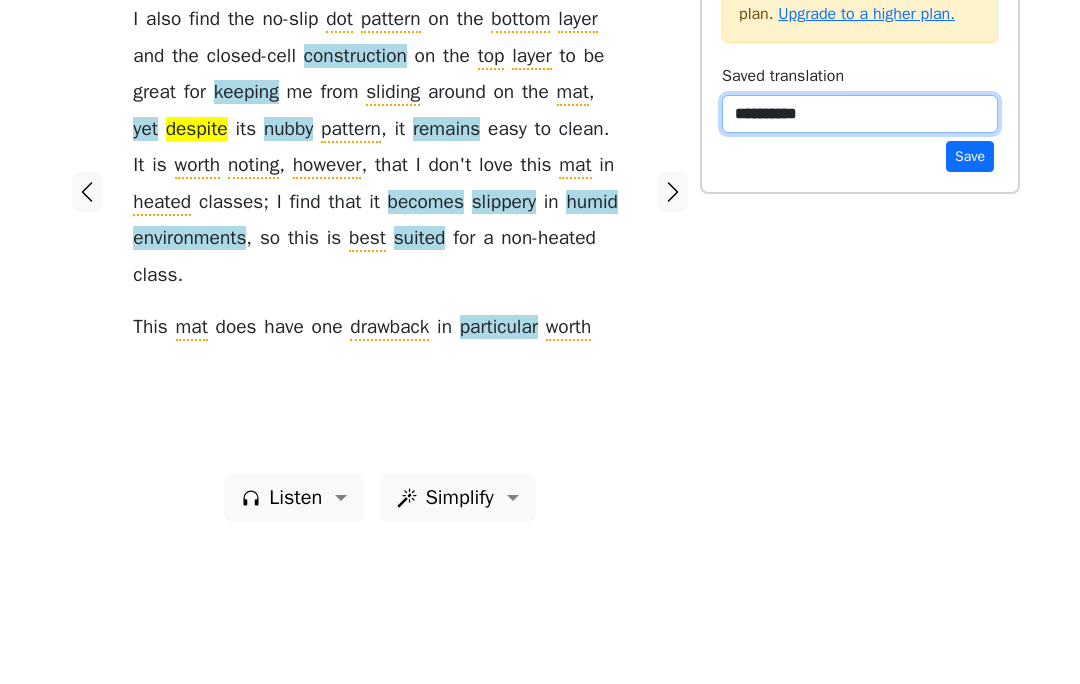 type on "**********" 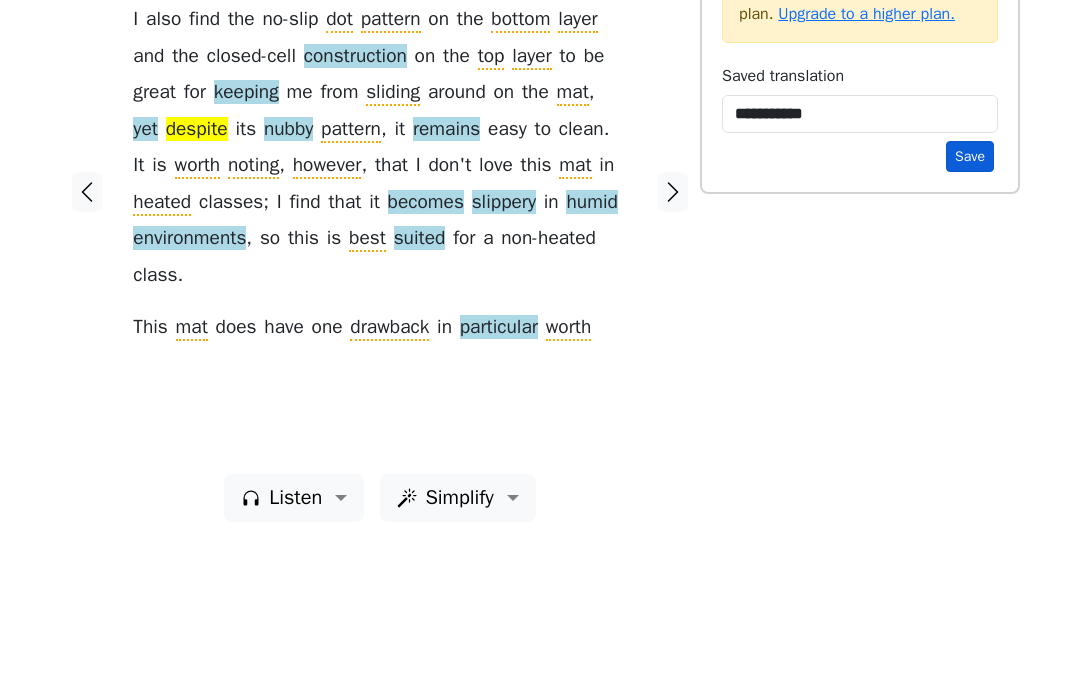 click on "Save" at bounding box center (970, 294) 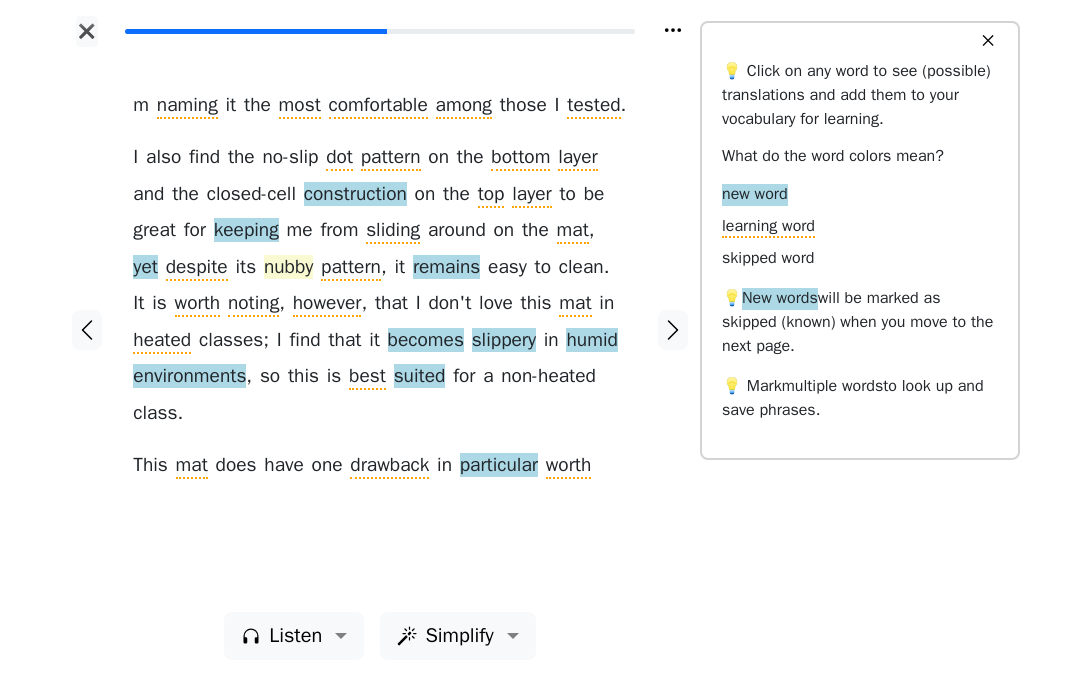 click on "nubby" at bounding box center (288, 268) 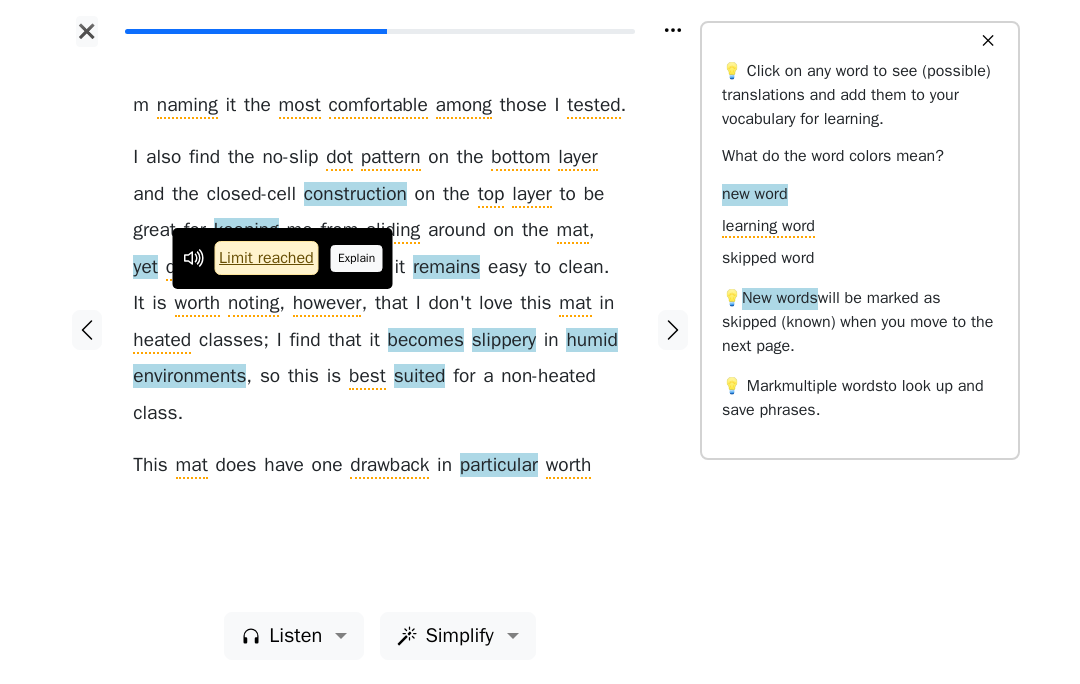 click on "Explain" at bounding box center [357, 258] 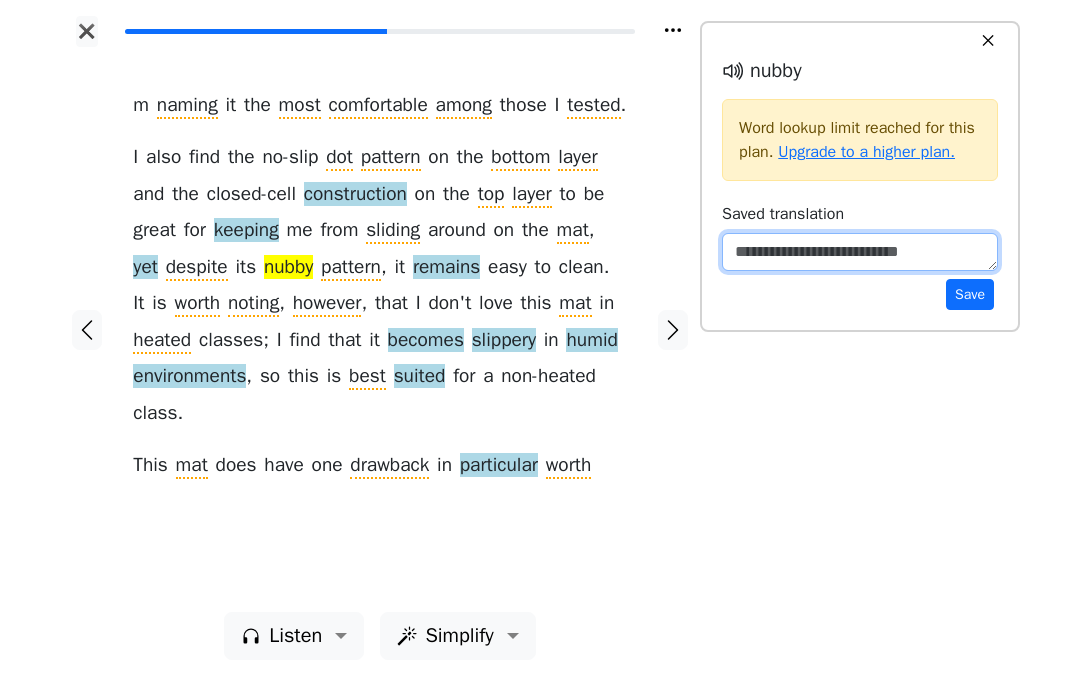 click at bounding box center (860, 252) 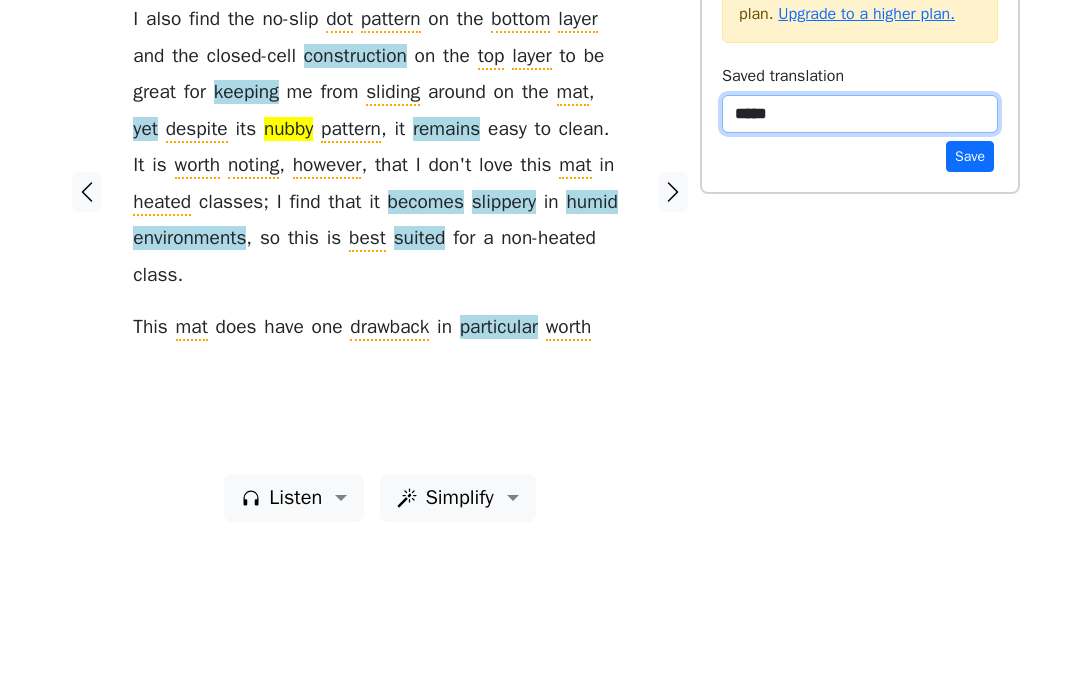 type on "******" 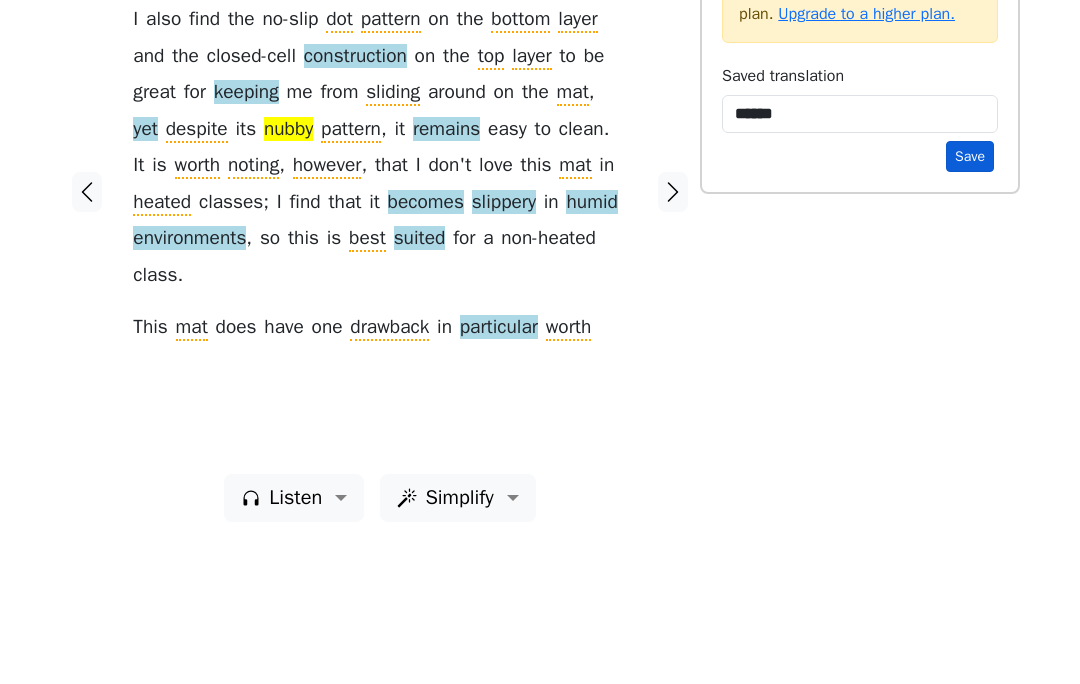 click on "Save" at bounding box center [970, 294] 